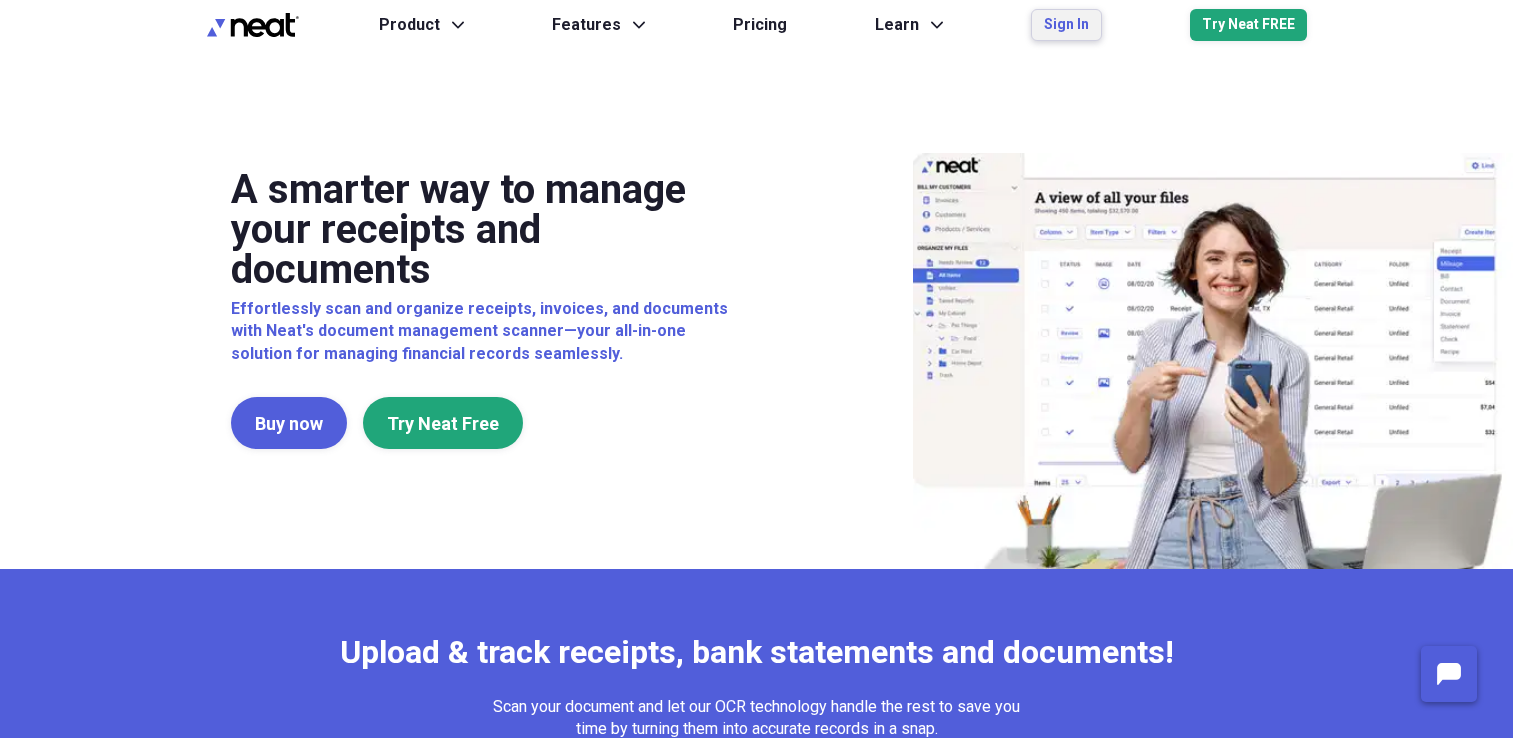 scroll, scrollTop: 0, scrollLeft: 0, axis: both 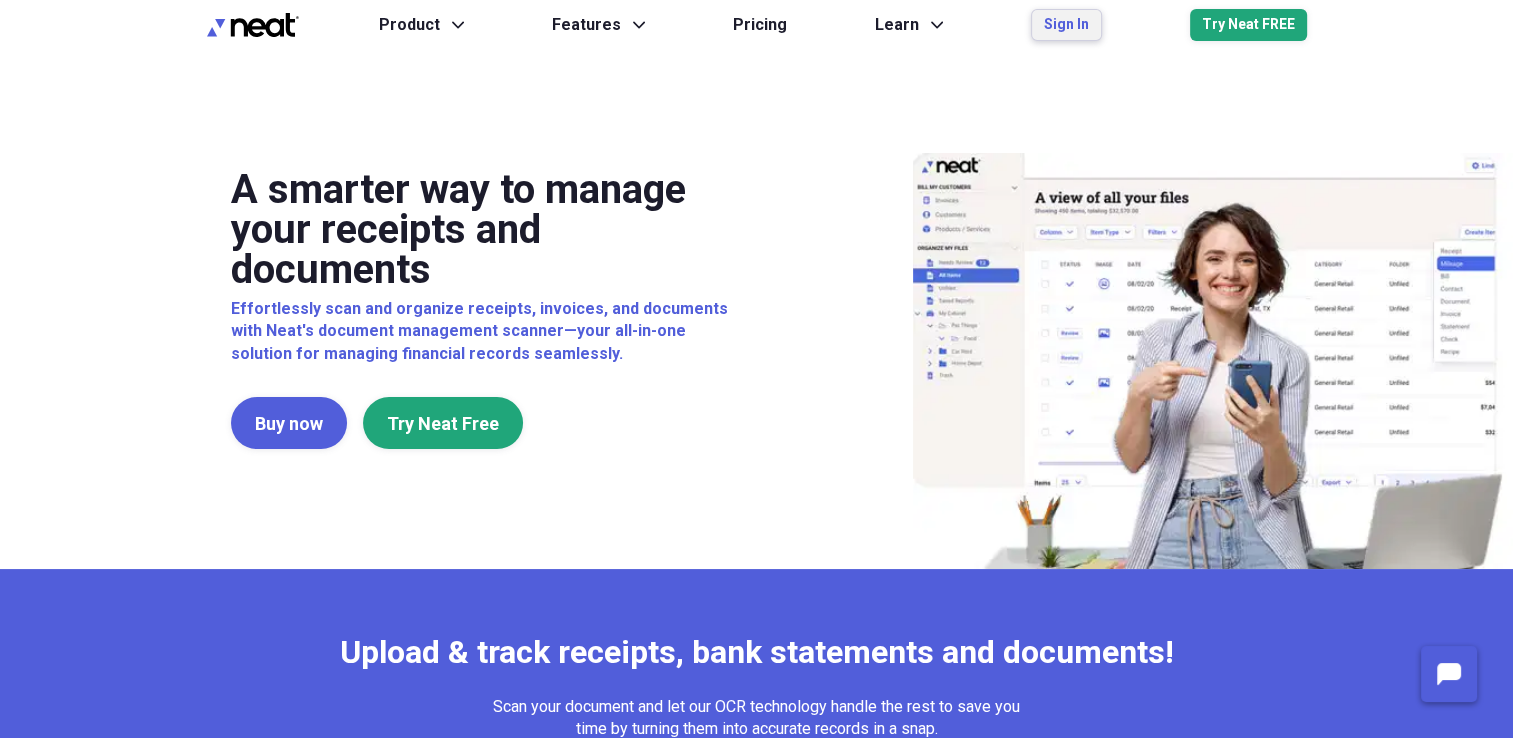 drag, startPoint x: 0, startPoint y: 0, endPoint x: 1055, endPoint y: 22, distance: 1055.2294 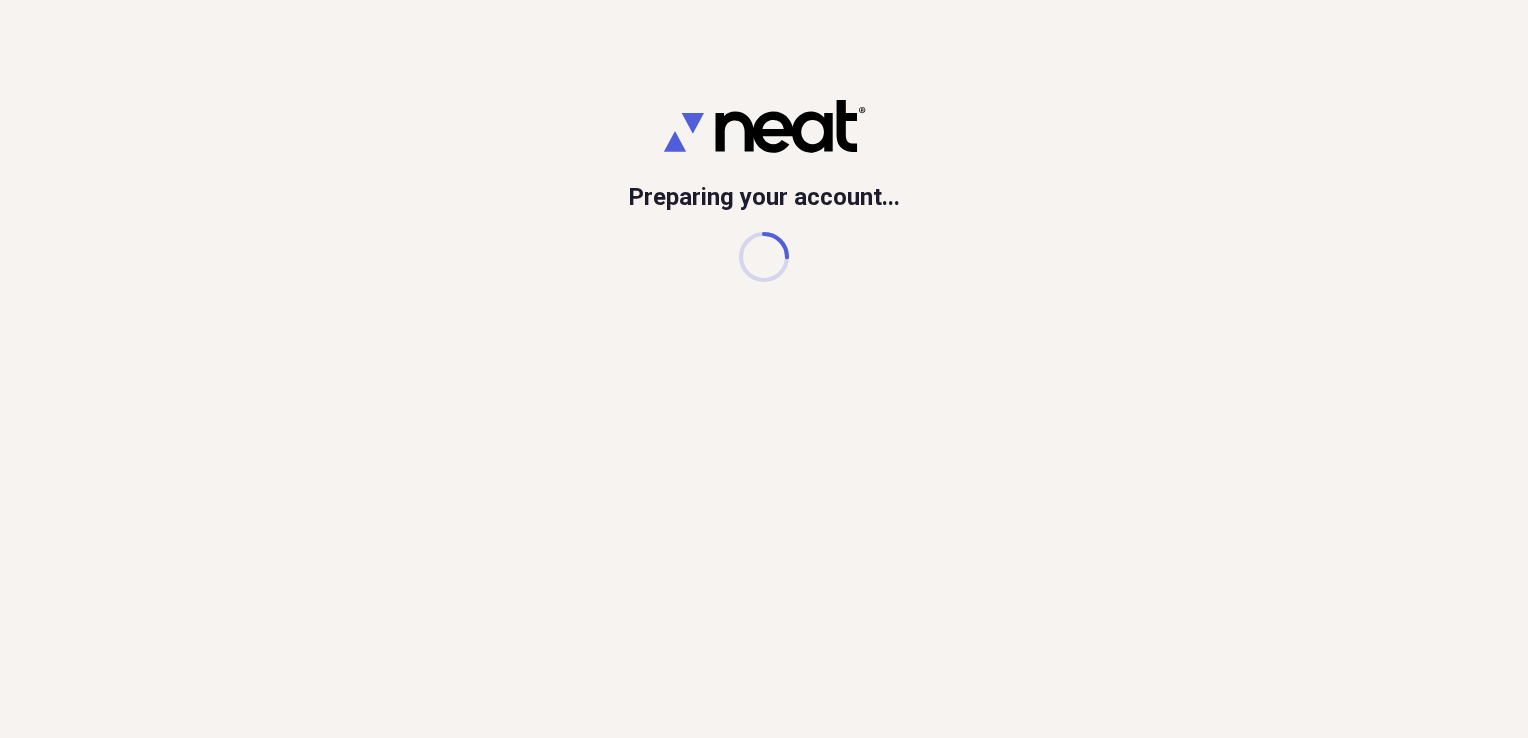 scroll, scrollTop: 0, scrollLeft: 0, axis: both 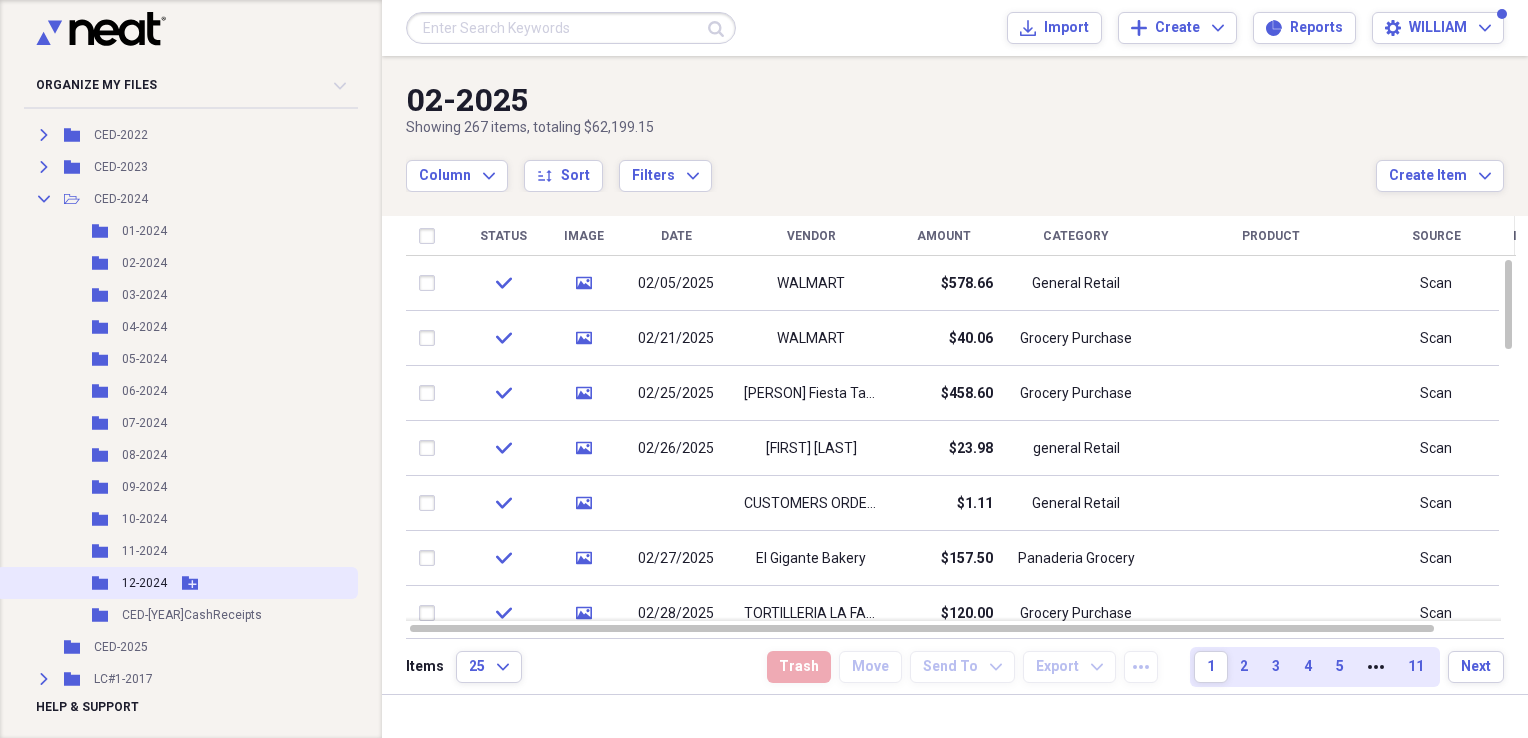 click on "12-2024" at bounding box center (144, 583) 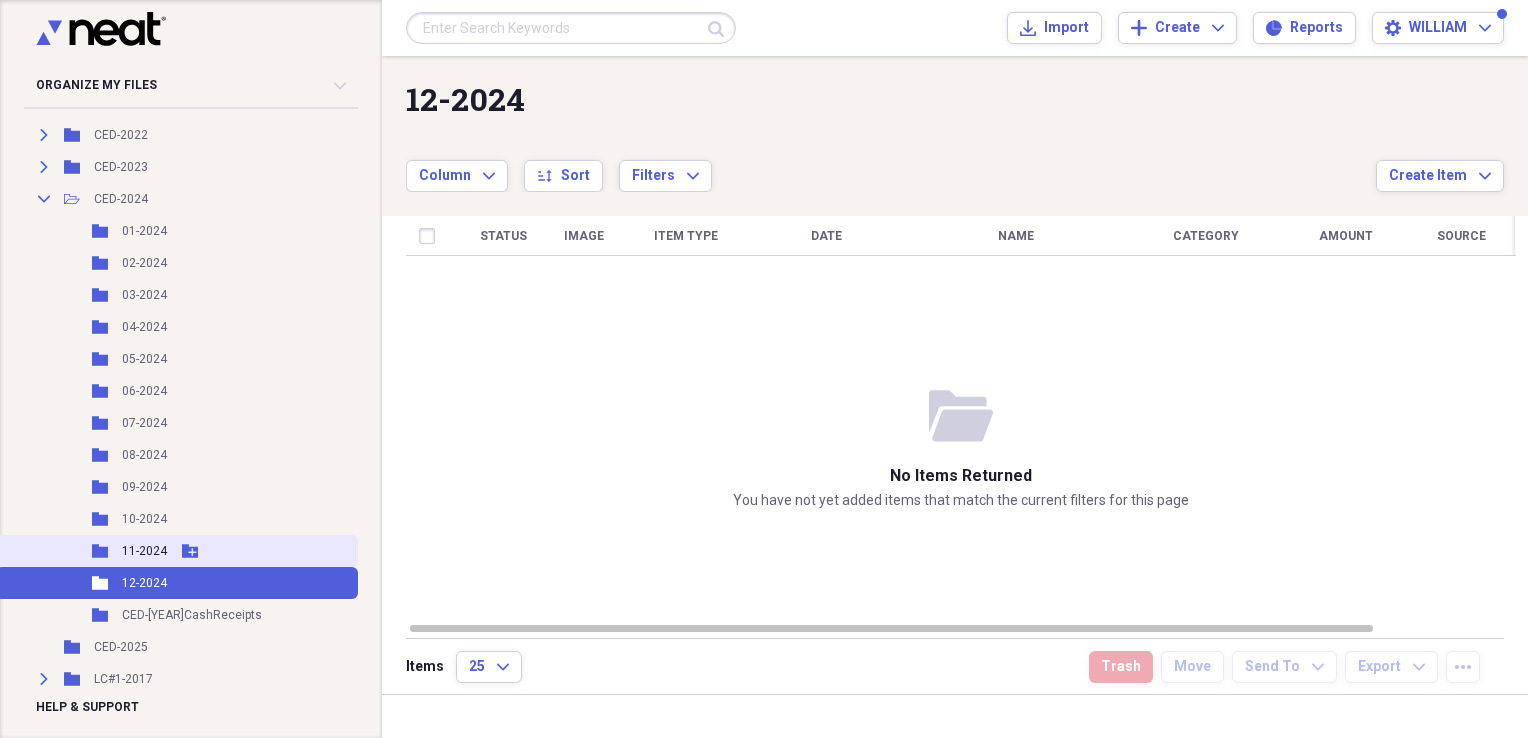 click on "Folder 11-2024 Add Folder" at bounding box center (177, 551) 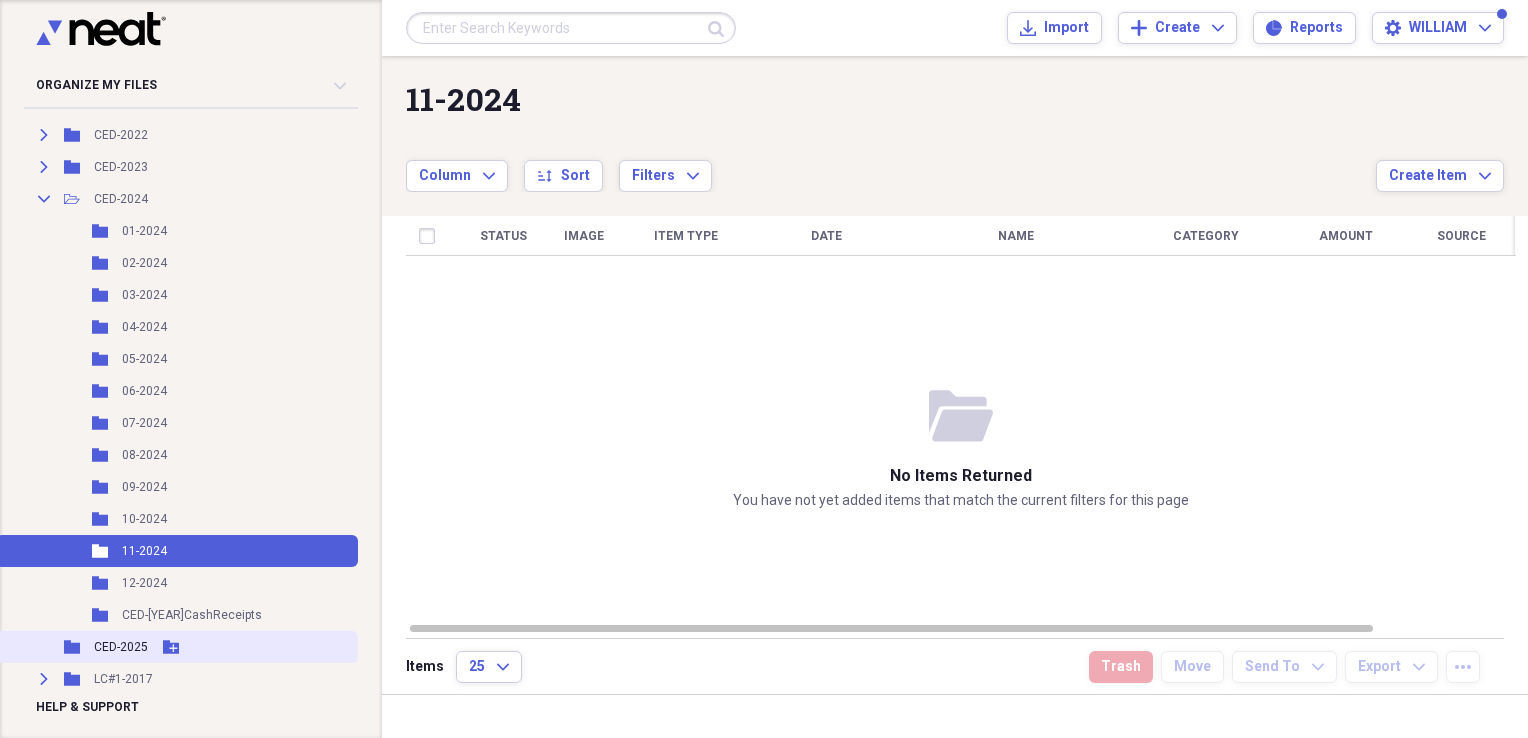 click on "Folder CED-2025 Add Folder" at bounding box center [177, 647] 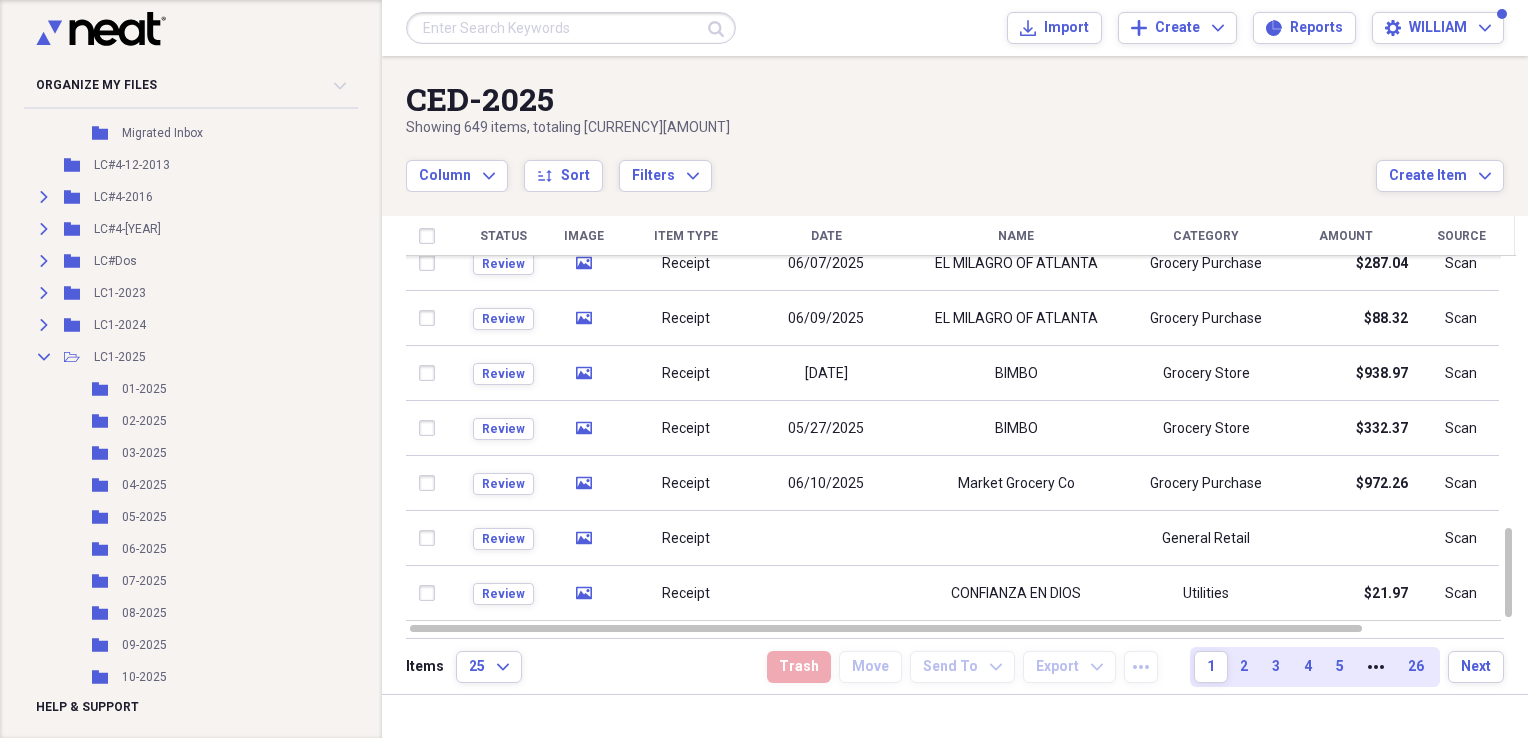 scroll, scrollTop: 1376, scrollLeft: 0, axis: vertical 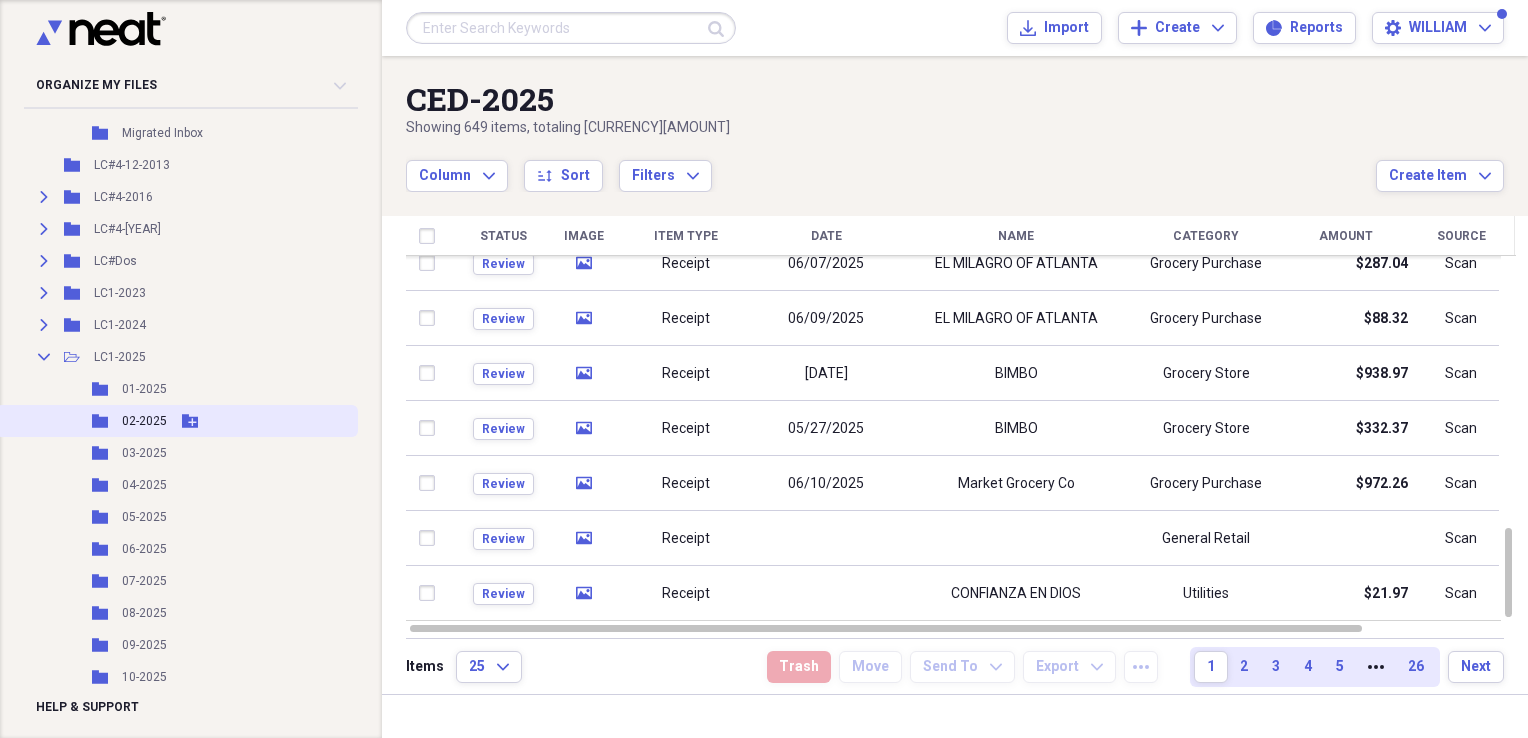click on "02-2025" at bounding box center [144, 421] 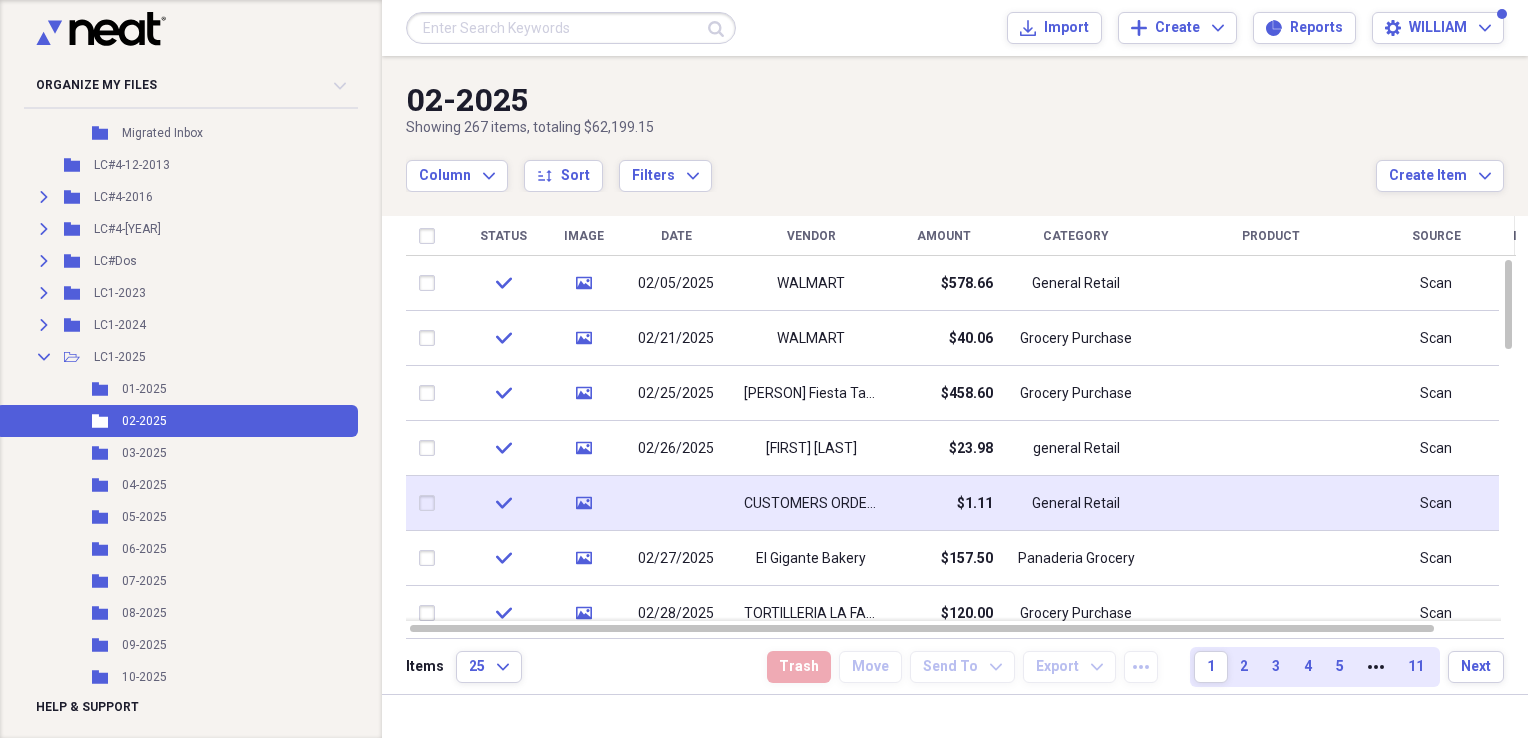 click at bounding box center (676, 503) 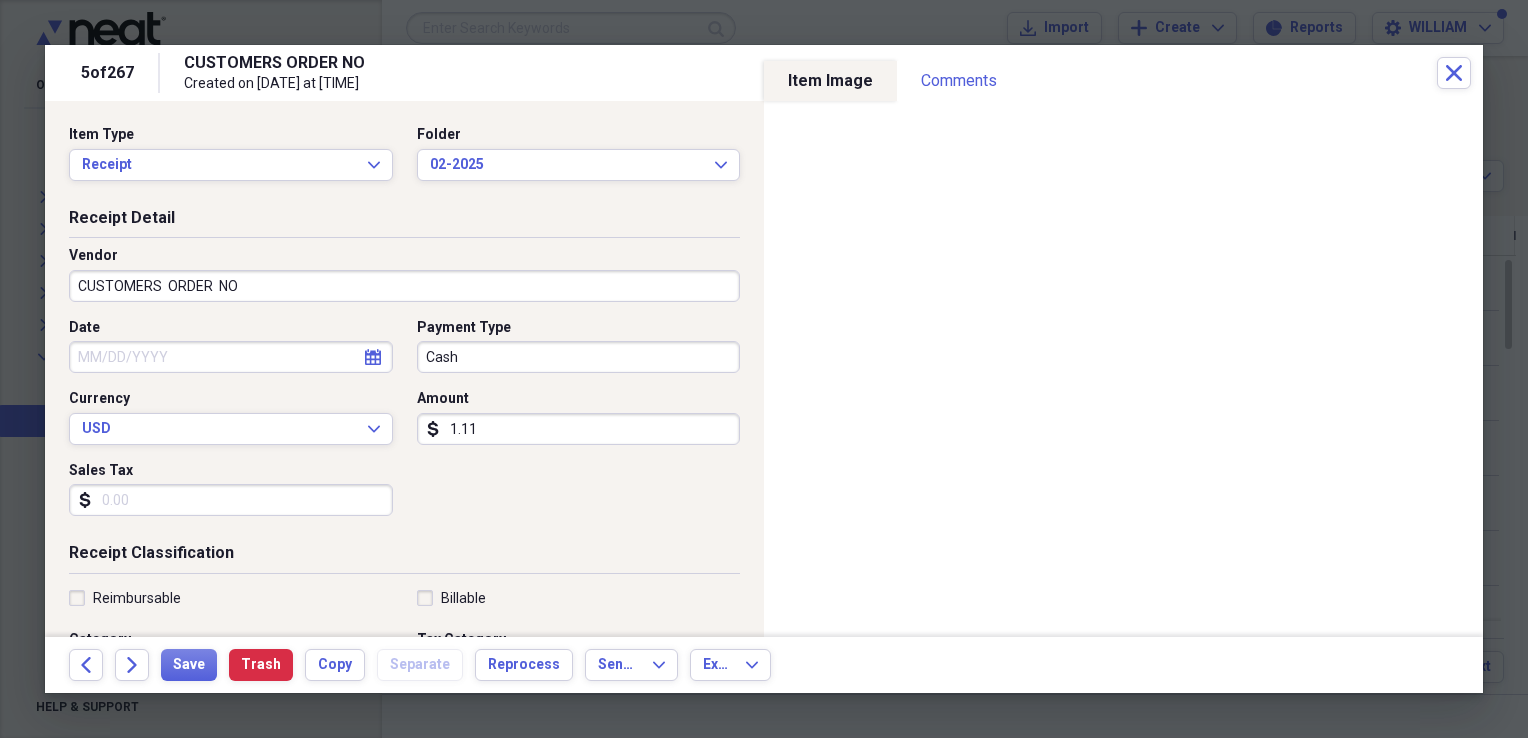 click on "CUSTOMERS  ORDER  NO" at bounding box center [404, 286] 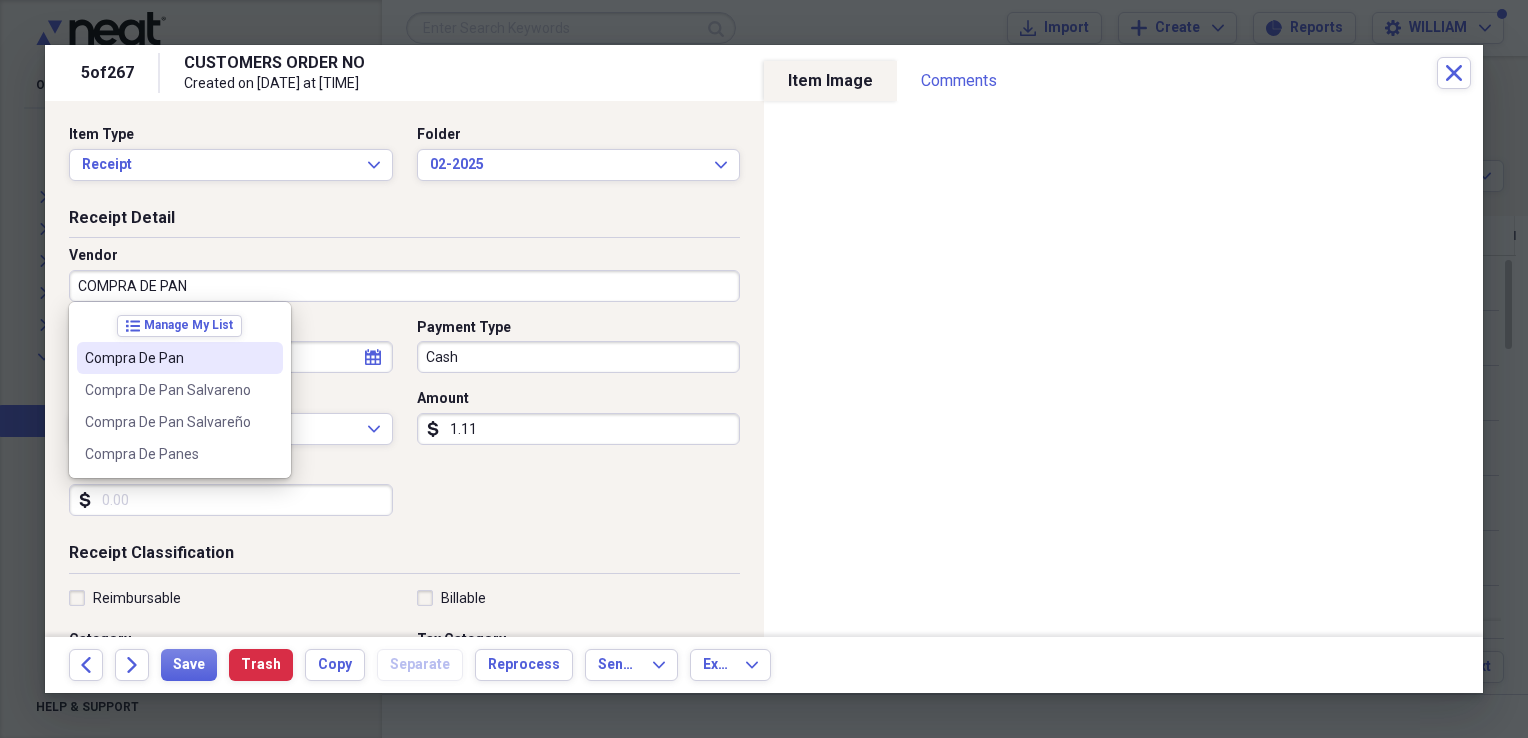 click on "Compra De Pan" at bounding box center [180, 358] 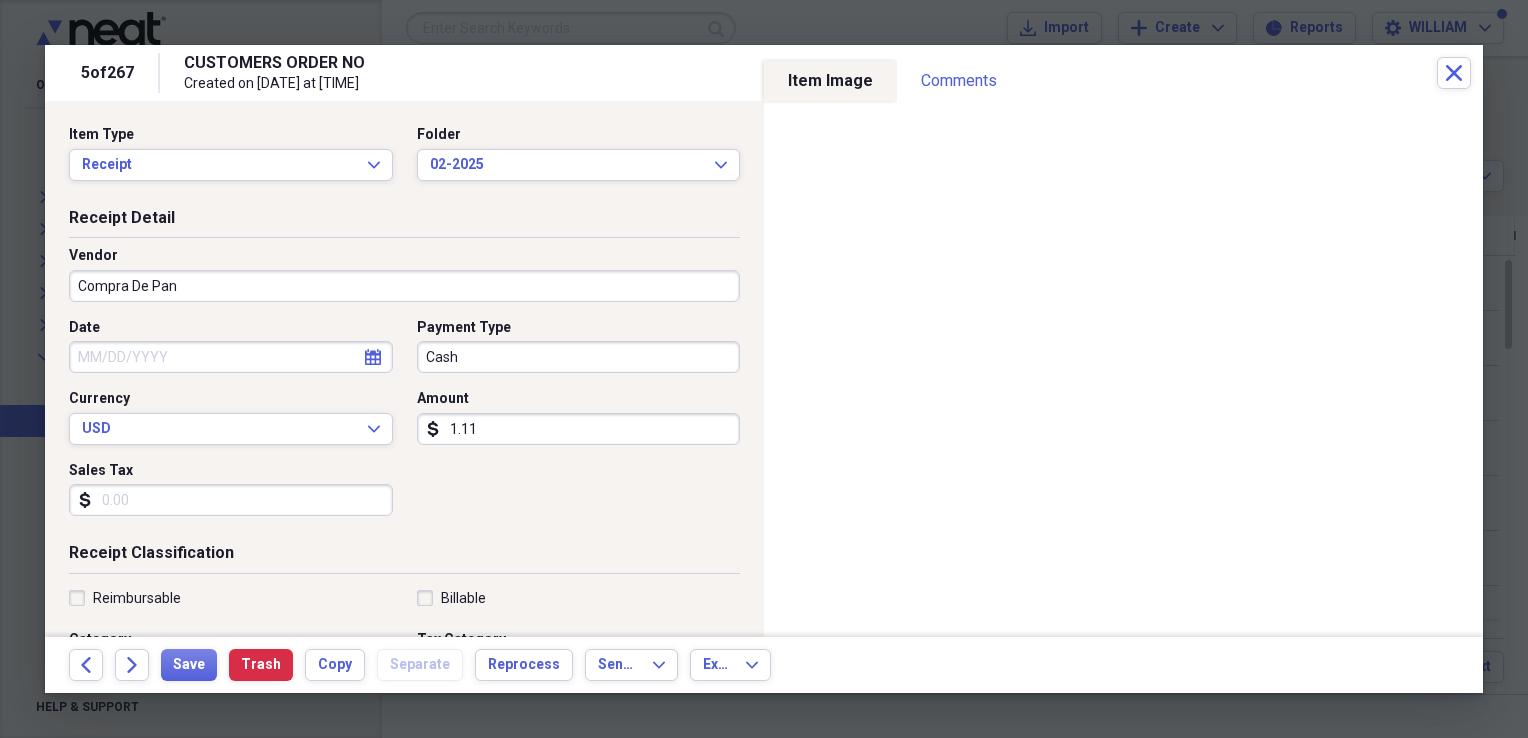 type on "[BUSINESS] Grocery" 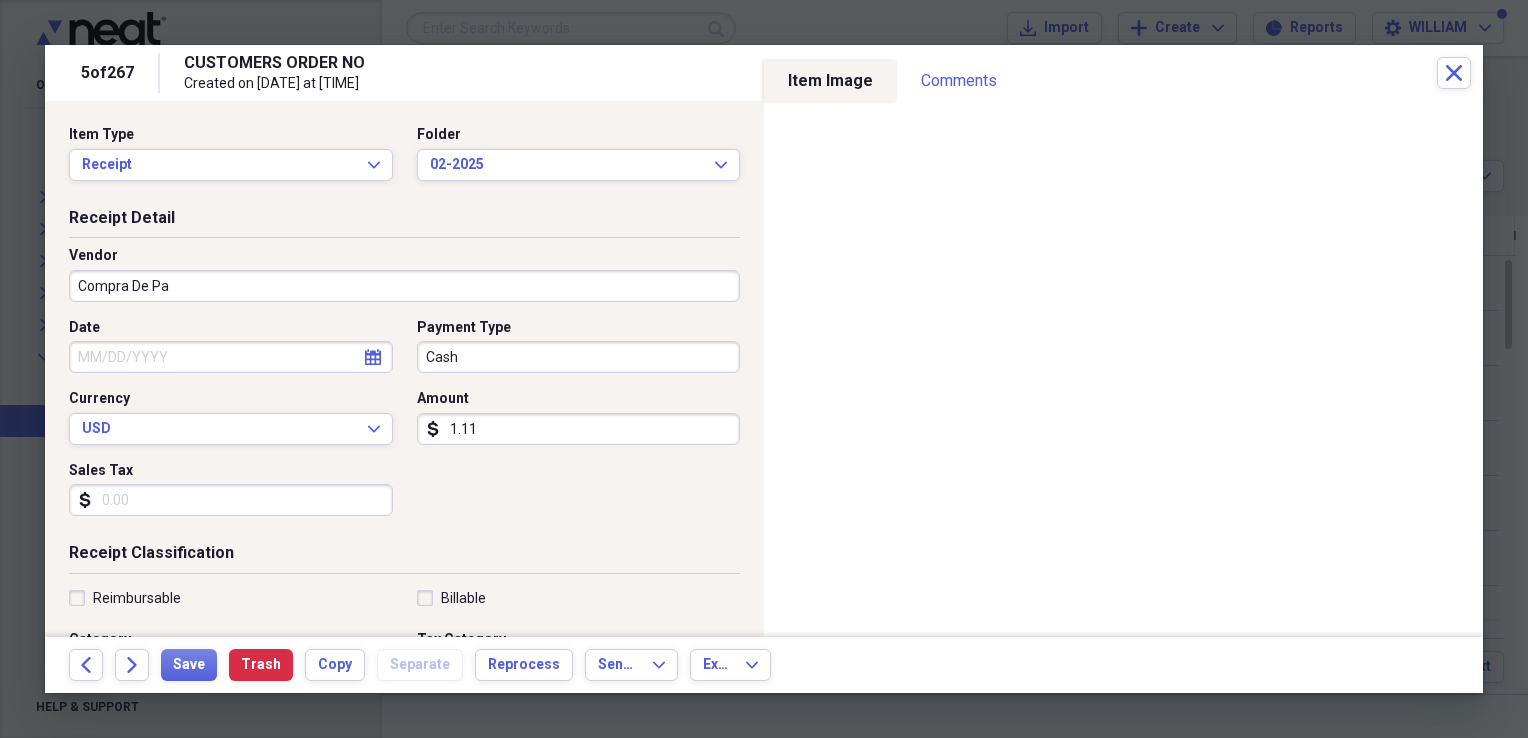 type on "Compra De Pan" 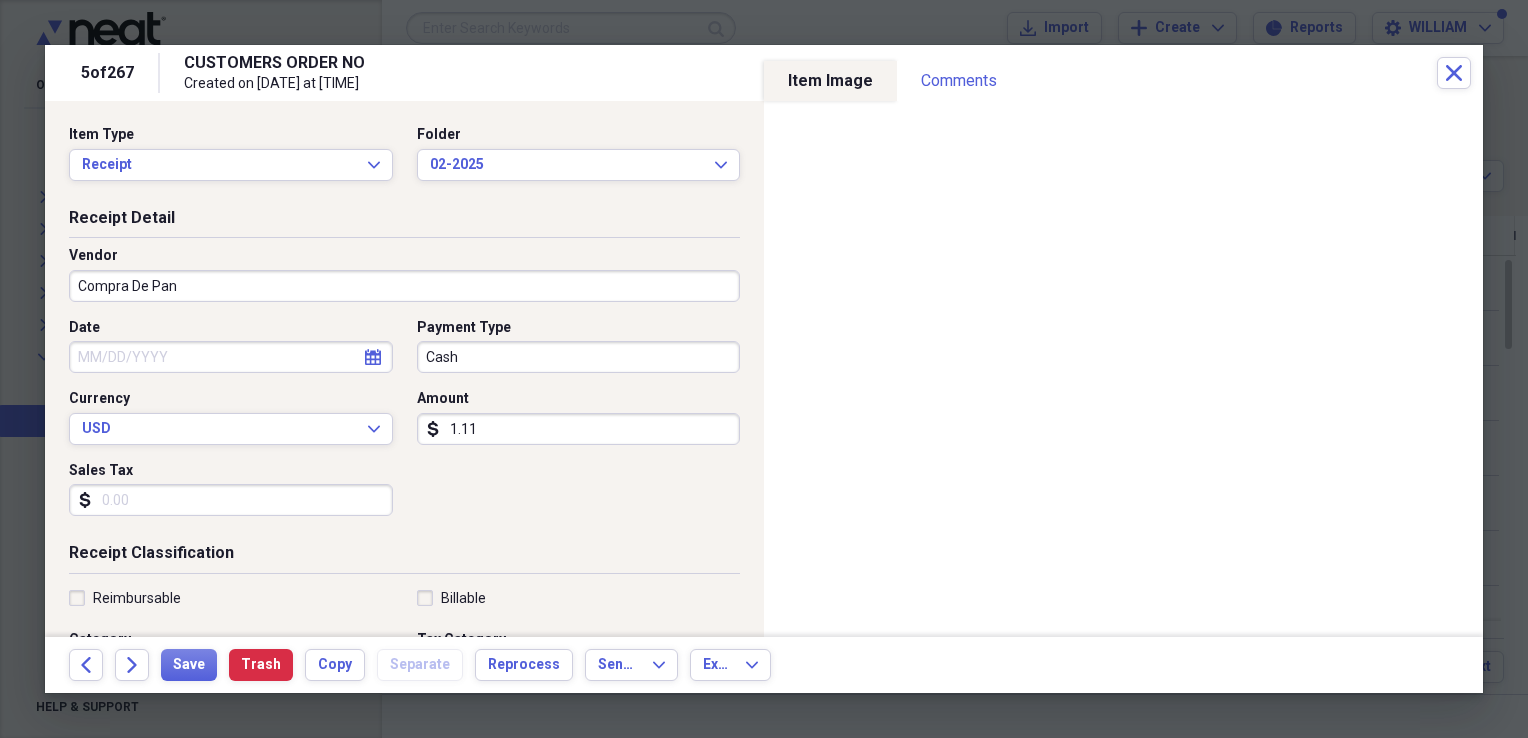 select on "7" 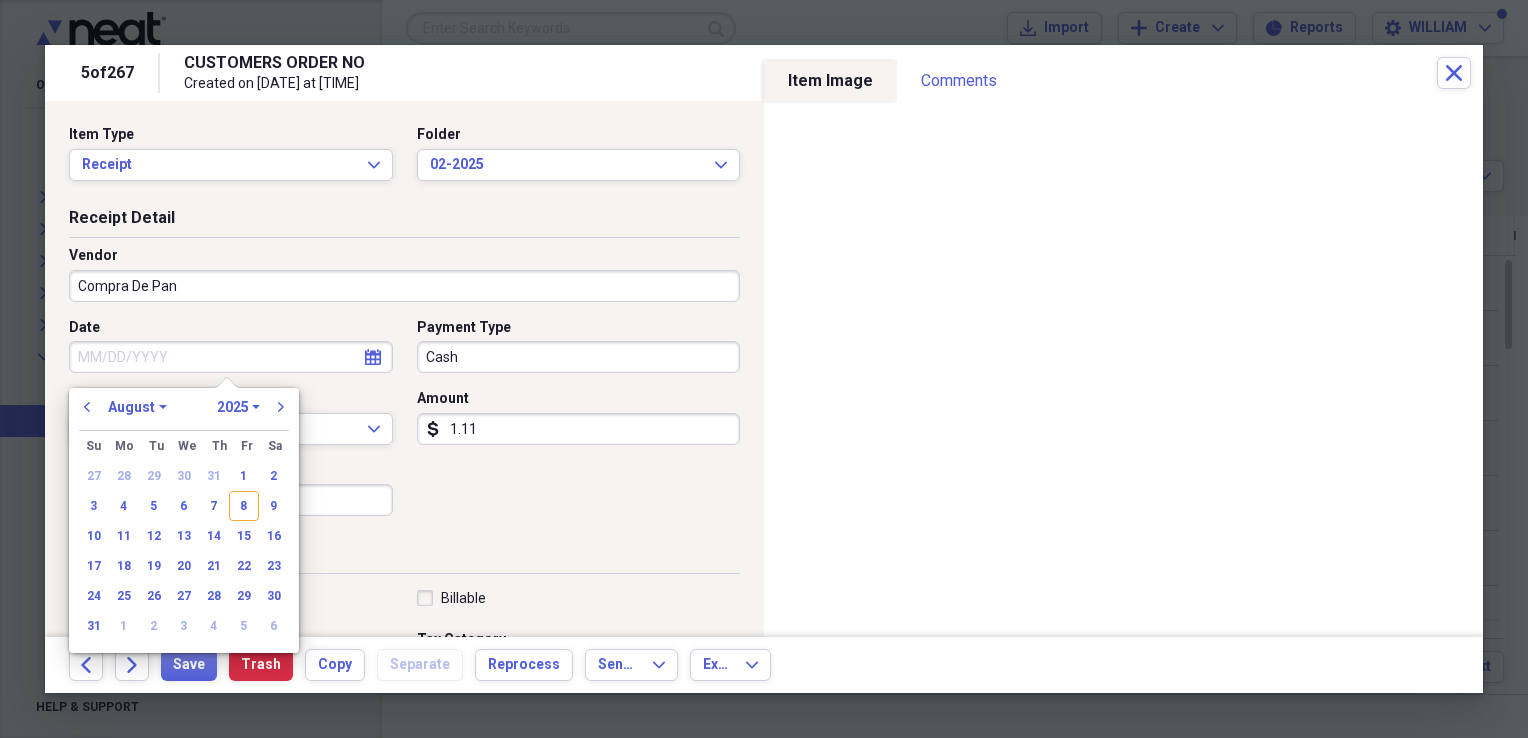 click on "Date" at bounding box center [231, 357] 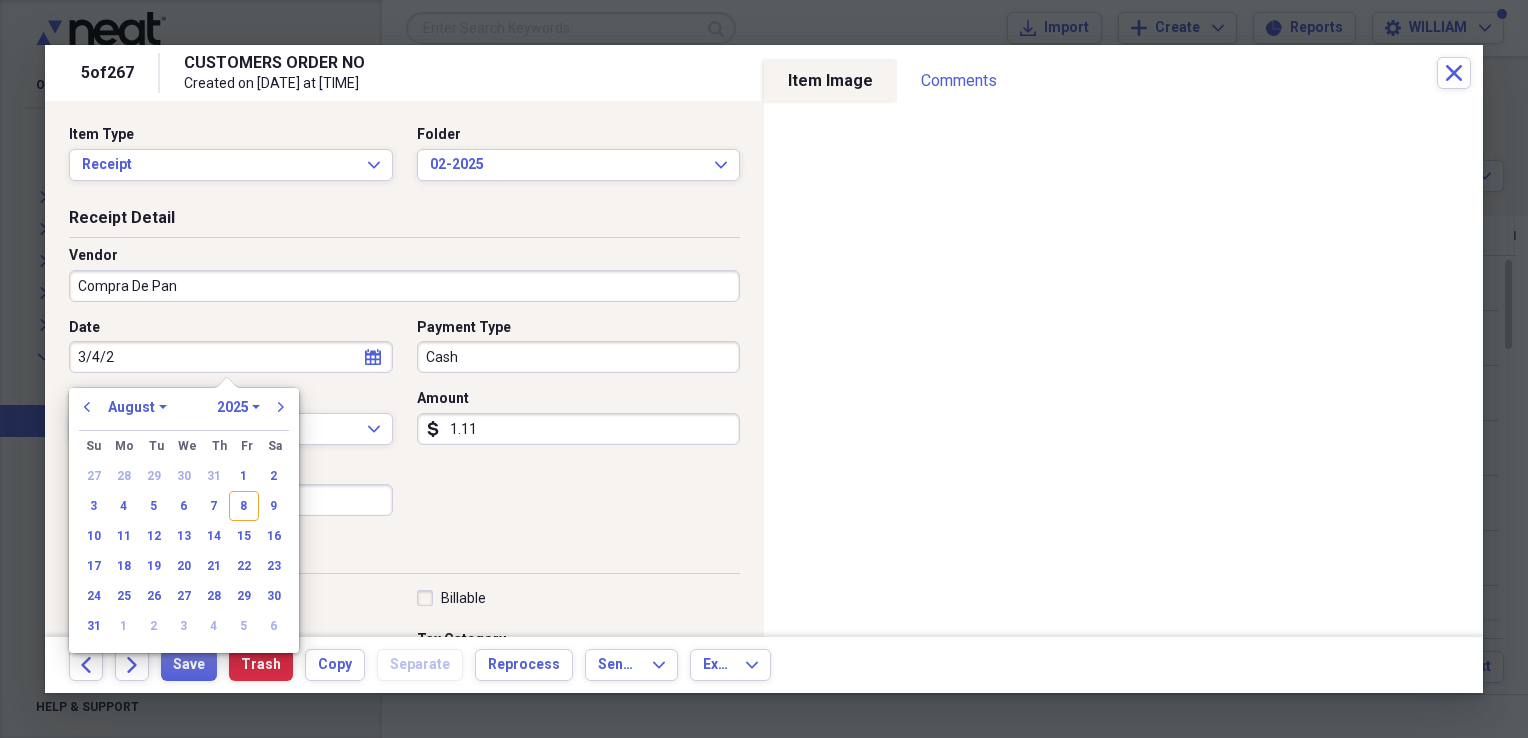 type on "3/4/25" 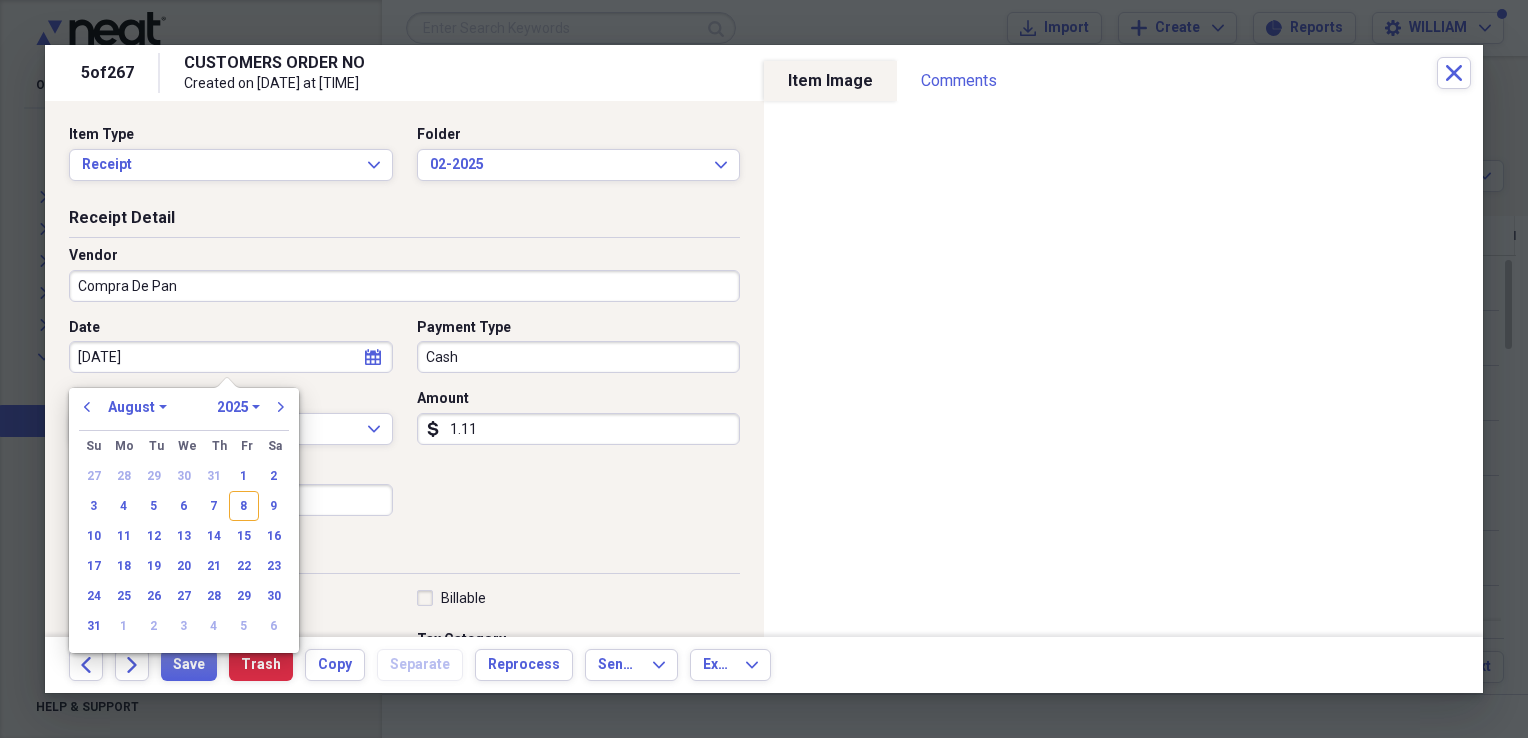select on "2" 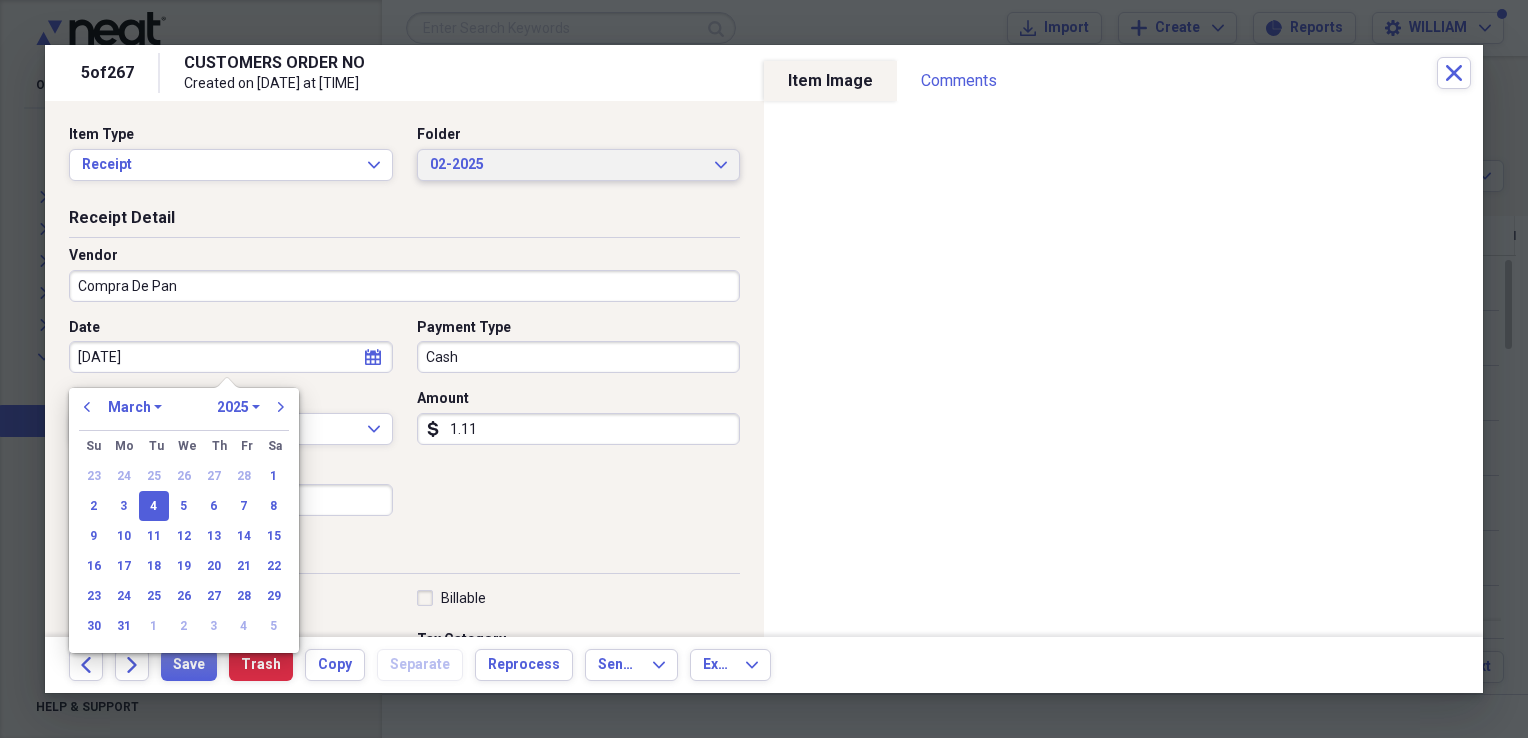 type on "03/04/2025" 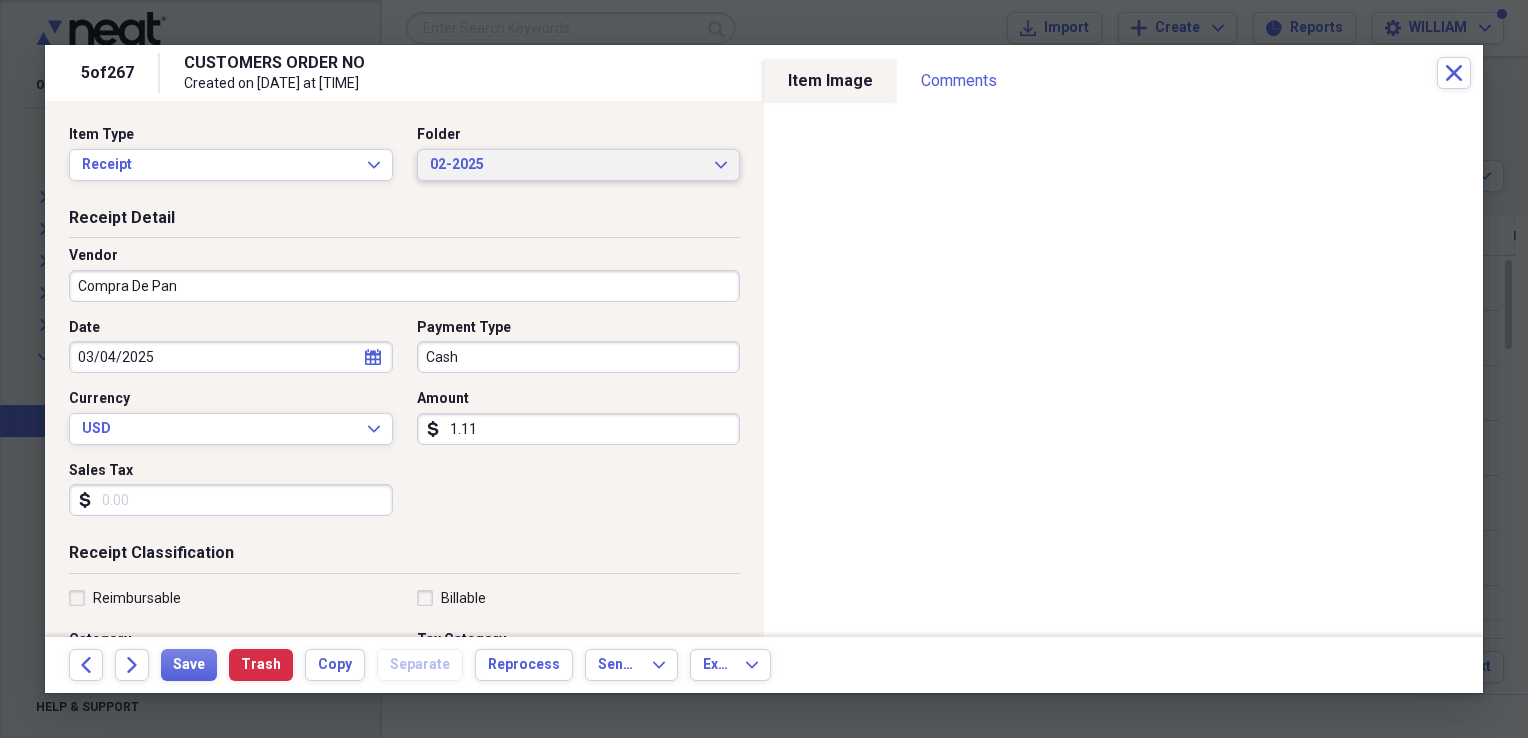 click on "02-2025" at bounding box center (567, 165) 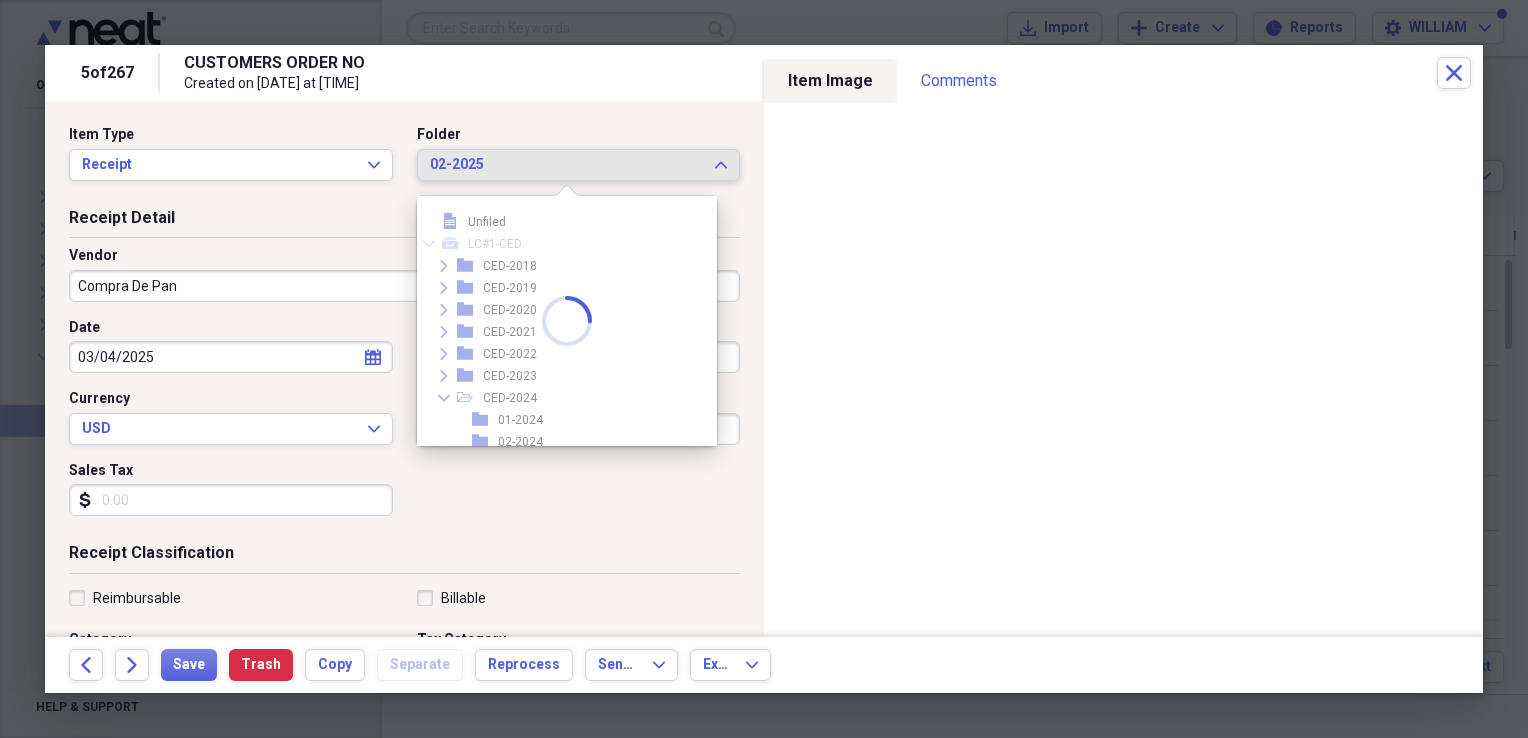 scroll, scrollTop: 736, scrollLeft: 0, axis: vertical 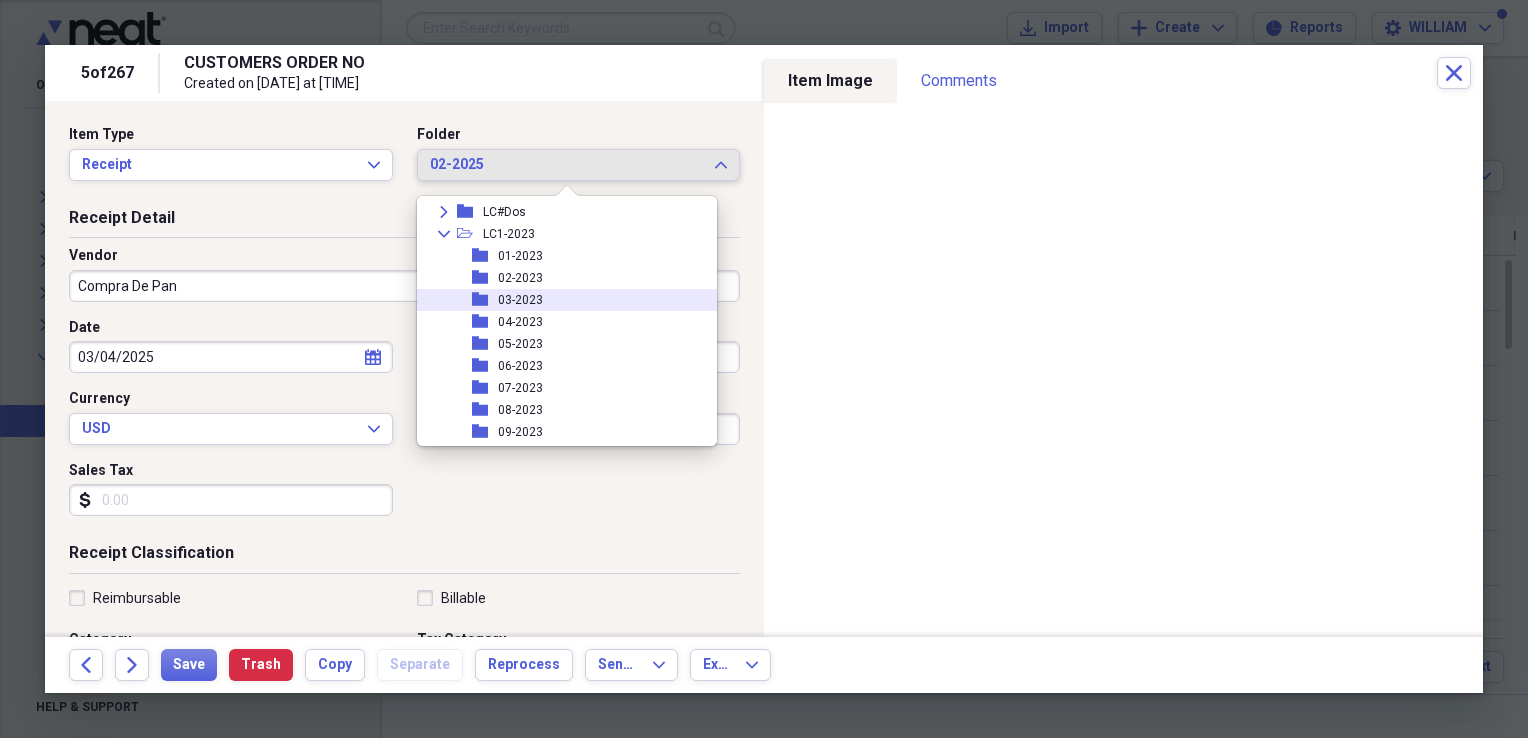 click on "03-2023" at bounding box center [520, 300] 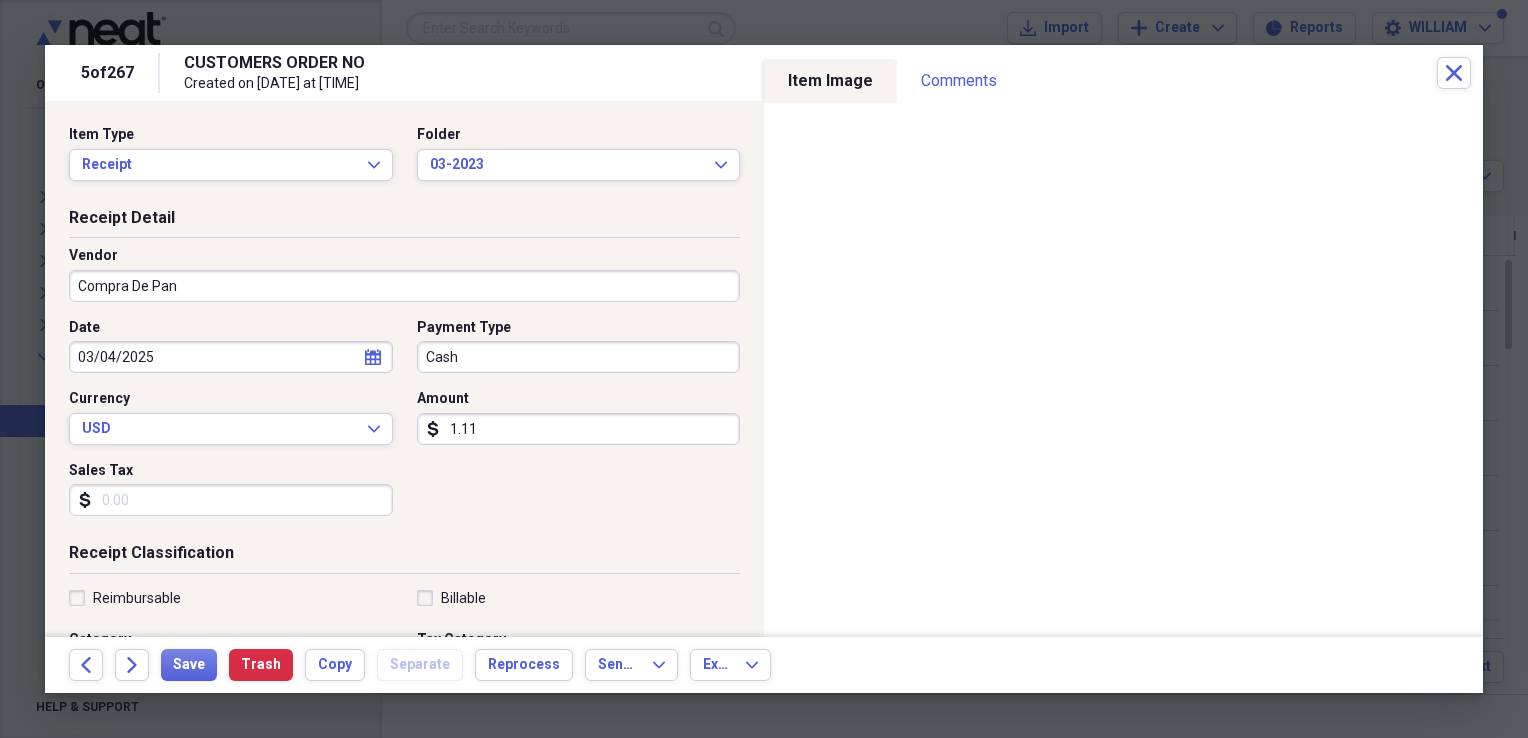click on "Sales Tax" at bounding box center (231, 500) 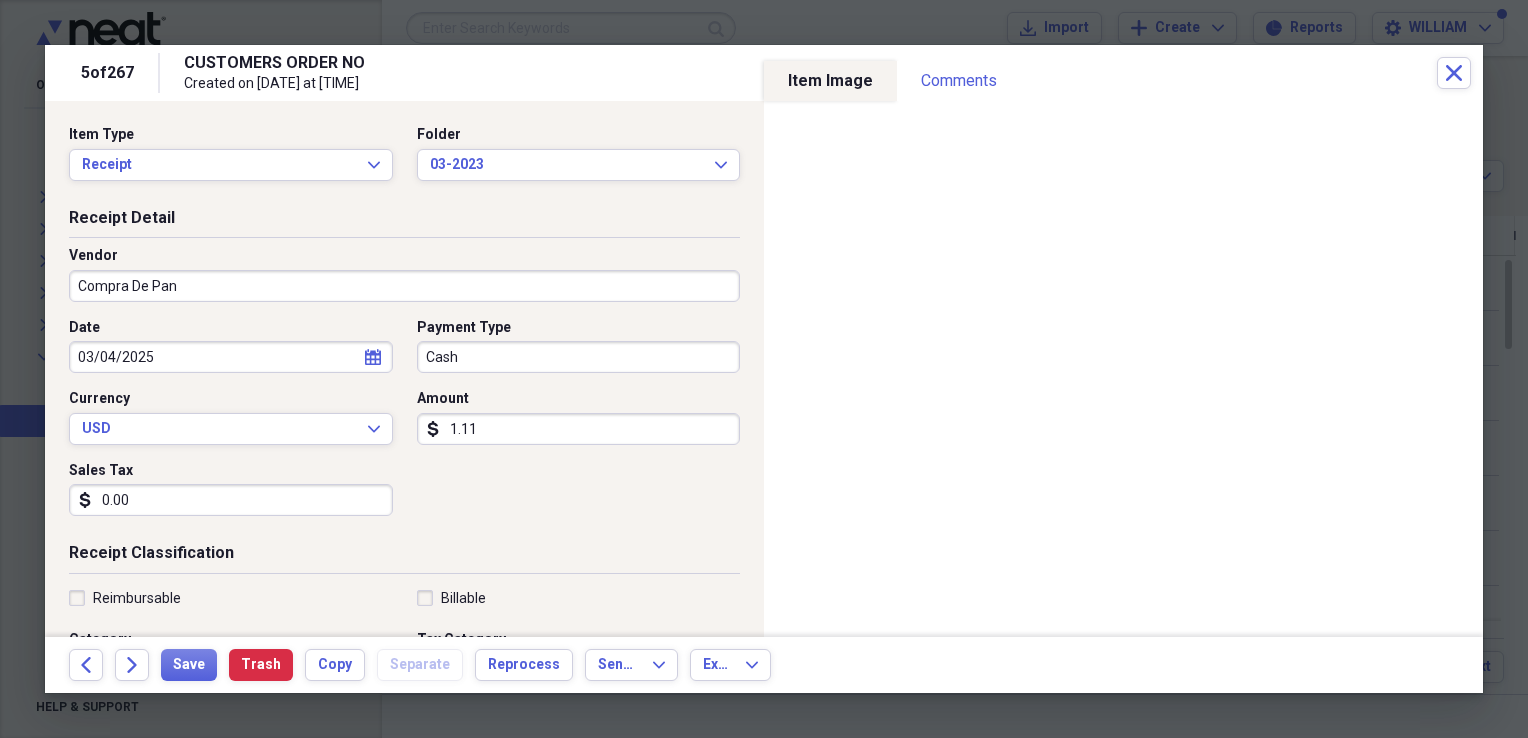 type on "0.00" 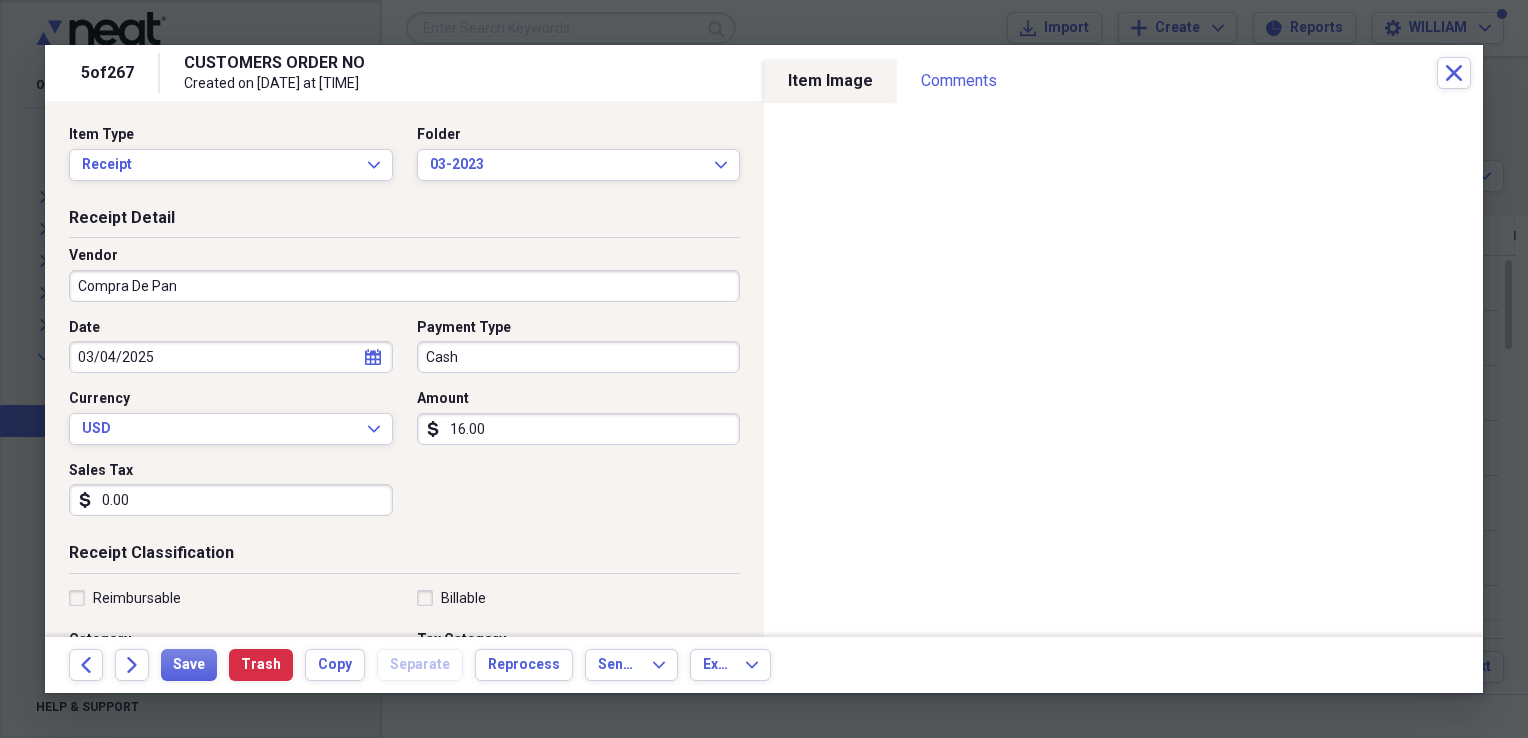 type on "16.00" 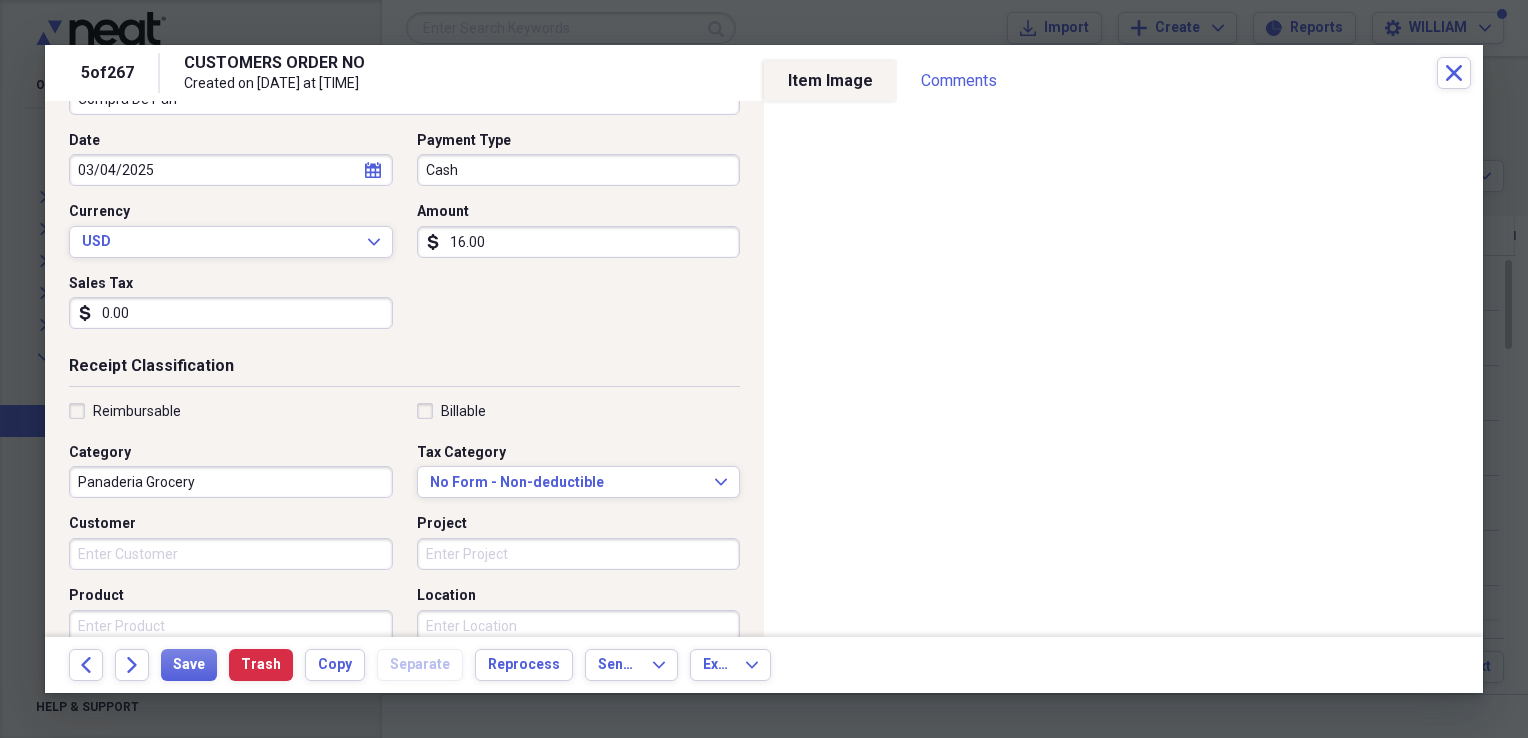 scroll, scrollTop: 184, scrollLeft: 0, axis: vertical 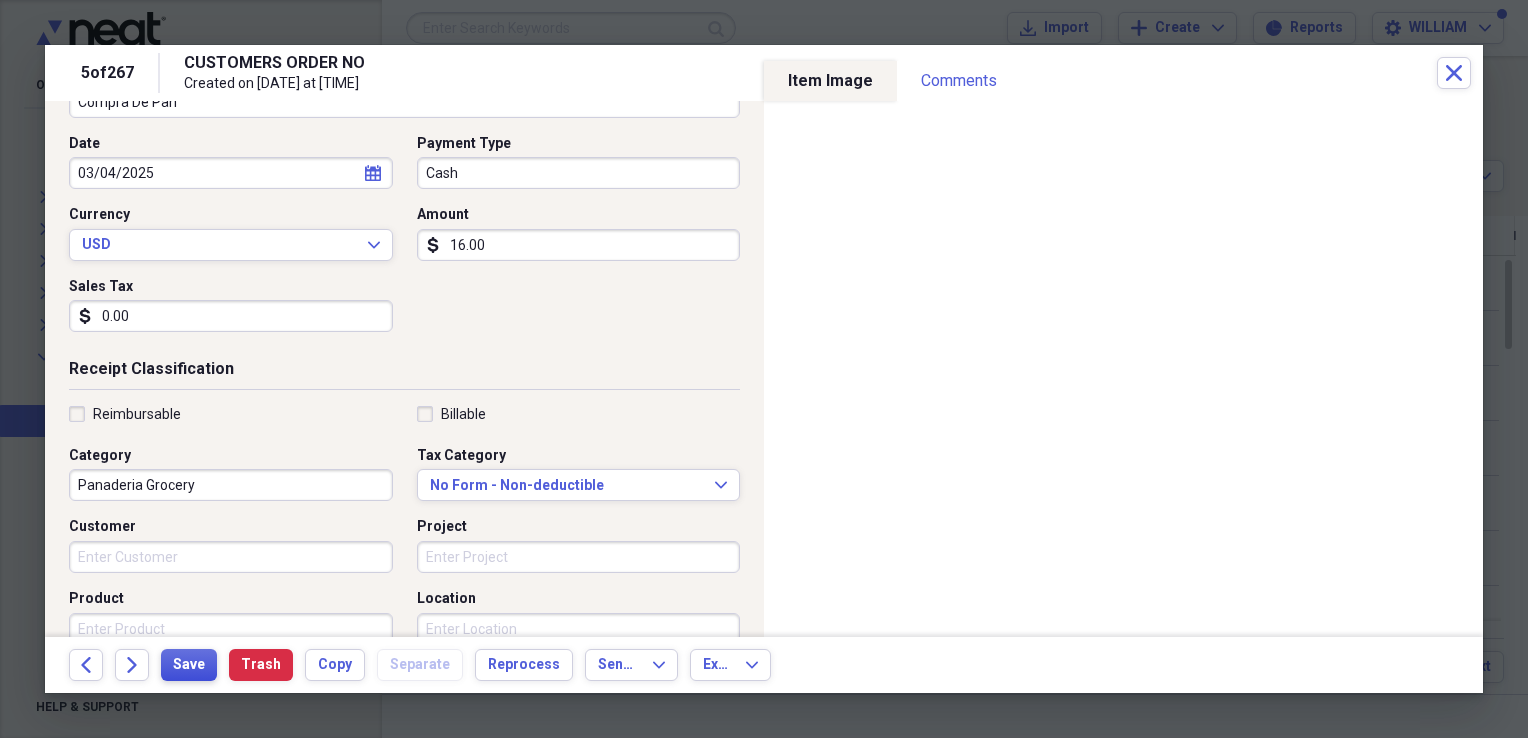click on "Save" at bounding box center [189, 665] 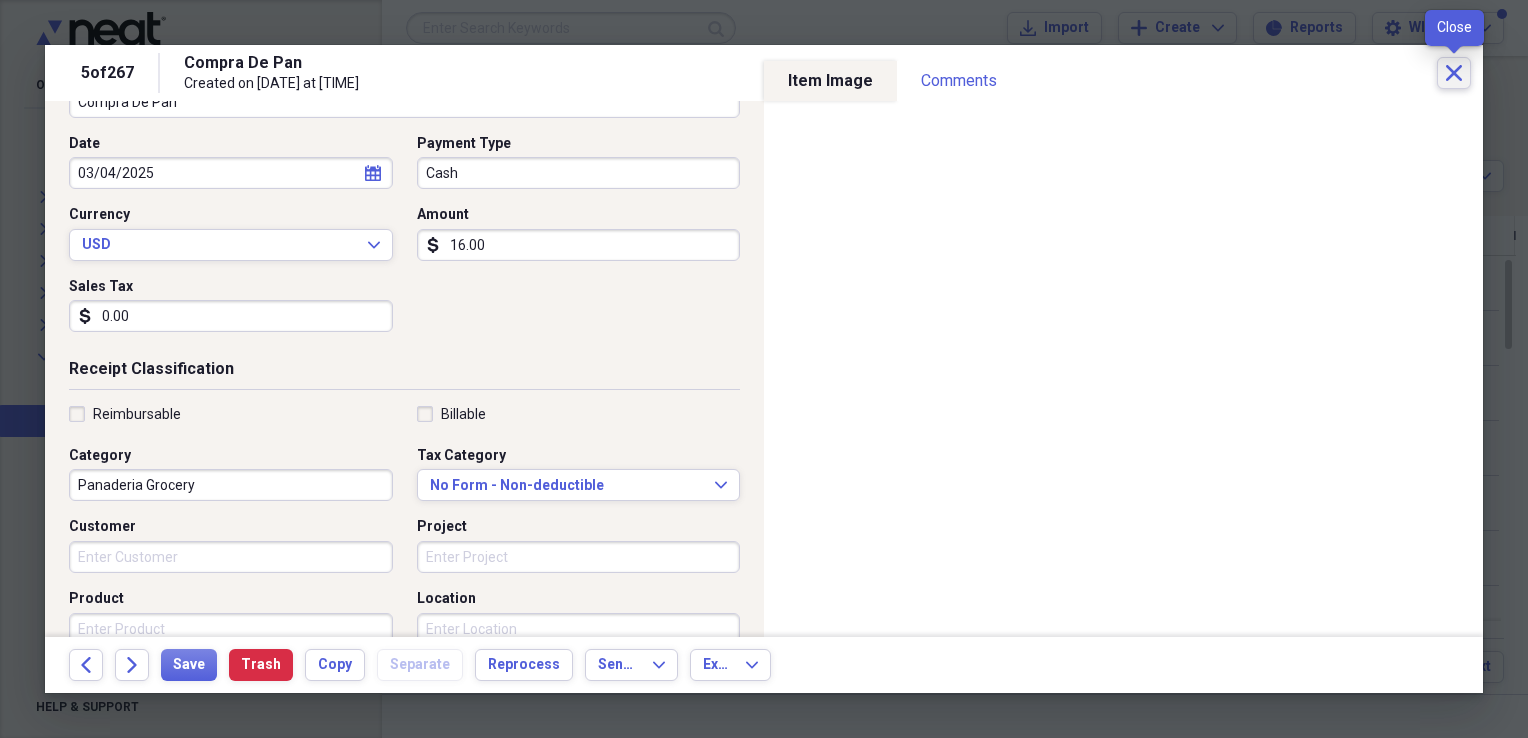 click 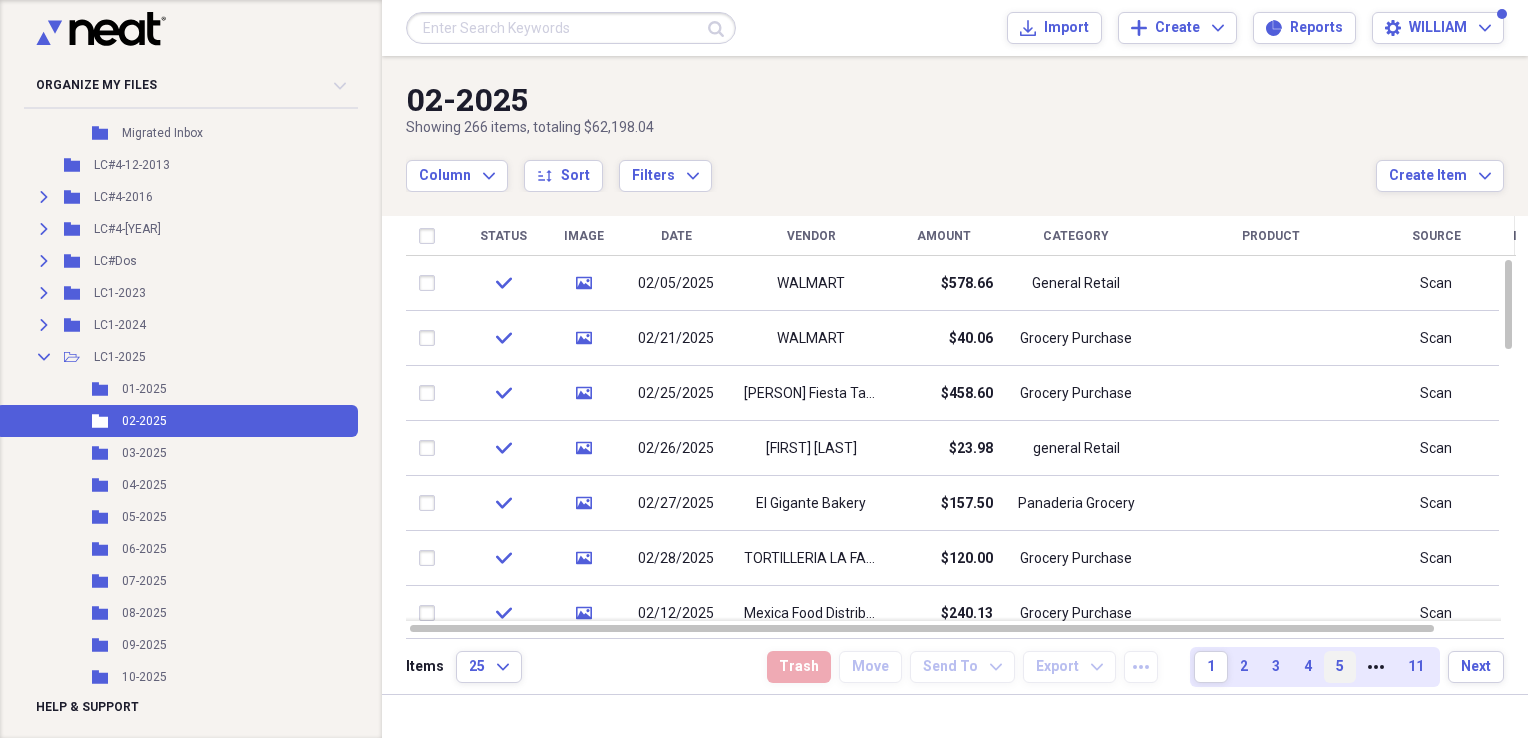click on "5" at bounding box center (1340, 667) 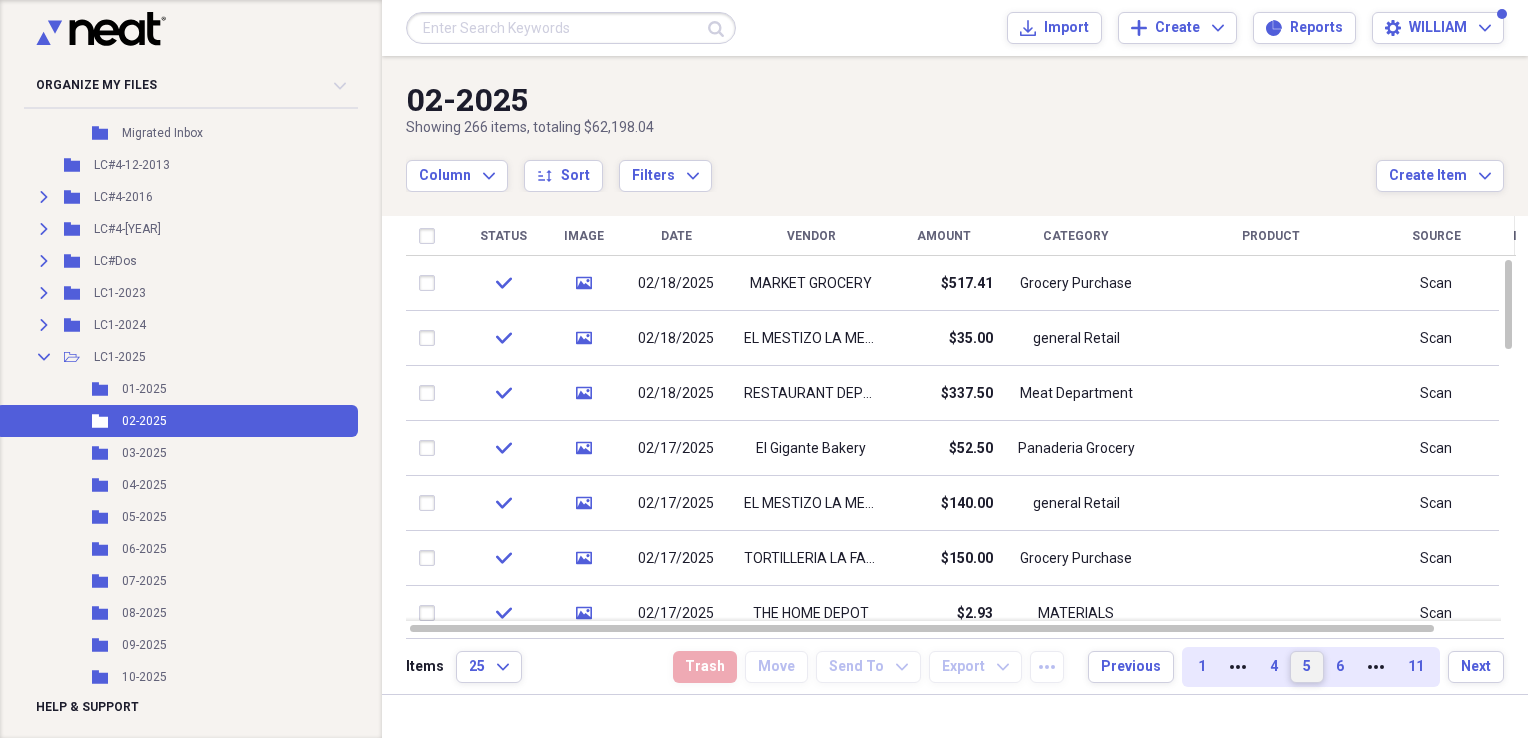 click on "6" at bounding box center [1340, 667] 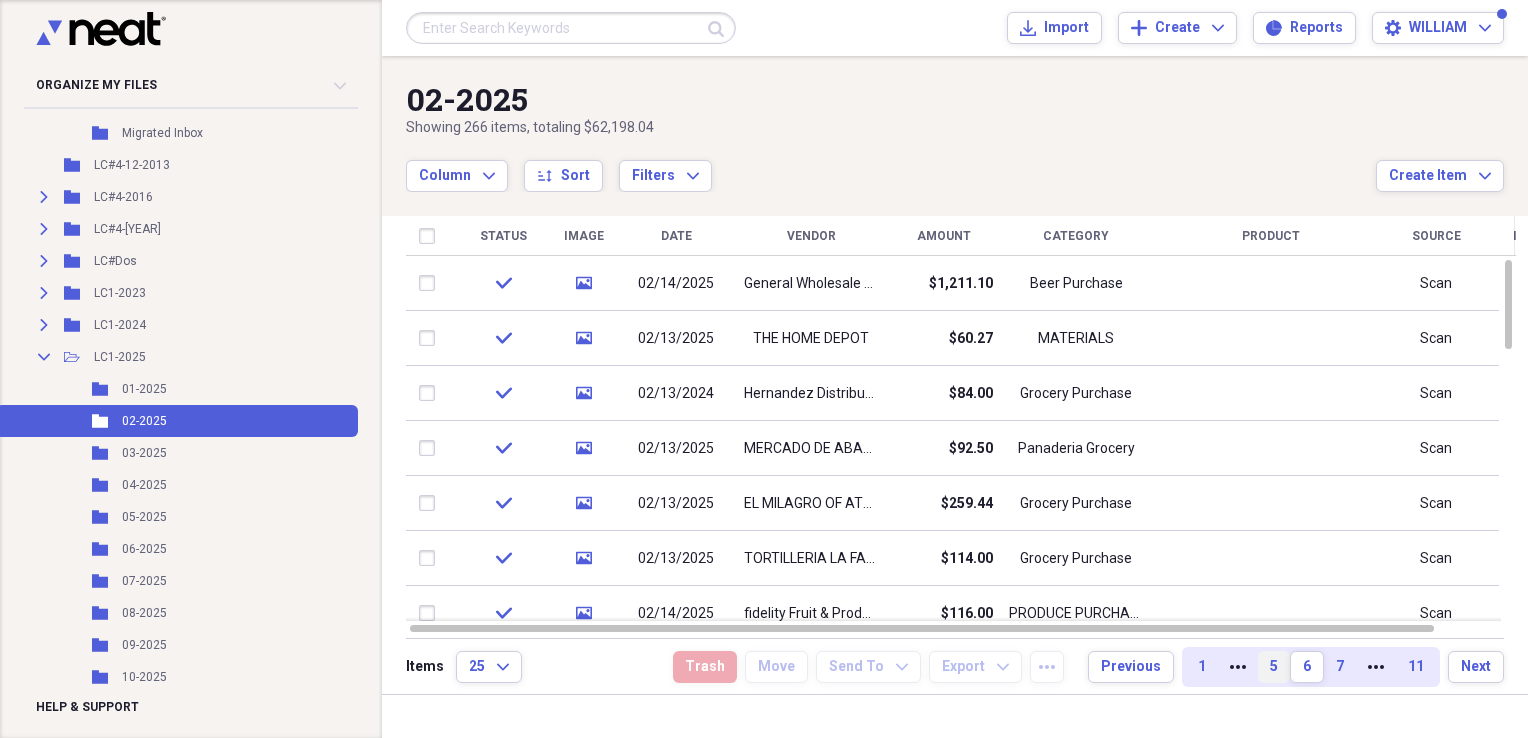 click on "7" at bounding box center (1340, 667) 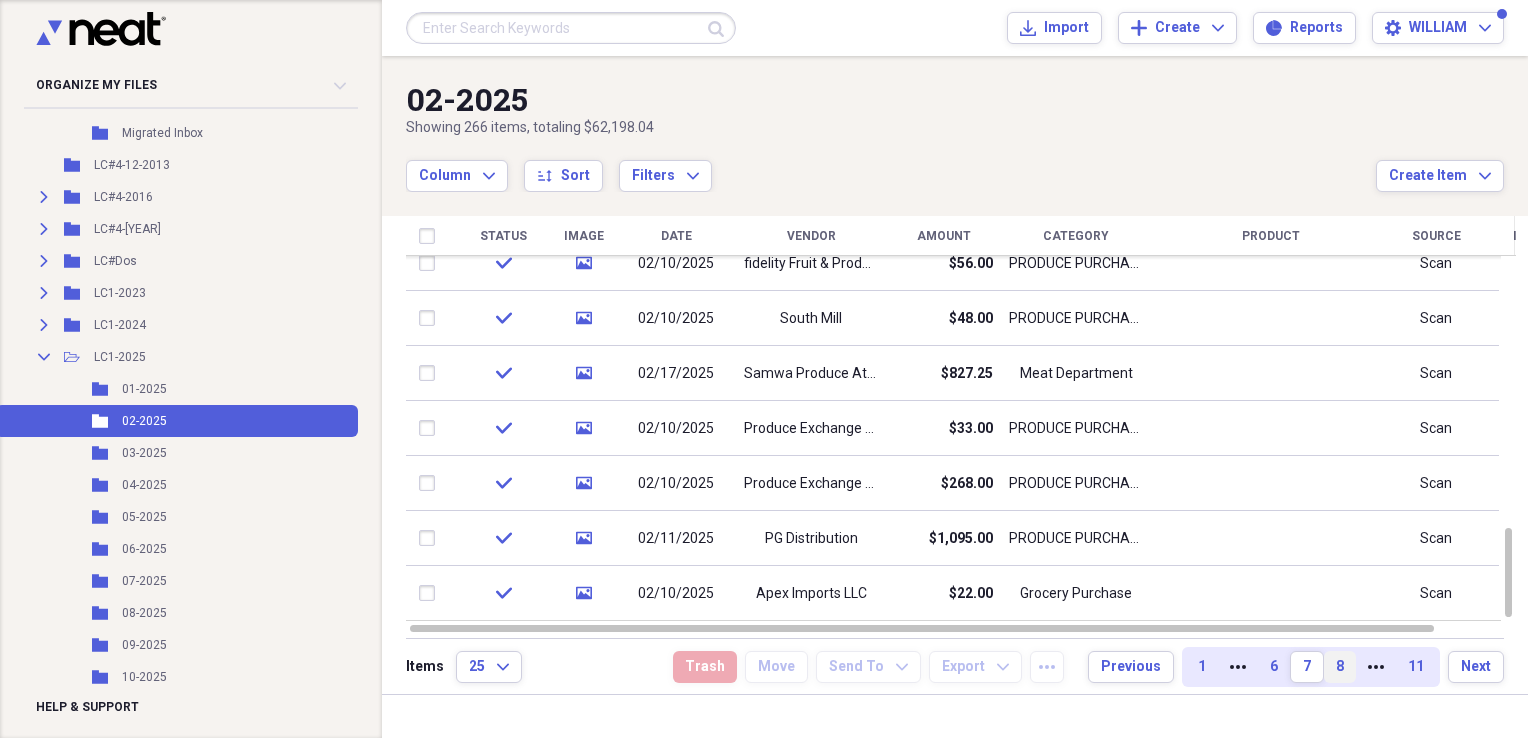 click on "8" at bounding box center (1340, 667) 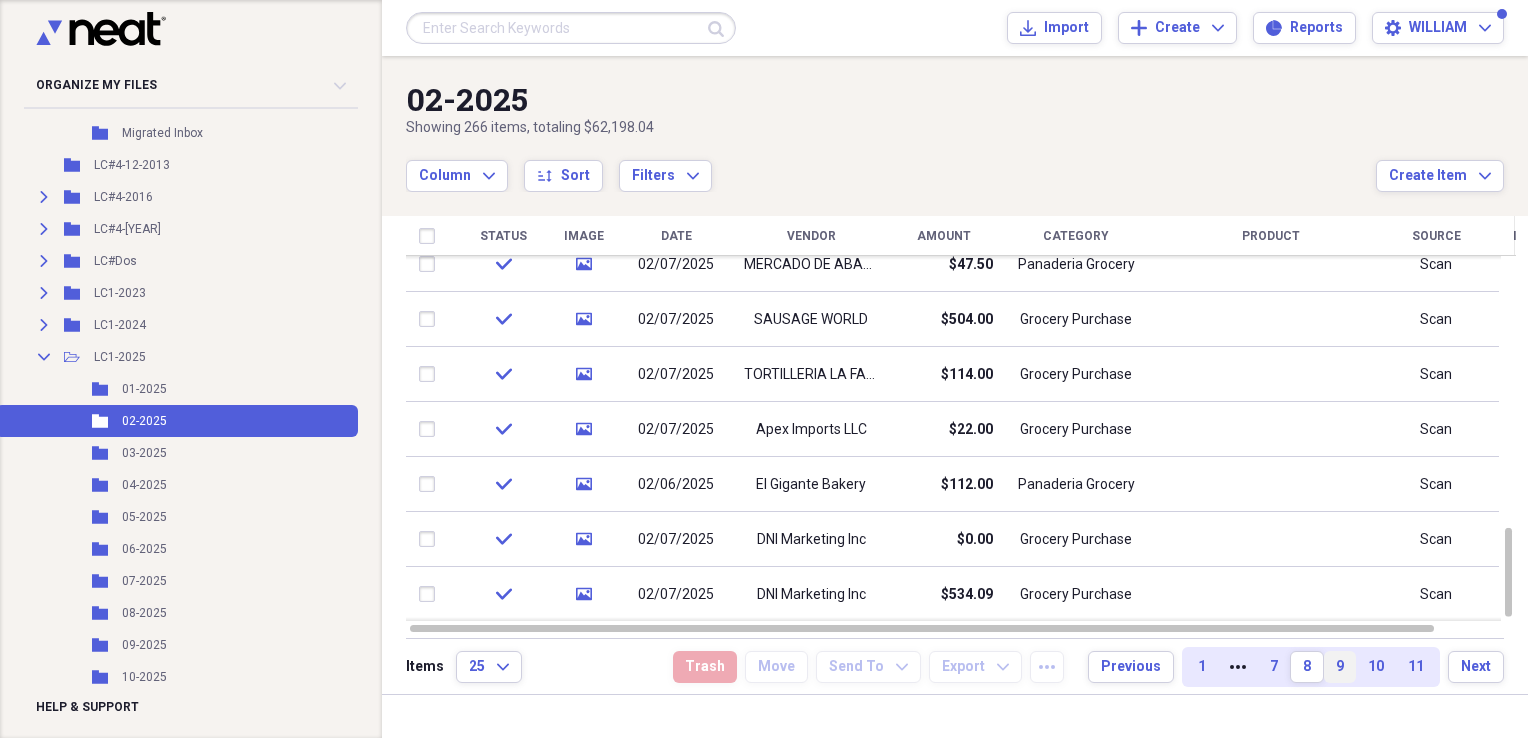 click on "9" at bounding box center [1340, 667] 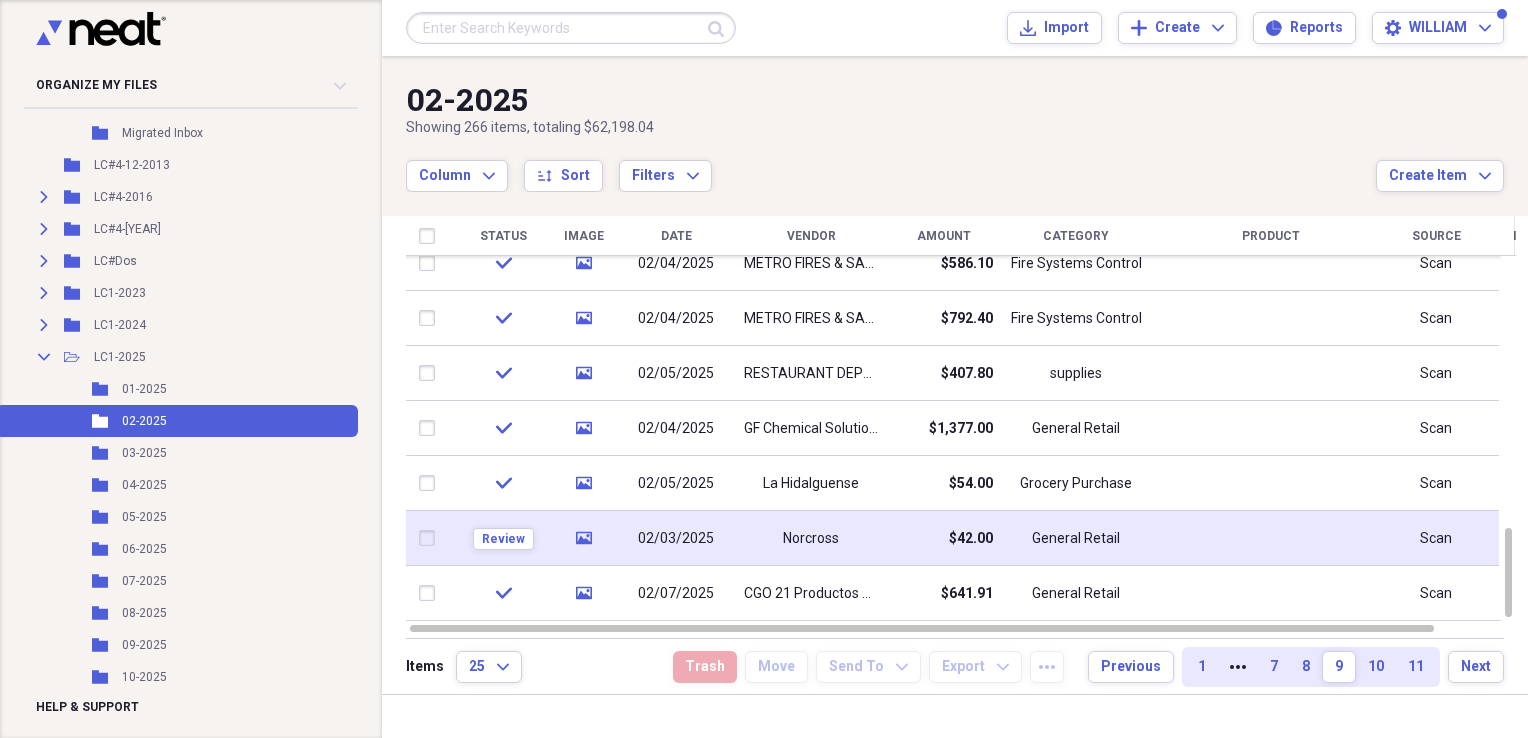 click on "Norcross" at bounding box center [811, 539] 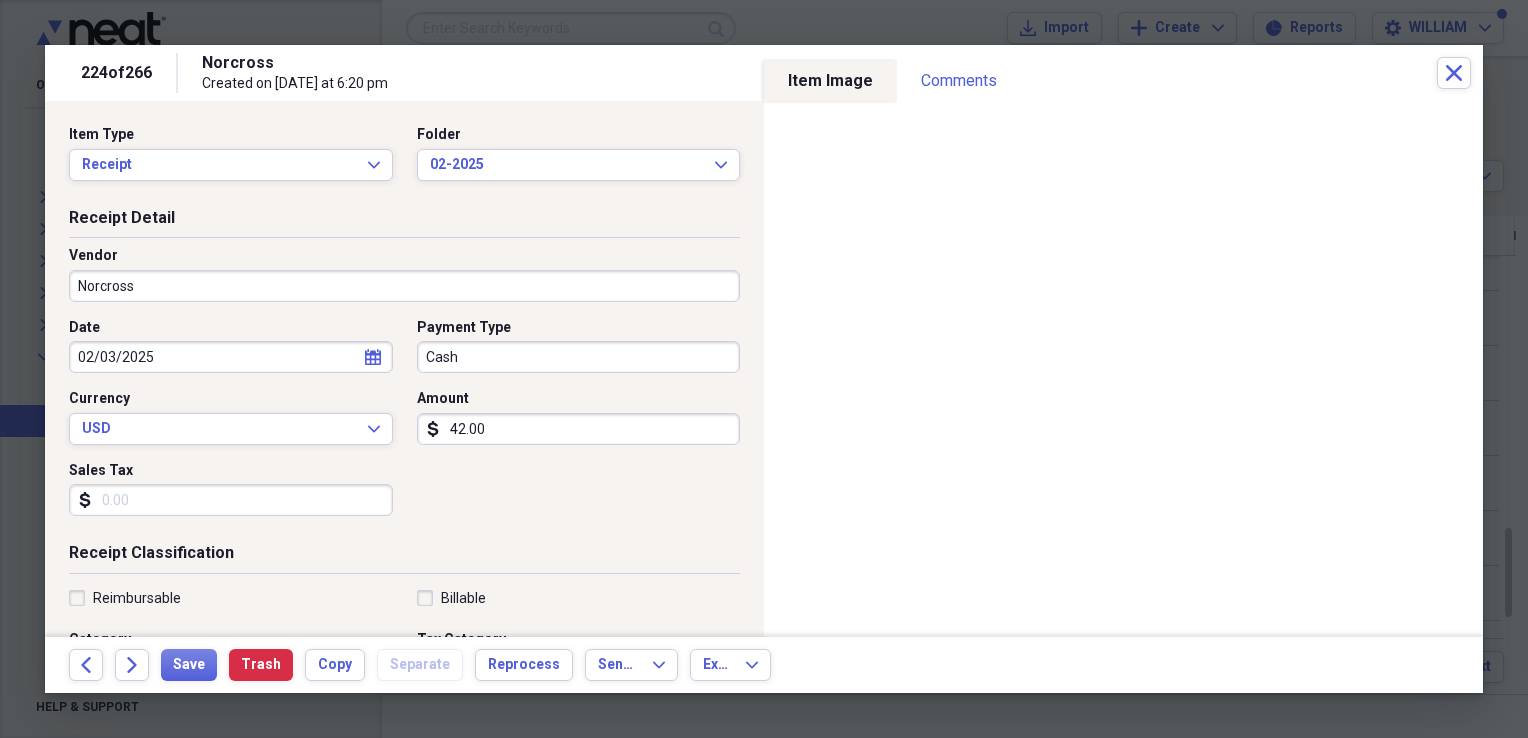 click on "Norcross" at bounding box center (404, 286) 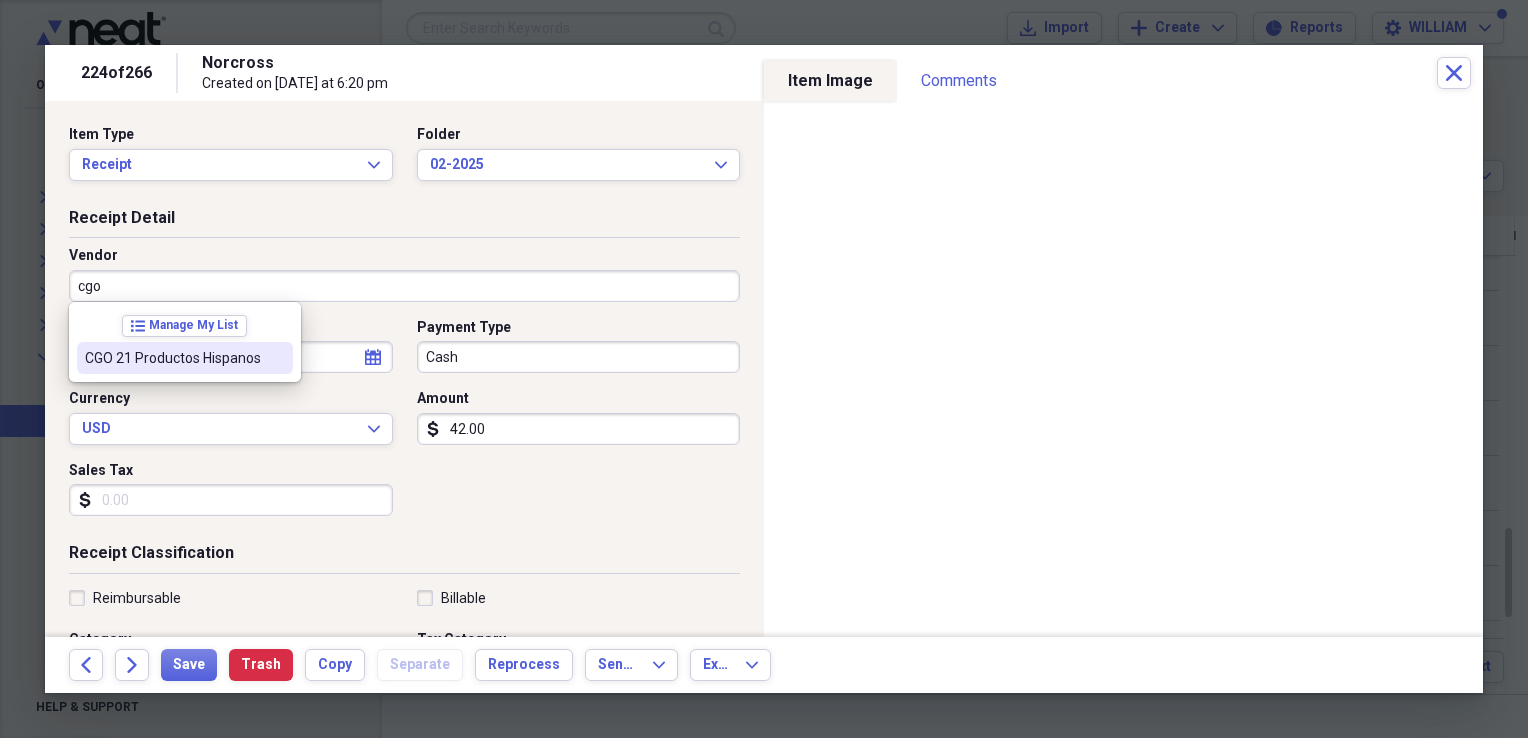 click on "CGO 21 Productos Hispanos" at bounding box center [173, 358] 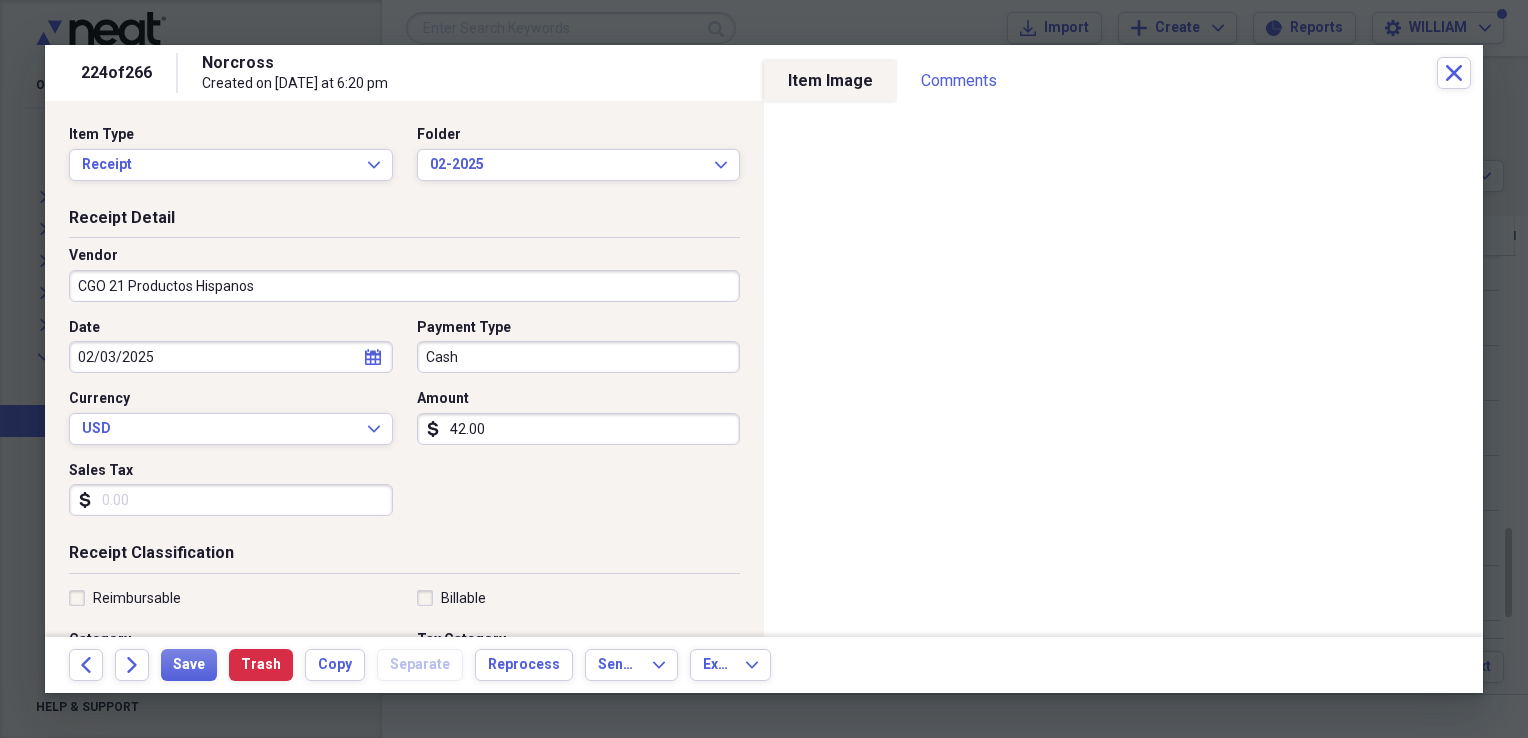 click on "Sales Tax" at bounding box center (231, 500) 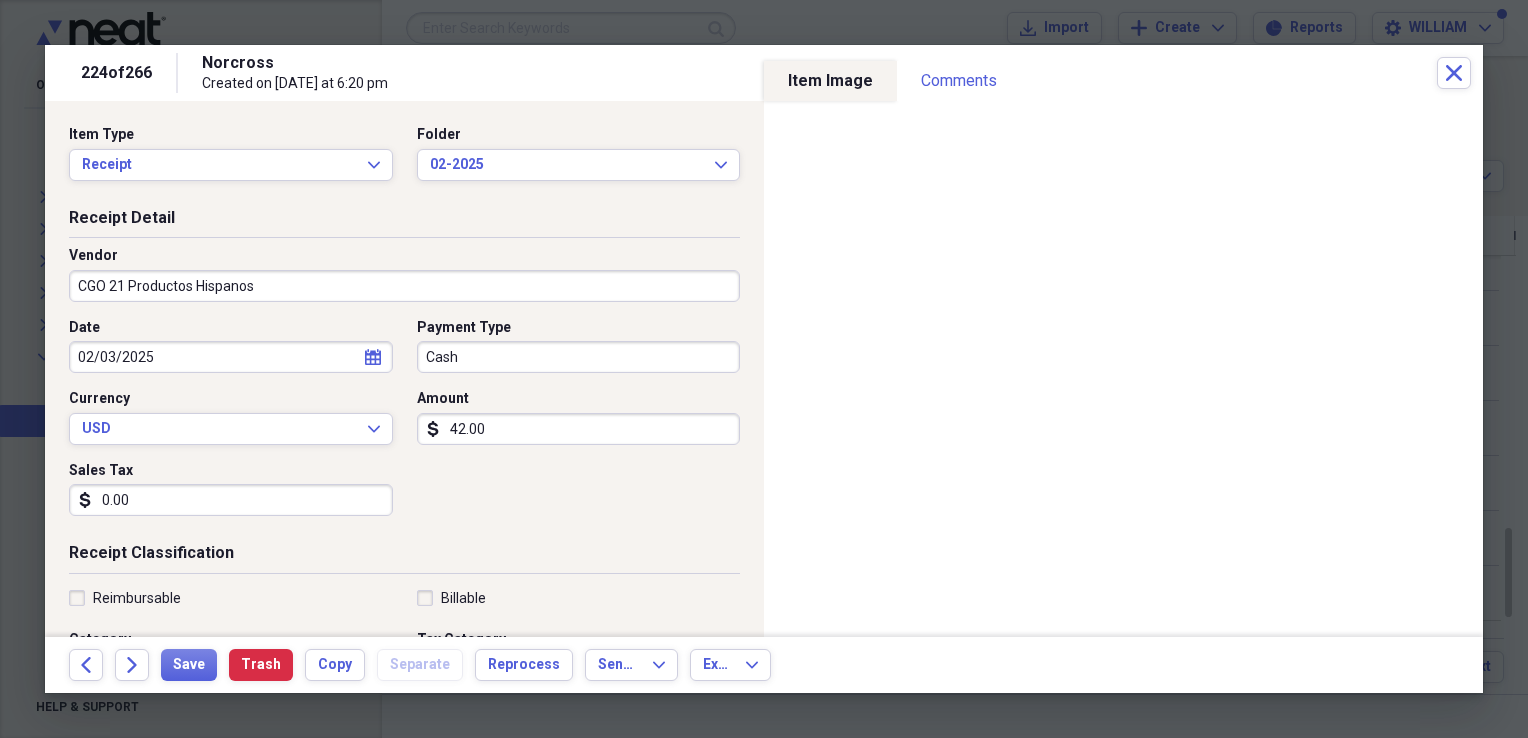 type on "0.00" 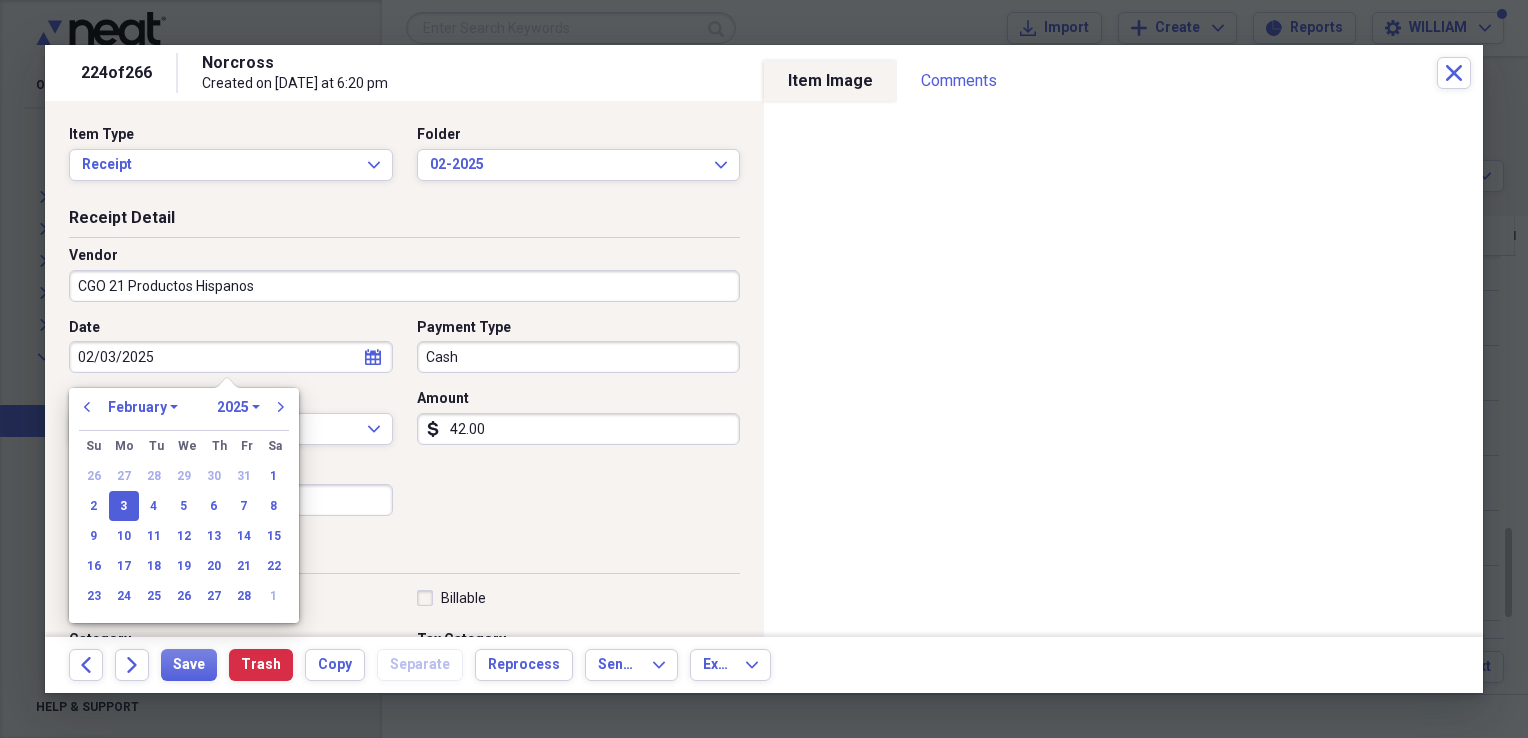 click on "02/03/2025" at bounding box center (231, 357) 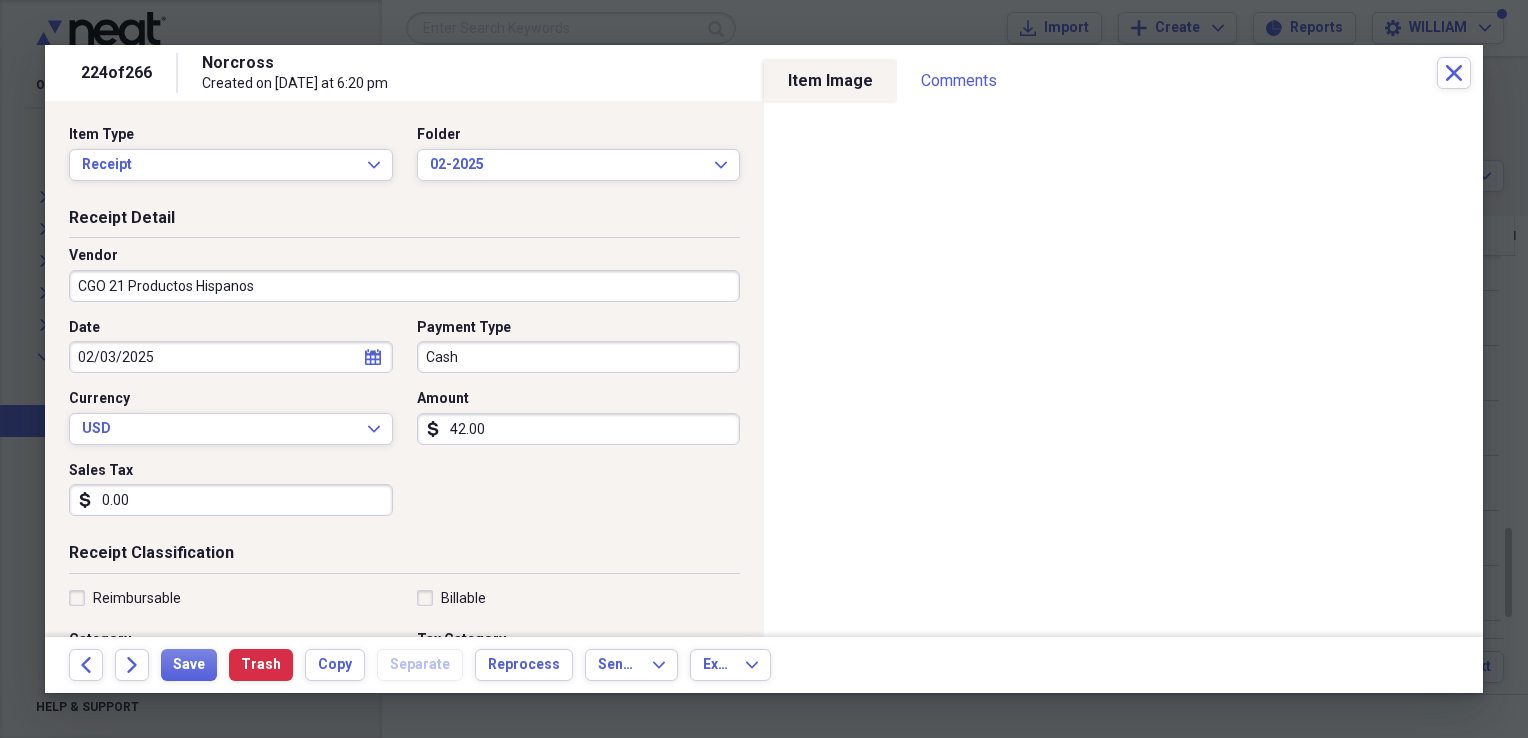 click on "Date 02/03/2025 calendar Calendar Payment Type Cash Currency USD Expand Amount dollar-sign 42.00 Sales Tax dollar-sign 0.00" at bounding box center (404, 425) 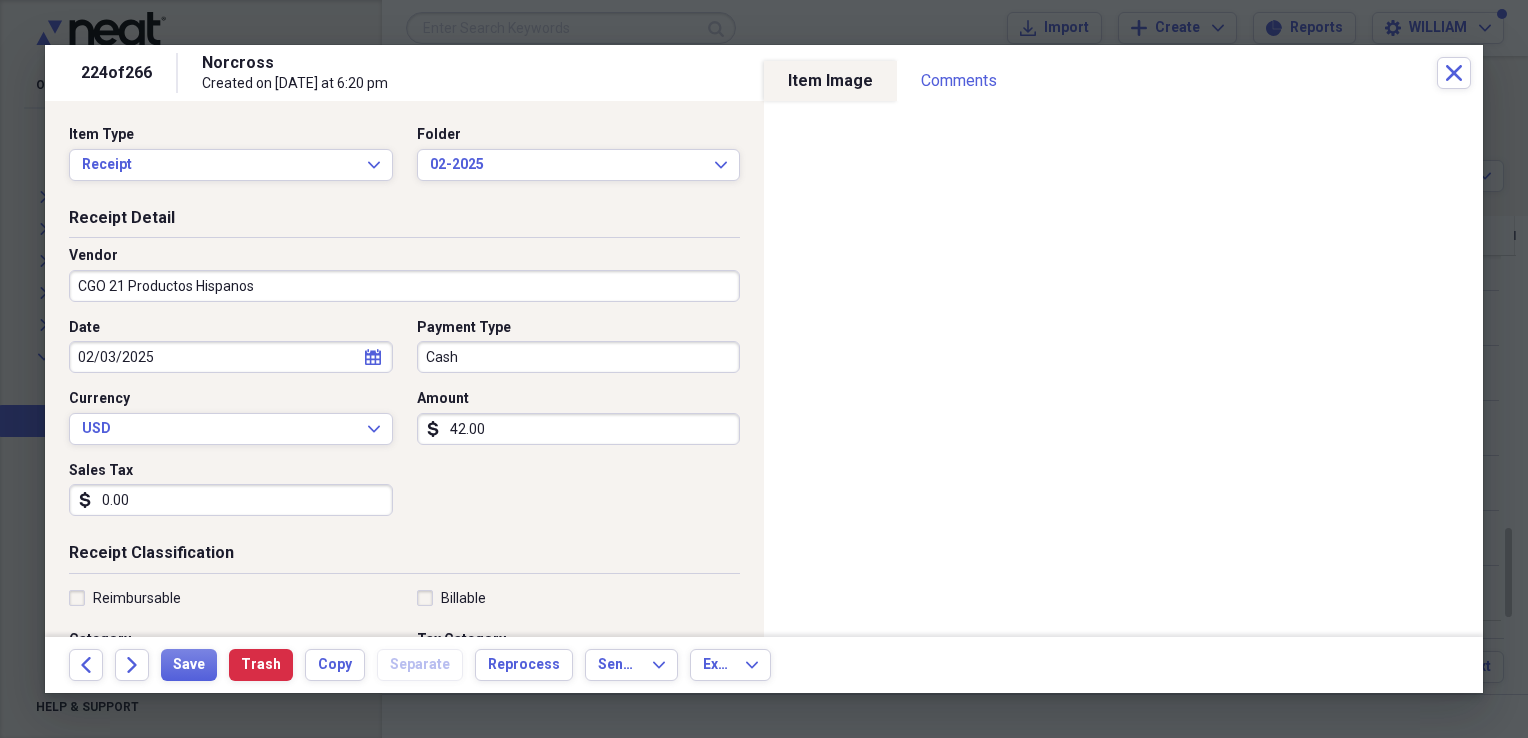 click on "42.00" at bounding box center (579, 429) 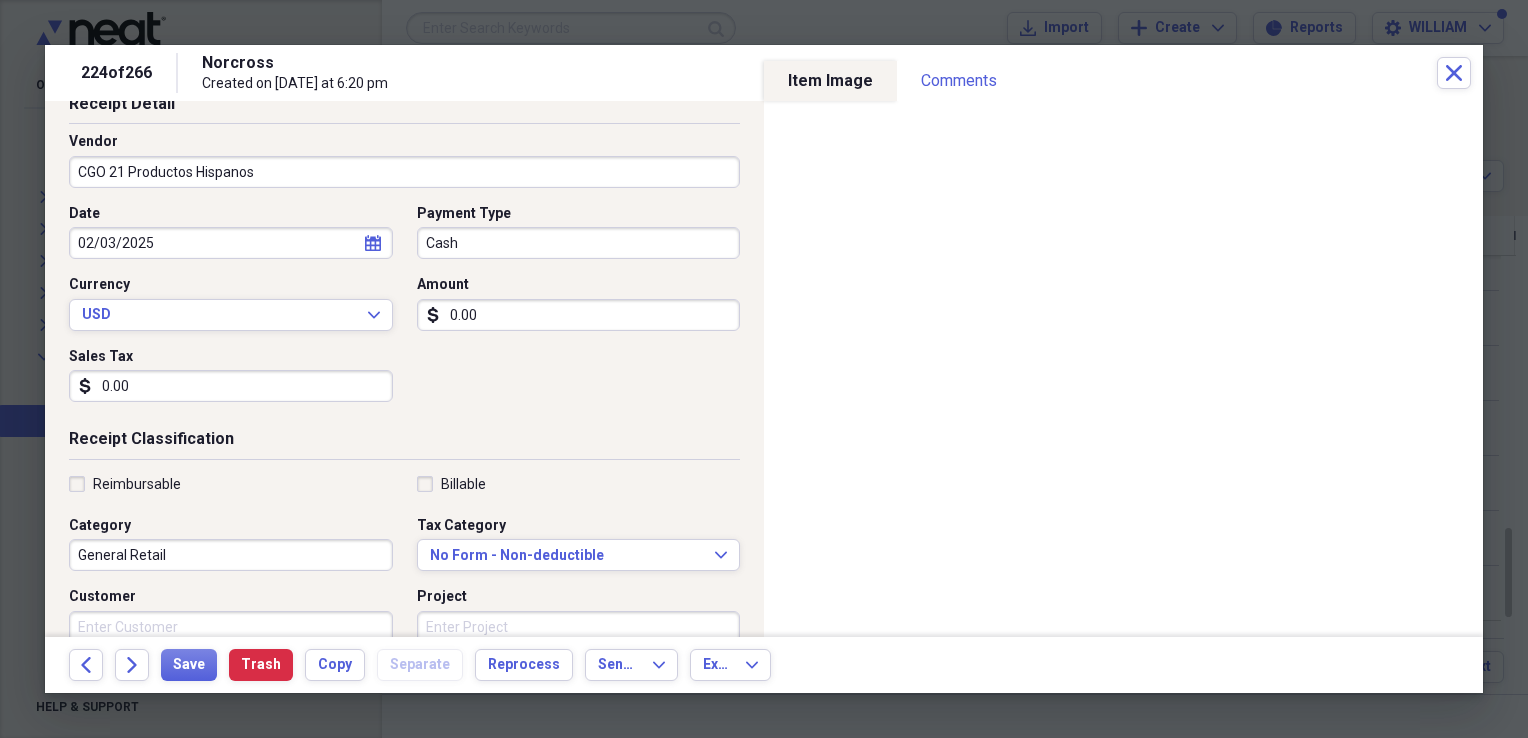 scroll, scrollTop: 115, scrollLeft: 0, axis: vertical 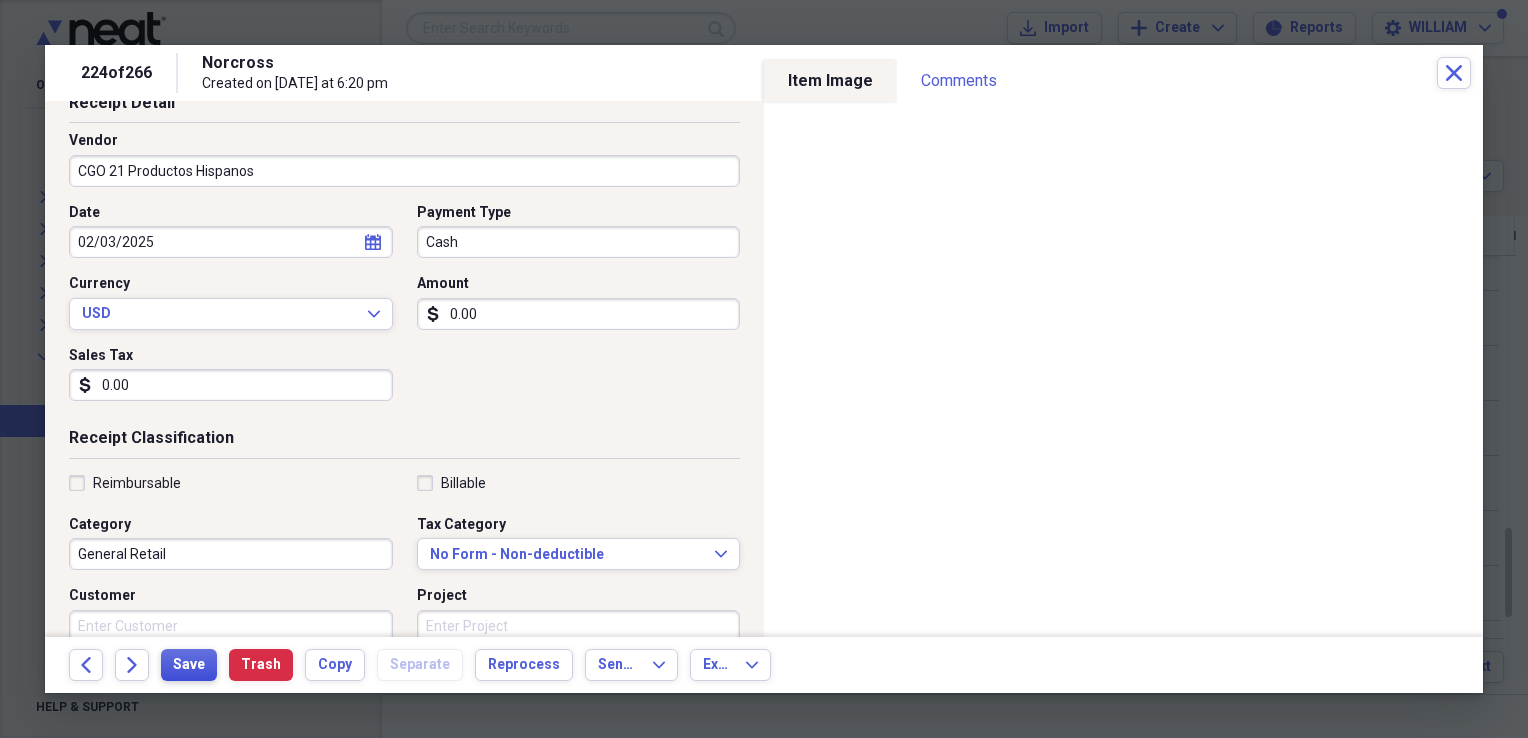 type on "0.00" 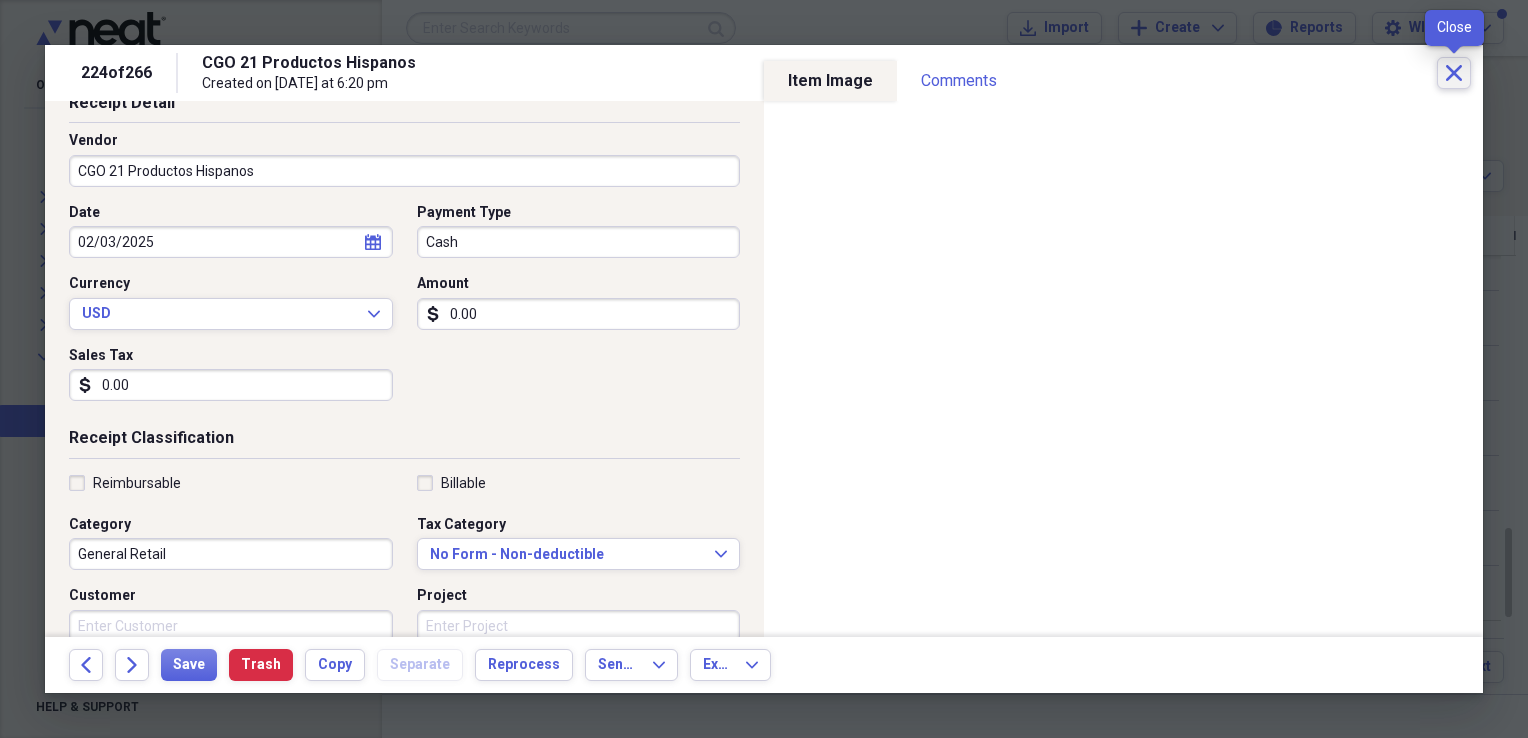 click on "Close" 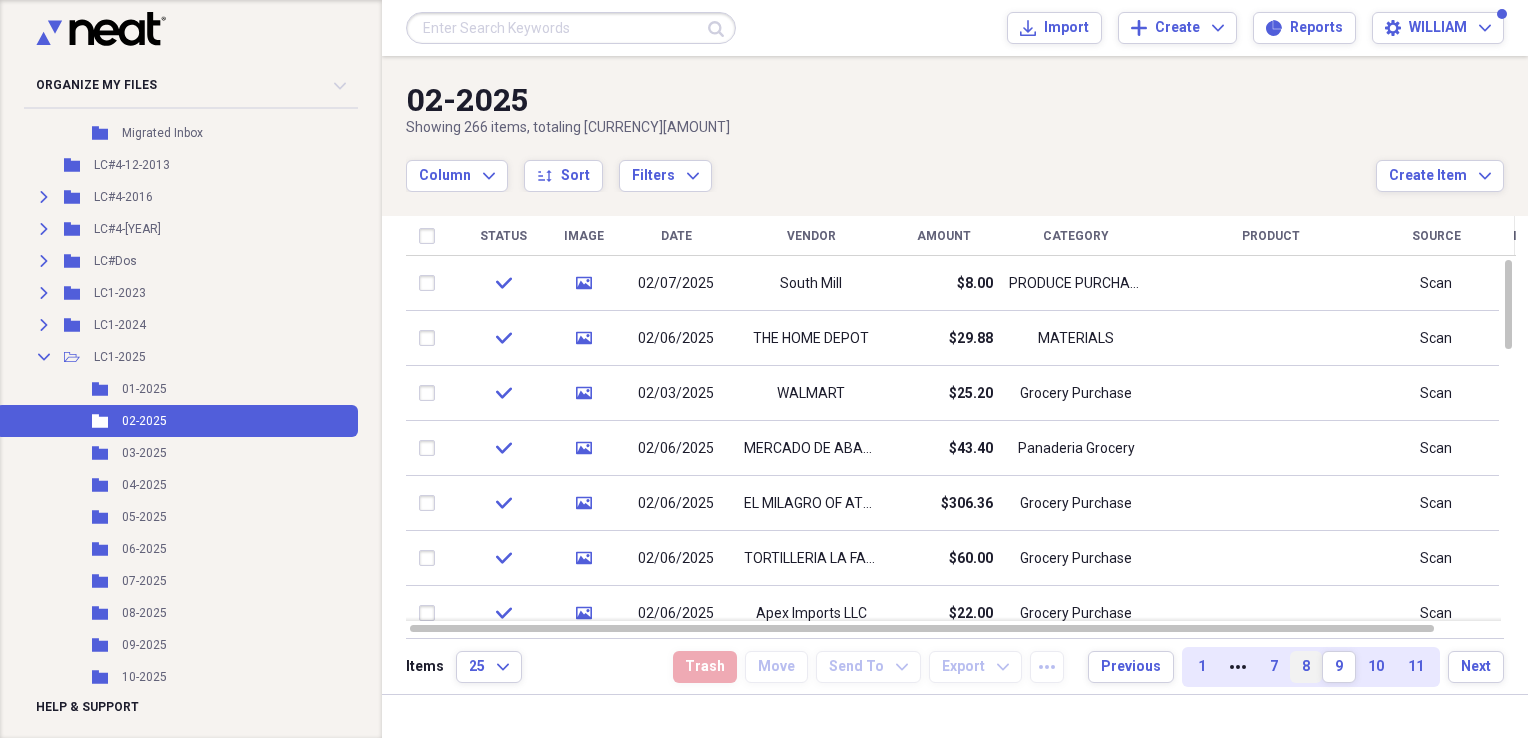 click on "8" at bounding box center (1306, 667) 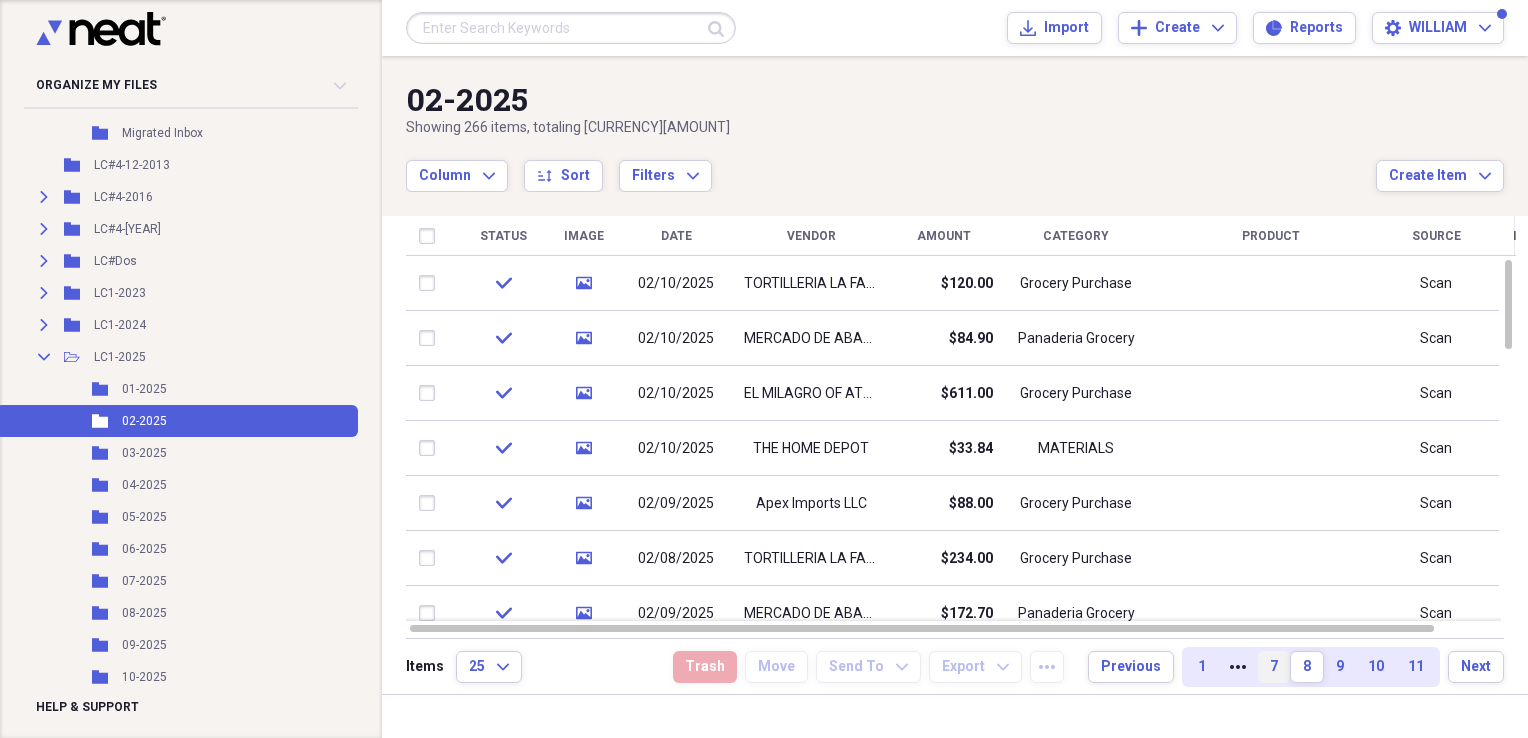 click on "7" at bounding box center (1274, 667) 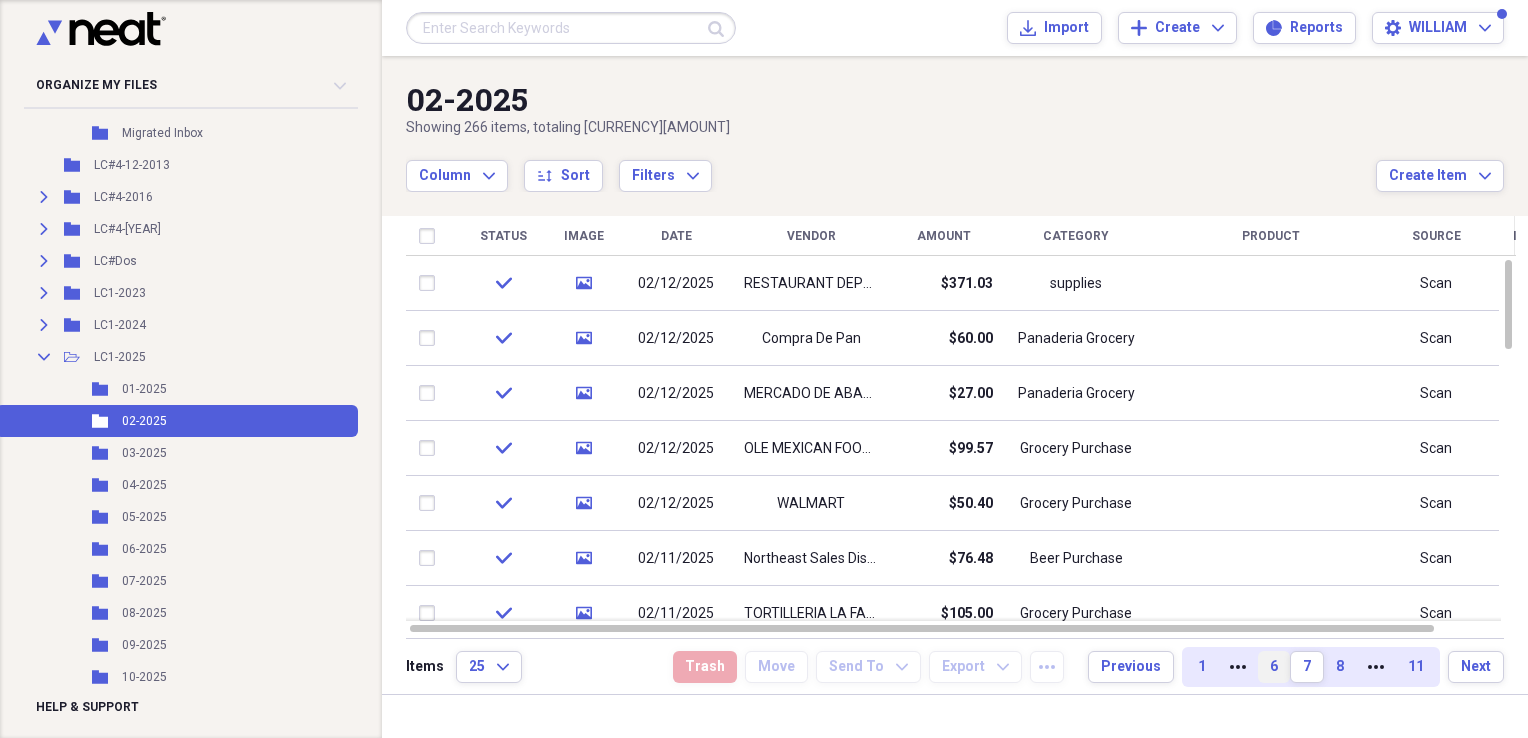 click on "6" at bounding box center (1274, 667) 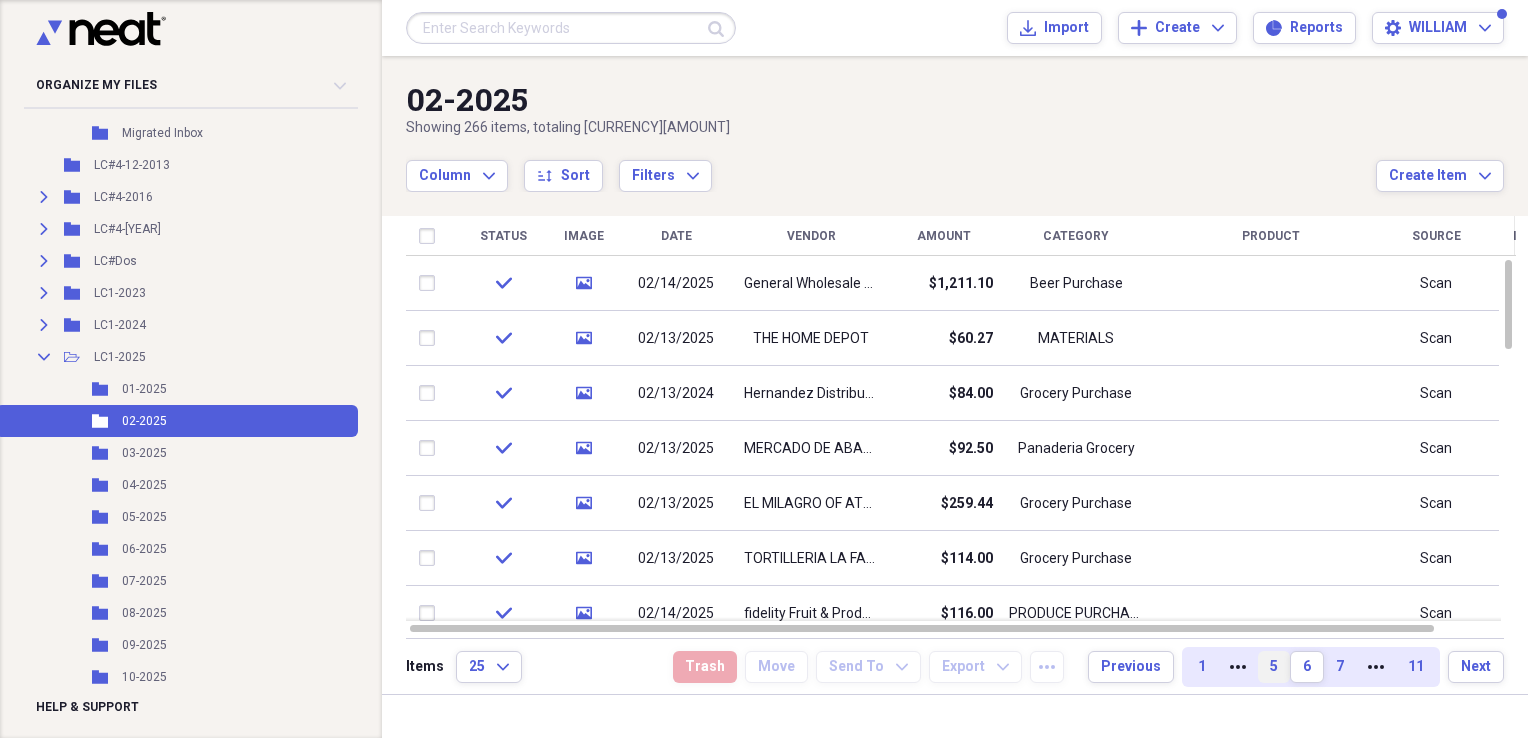 click on "5" at bounding box center (1274, 667) 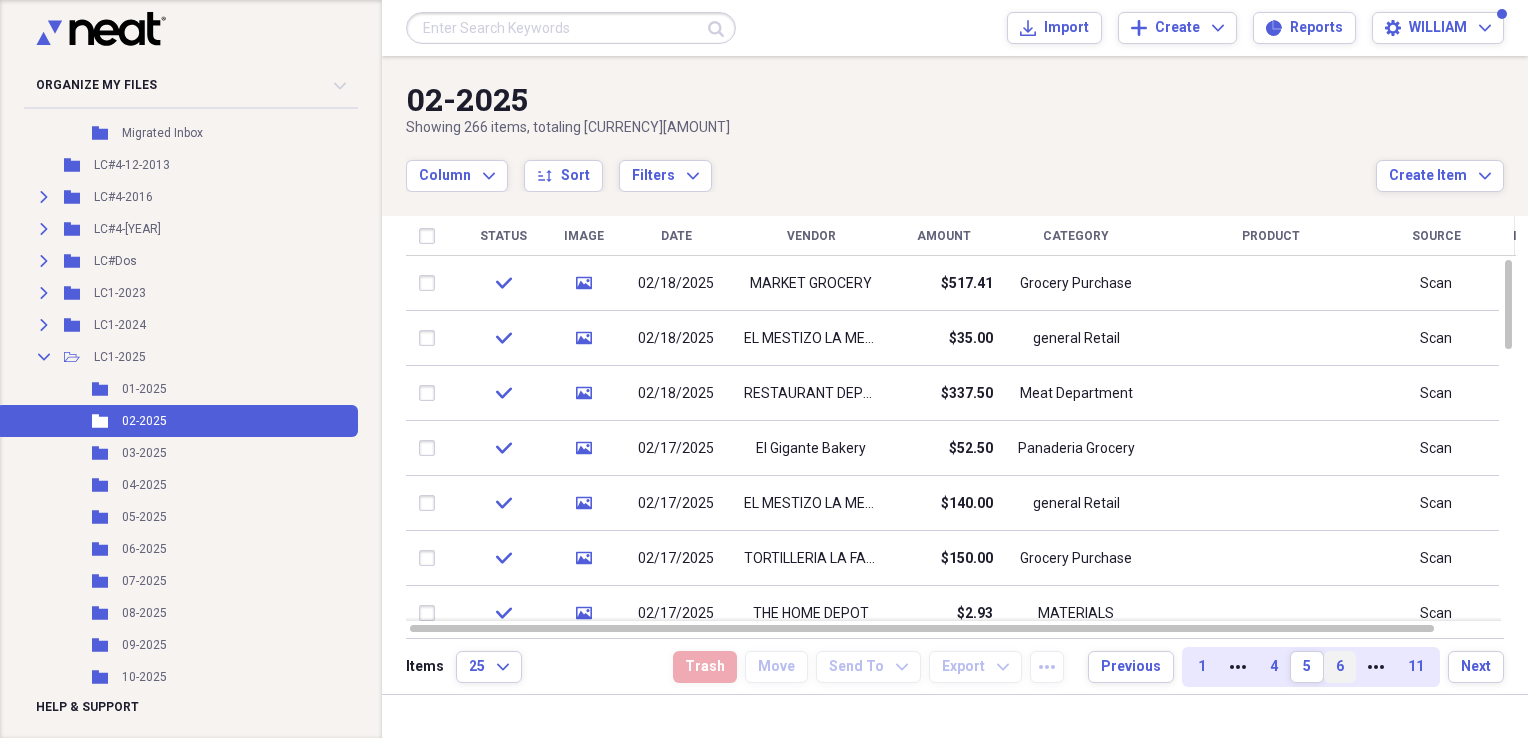 click on "6" at bounding box center (1340, 667) 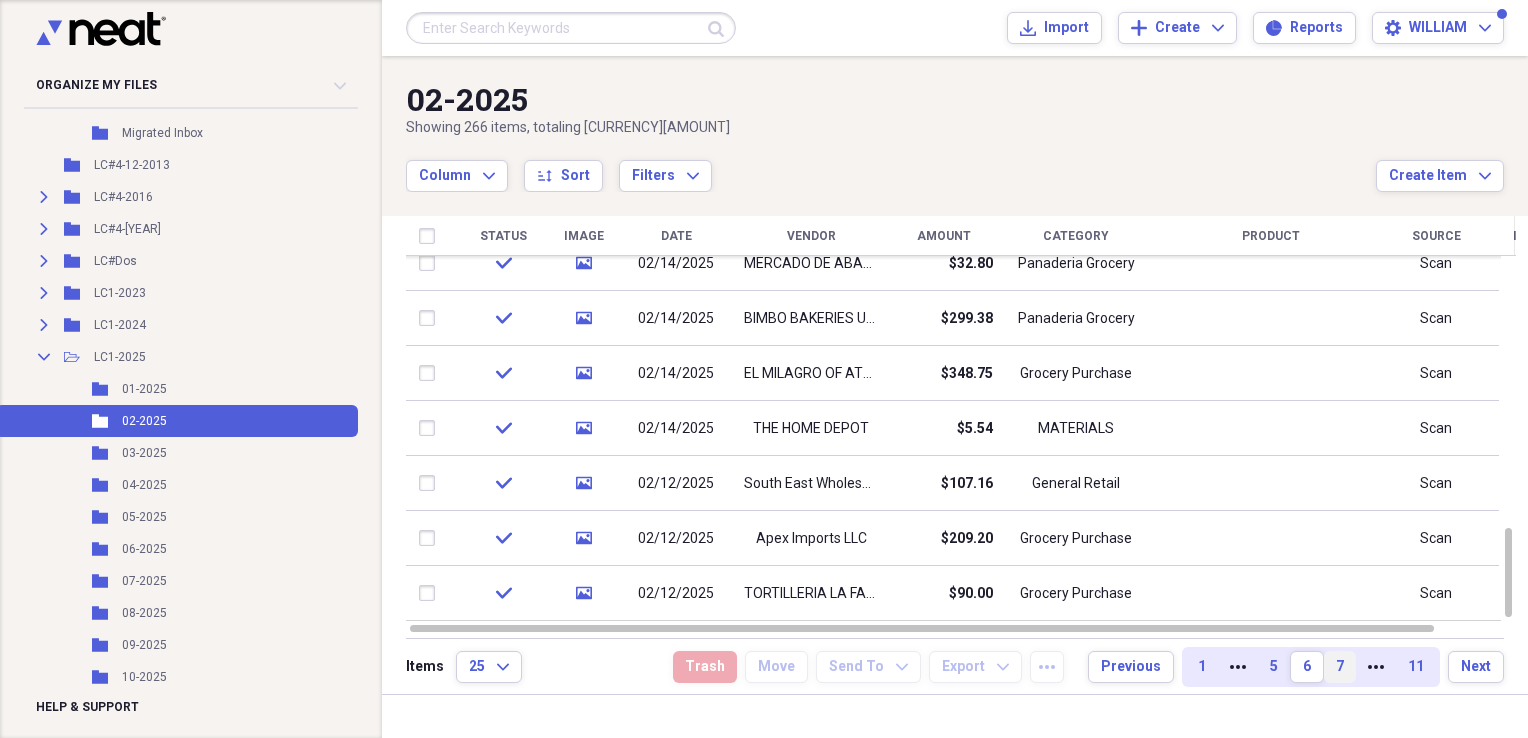 click on "7" at bounding box center [1340, 667] 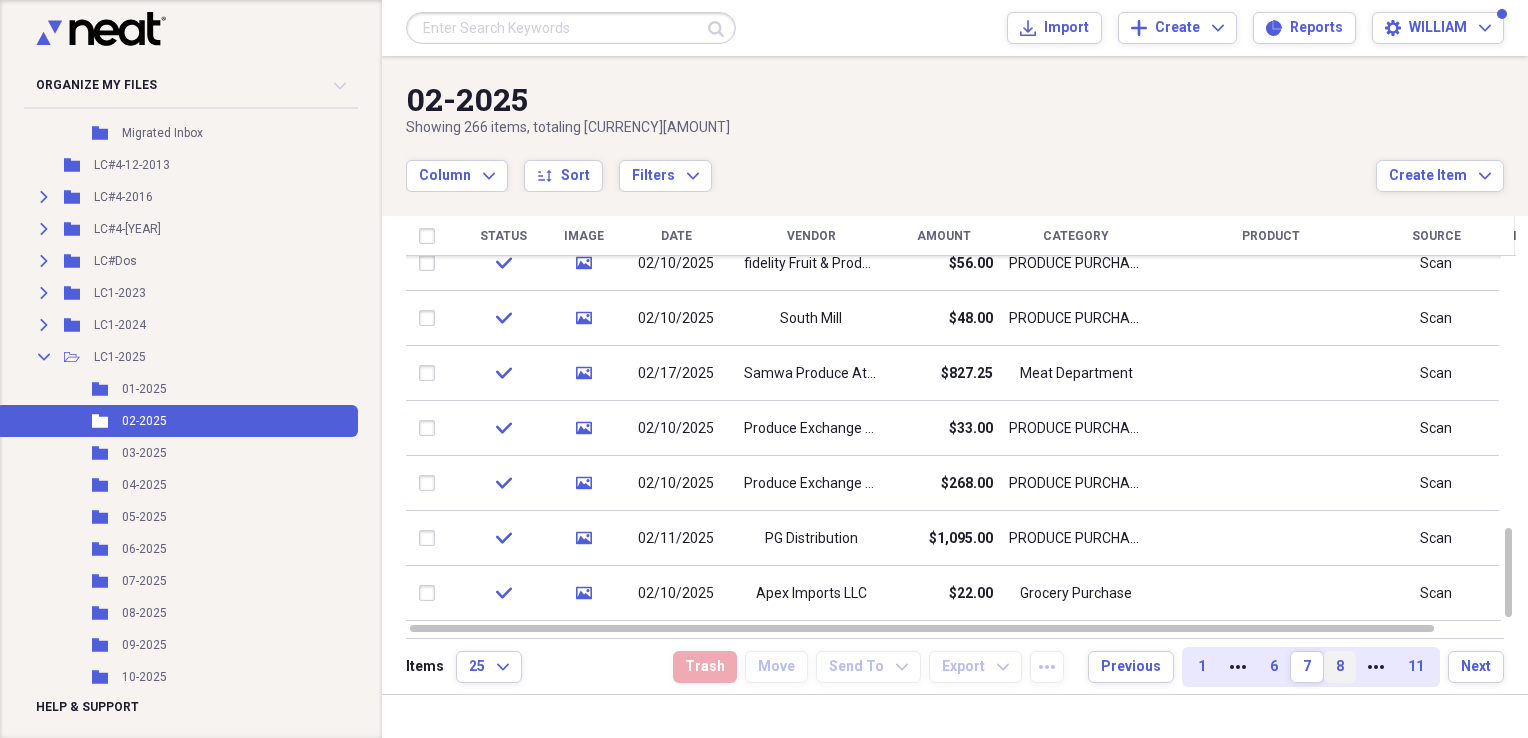click on "8" at bounding box center (1340, 667) 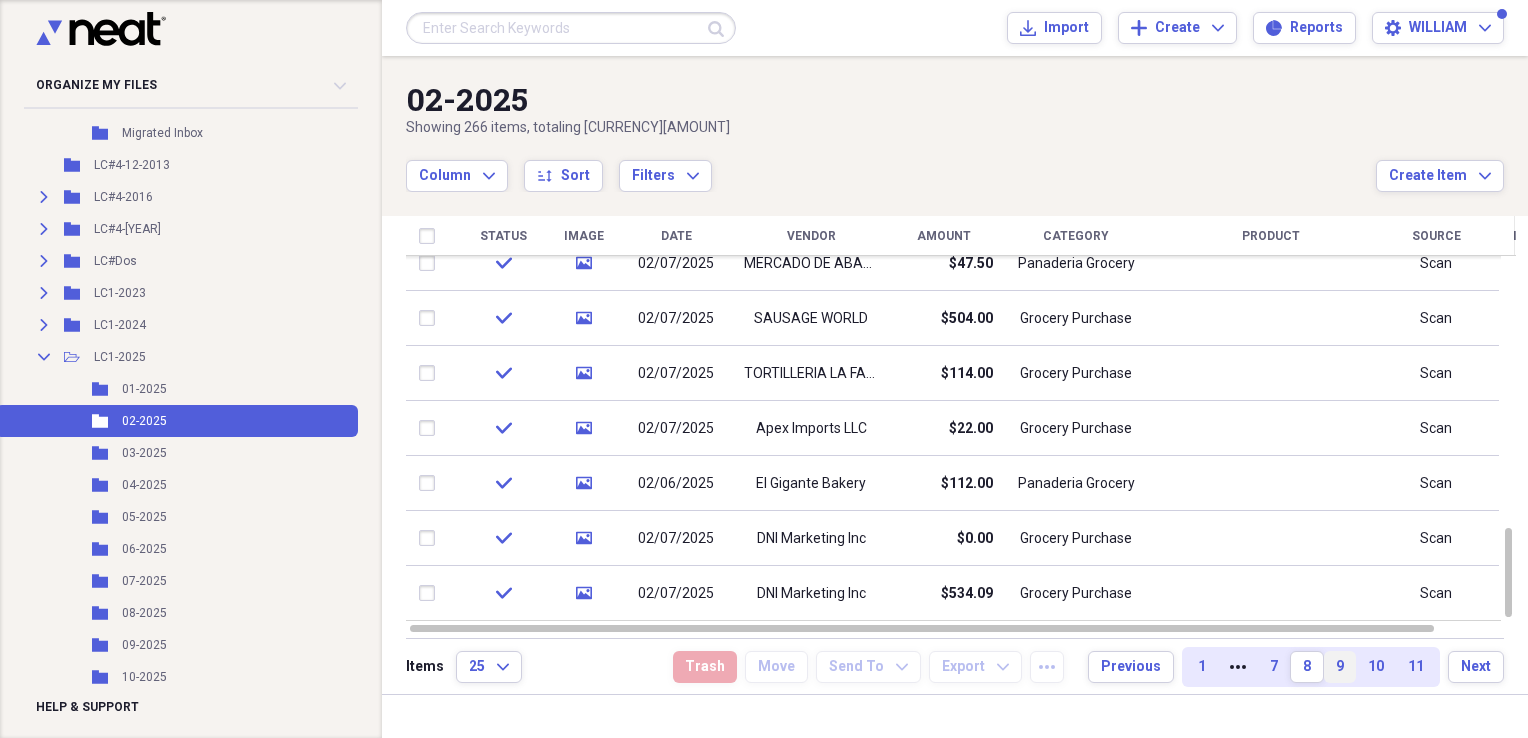 click on "9" at bounding box center [1340, 667] 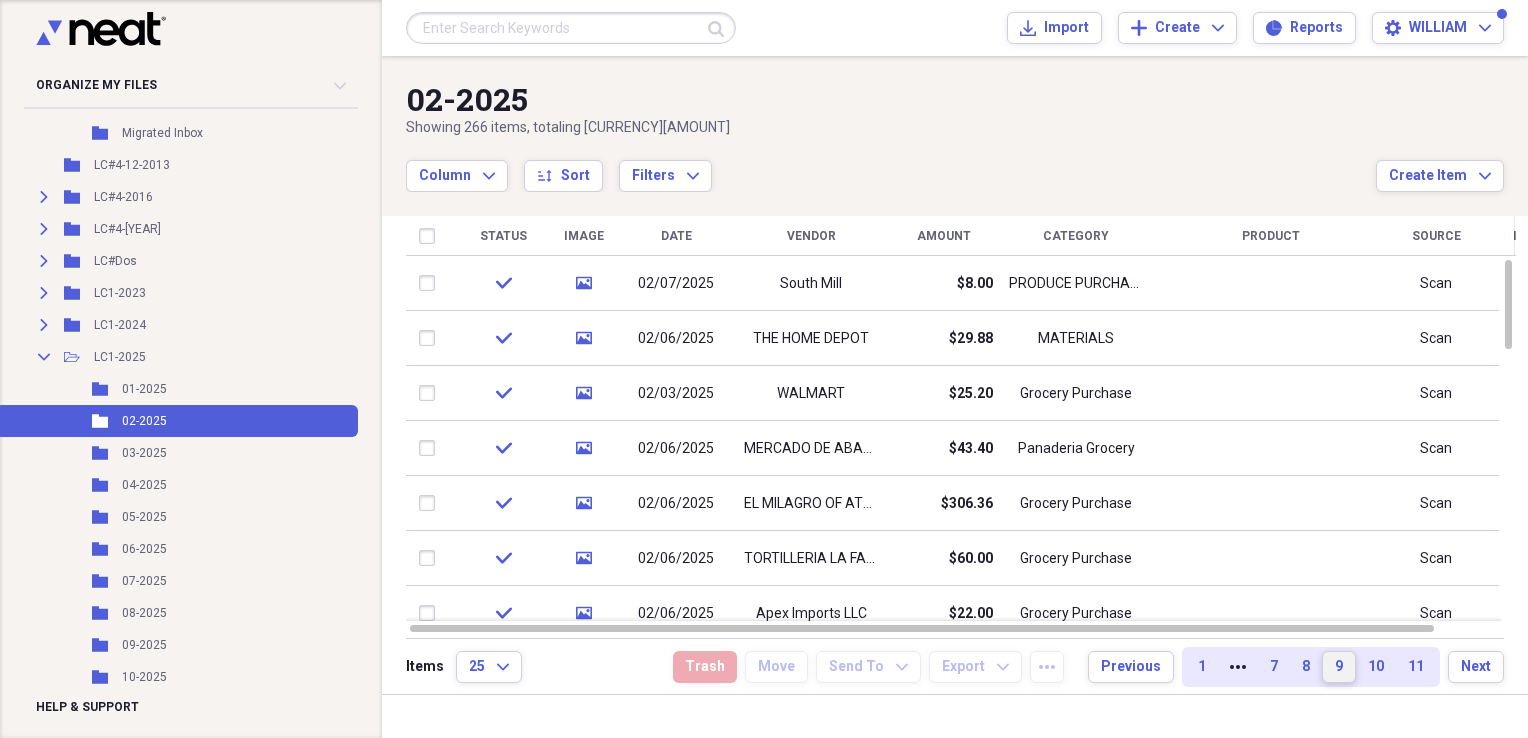 click on "9" at bounding box center [1339, 667] 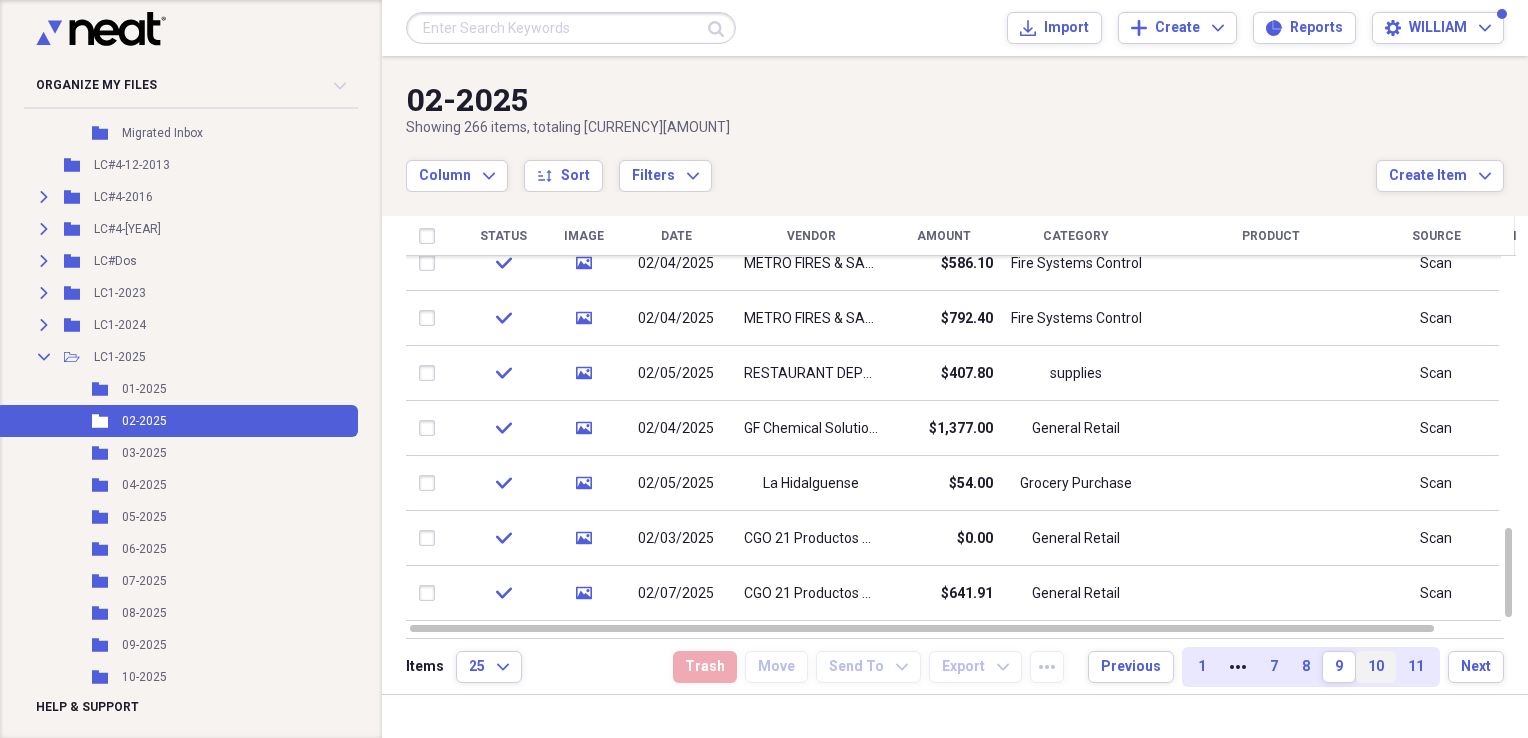 click on "10" at bounding box center [1376, 667] 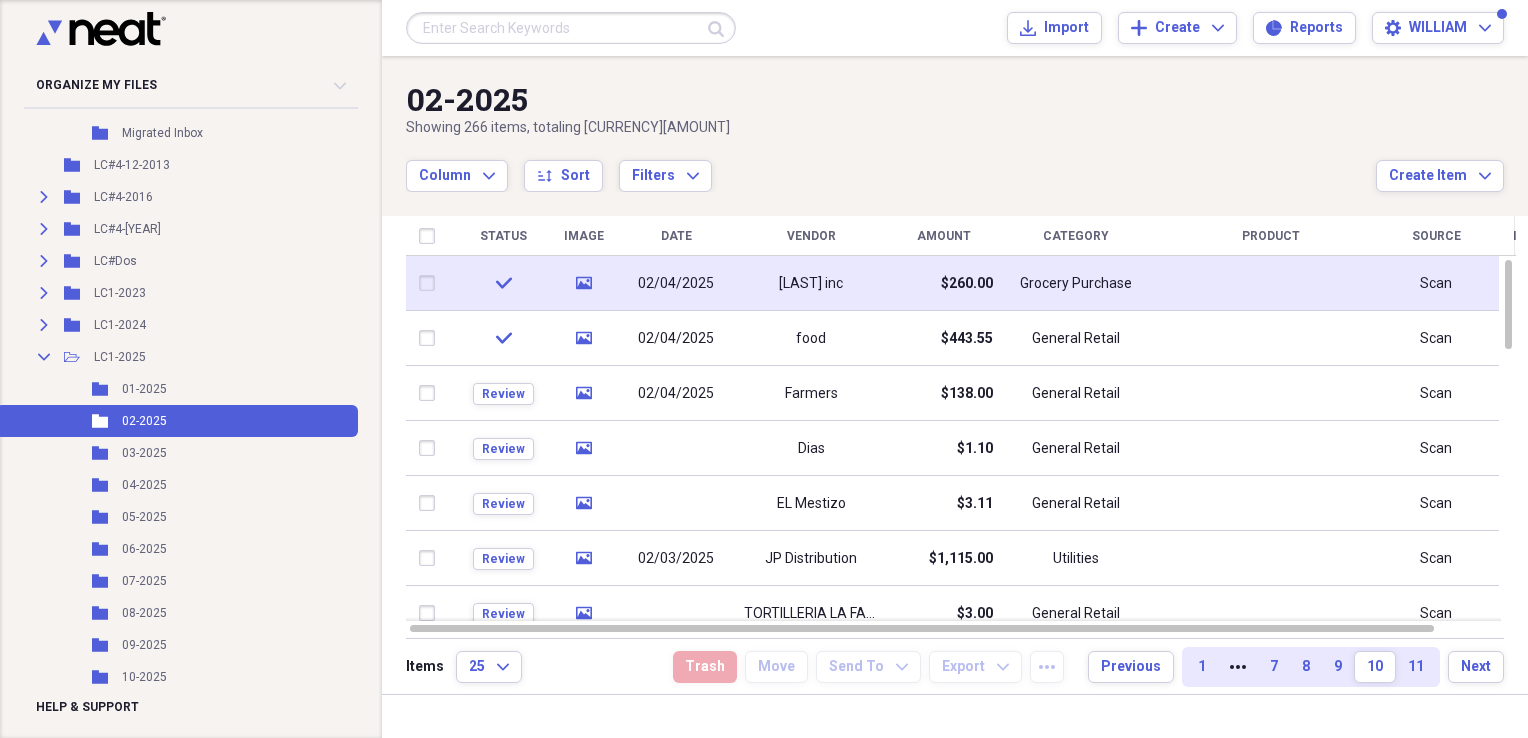 click on "$260.00" at bounding box center (943, 283) 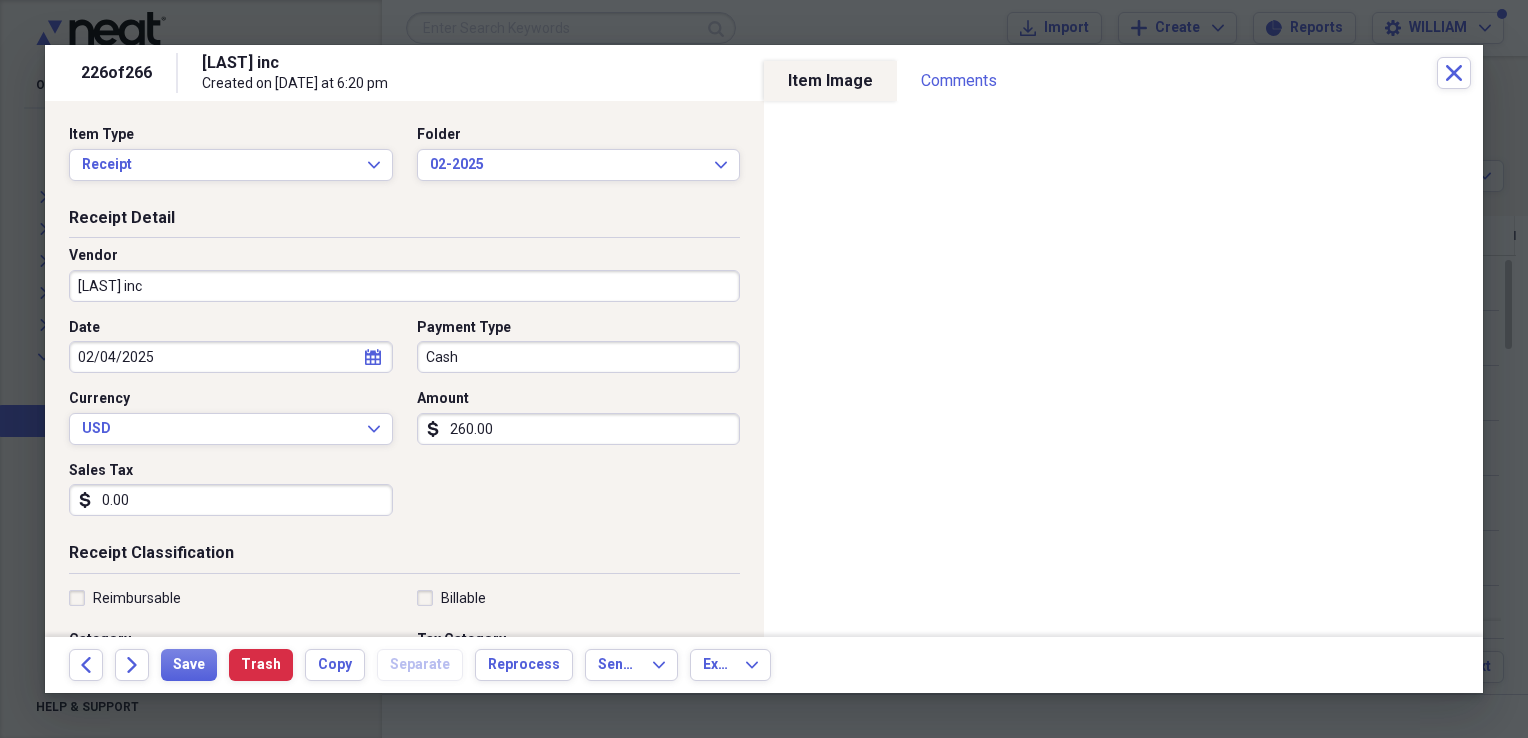 scroll, scrollTop: 146, scrollLeft: 0, axis: vertical 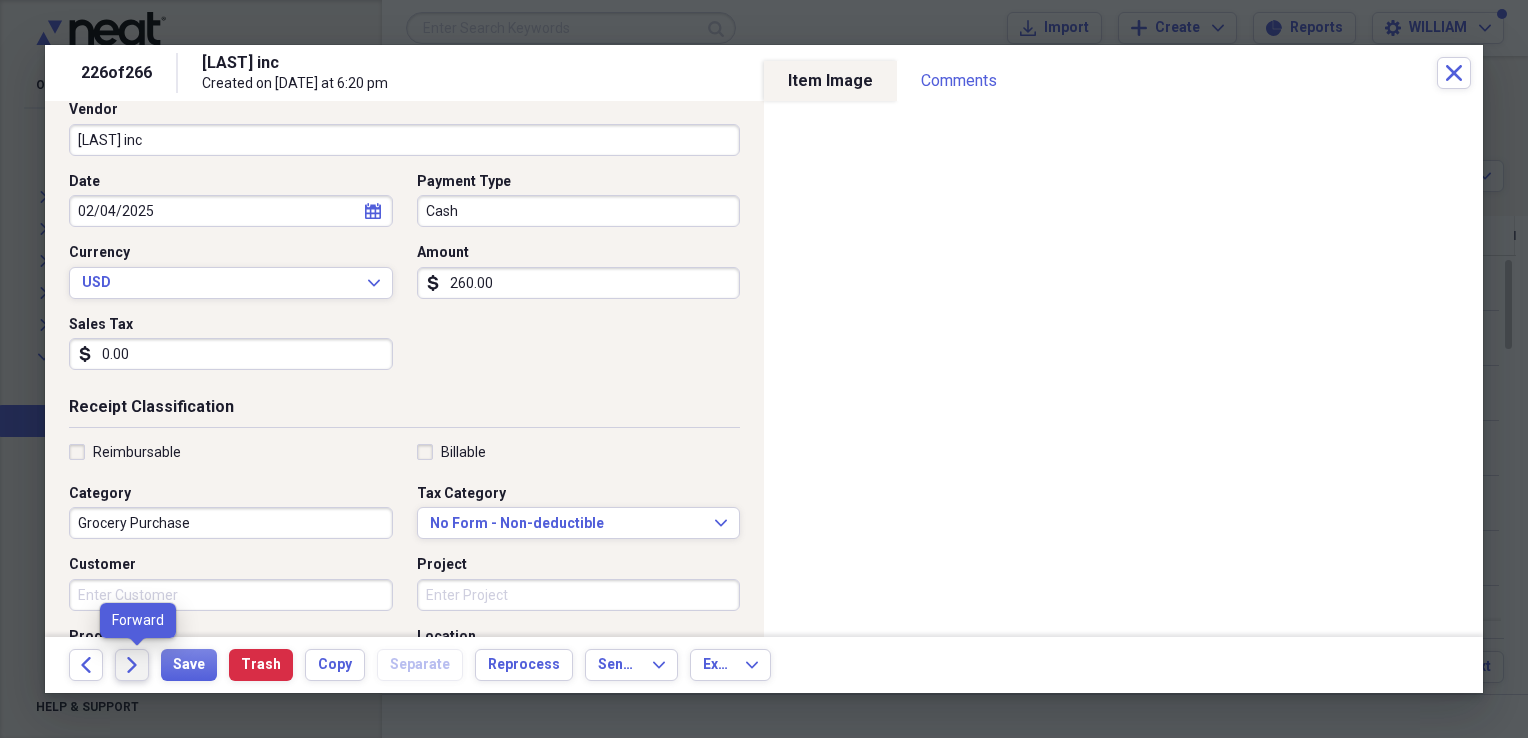 click on "Forward" at bounding box center [132, 665] 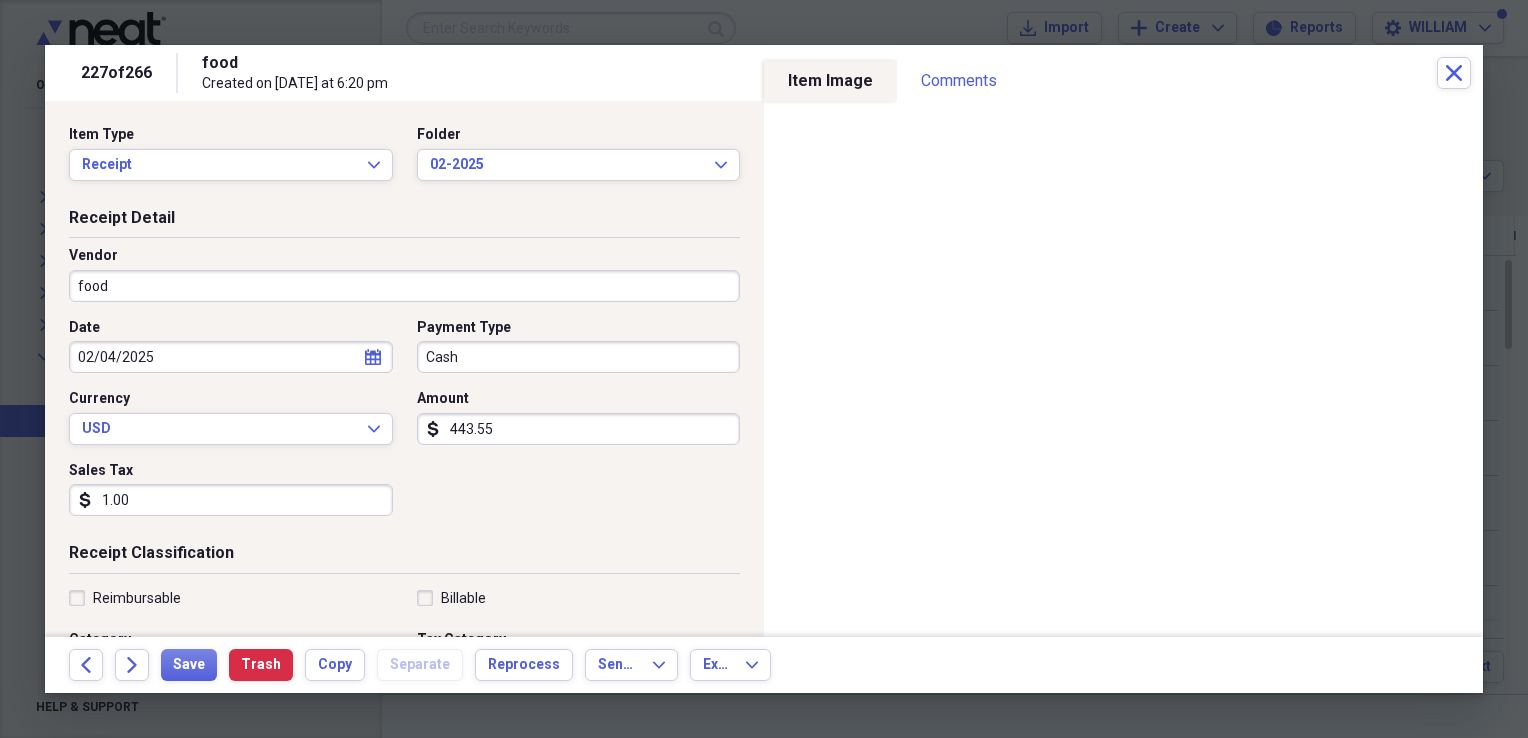 click on "food" at bounding box center (404, 286) 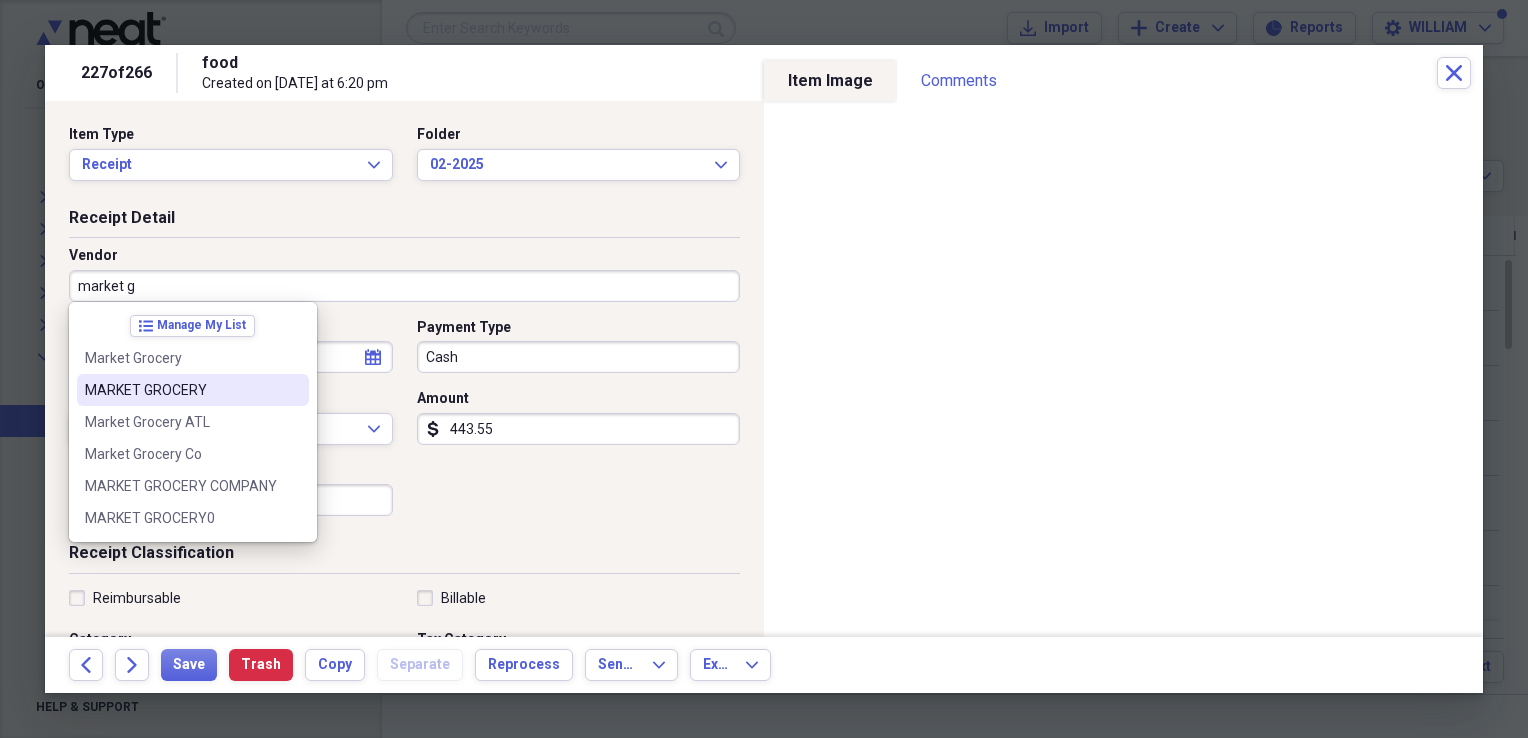 click on "MARKET GROCERY" at bounding box center [193, 390] 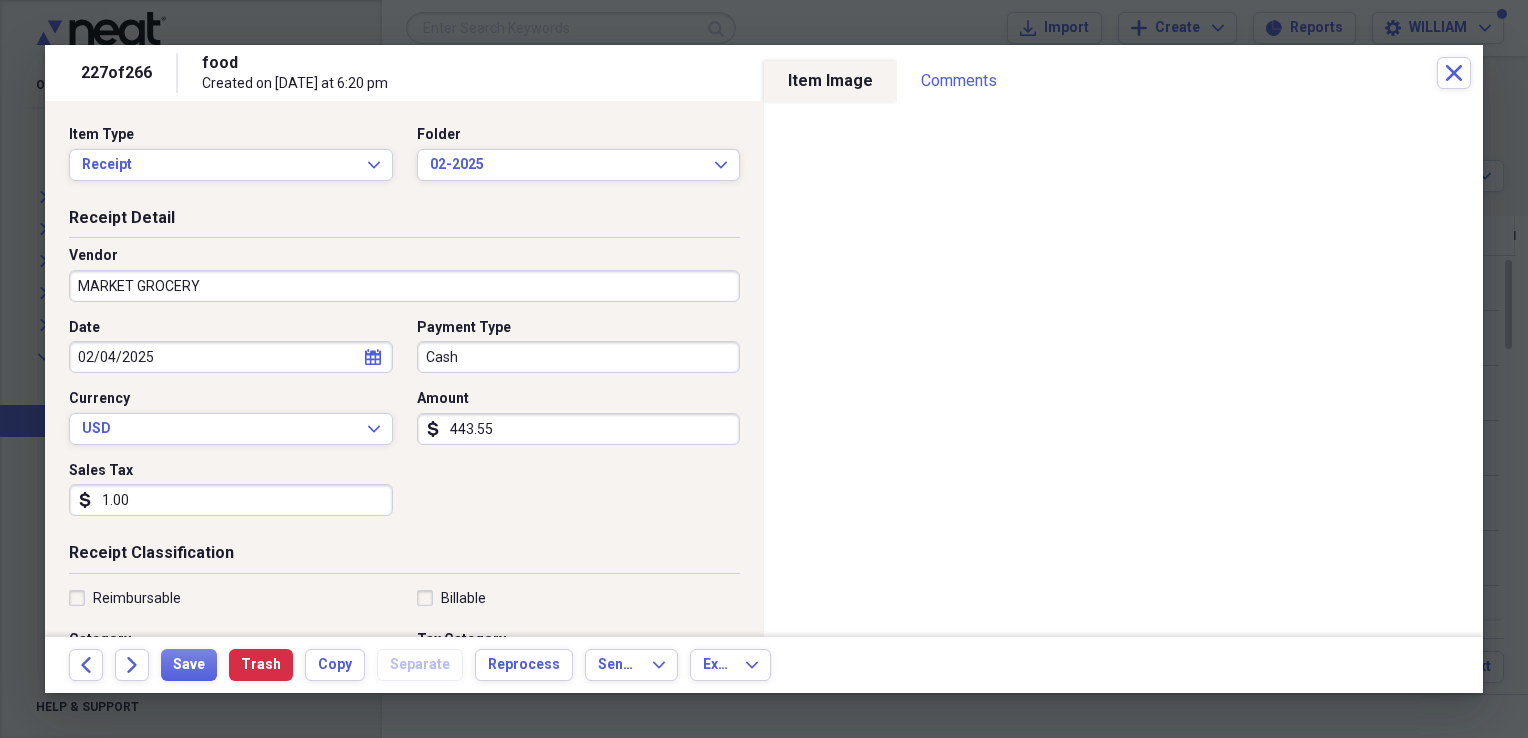 type on "Grocery Purchase" 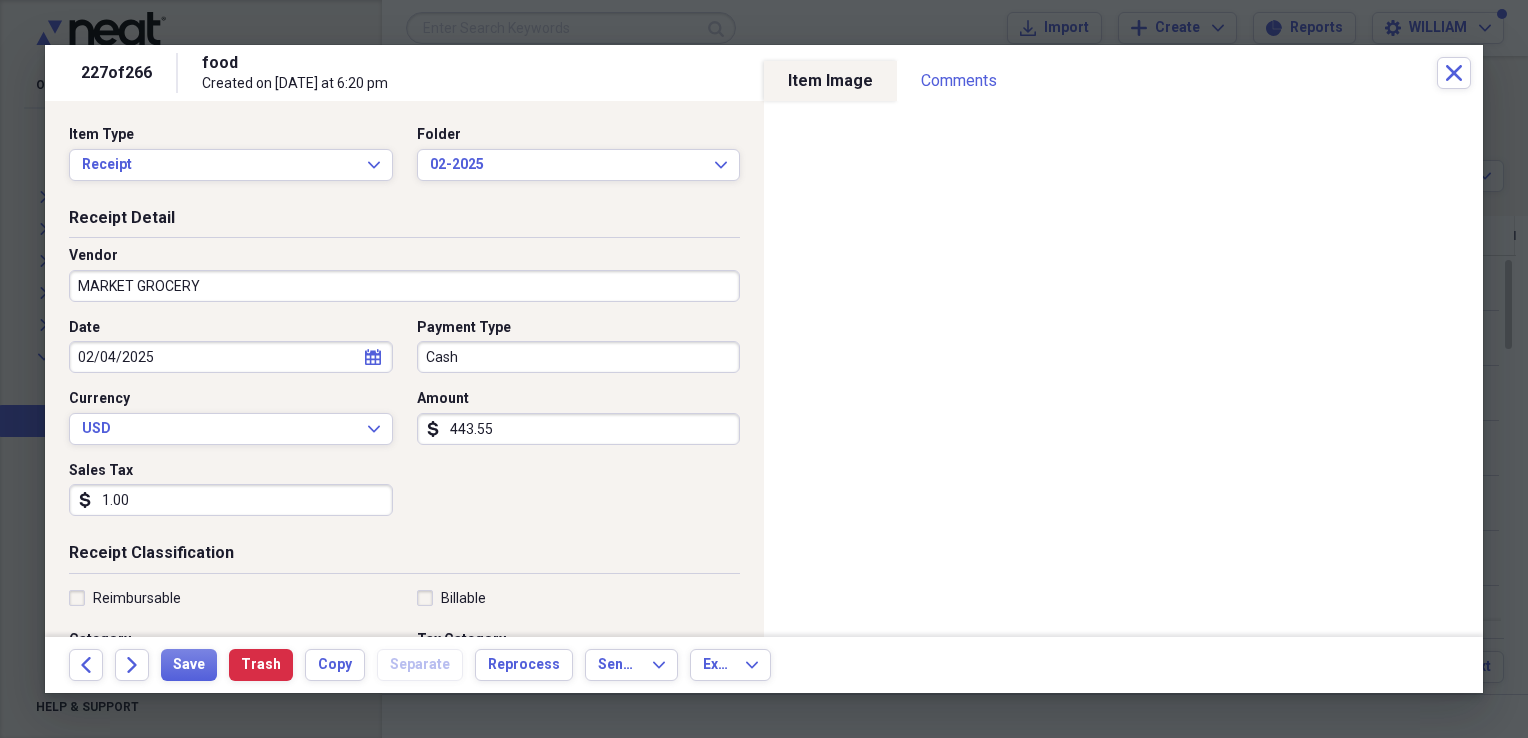 click on "1.00" at bounding box center [231, 500] 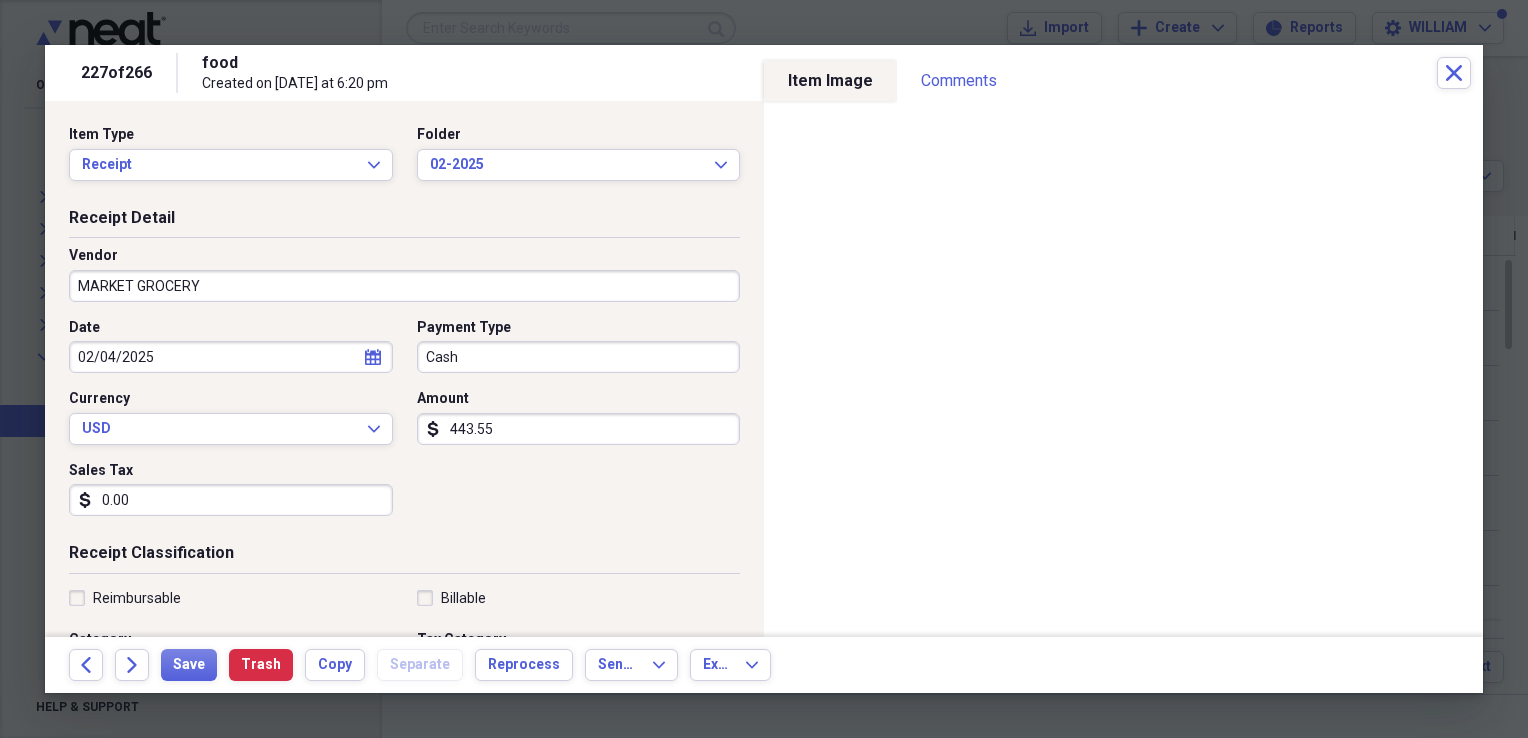 type on "0.00" 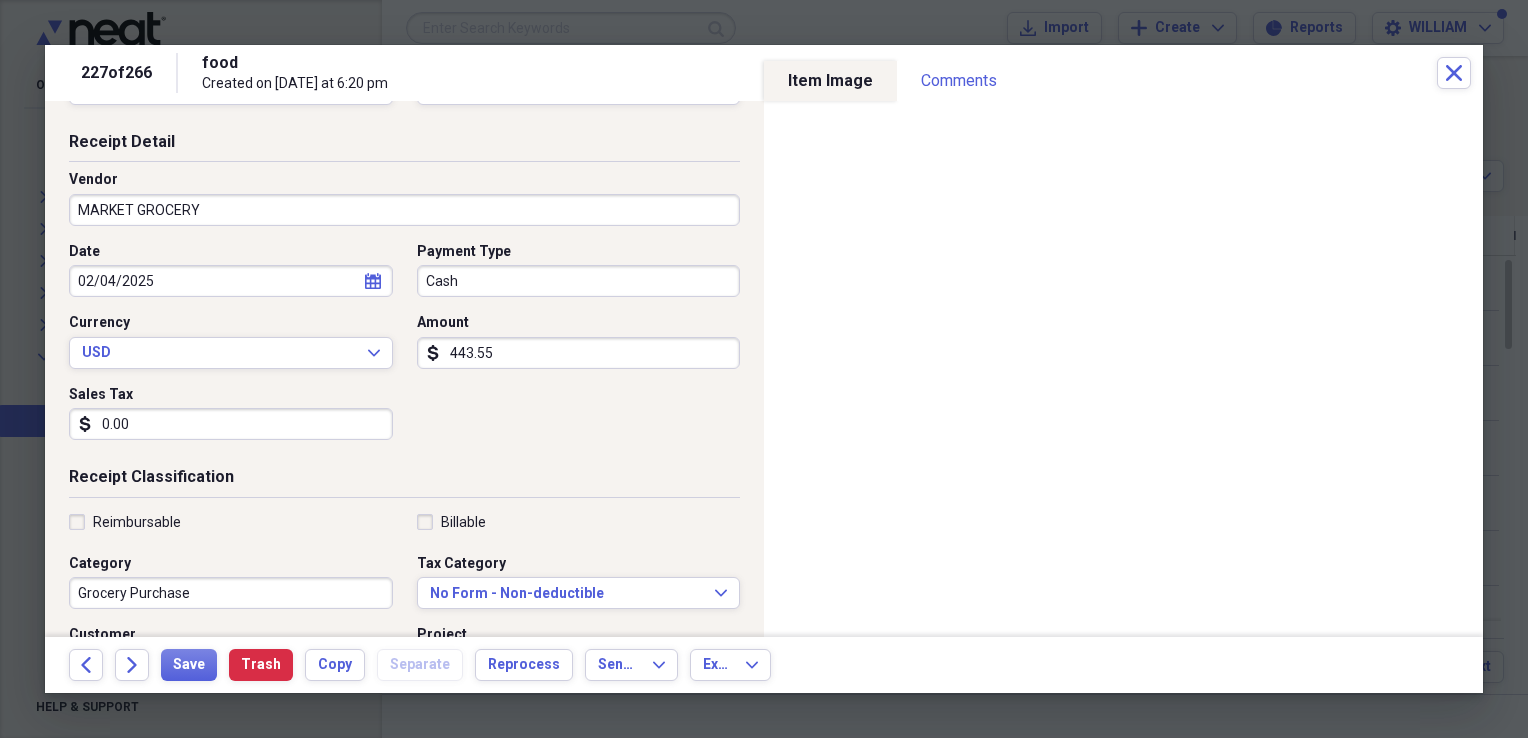 scroll, scrollTop: 80, scrollLeft: 0, axis: vertical 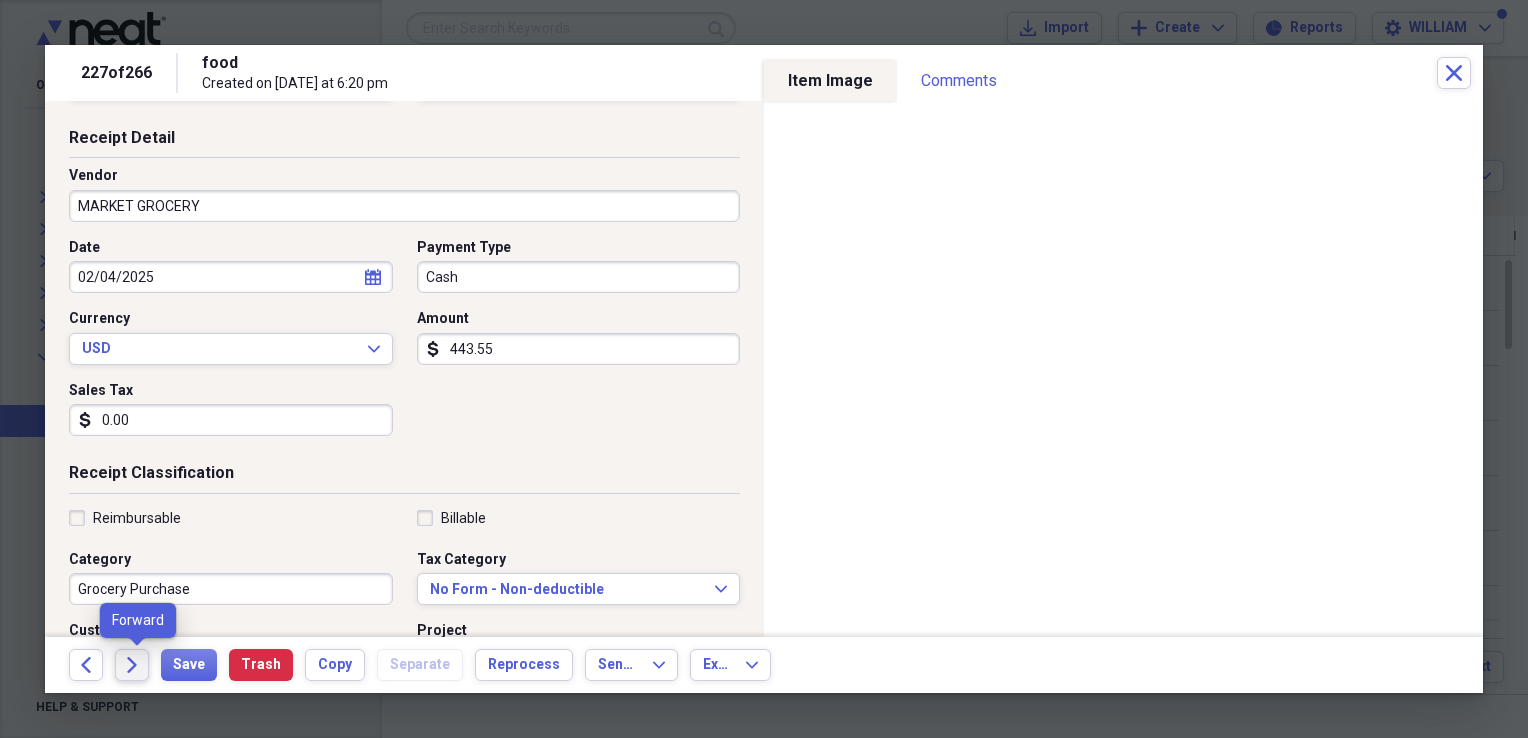 click on "Forward" 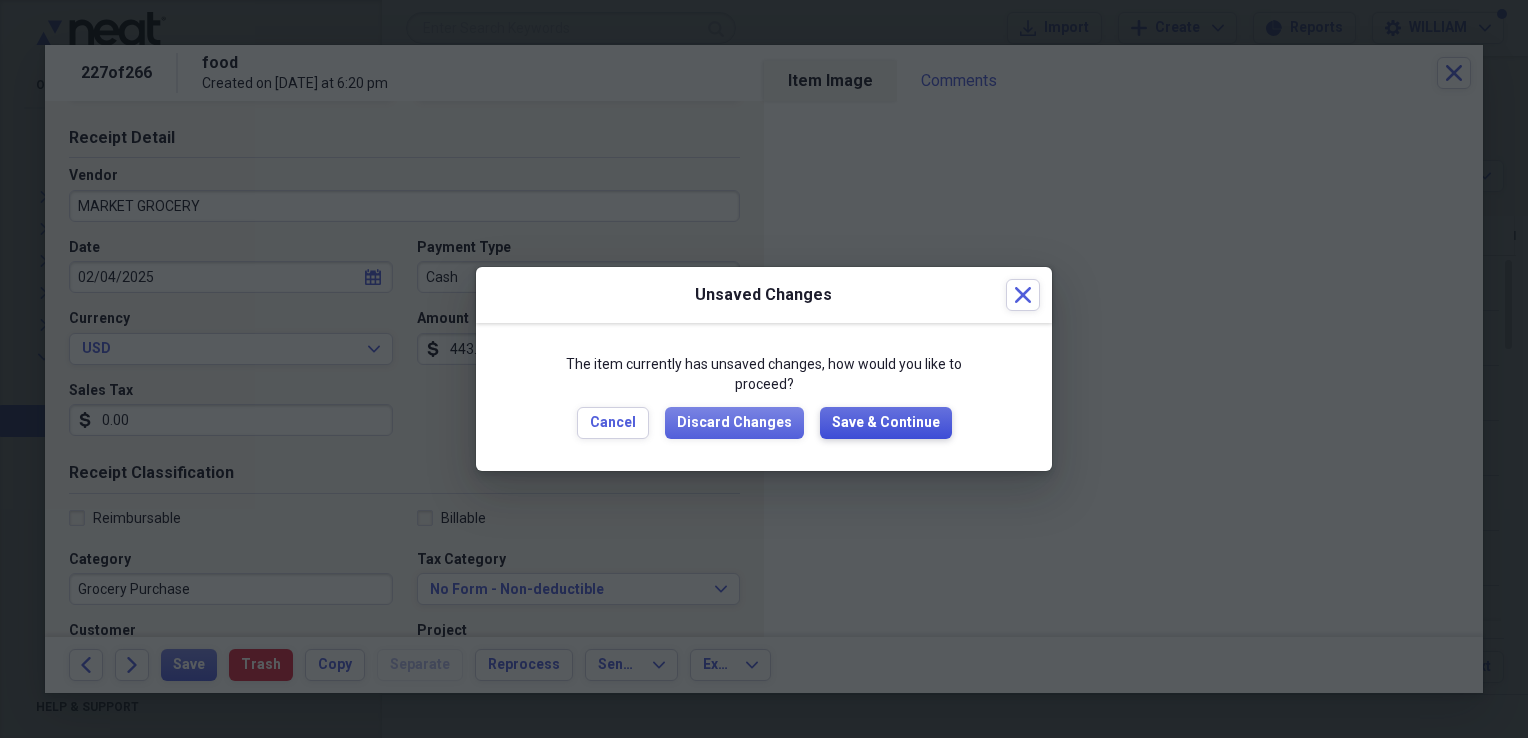 click on "Save & Continue" at bounding box center (886, 423) 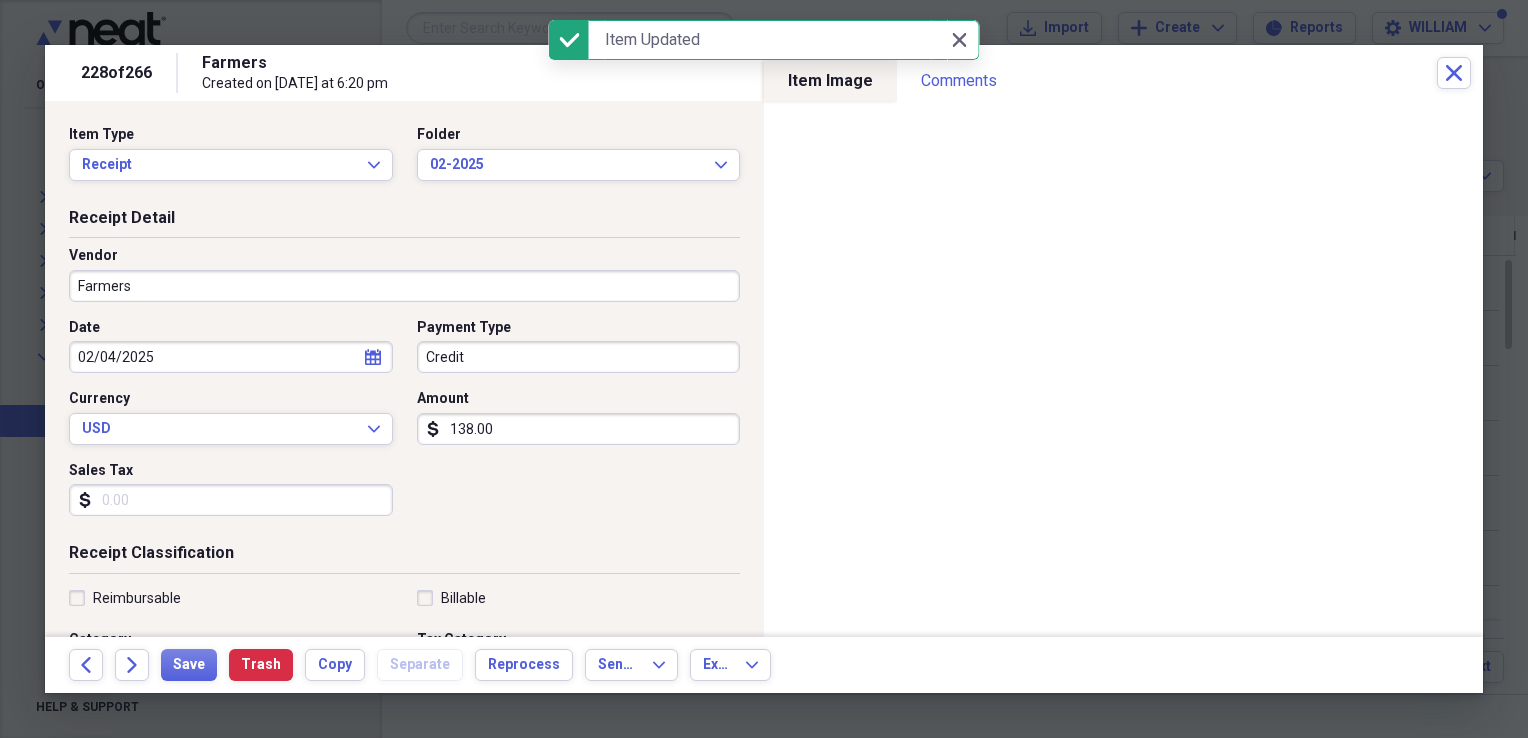 click on "Farmers" at bounding box center [404, 286] 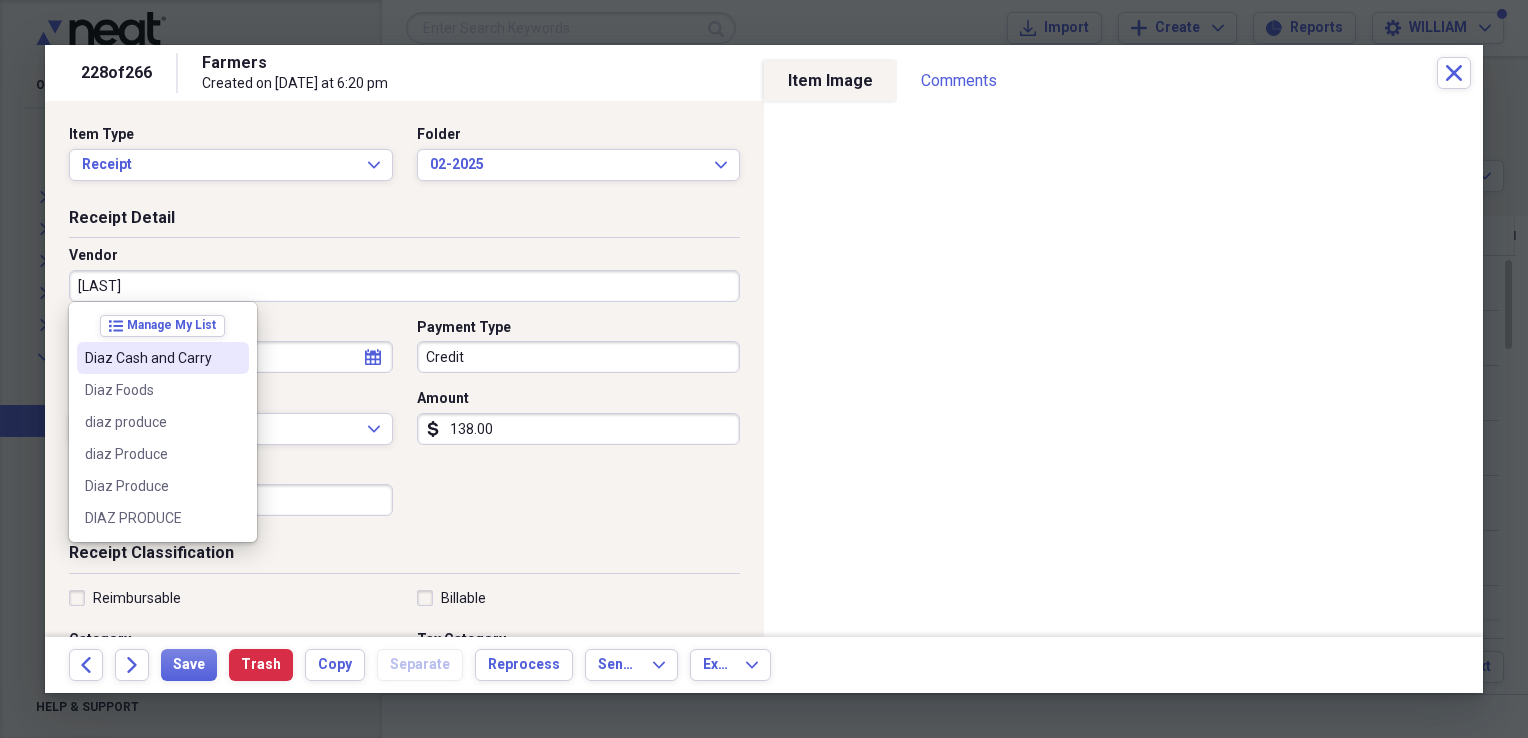 click on "[BUSINESS] Cash and Carry" at bounding box center [151, 358] 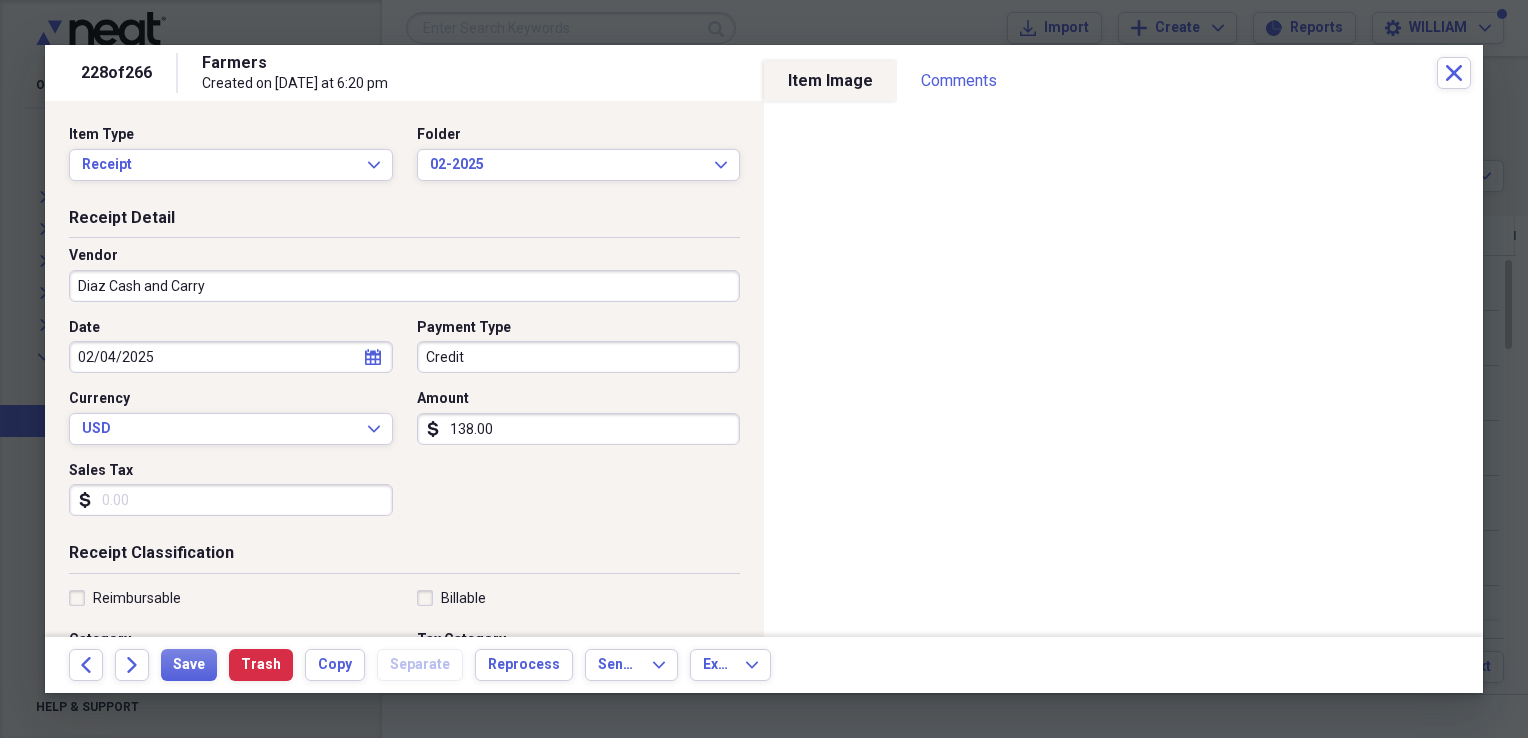 type on "Grocery Purchase" 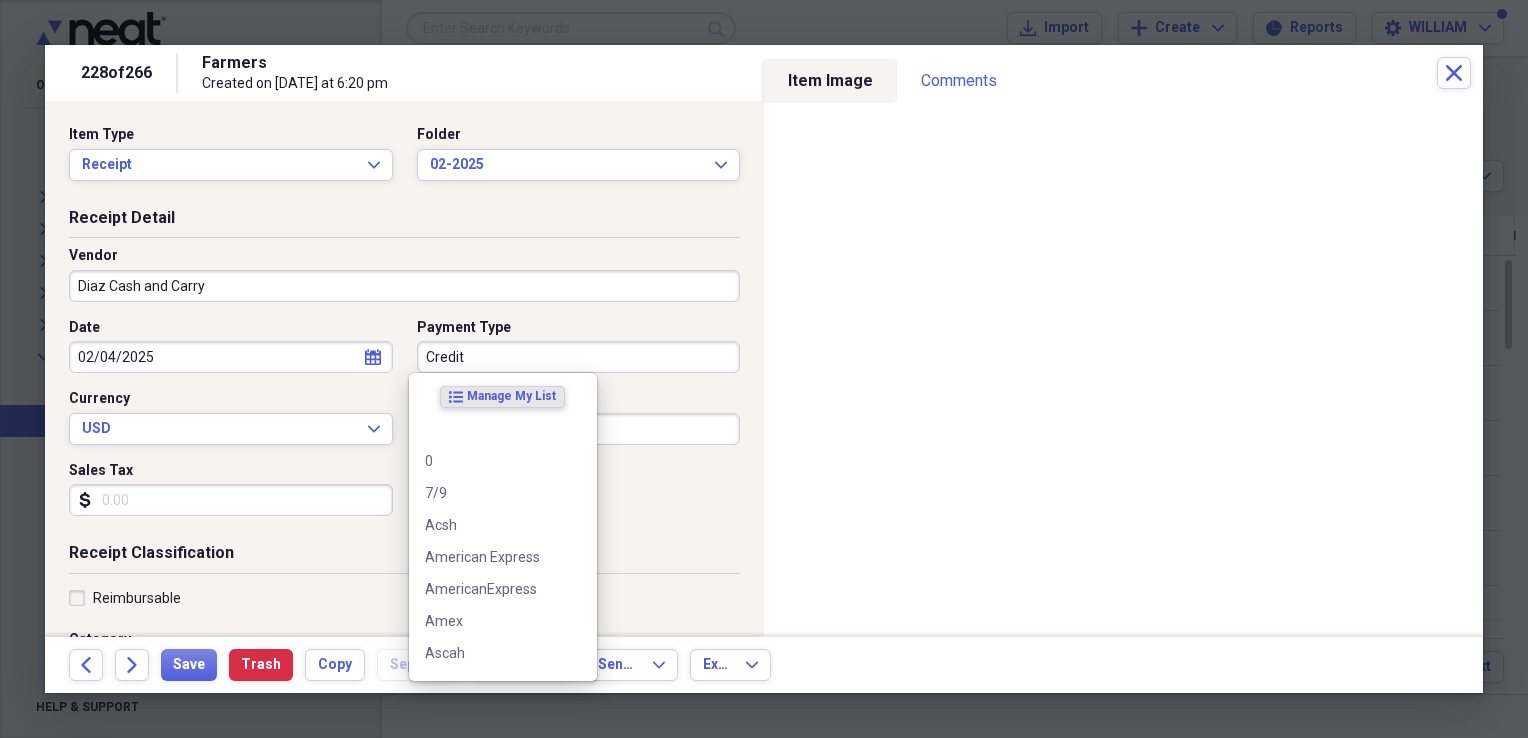click on "Credit" at bounding box center (579, 357) 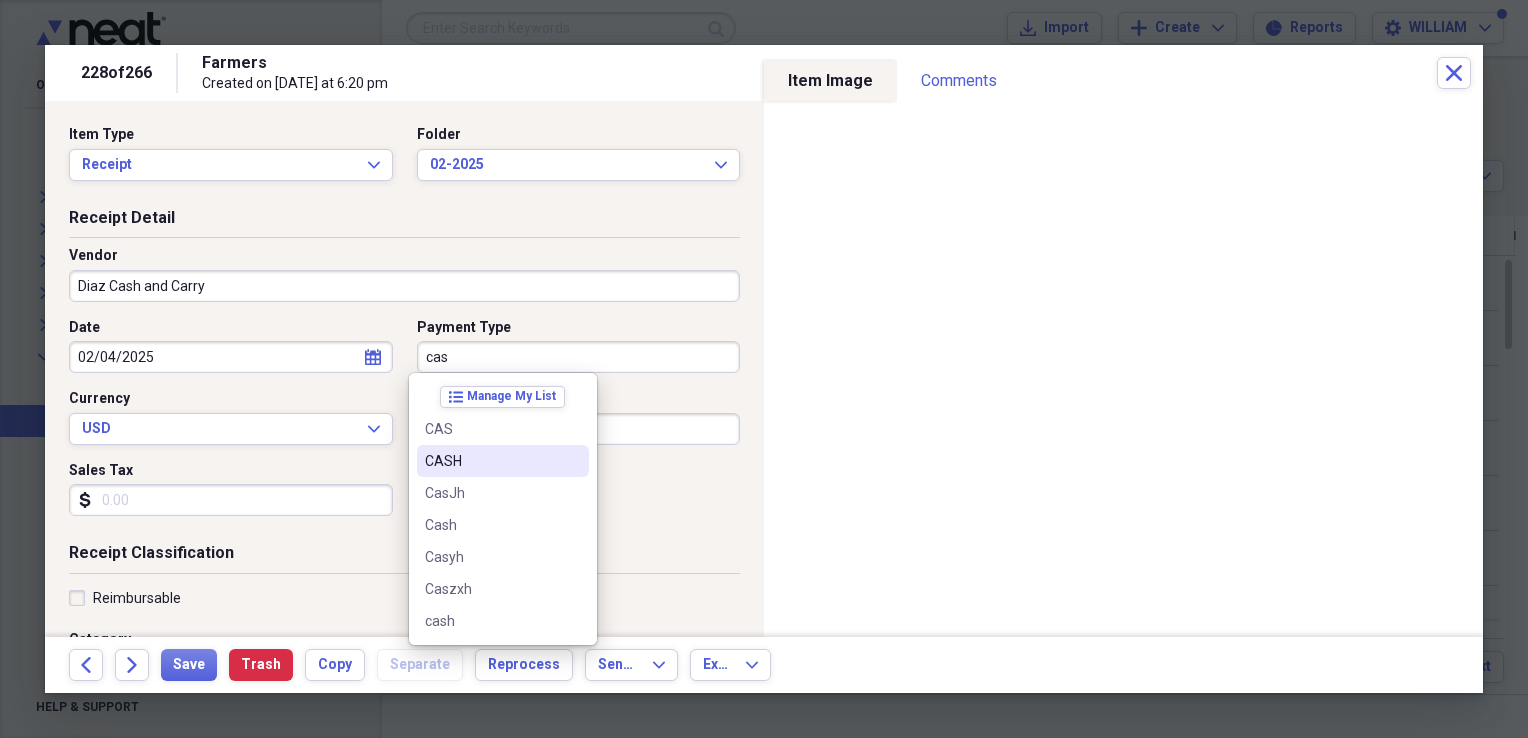click on "CASH" at bounding box center (491, 461) 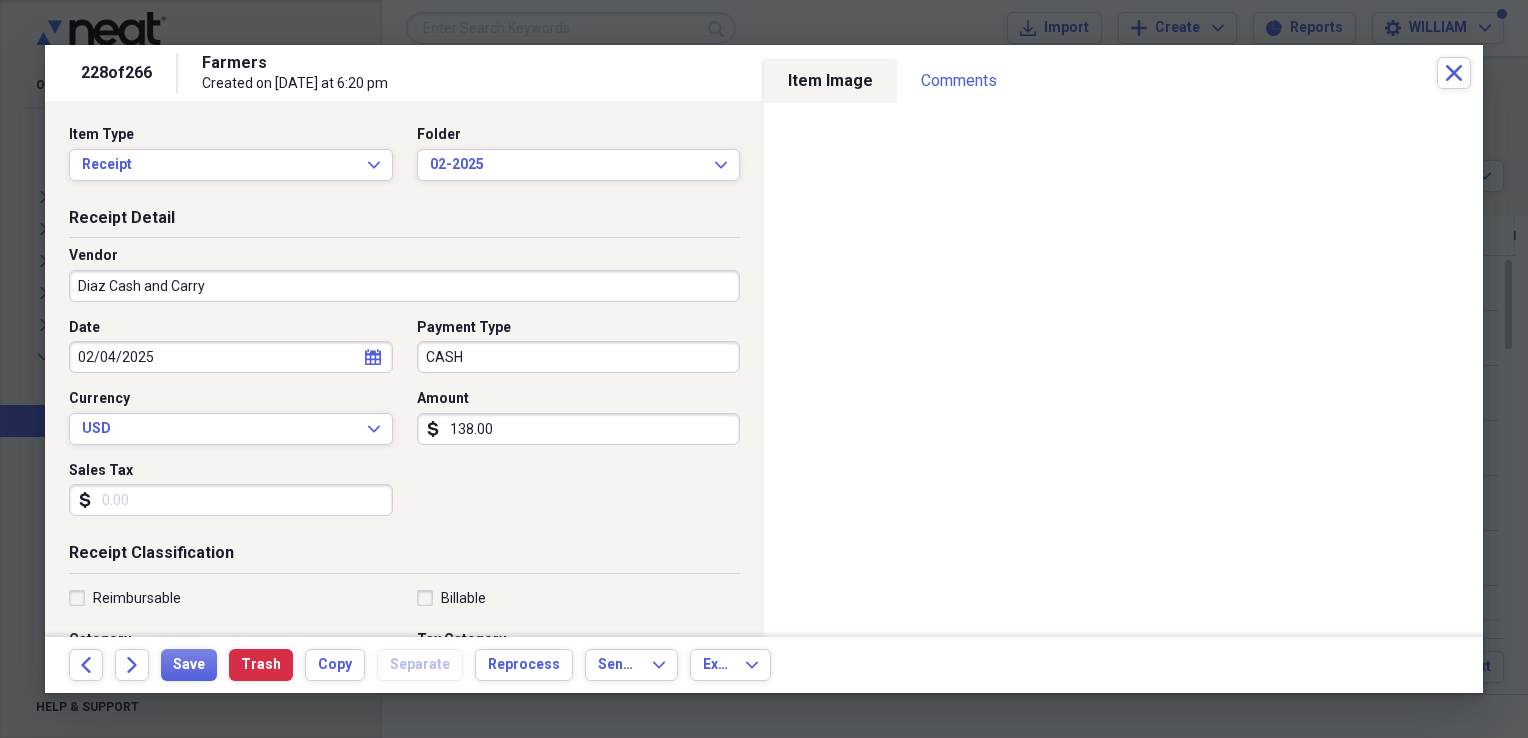 click on "Sales Tax" at bounding box center [231, 500] 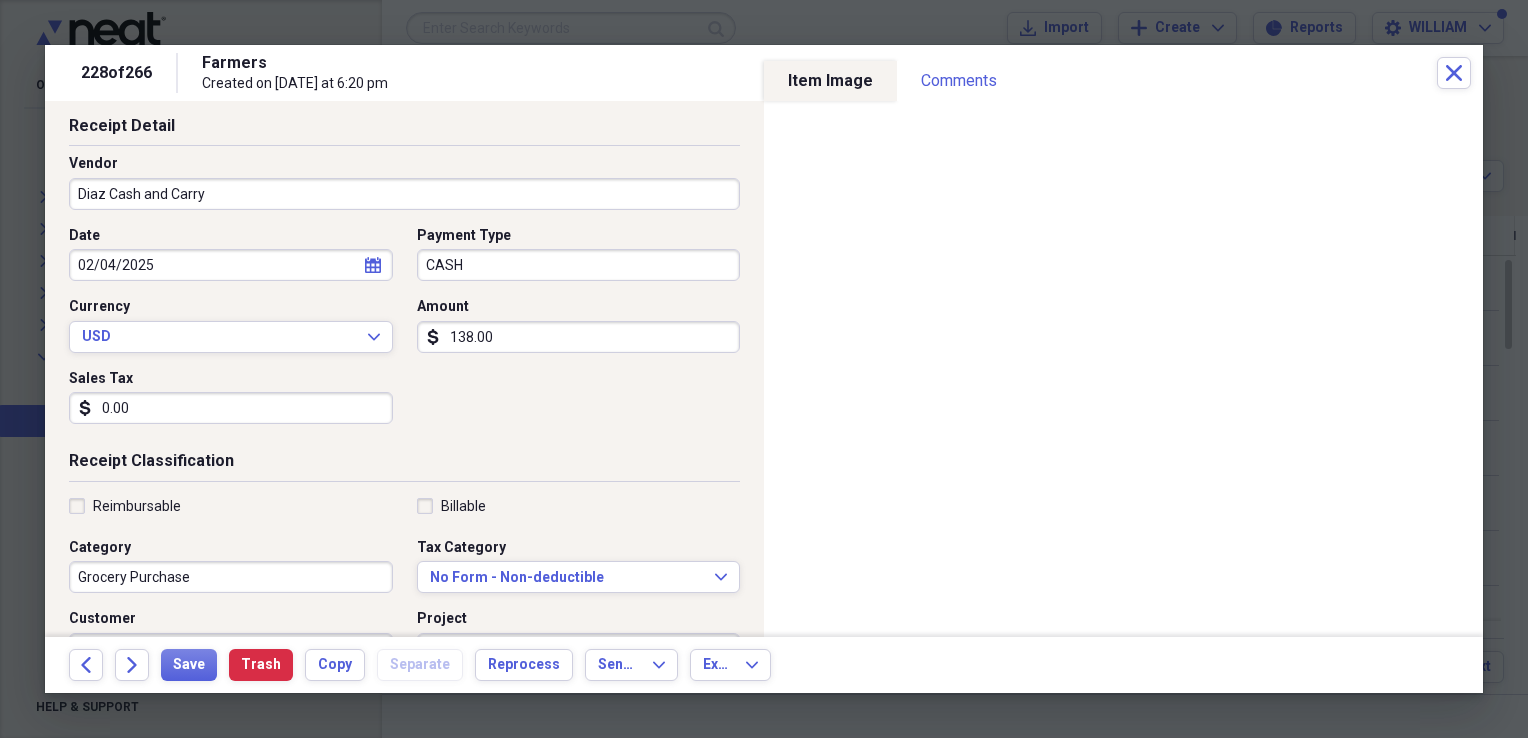 scroll, scrollTop: 94, scrollLeft: 0, axis: vertical 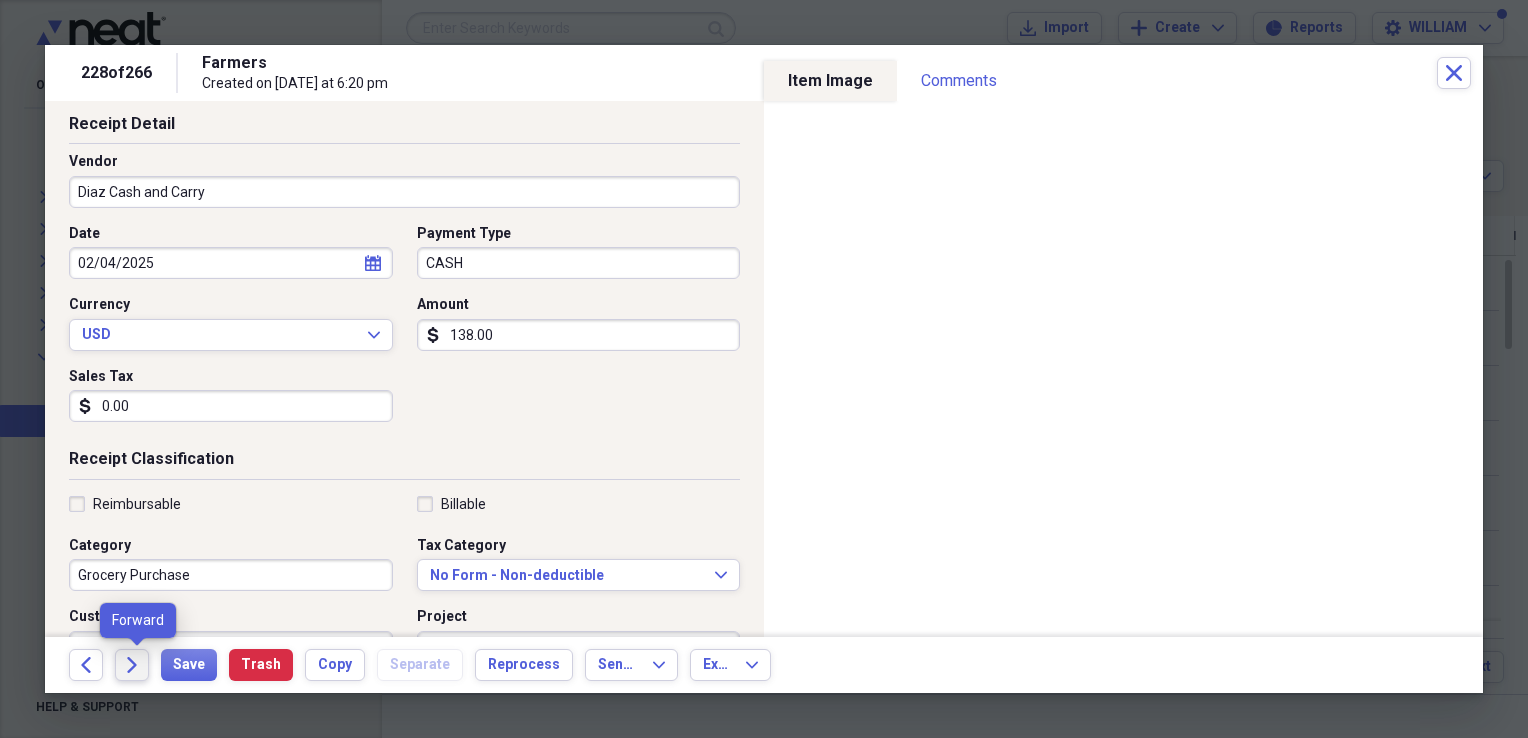 type on "0.00" 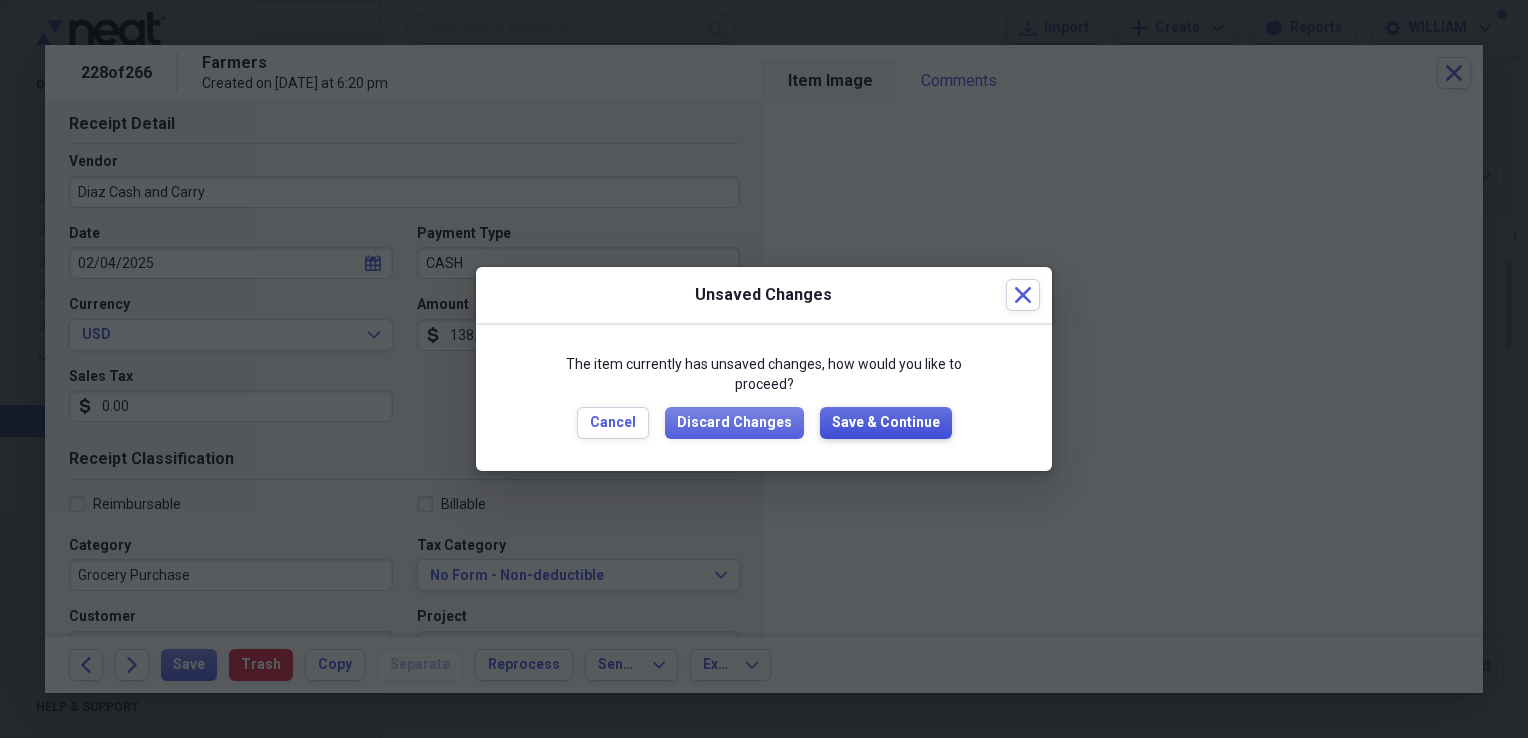 click on "Save & Continue" at bounding box center [886, 423] 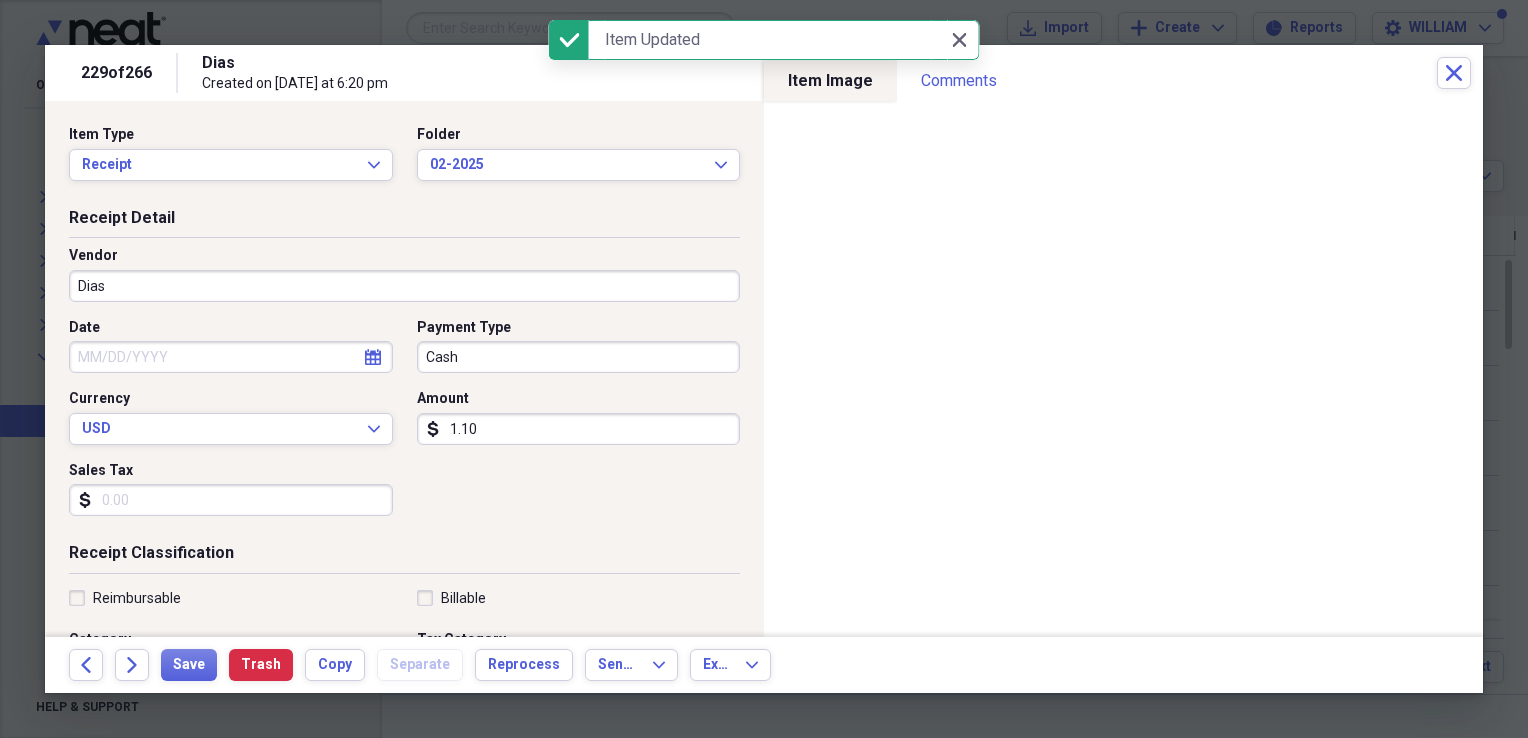 click on "Dias" at bounding box center (404, 286) 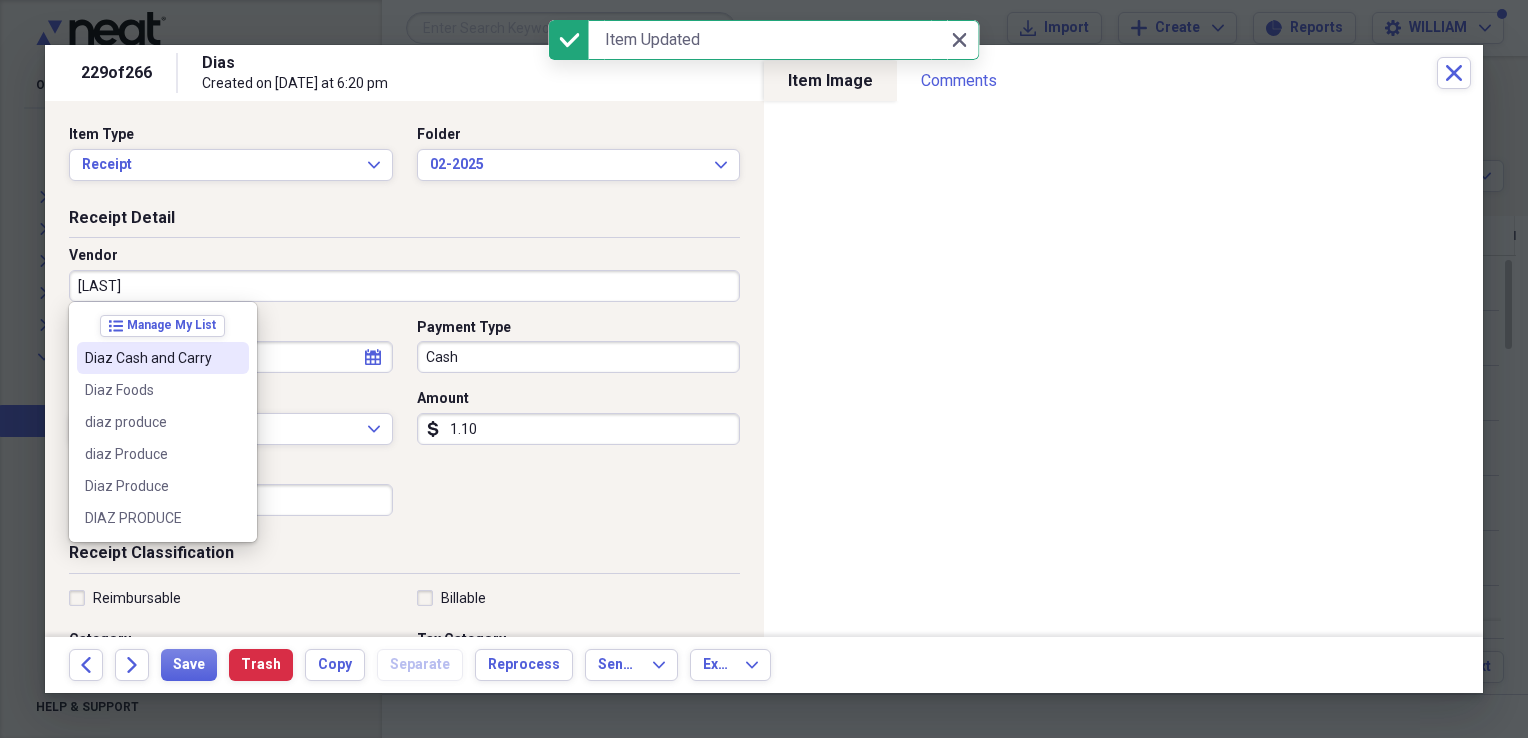 click on "[BUSINESS] Cash and Carry" at bounding box center (151, 358) 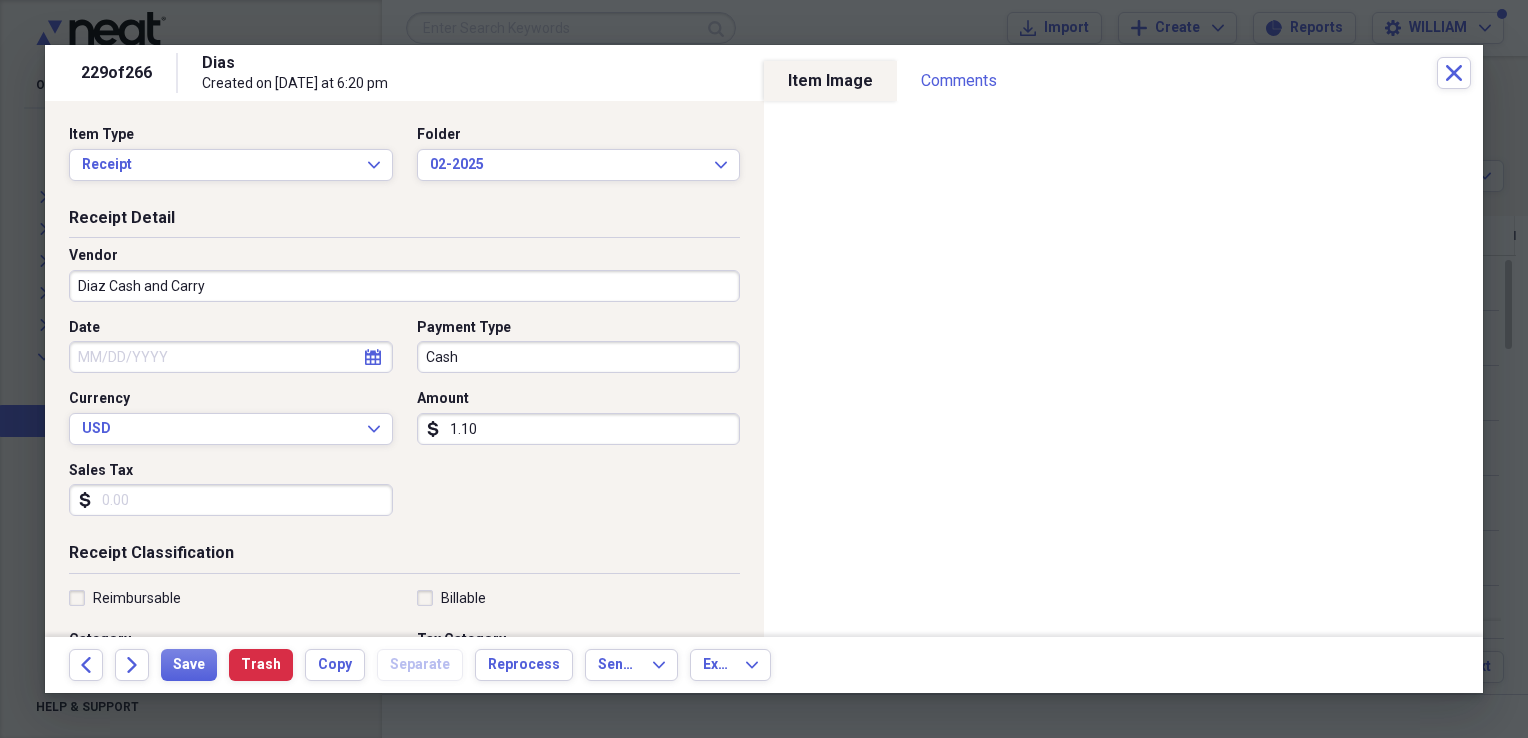 type on "Grocery Purchase" 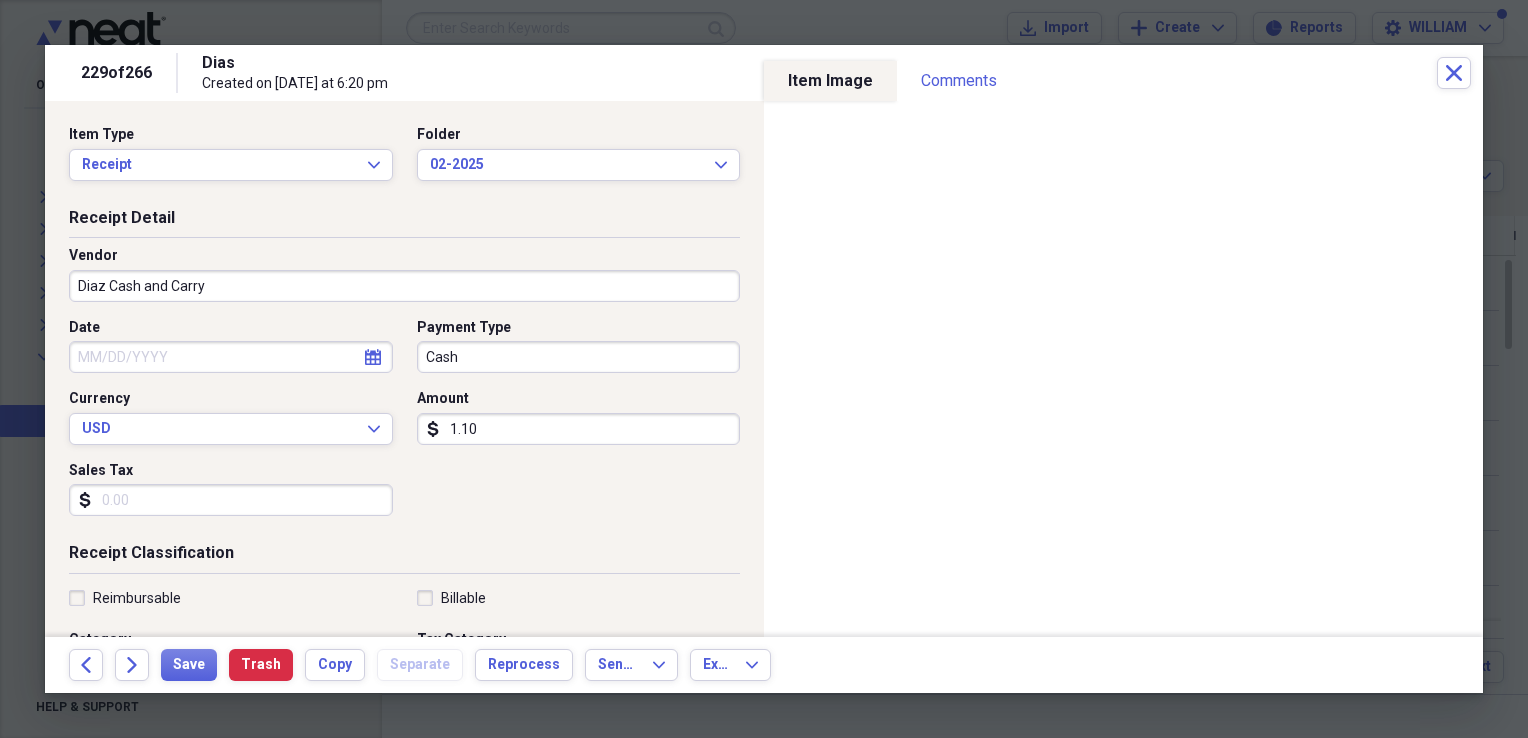 select on "7" 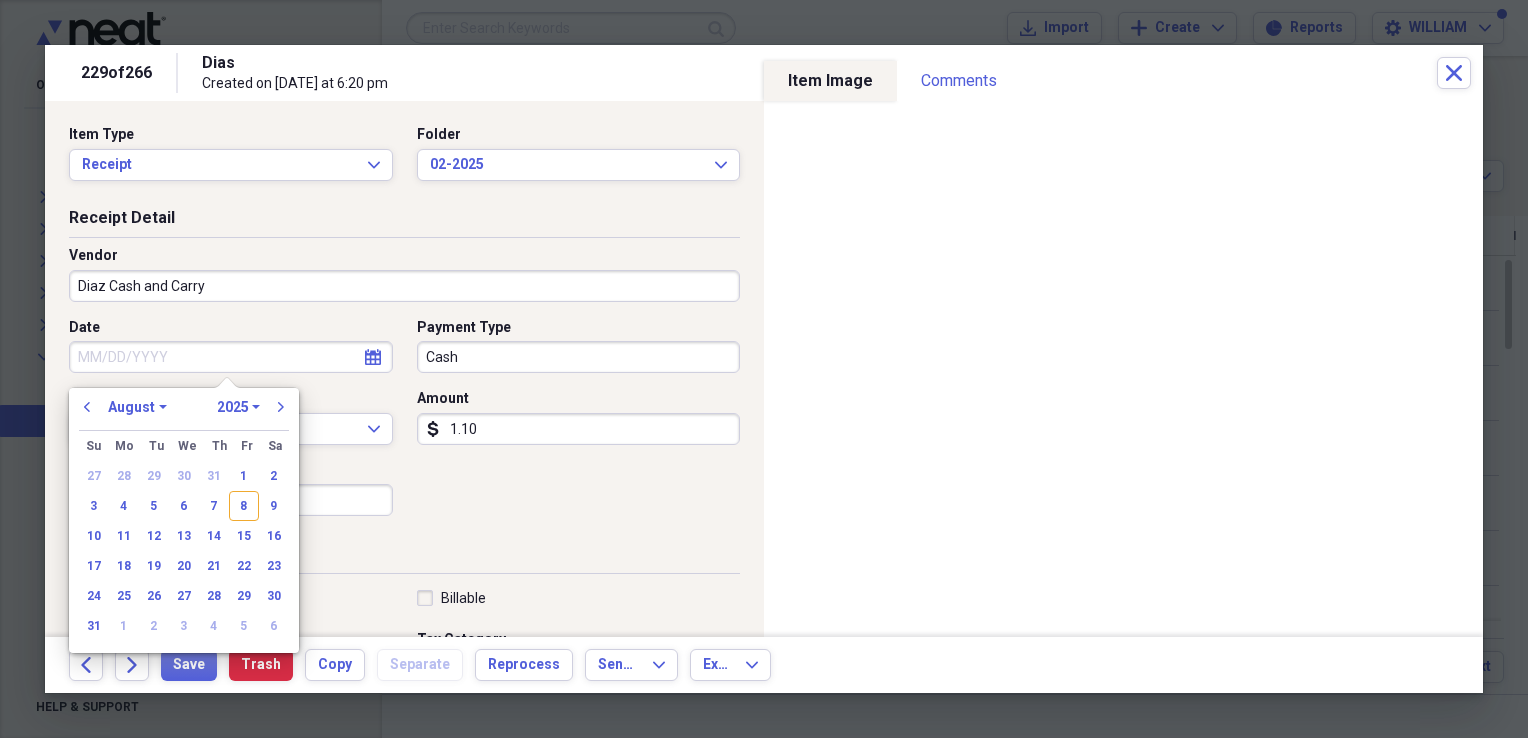 click on "Date" at bounding box center [231, 357] 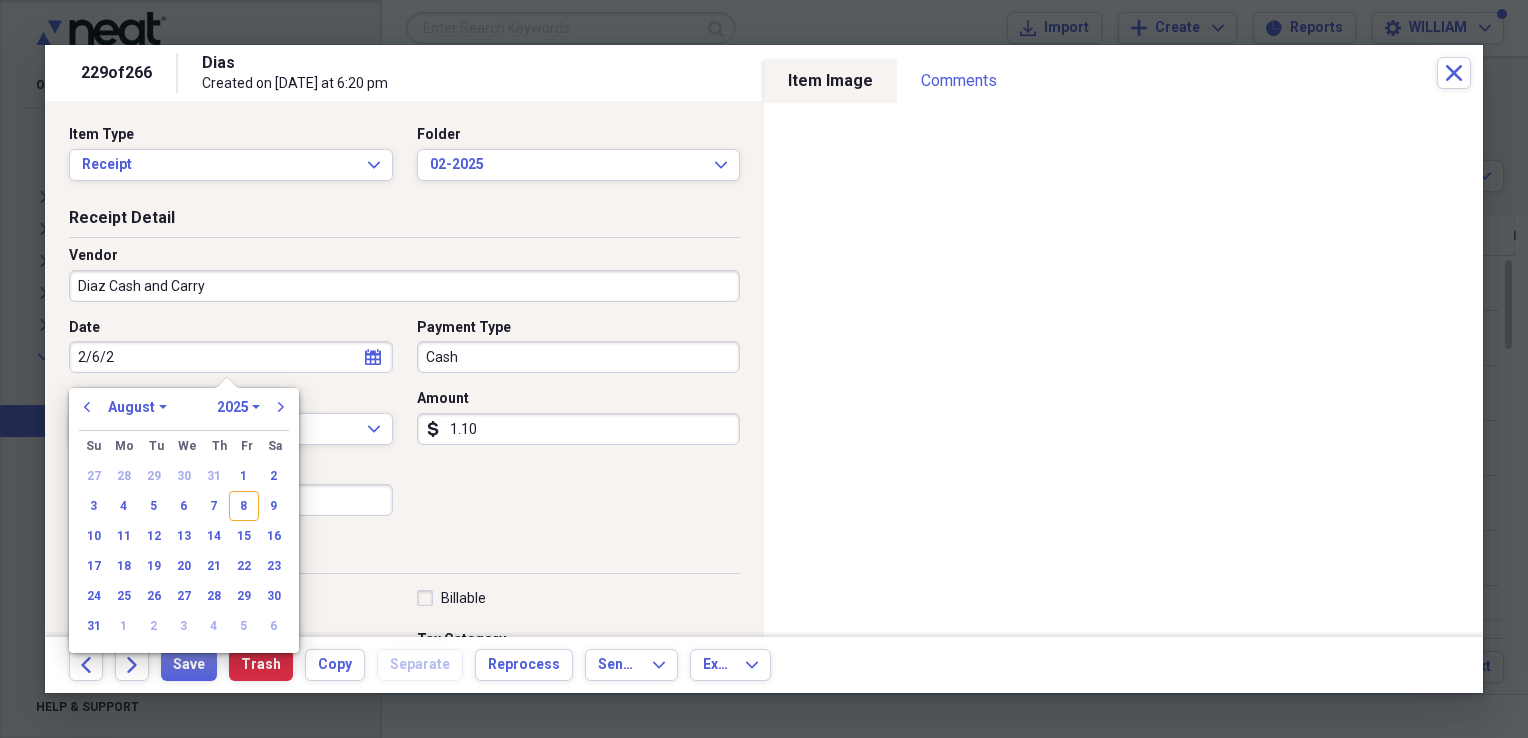 type on "2/6/25" 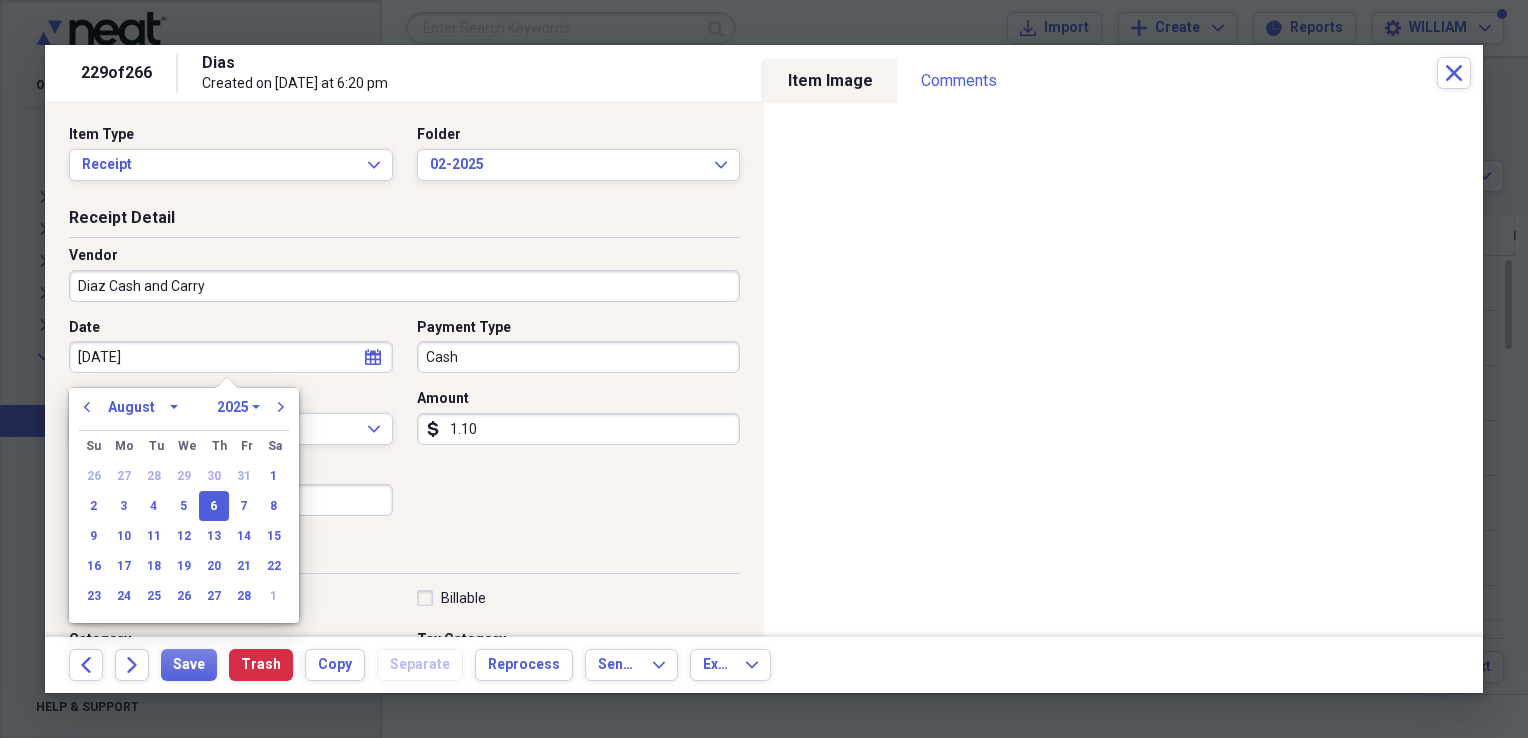 select on "1" 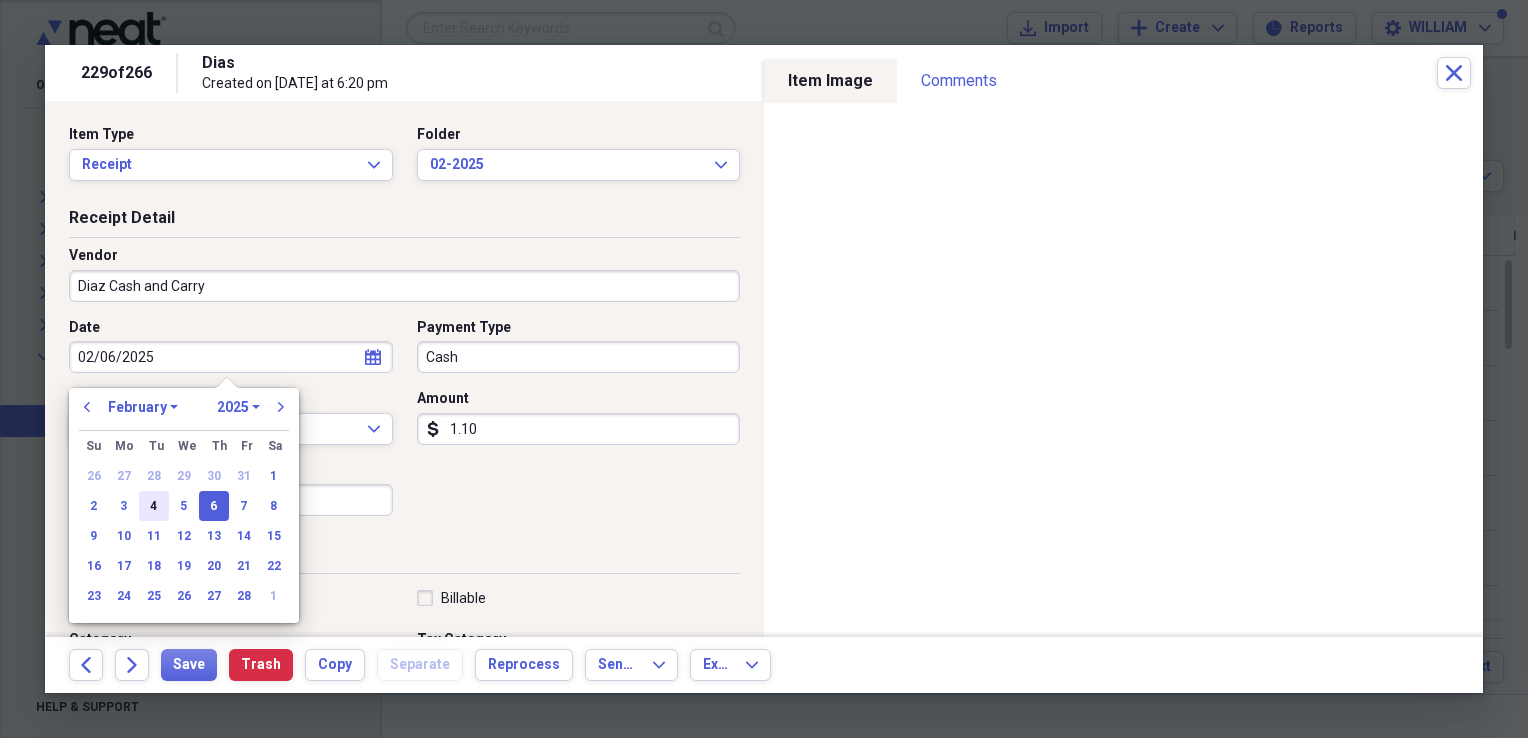 click on "4" at bounding box center [154, 506] 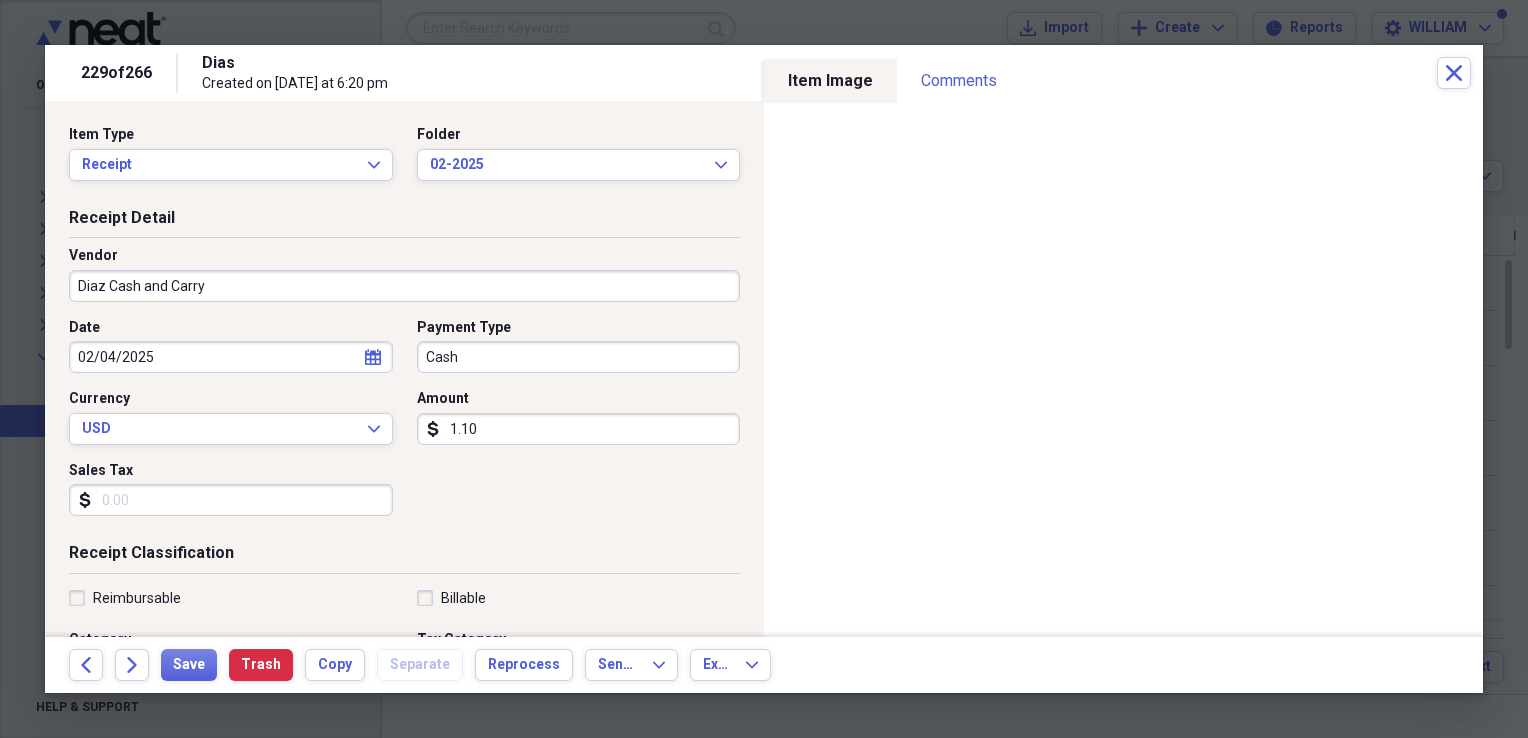 click on "Sales Tax" at bounding box center [231, 500] 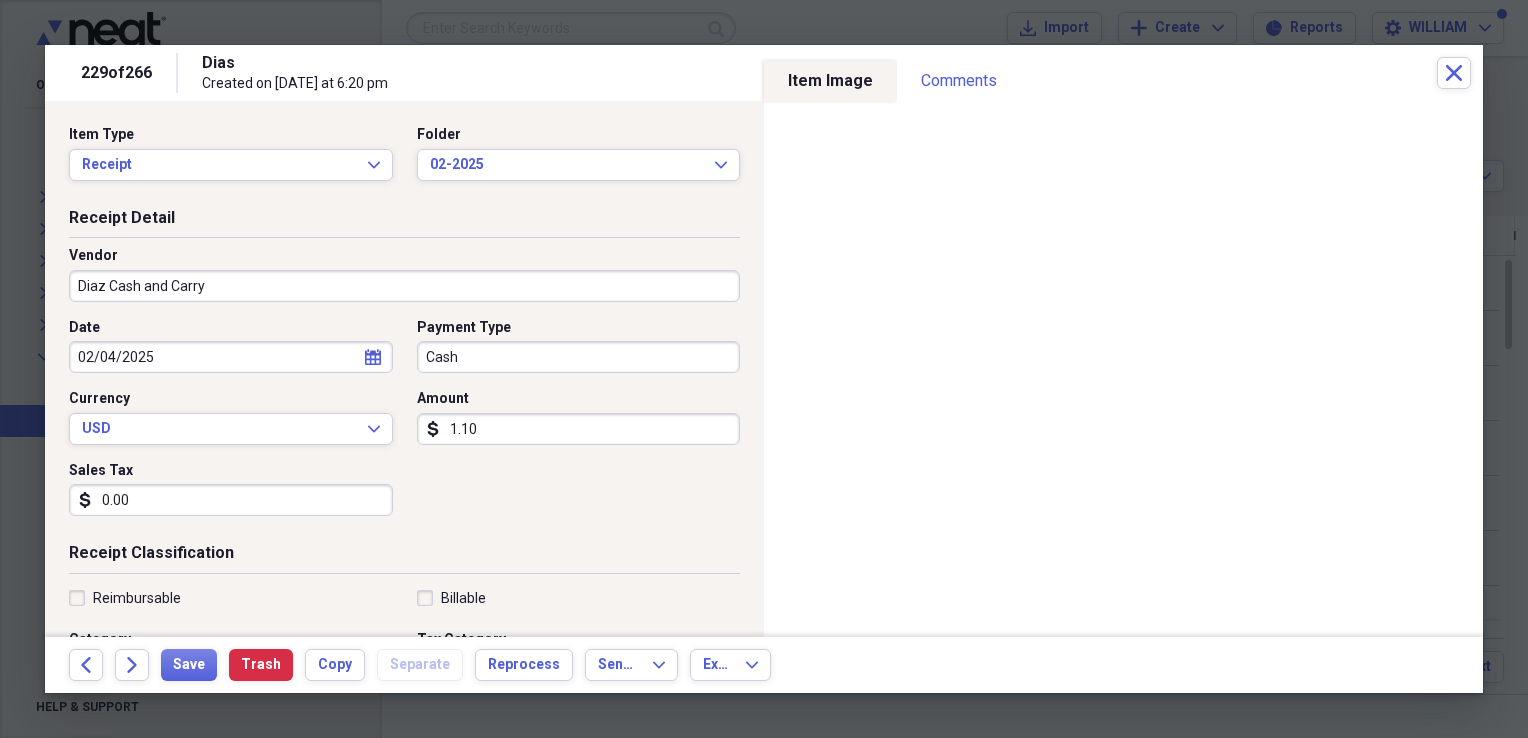 type on "0.00" 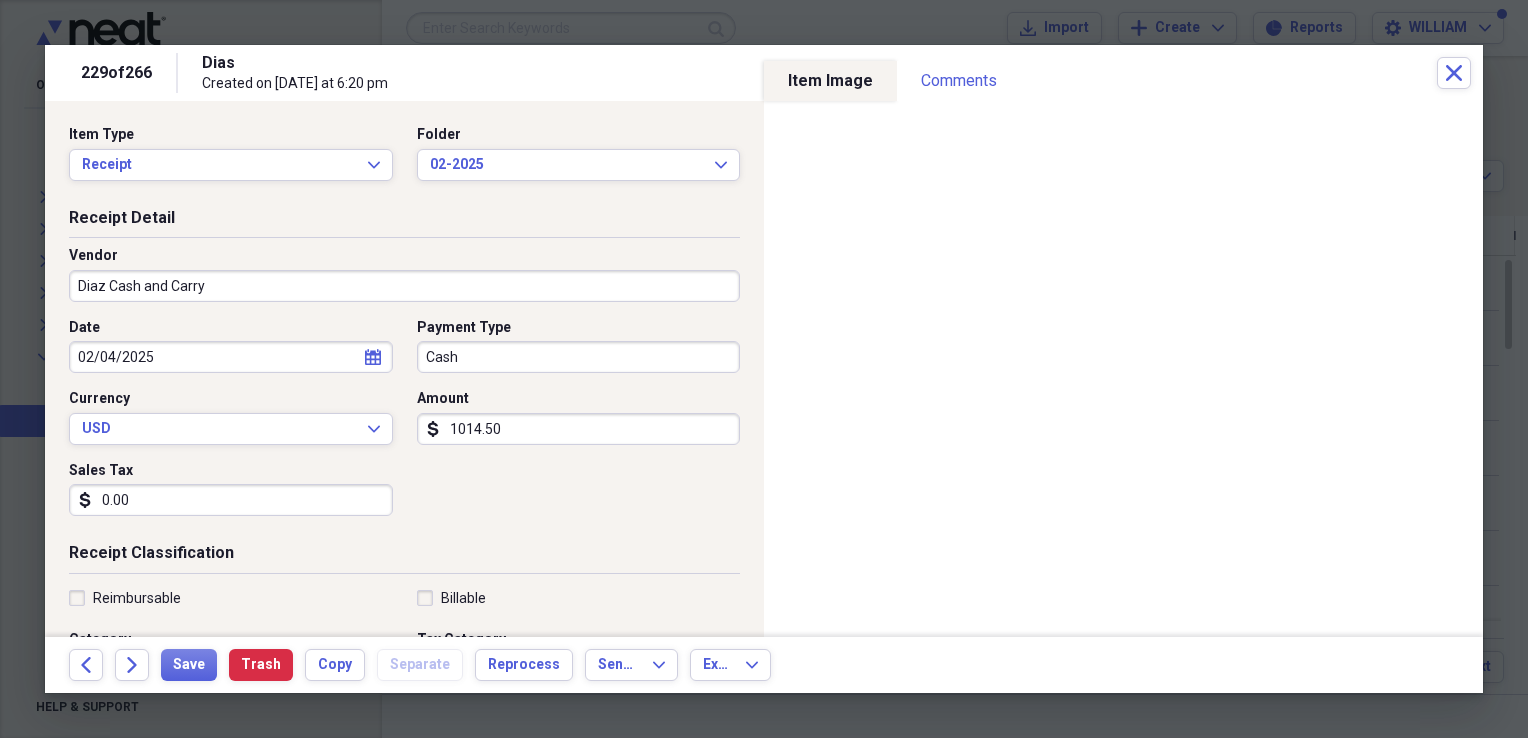 type on "1014.50" 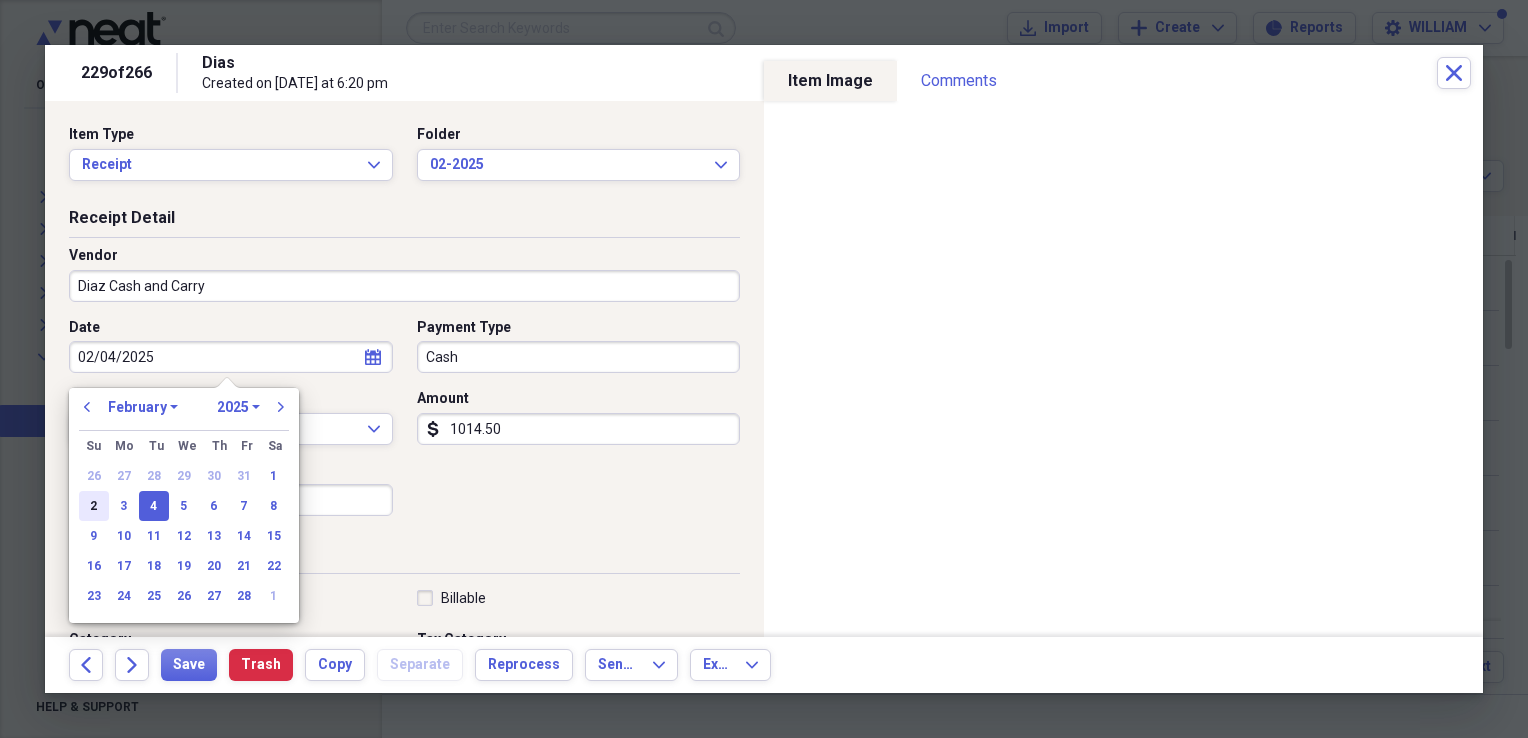 click on "2" at bounding box center [94, 506] 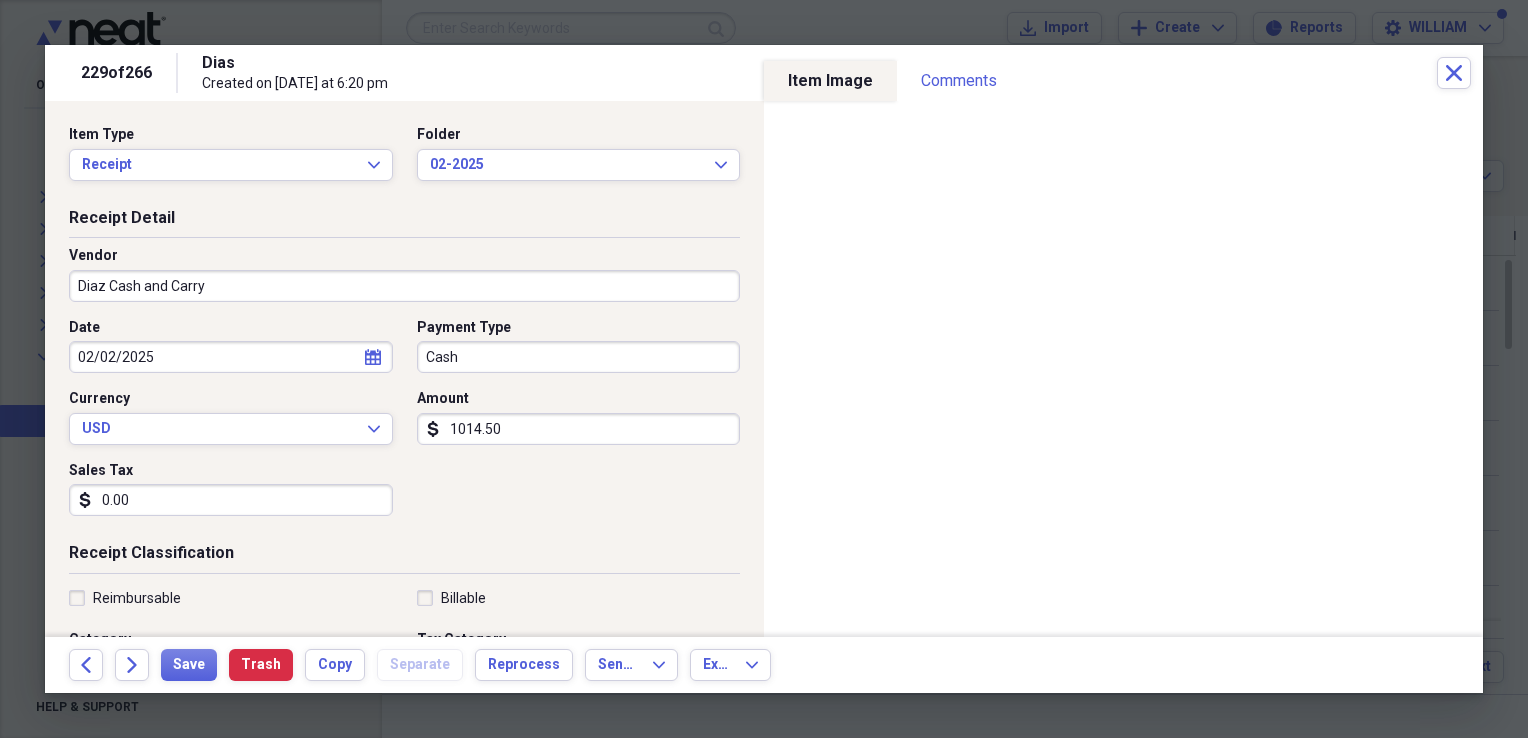 click on "Receipt Detail Vendor Diaz Cash and Carry Date 02/02/2025 calendar Calendar Payment Type Cash Currency USD Expand Amount dollar-sign 1014.50 Sales Tax dollar-sign 0.00" at bounding box center [404, 375] 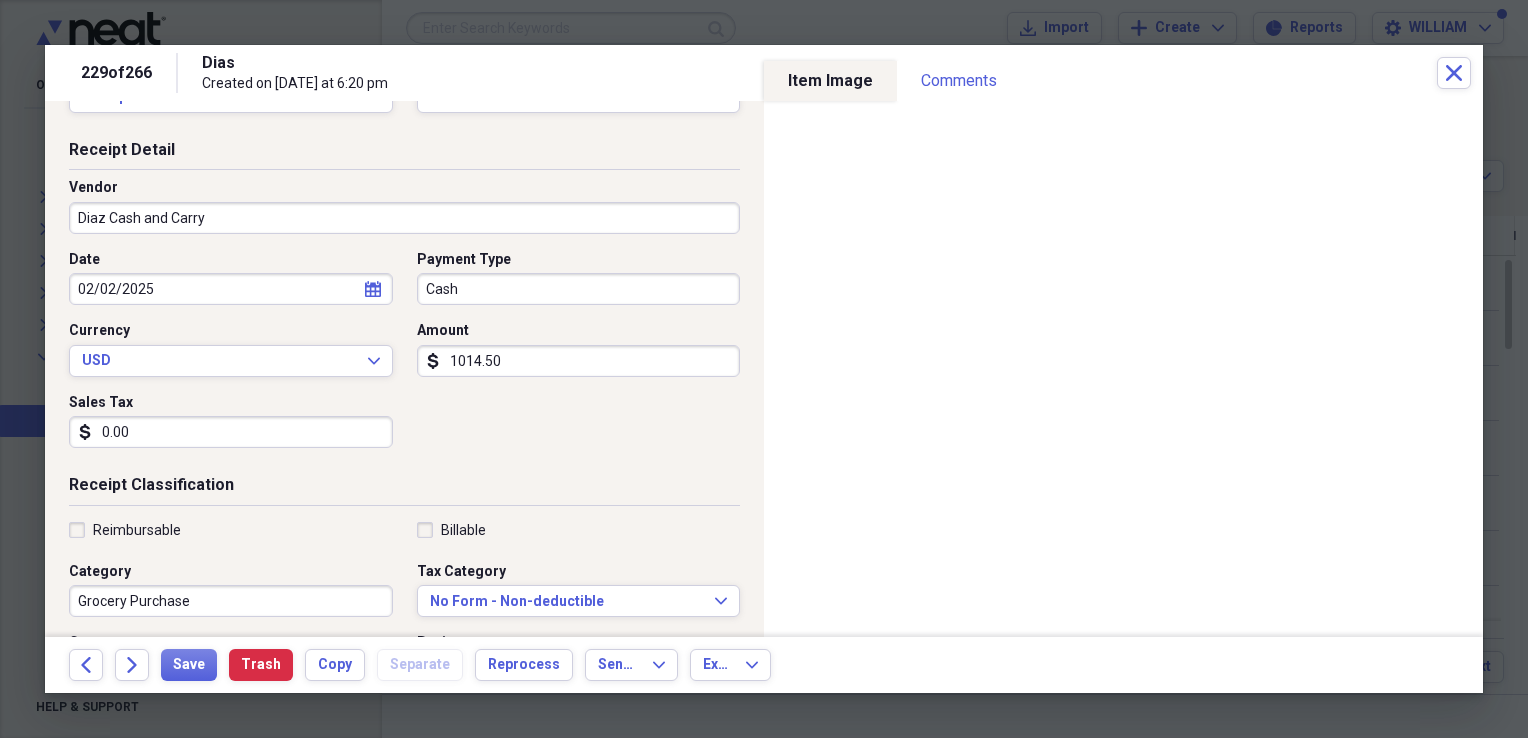 scroll, scrollTop: 68, scrollLeft: 0, axis: vertical 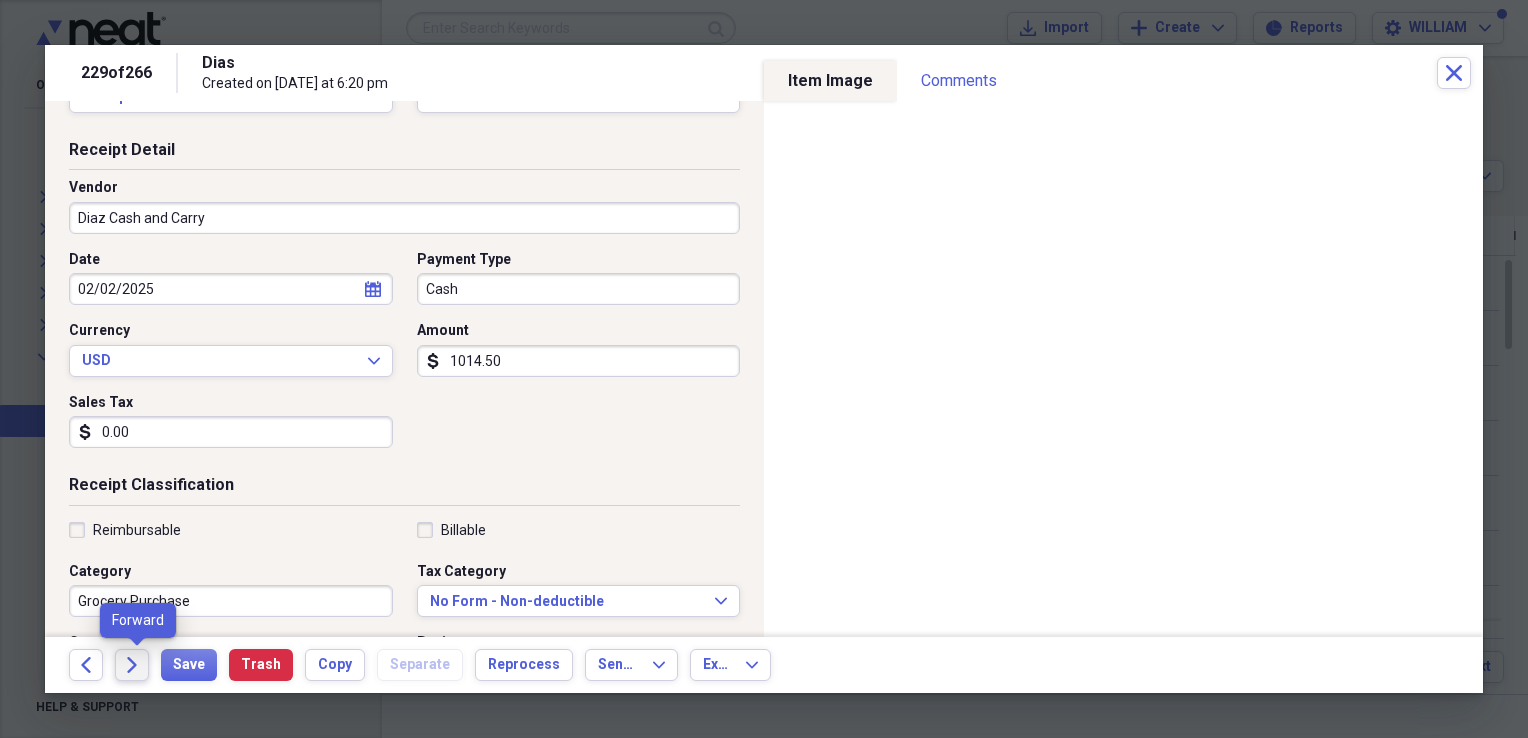 click on "Forward" 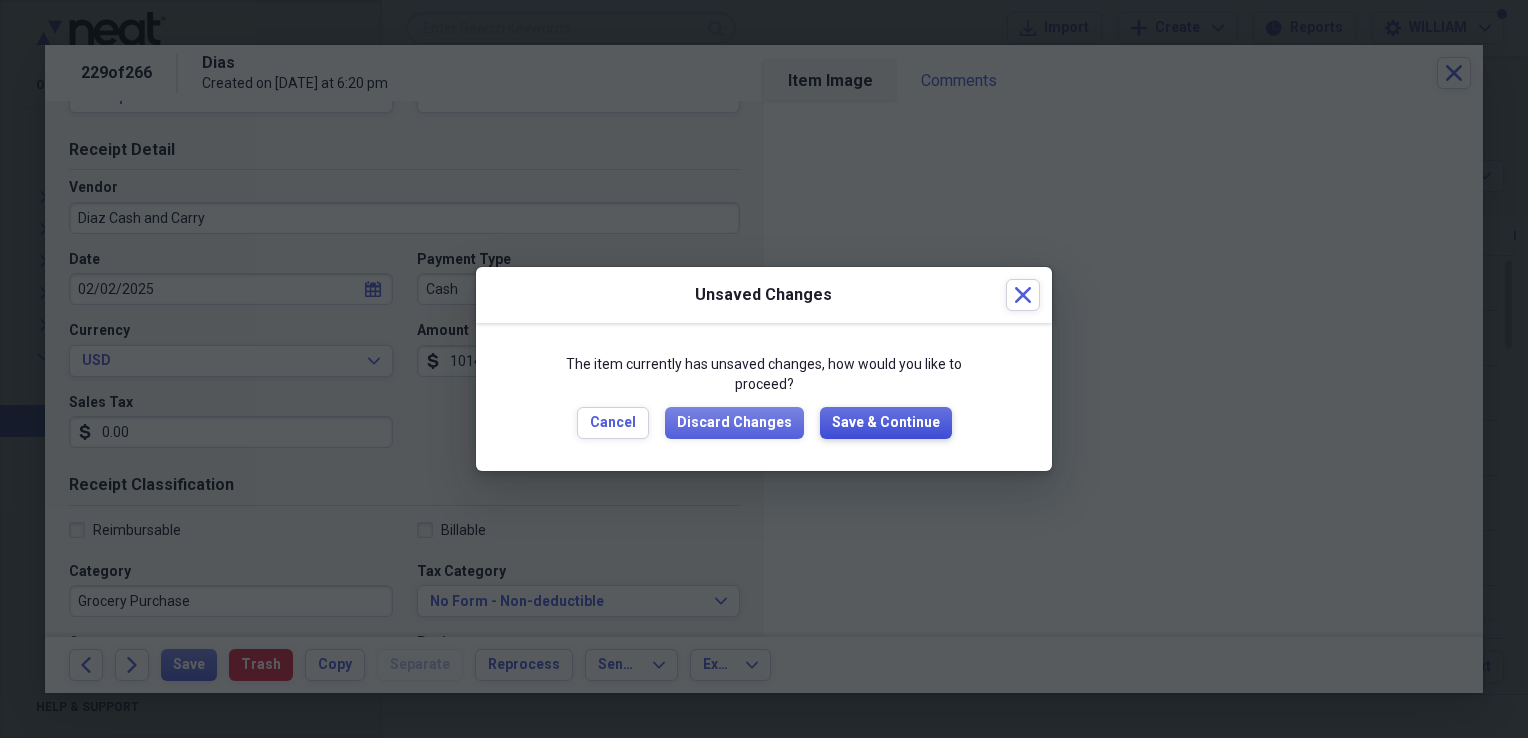 click on "Save & Continue" at bounding box center (886, 423) 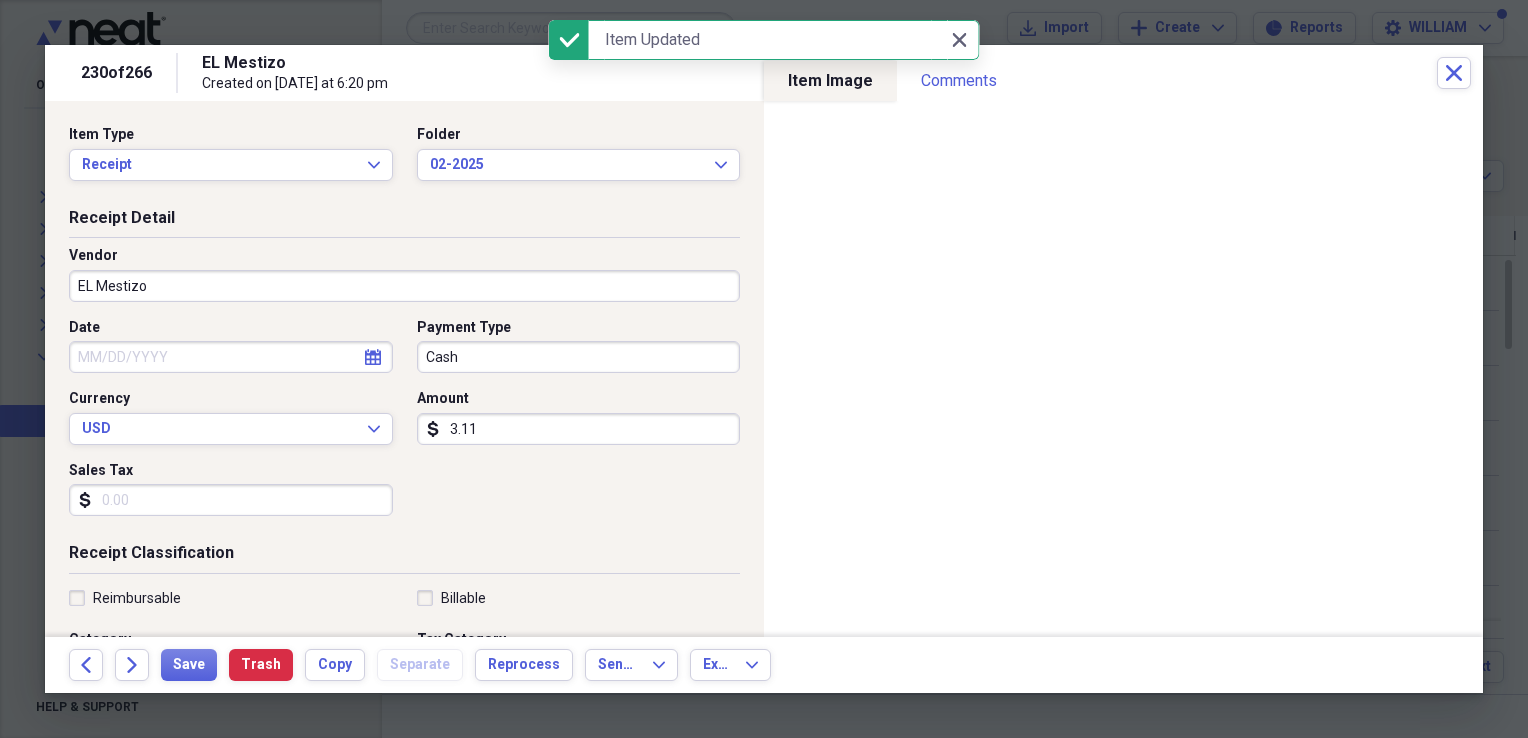 click on "EL Mestizo" at bounding box center (404, 286) 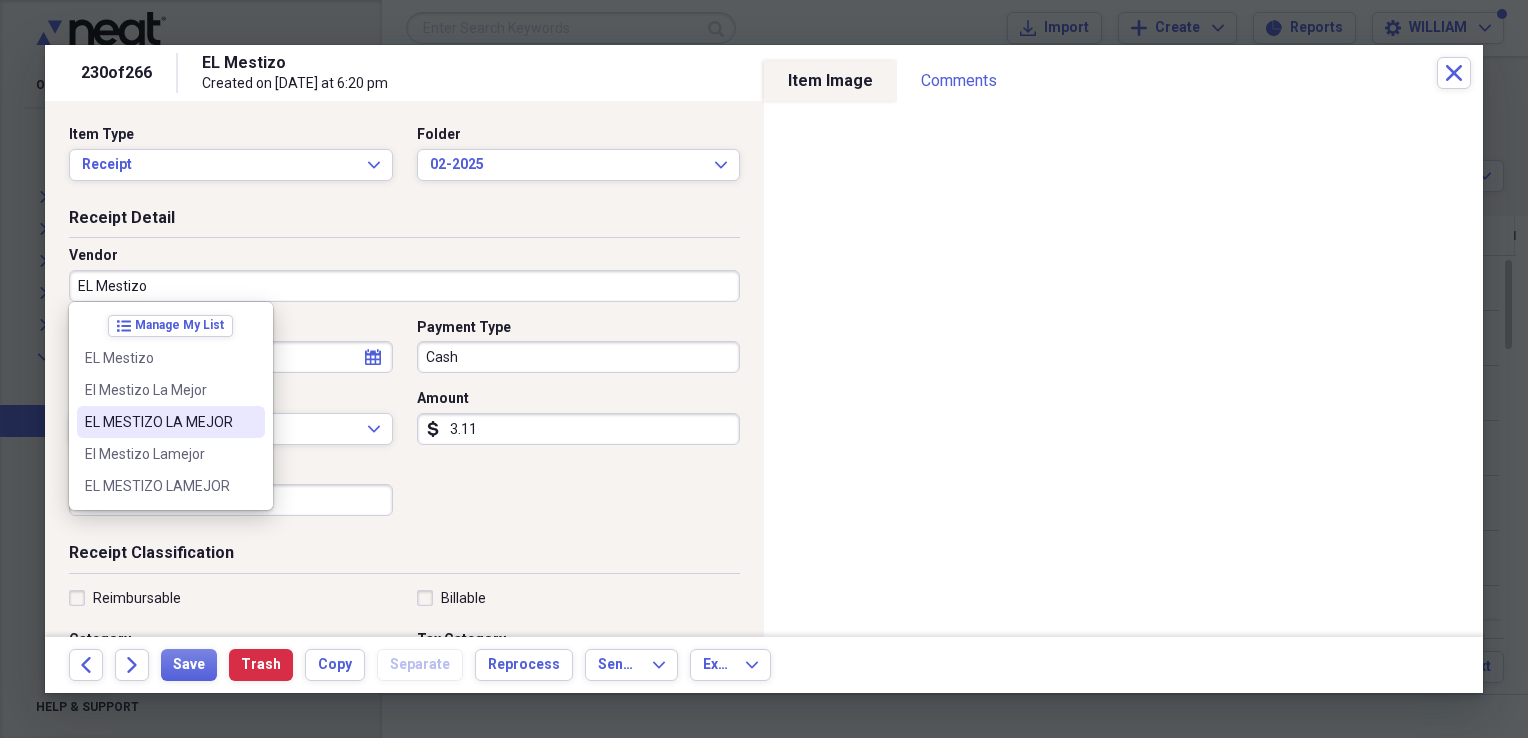 click on "EL MESTIZO LA MEJOR" at bounding box center [159, 422] 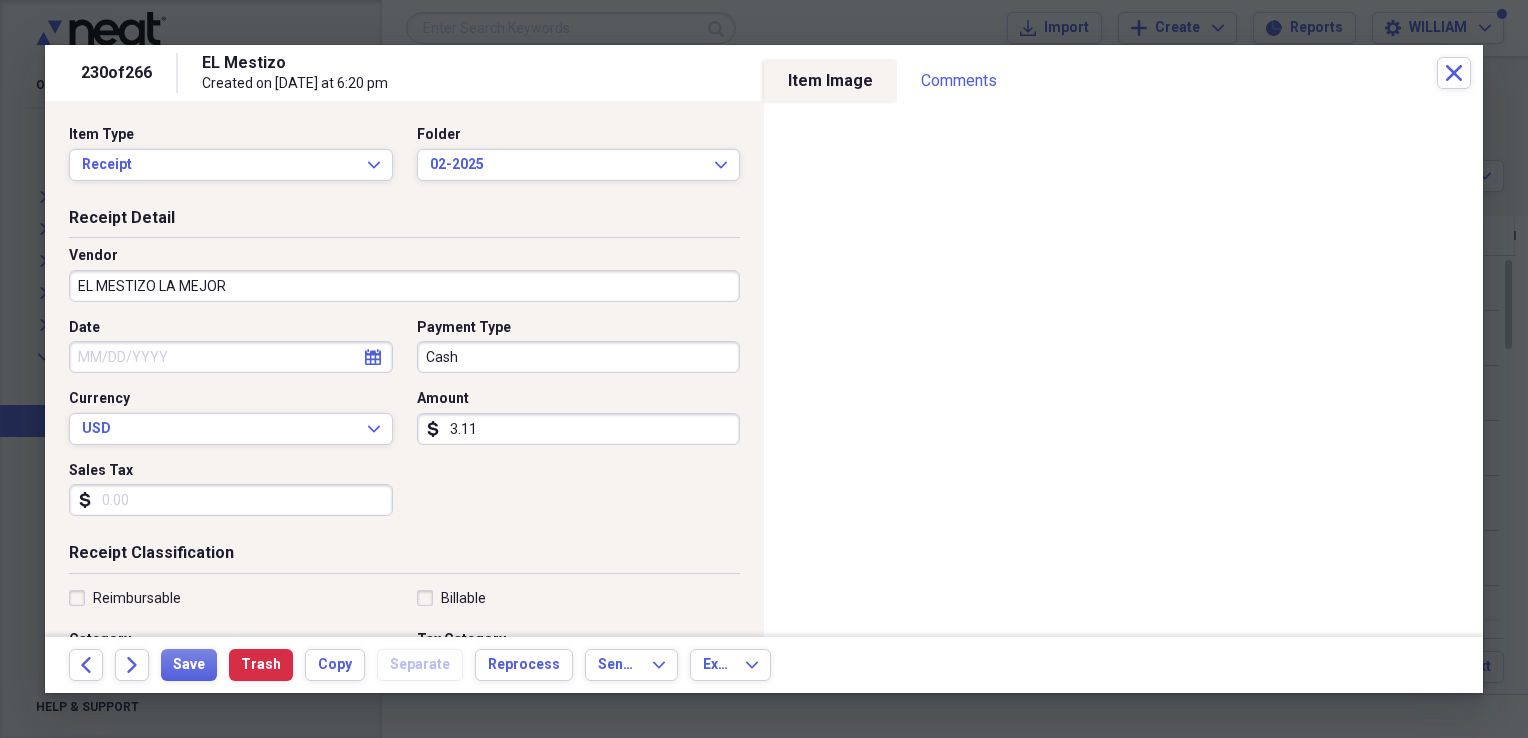 type on "general Retail" 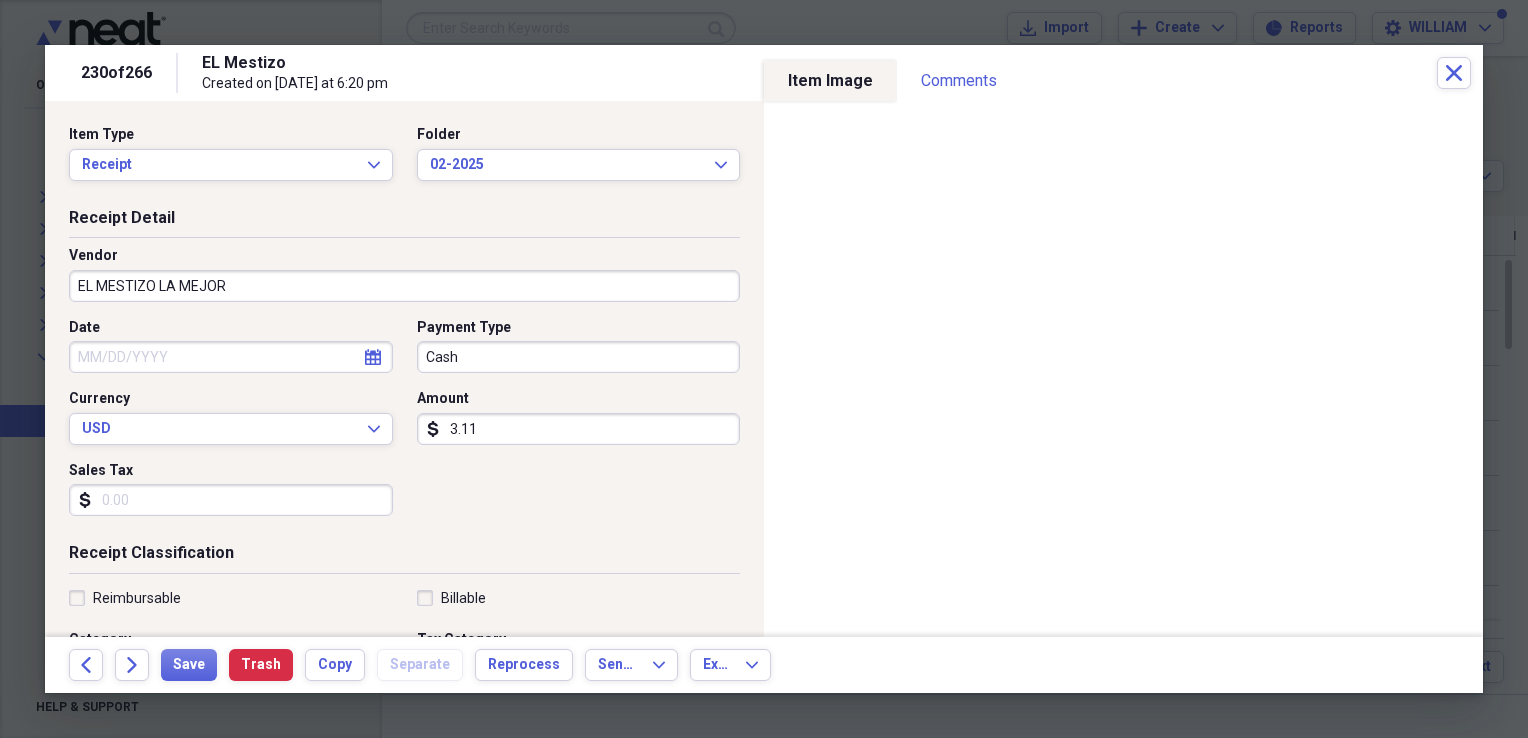 click on "Sales Tax" at bounding box center (231, 500) 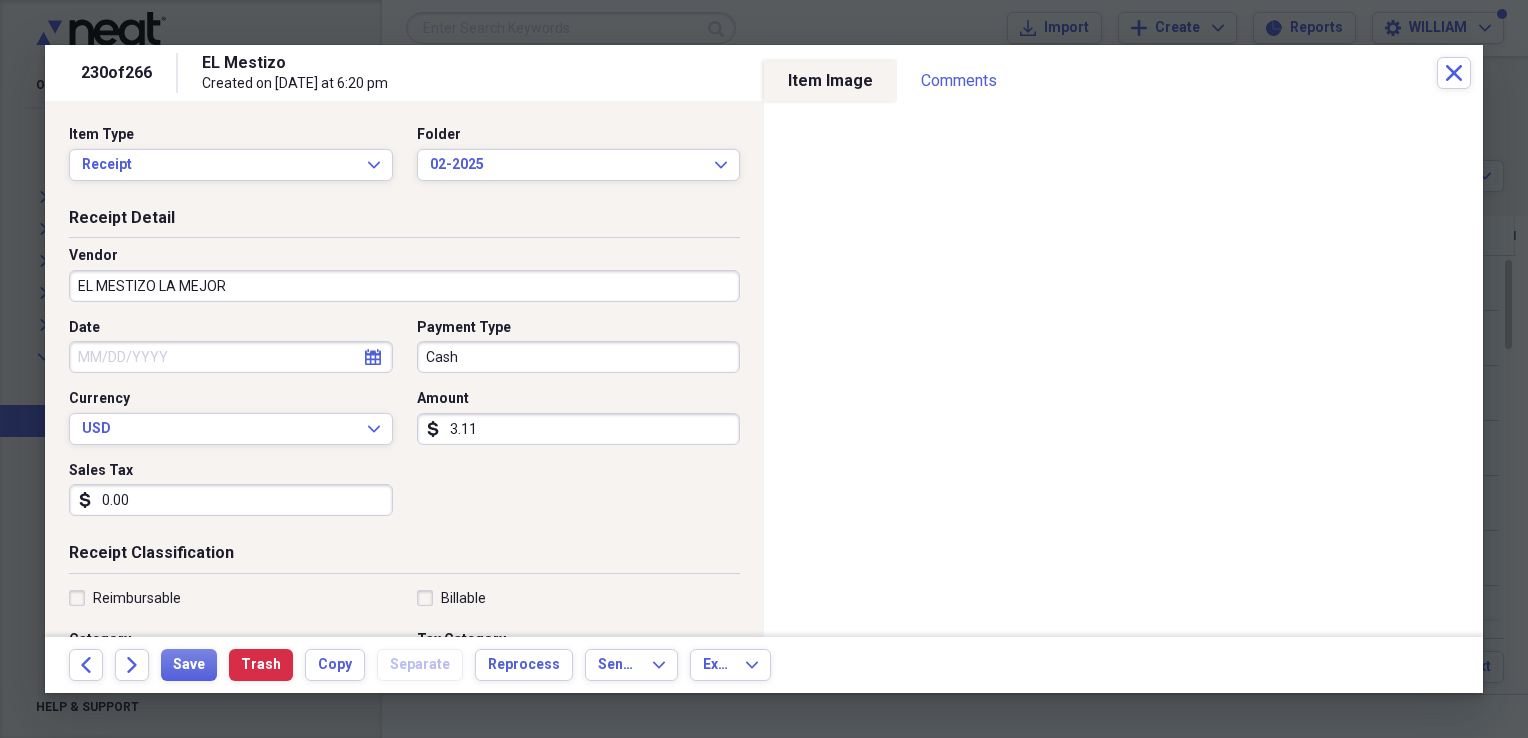 type on "0.00" 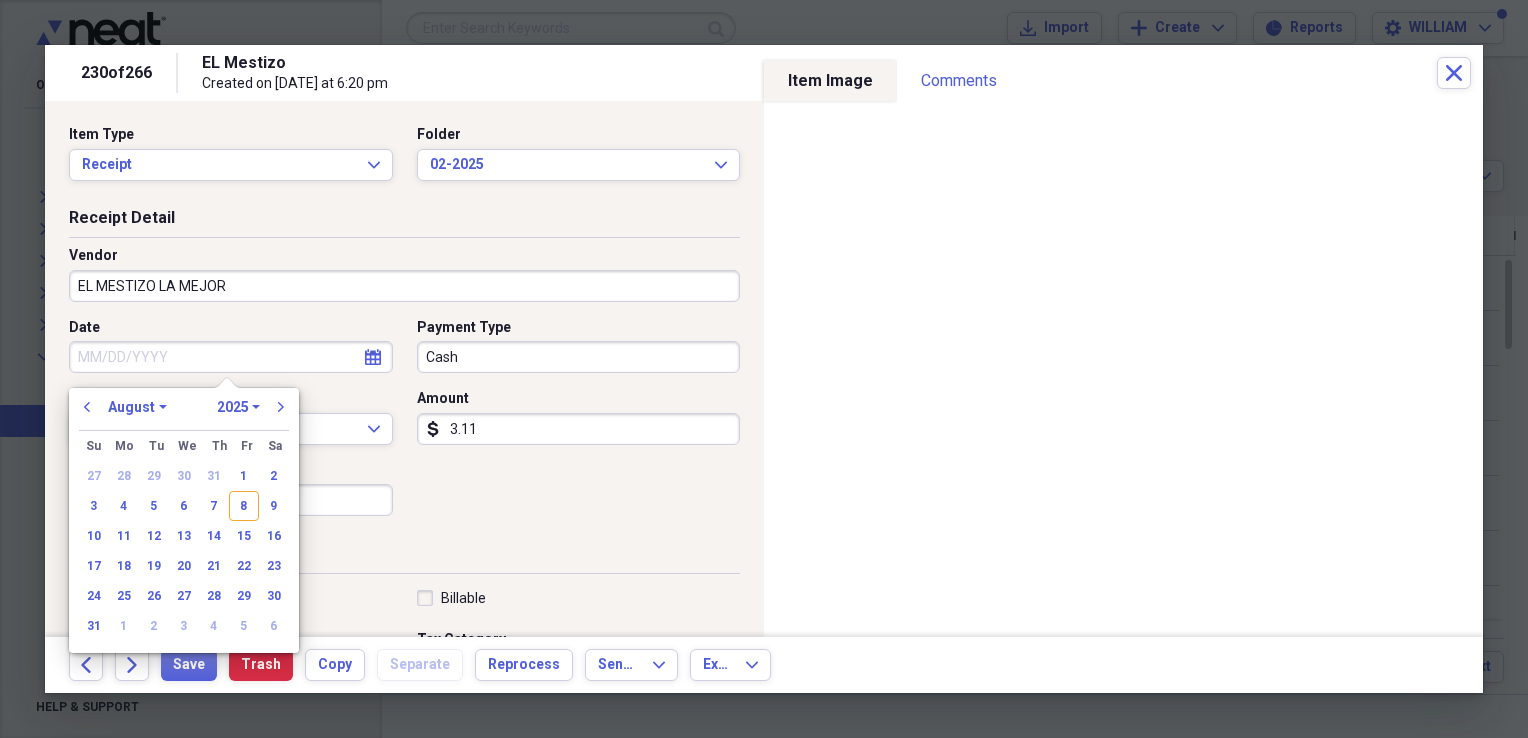 click on "Date" at bounding box center (231, 357) 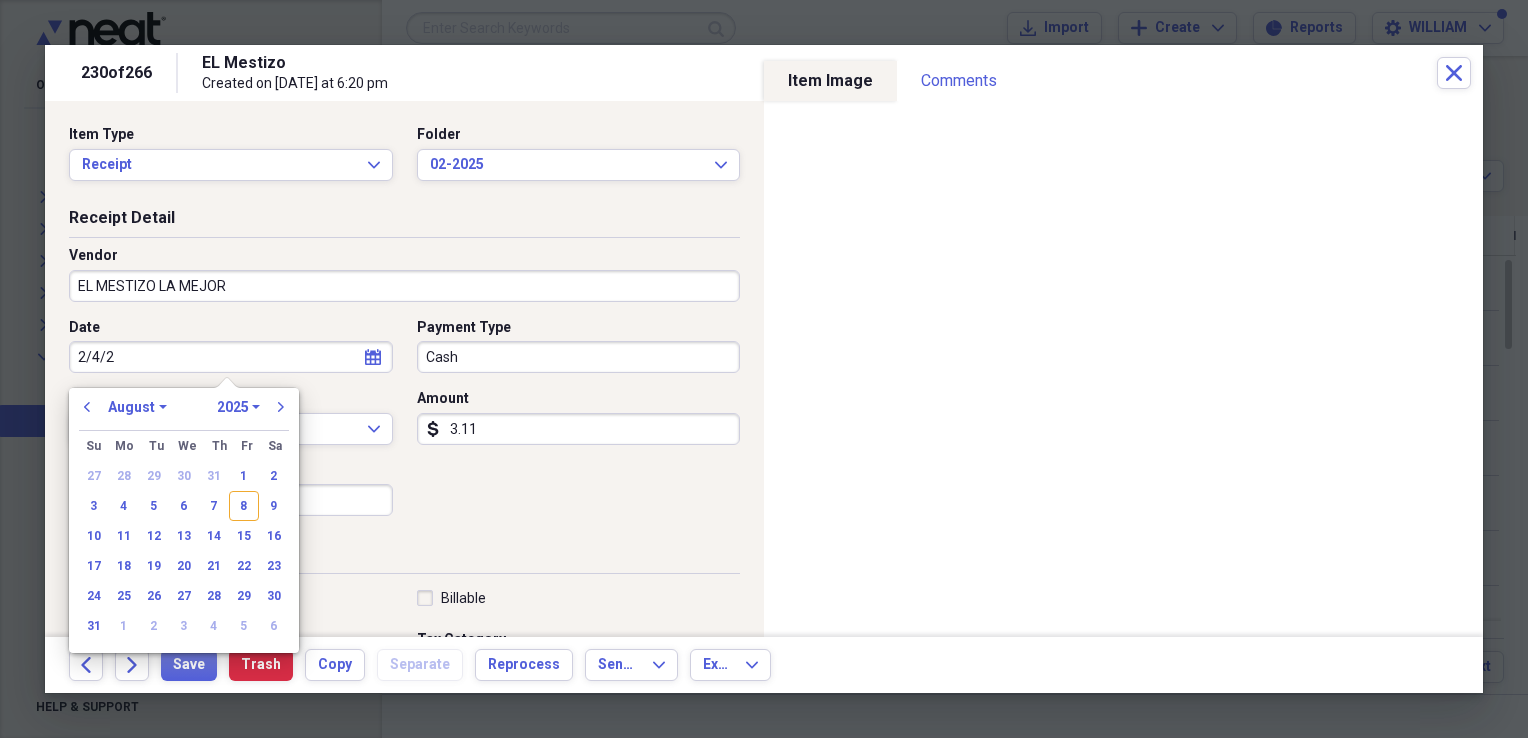type on "2/4/25" 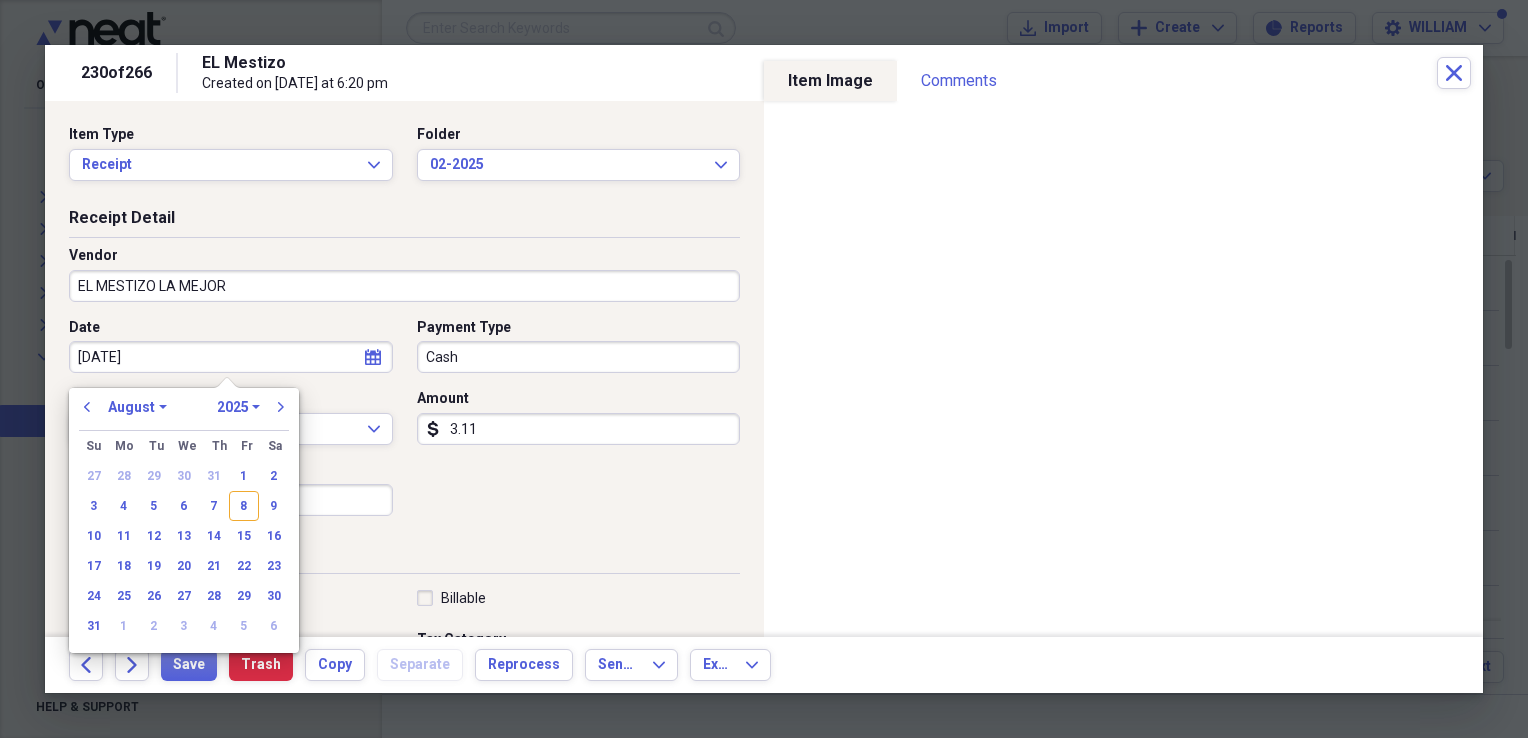 select on "1" 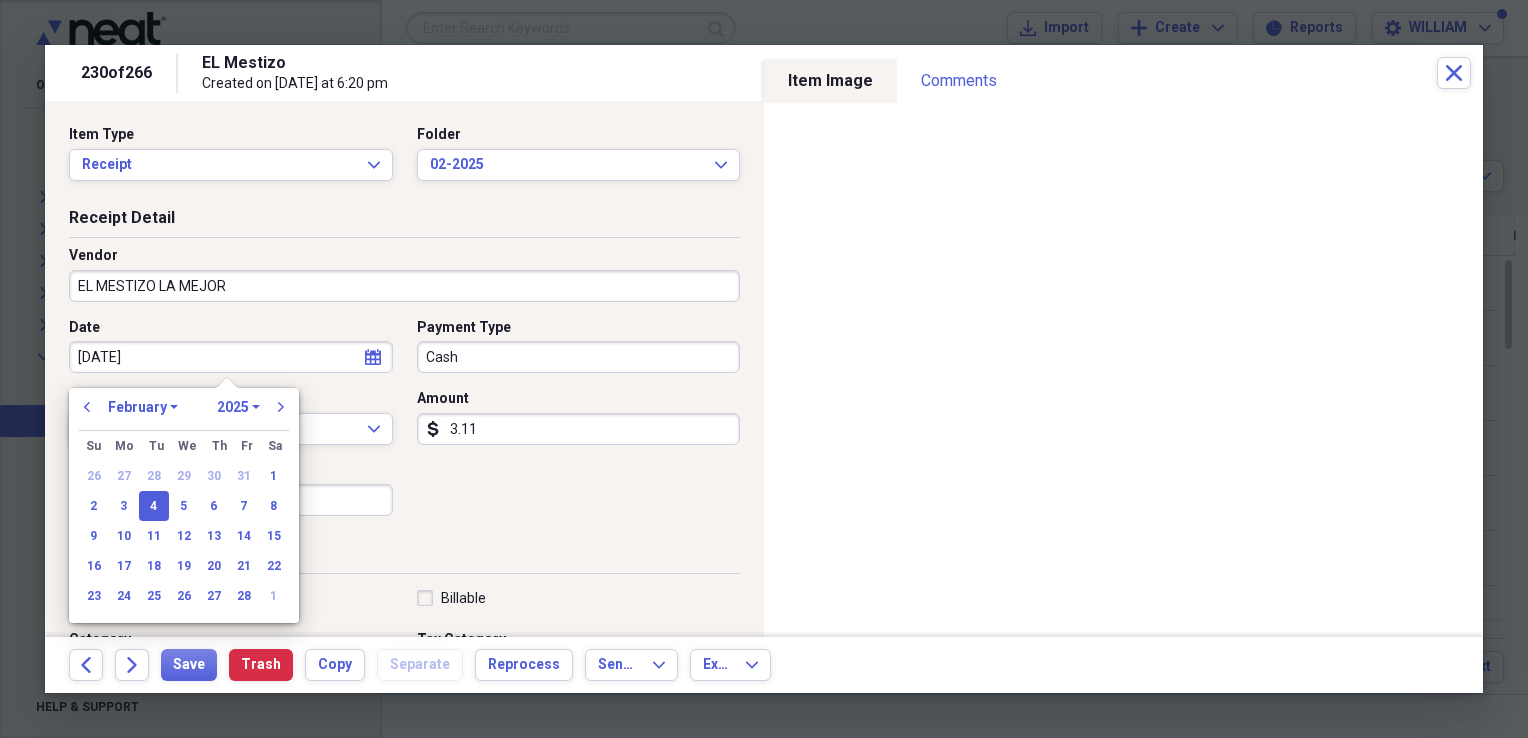 type on "02/04/2025" 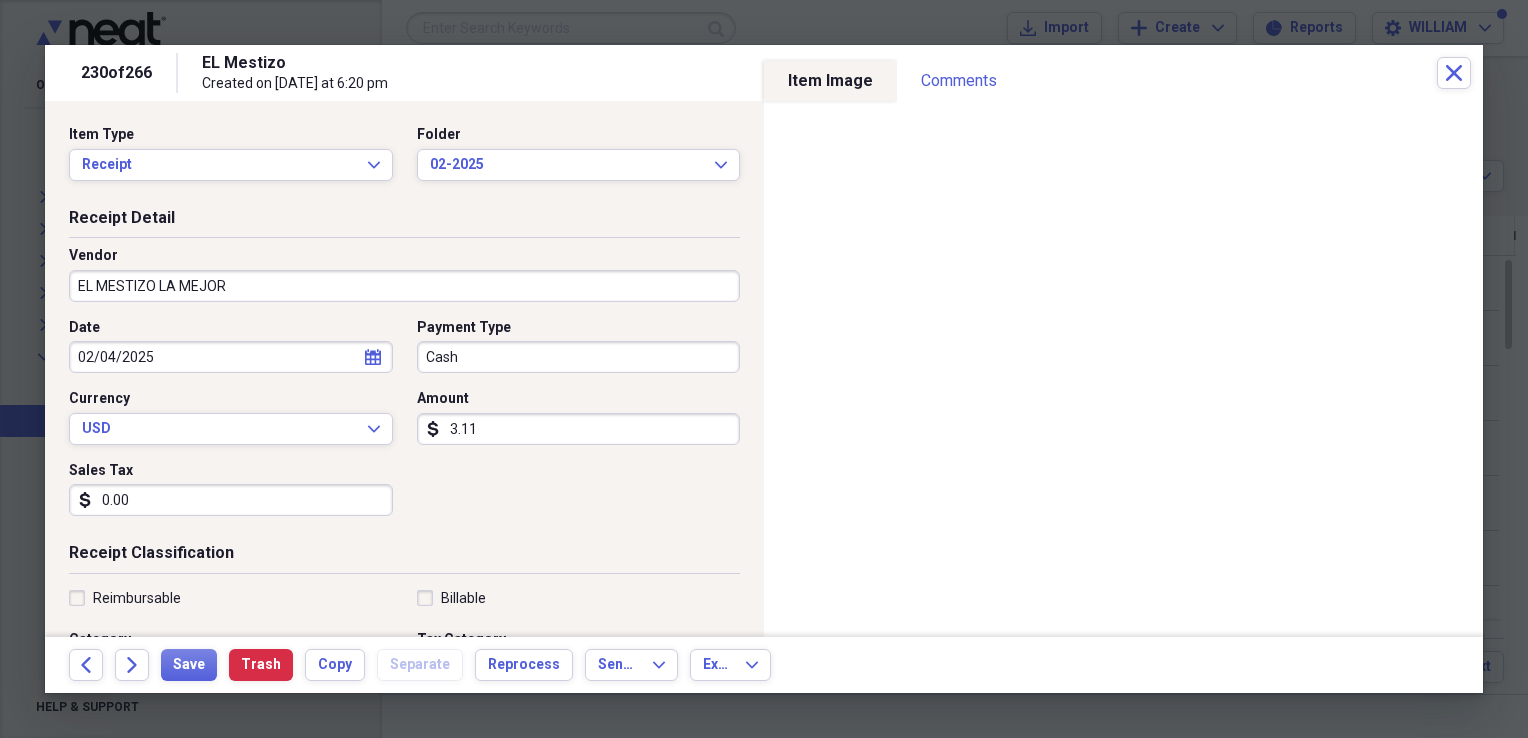 click on "3.11" at bounding box center [579, 429] 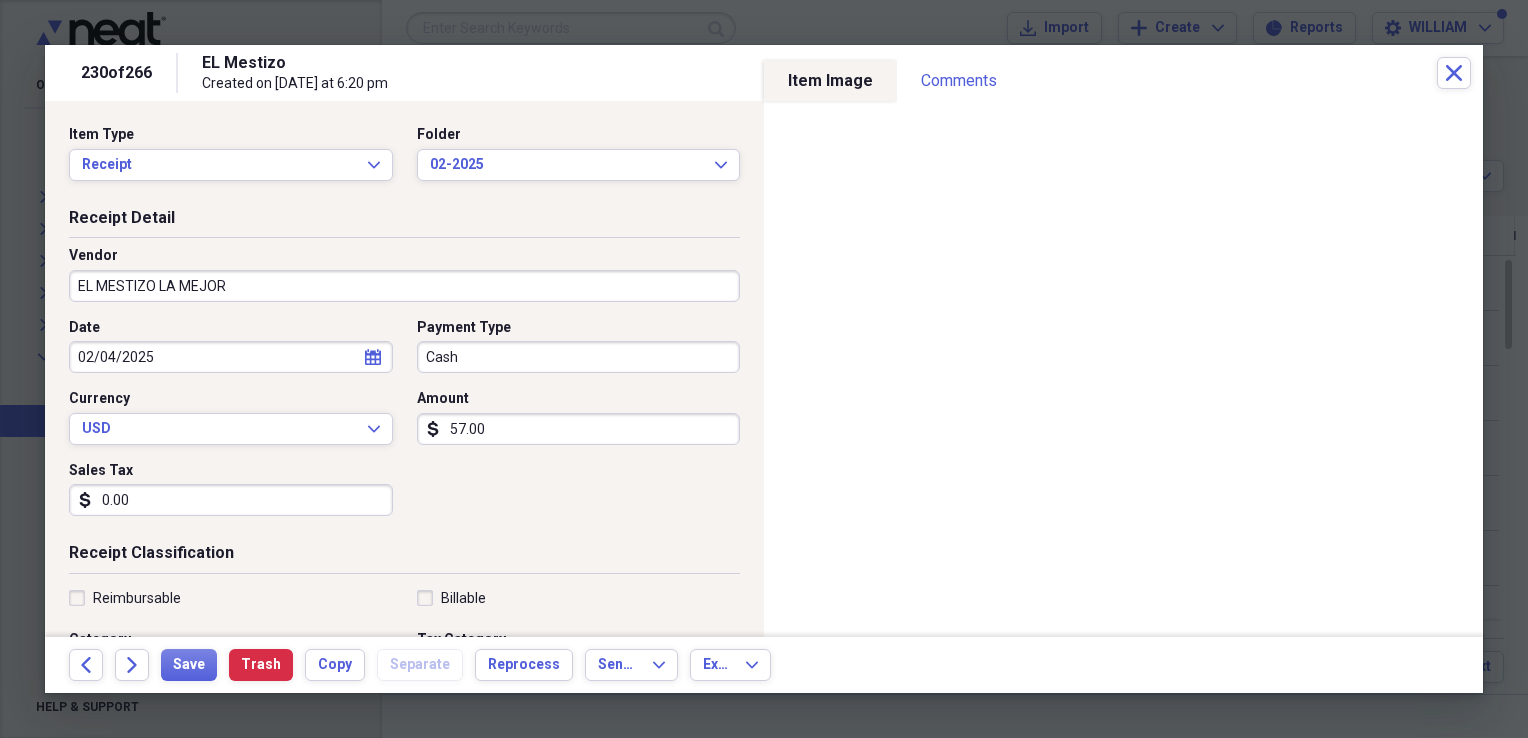 type on "57.00" 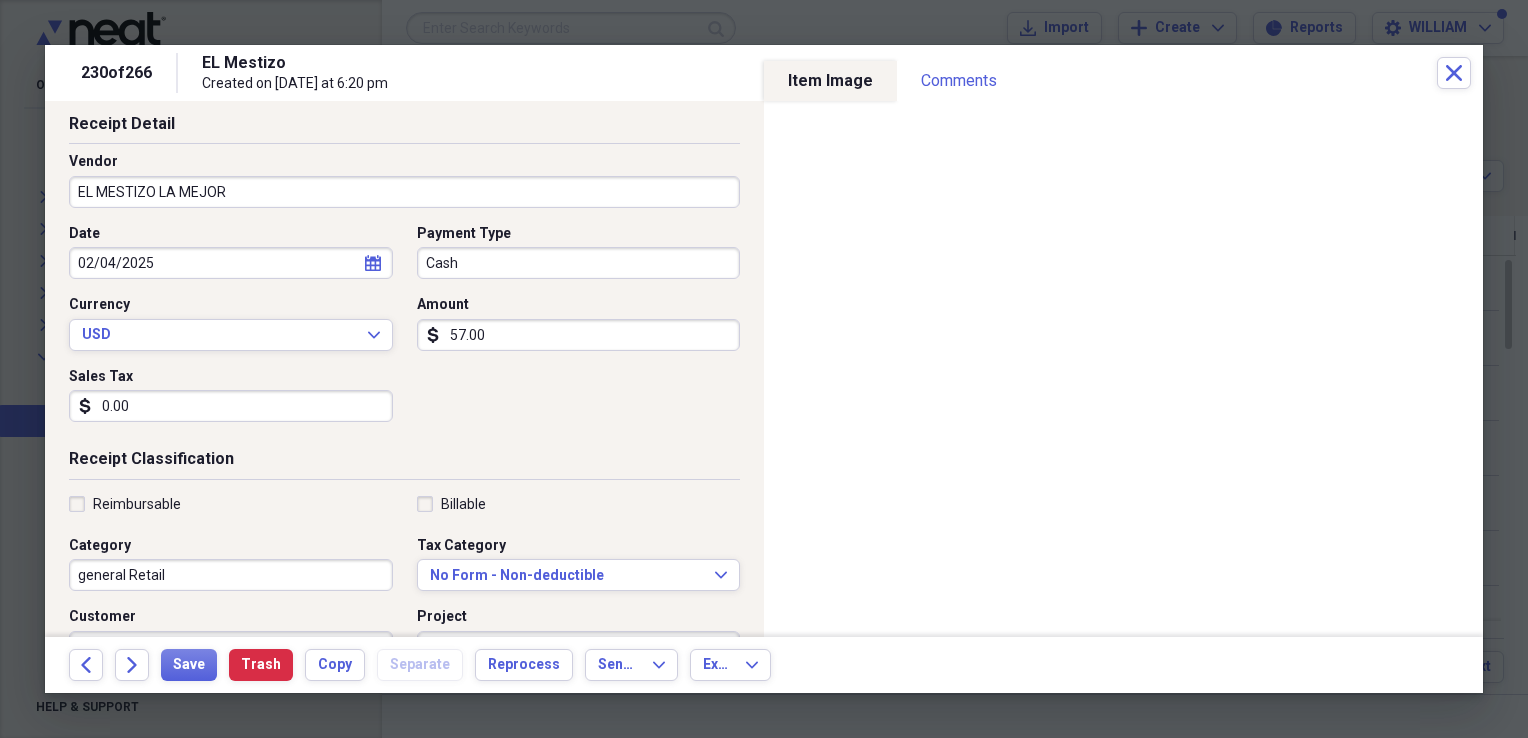 scroll, scrollTop: 95, scrollLeft: 0, axis: vertical 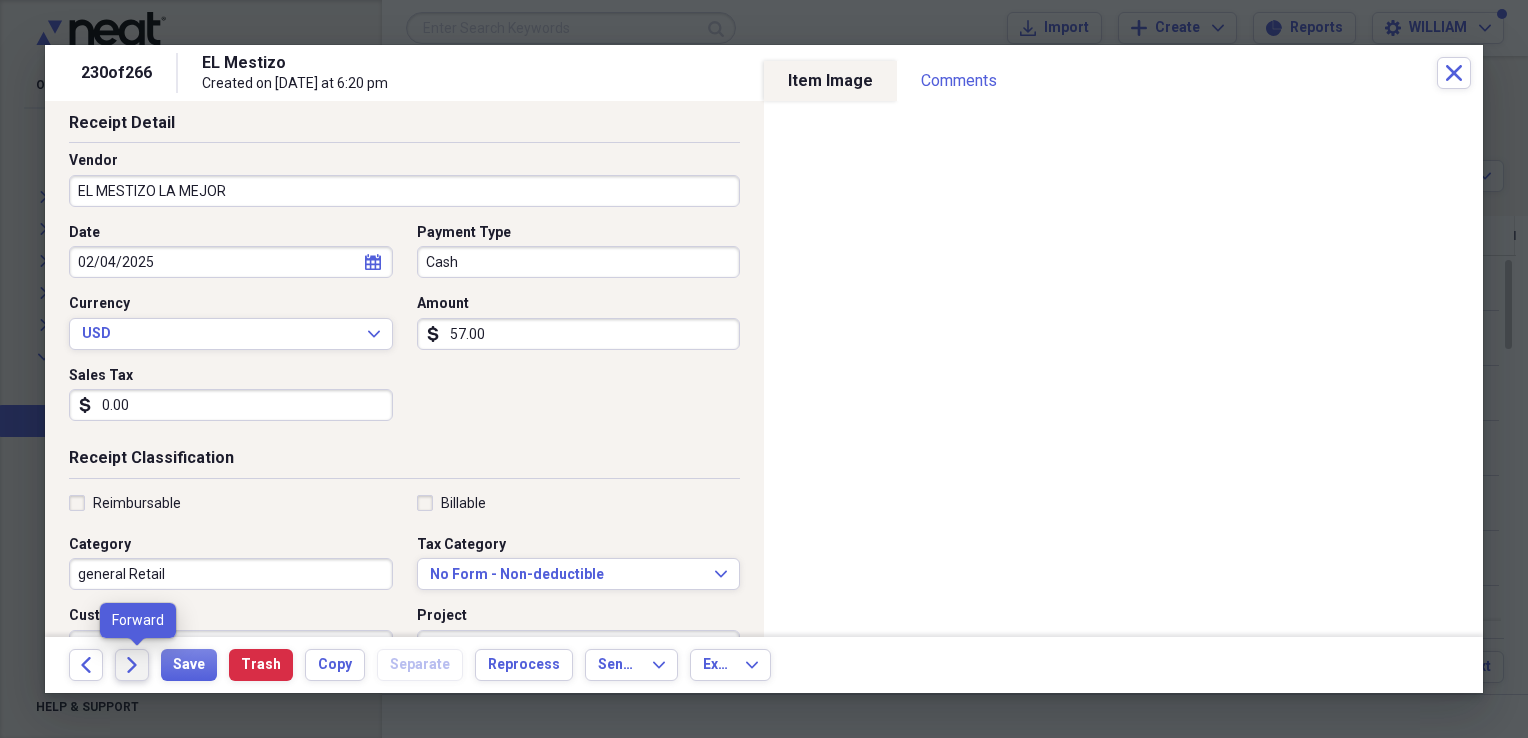 click on "Forward" 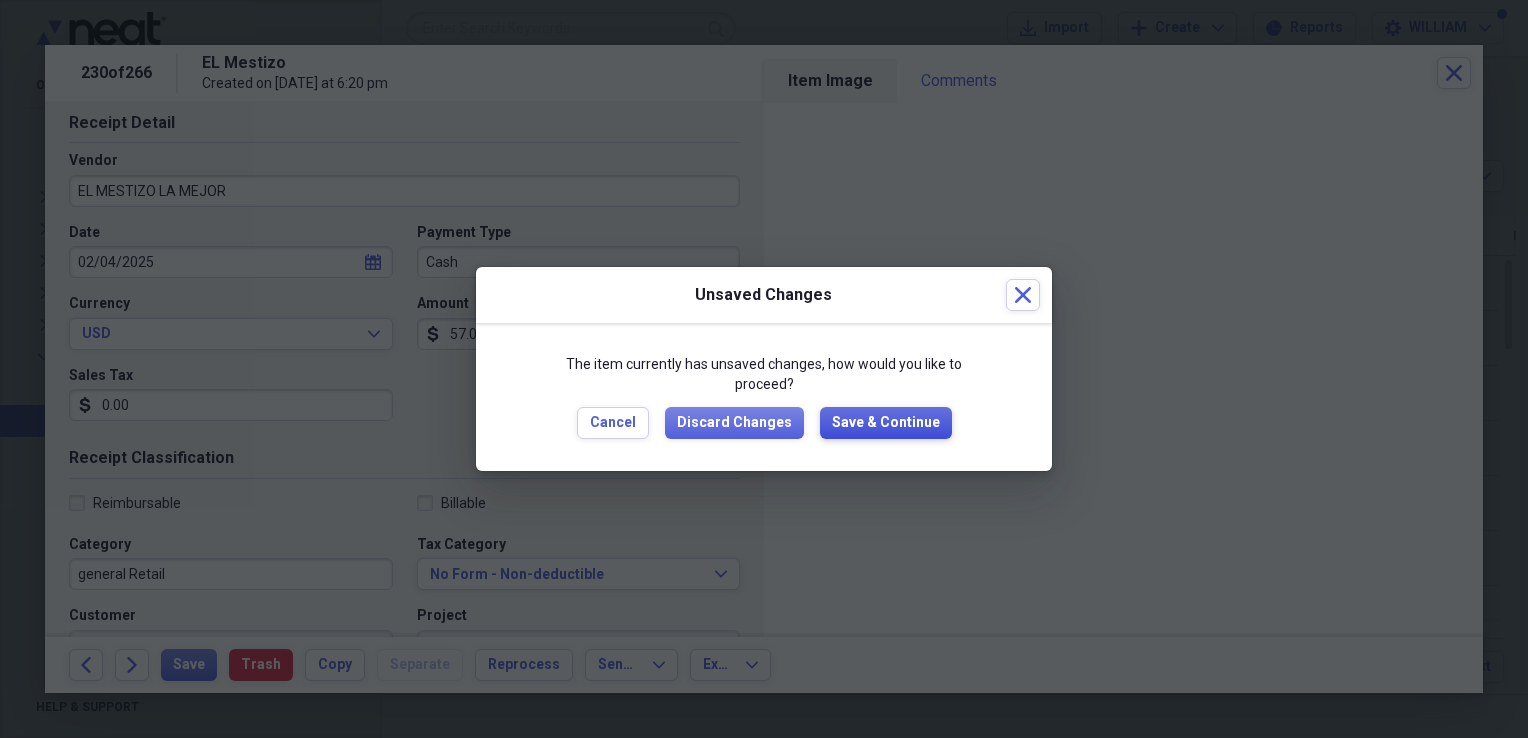 click on "Save & Continue" at bounding box center (886, 423) 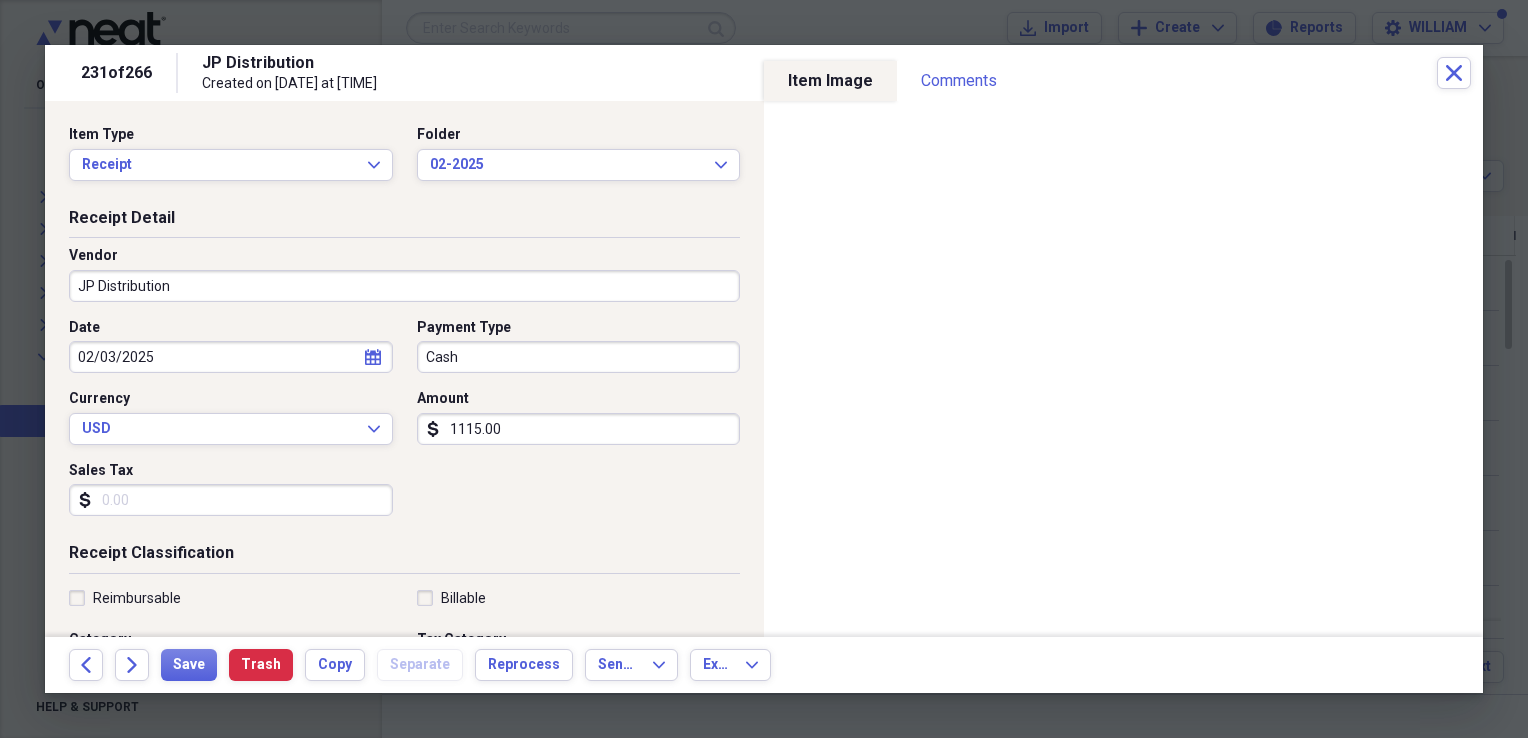 click on "Sales Tax" at bounding box center (231, 500) 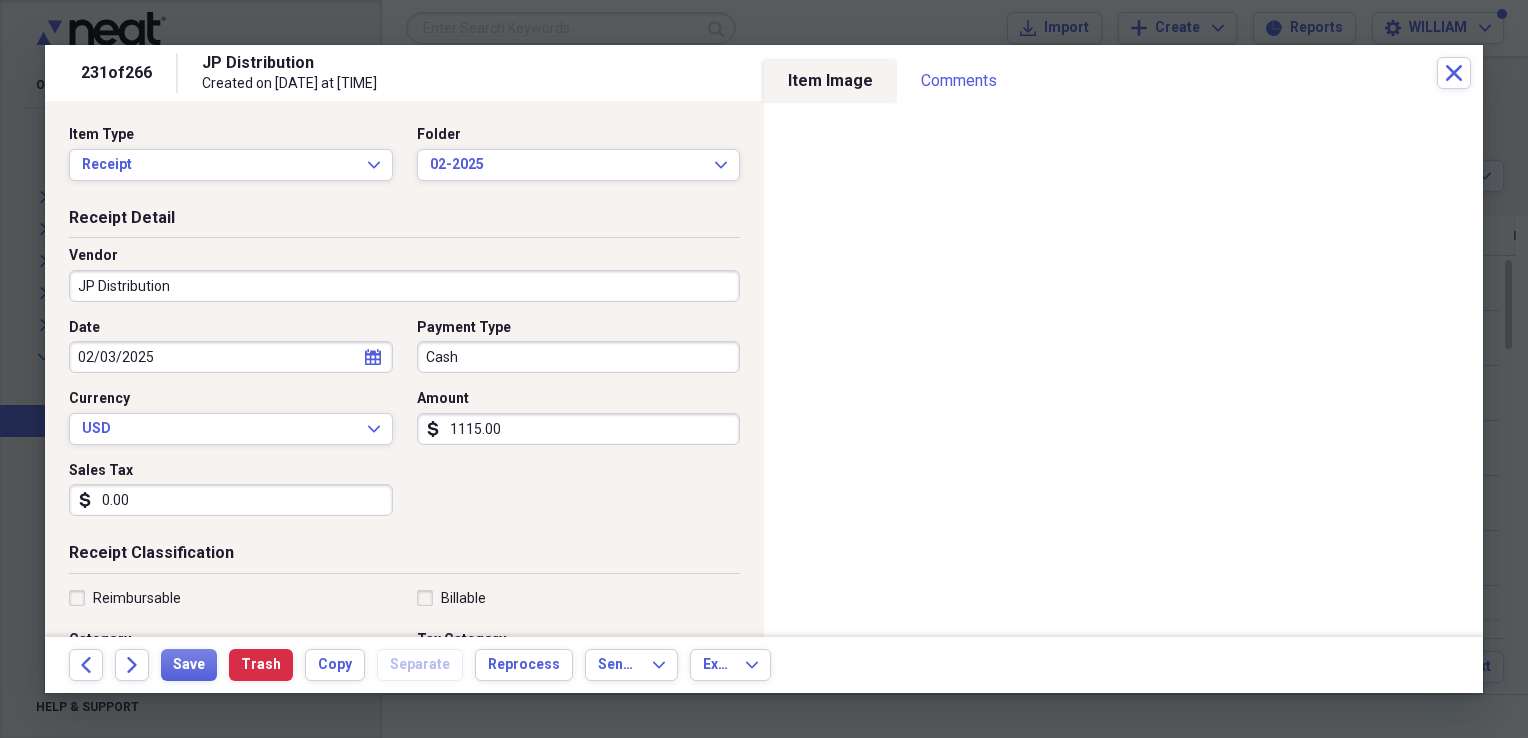 type on "0.00" 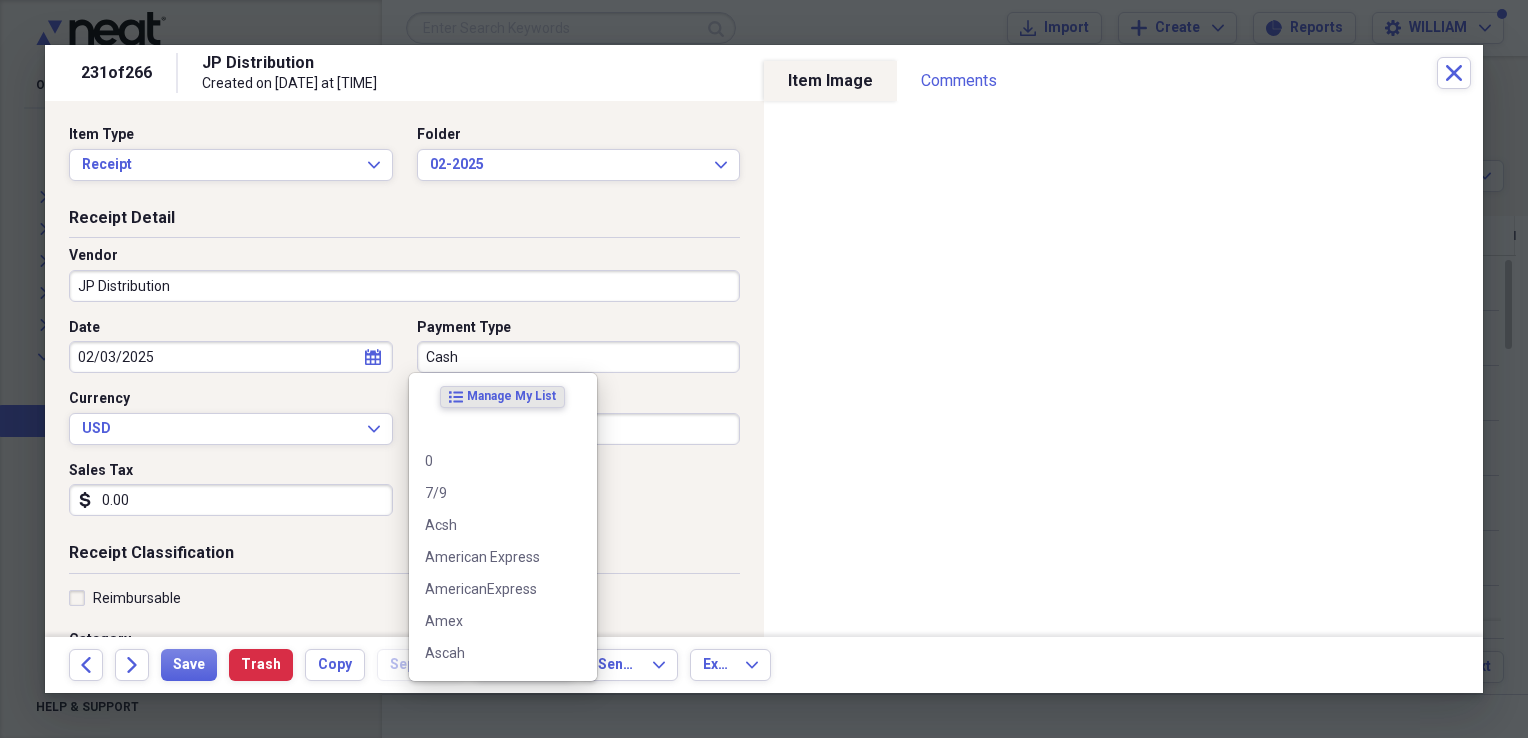 click on "Cash" at bounding box center (579, 357) 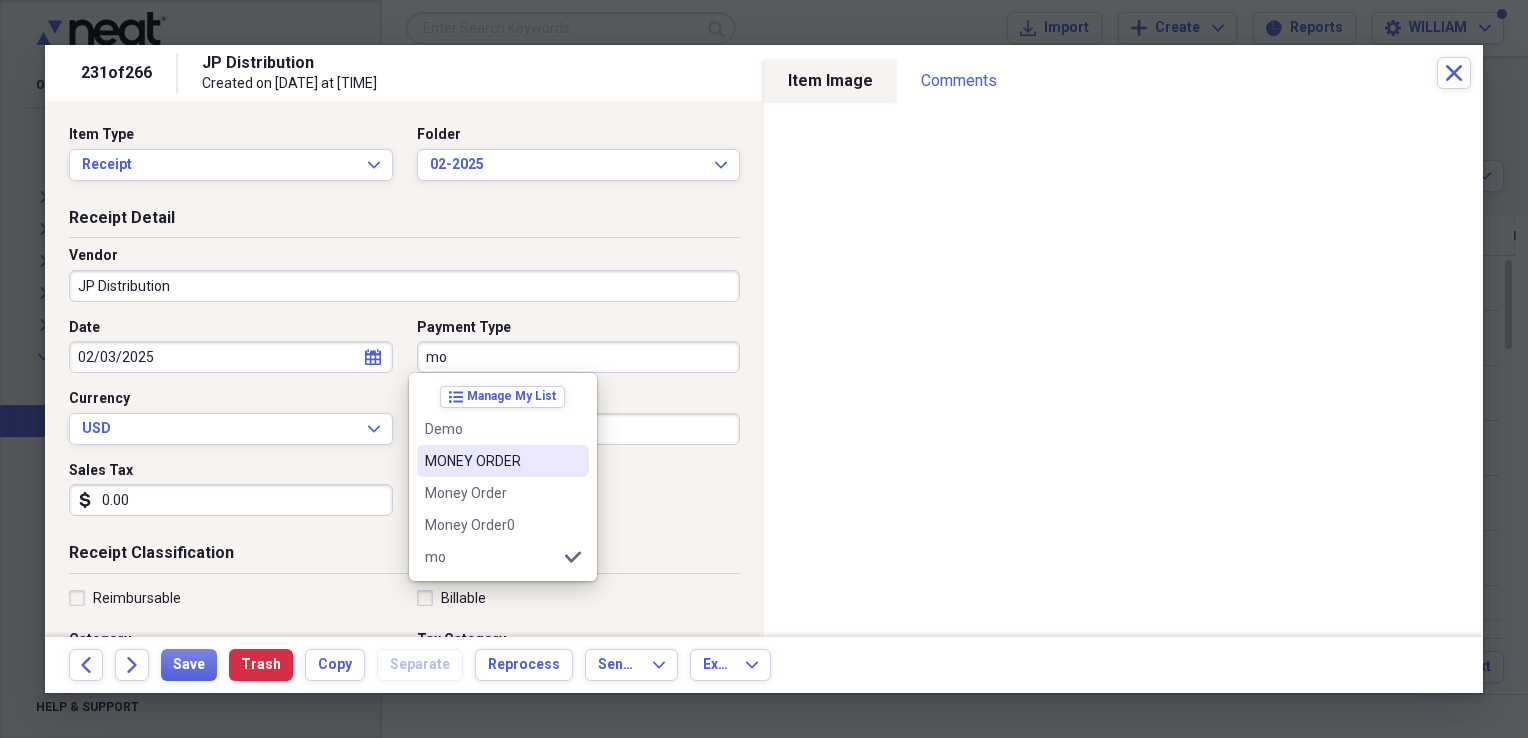 click on "MONEY ORDER" at bounding box center (491, 461) 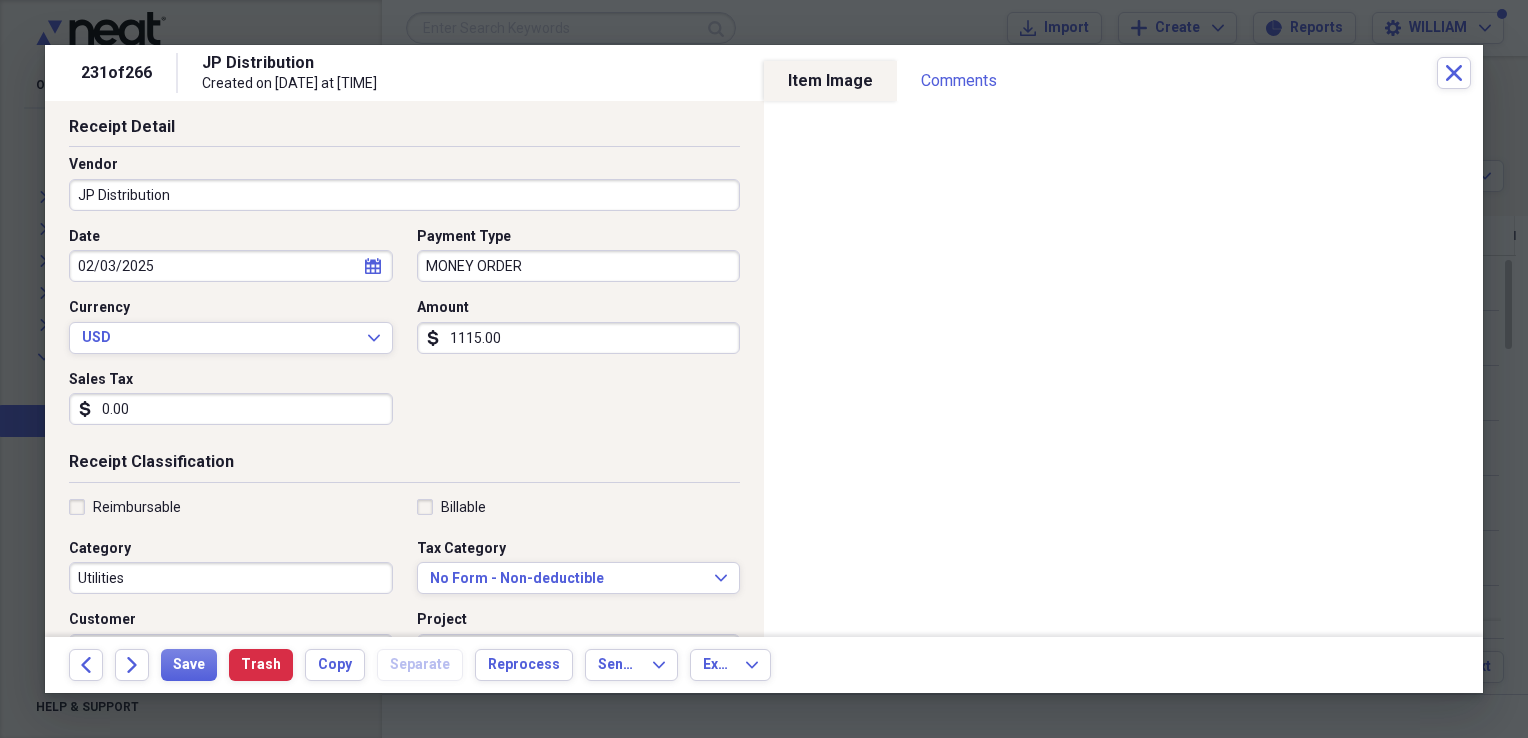 scroll, scrollTop: 95, scrollLeft: 0, axis: vertical 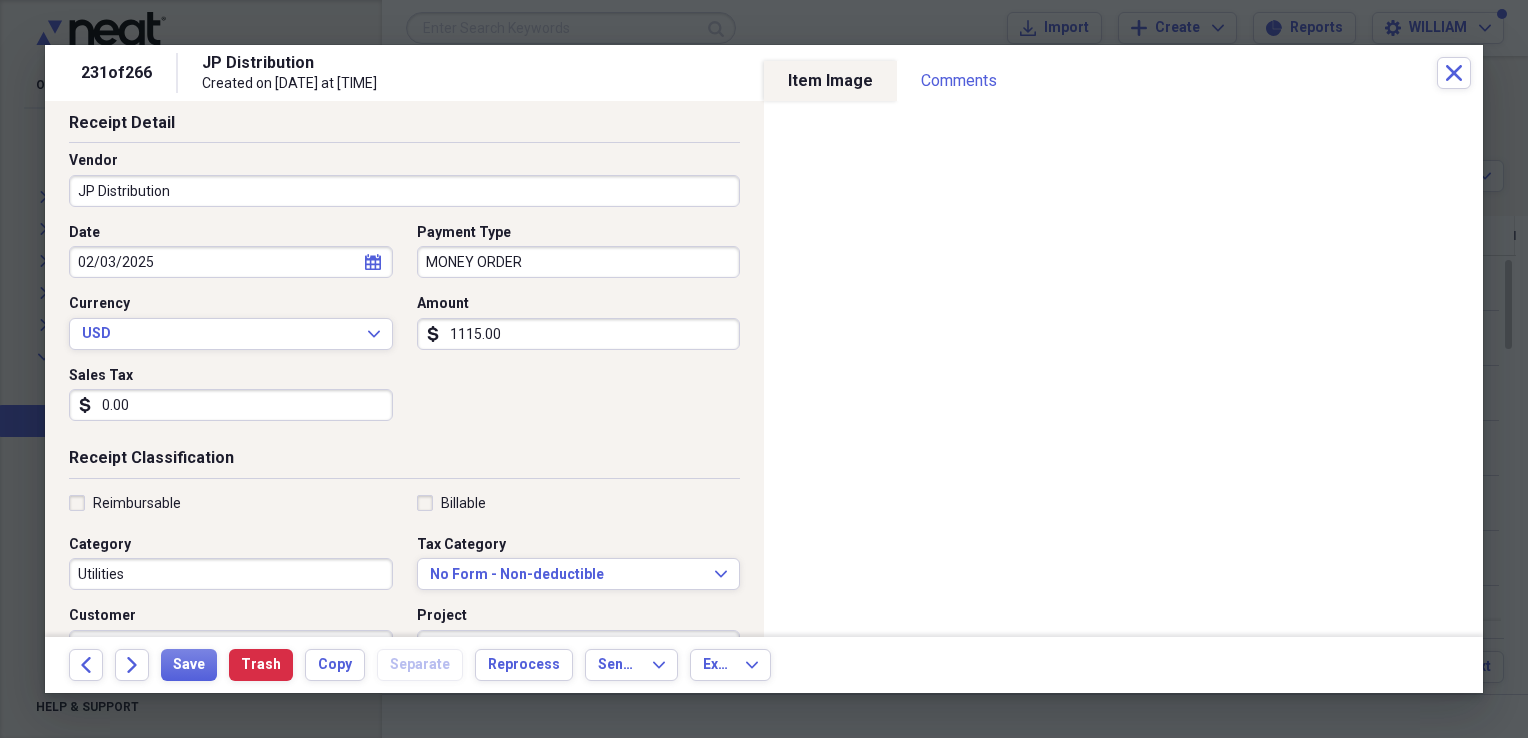 click on "Utilities" at bounding box center (231, 574) 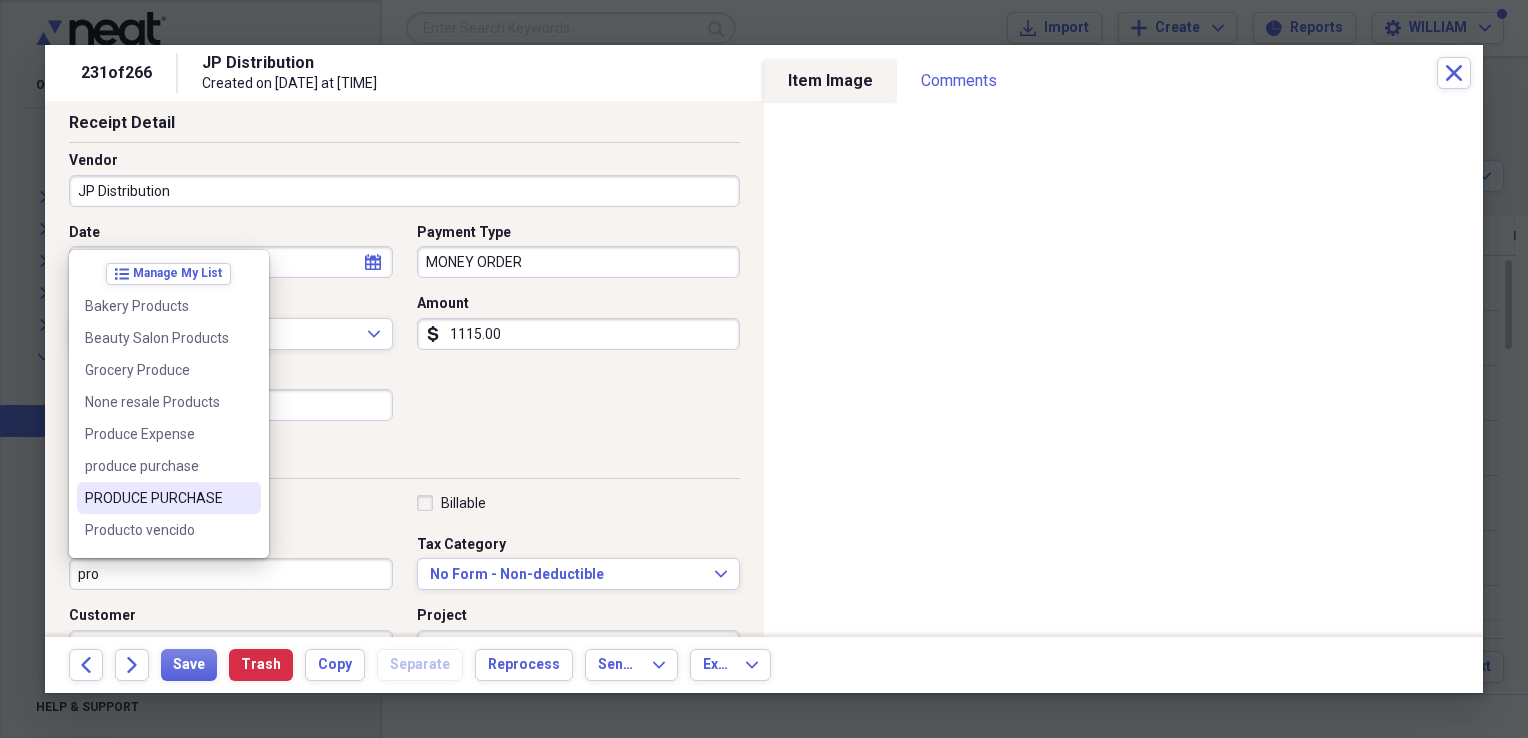 click on "PRODUCE PURCHASE" at bounding box center (157, 498) 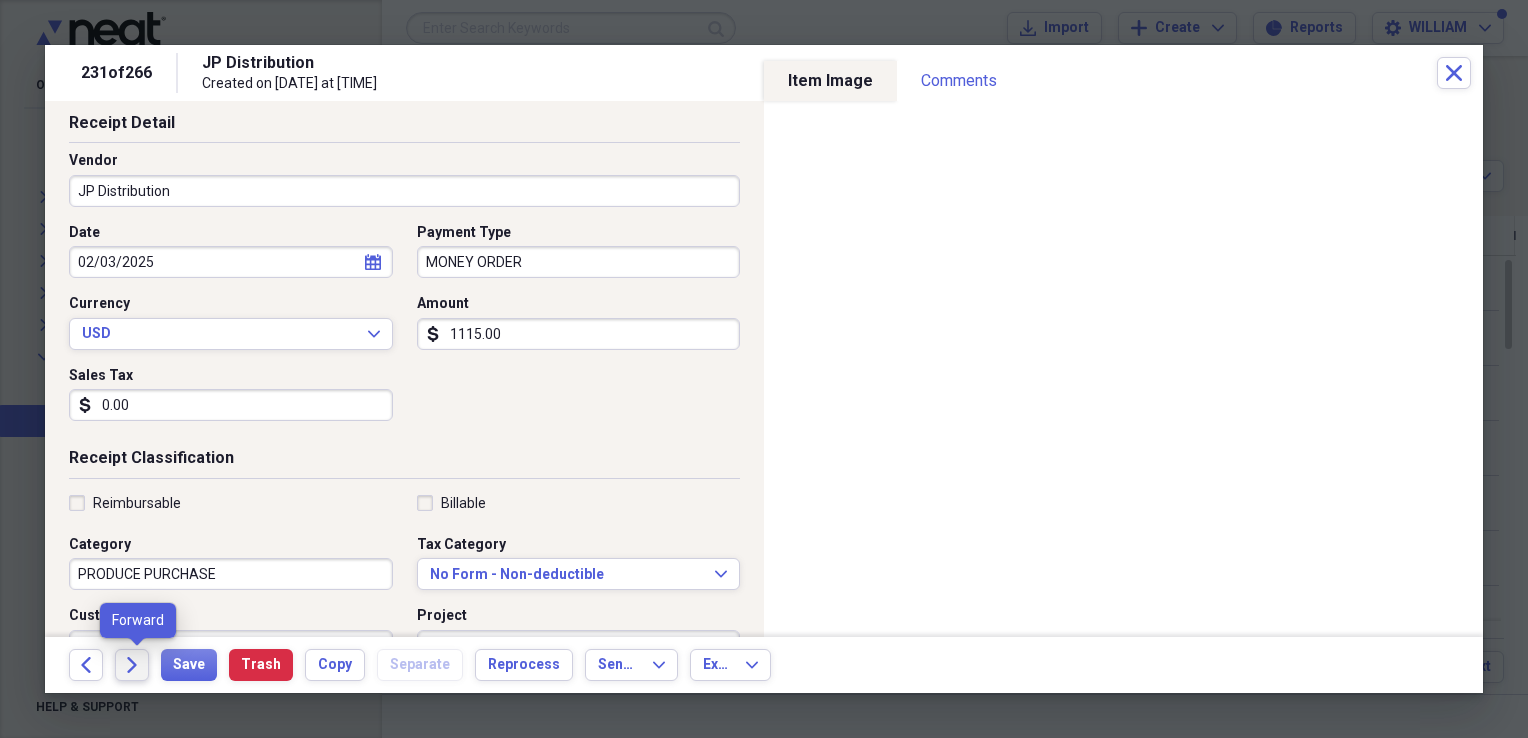 click on "Forward" at bounding box center (132, 665) 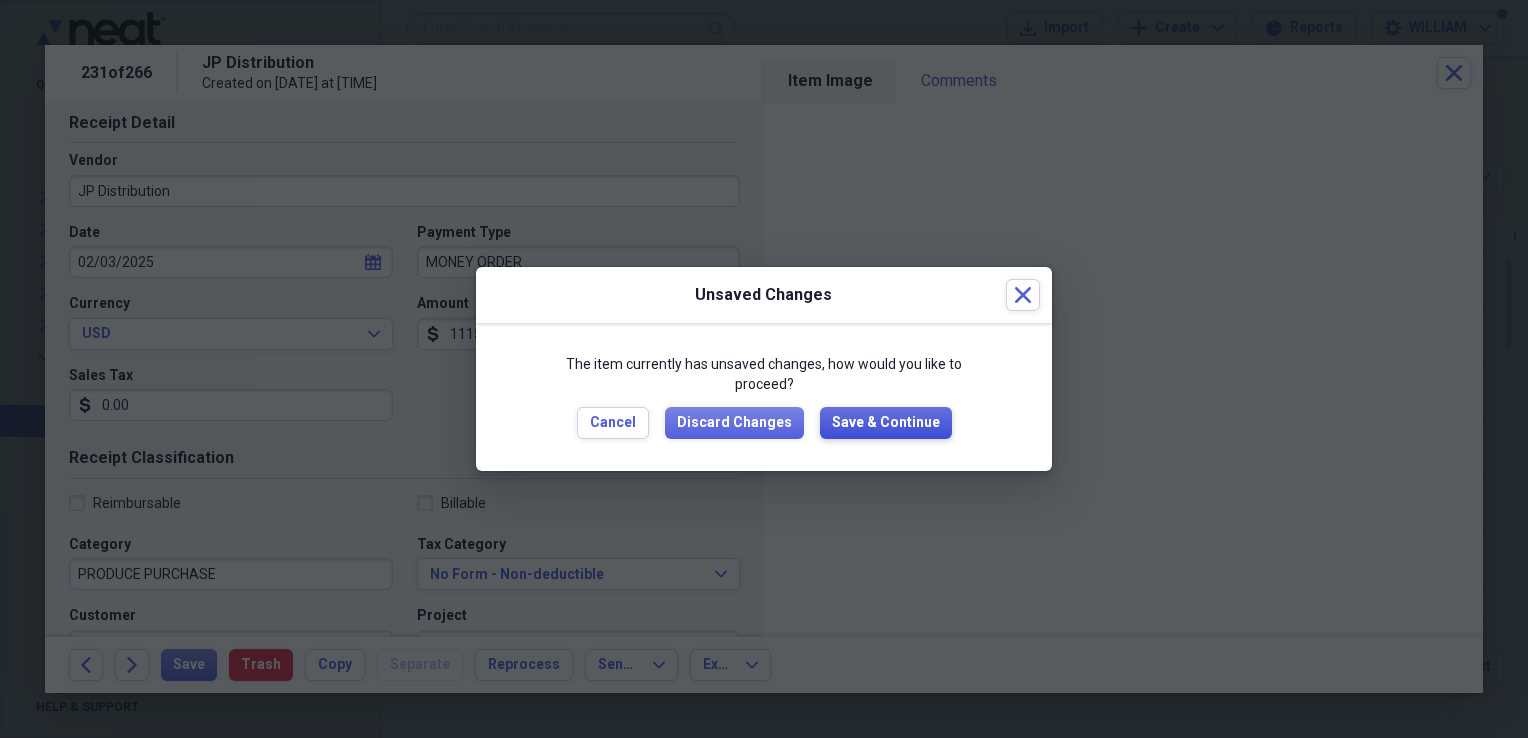 click on "Save & Continue" at bounding box center [886, 423] 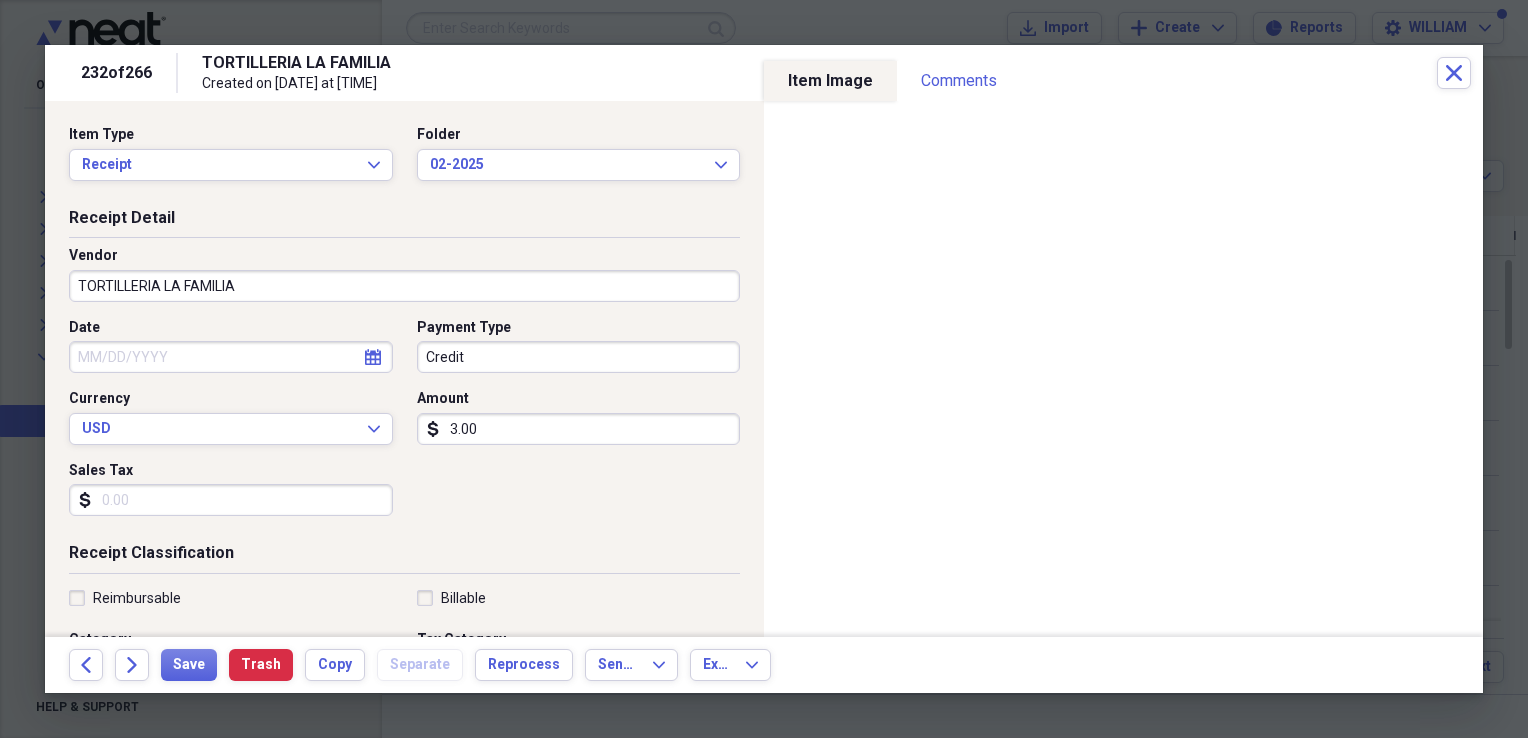 click on "Credit" at bounding box center [579, 357] 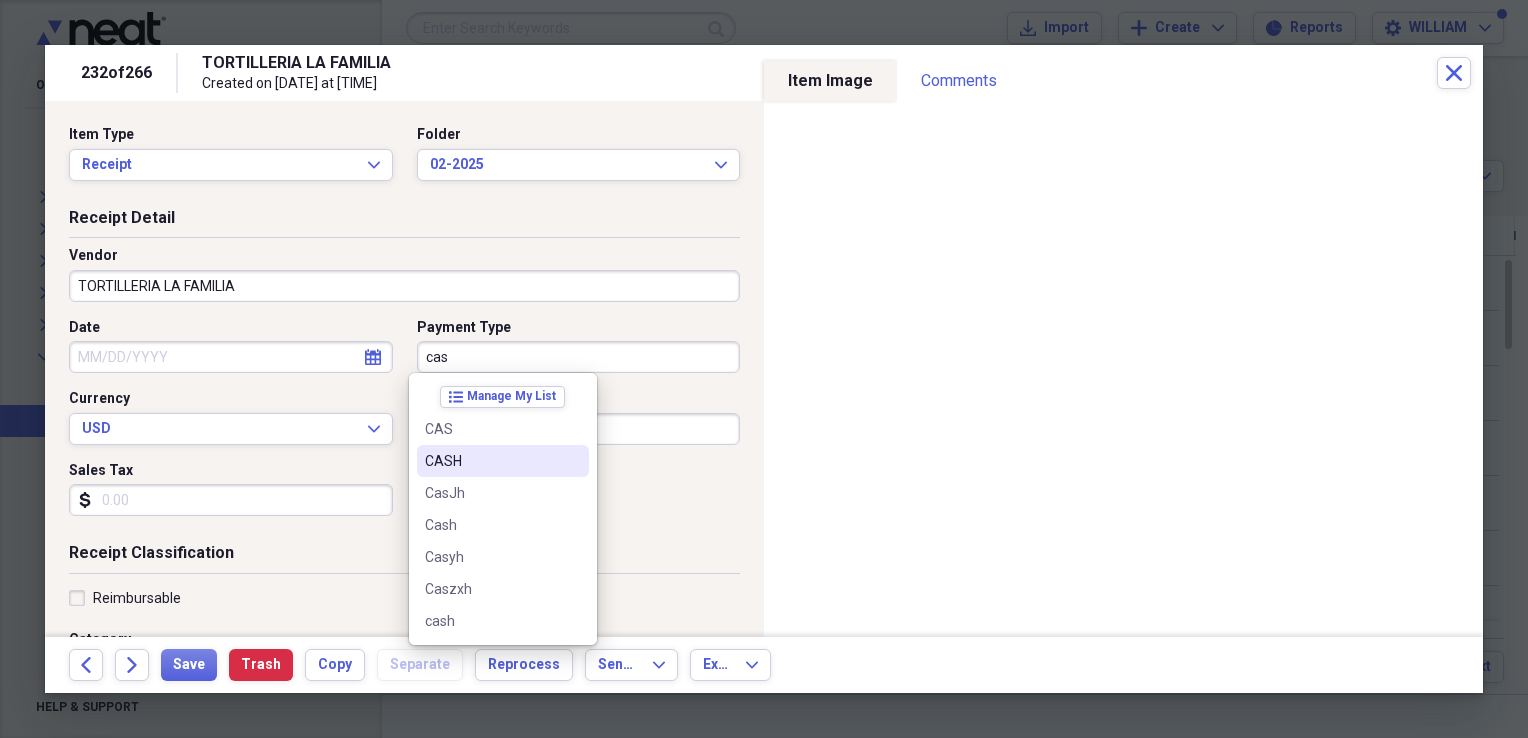 click on "CASH" at bounding box center [491, 461] 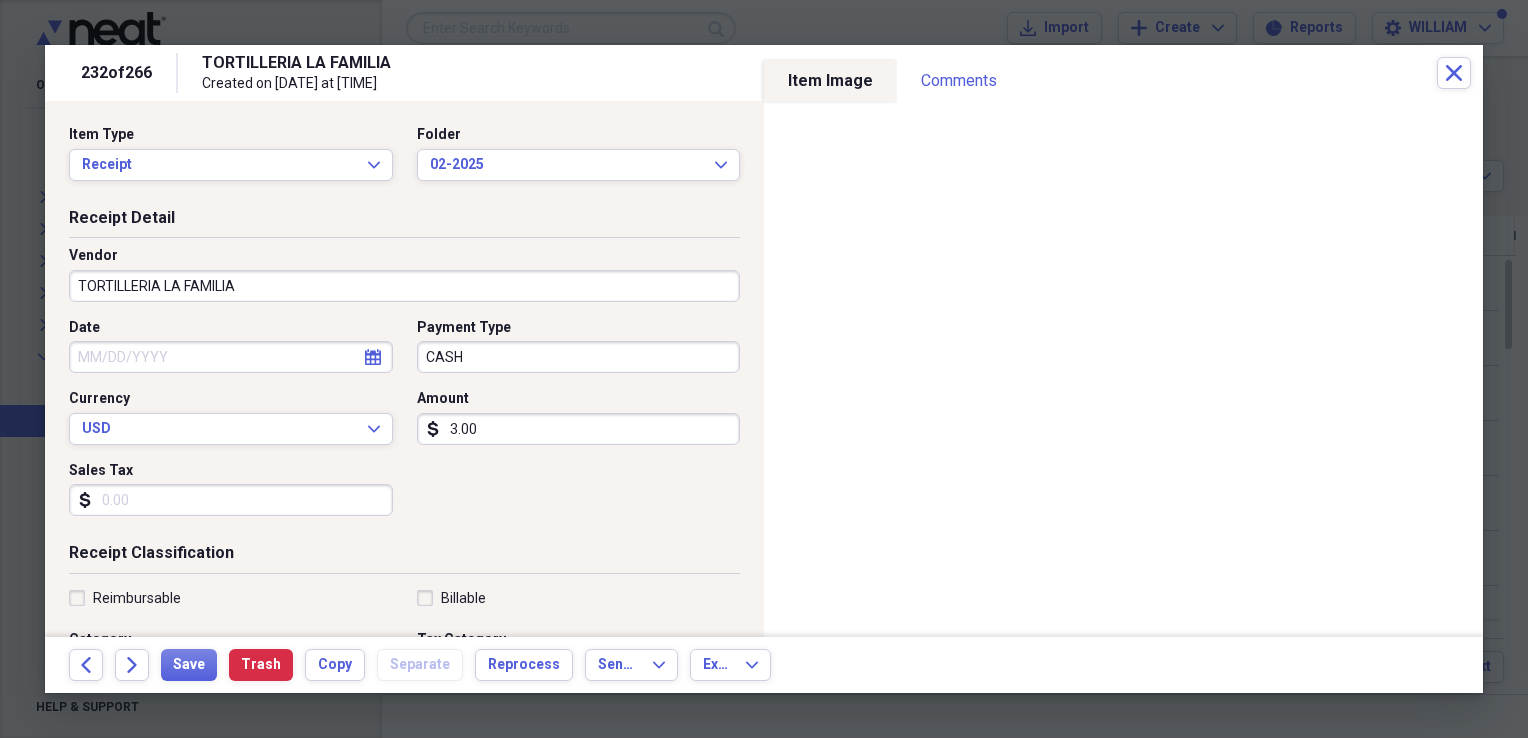 click on "Date" at bounding box center [231, 357] 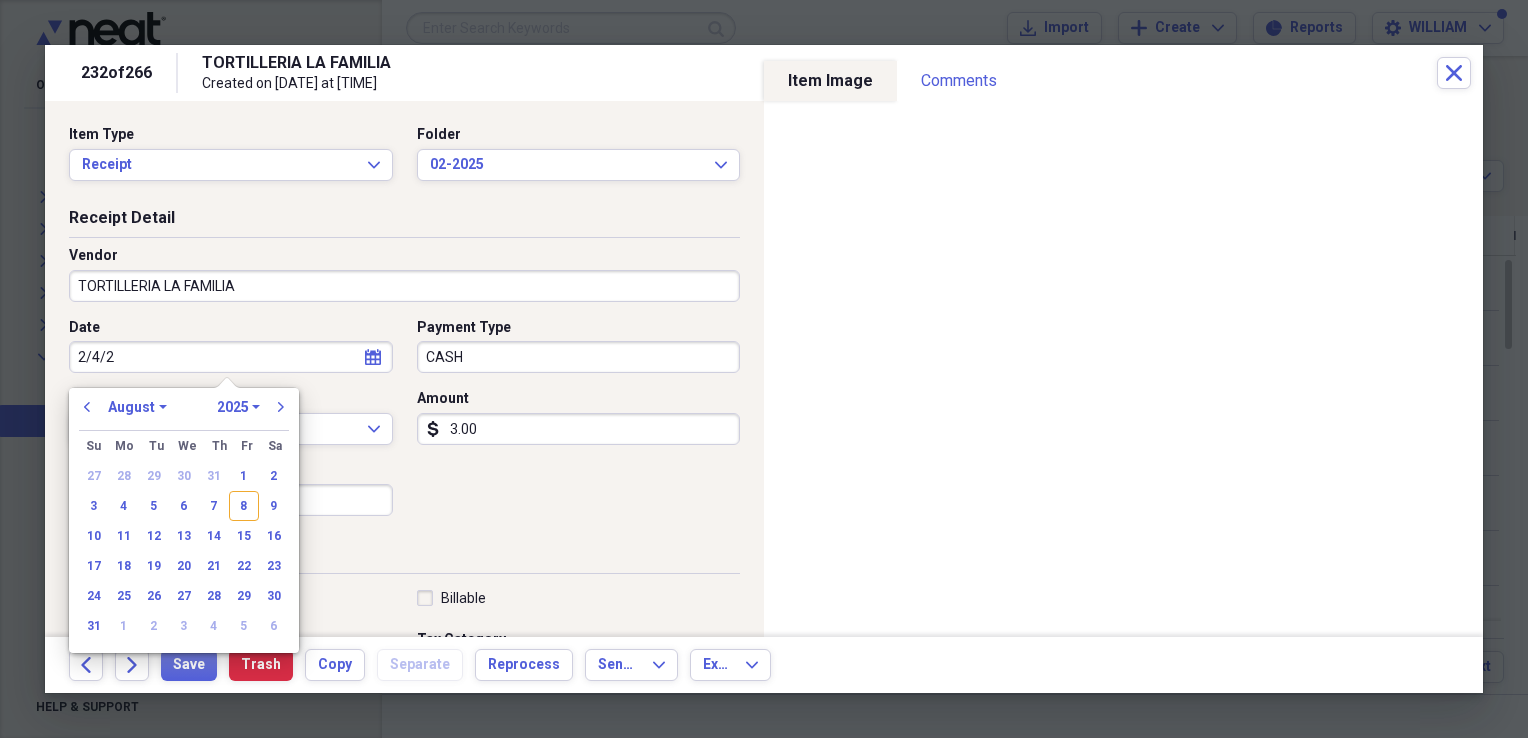 type on "2/4/25" 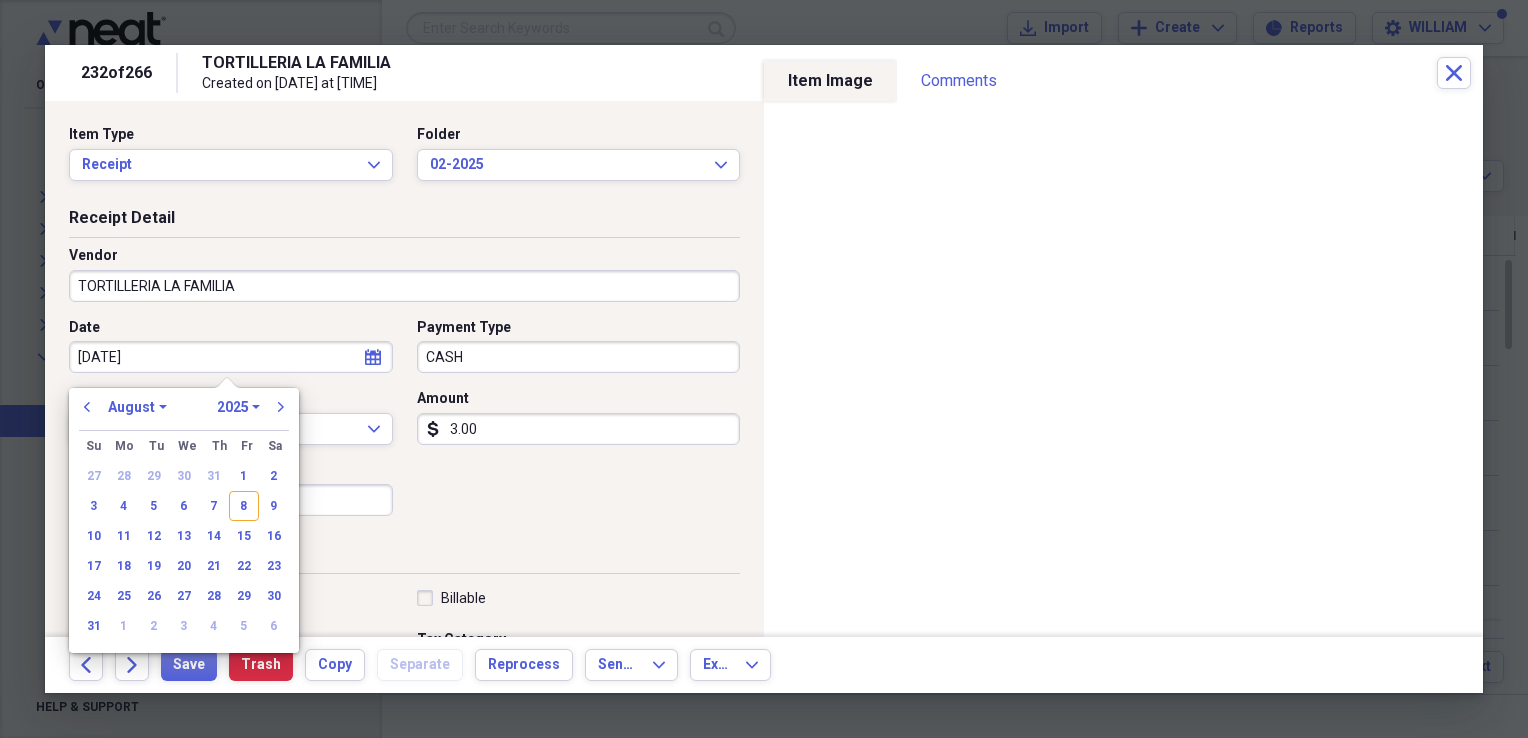 select on "1" 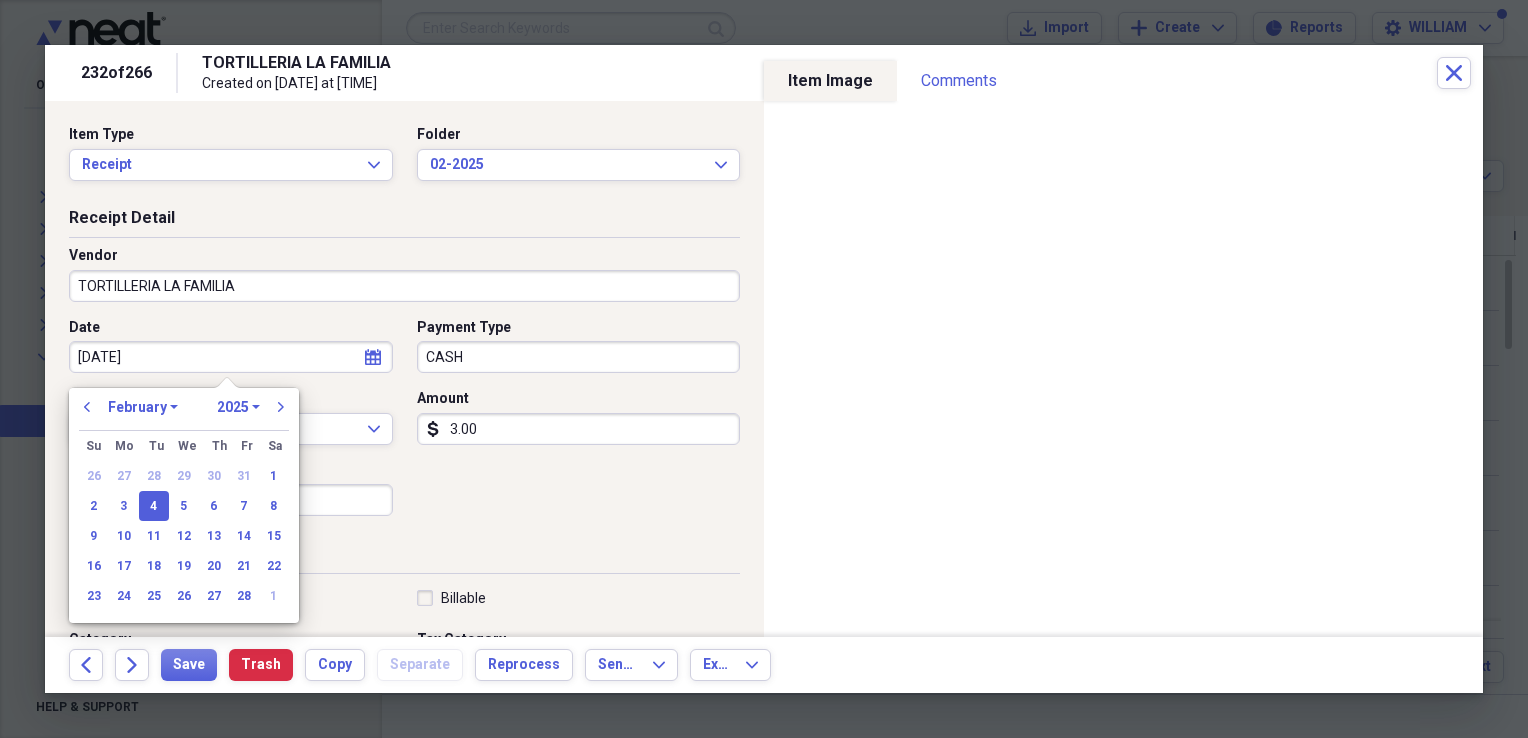 type on "02/04/2025" 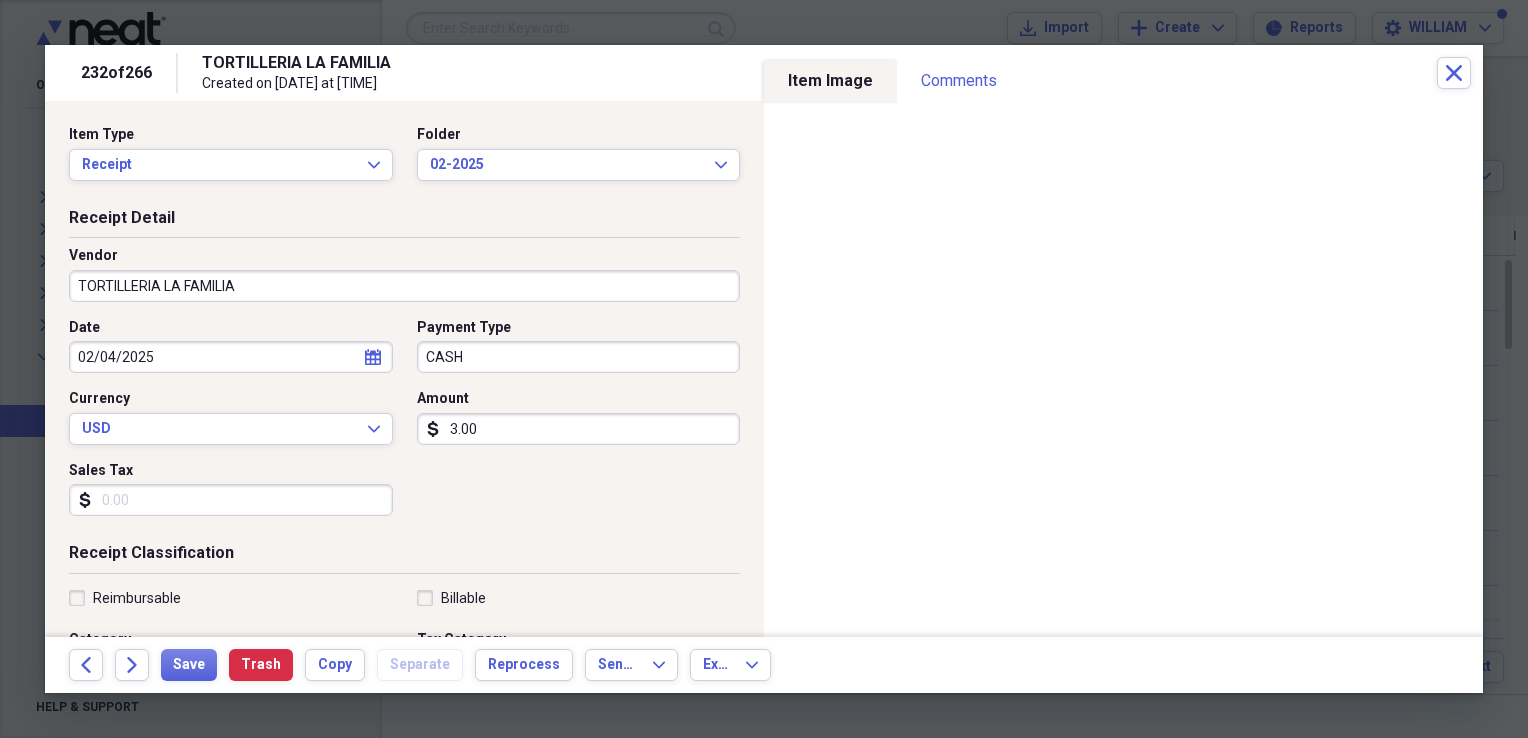 click on "Sales Tax" at bounding box center (231, 500) 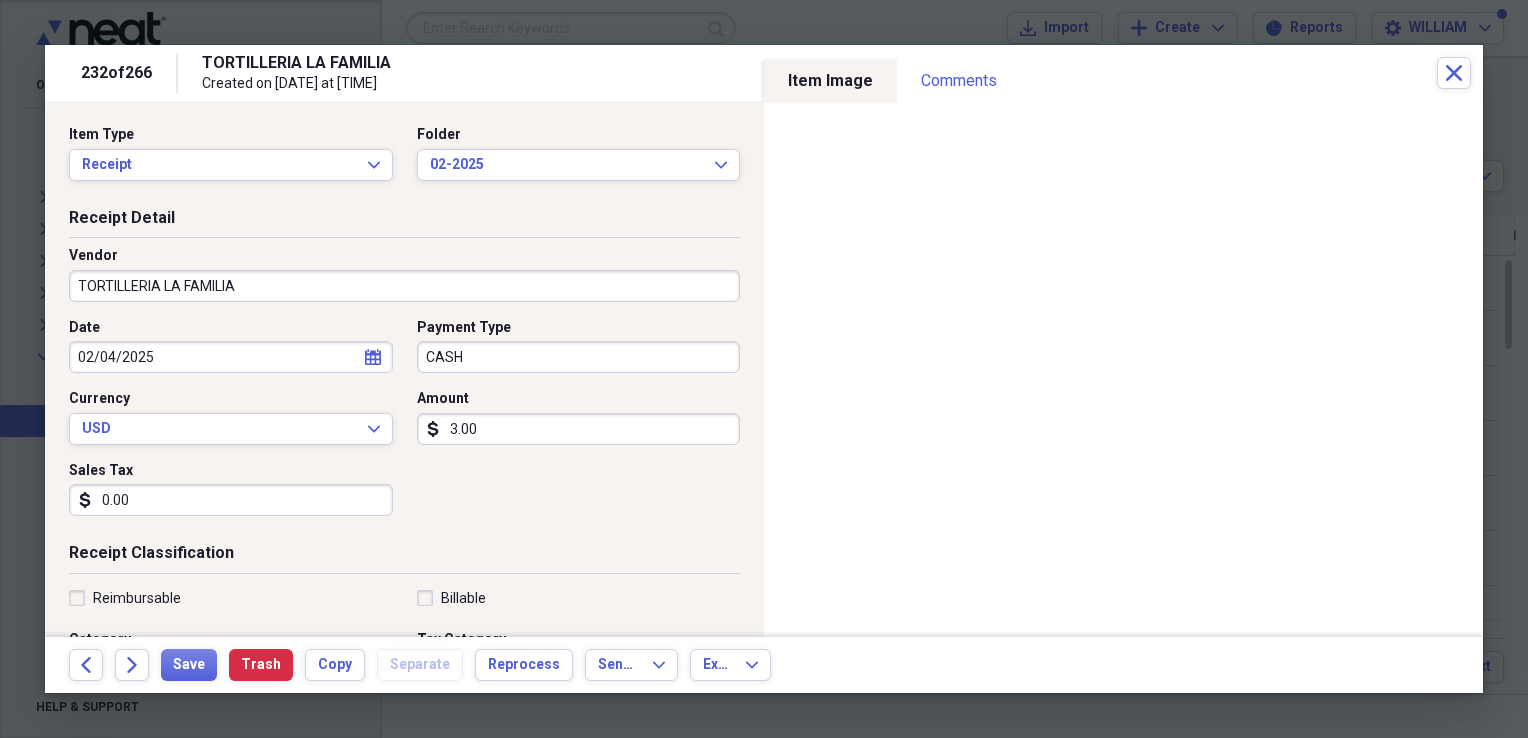 type on "0.00" 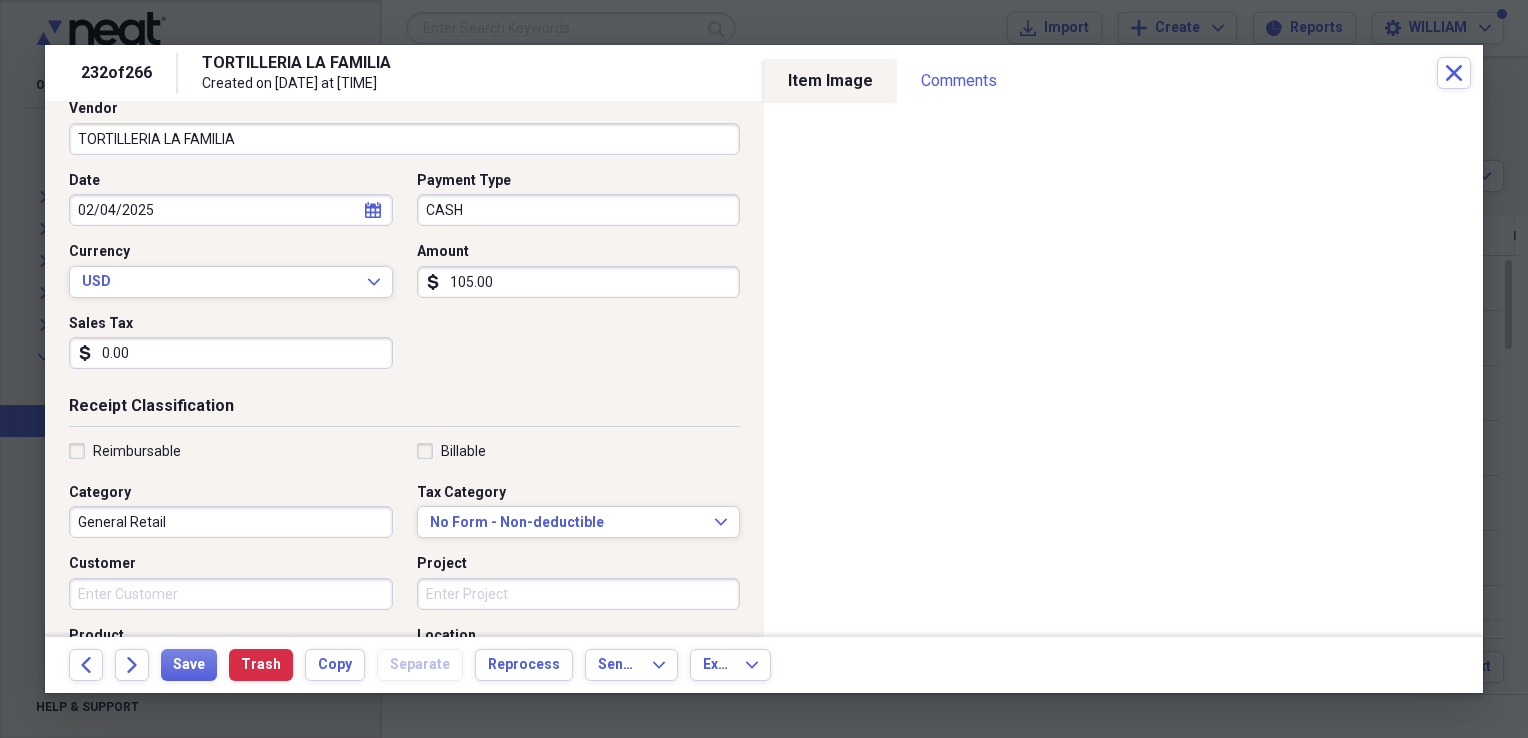 scroll, scrollTop: 148, scrollLeft: 0, axis: vertical 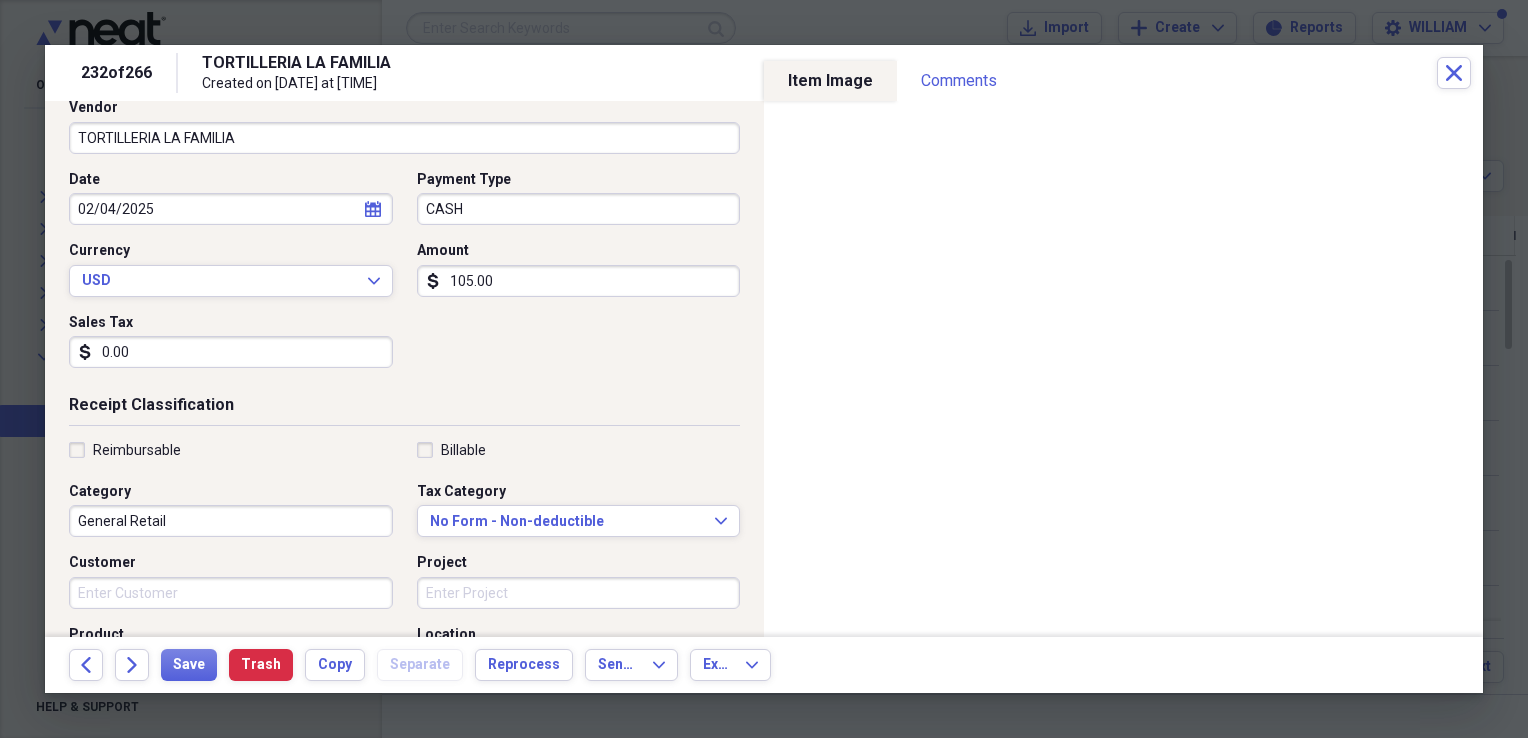 type on "105.00" 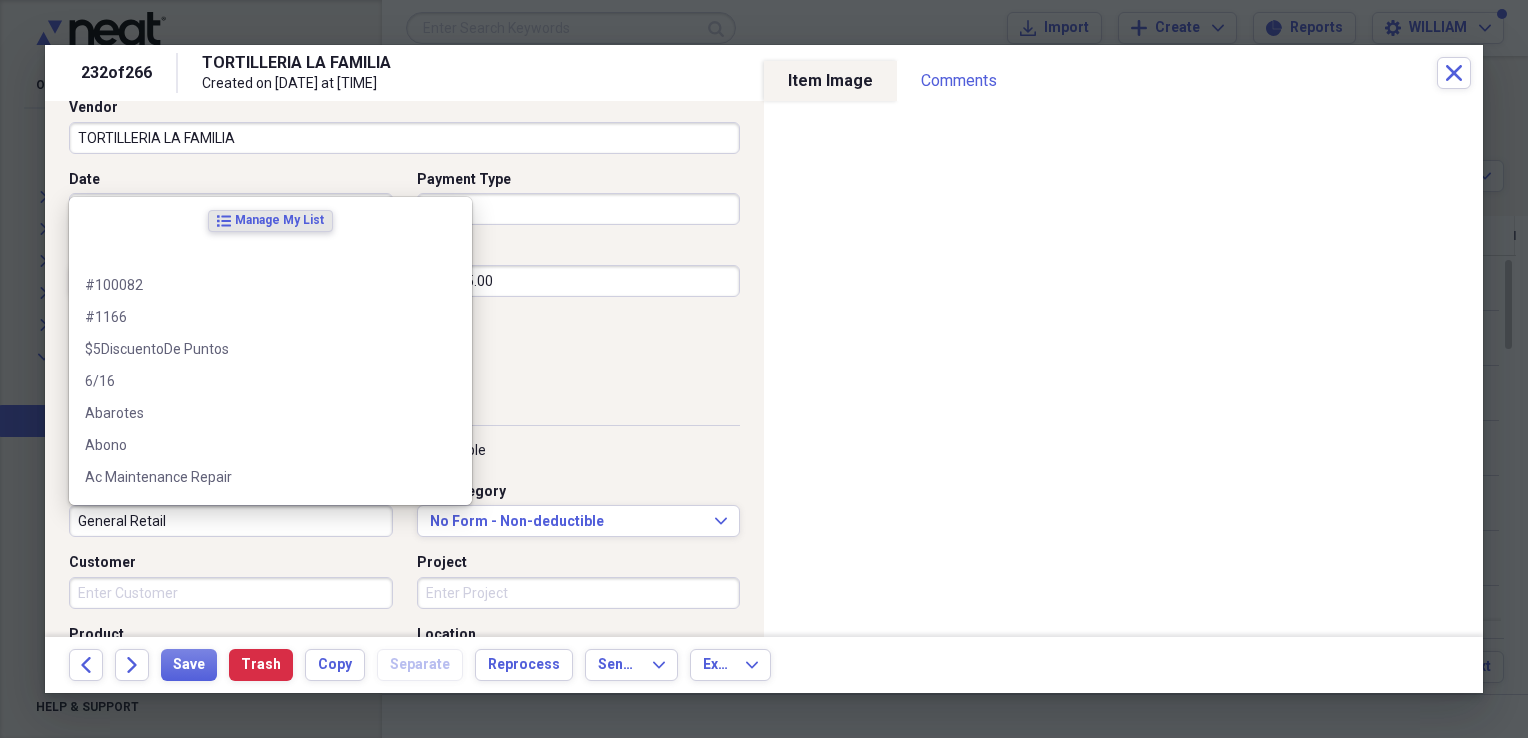 click on "General Retail" at bounding box center [231, 521] 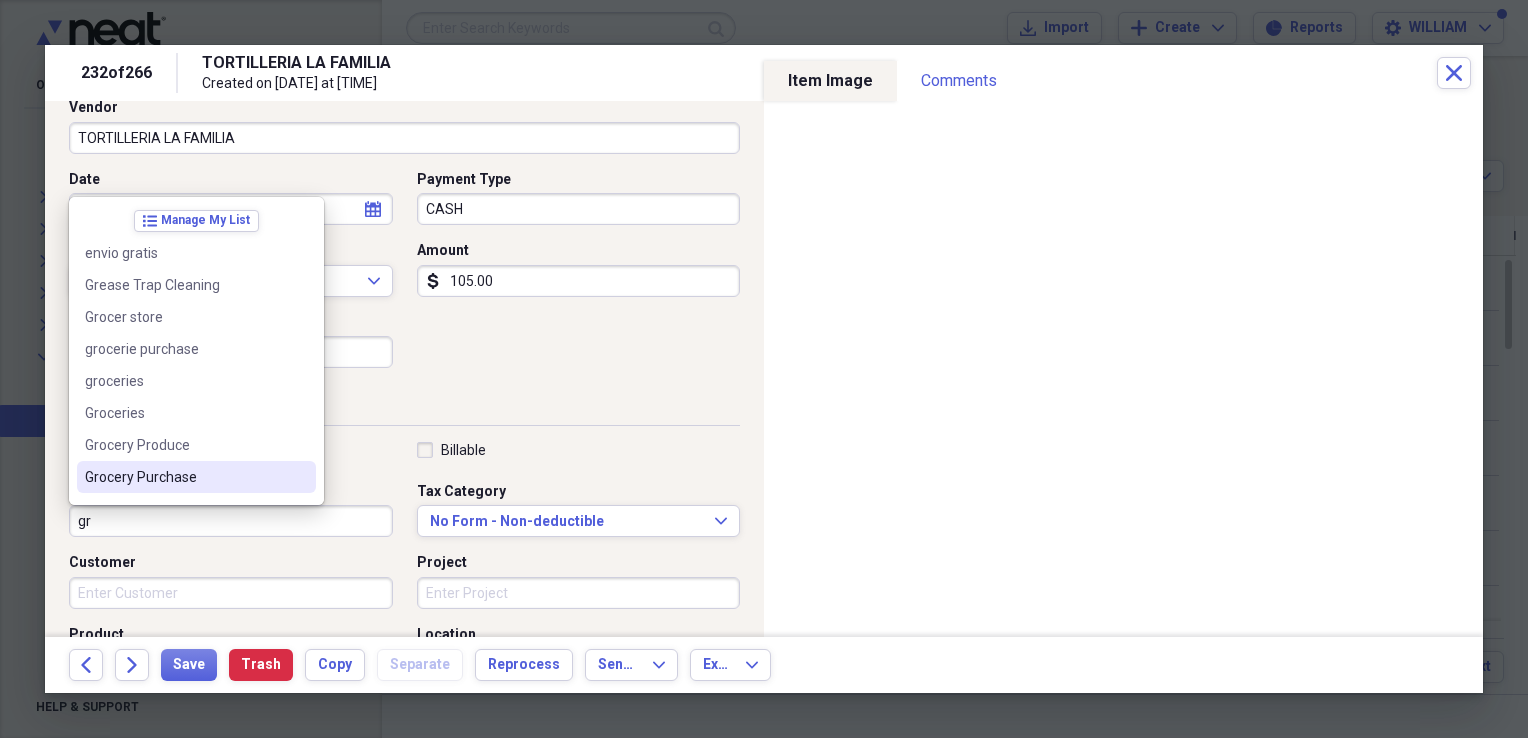 click on "Grocery Purchase" at bounding box center (184, 477) 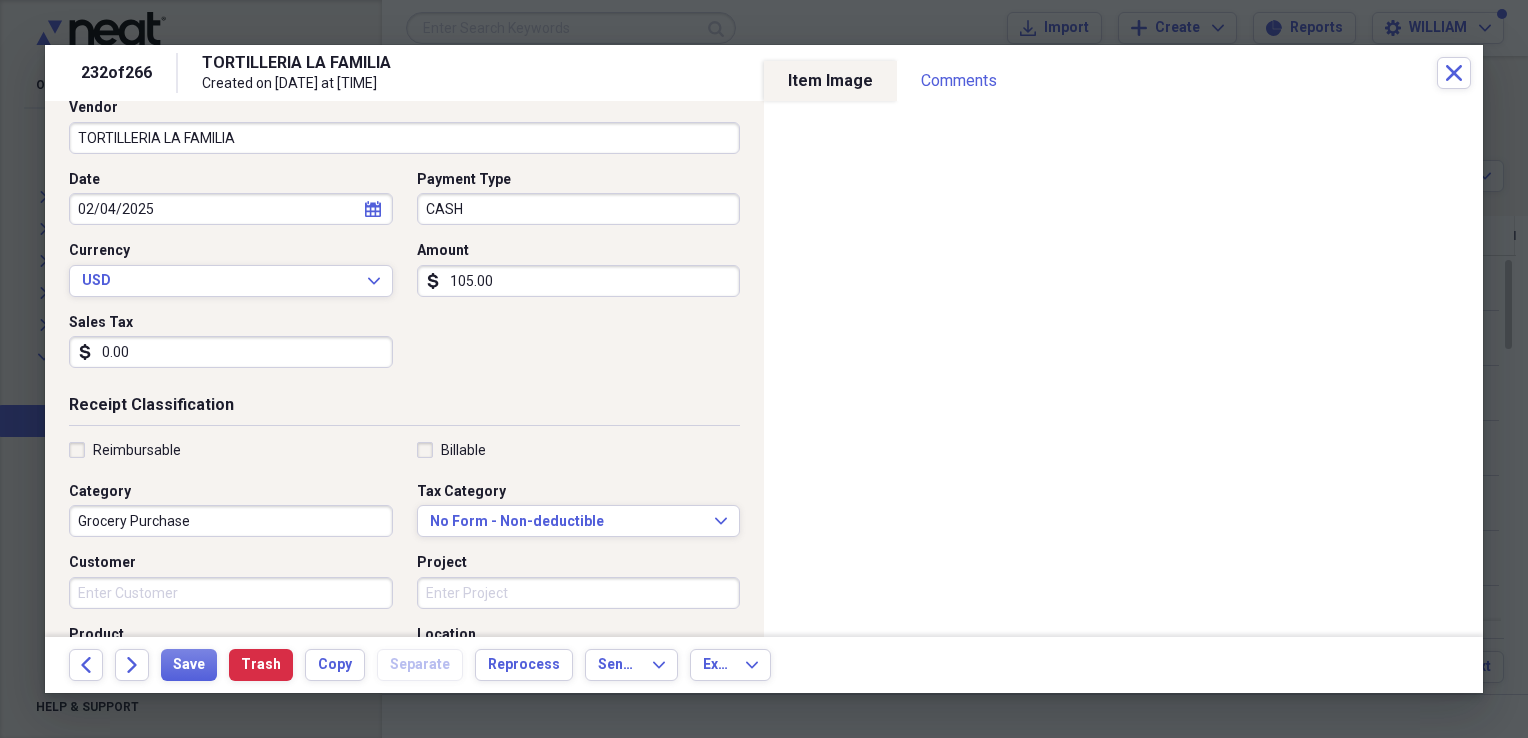 click on "Reimbursable Billable Category Grocery Purchase Tax Category No Form - Non-deductible Expand Customer Project Product Location Class" at bounding box center [404, 601] 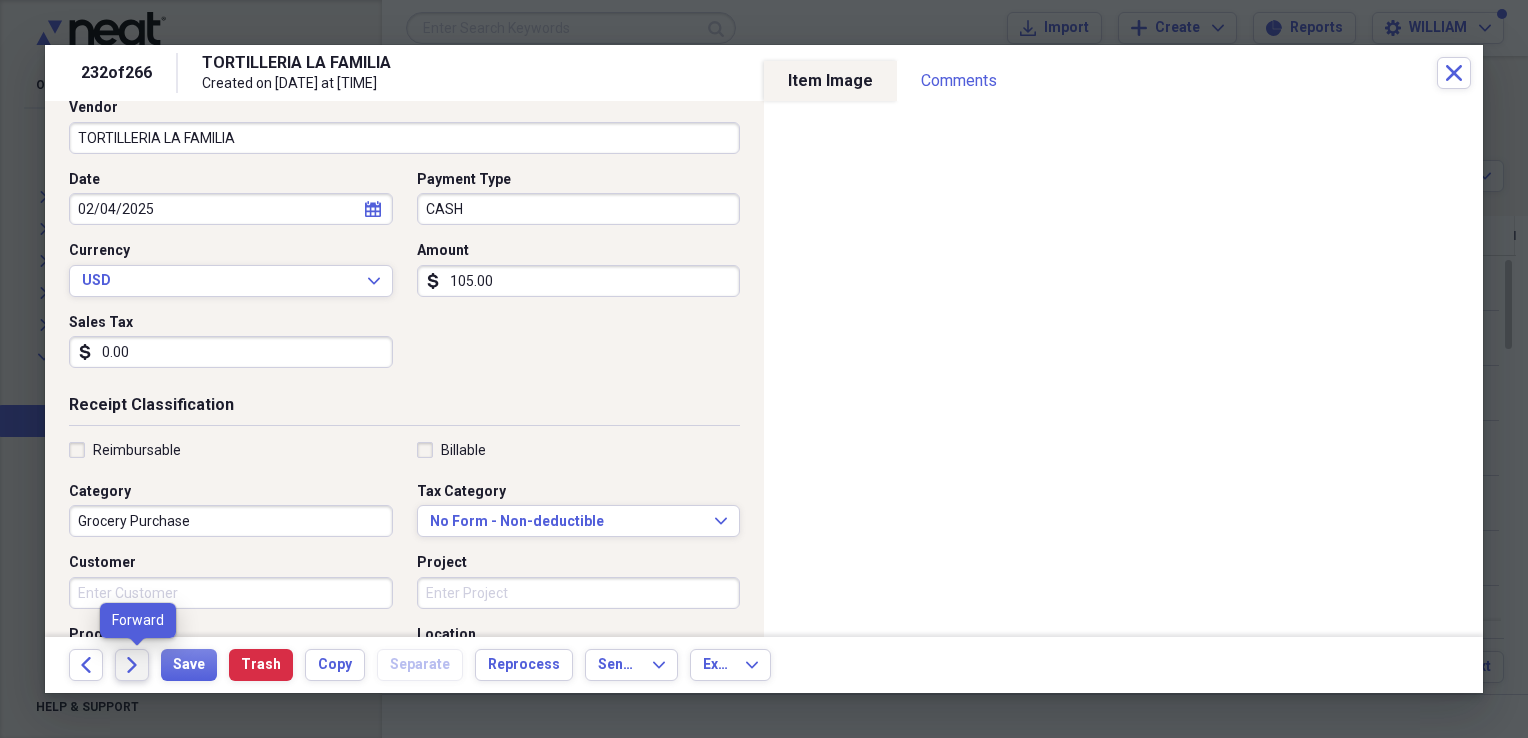 click on "Forward" at bounding box center [132, 665] 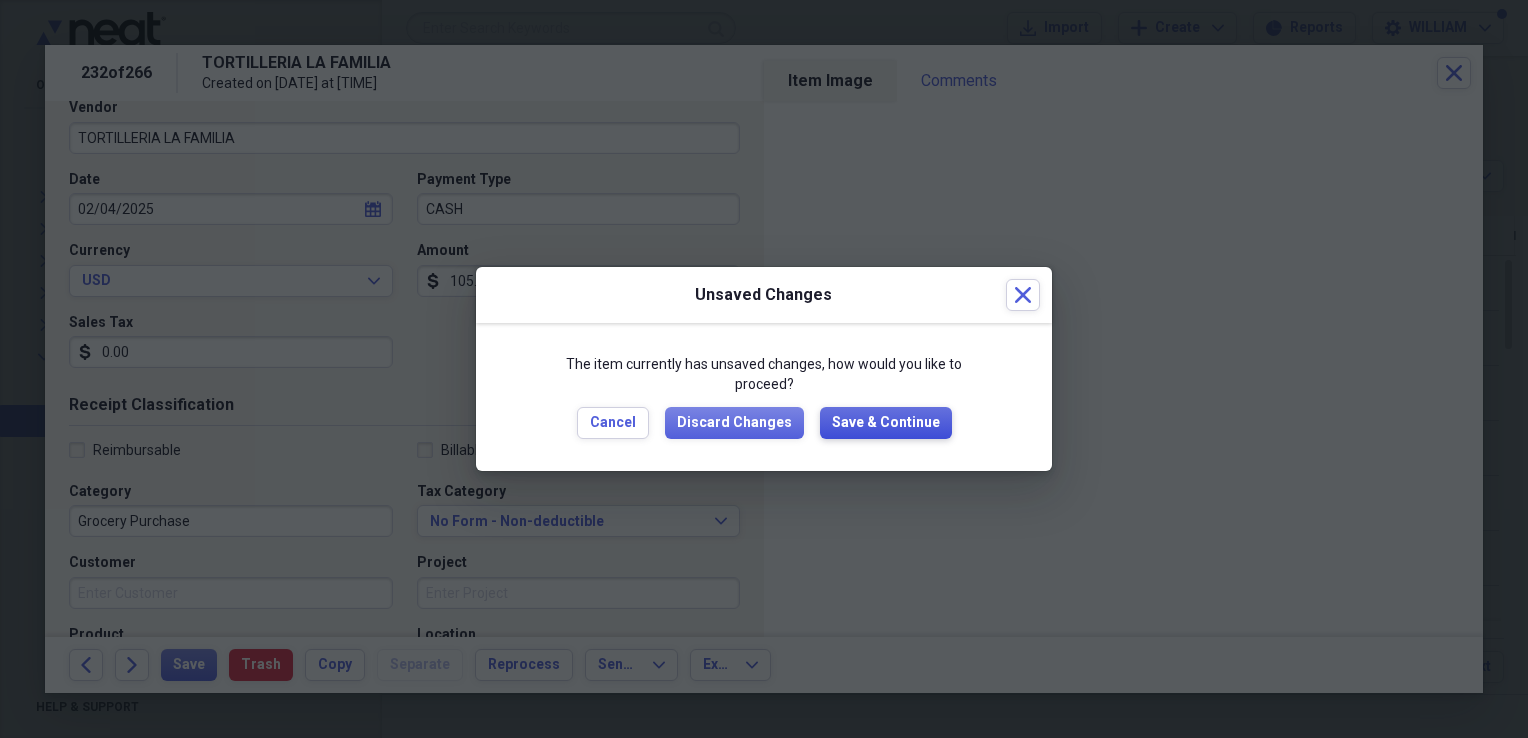 click on "Save & Continue" at bounding box center [886, 423] 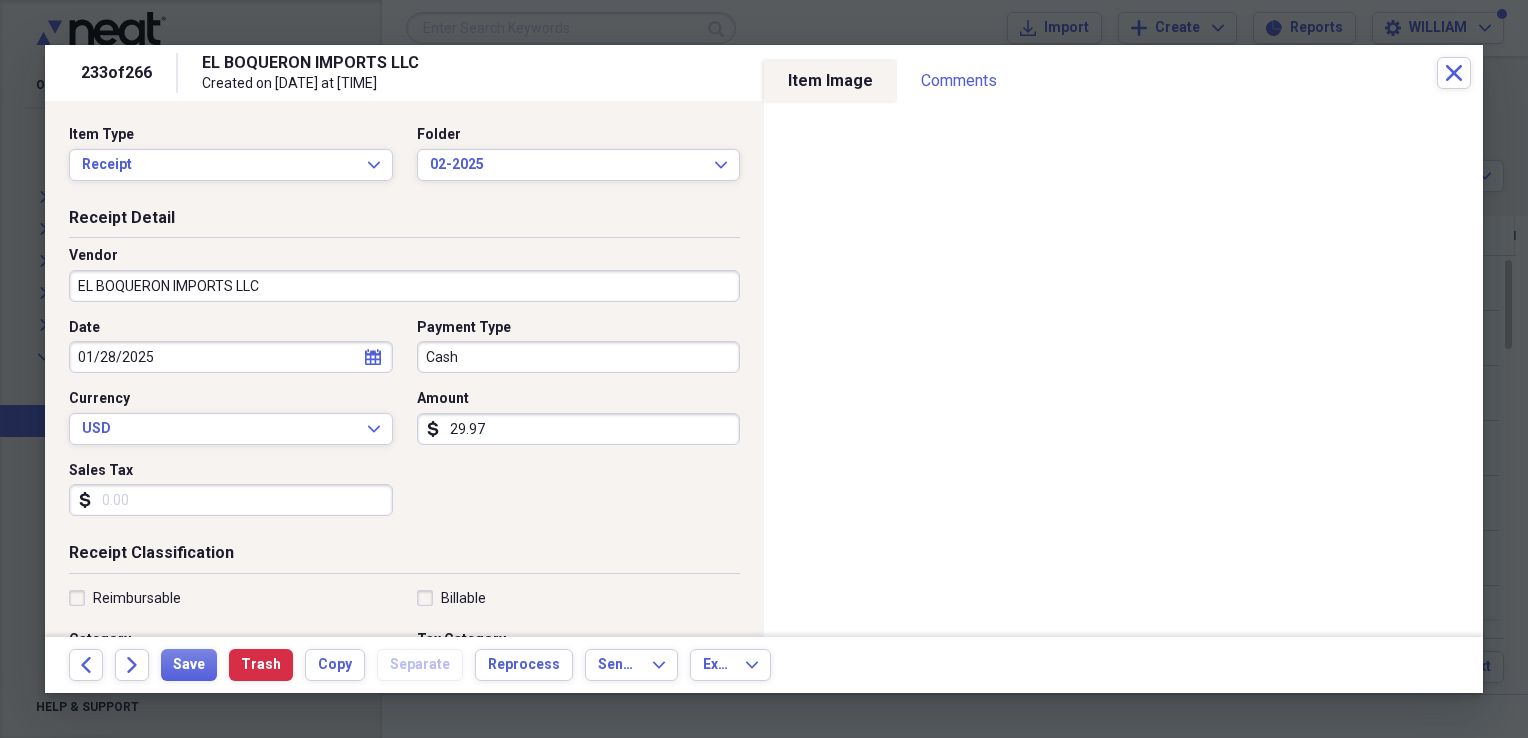 click on "Sales Tax" at bounding box center (231, 500) 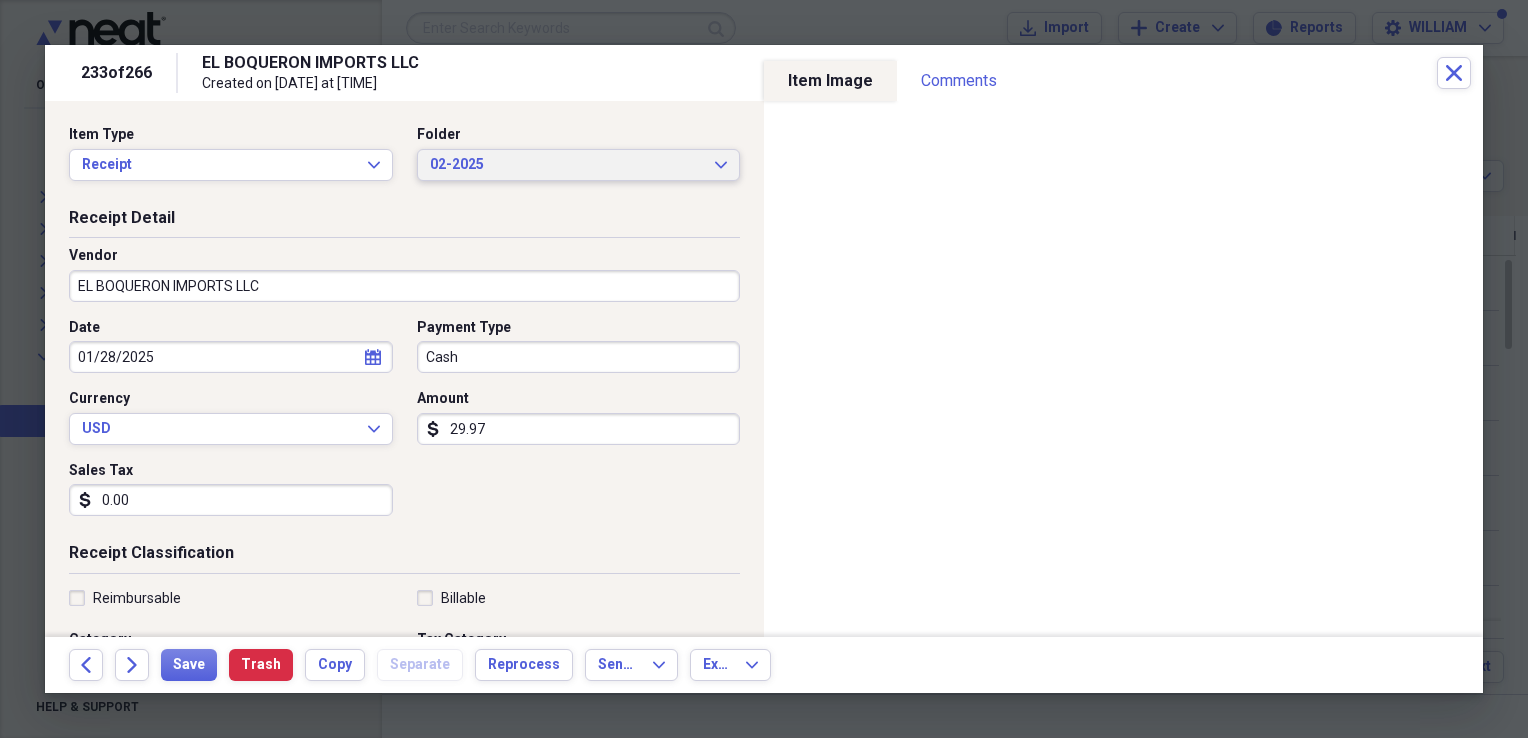 type on "0.00" 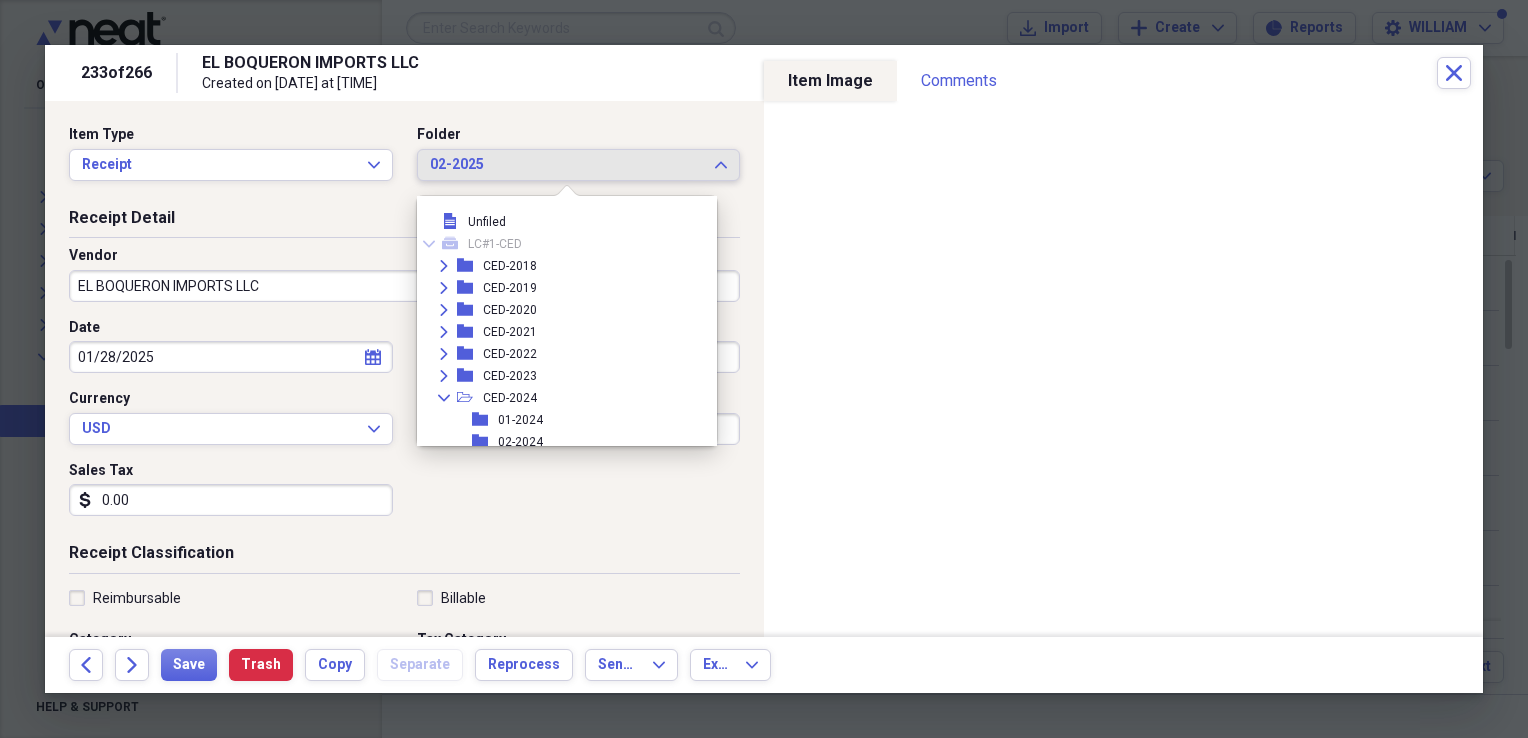 scroll, scrollTop: 1264, scrollLeft: 0, axis: vertical 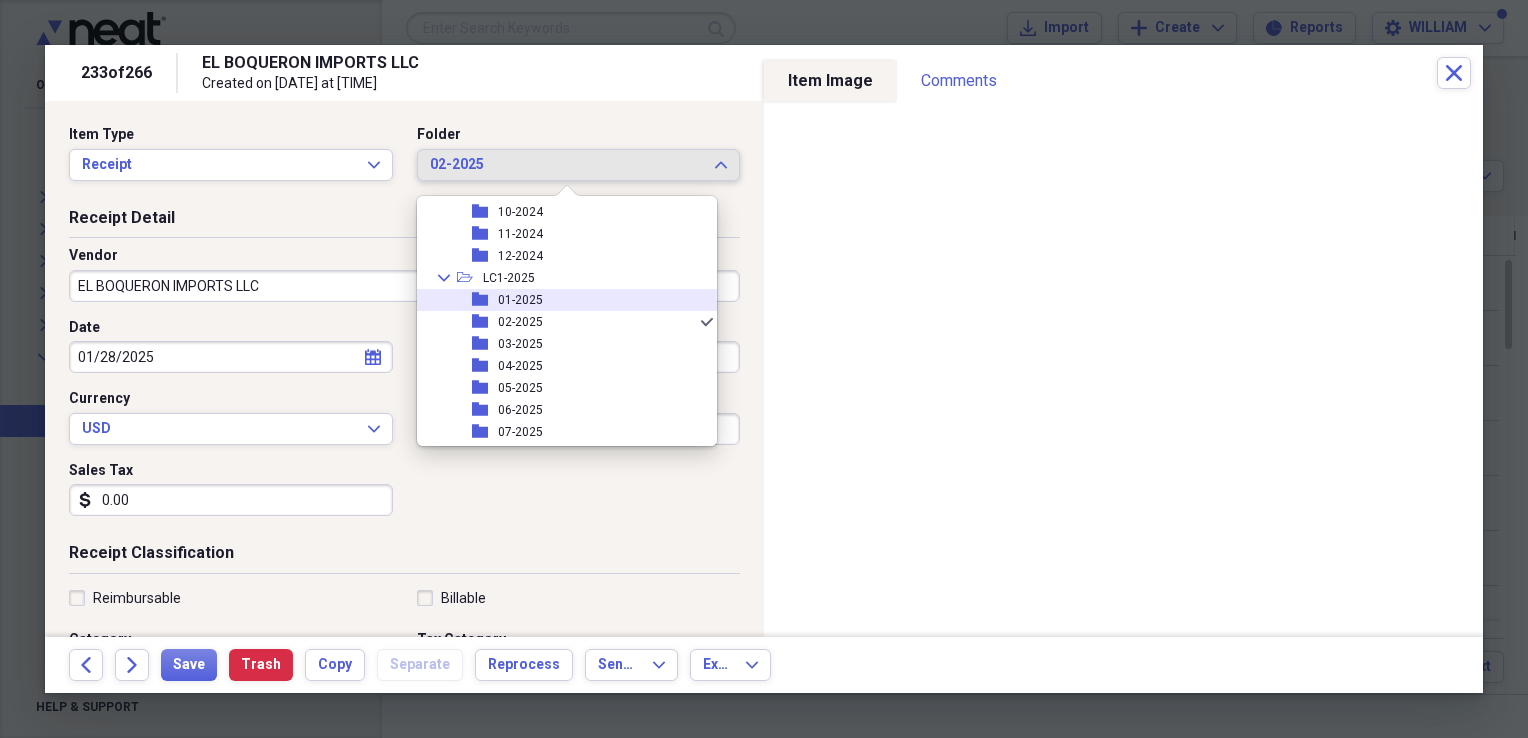 click on "01-2025" at bounding box center [520, 300] 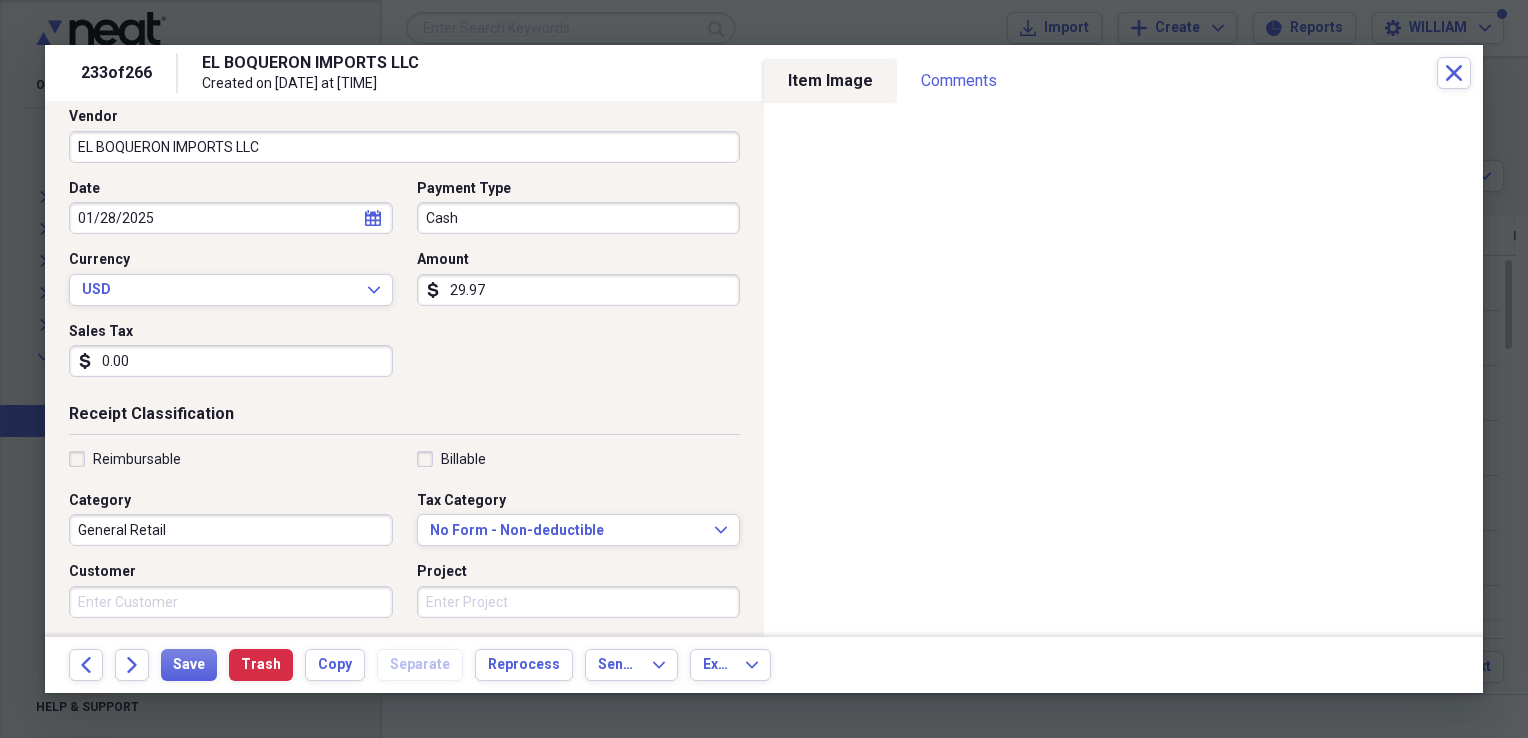scroll, scrollTop: 140, scrollLeft: 0, axis: vertical 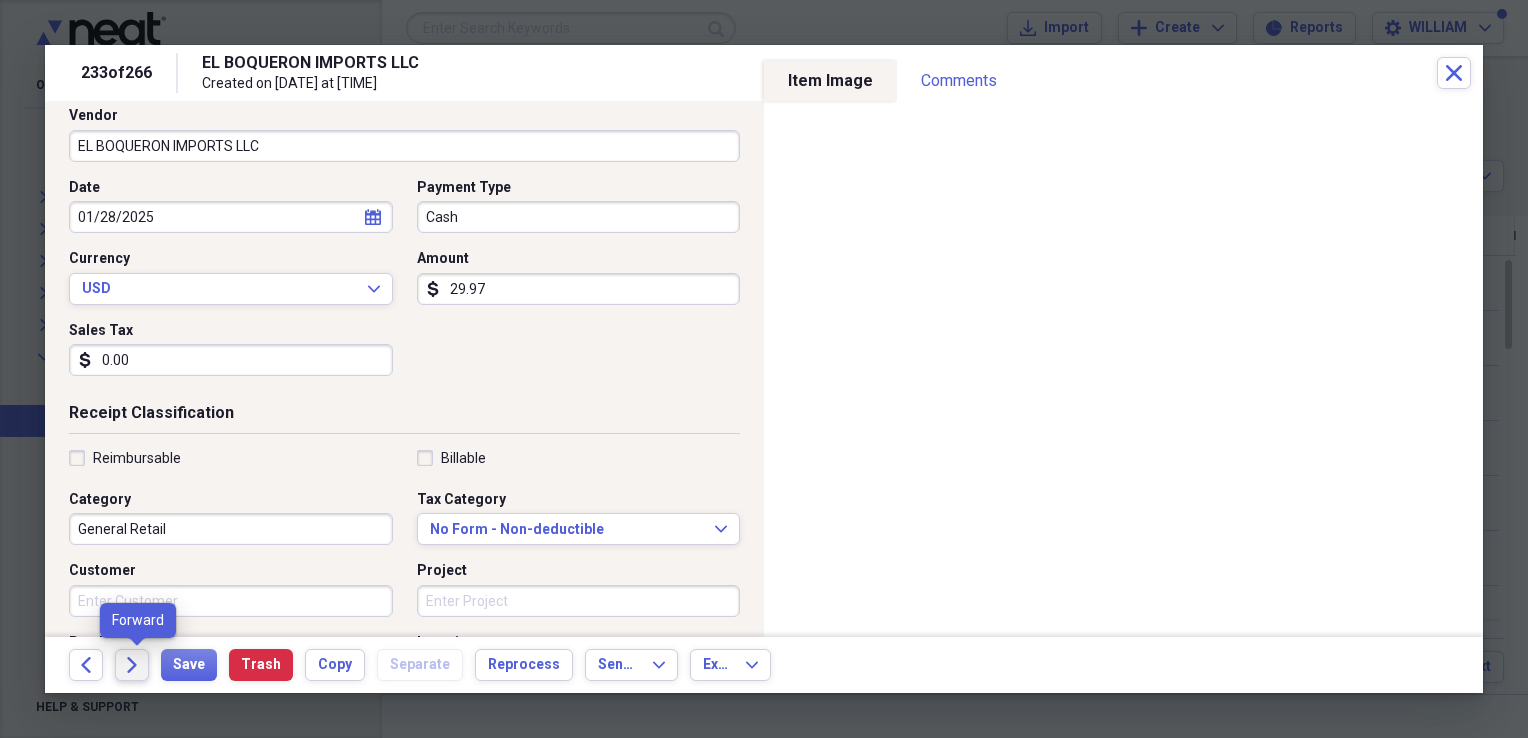 click on "Forward" 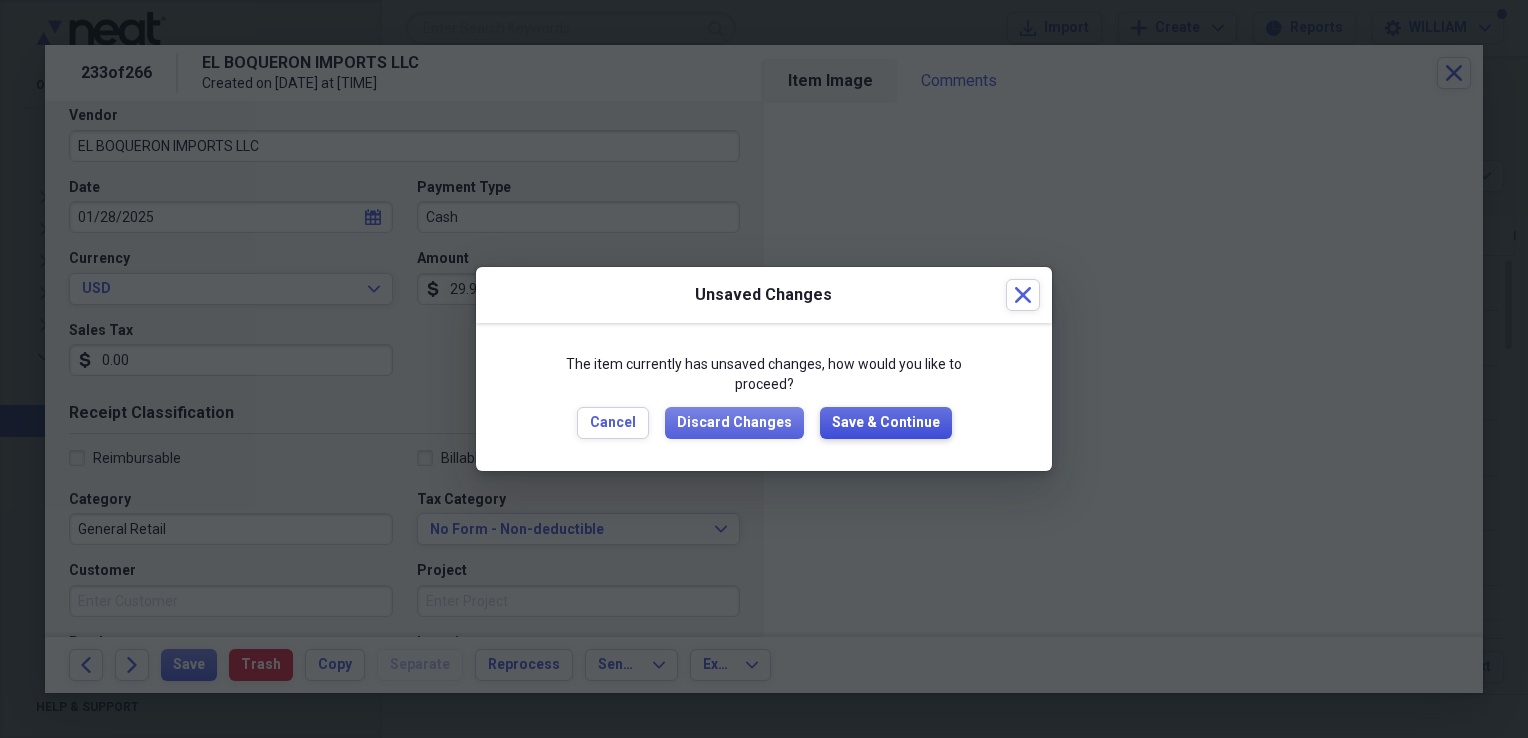 click on "Save & Continue" at bounding box center [886, 423] 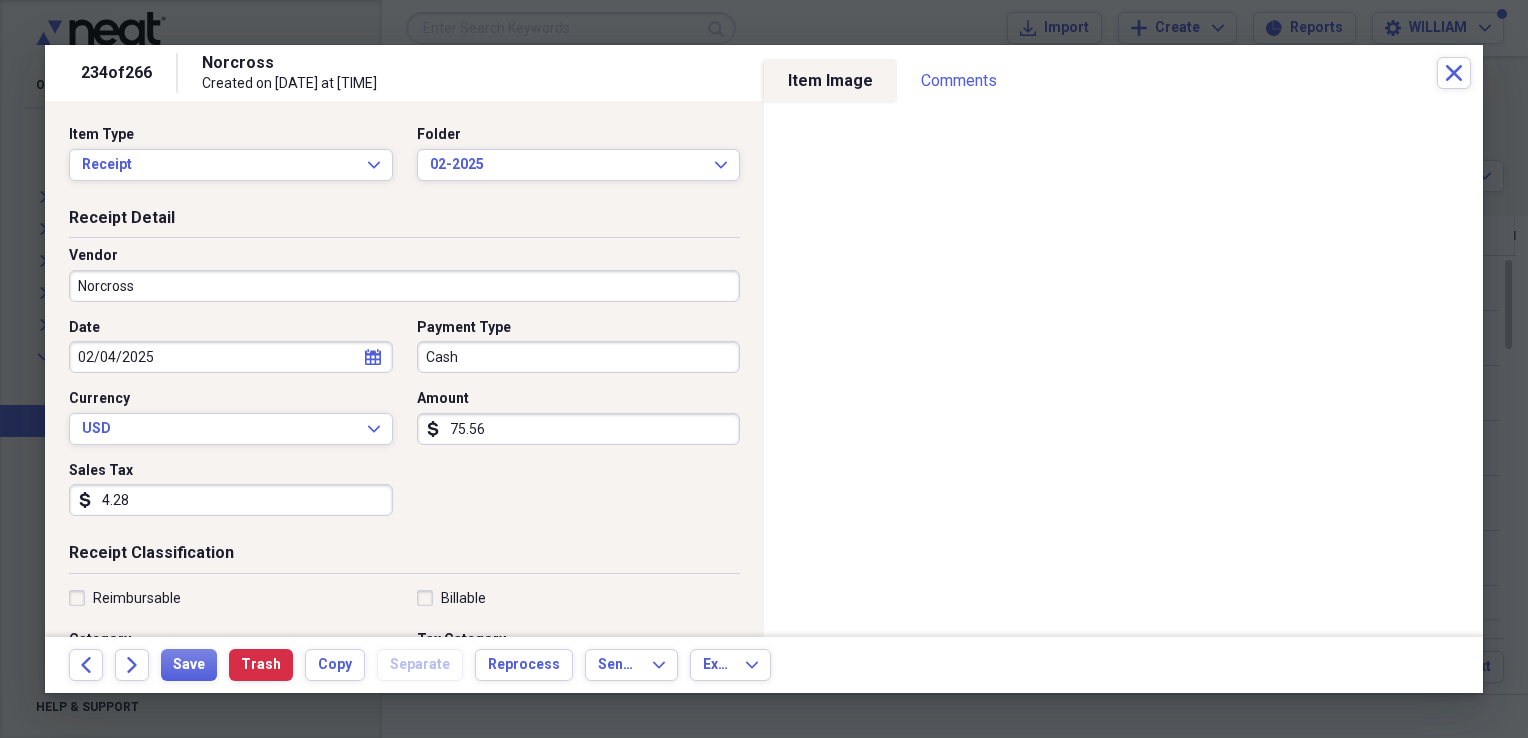 click on "Norcross" at bounding box center [404, 286] 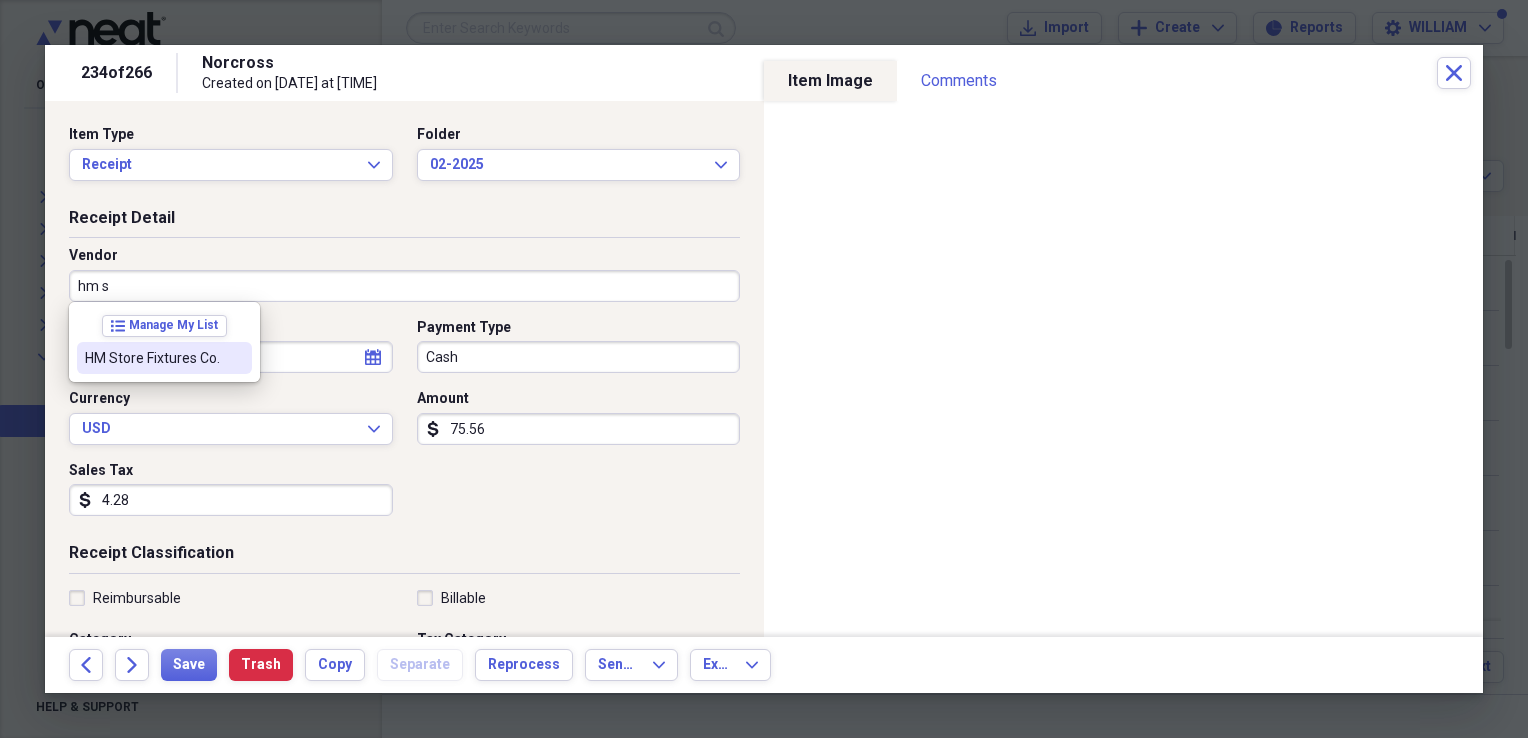 click on "[BUSINESS] [BUSINESS] [BUSINESS]" at bounding box center [152, 358] 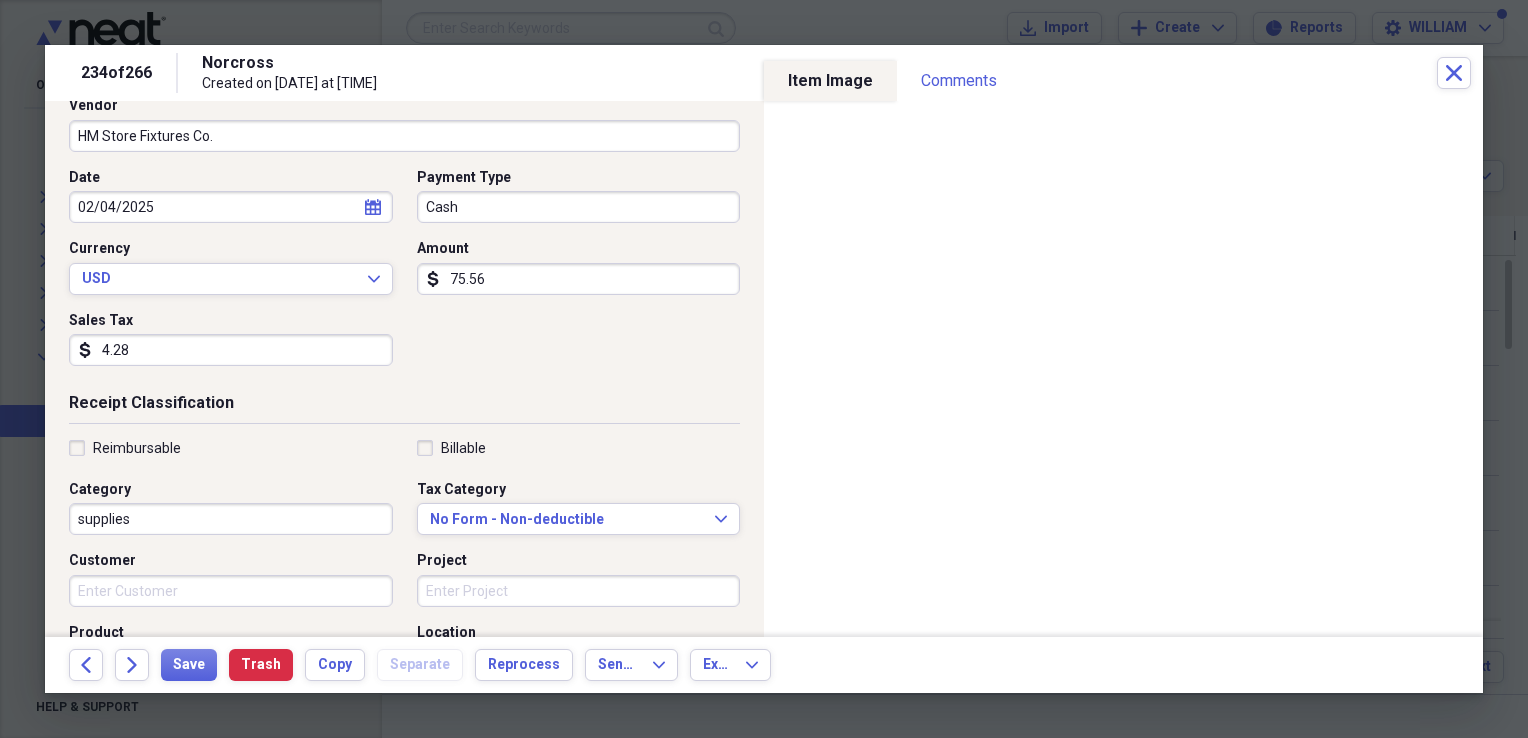 scroll, scrollTop: 152, scrollLeft: 0, axis: vertical 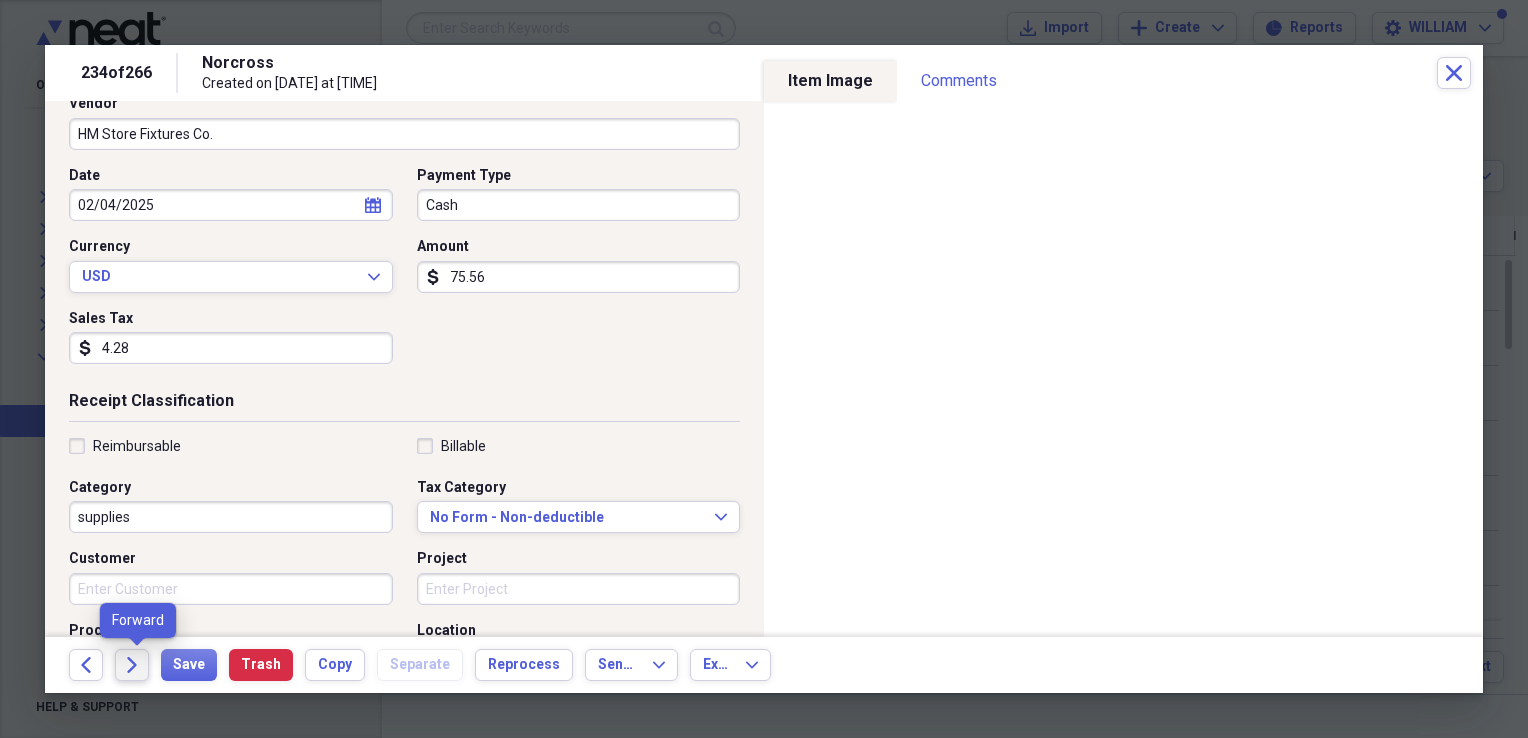 click on "Forward" 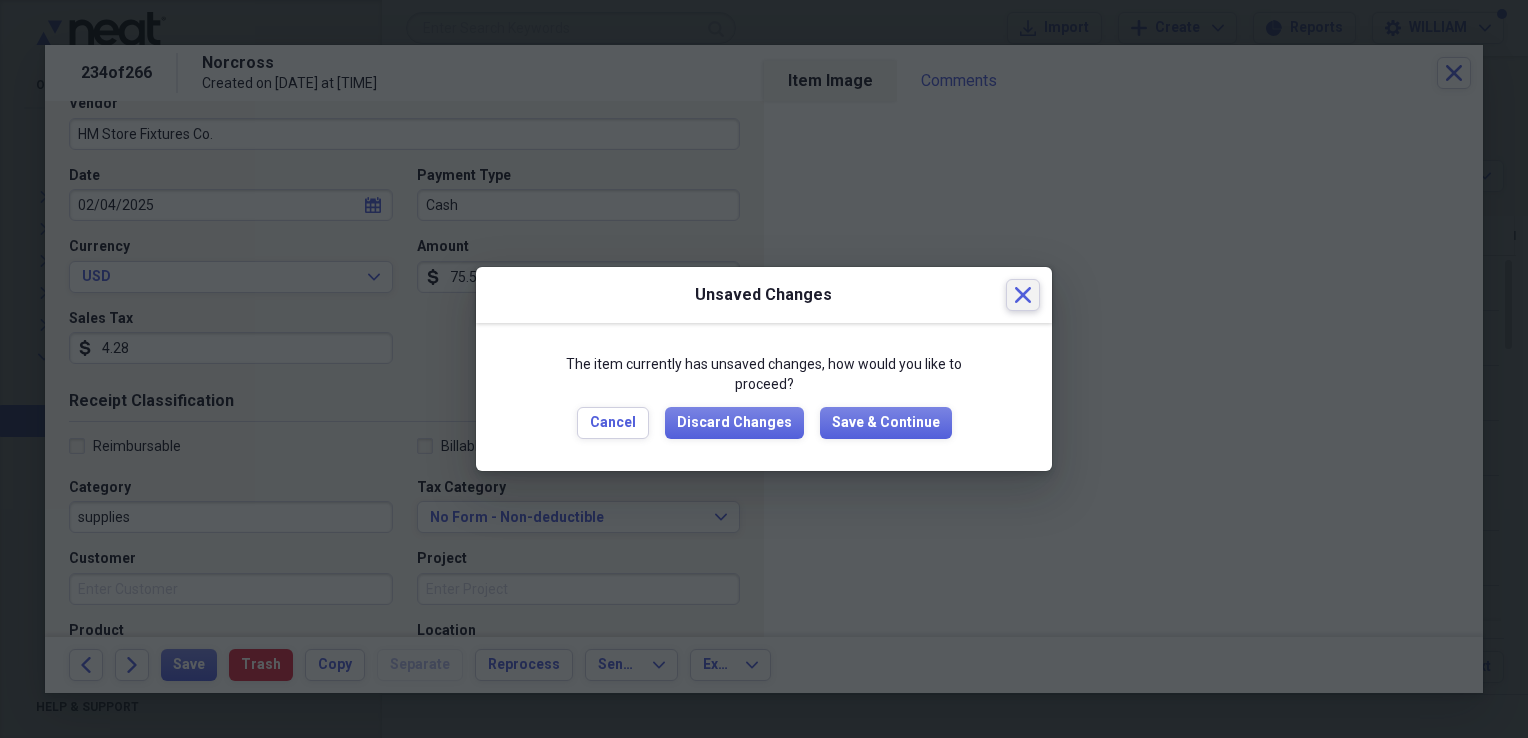 click on "Close" 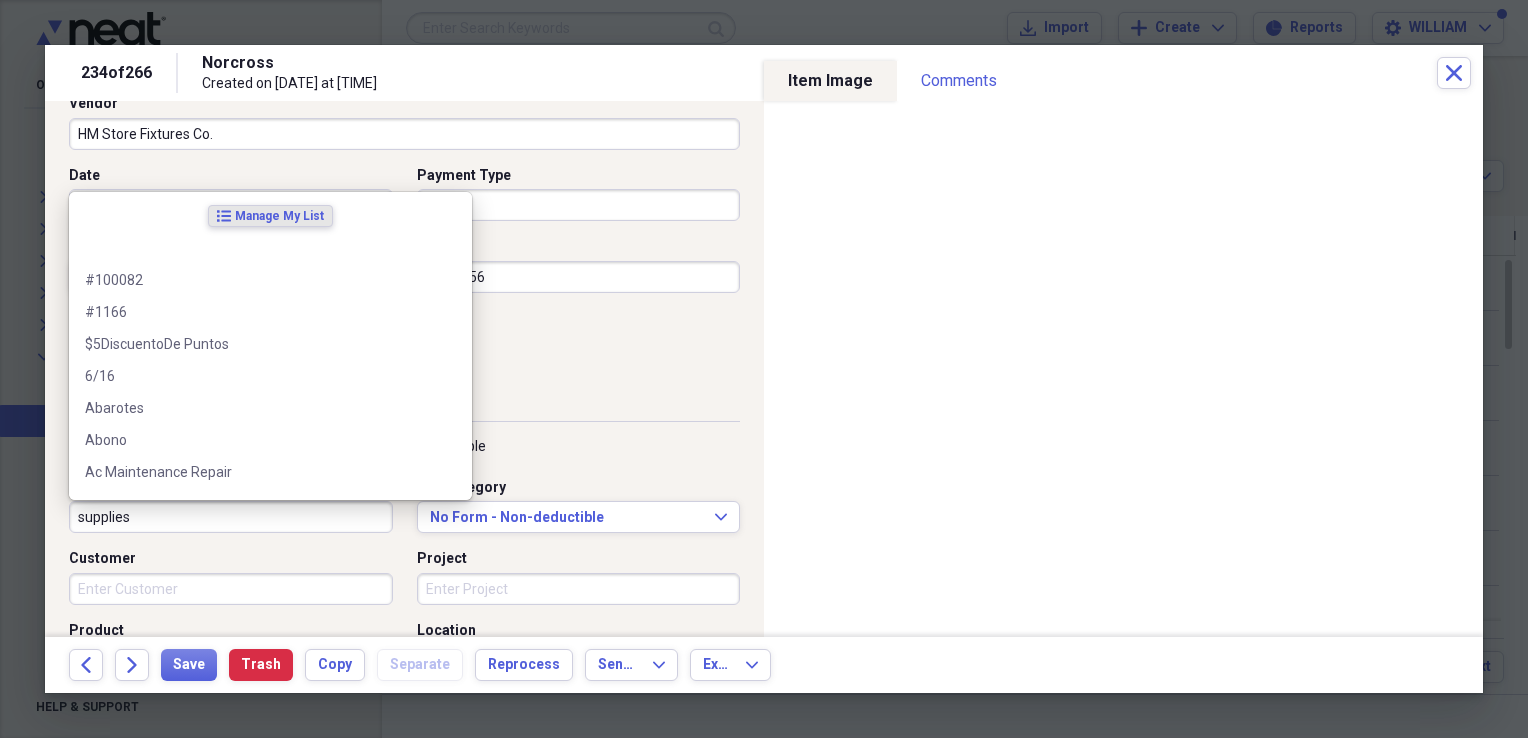 click on "supplies" at bounding box center [231, 517] 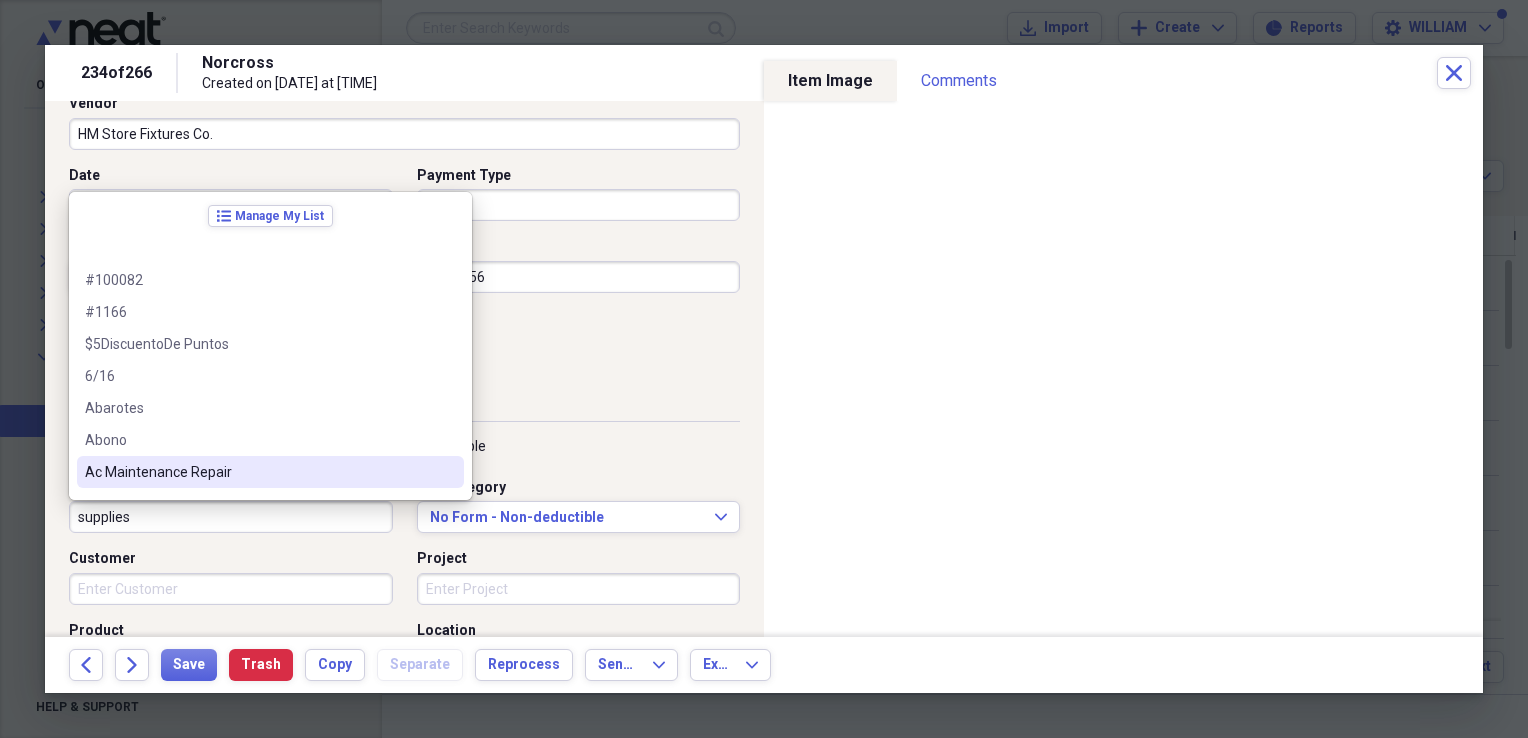 type on "m" 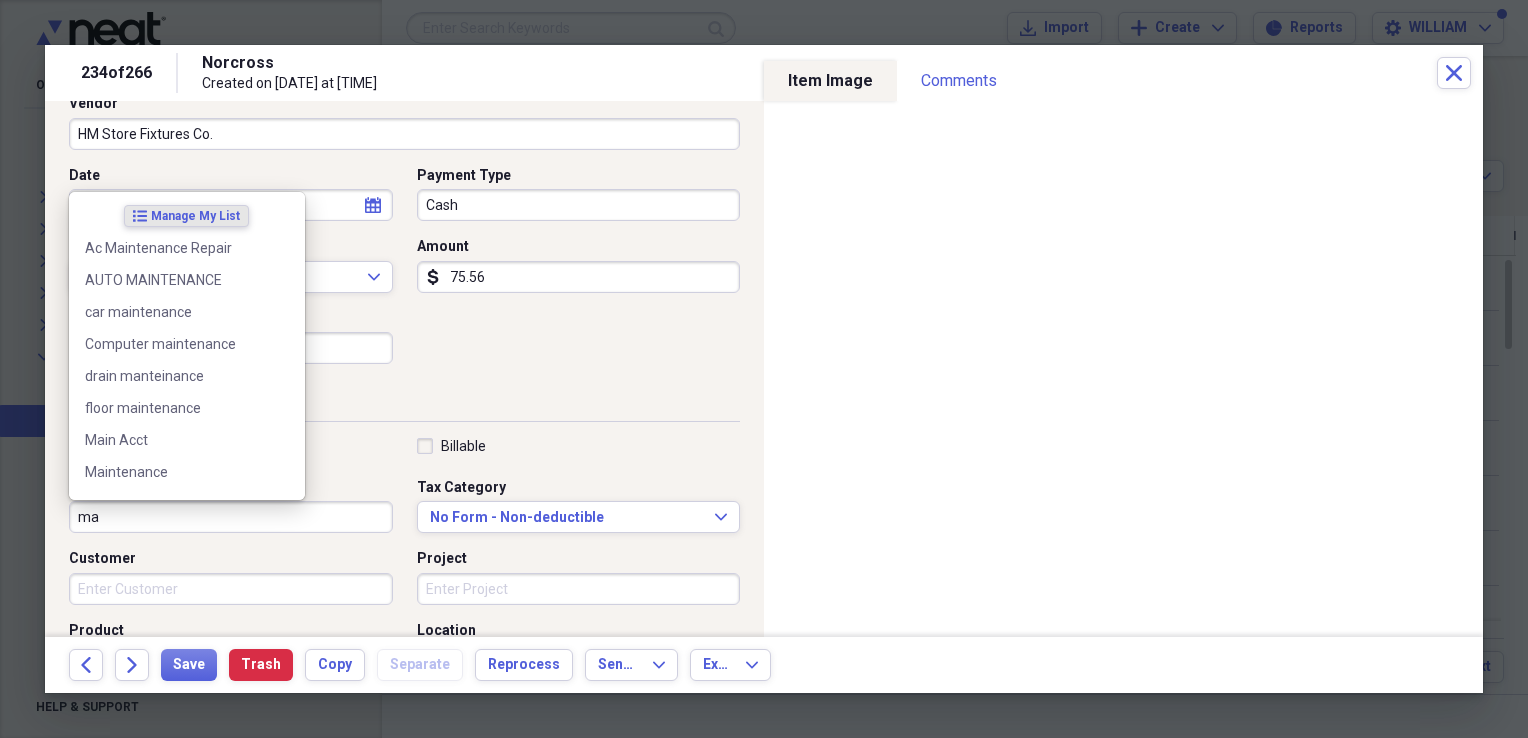 type on "m" 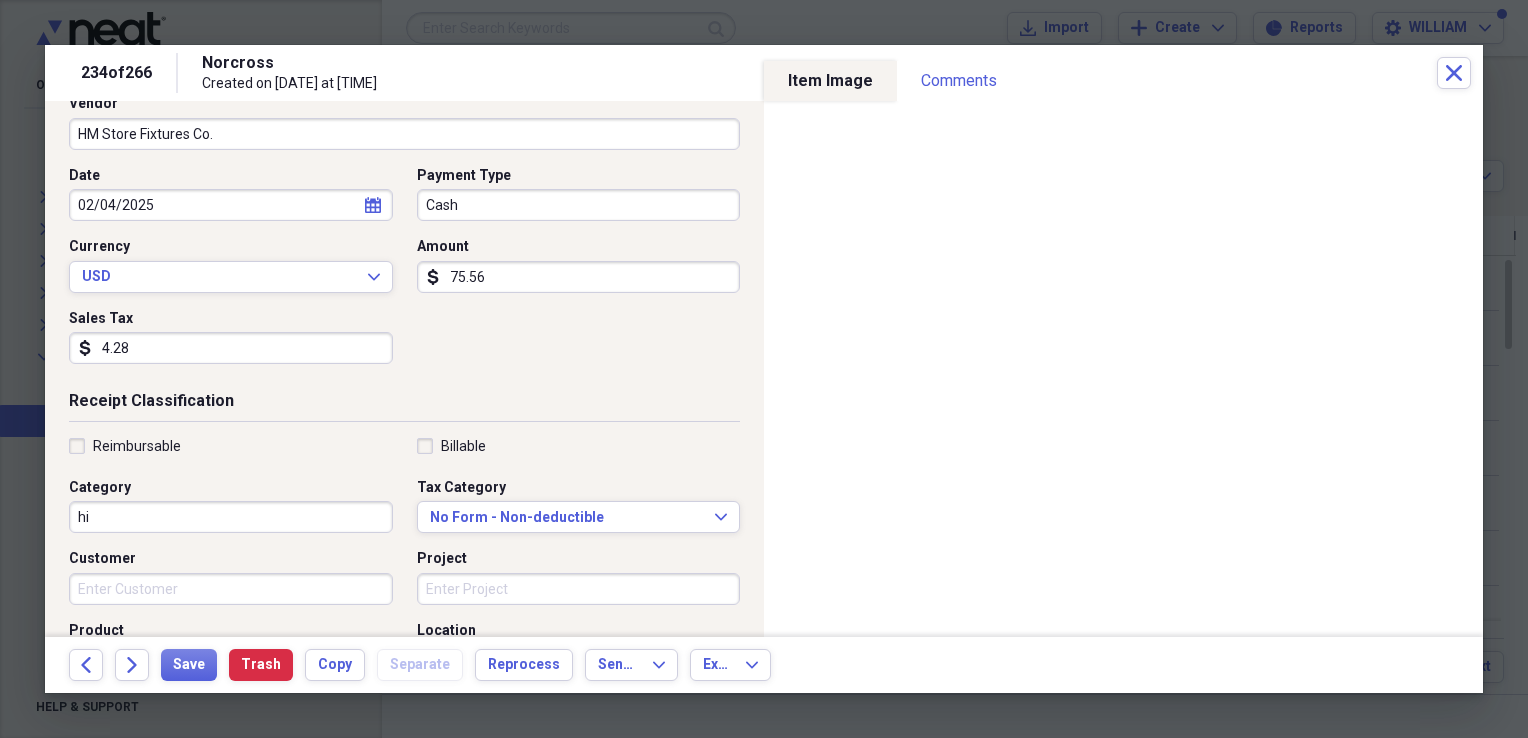 type on "h" 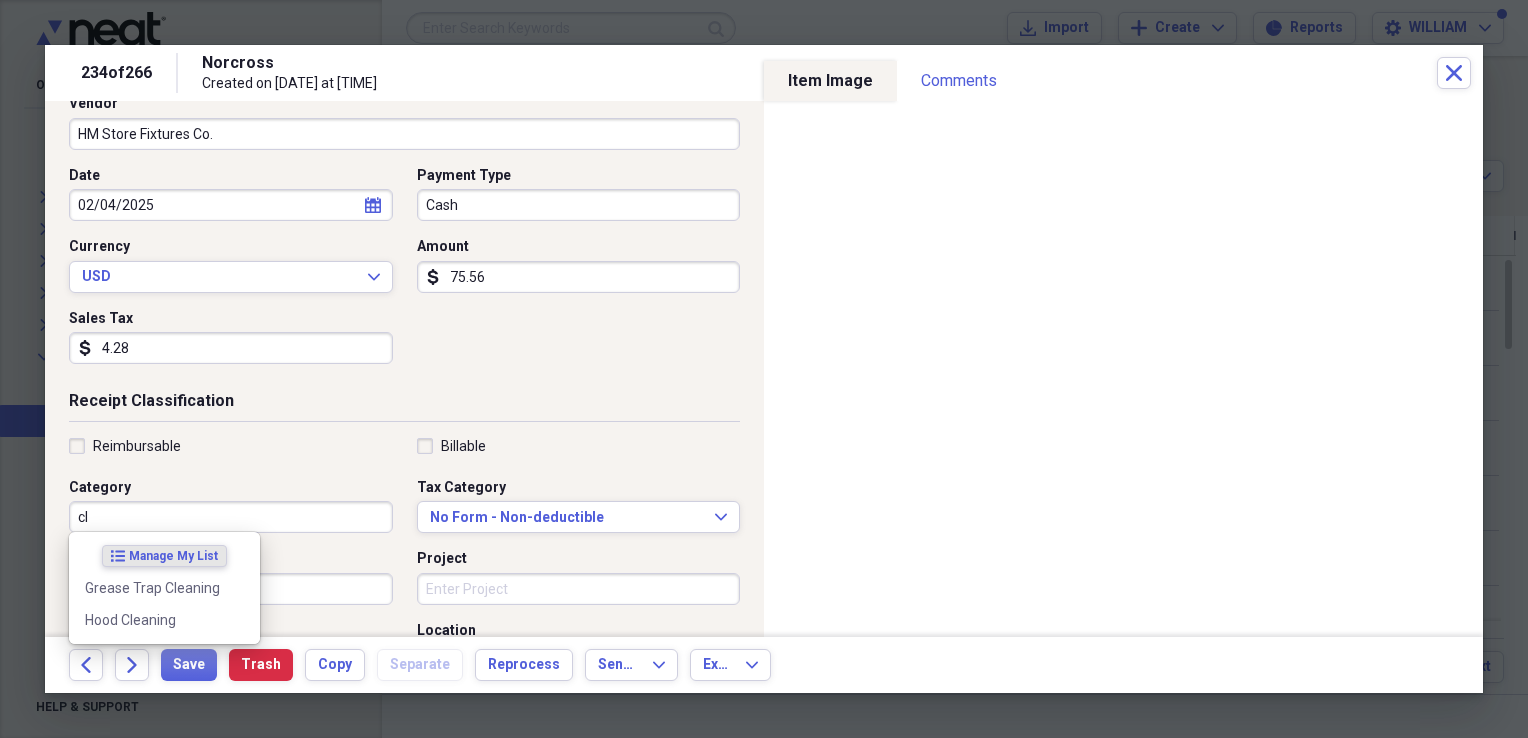 type on "c" 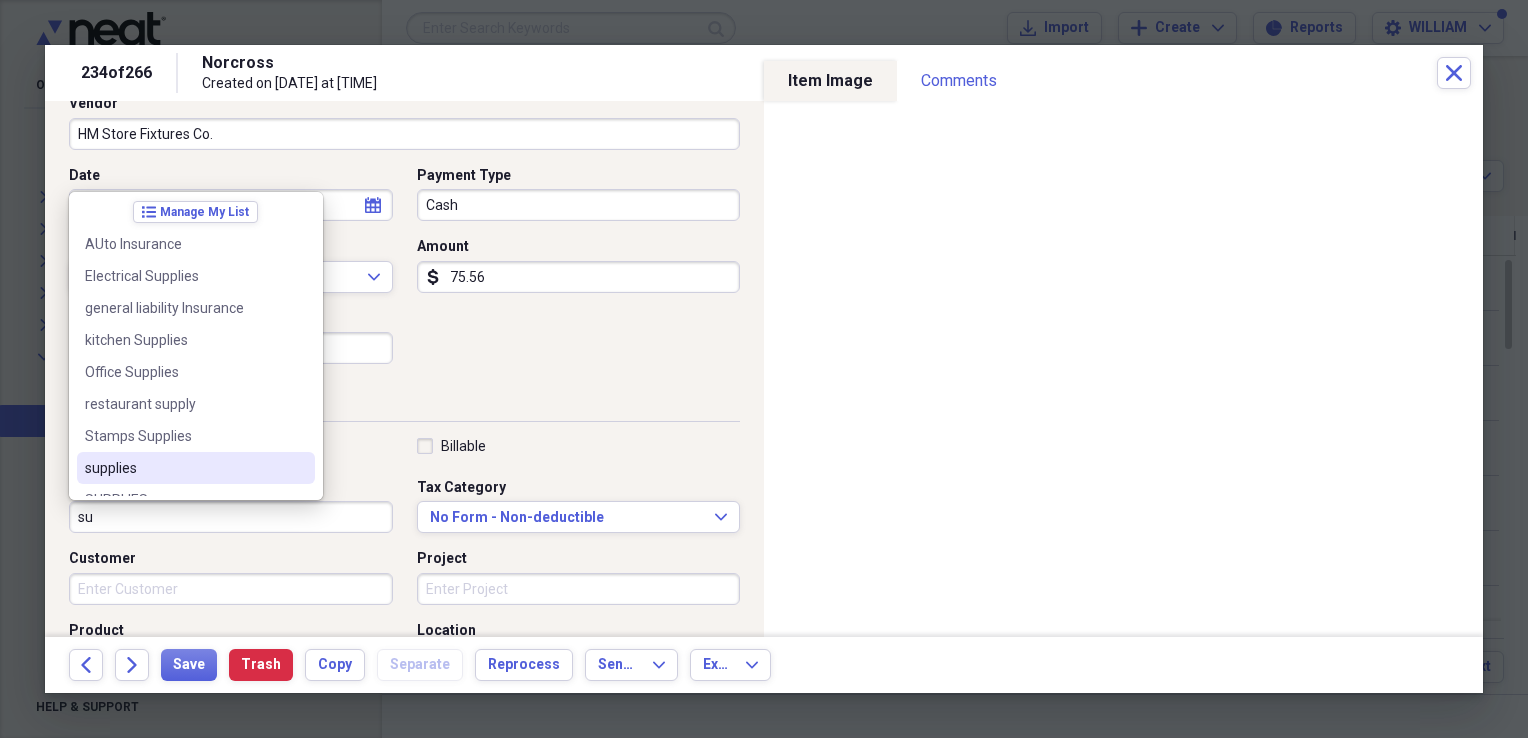 scroll, scrollTop: 0, scrollLeft: 0, axis: both 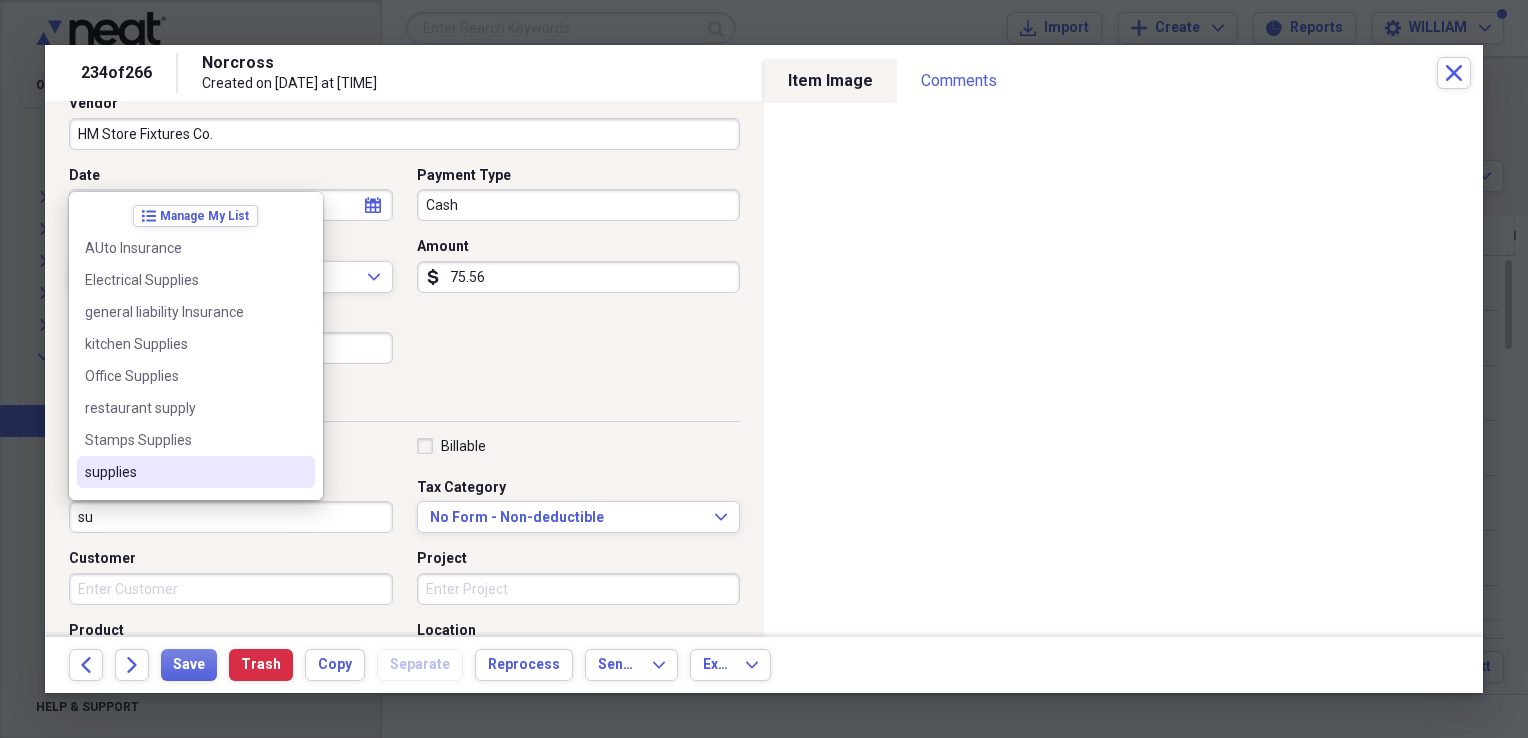 click on "supplies" at bounding box center [184, 472] 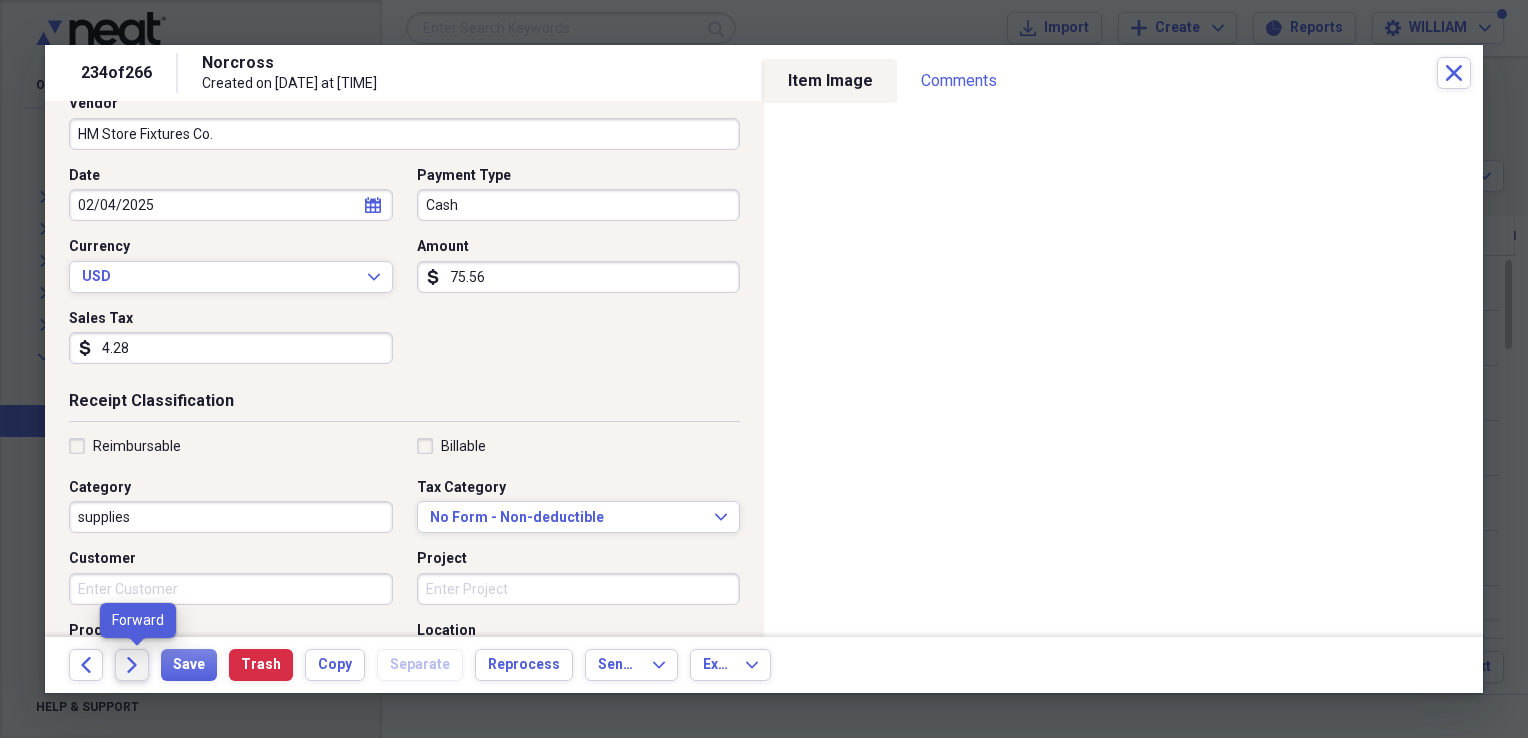 click on "Forward" at bounding box center [132, 665] 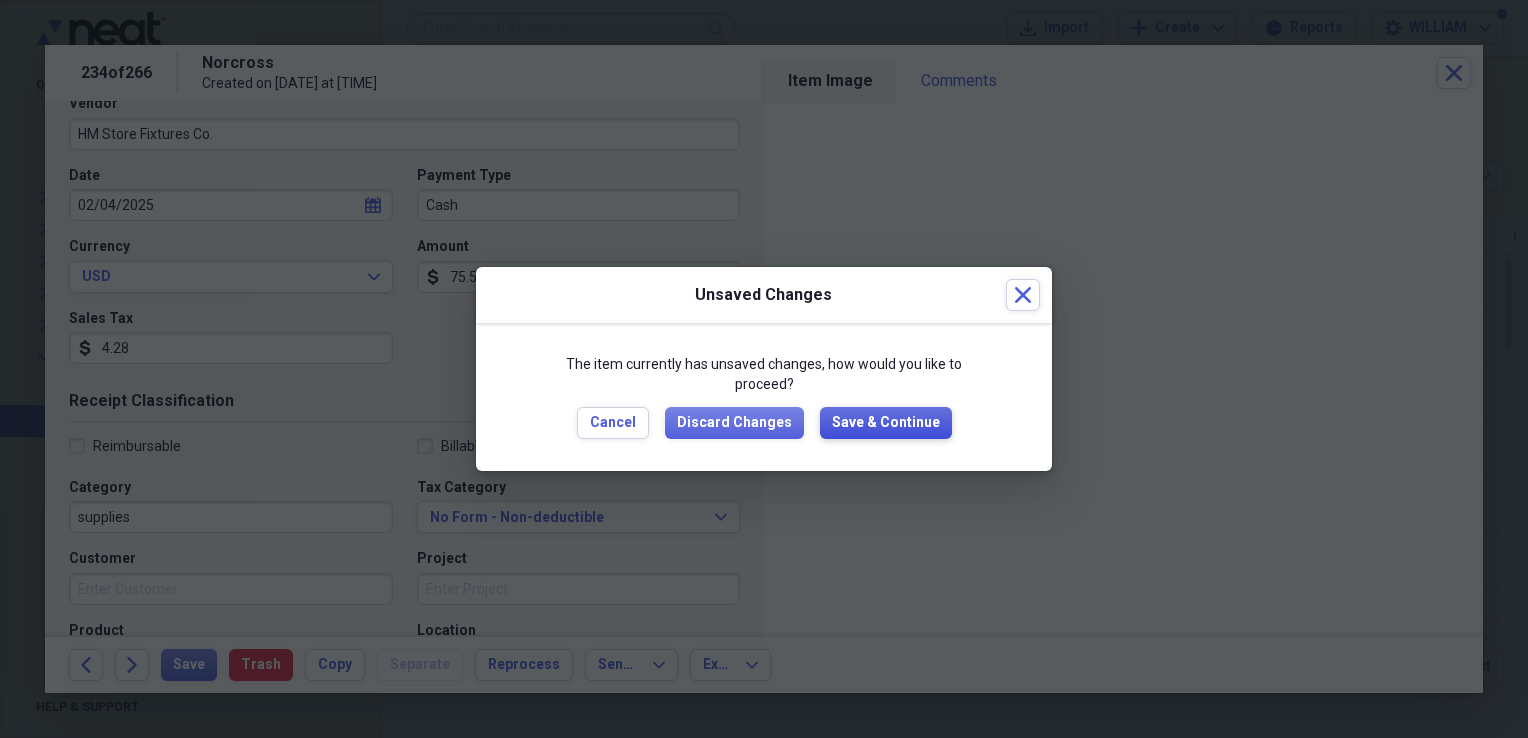 click on "Save & Continue" at bounding box center [886, 423] 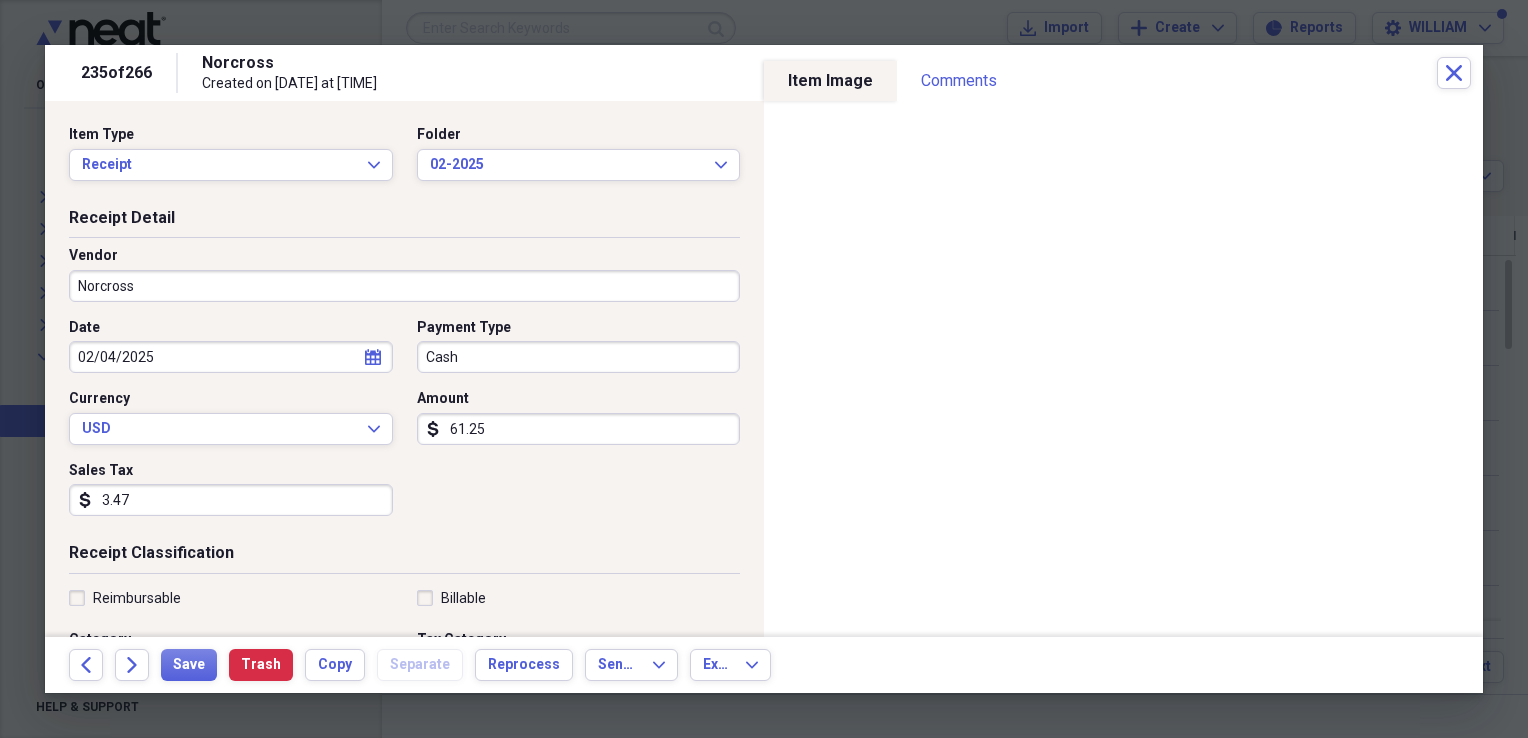 click on "Norcross" at bounding box center (404, 286) 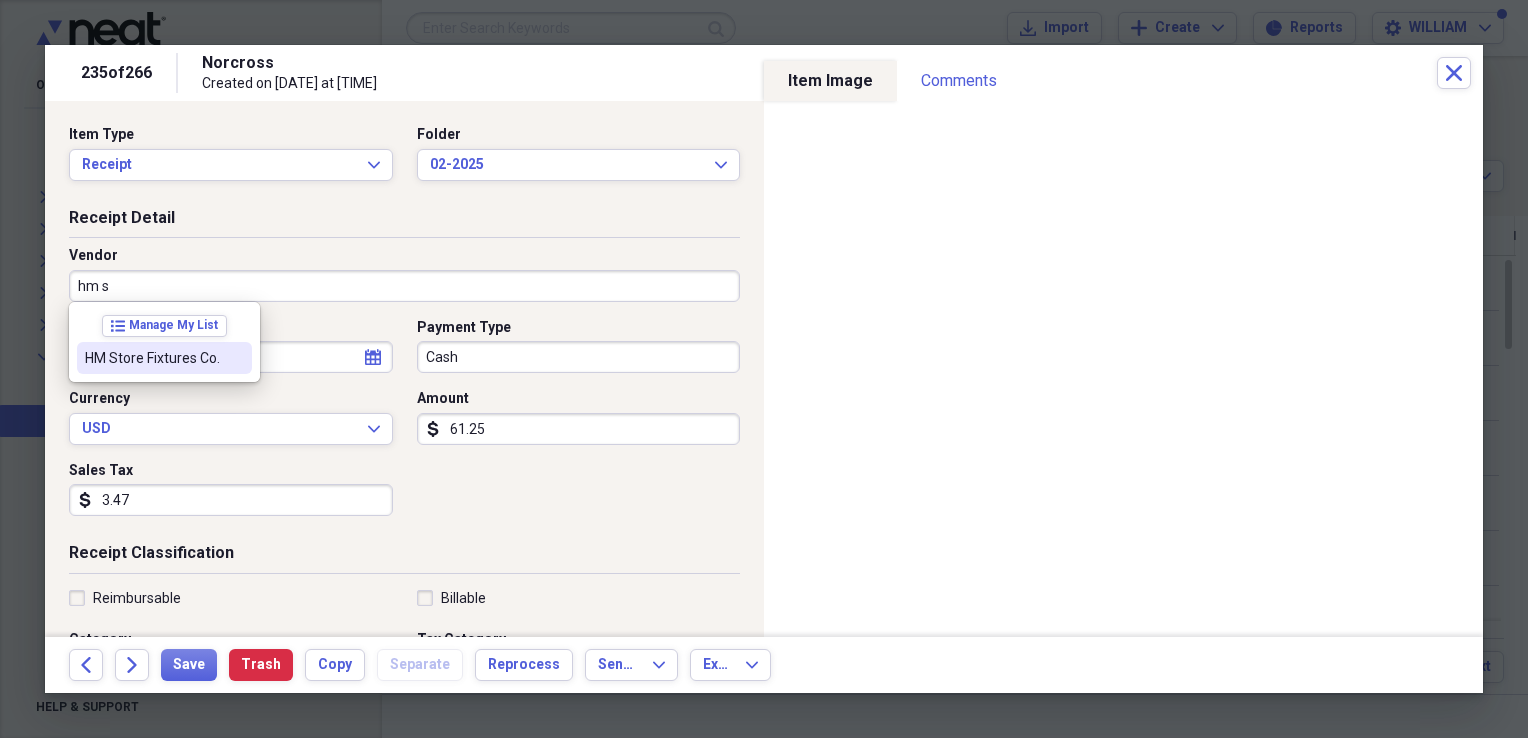 click on "[BUSINESS] [BUSINESS] [BUSINESS]" at bounding box center (152, 358) 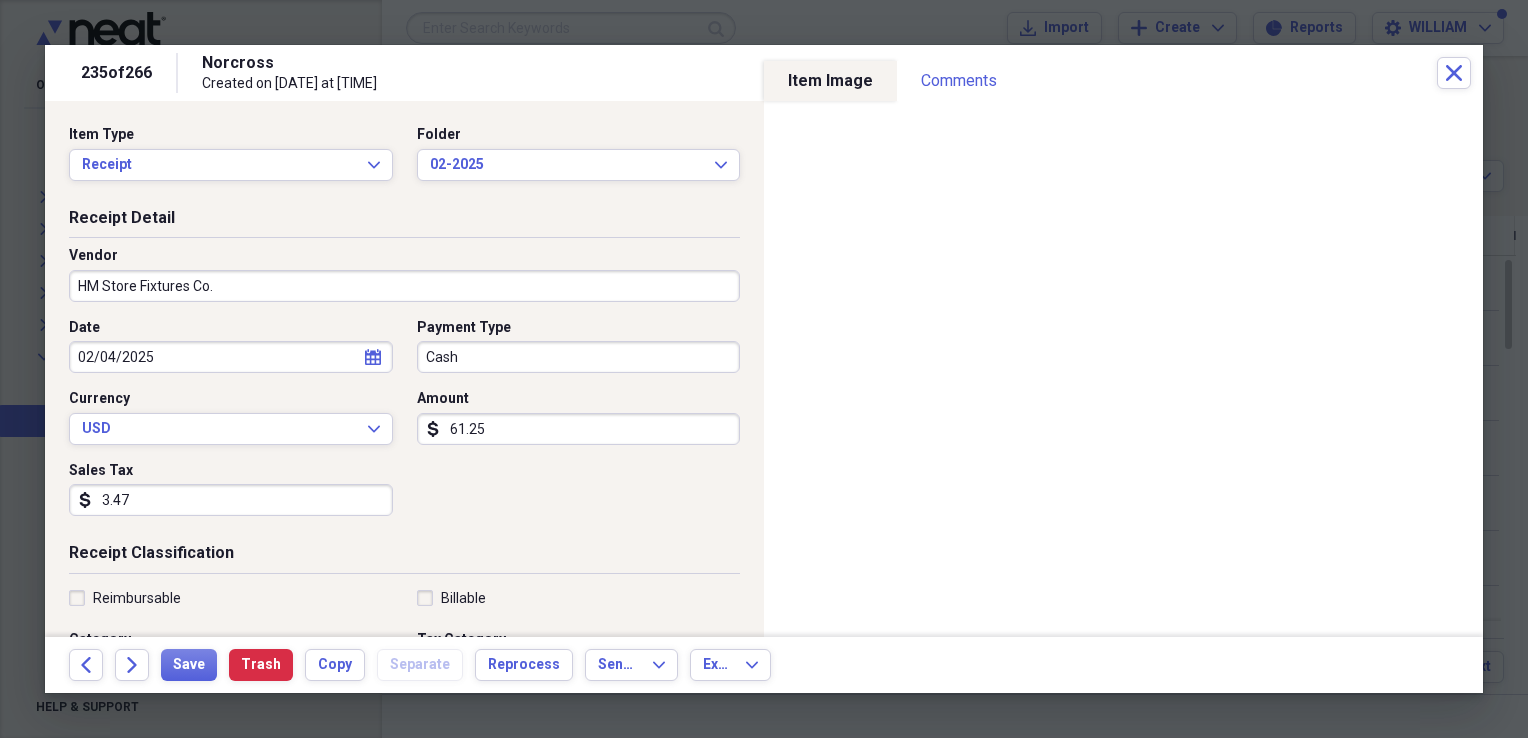 type on "supplies" 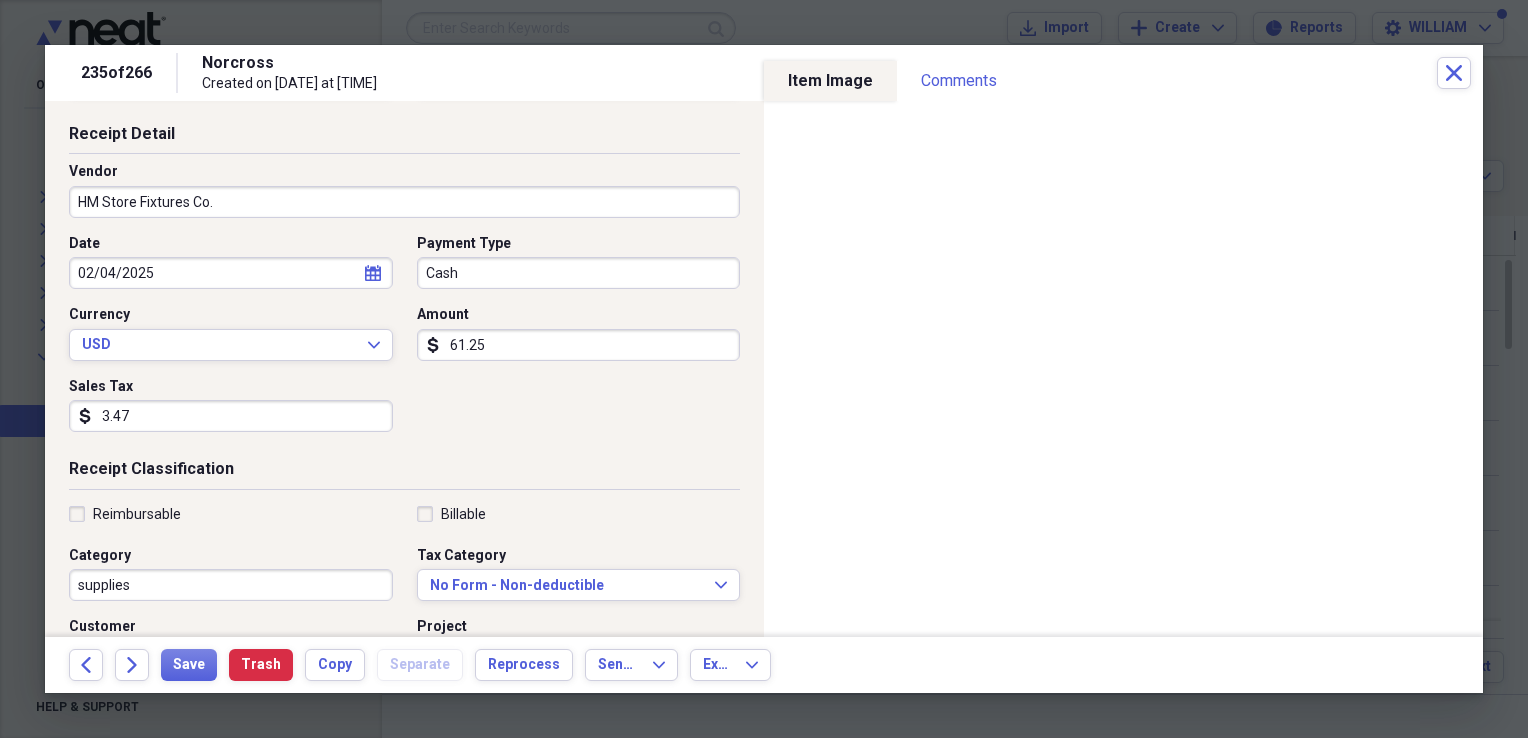 scroll, scrollTop: 84, scrollLeft: 0, axis: vertical 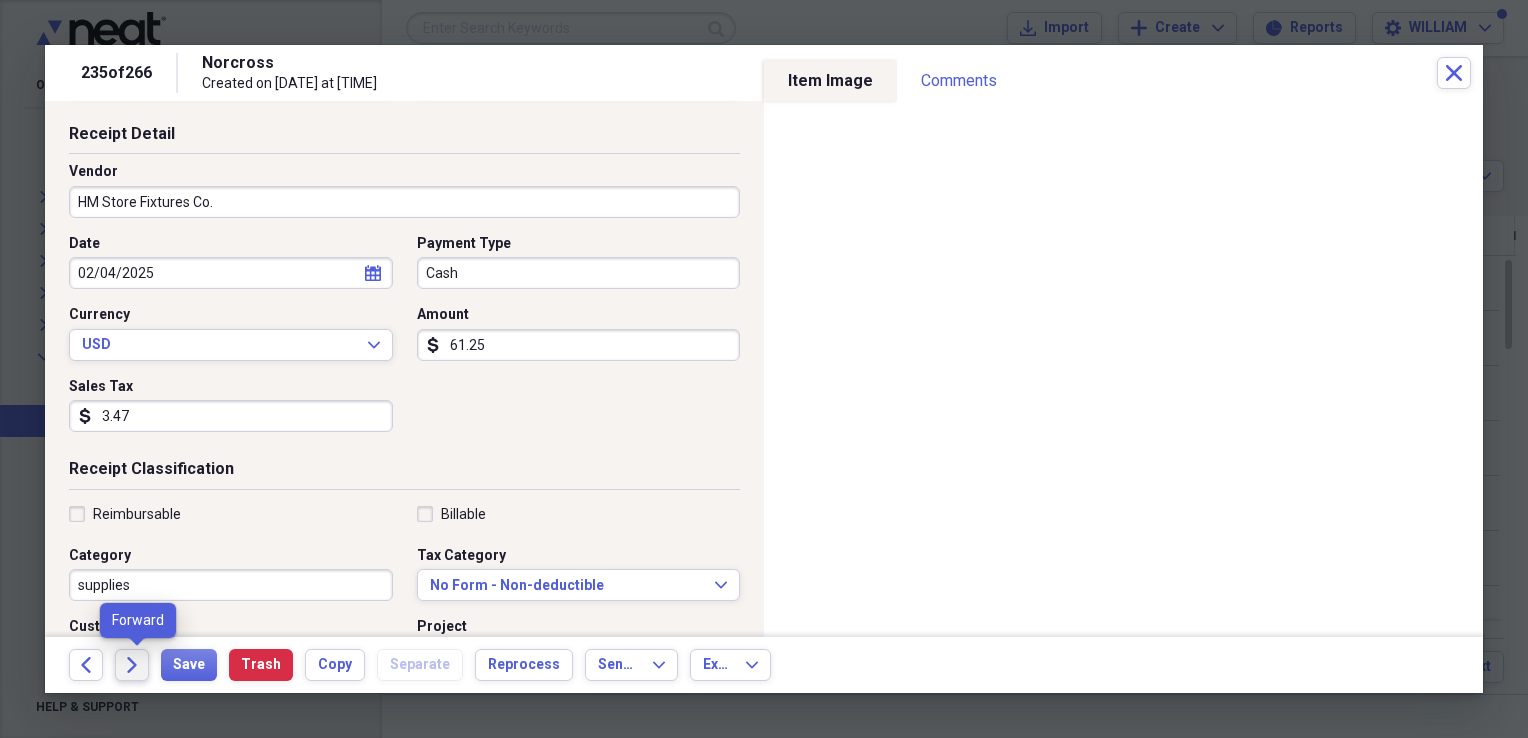 click on "Forward" 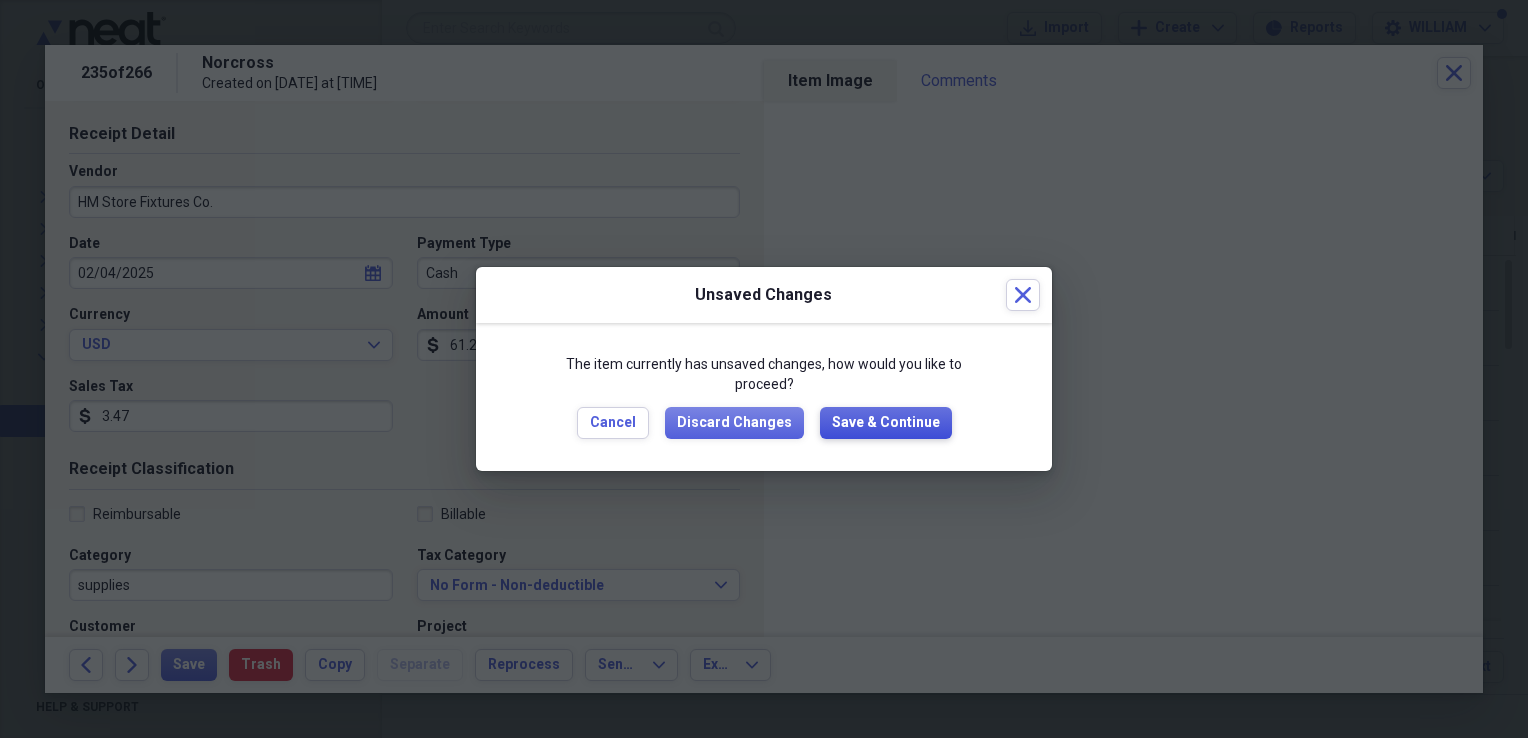 click on "Save & Continue" at bounding box center [886, 423] 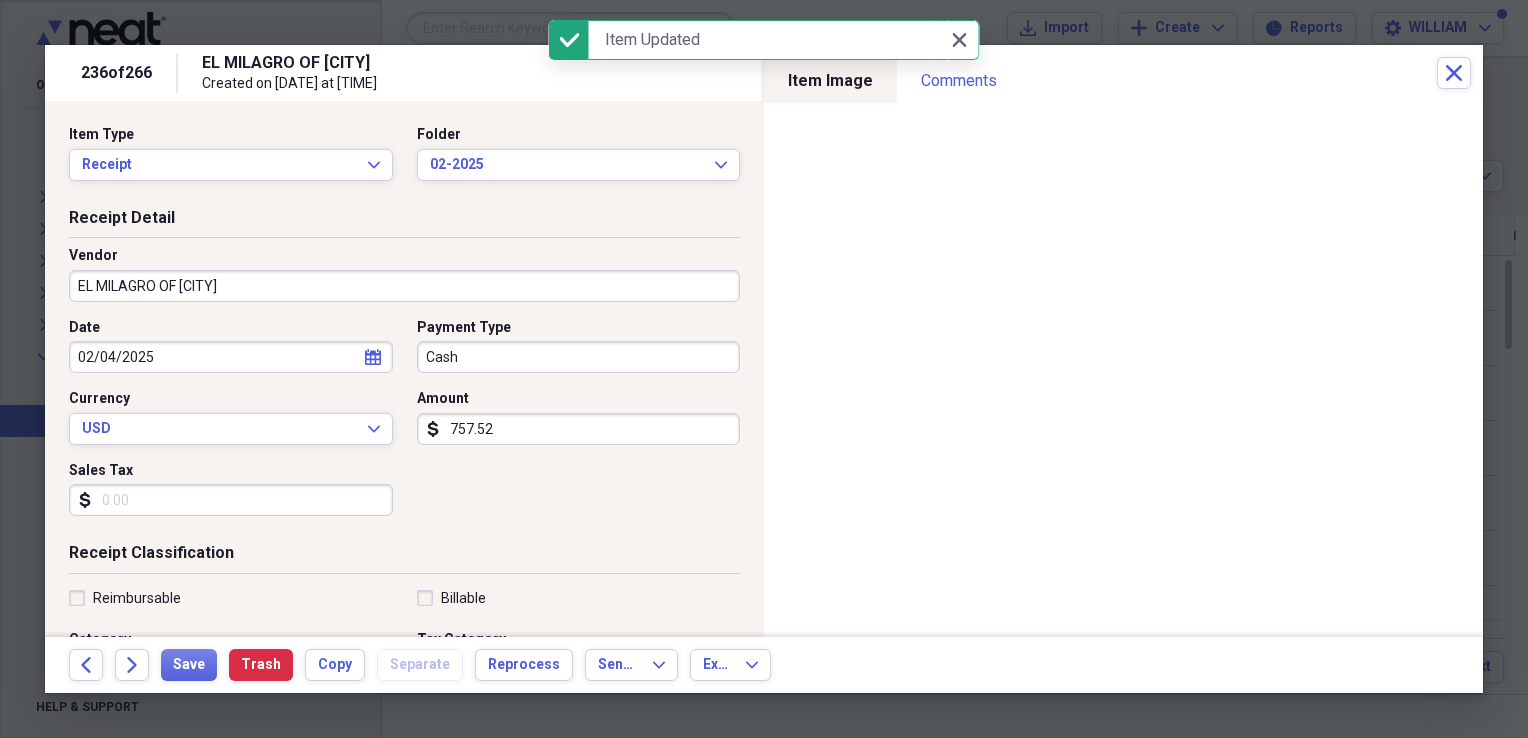 click on "Sales Tax" at bounding box center [231, 500] 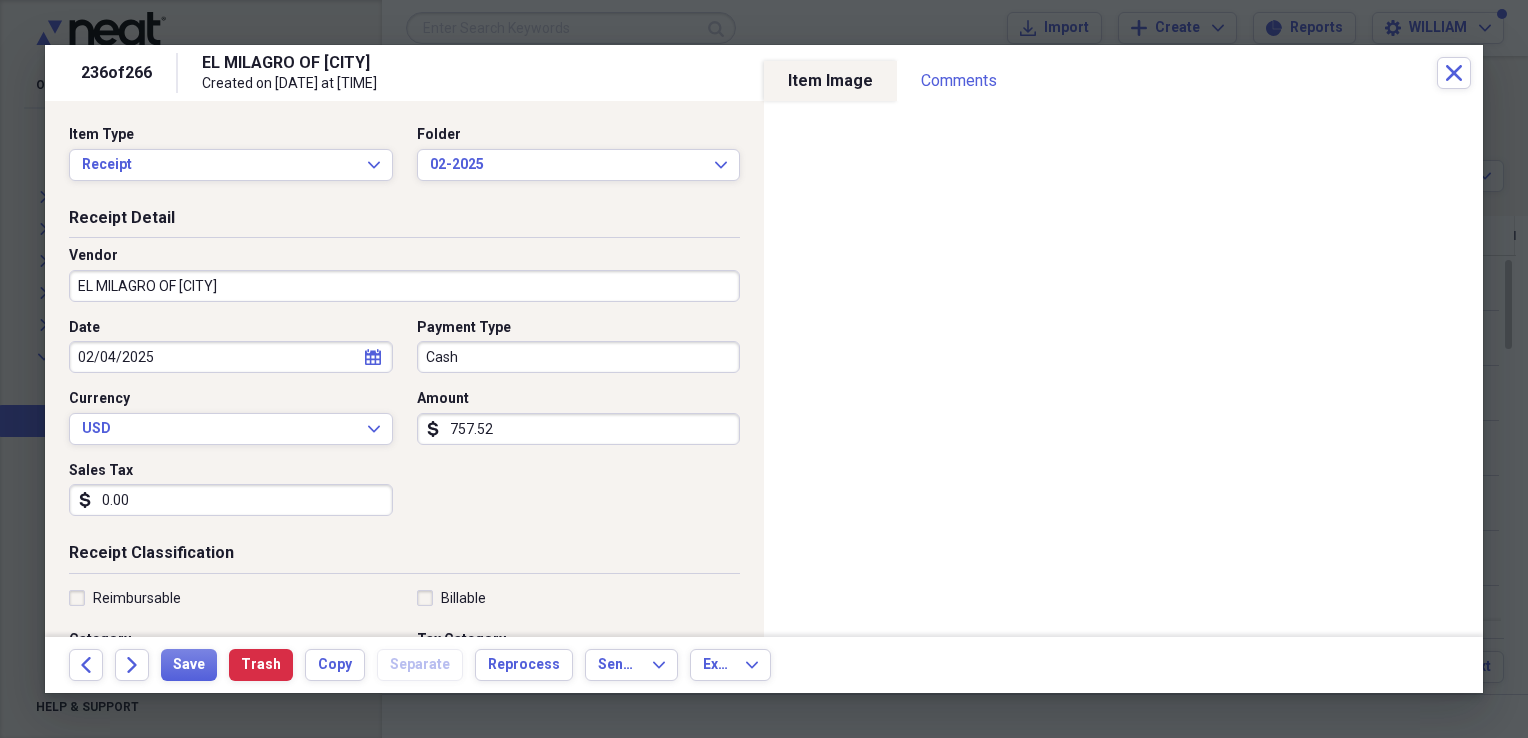 type on "0.00" 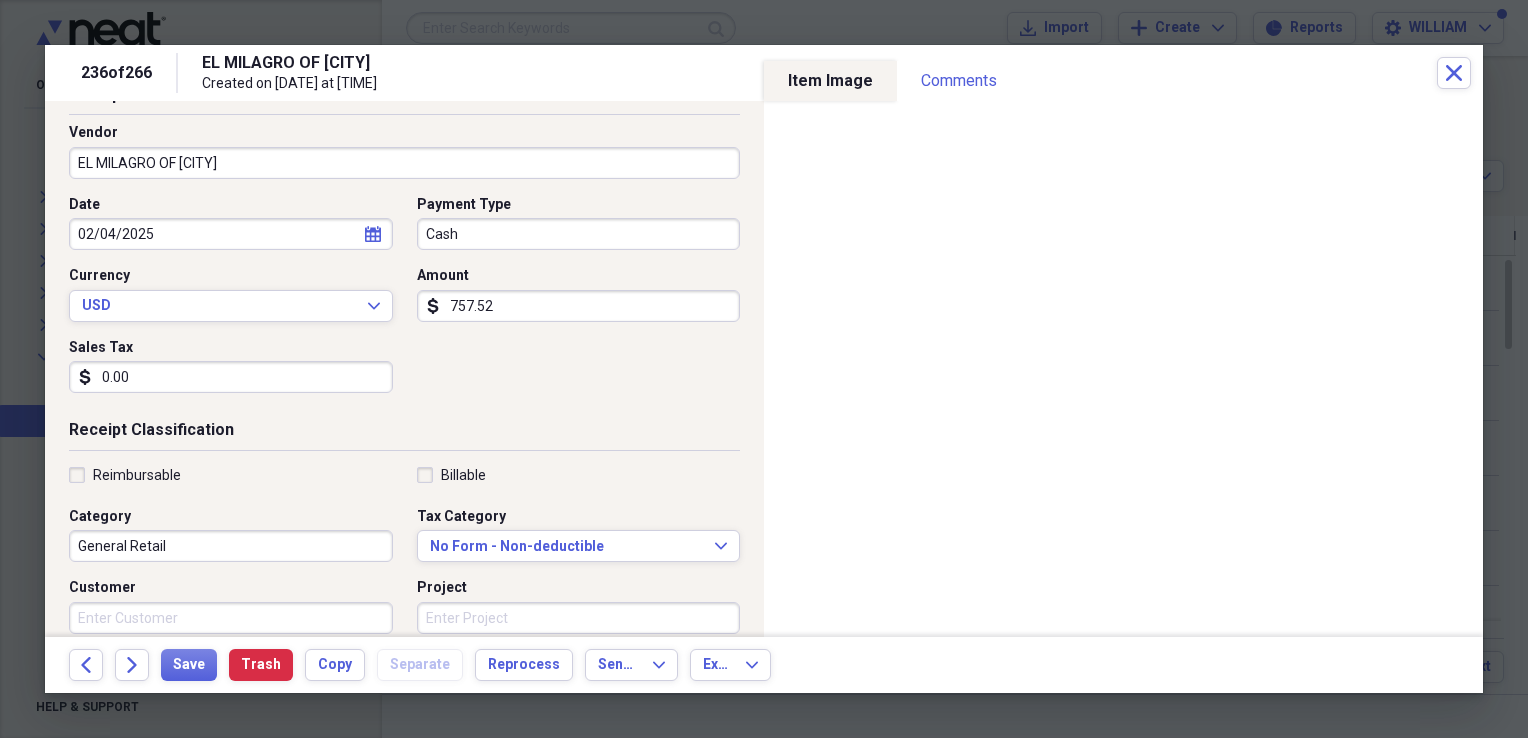 scroll, scrollTop: 127, scrollLeft: 0, axis: vertical 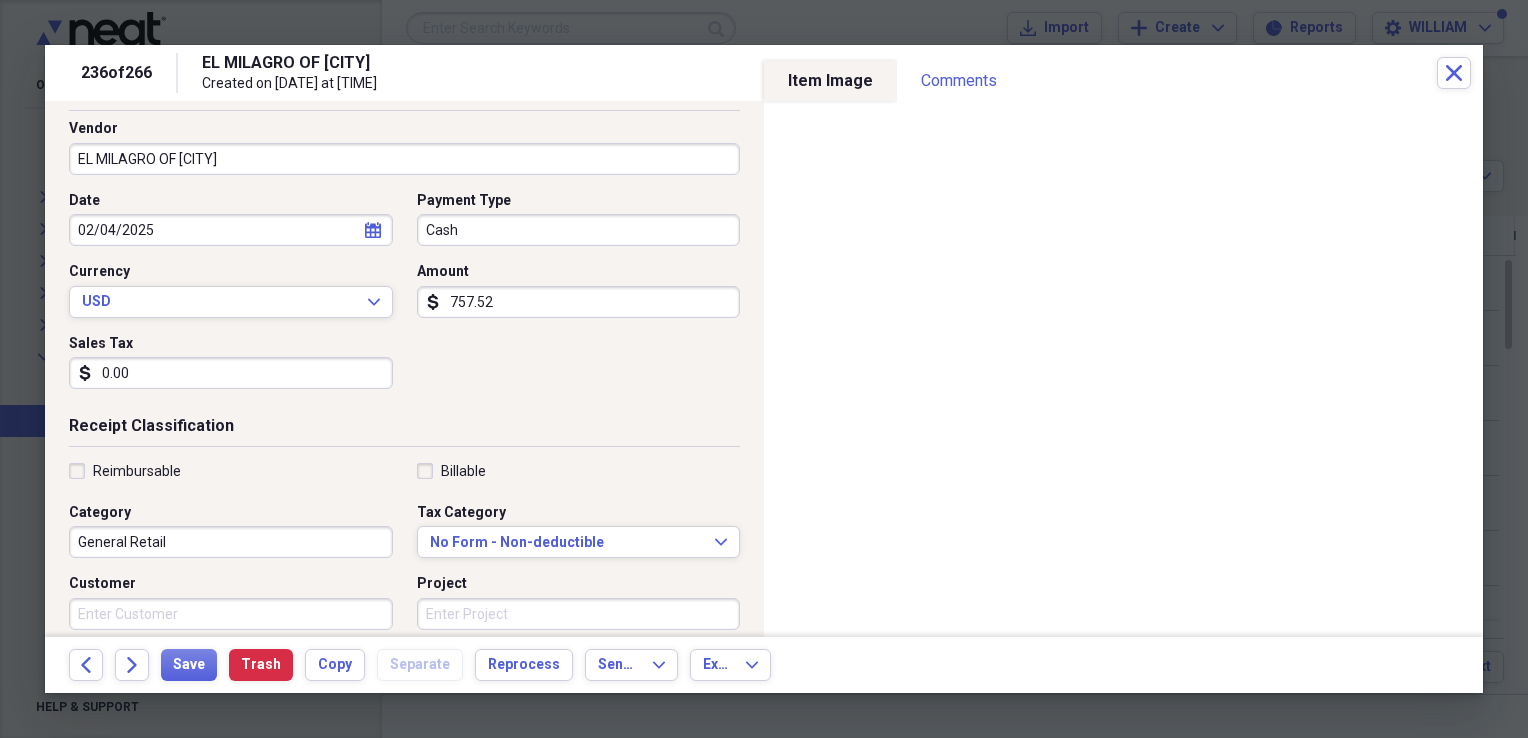 click on "General Retail" at bounding box center (231, 542) 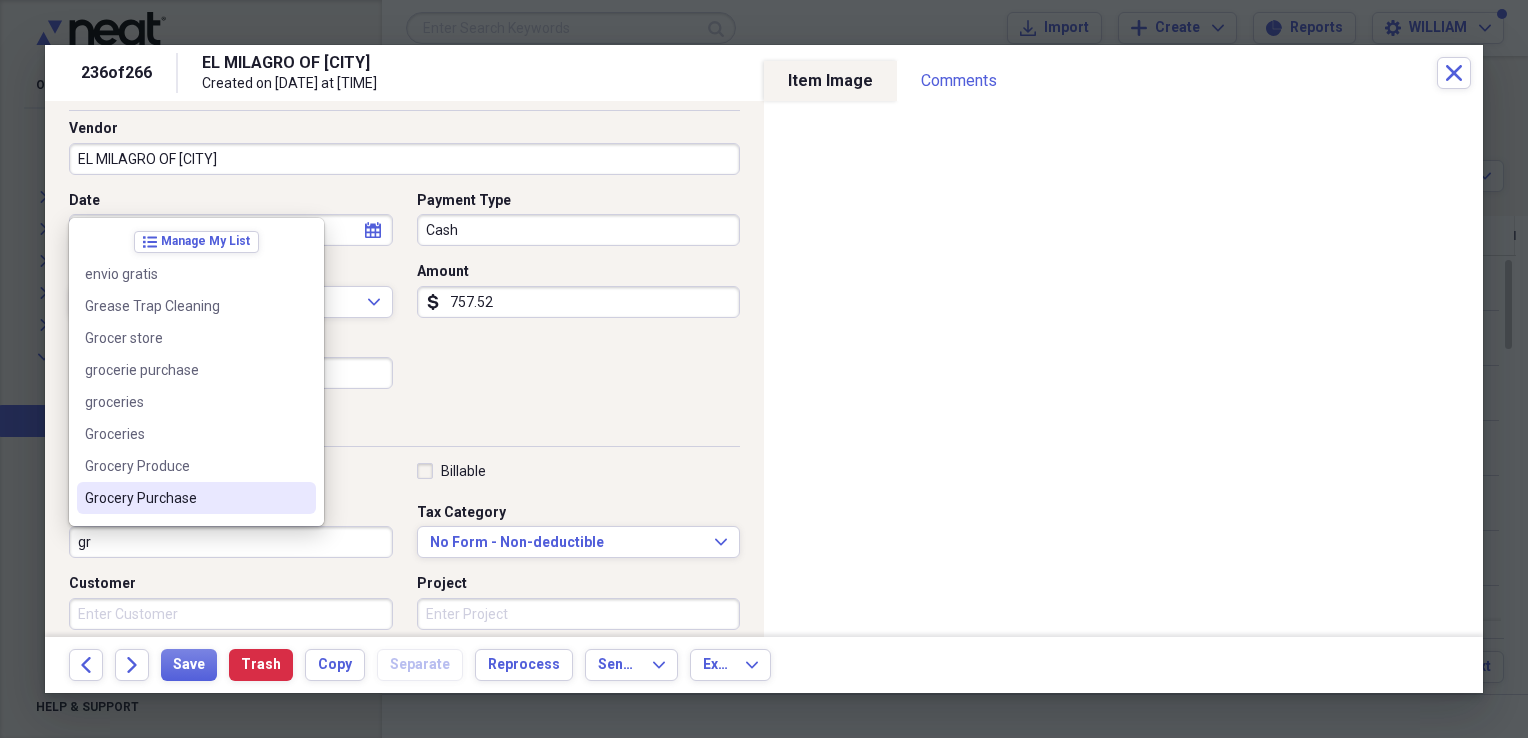 click on "Grocery Purchase" at bounding box center (184, 498) 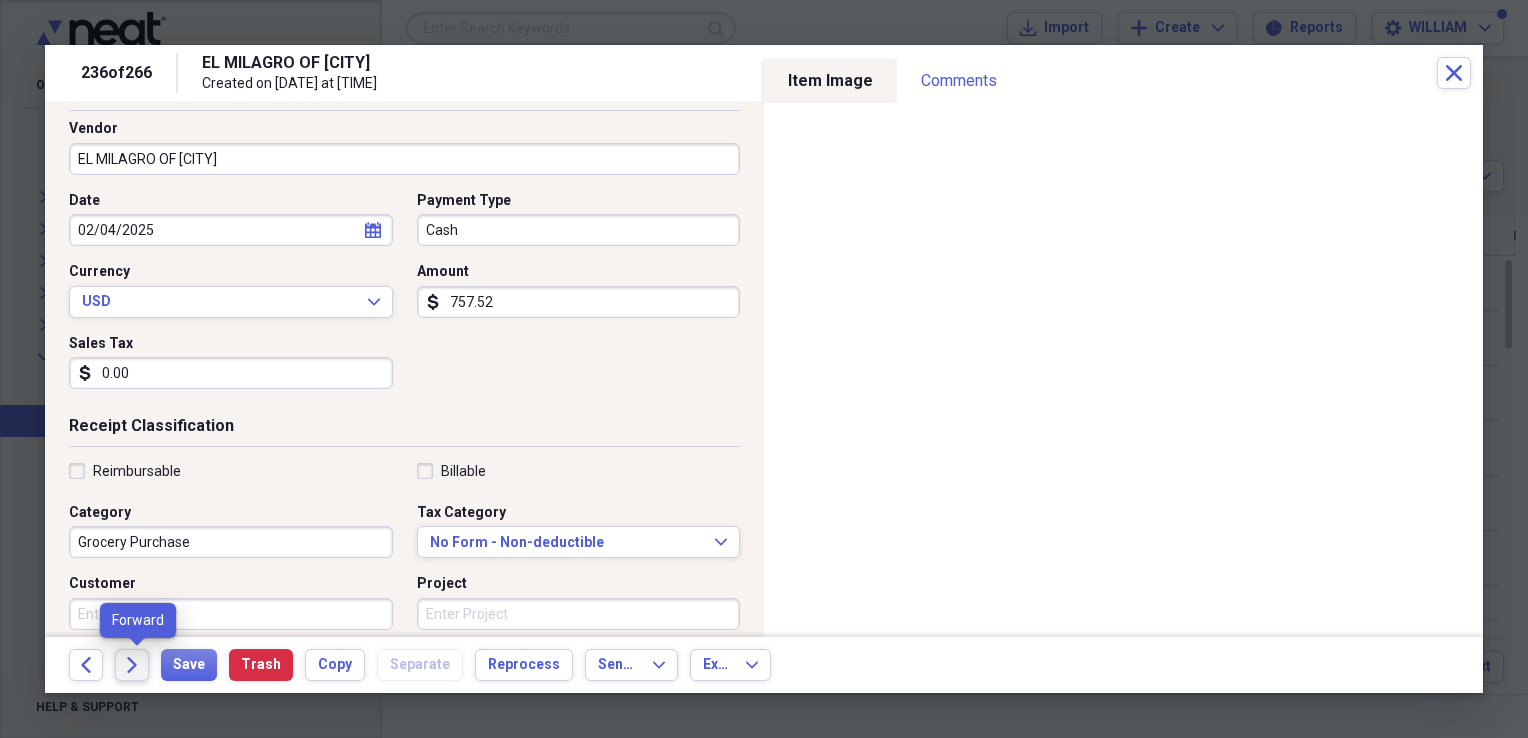 click 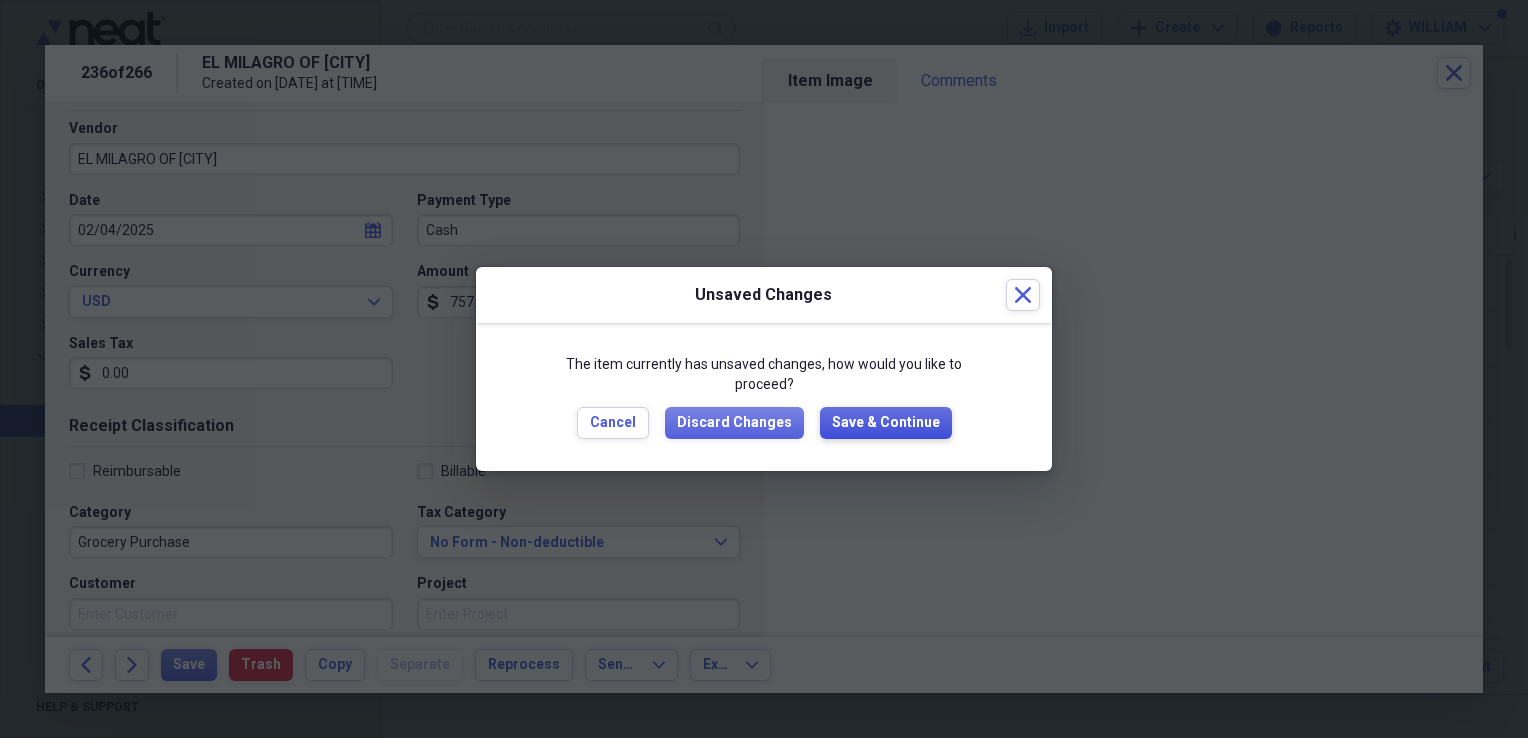click on "Save & Continue" at bounding box center [886, 423] 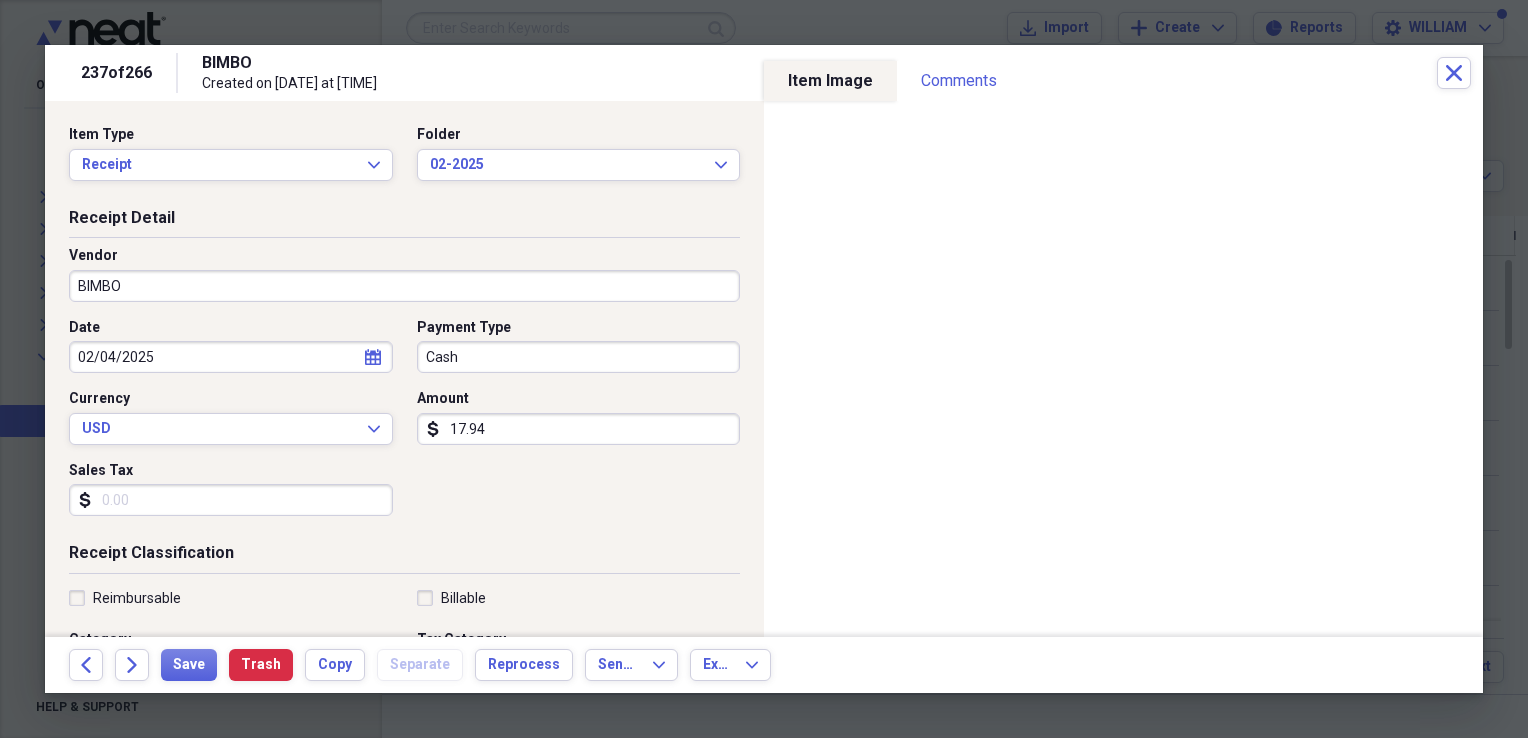 click on "BIMBO" at bounding box center (404, 286) 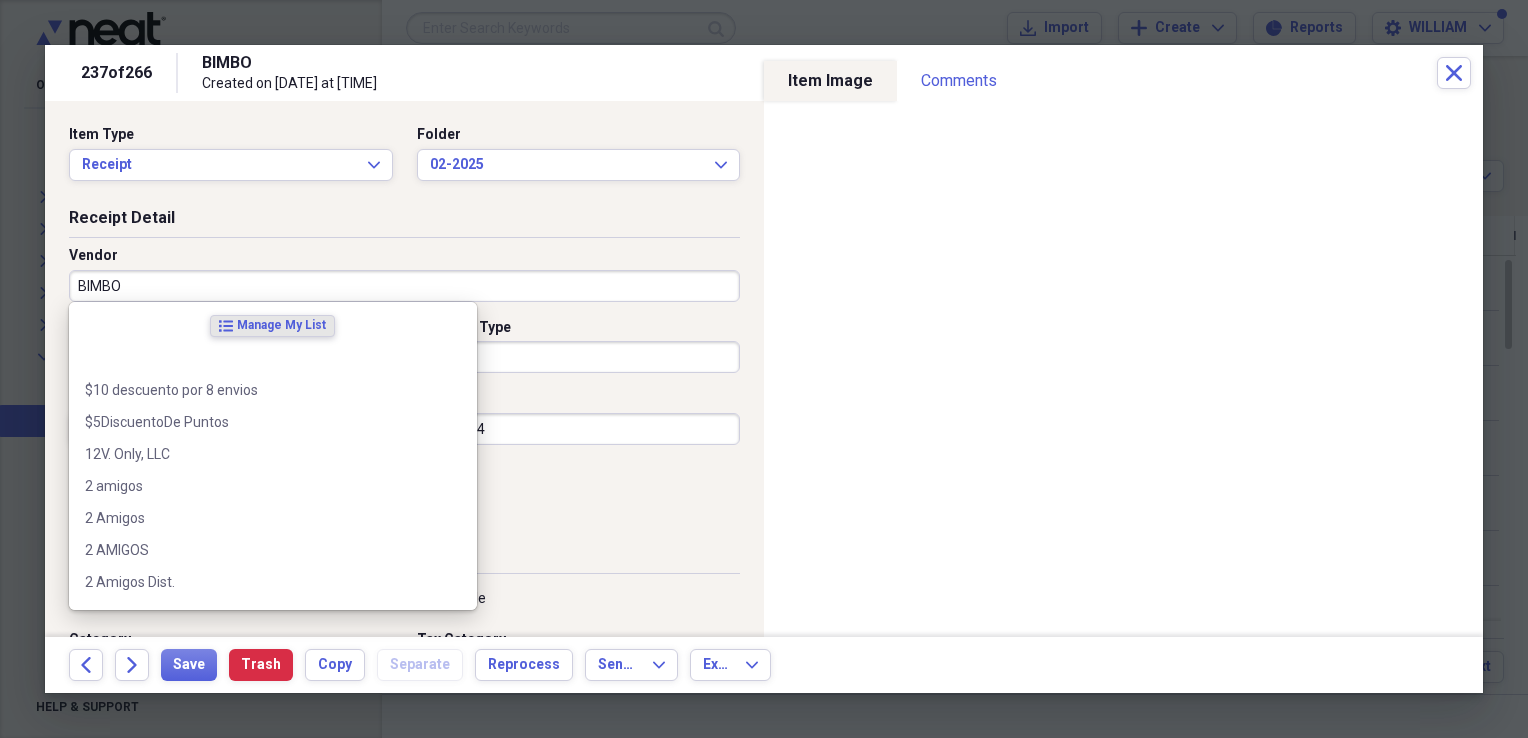 click on "BIMBO" at bounding box center [404, 286] 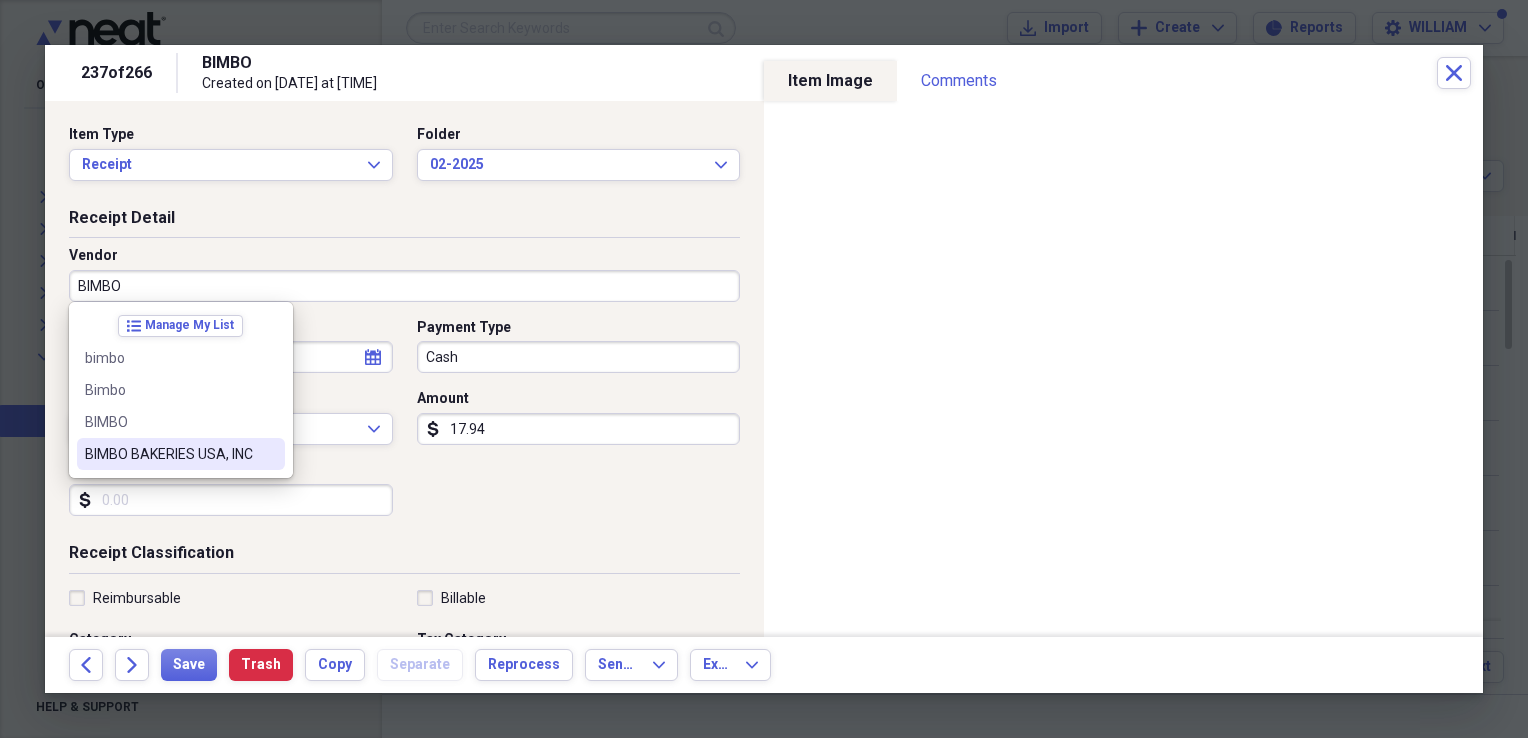 click on "BIMBO BAKERIES USA, INC" at bounding box center [181, 454] 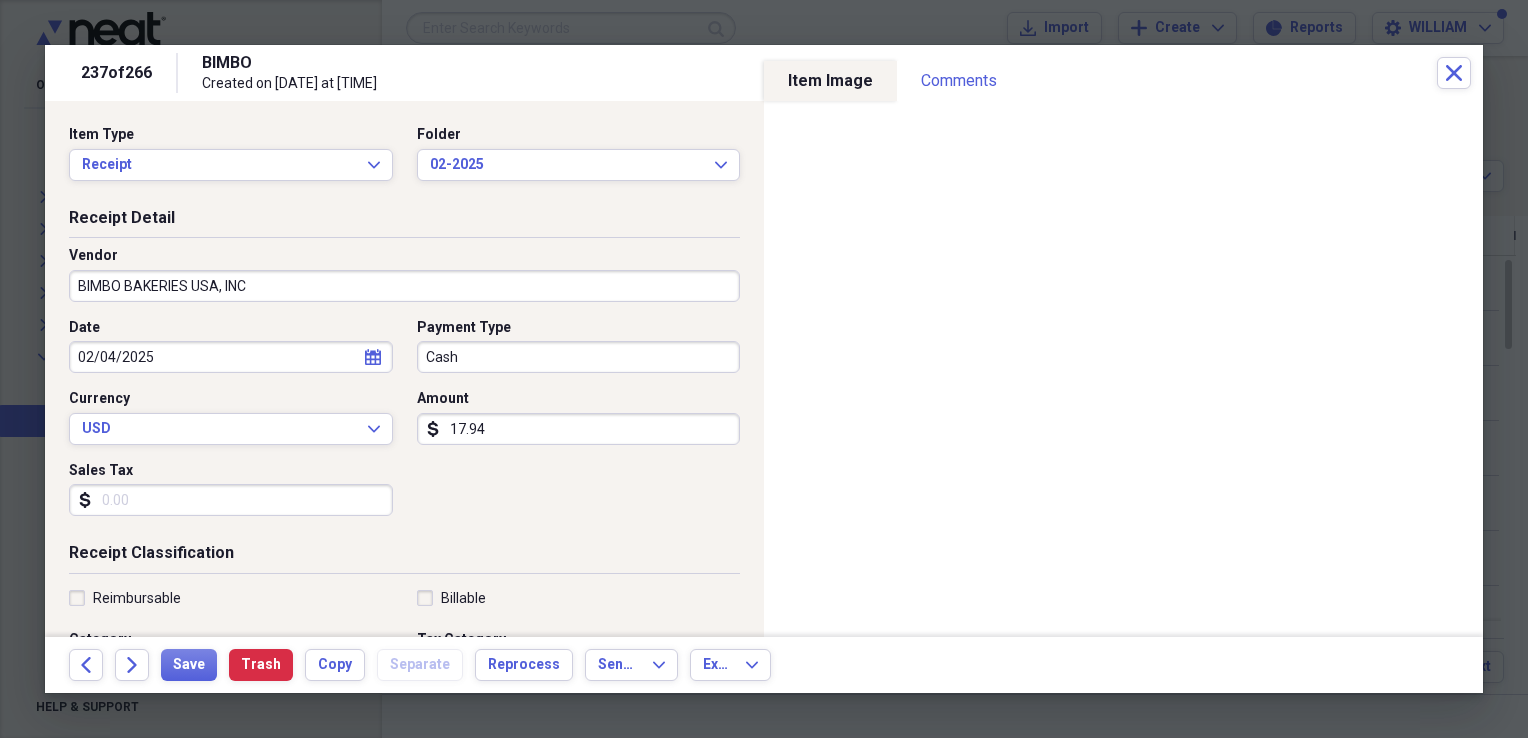 type on "[BUSINESS] Grocery" 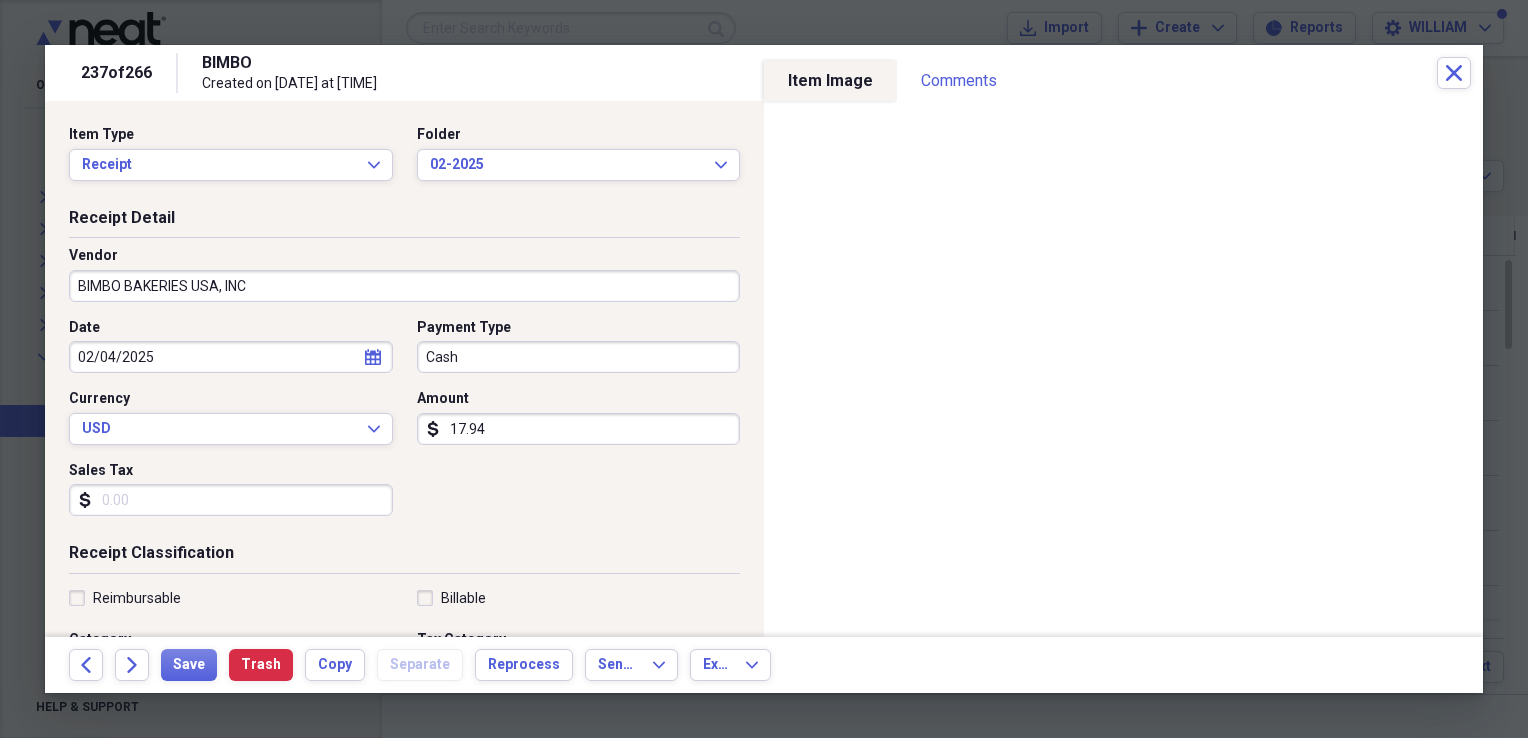 click on "Sales Tax" at bounding box center [231, 500] 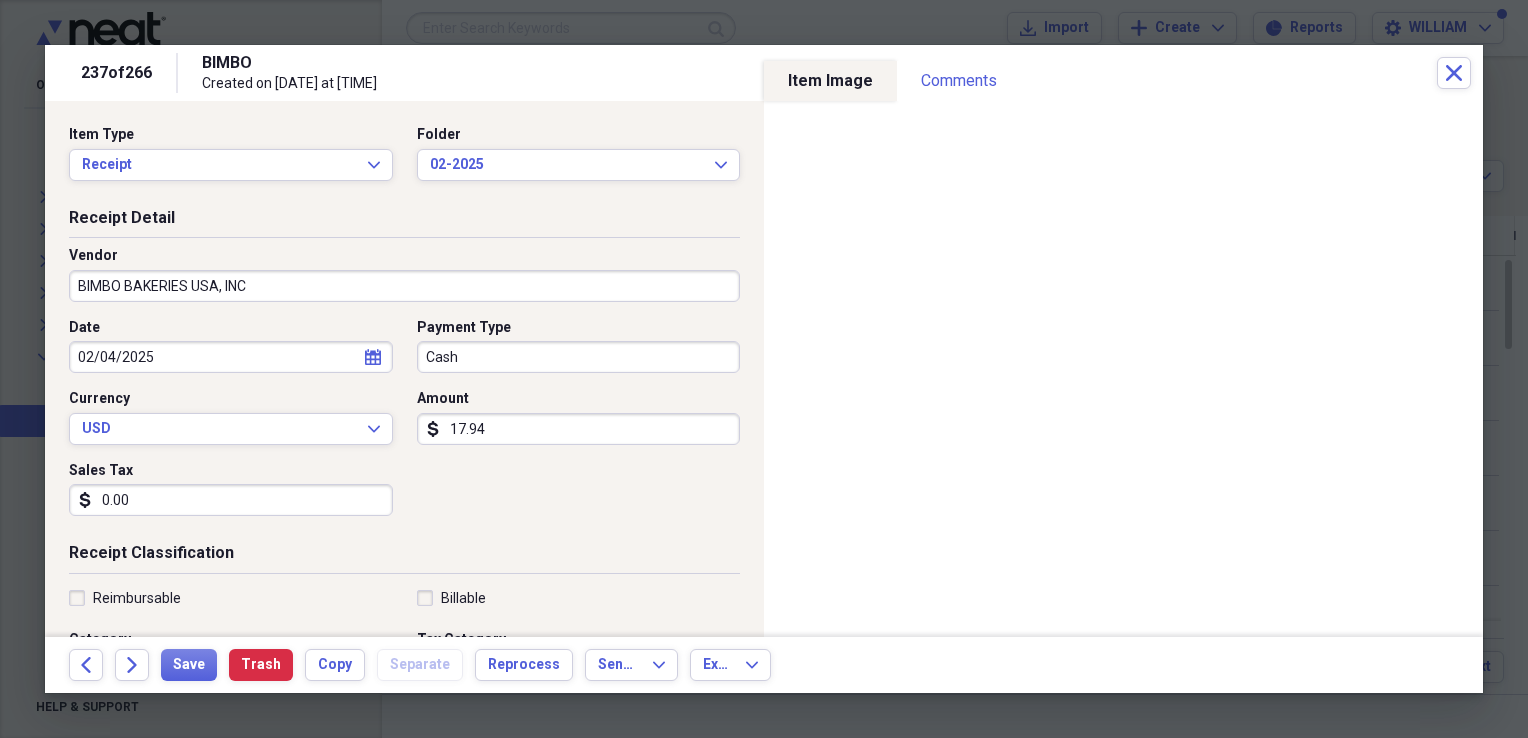 type on "0.00" 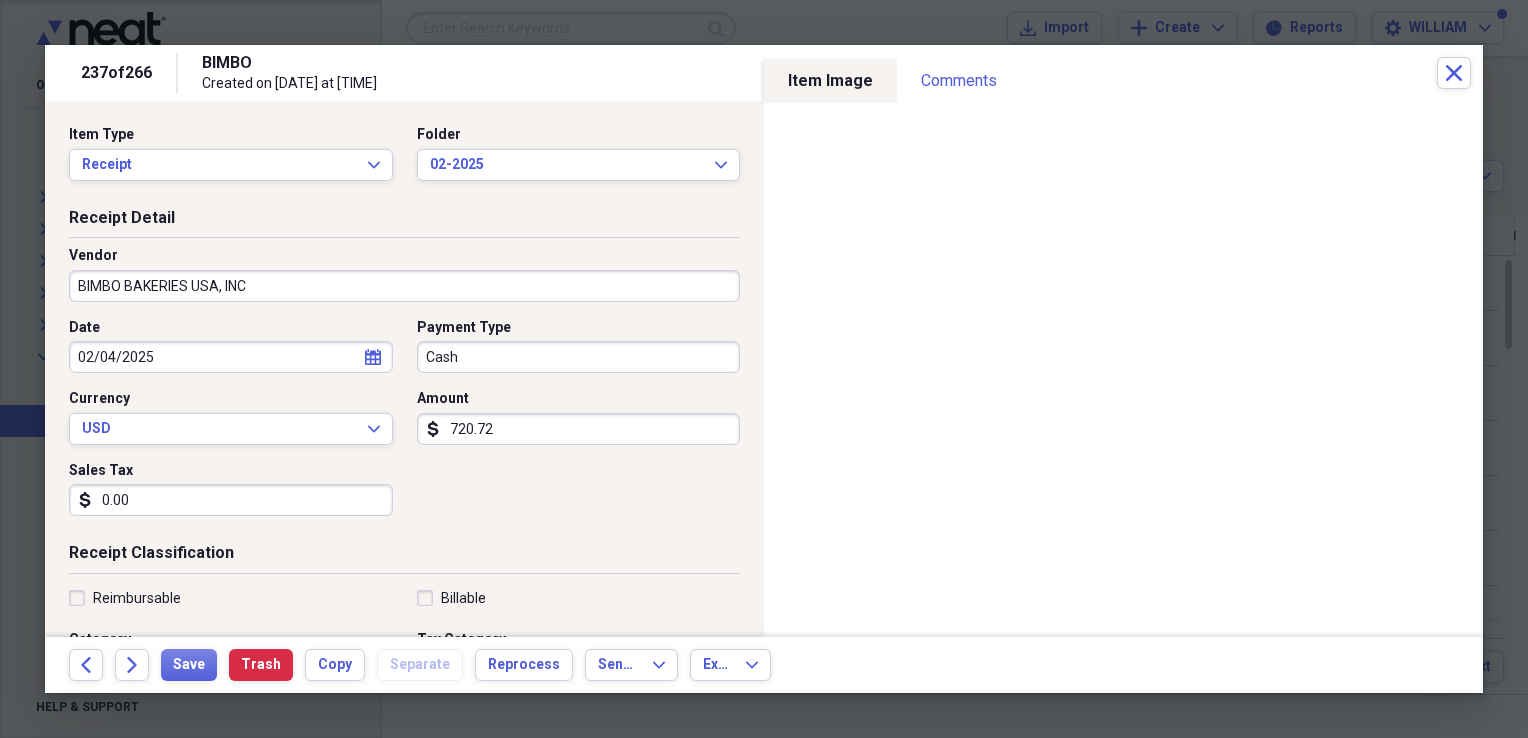 type on "720.72" 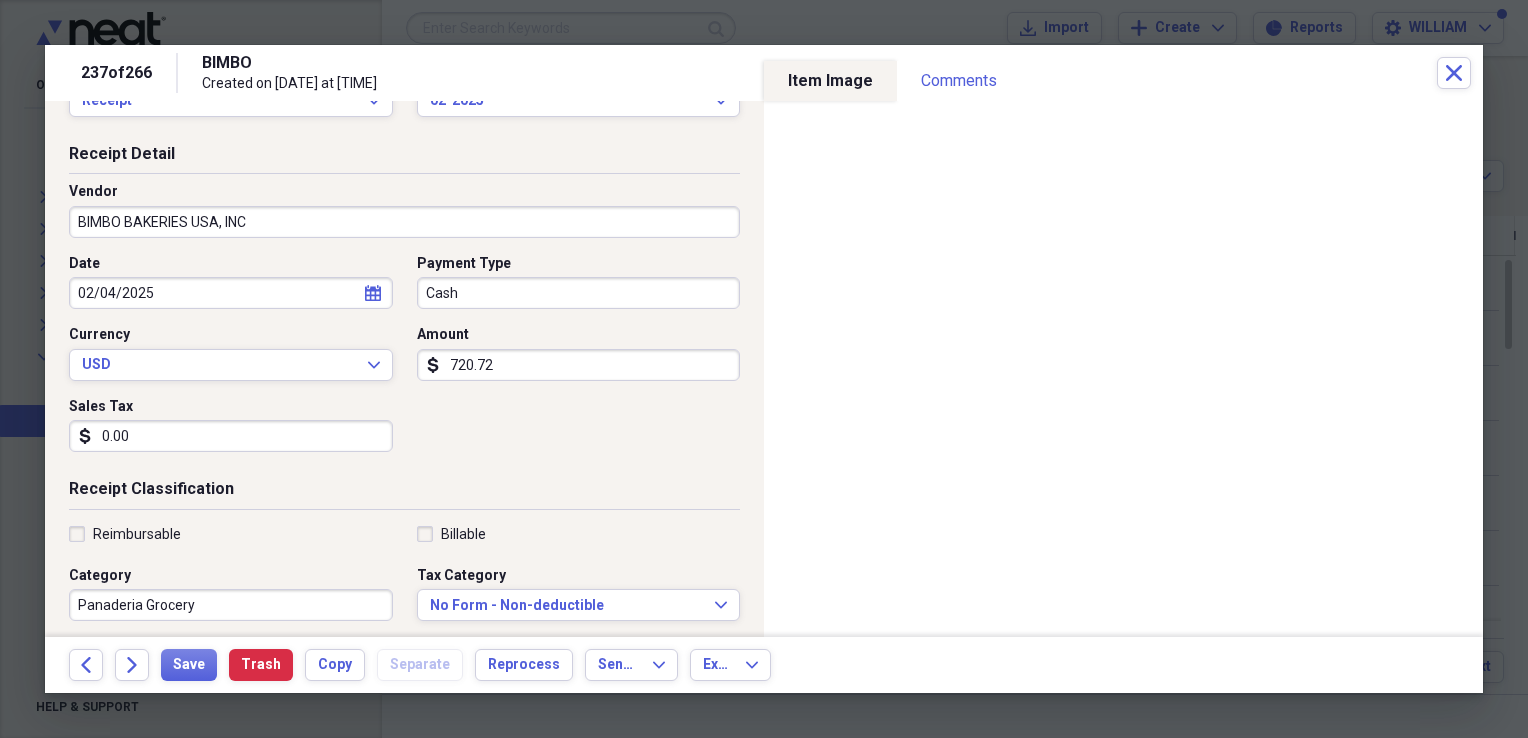 scroll, scrollTop: 66, scrollLeft: 0, axis: vertical 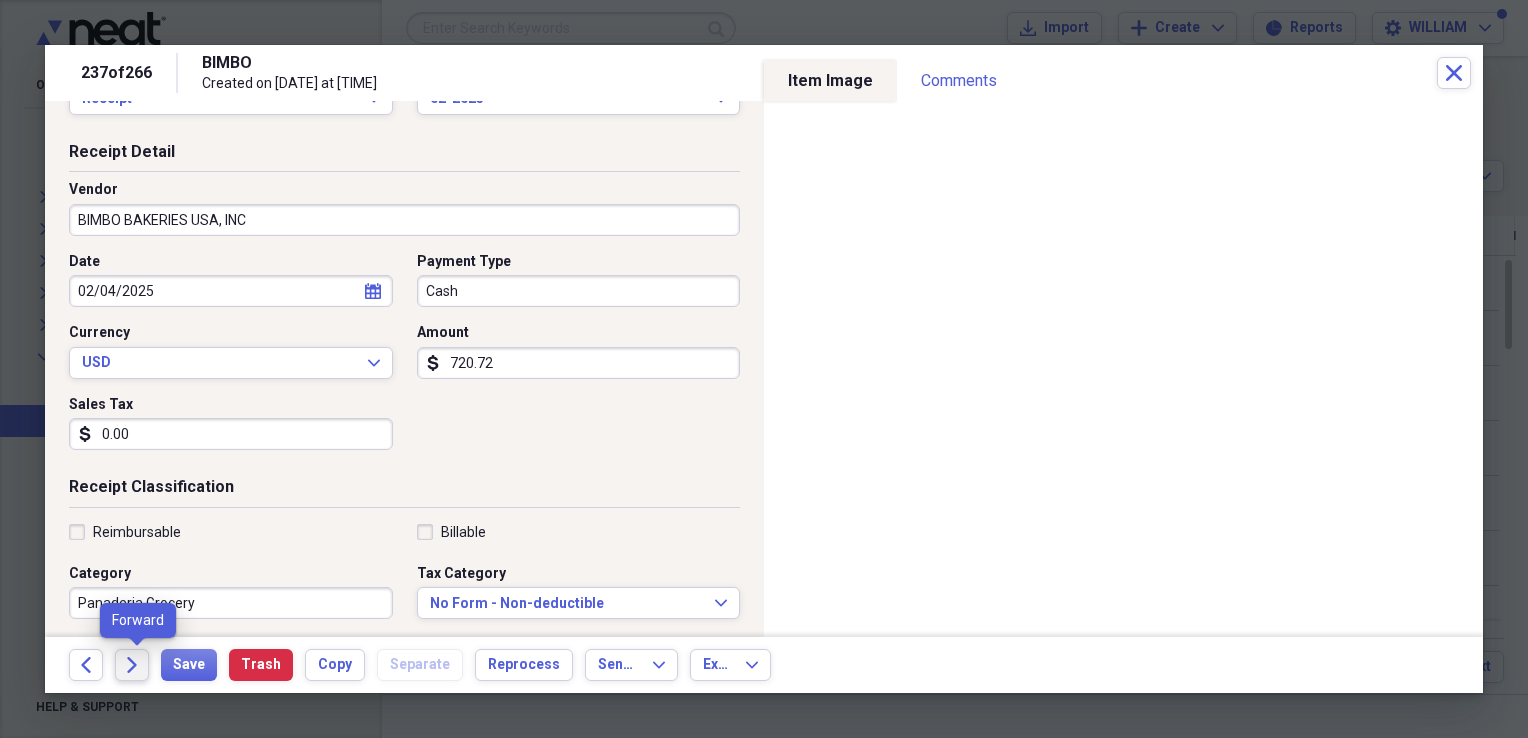 click on "Forward" at bounding box center (132, 665) 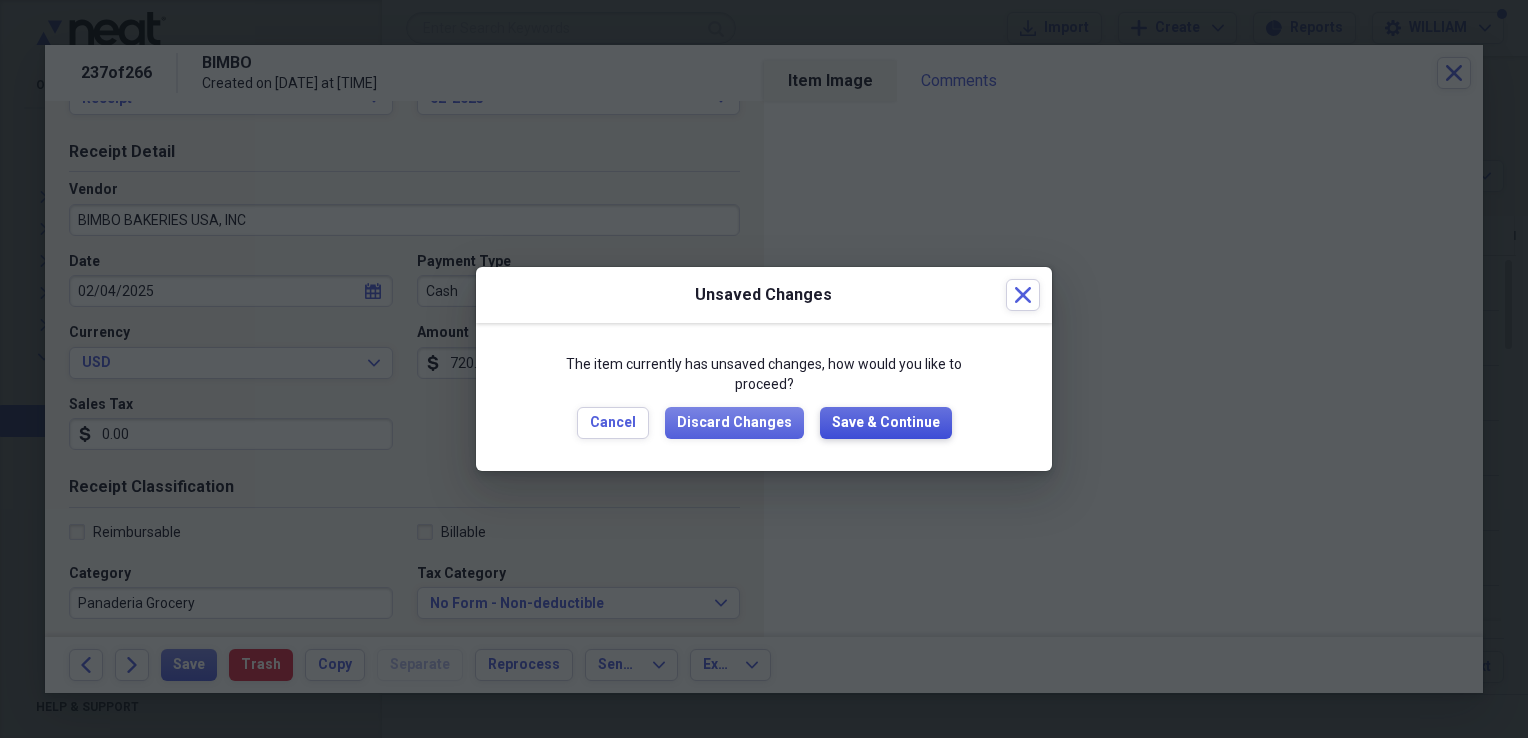 click on "Save & Continue" at bounding box center [886, 423] 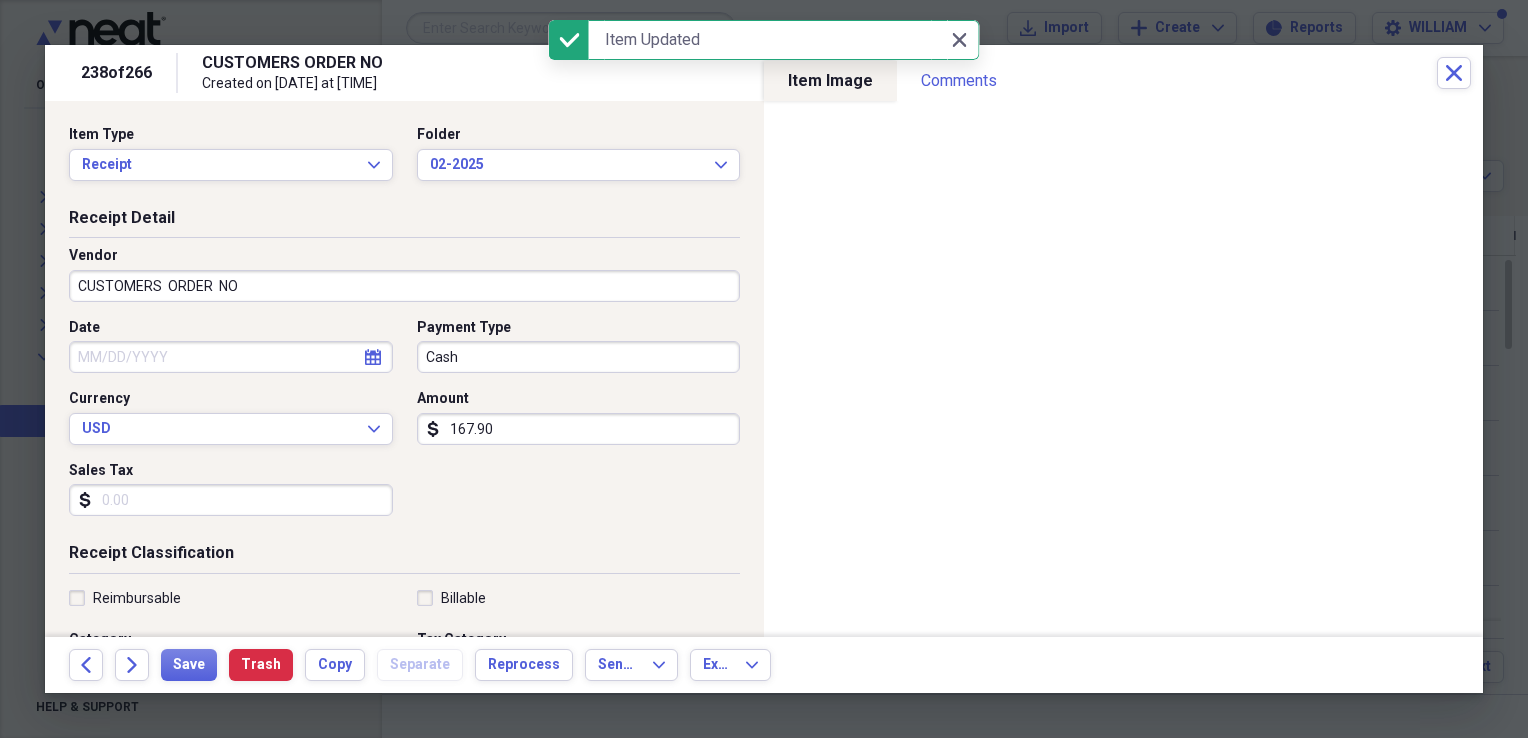 click on "CUSTOMERS  ORDER  NO" at bounding box center [404, 286] 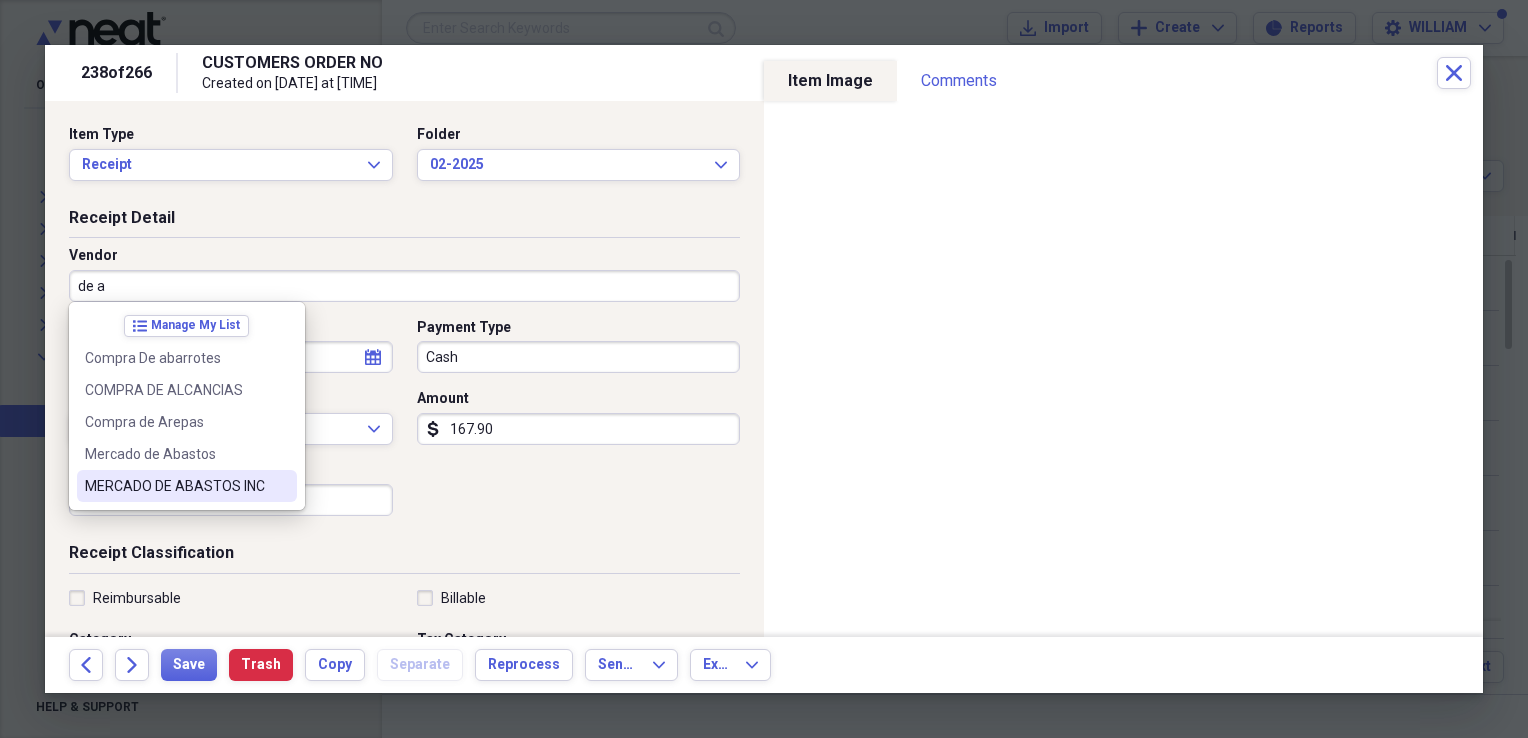 click on "MERCADO DE ABASTOS INC" at bounding box center [187, 486] 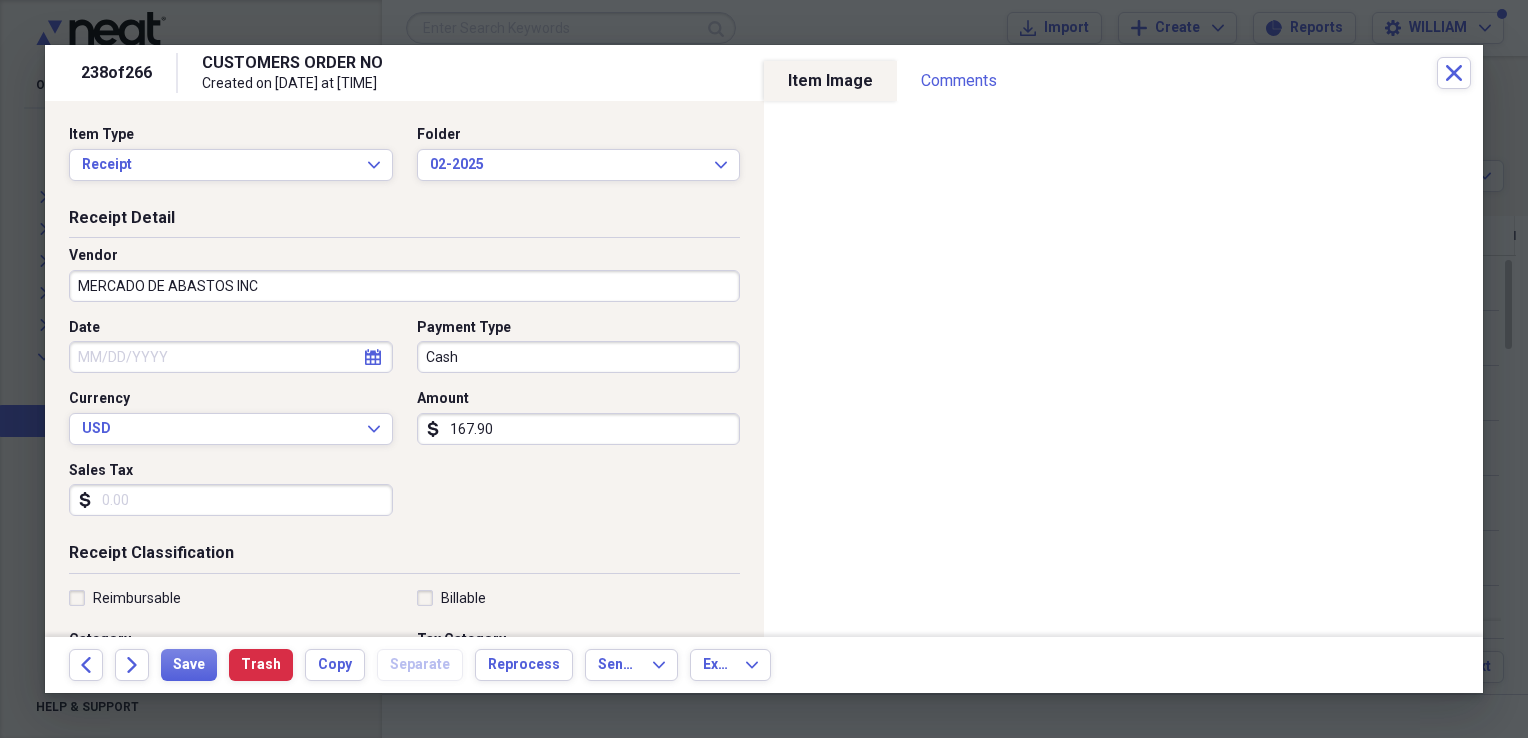 type on "[BUSINESS] Grocery" 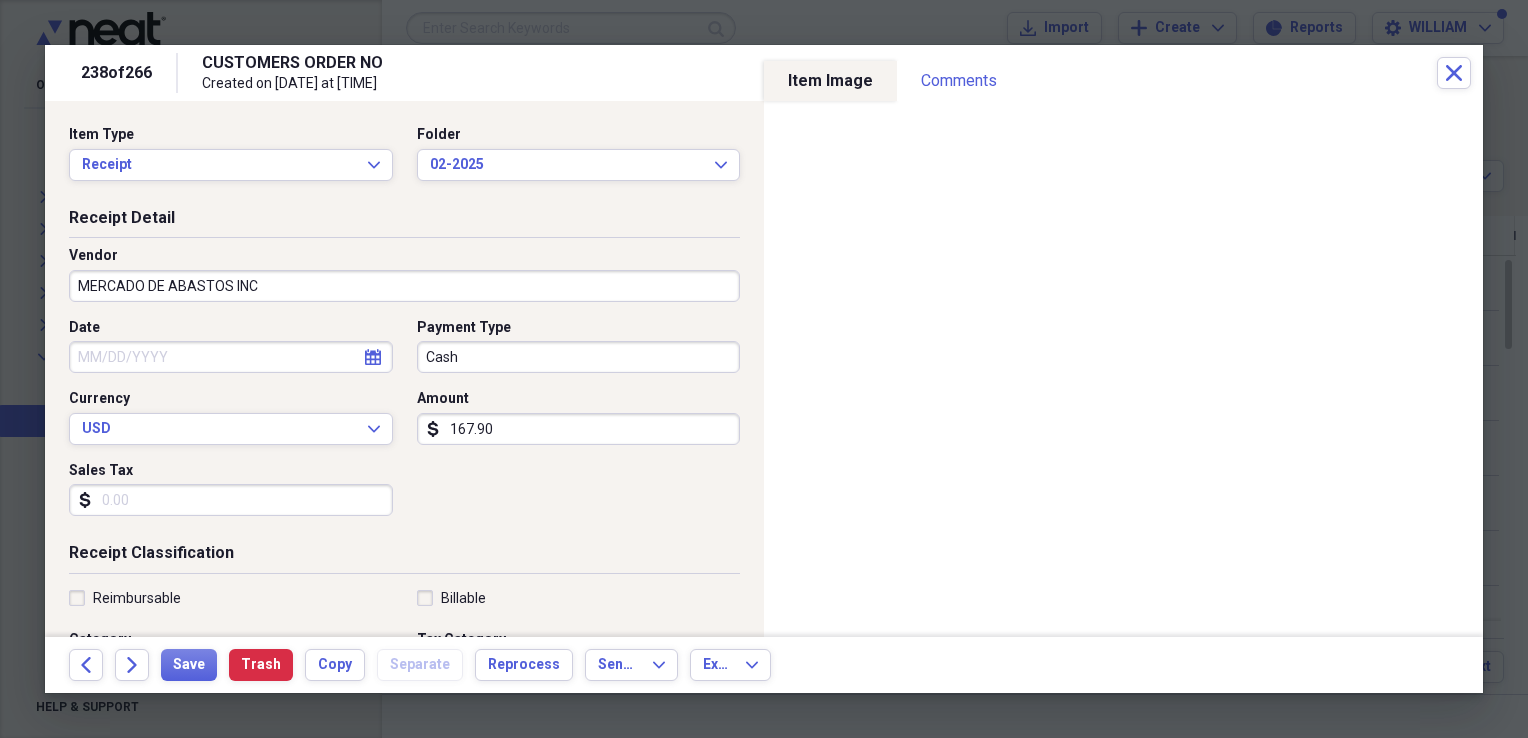 click on "Sales Tax" at bounding box center (231, 500) 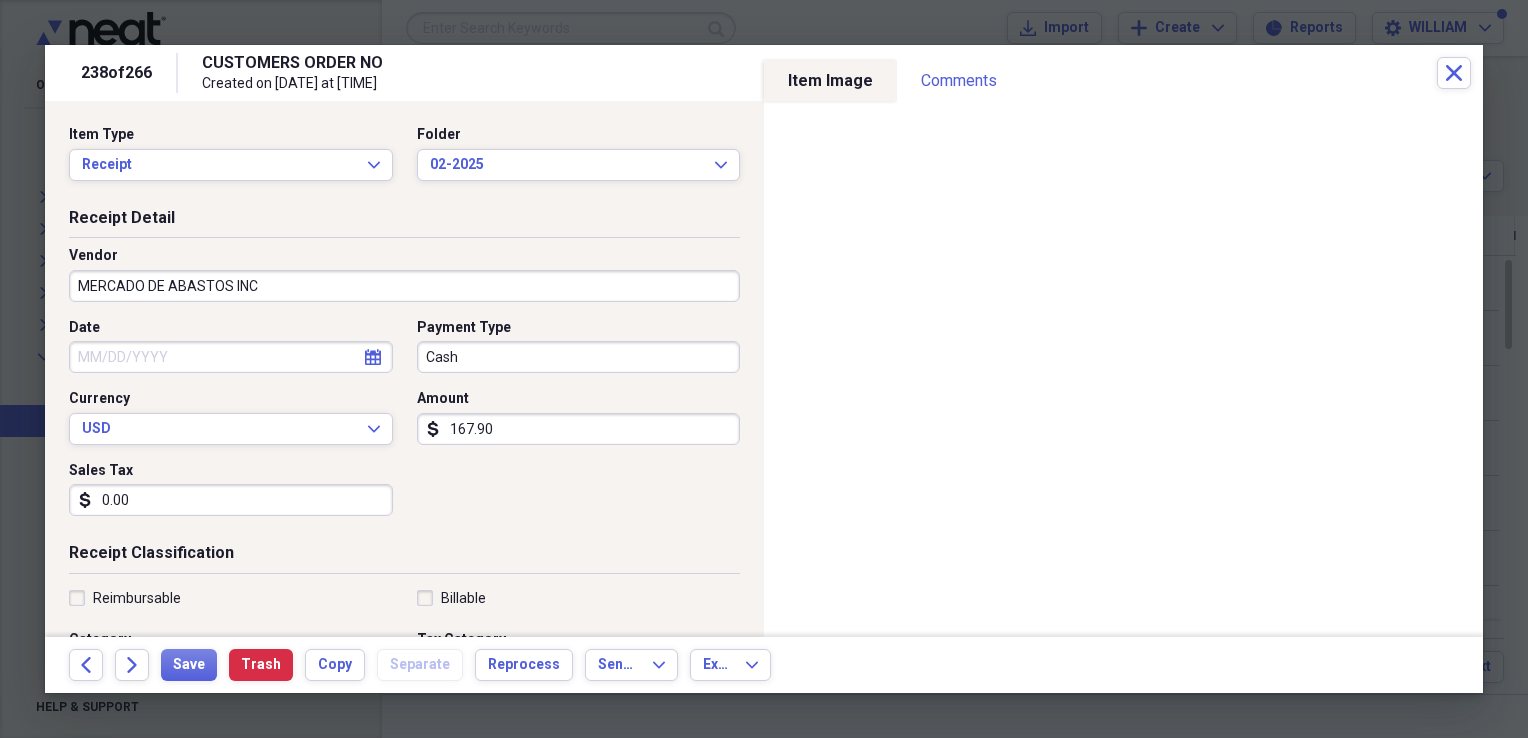 type on "0.00" 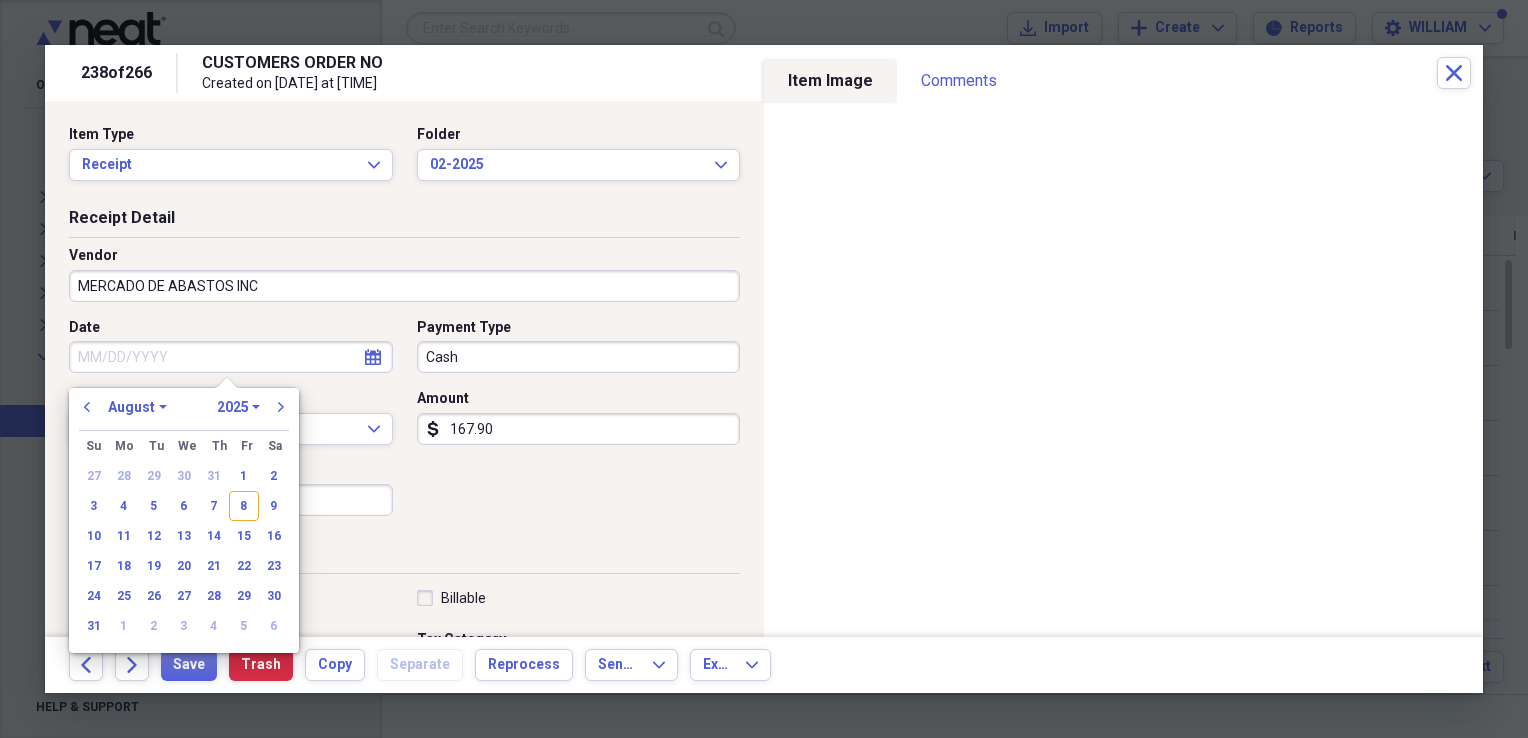 click on "Date" at bounding box center [231, 357] 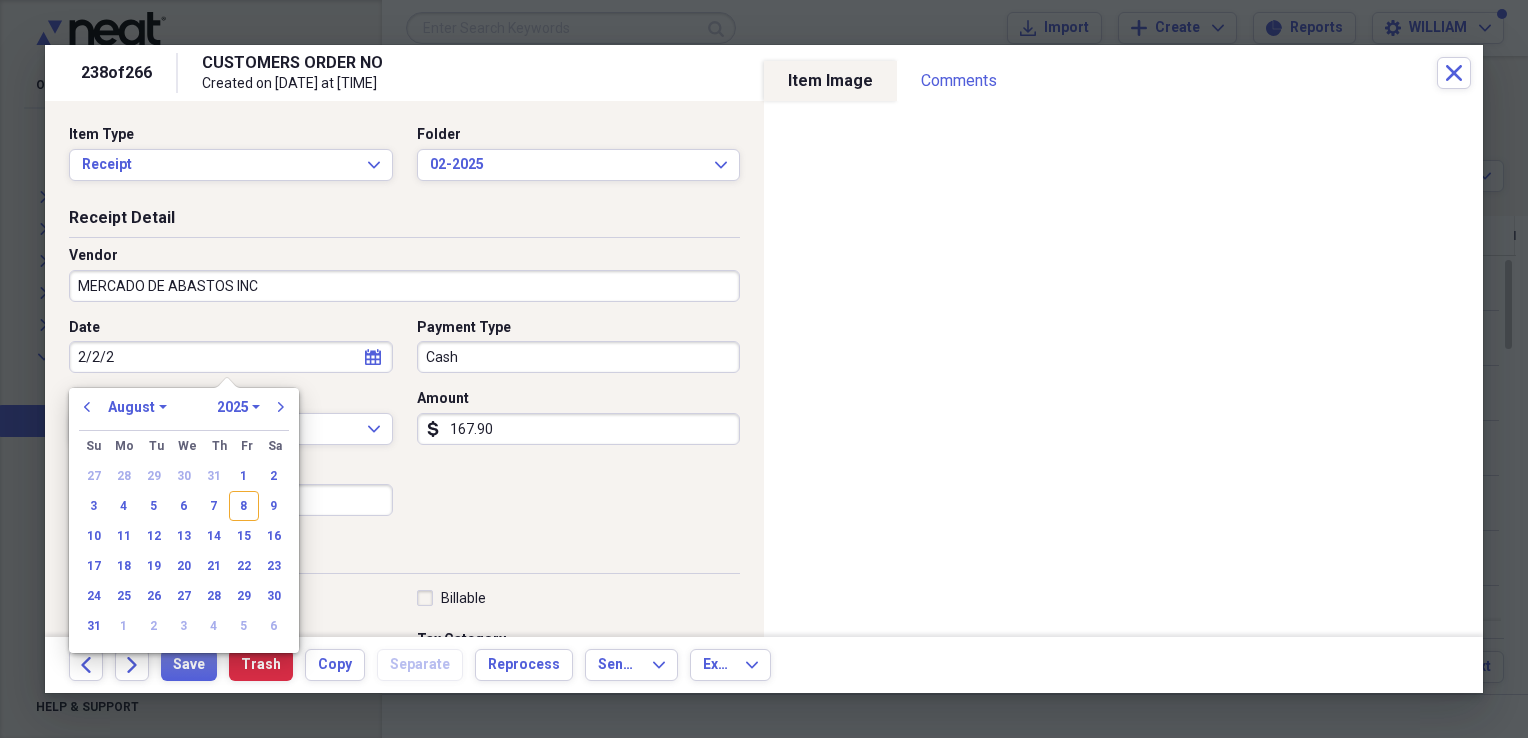 type on "2/2/25" 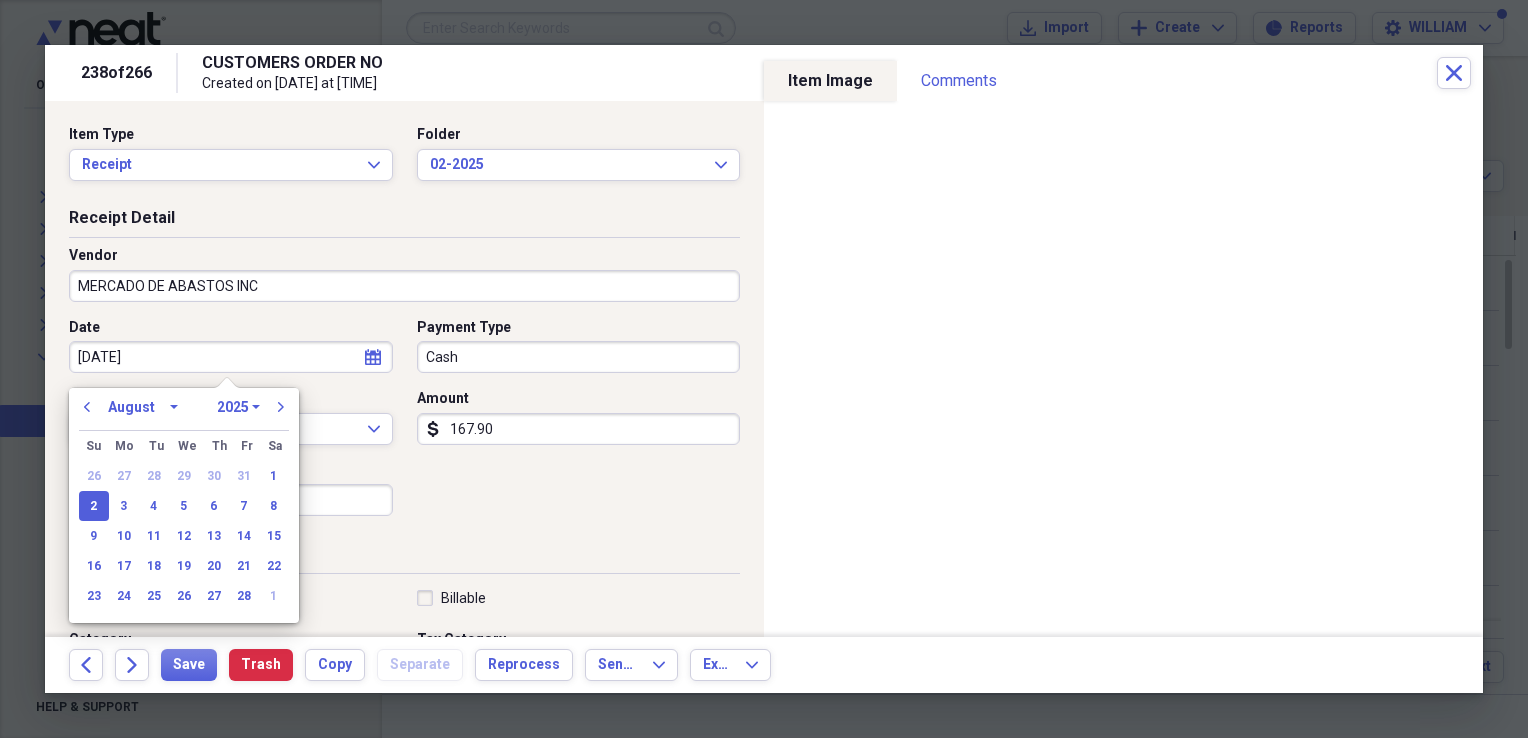select on "1" 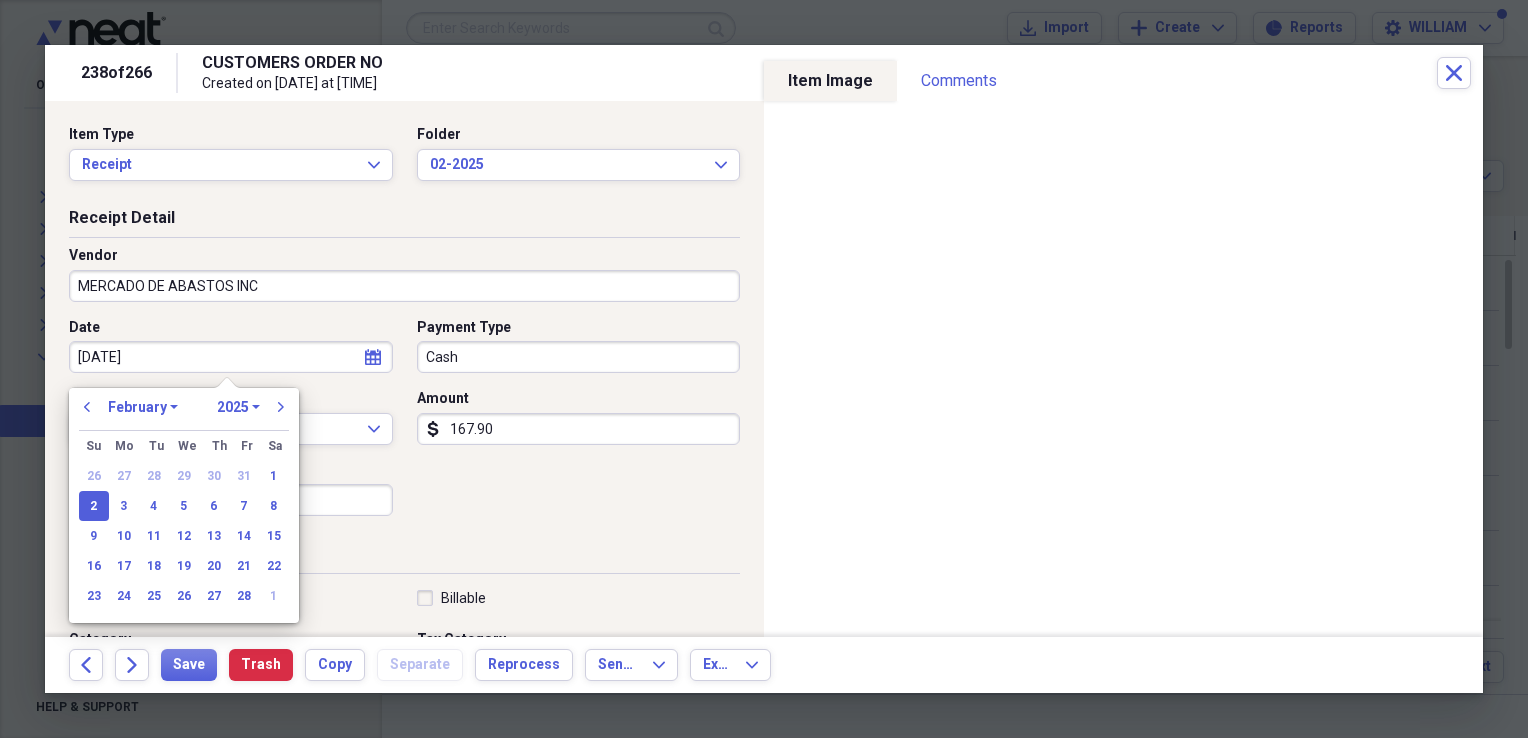 type on "02/02/2025" 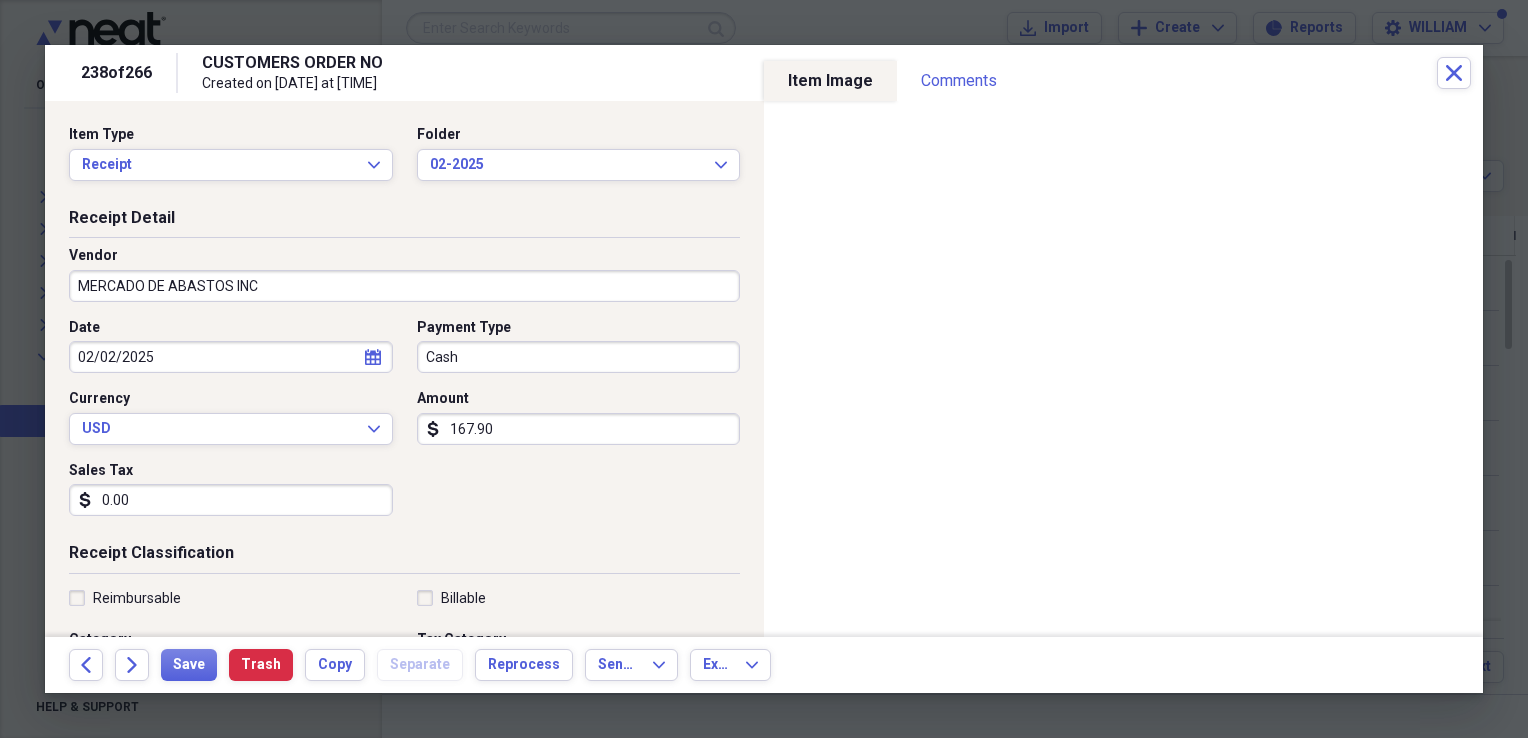 click on "Date 02/02/2025 calendar Calendar Payment Type Cash Currency USD Expand Amount dollar-sign 167.90 Sales Tax dollar-sign 0.00" at bounding box center [404, 425] 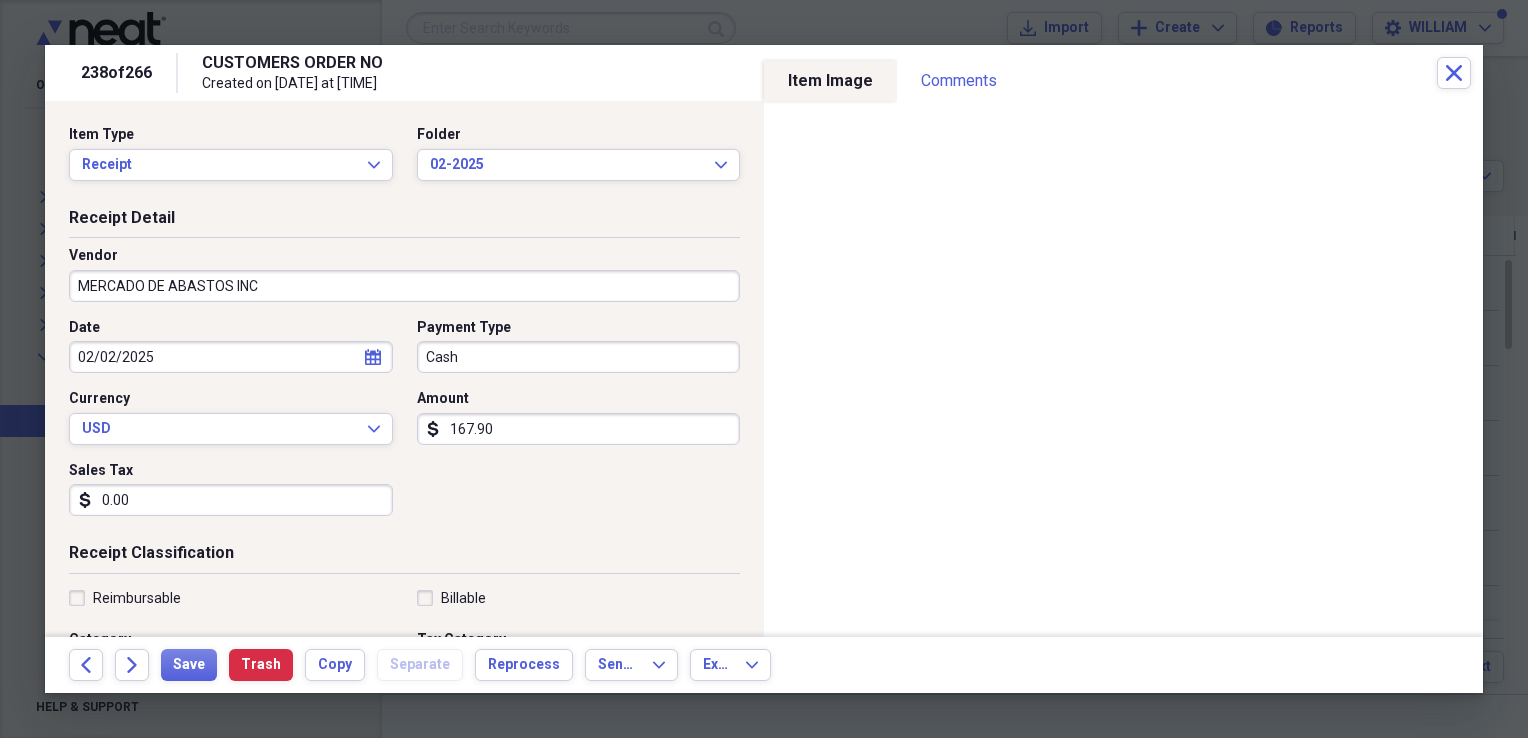 scroll, scrollTop: 110, scrollLeft: 0, axis: vertical 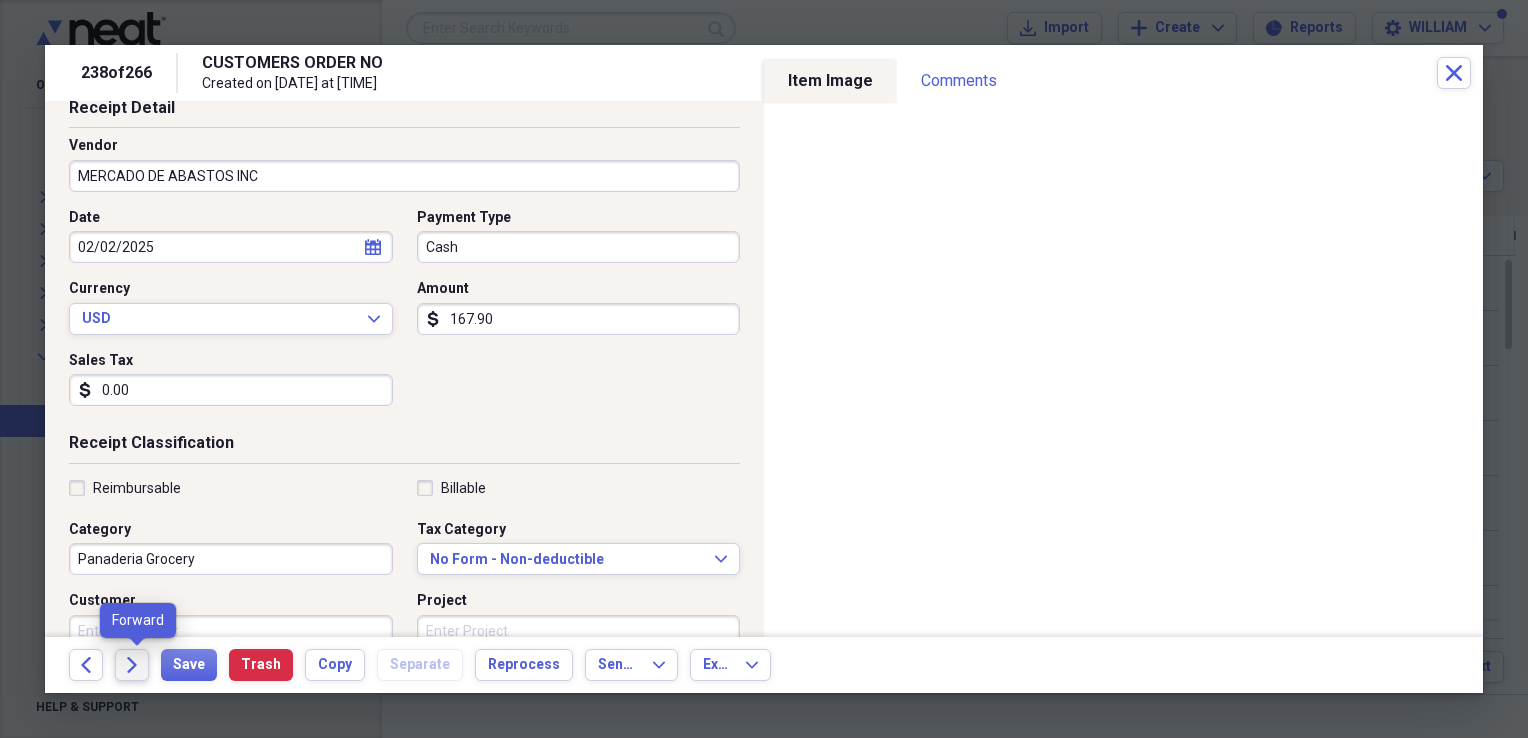 click on "Forward" 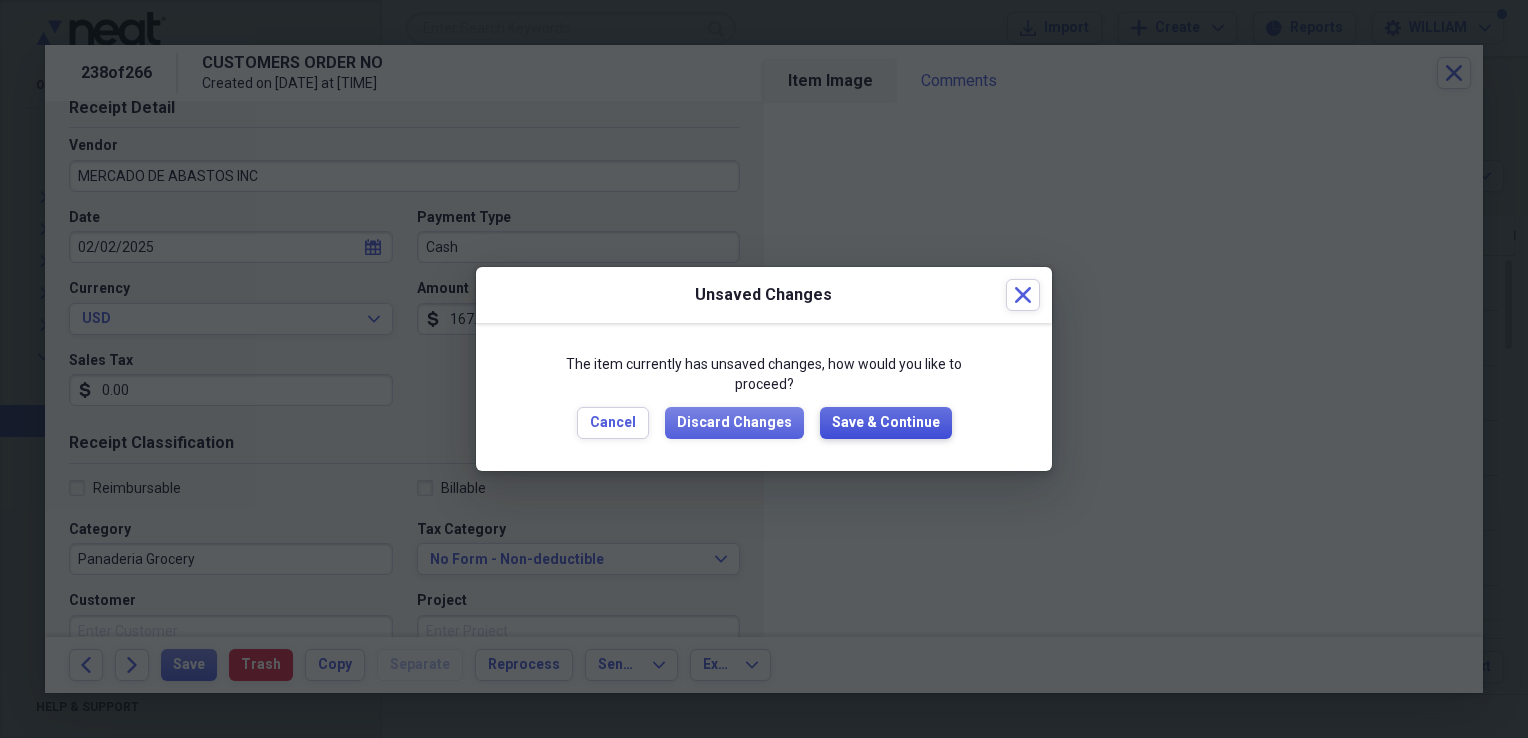 click on "Save & Continue" at bounding box center [886, 423] 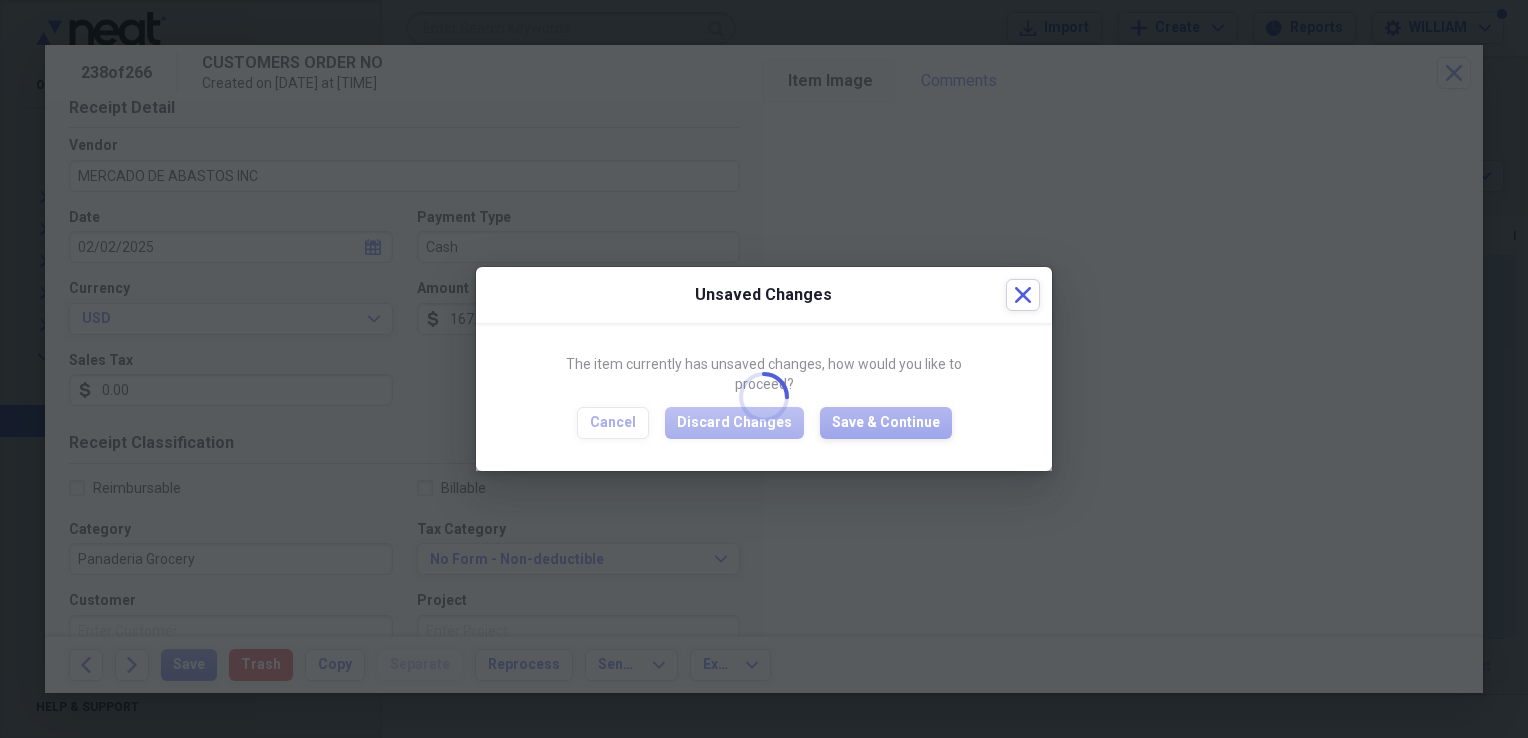 click at bounding box center [764, 396] 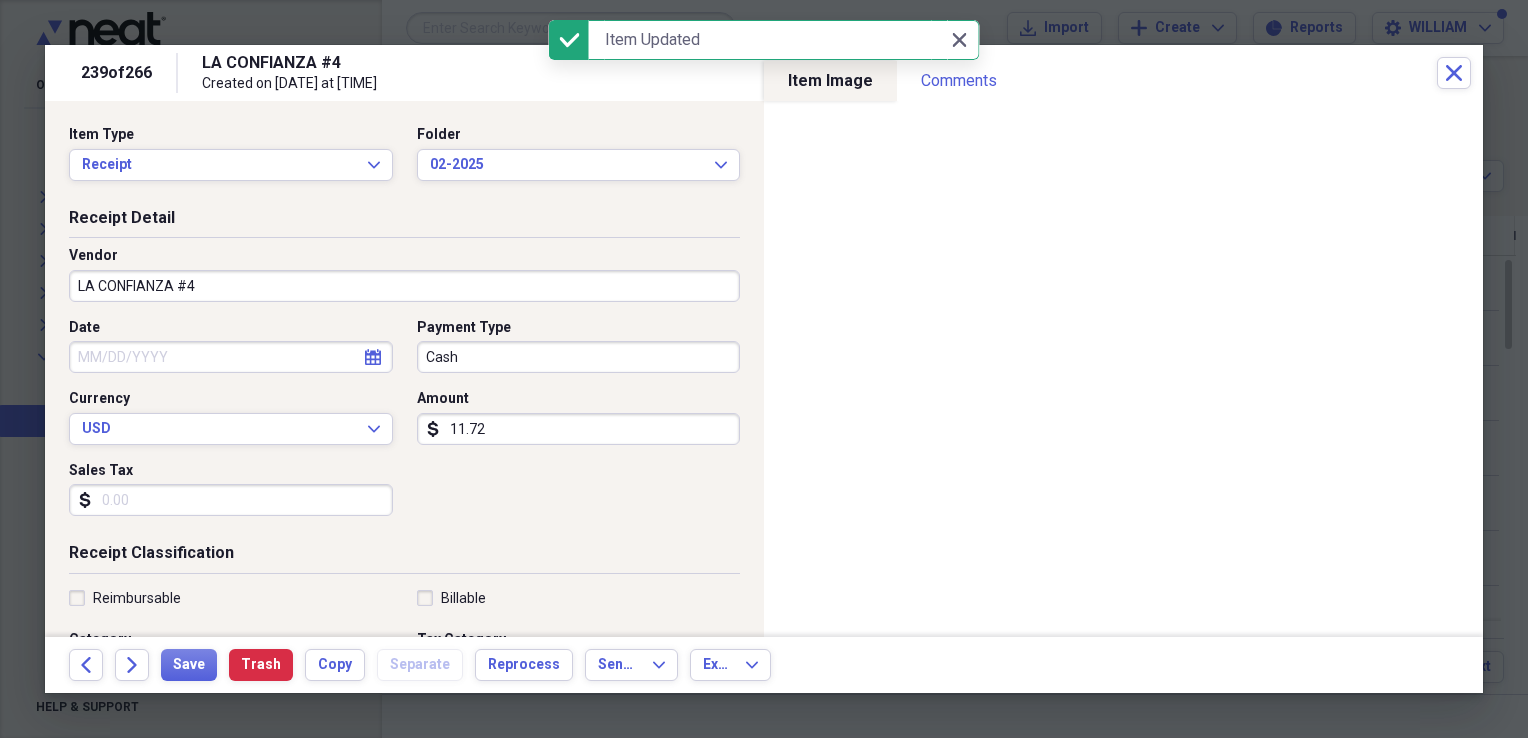 click on "LA CONFIANZA #4" at bounding box center [404, 286] 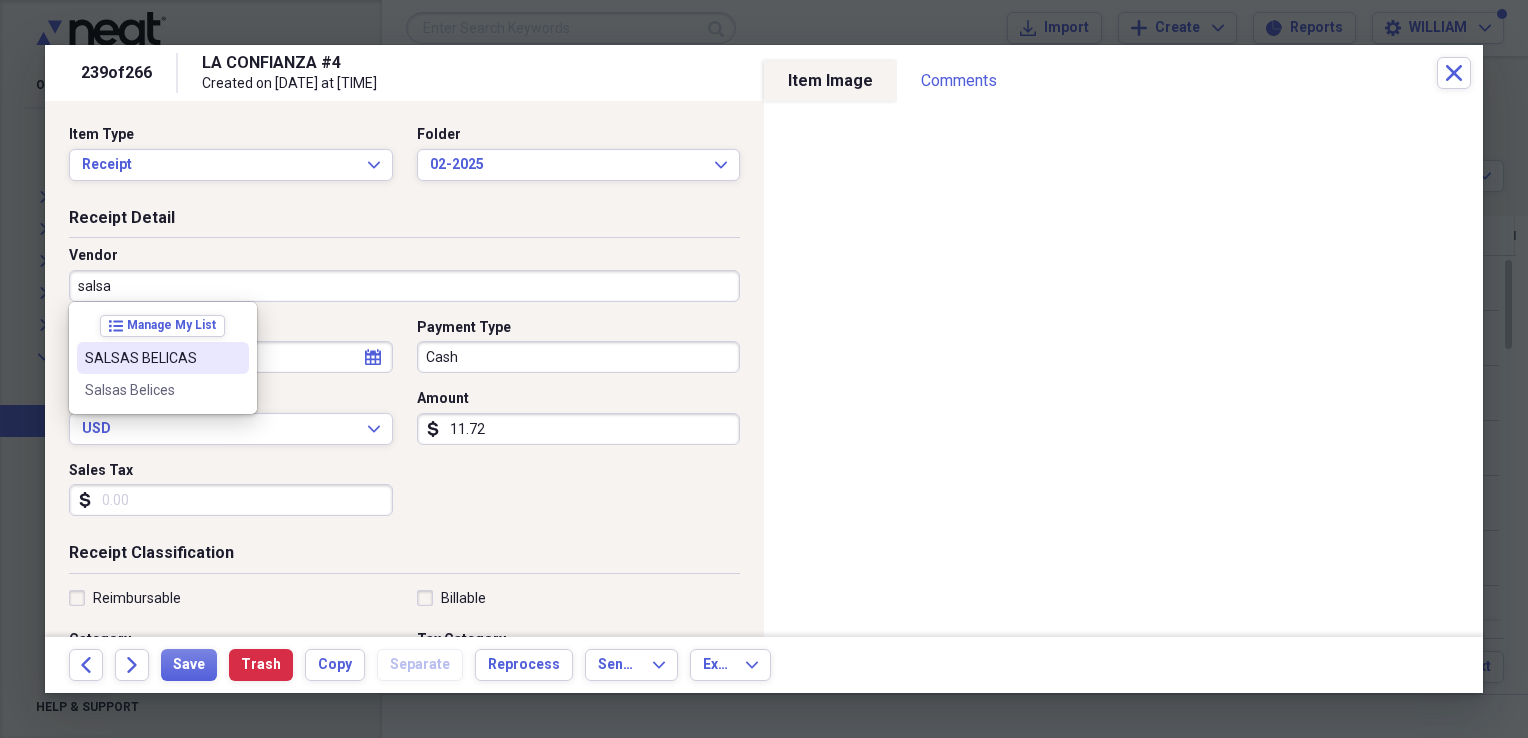 click on "SALSAS BELICAS" at bounding box center [163, 358] 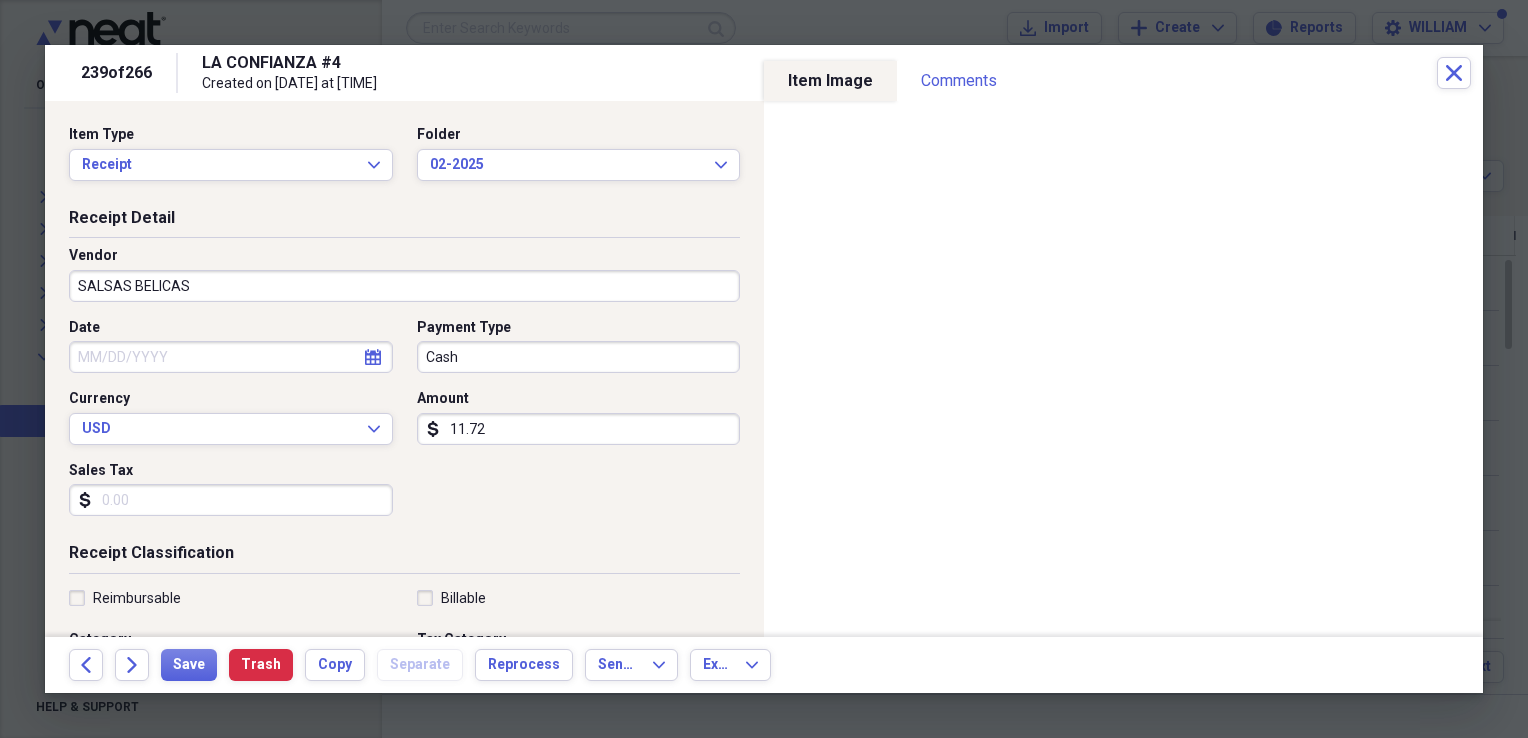 type on "Grocery Purchase" 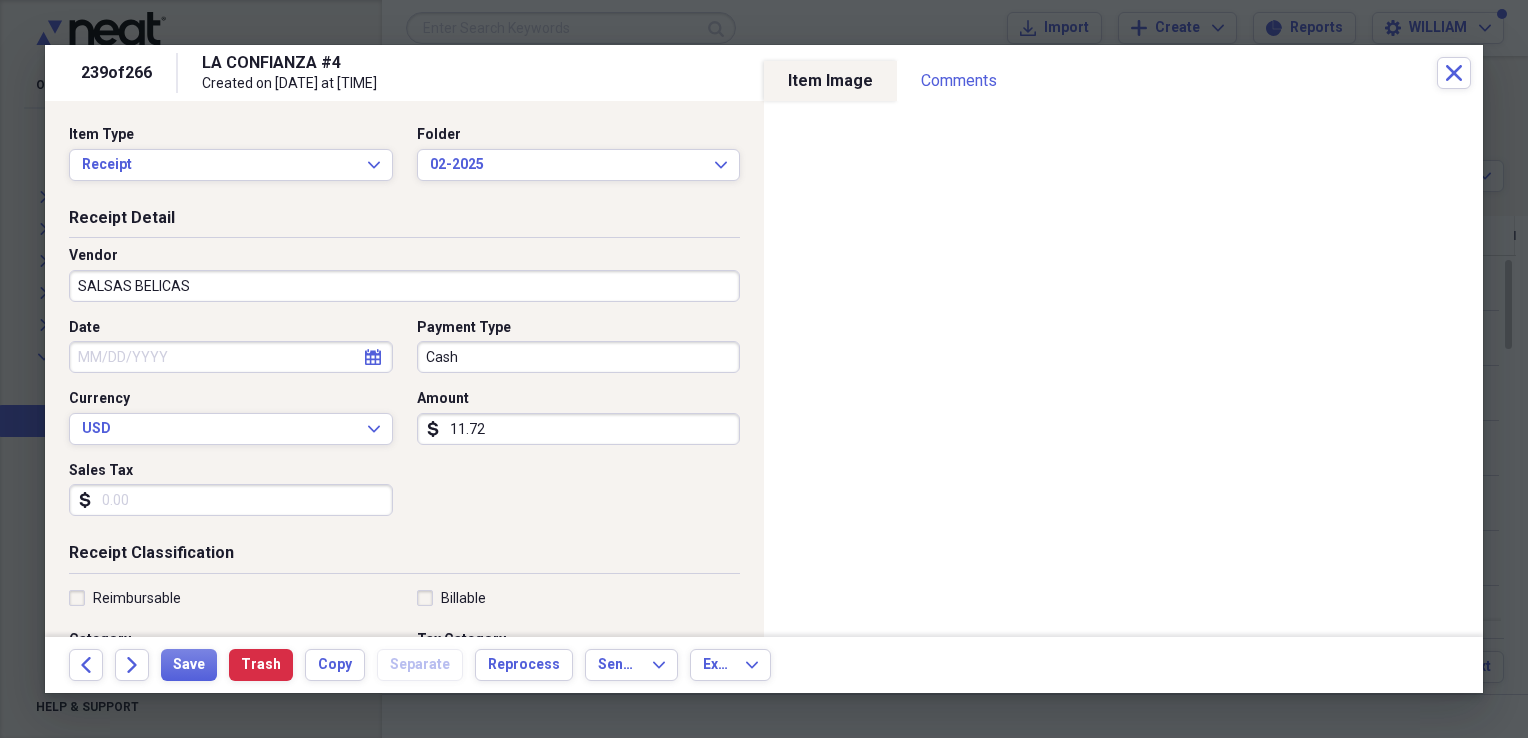 select on "7" 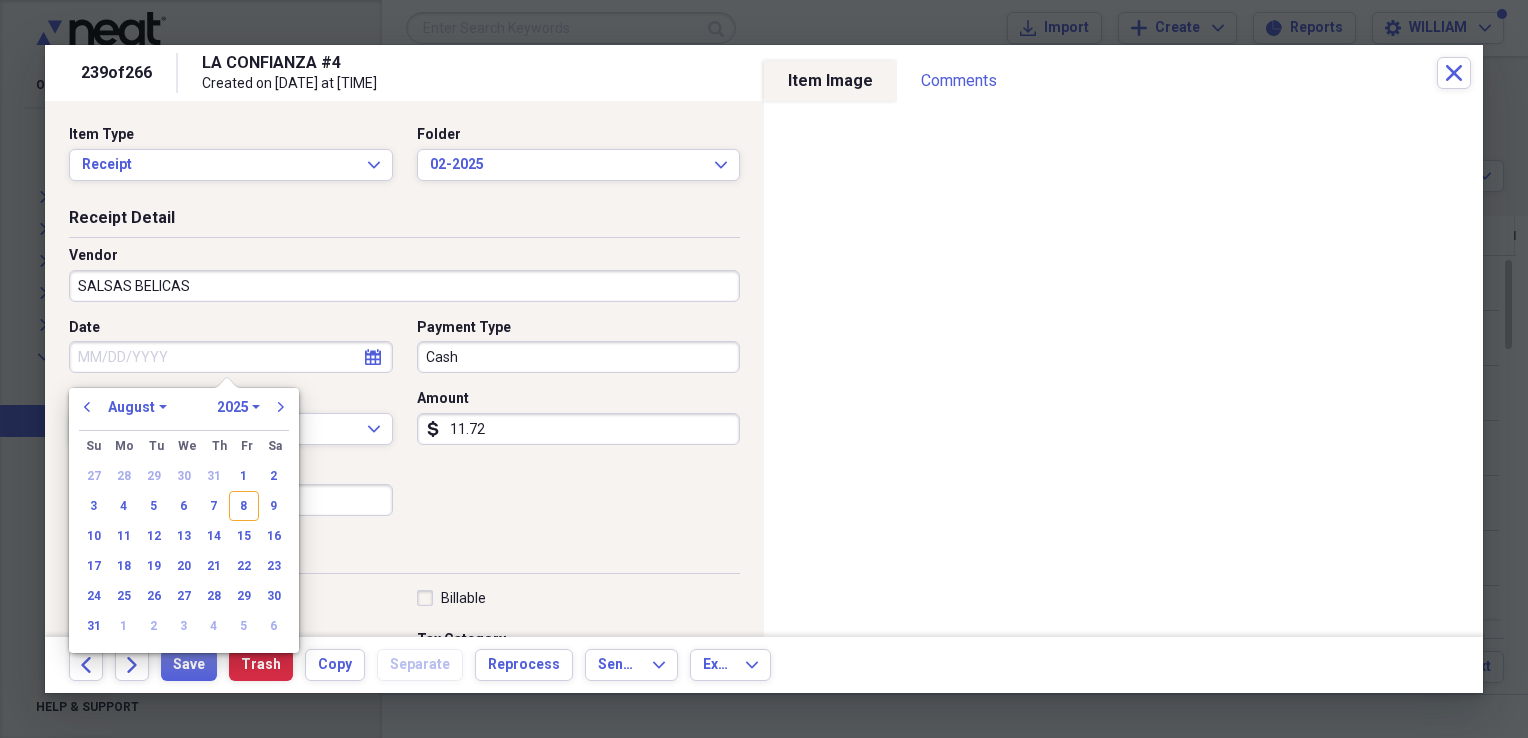 click on "Date" at bounding box center [231, 357] 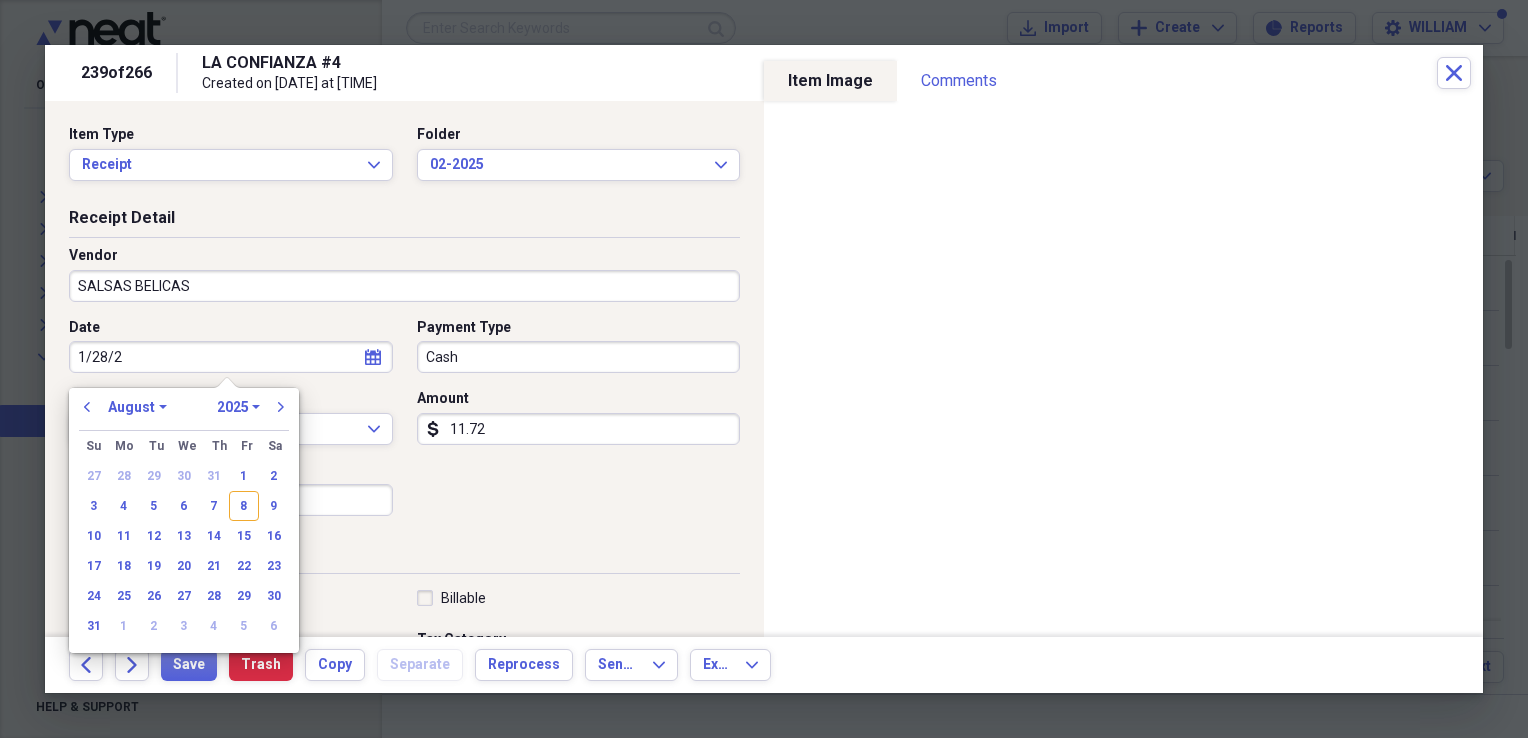 type on "1/28/25" 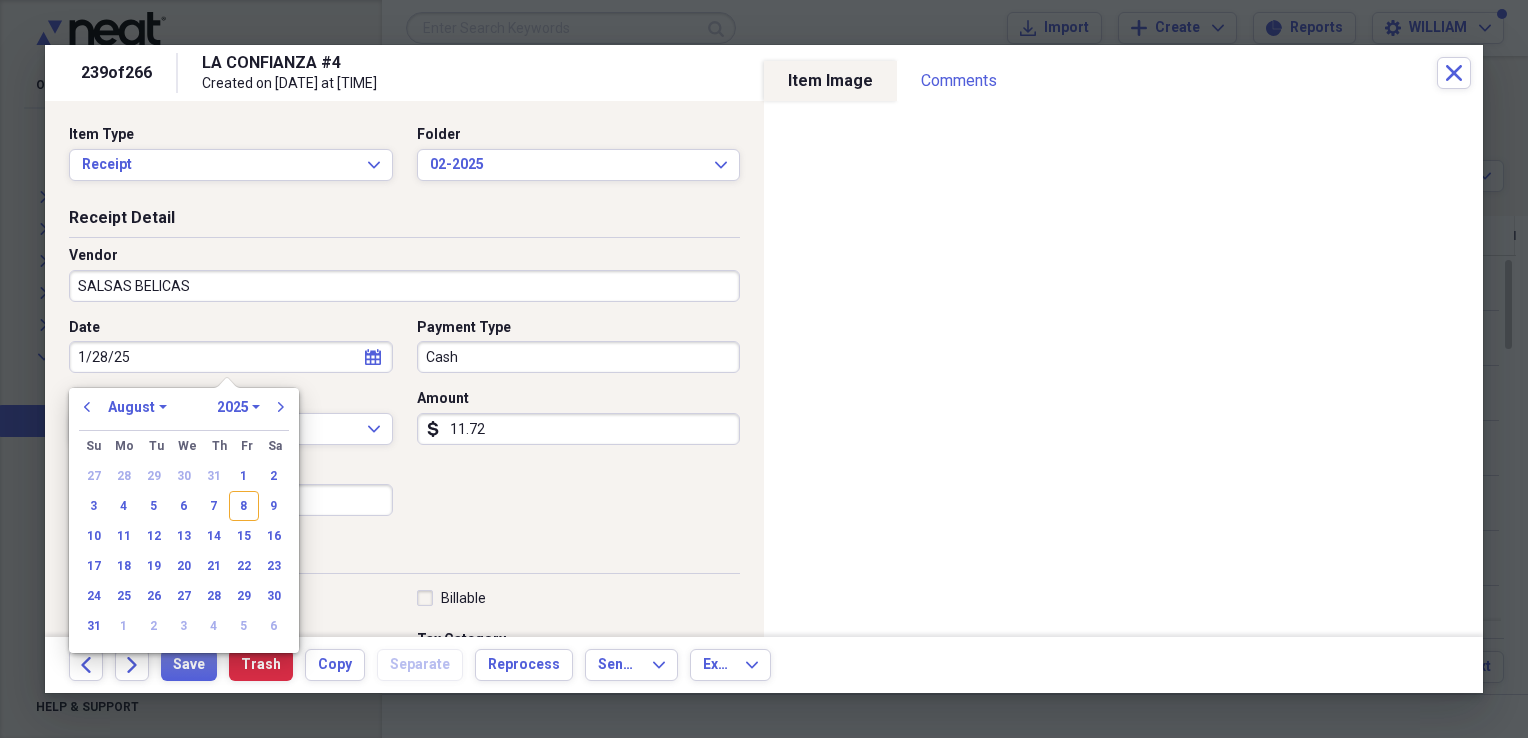 select on "0" 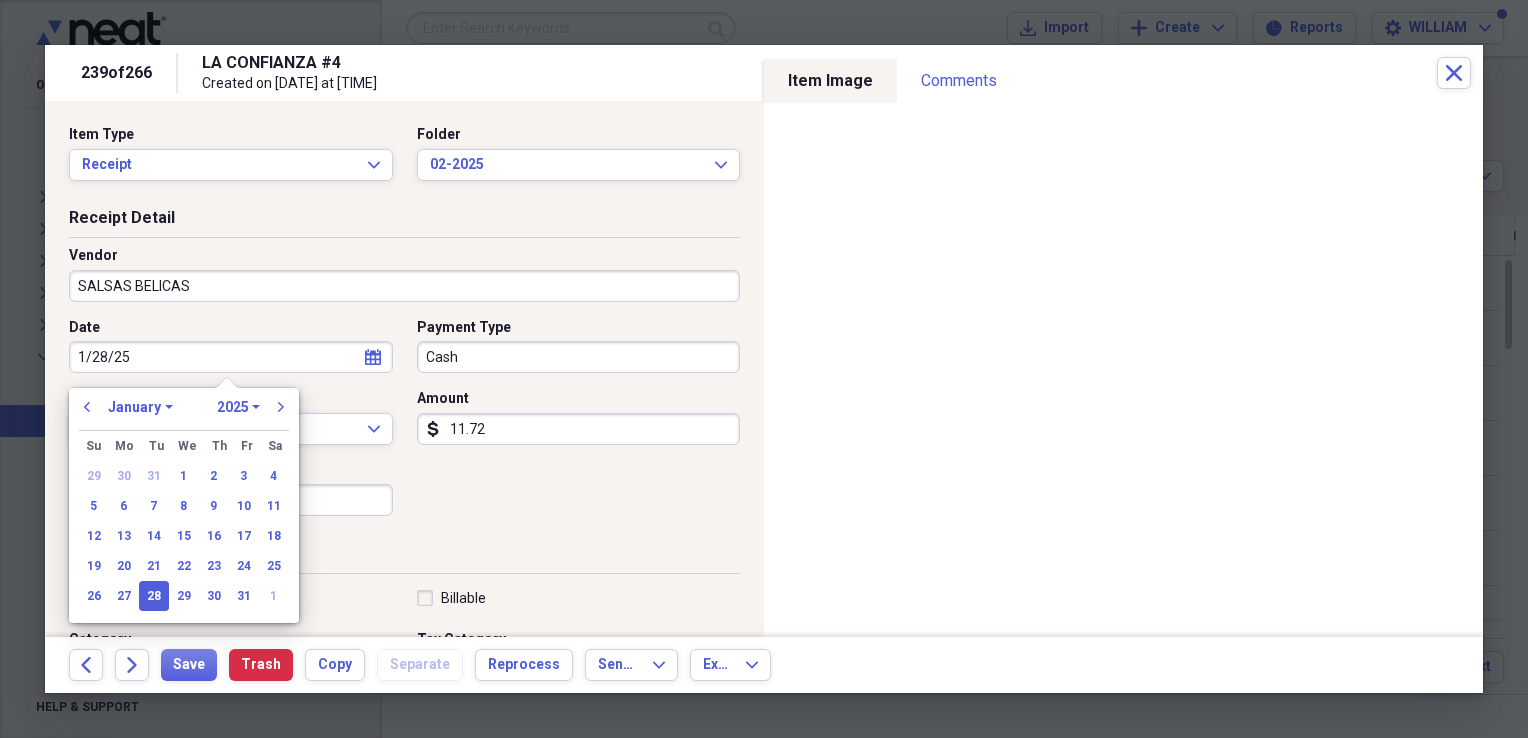 type on "01/28/2025" 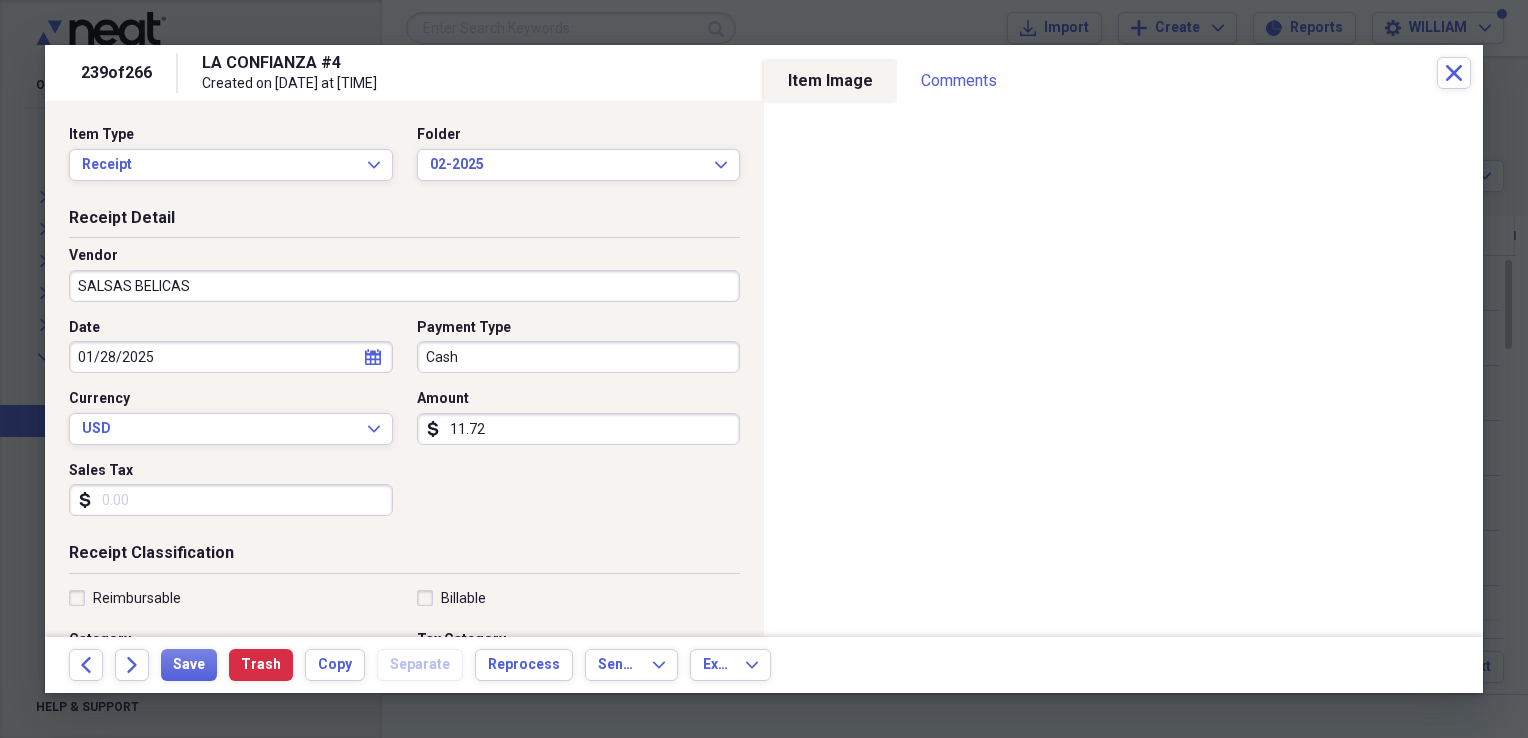 click on "Sales Tax" at bounding box center [231, 500] 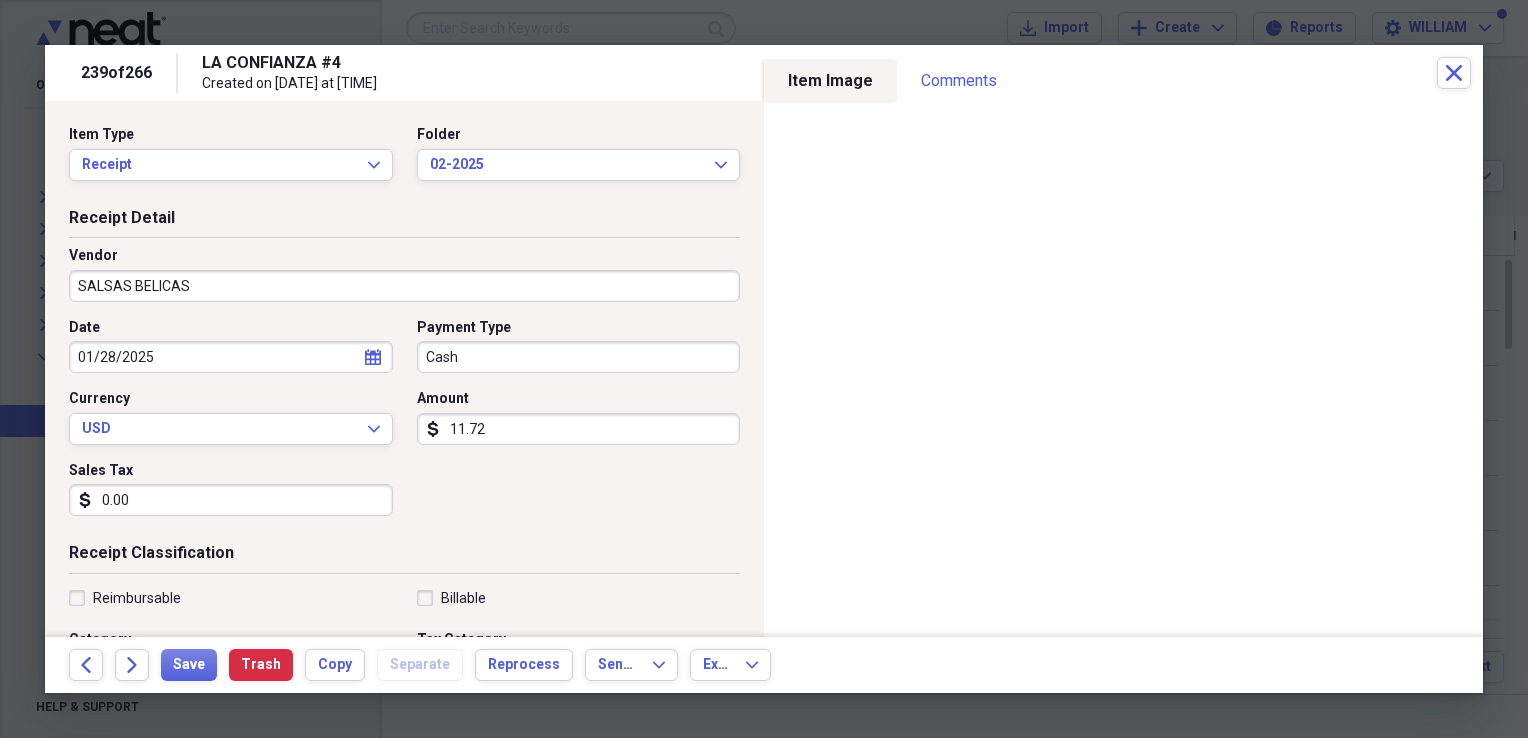 type on "0.00" 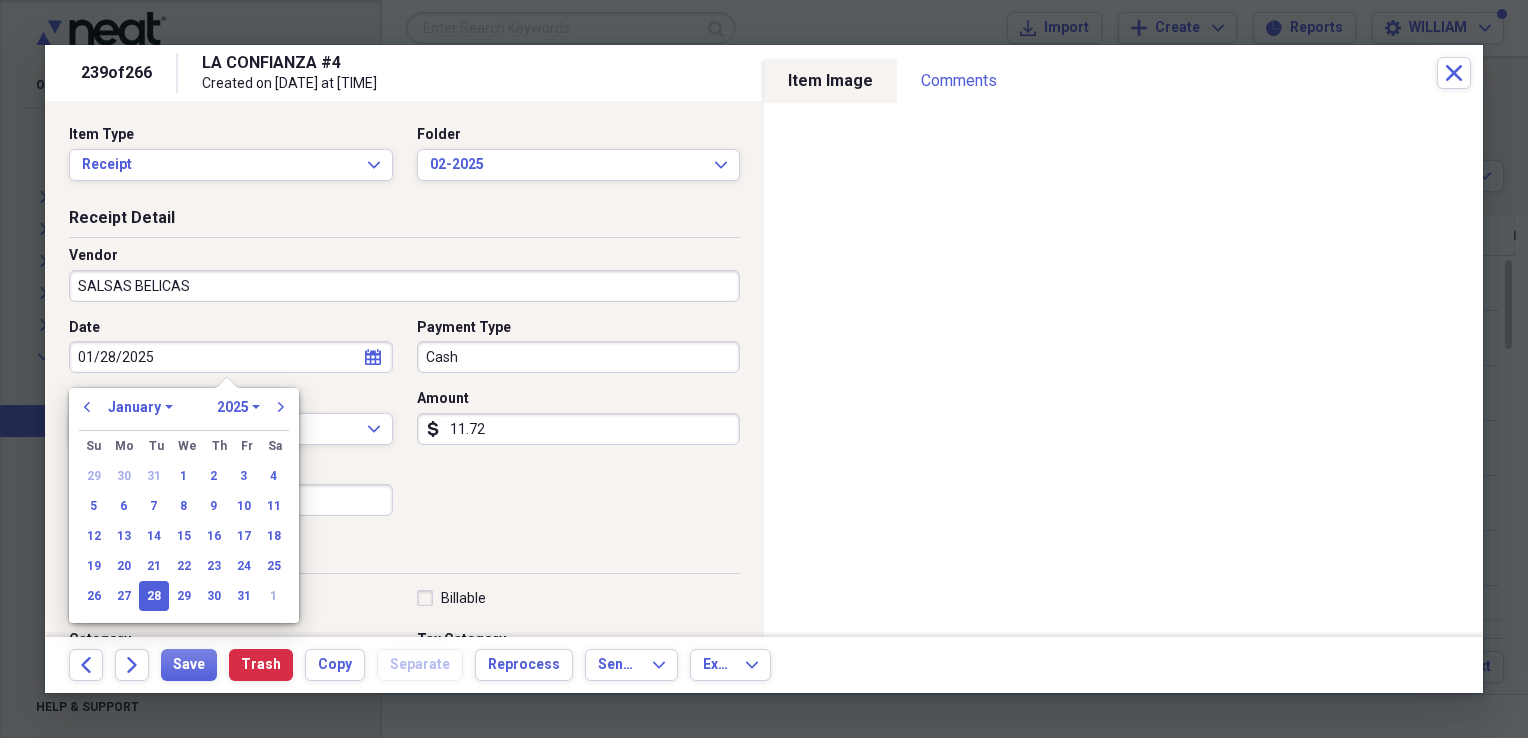 click on "01/28/2025" at bounding box center [231, 357] 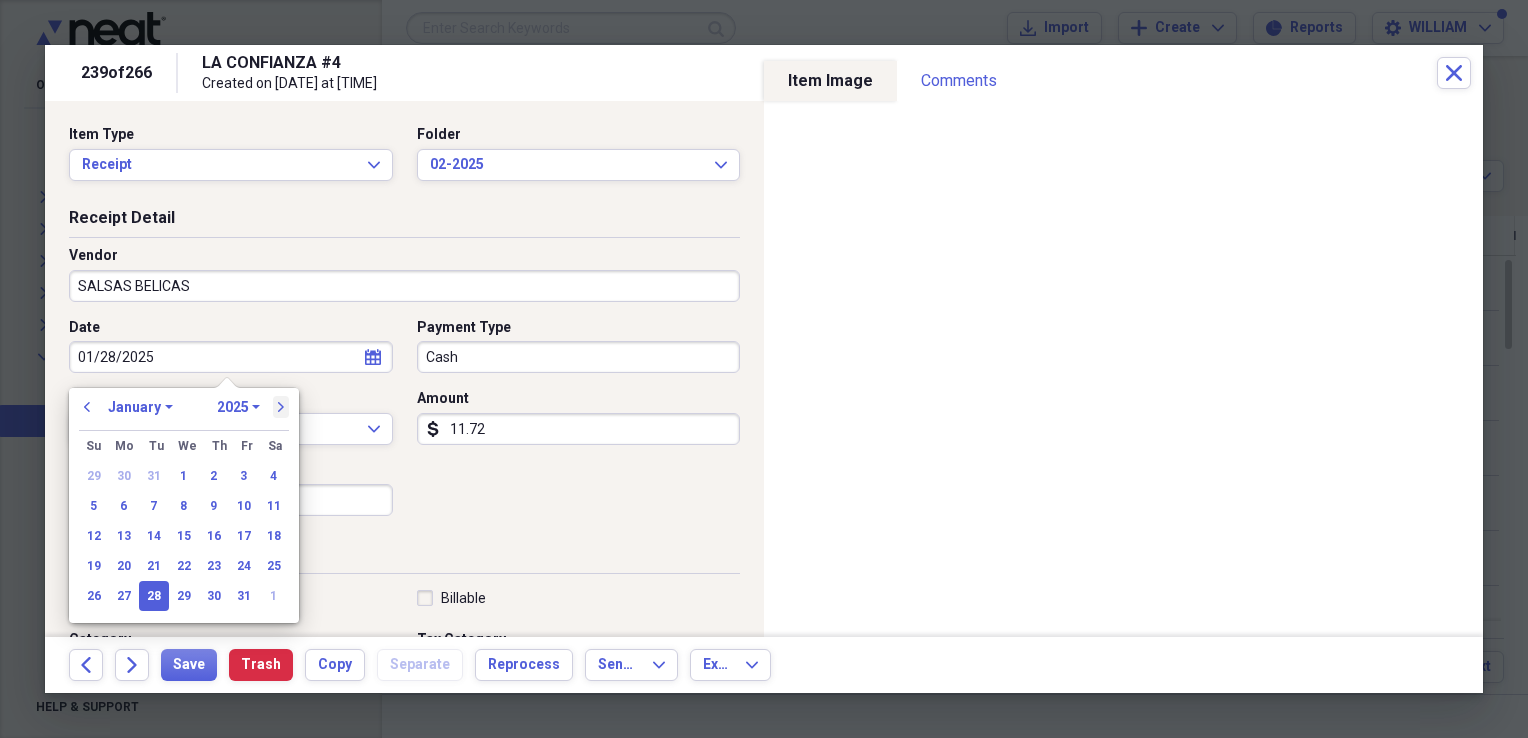 click on "next" at bounding box center (281, 407) 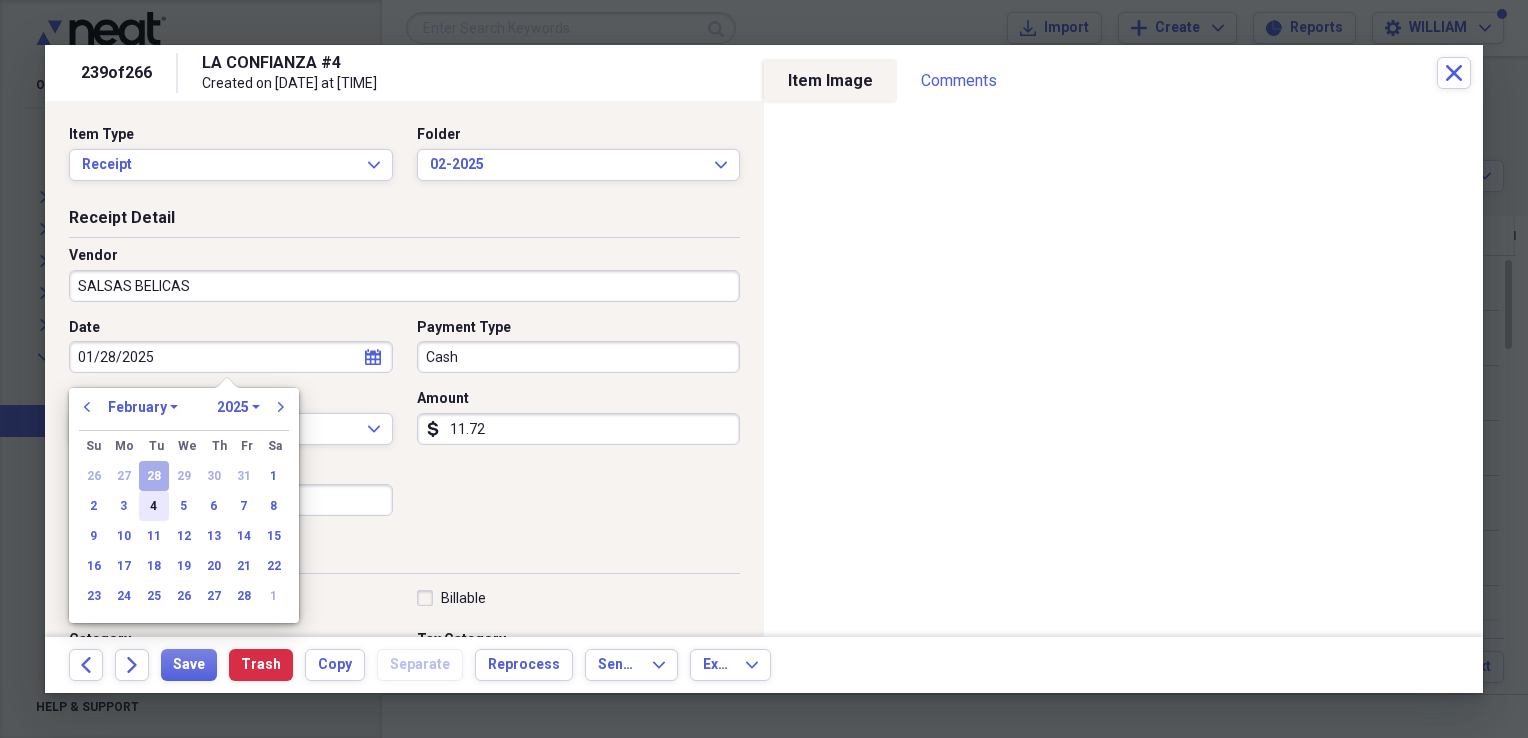 click on "4" at bounding box center (154, 506) 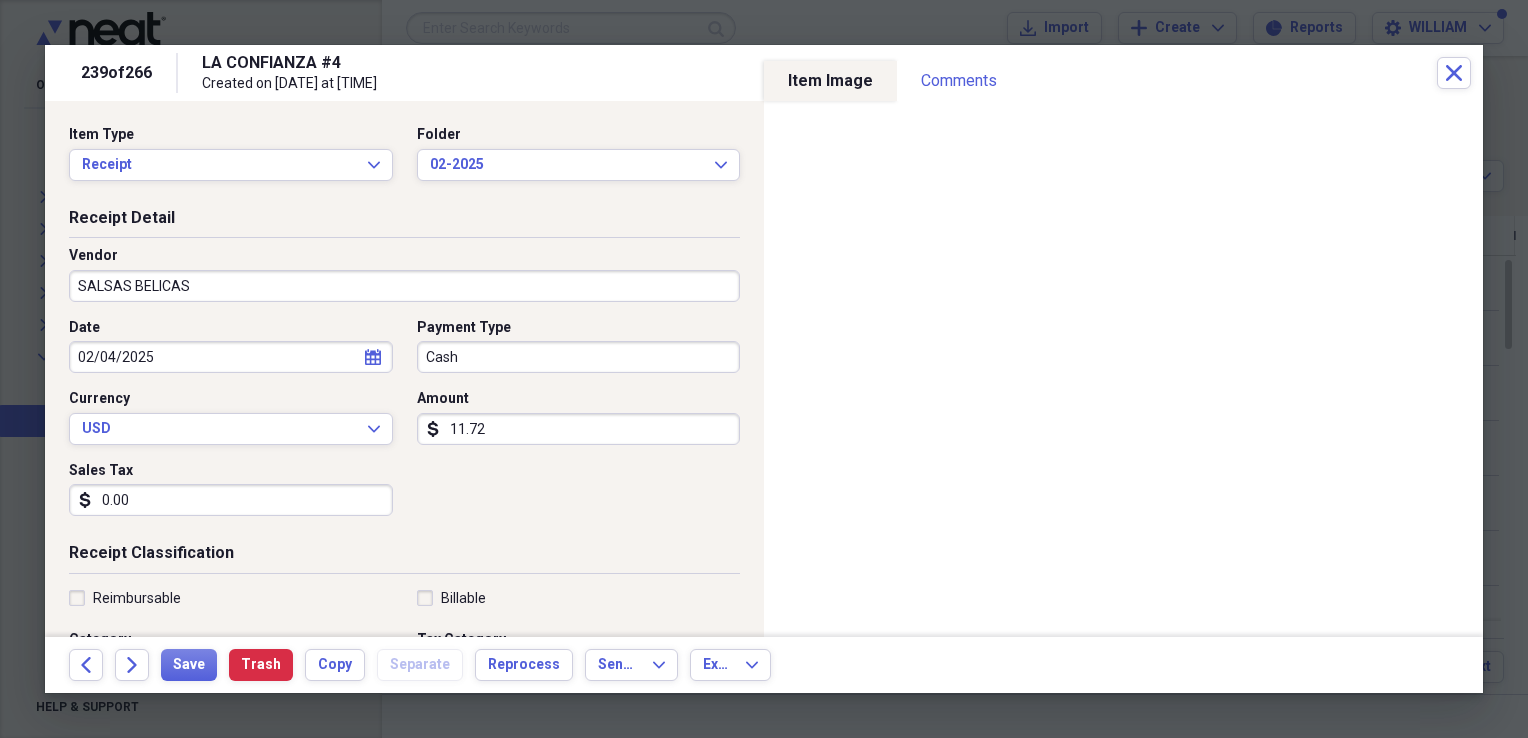 click on "Date 02/04/2025 calendar Calendar Payment Type Cash Currency USD Expand Amount dollar-sign 11.72 Sales Tax dollar-sign 0.00" at bounding box center (404, 425) 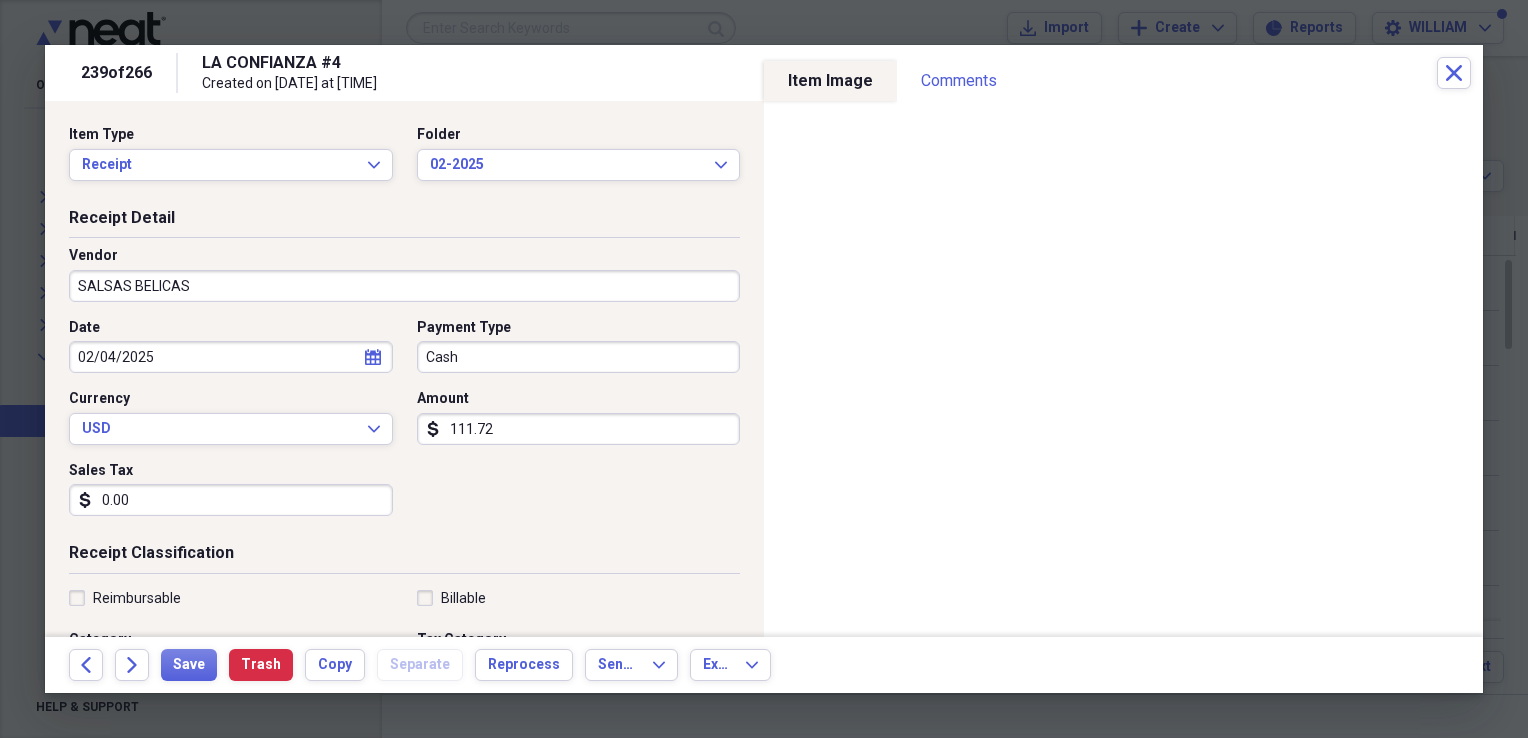 type on "111.72" 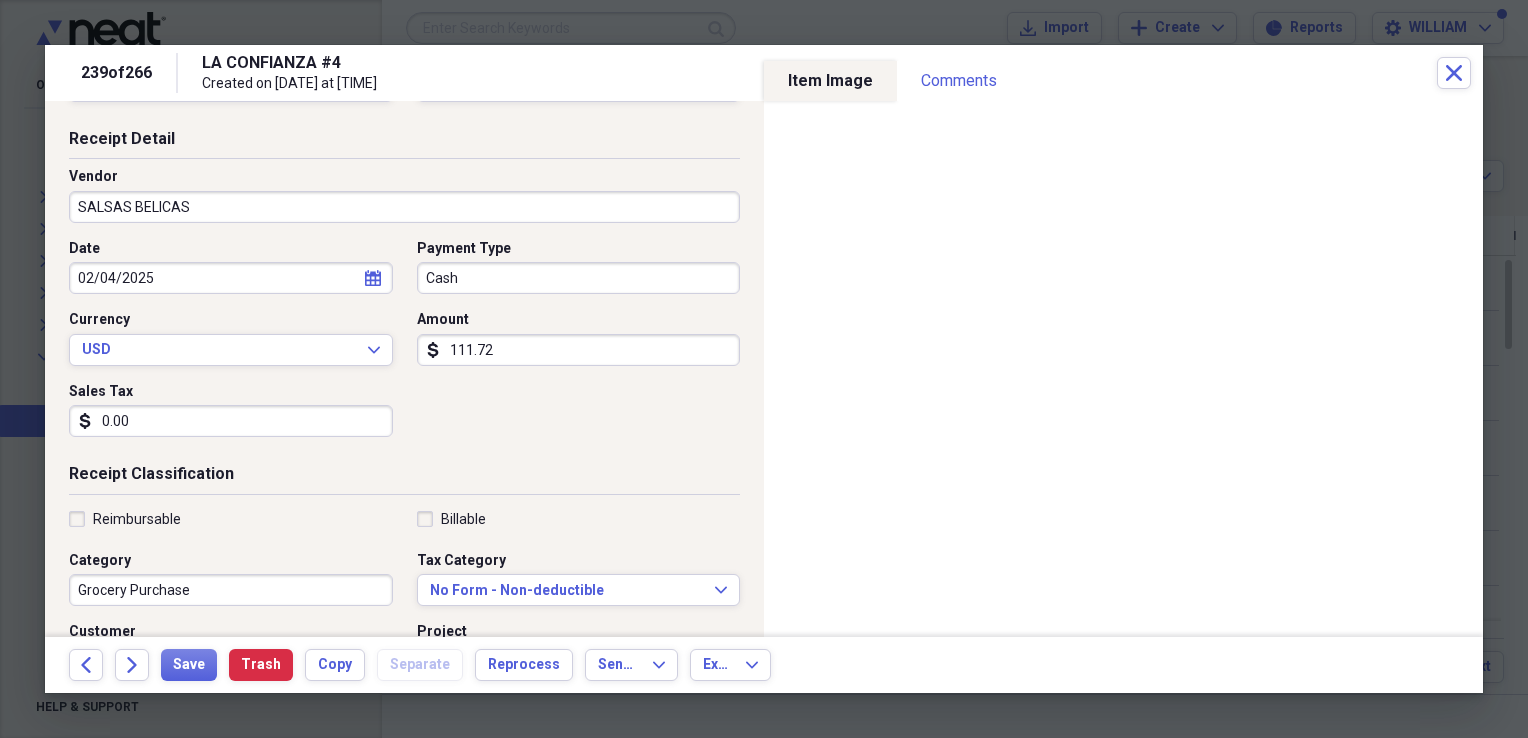 scroll, scrollTop: 88, scrollLeft: 0, axis: vertical 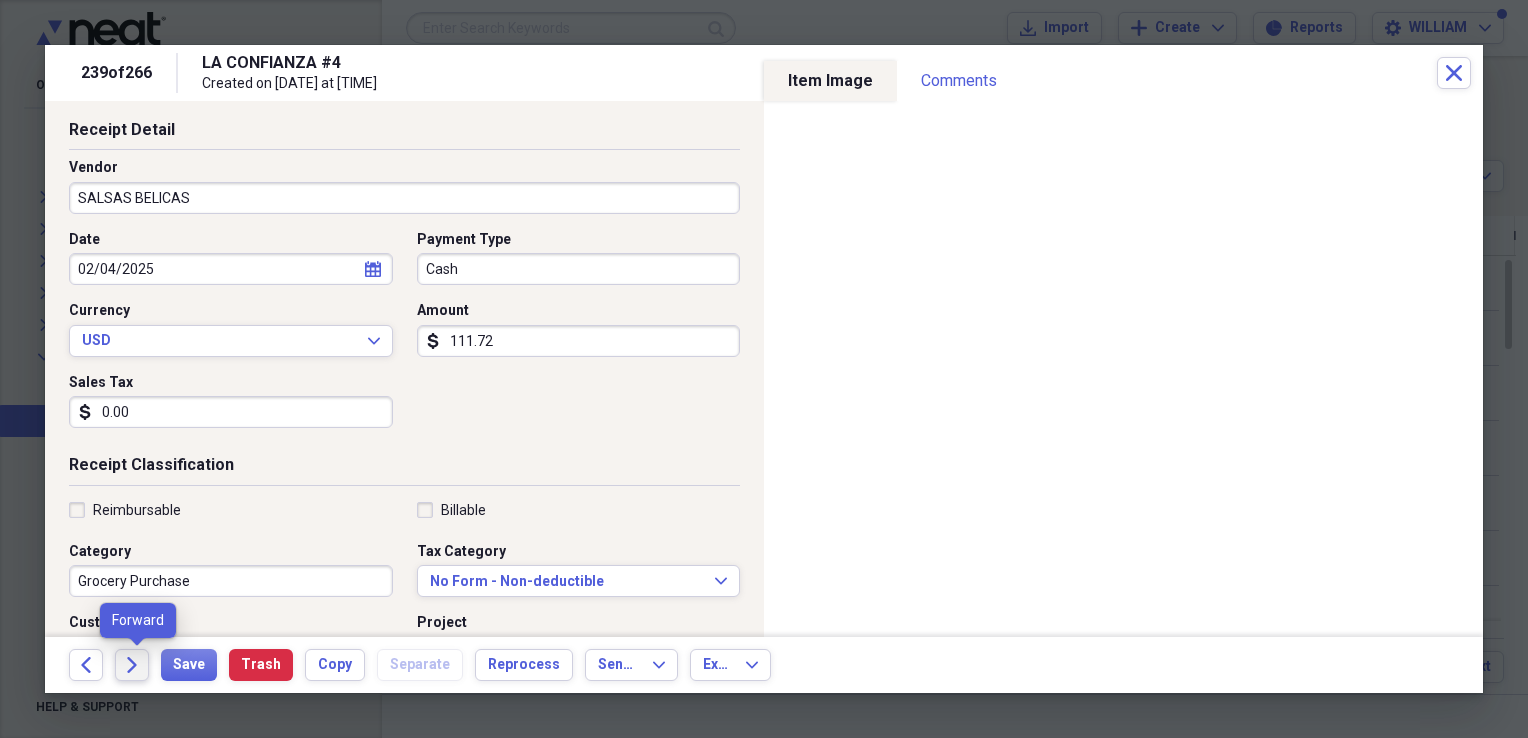 click on "Forward" at bounding box center [132, 665] 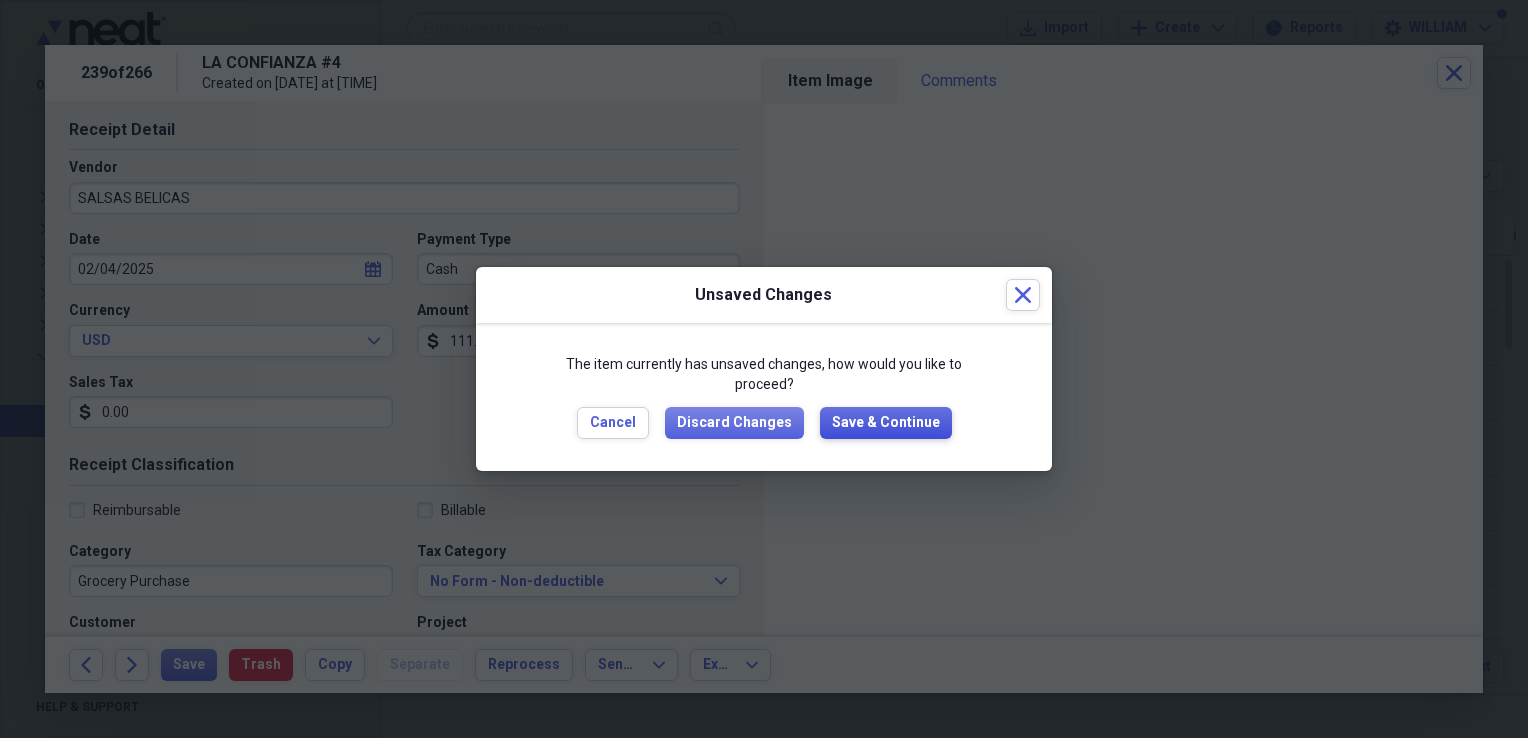 click on "Save & Continue" at bounding box center [886, 423] 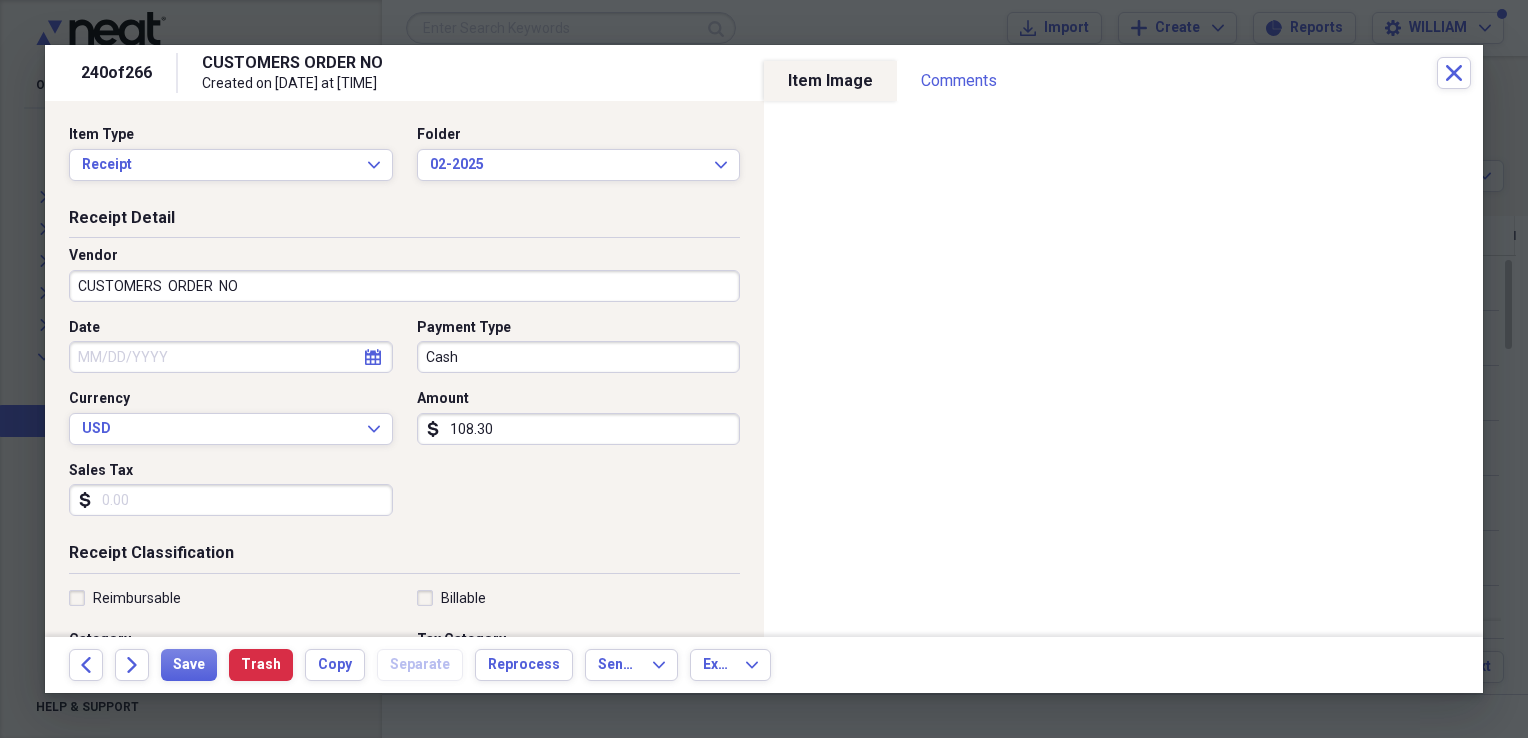 click on "CUSTOMERS  ORDER  NO" at bounding box center (404, 286) 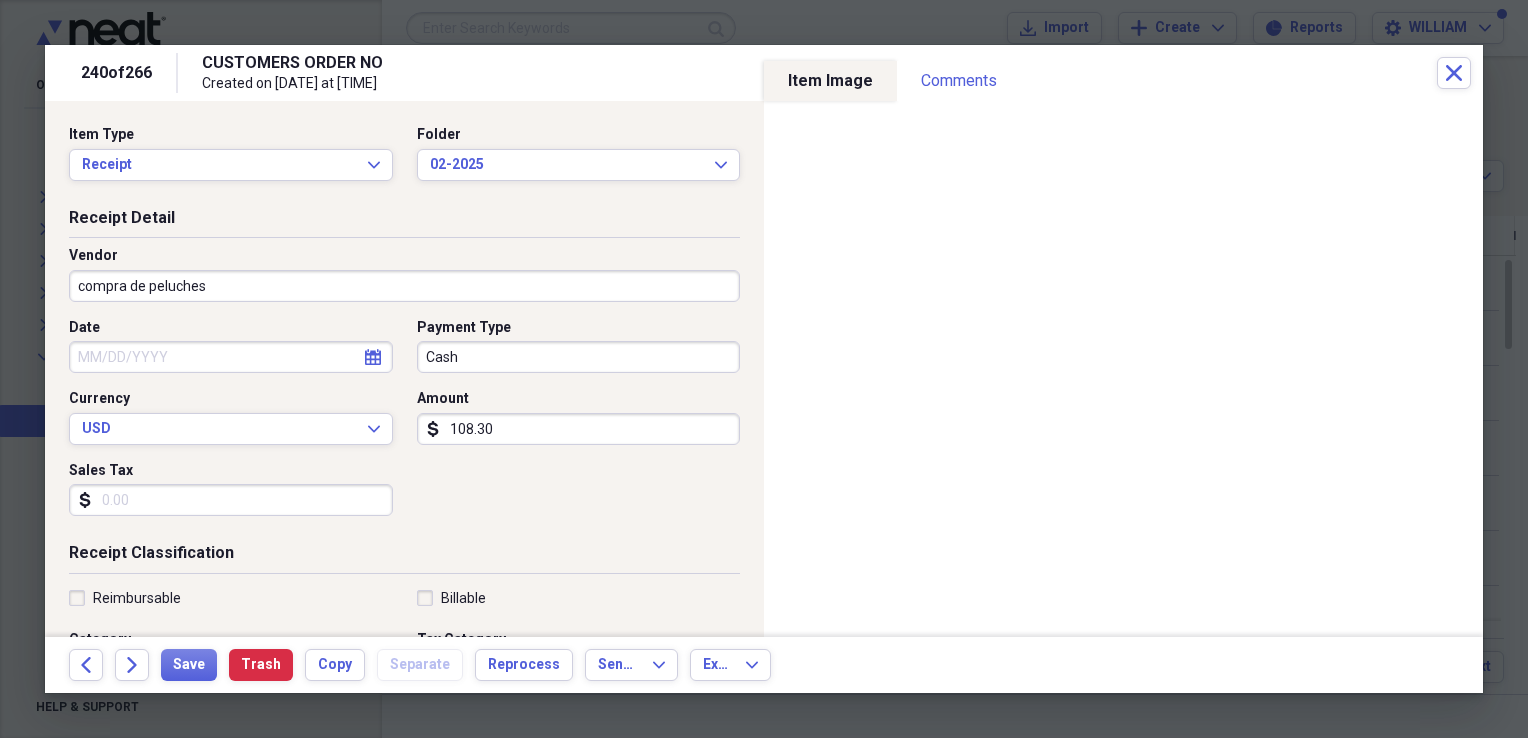 type on "compra de peluches" 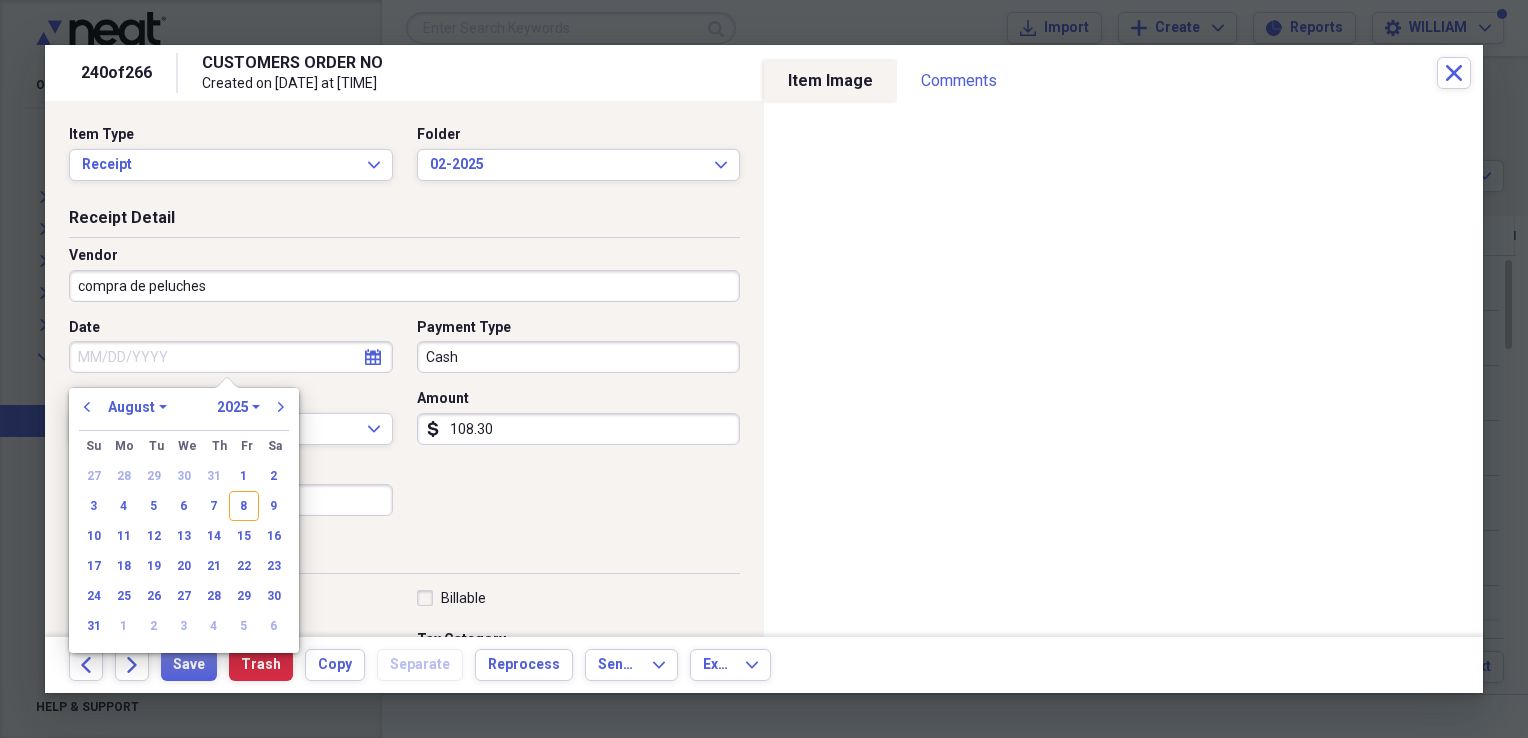 click on "Date" at bounding box center [231, 357] 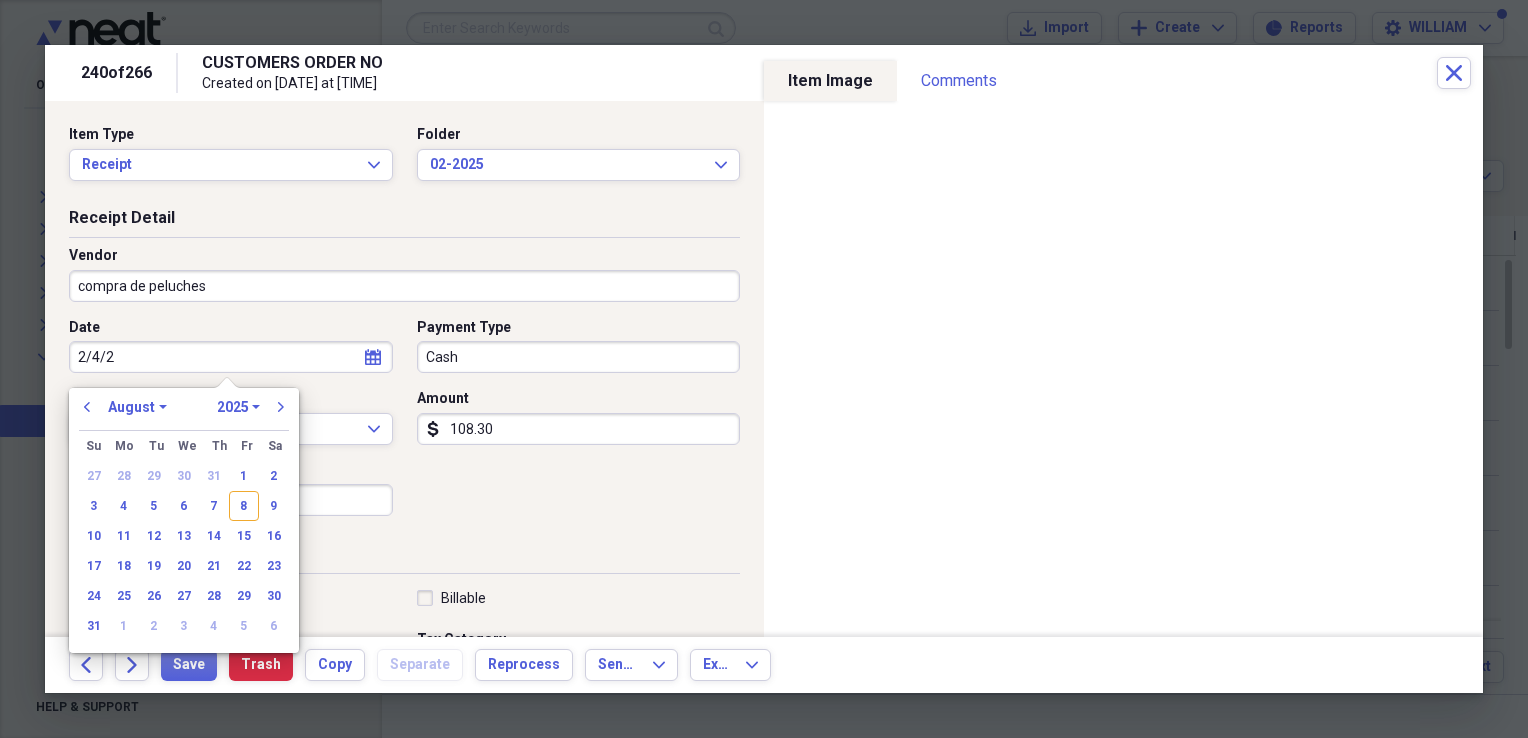 type on "2/4/25" 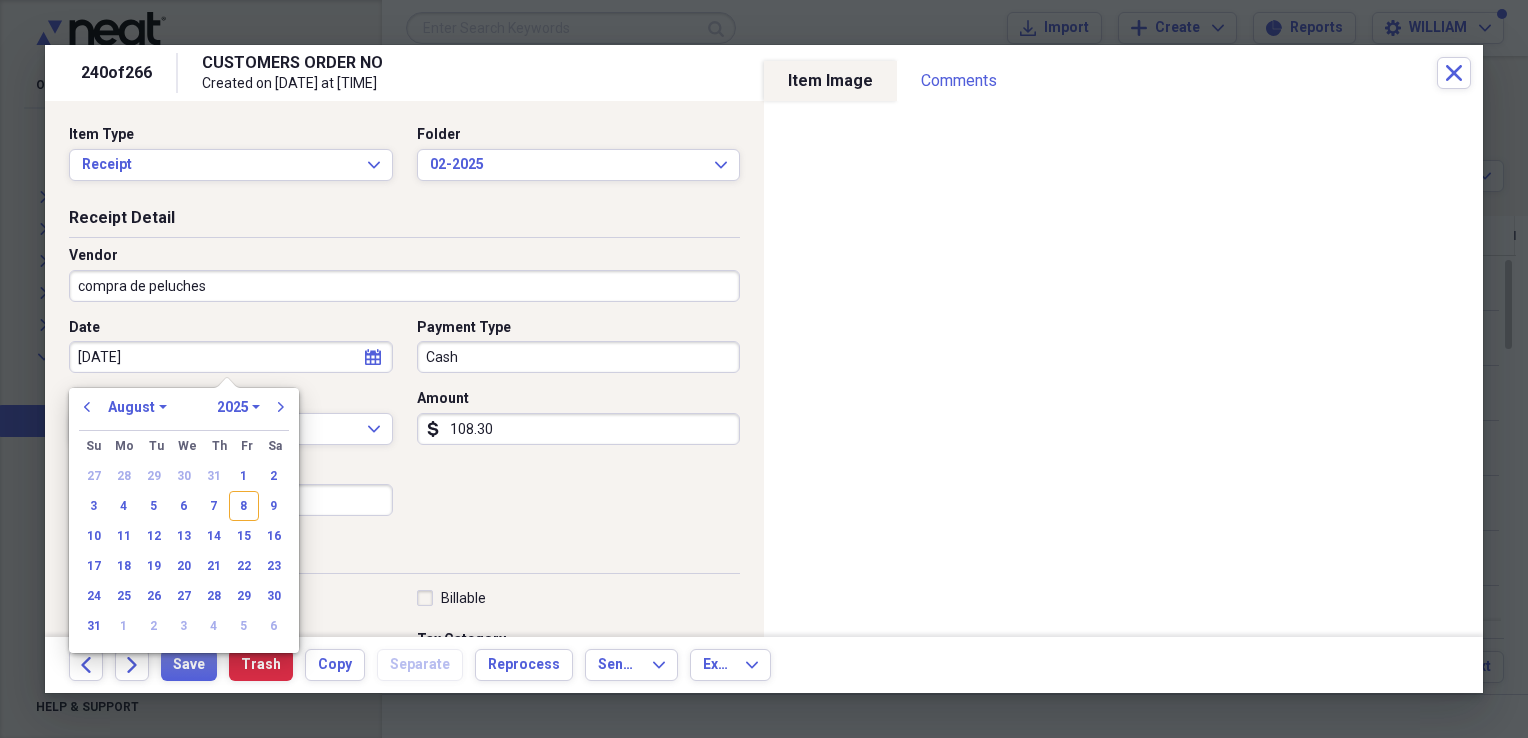 select on "1" 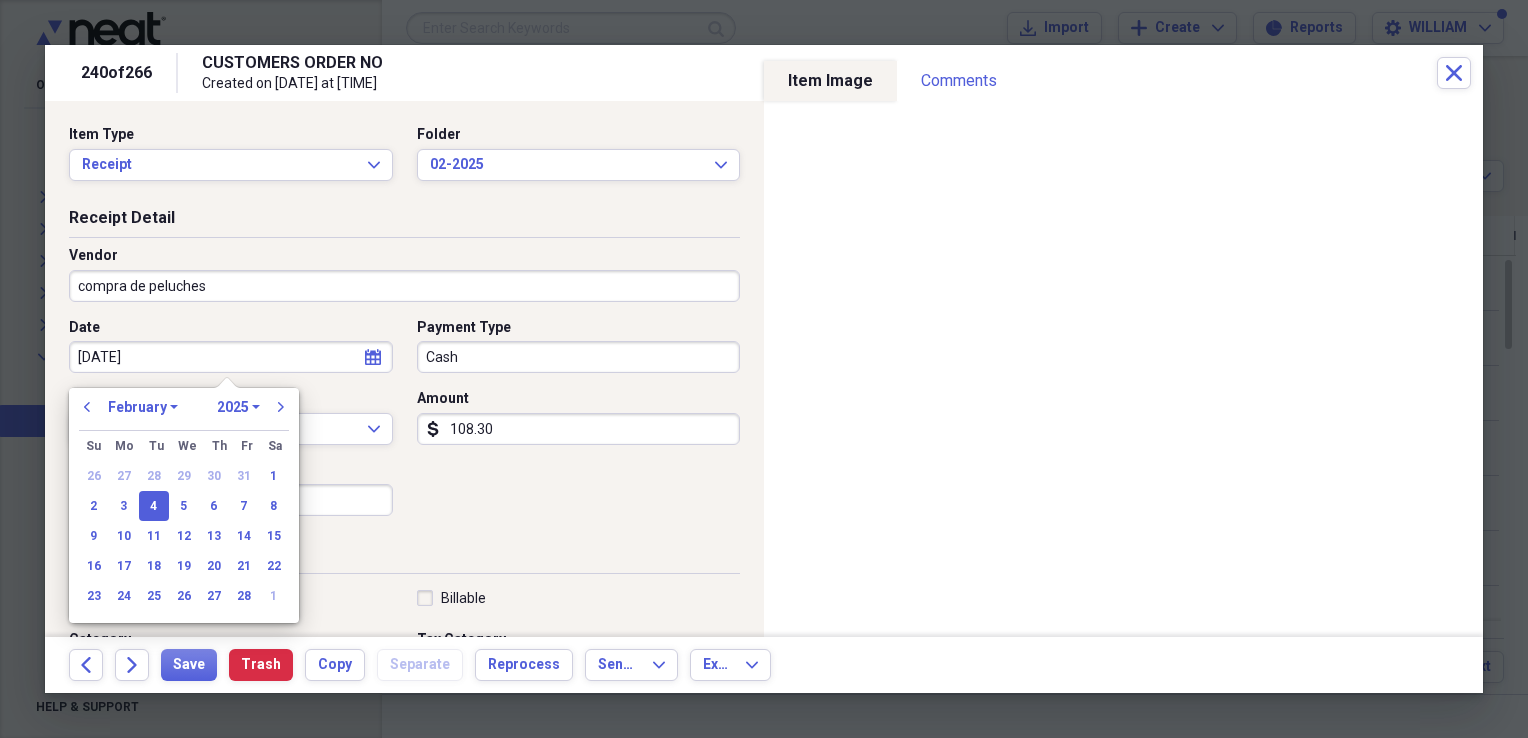 type on "02/04/2025" 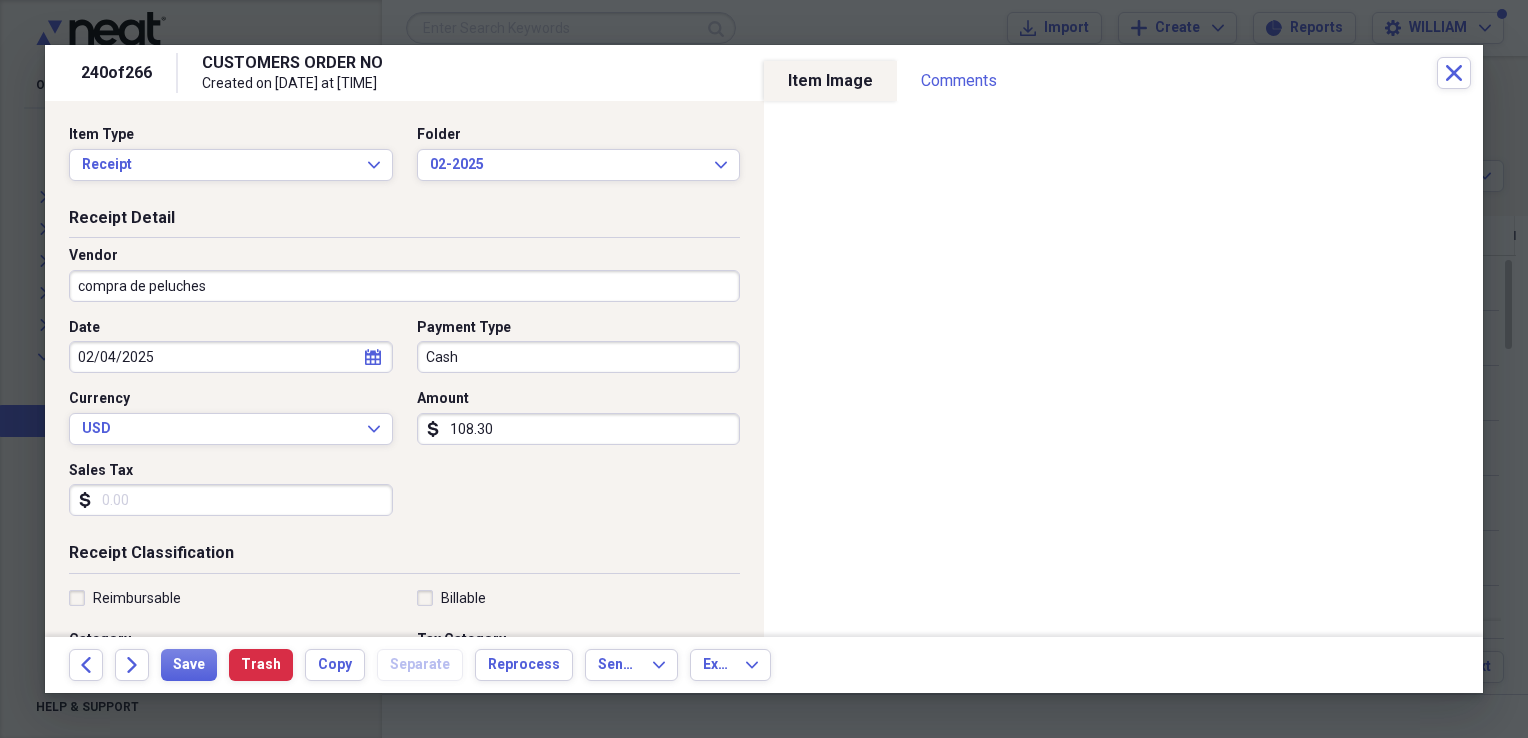 click on "Sales Tax" at bounding box center (231, 500) 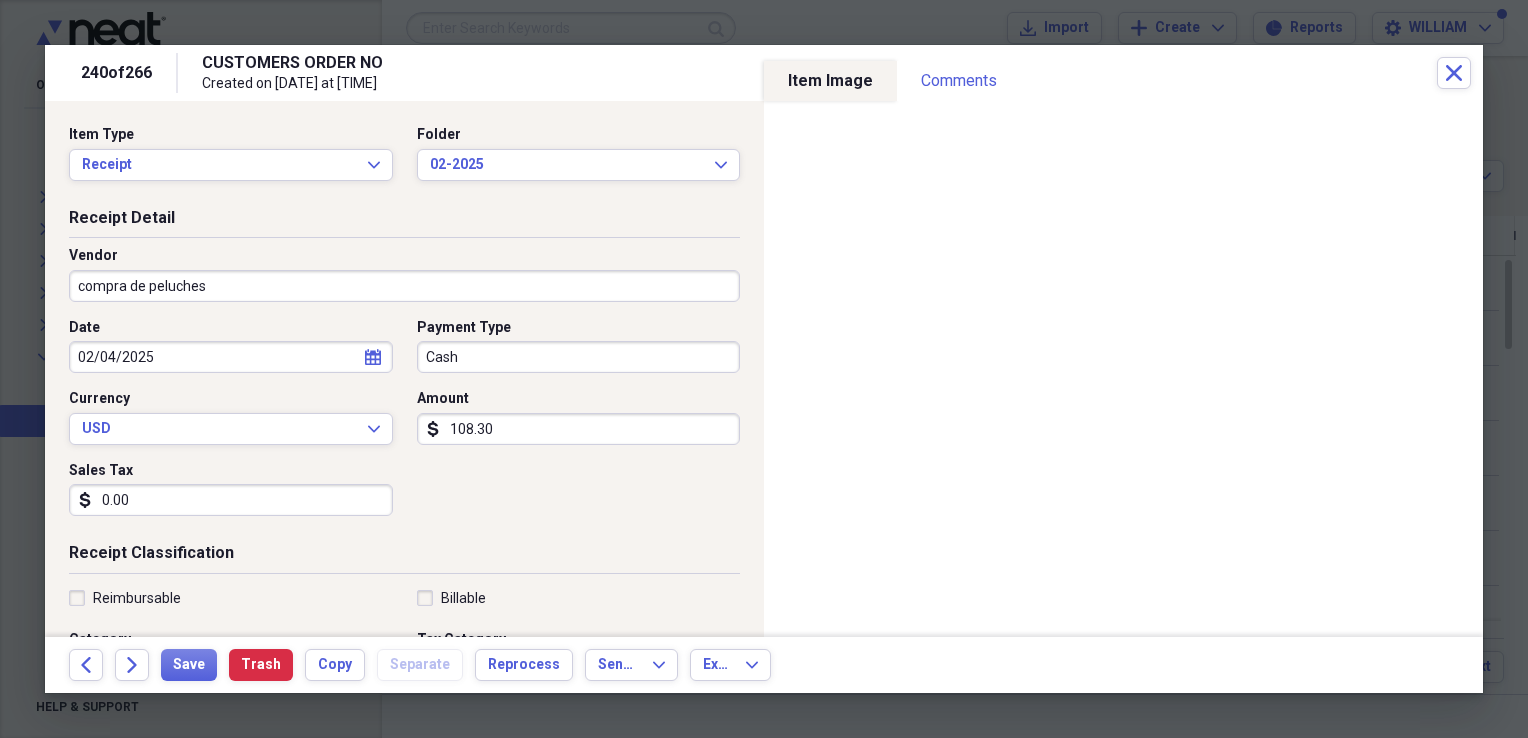 type on "0.00" 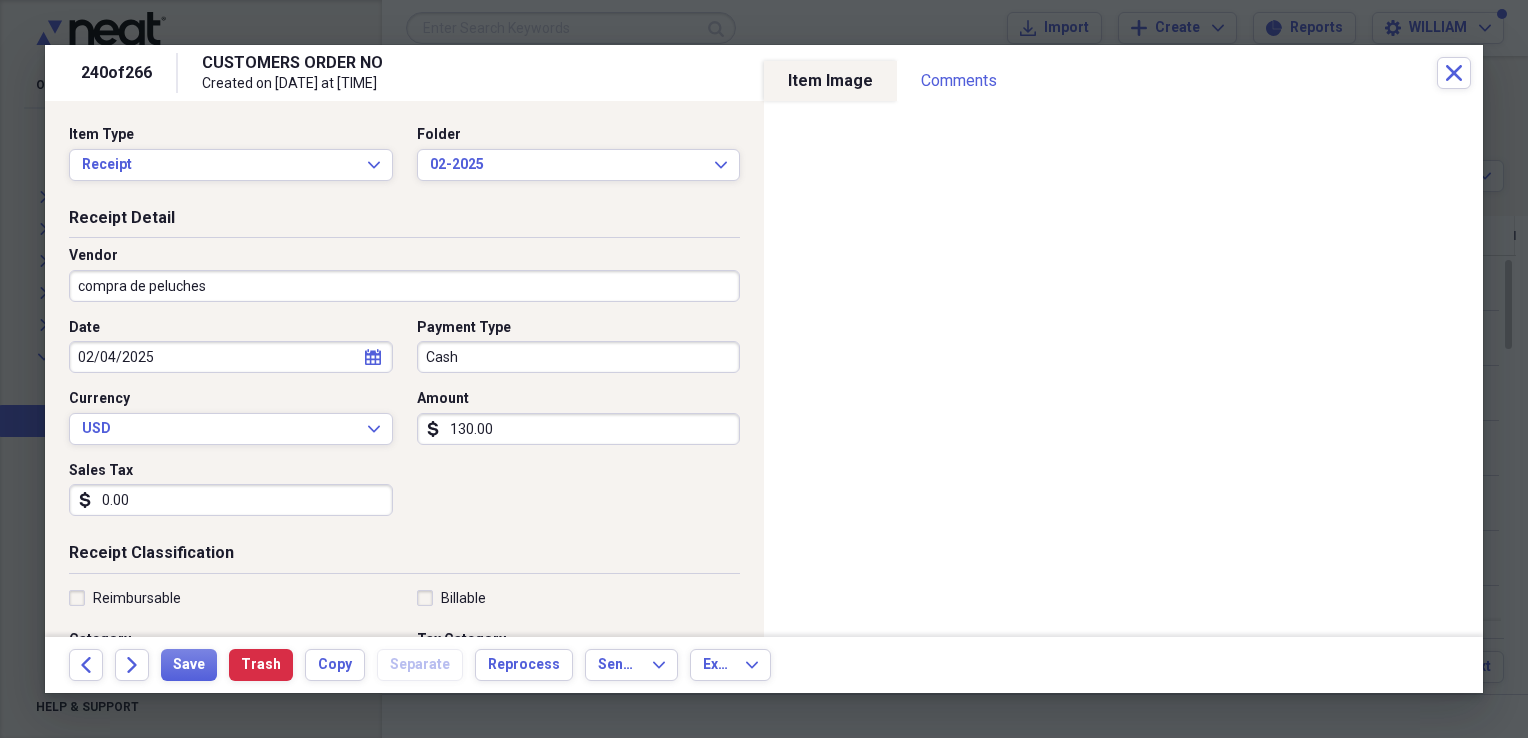 type on "130.00" 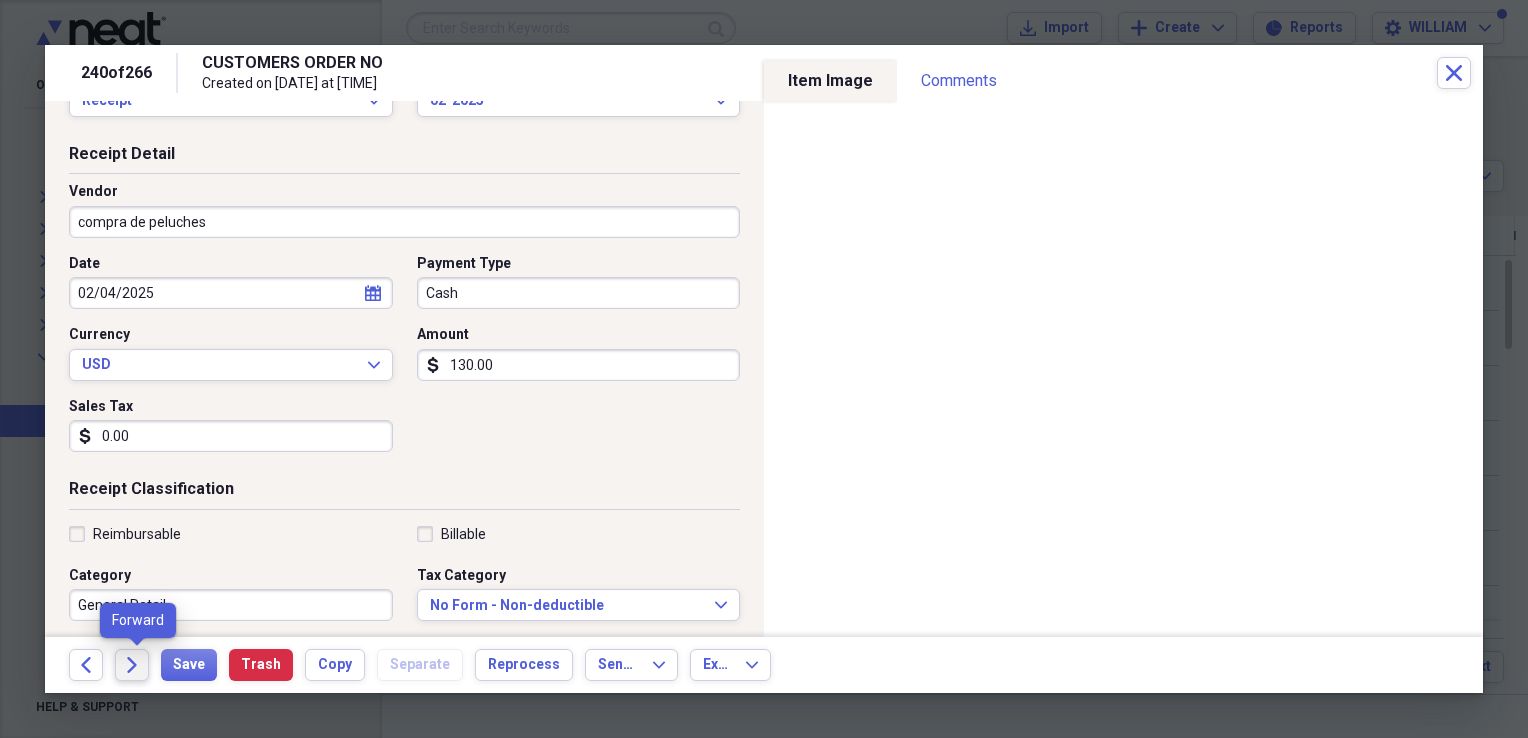 click 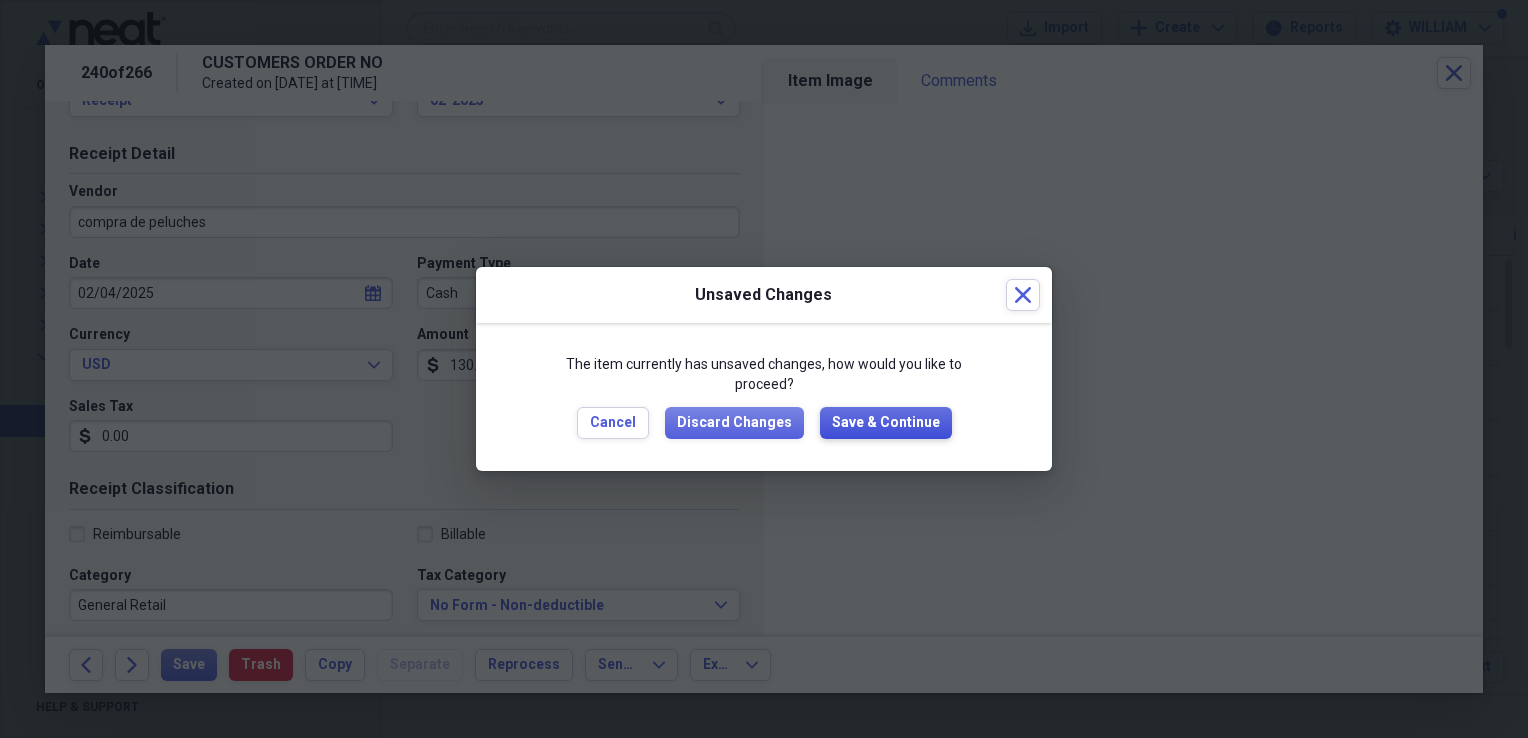 click on "Save & Continue" at bounding box center [886, 423] 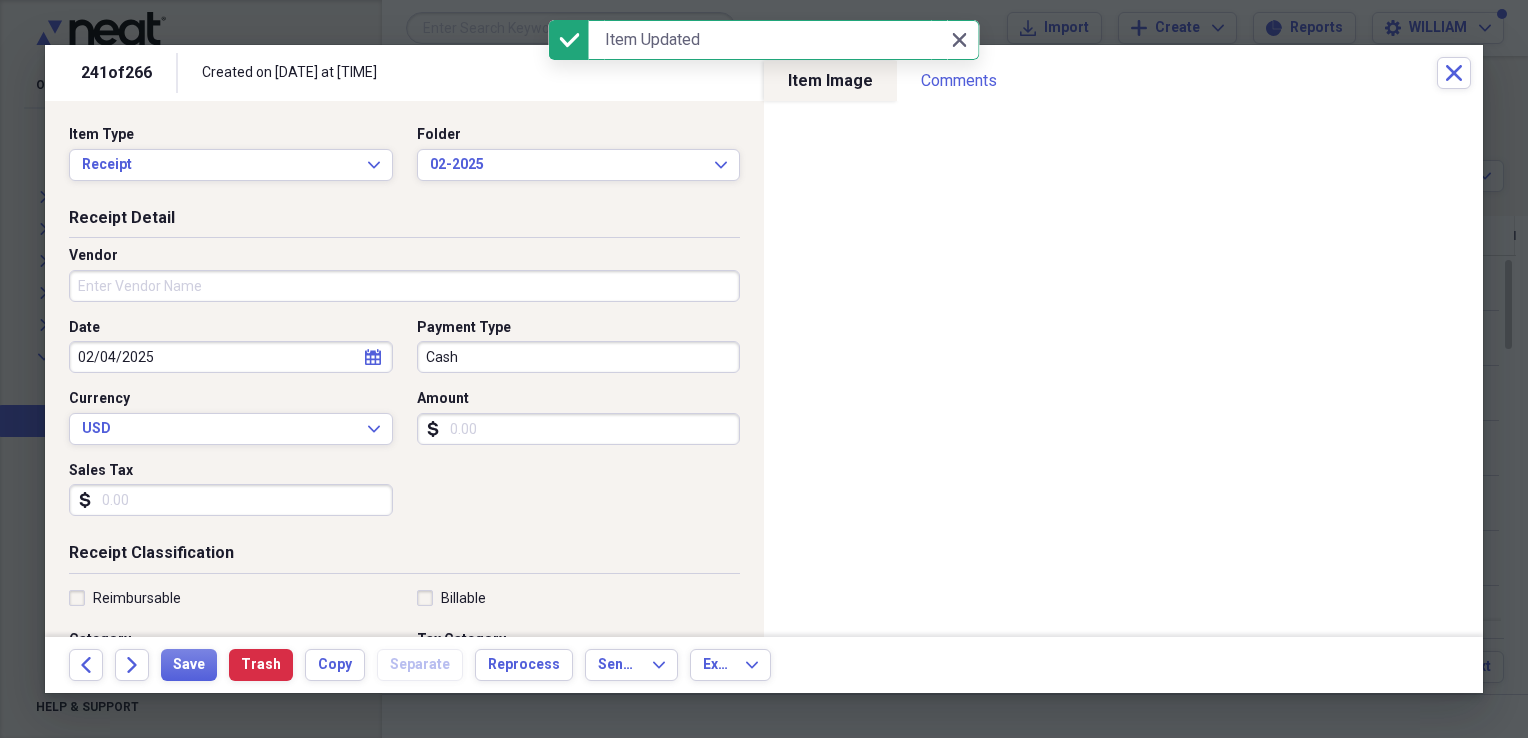 click on "Vendor" at bounding box center [404, 286] 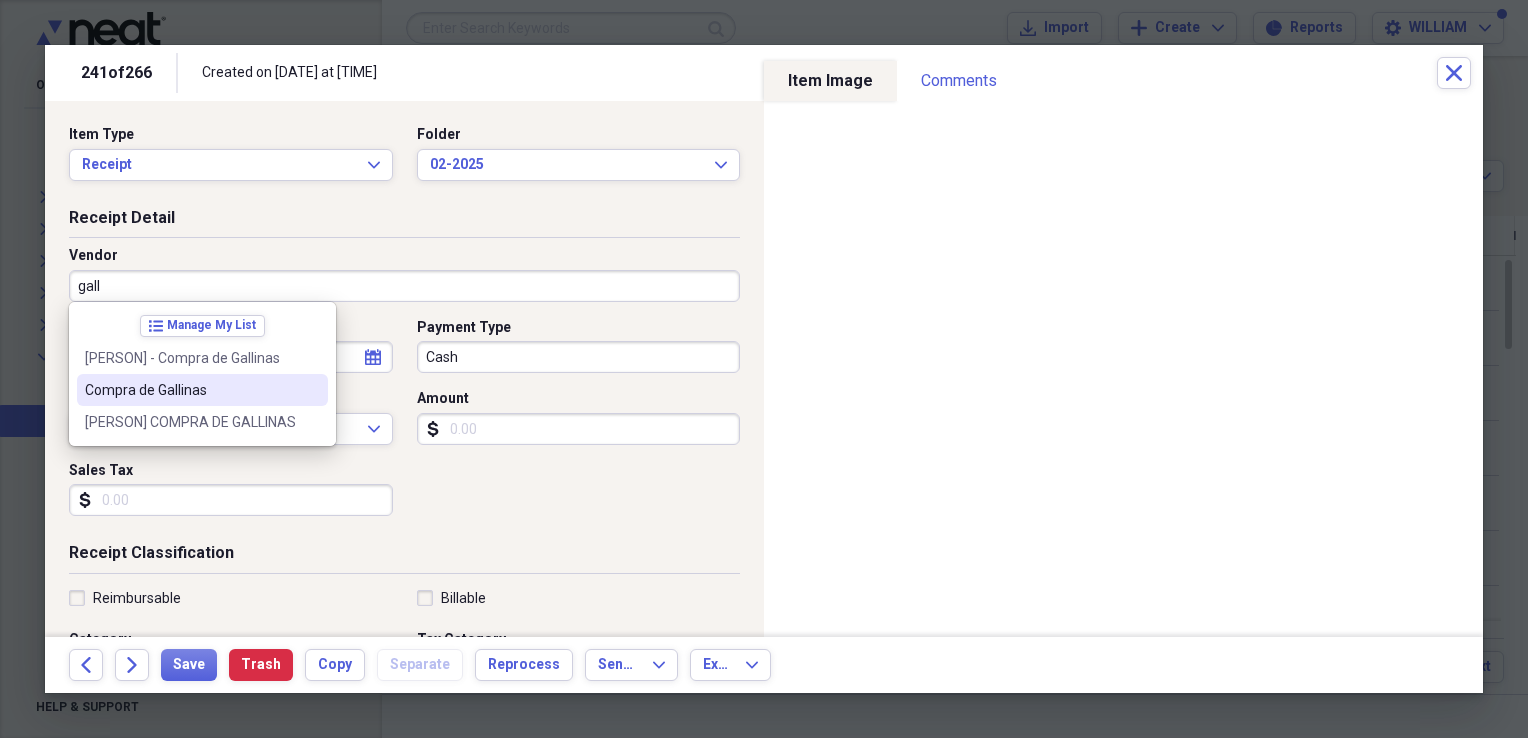 click on "Compra de Gallinas" at bounding box center (190, 390) 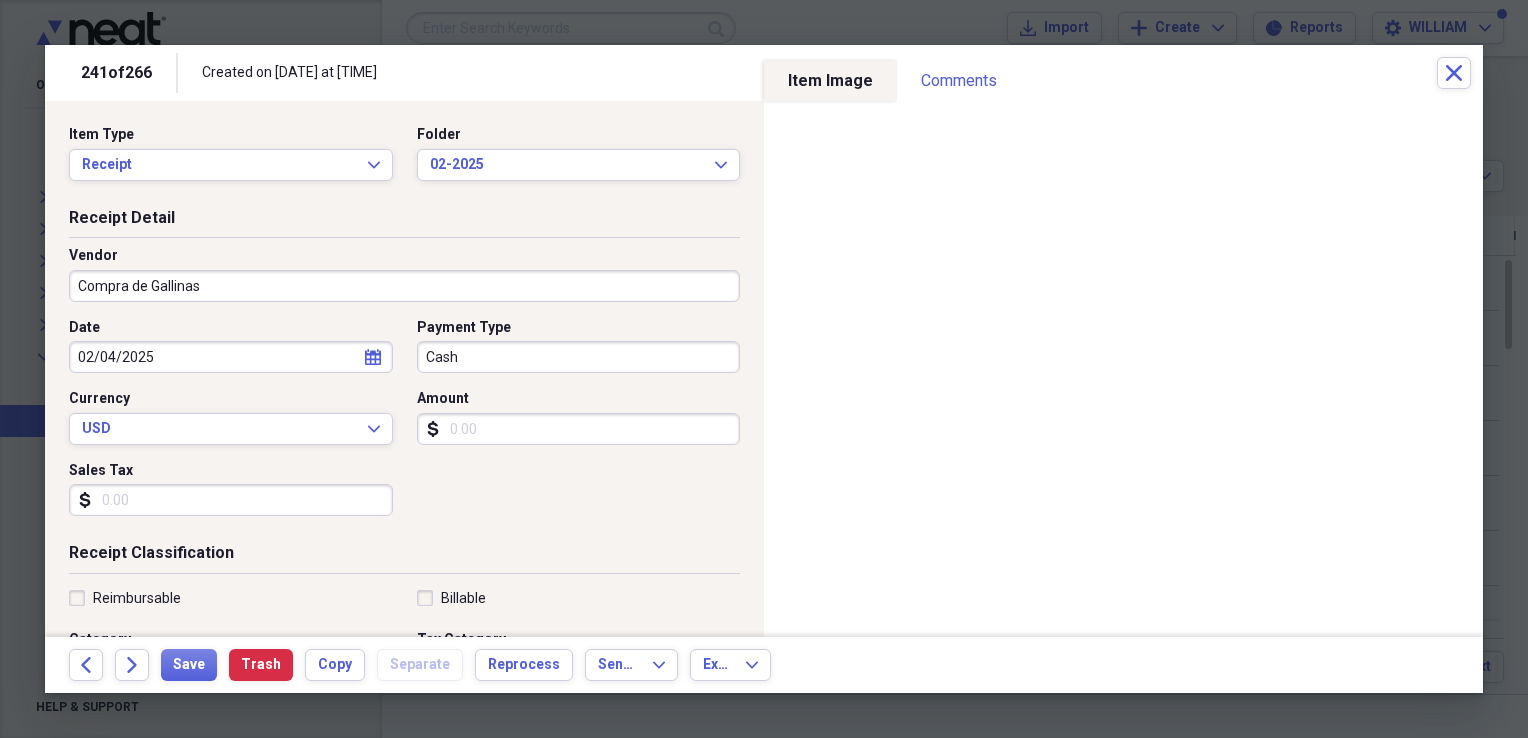 type on "Meat Department" 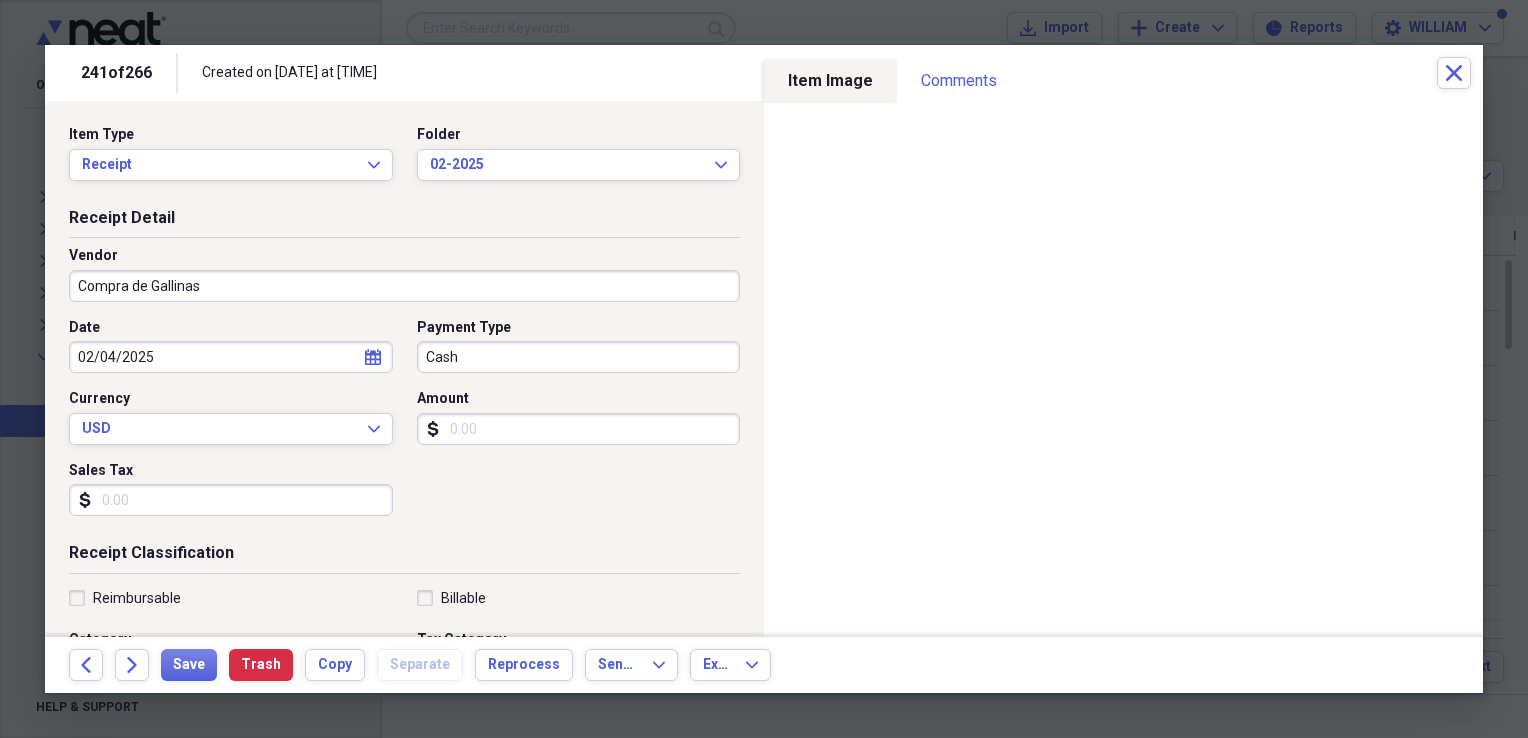click on "Sales Tax" at bounding box center (231, 500) 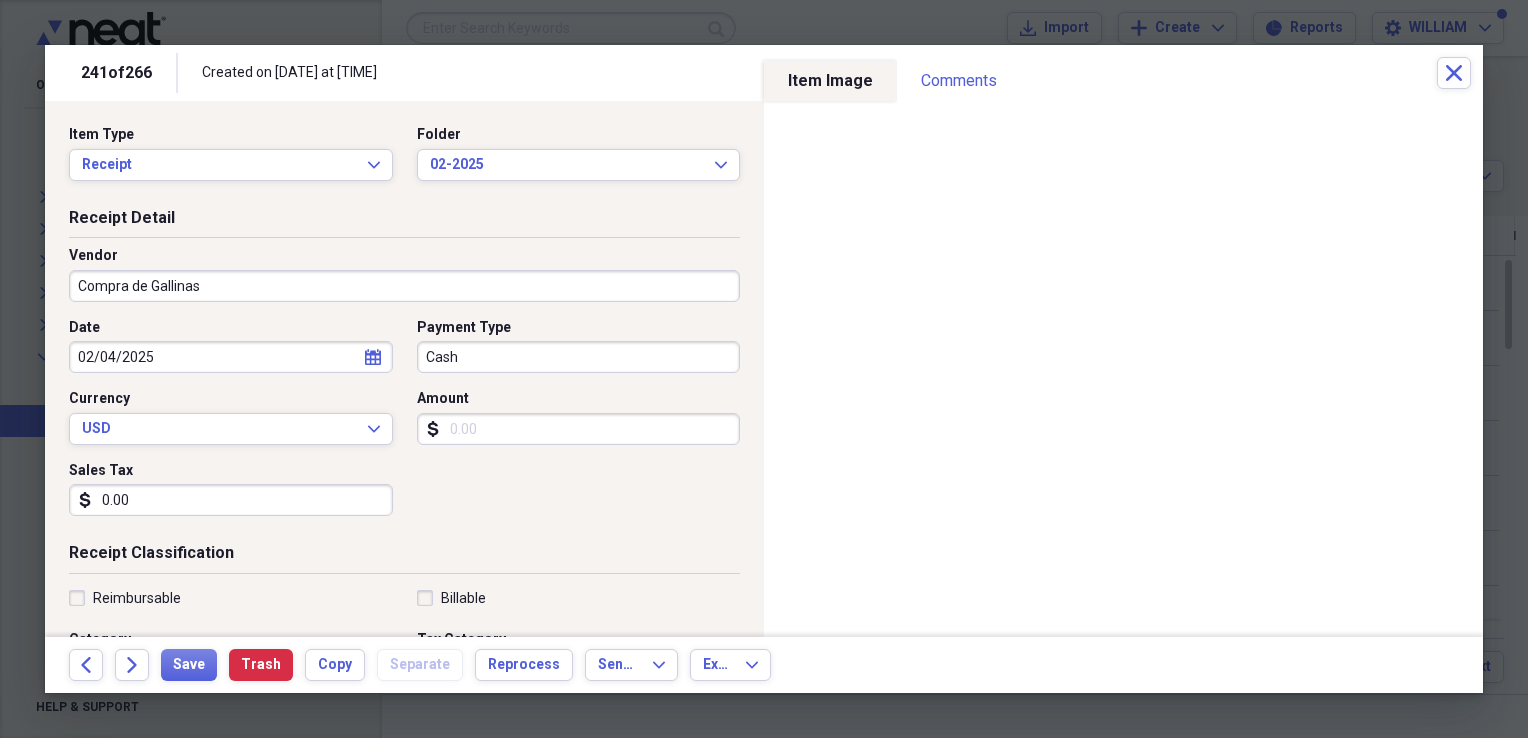 type on "0.00" 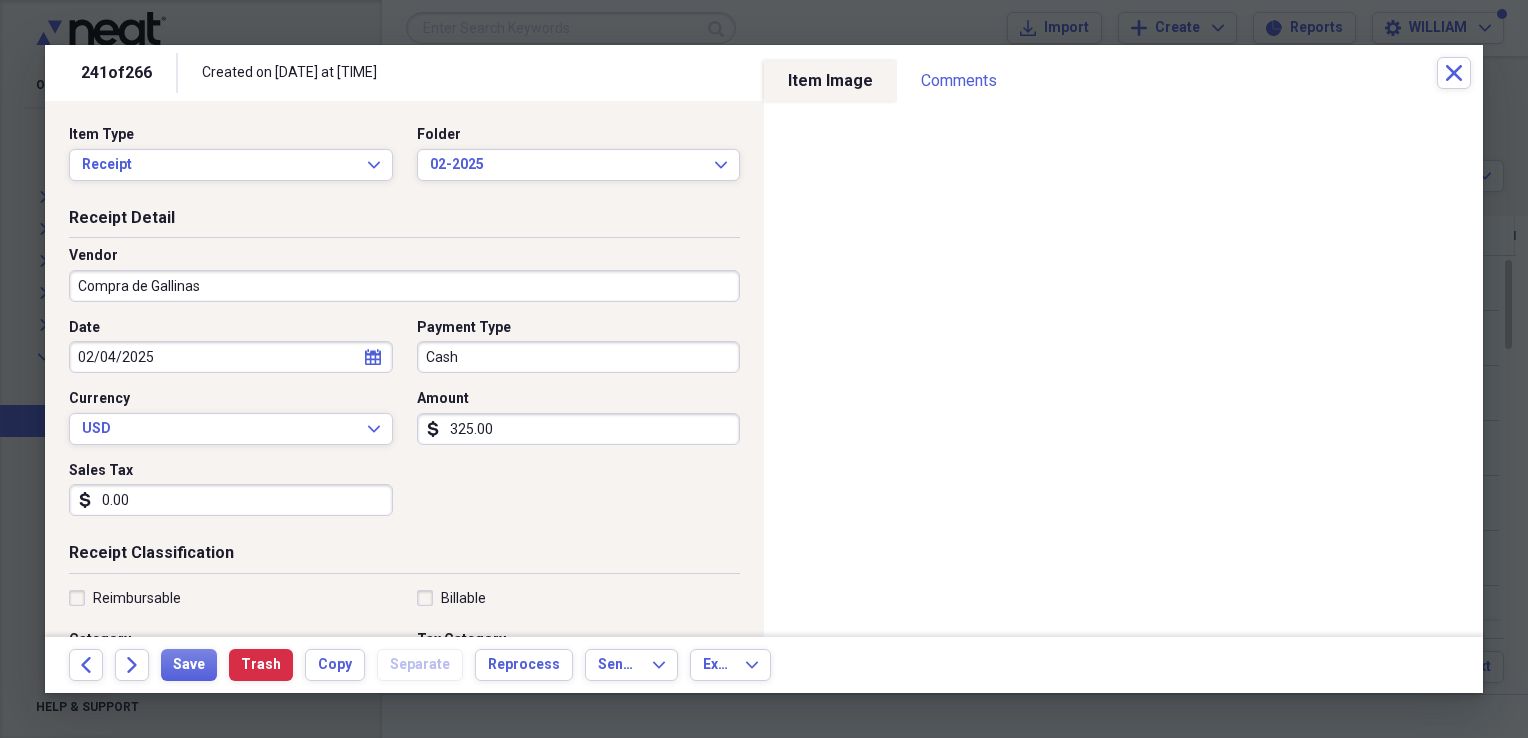type on "325.00" 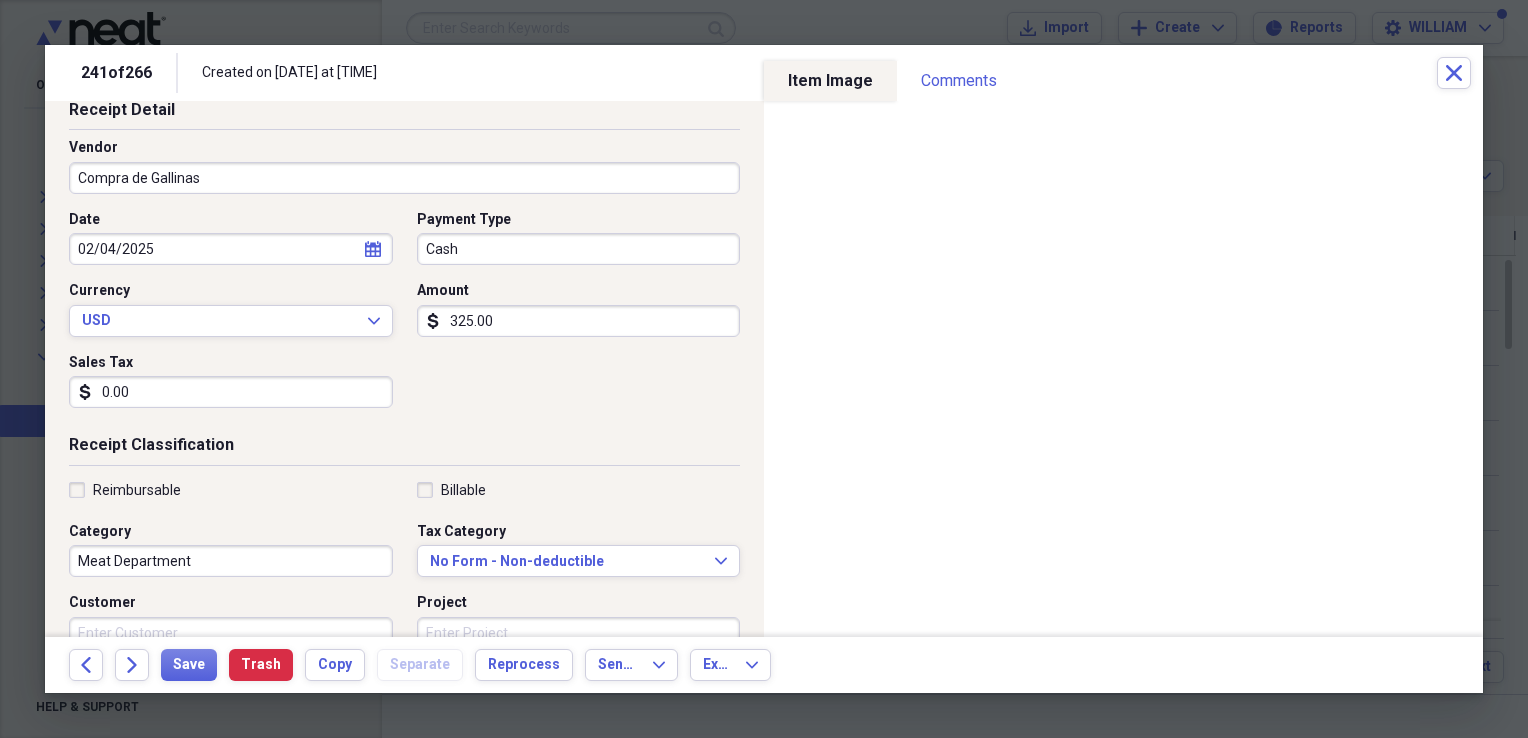 scroll, scrollTop: 112, scrollLeft: 0, axis: vertical 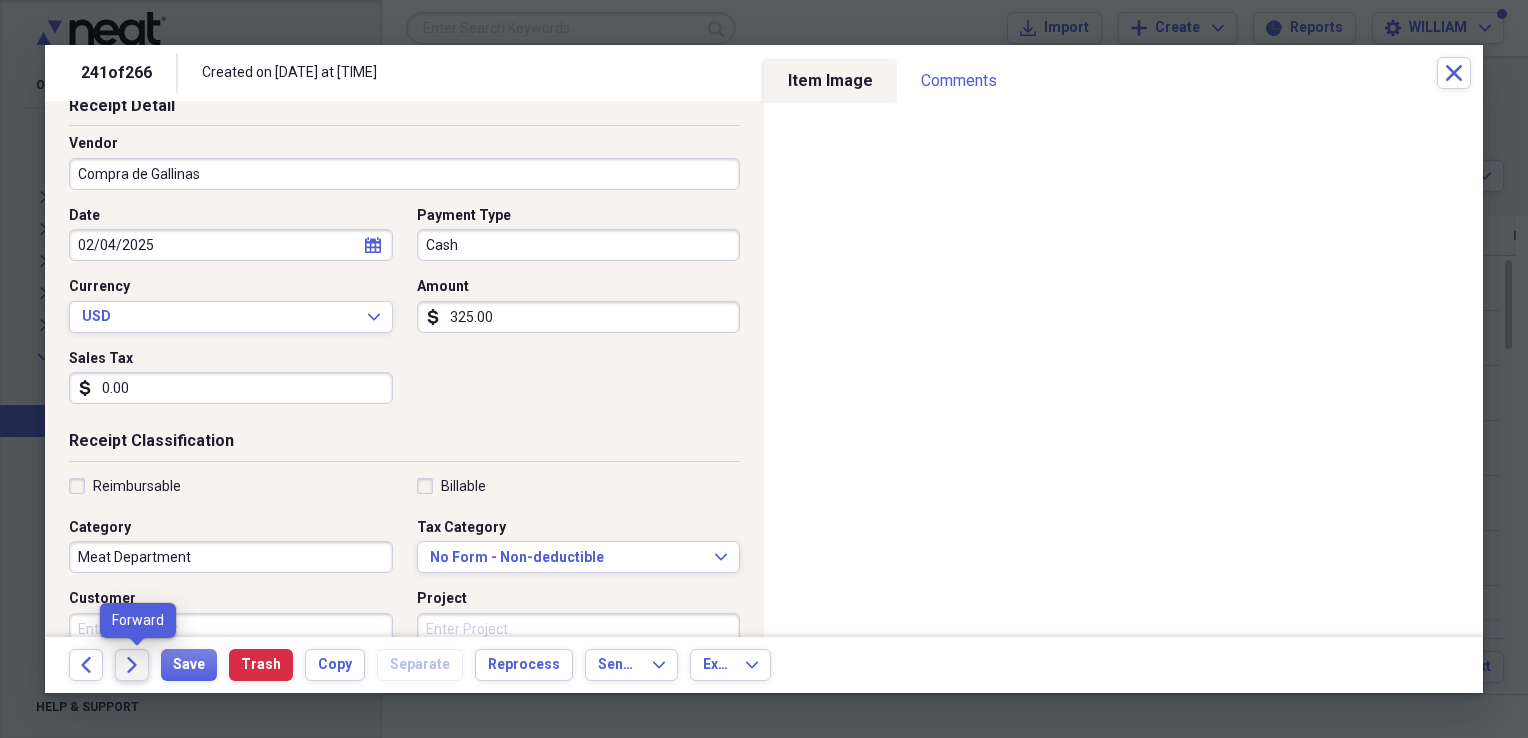 click on "Forward" 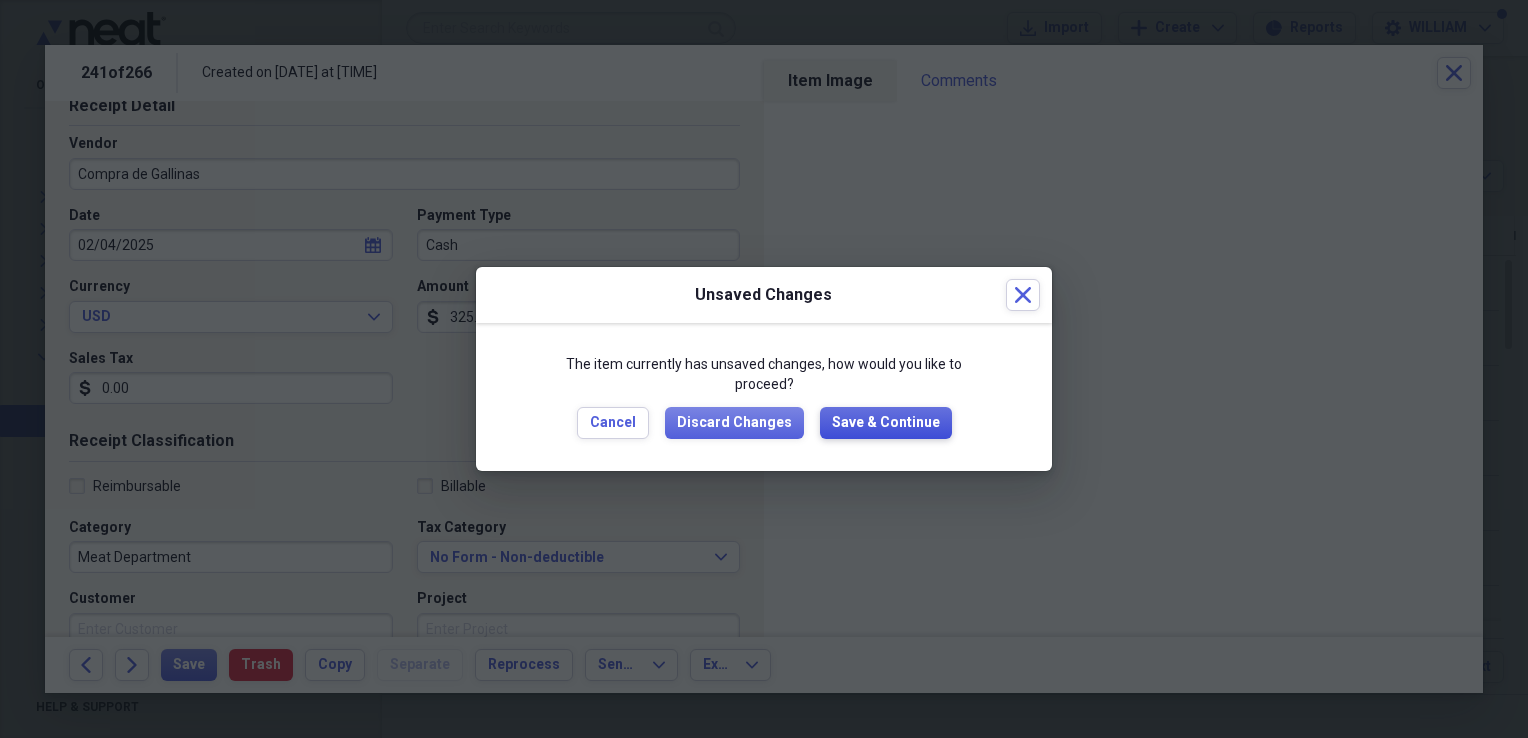 click on "Save & Continue" at bounding box center [886, 423] 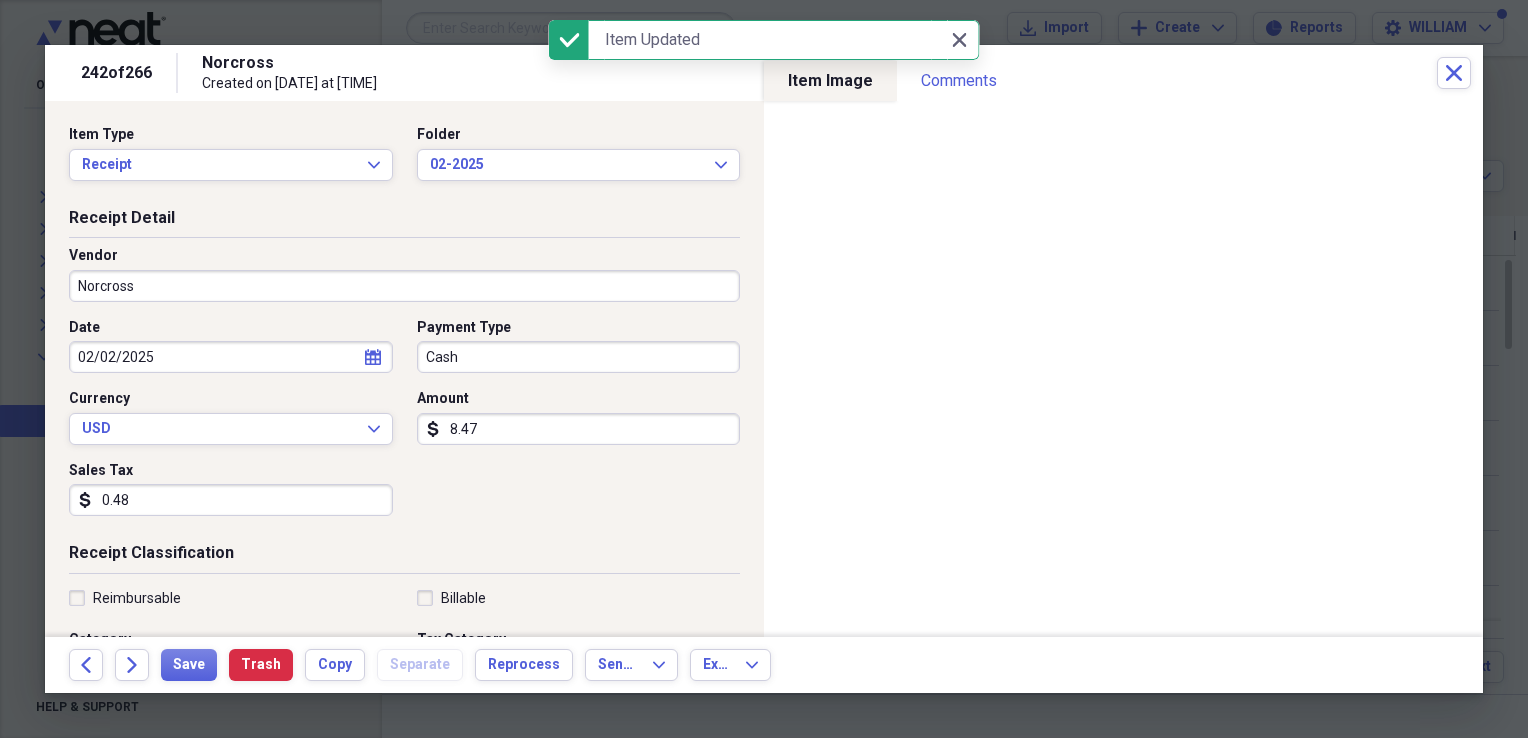 click on "Norcross" at bounding box center [404, 286] 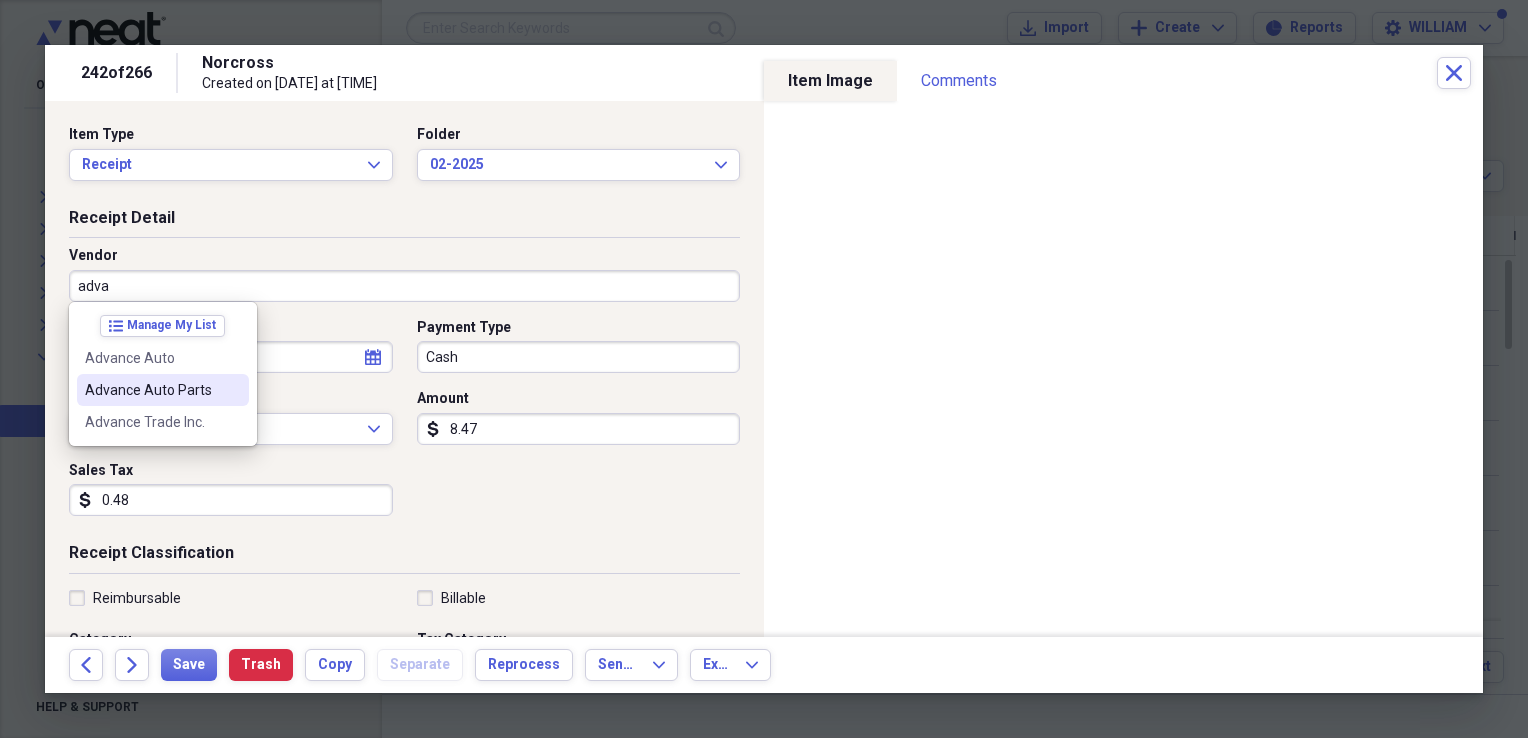 click on "Advance Auto Parts" at bounding box center (151, 390) 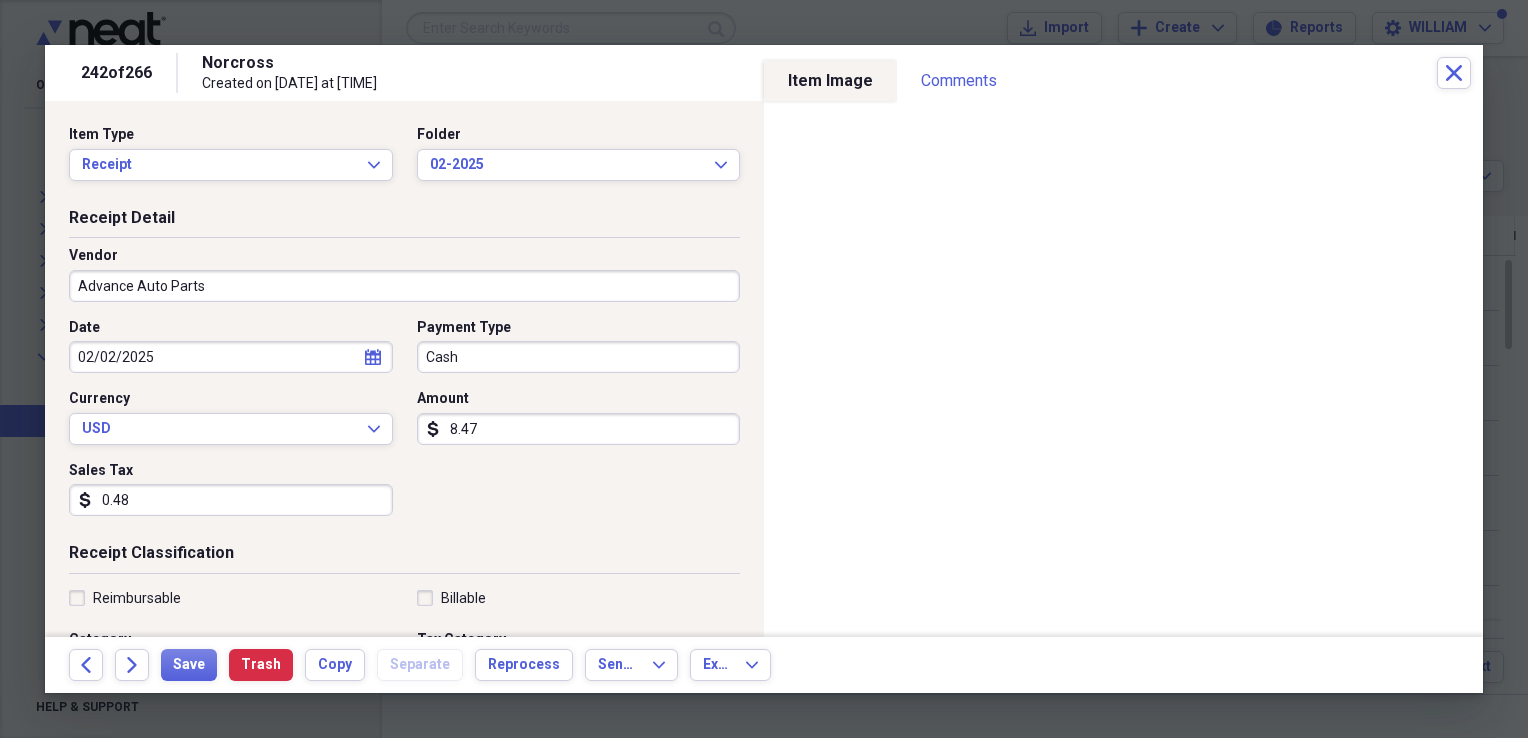 type on "AUto Parts" 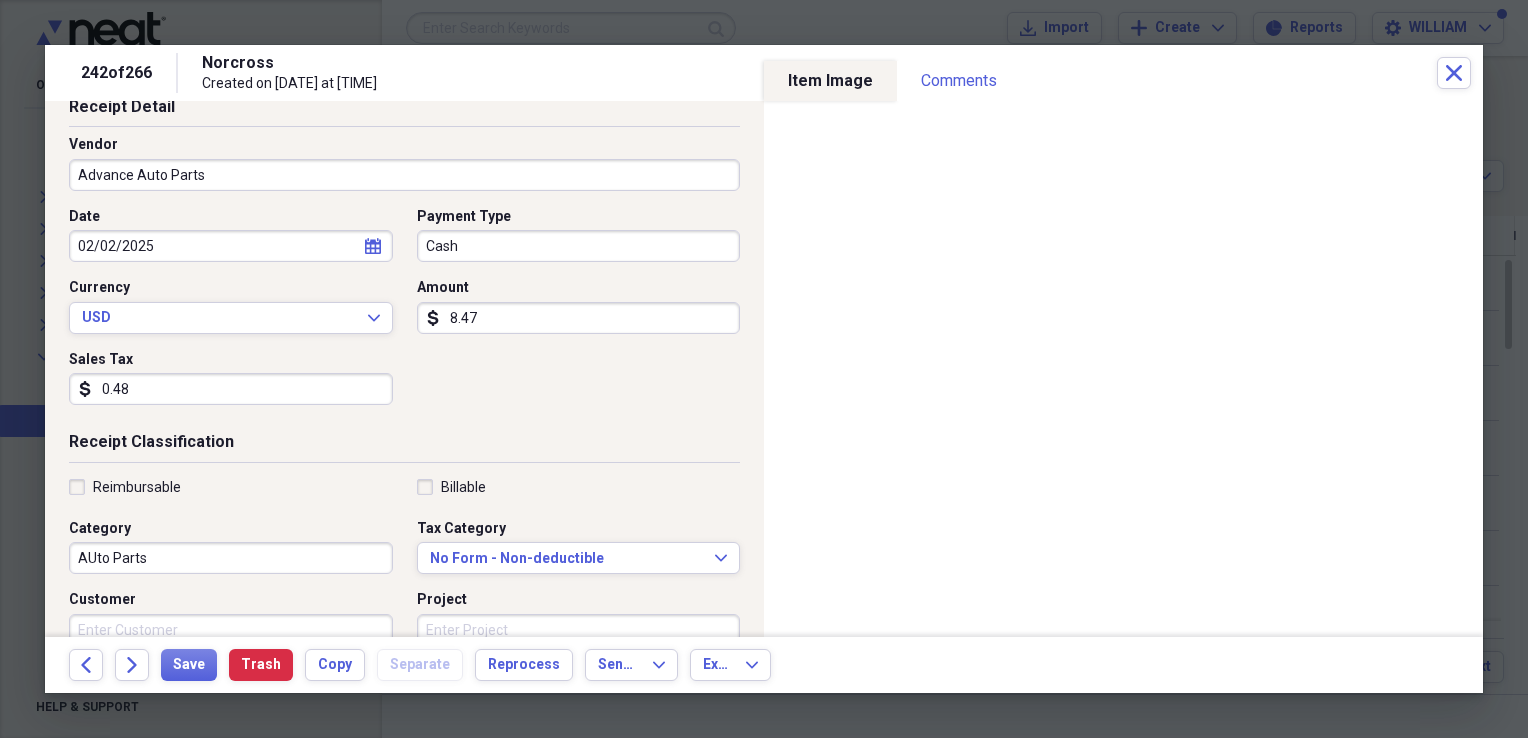scroll, scrollTop: 112, scrollLeft: 0, axis: vertical 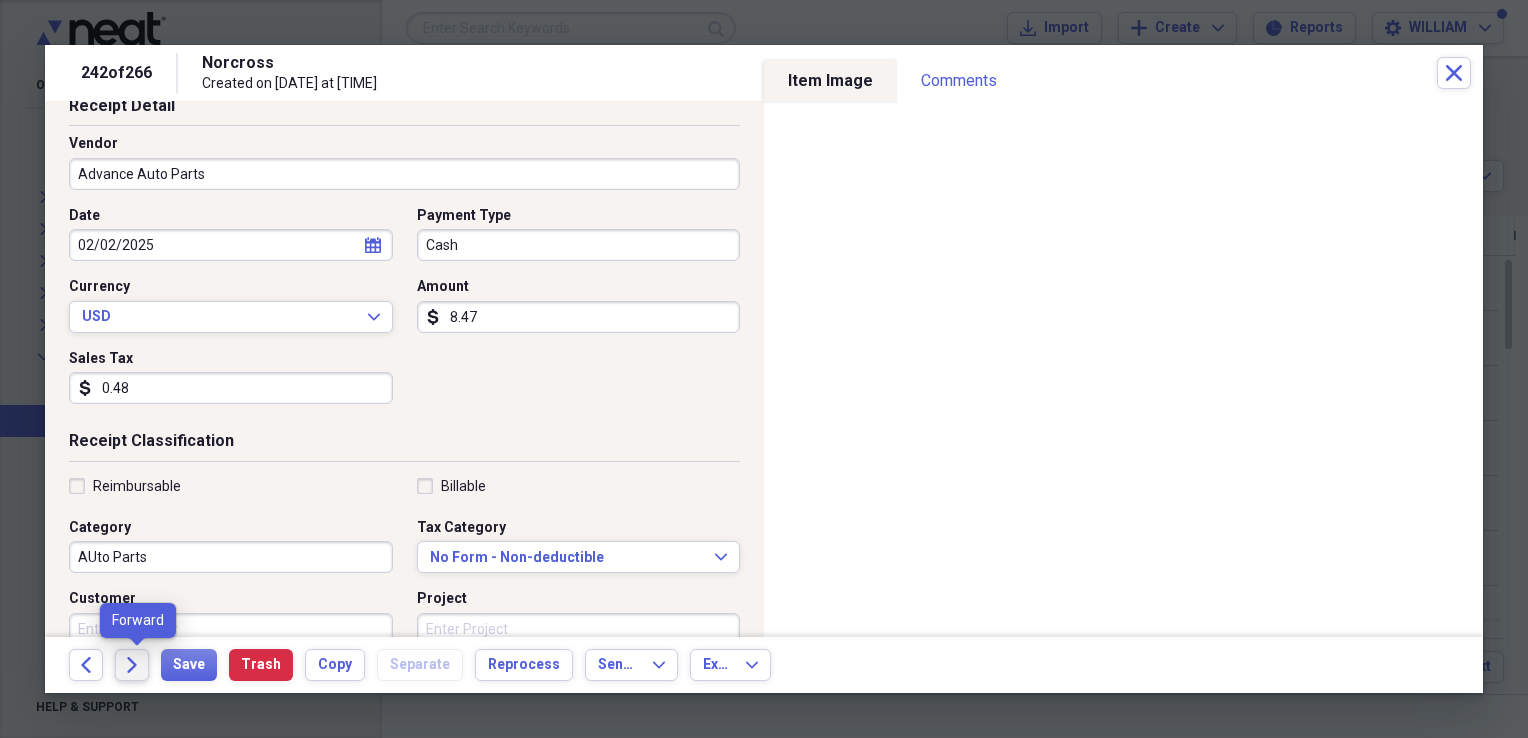 click on "Forward" at bounding box center (132, 665) 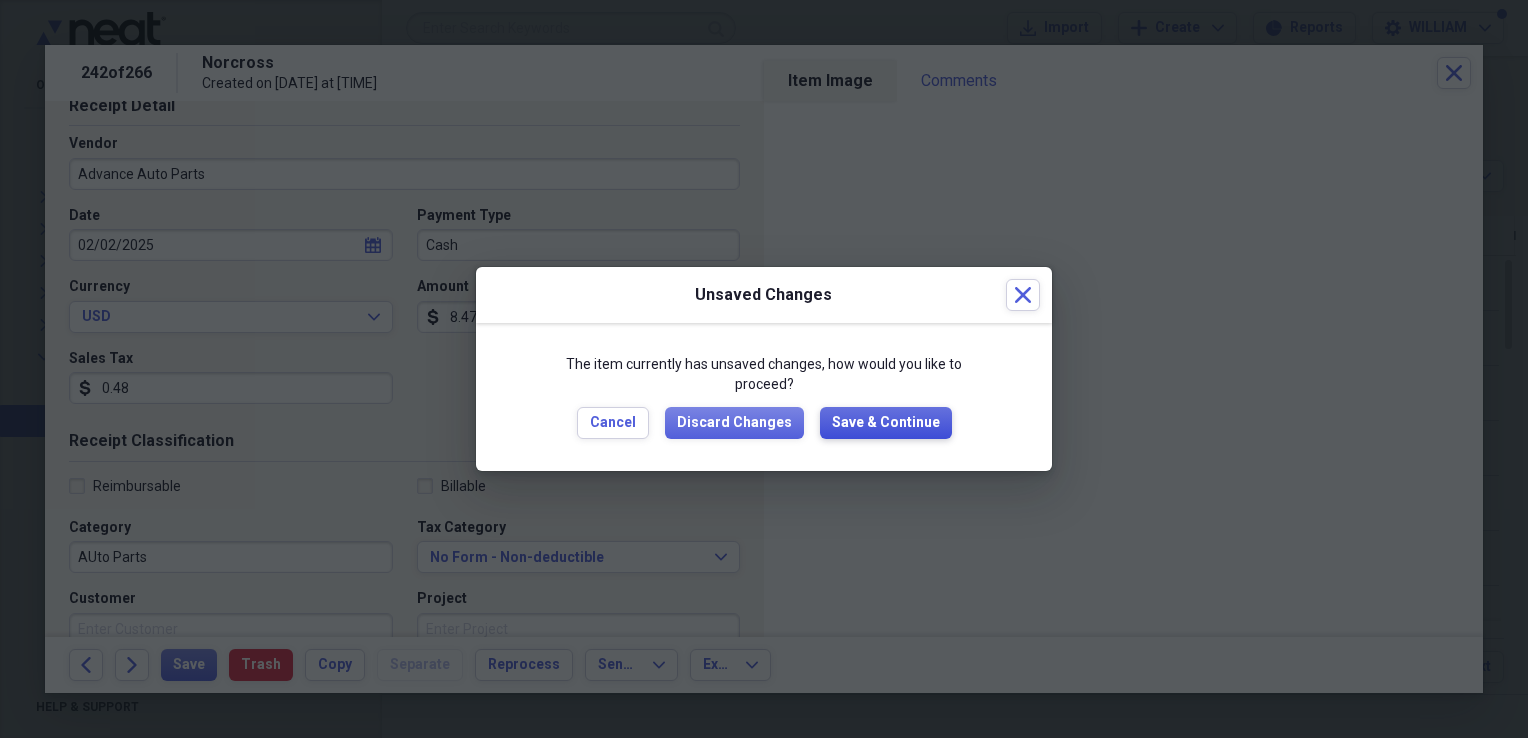 click on "Save & Continue" at bounding box center [886, 423] 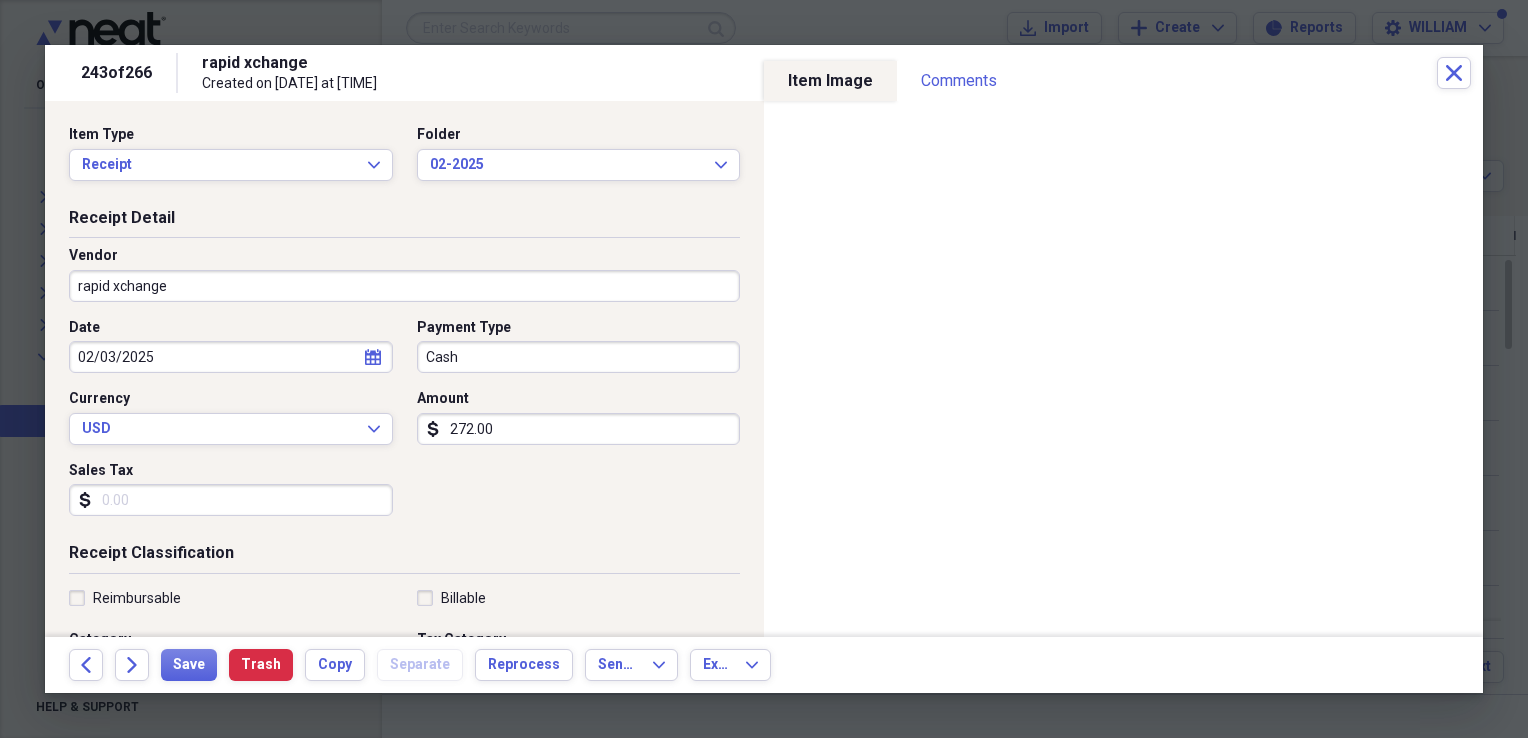 click on "Sales Tax" at bounding box center (231, 500) 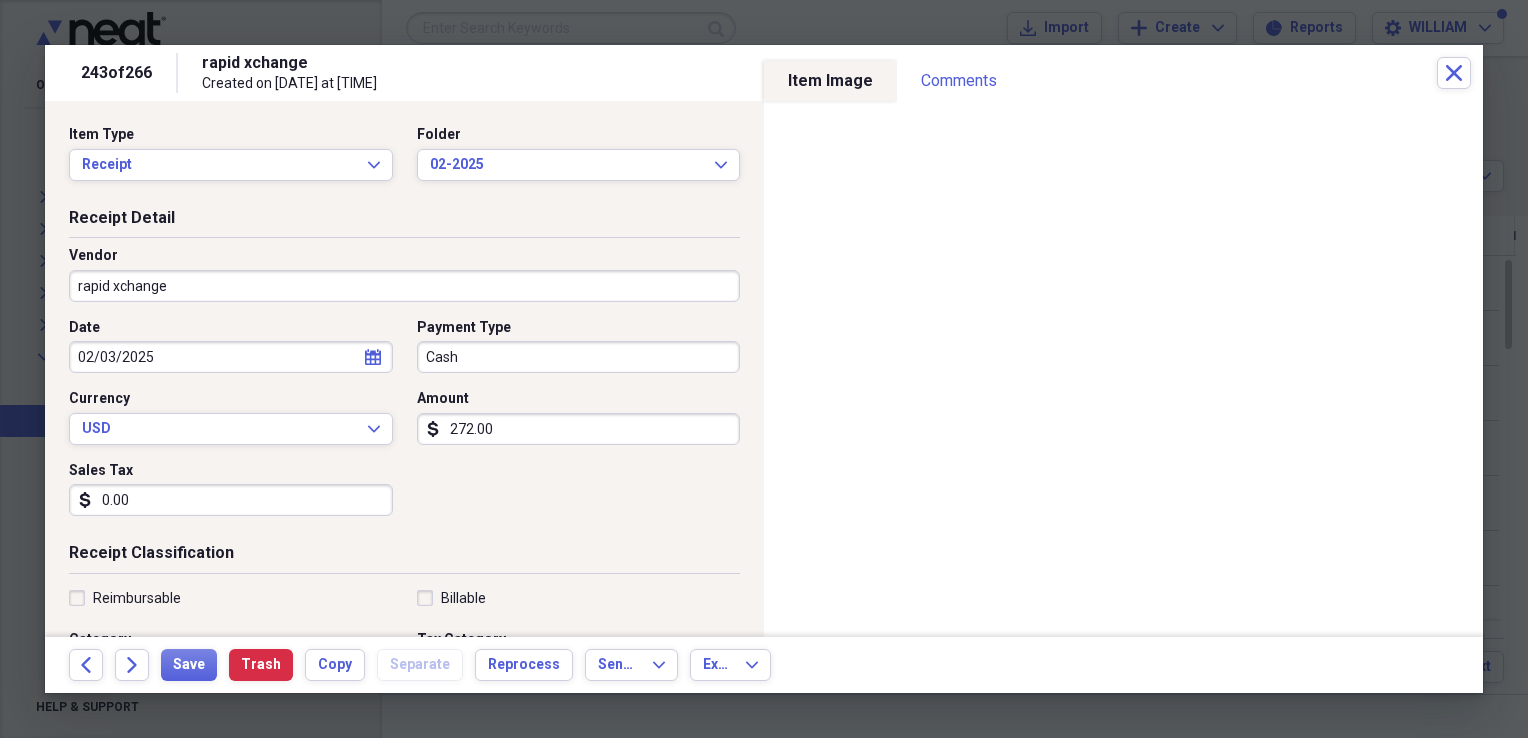 type on "0.00" 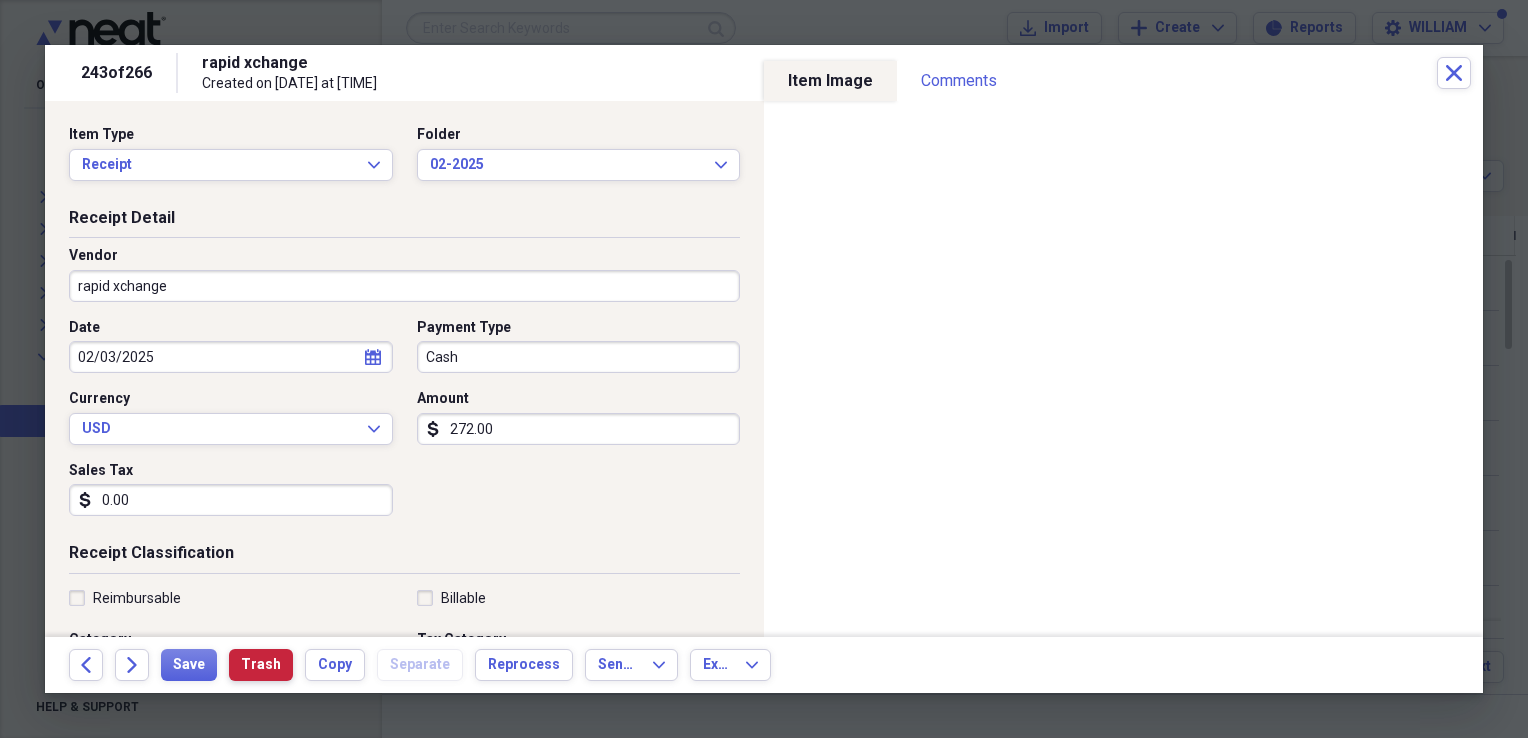 click on "Trash" at bounding box center [261, 665] 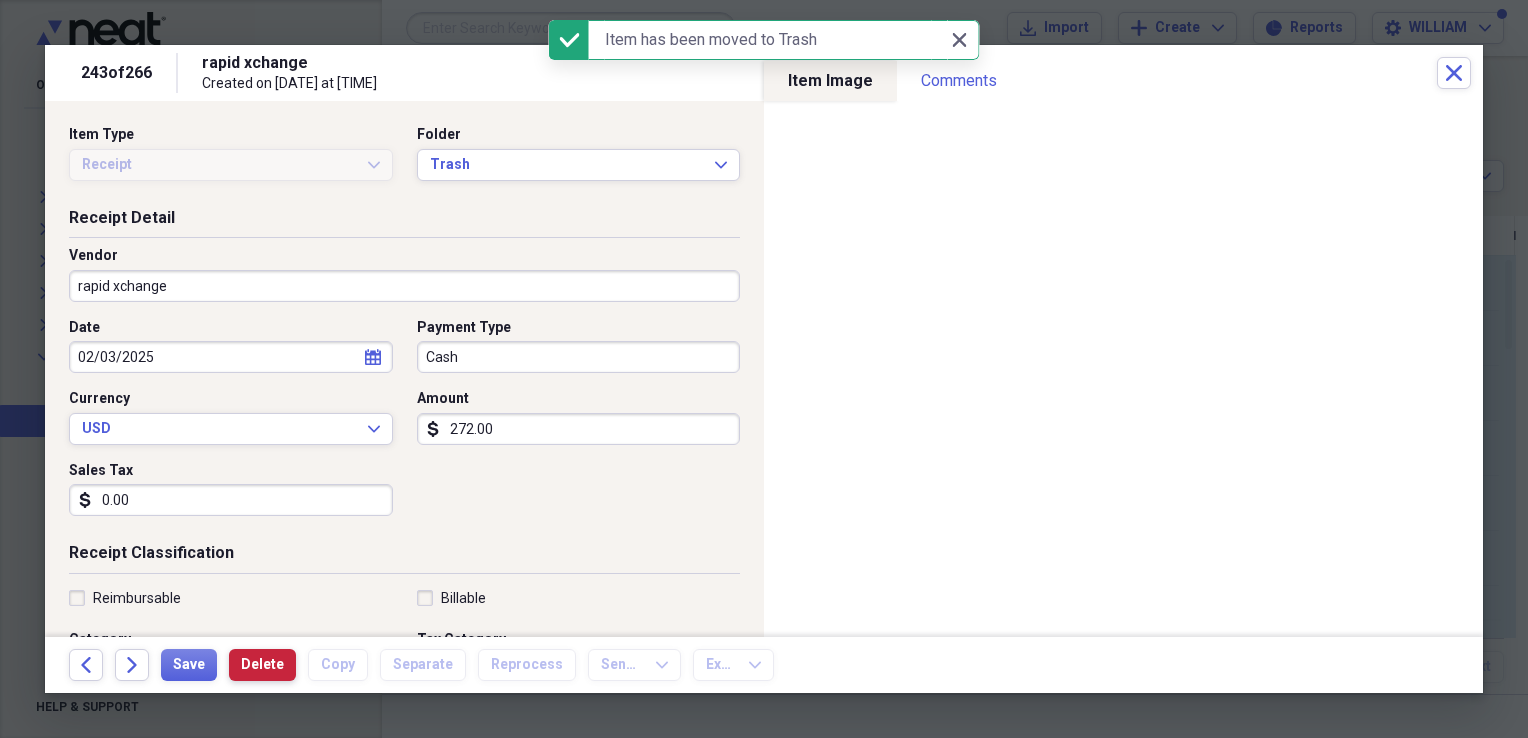 type 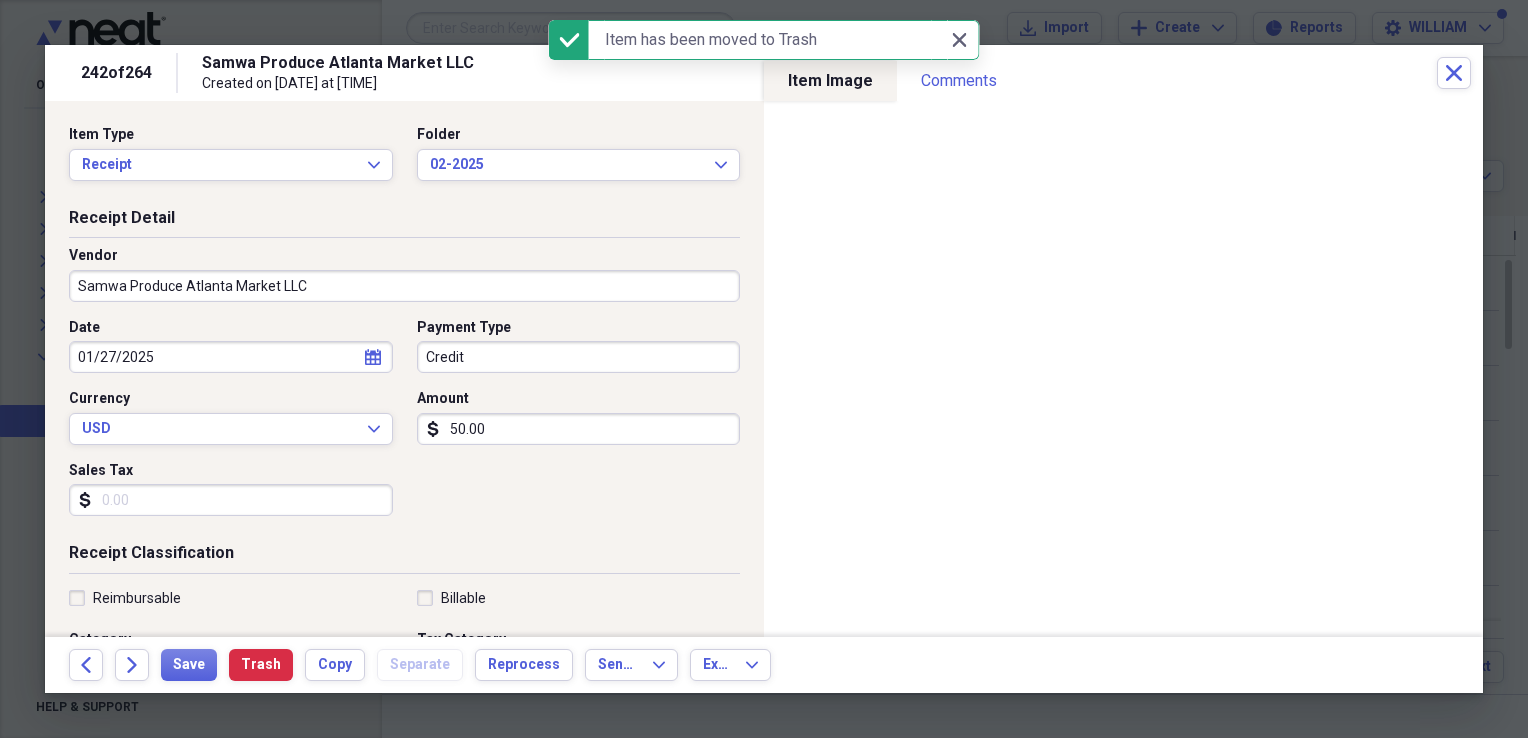 click on "Sales Tax" at bounding box center (231, 500) 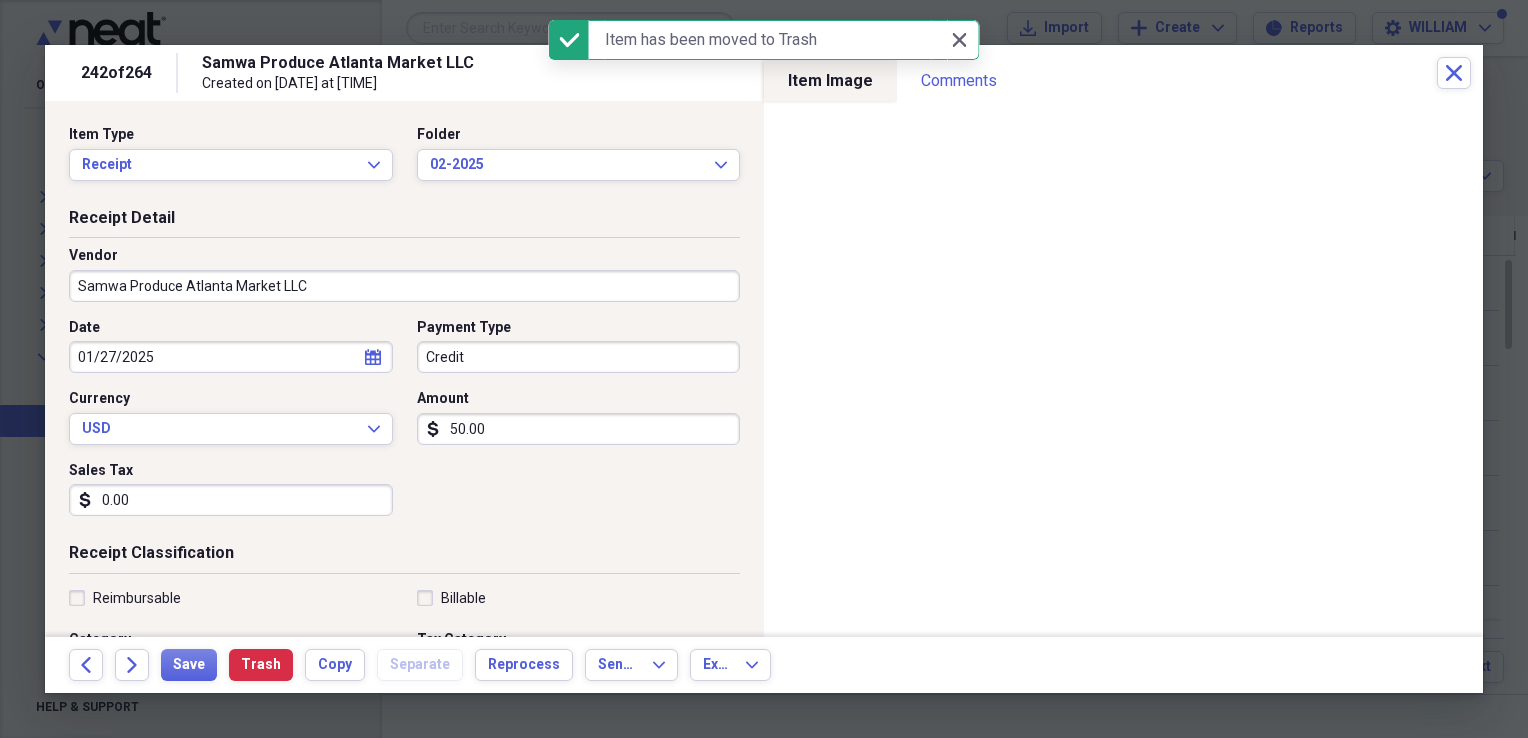 type on "0.00" 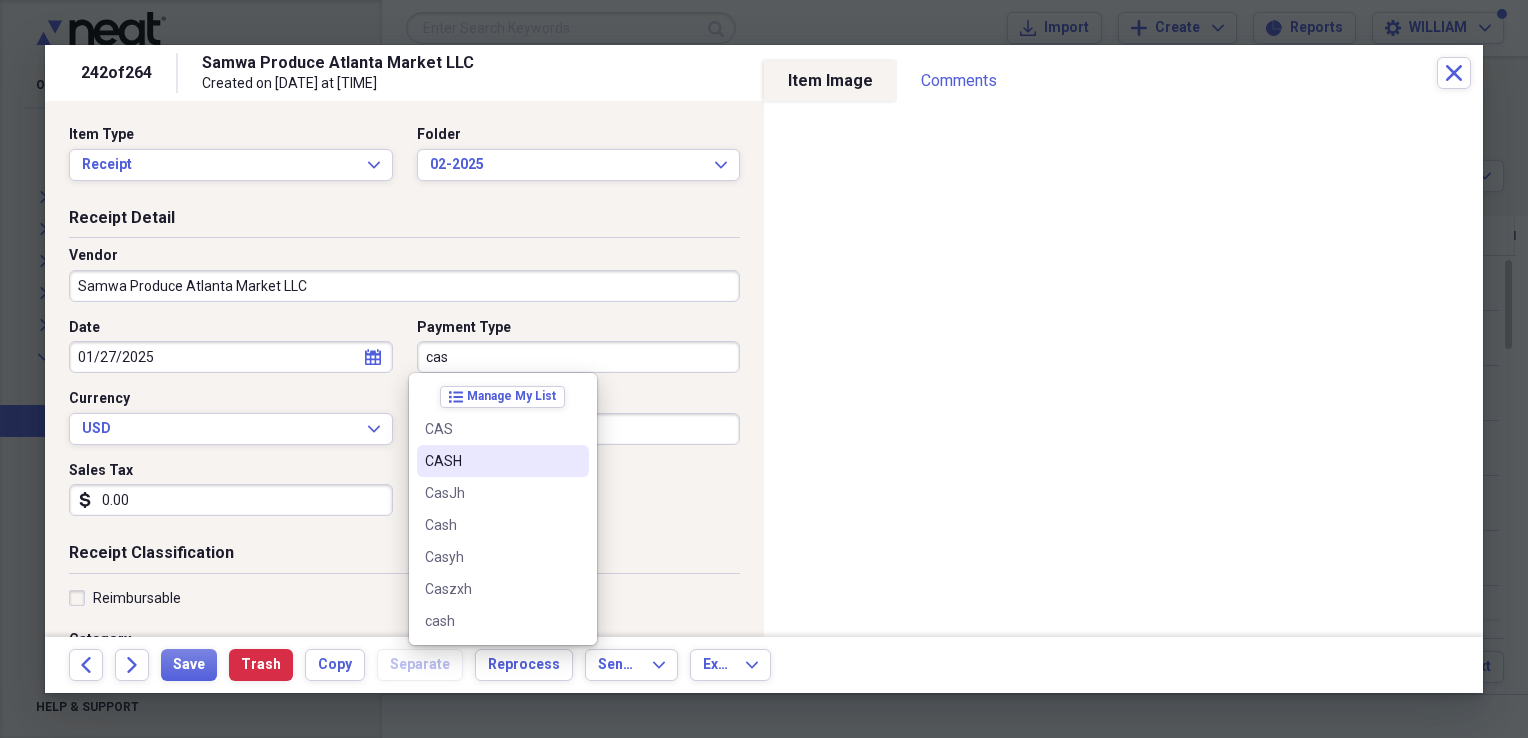 click on "CASH" at bounding box center (491, 461) 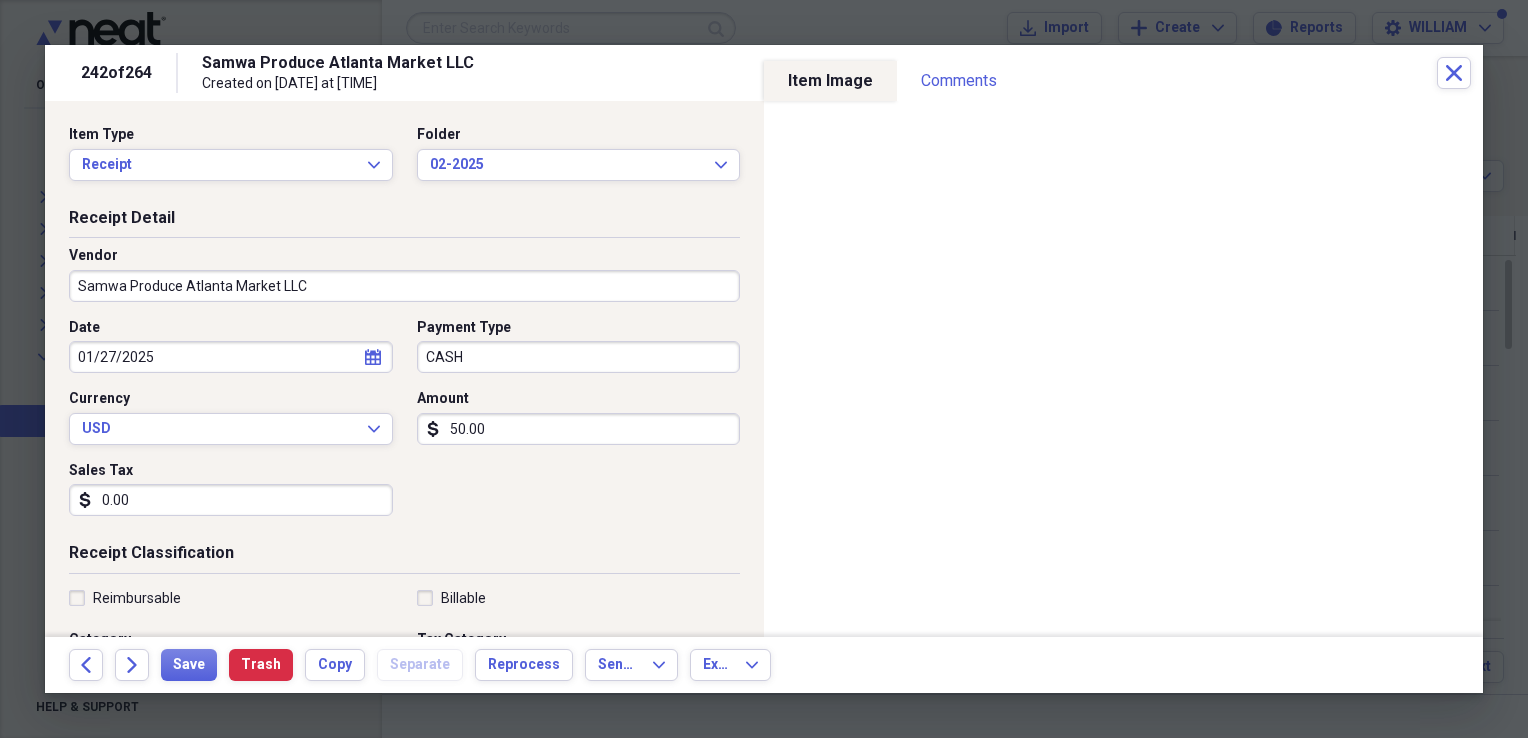 select on "2025" 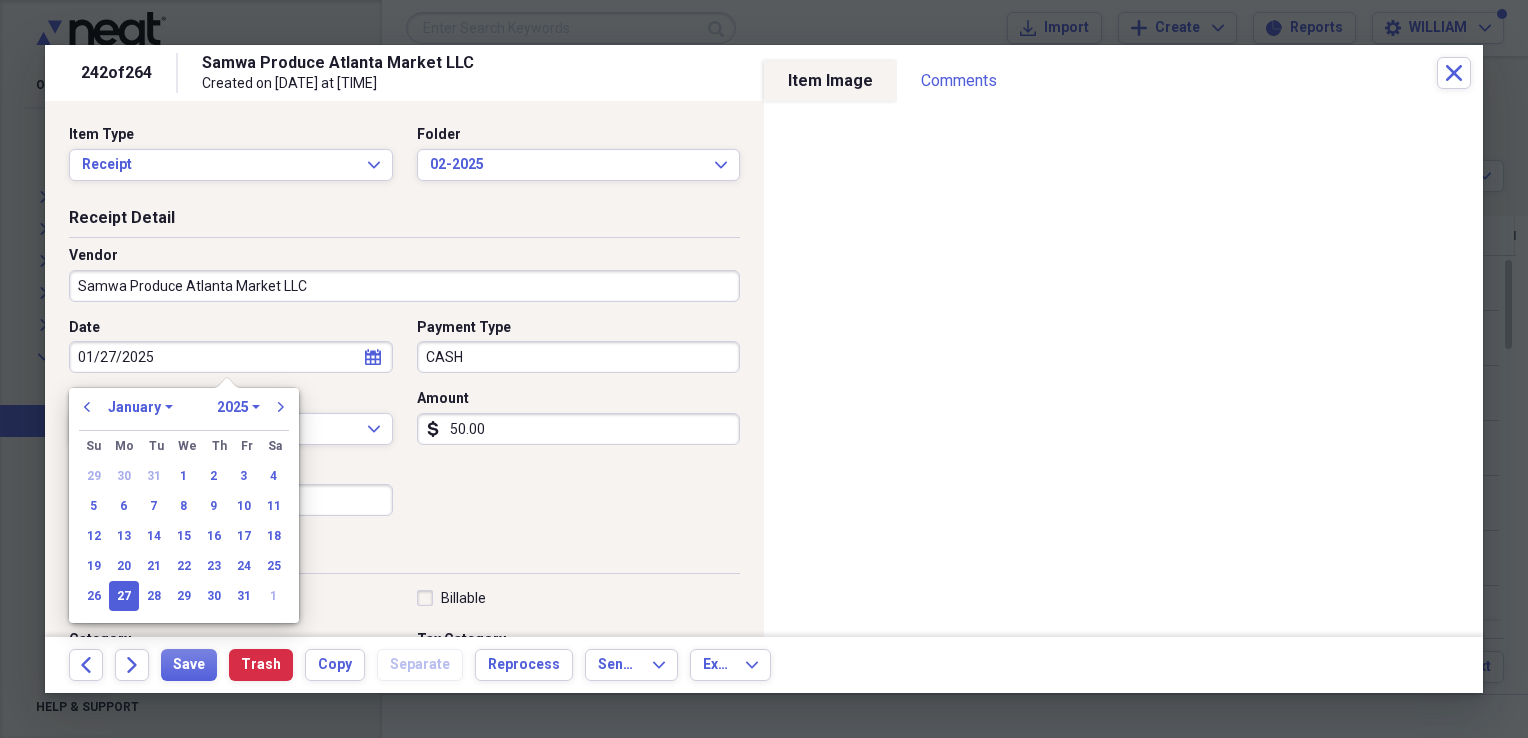 click on "01/27/2025" at bounding box center [231, 357] 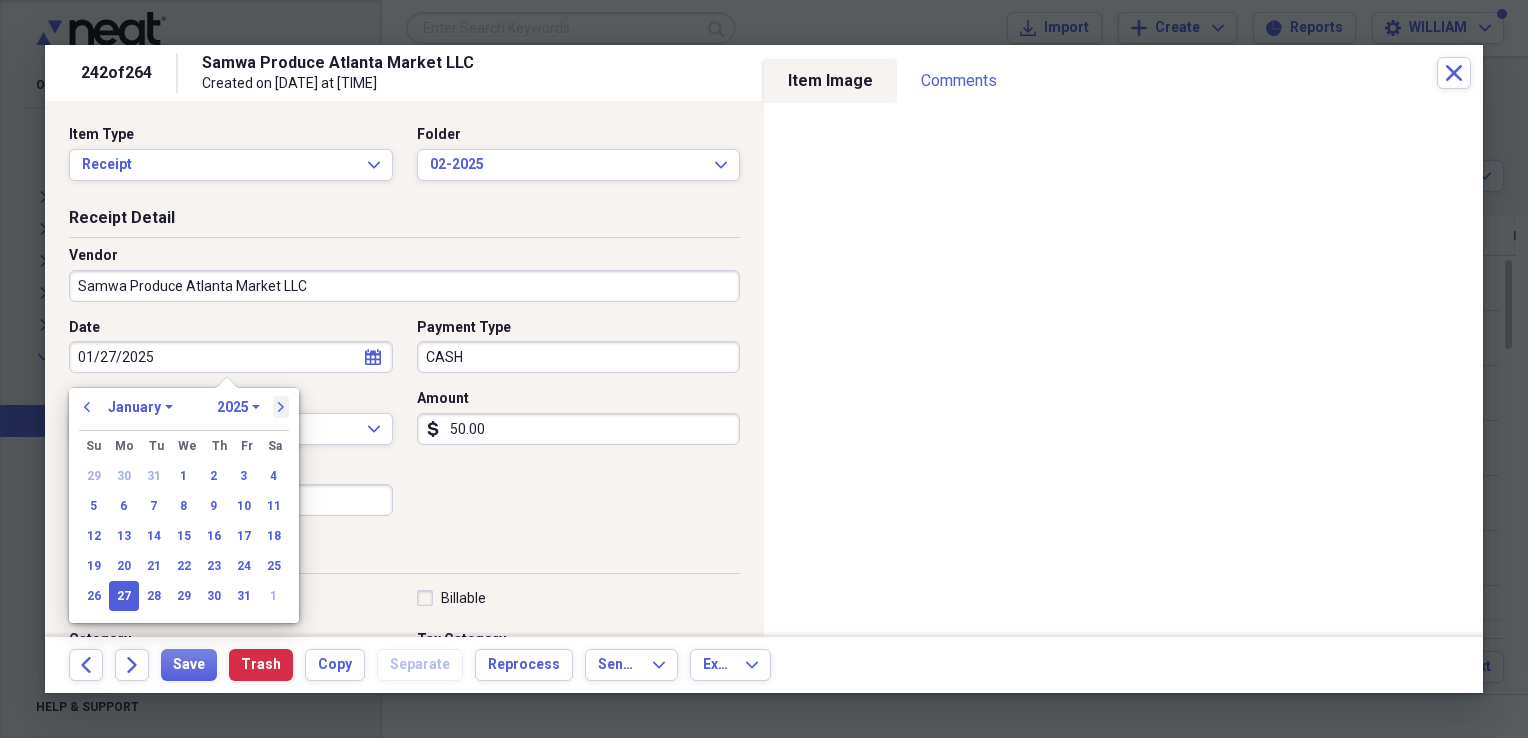 click on "next" at bounding box center [281, 407] 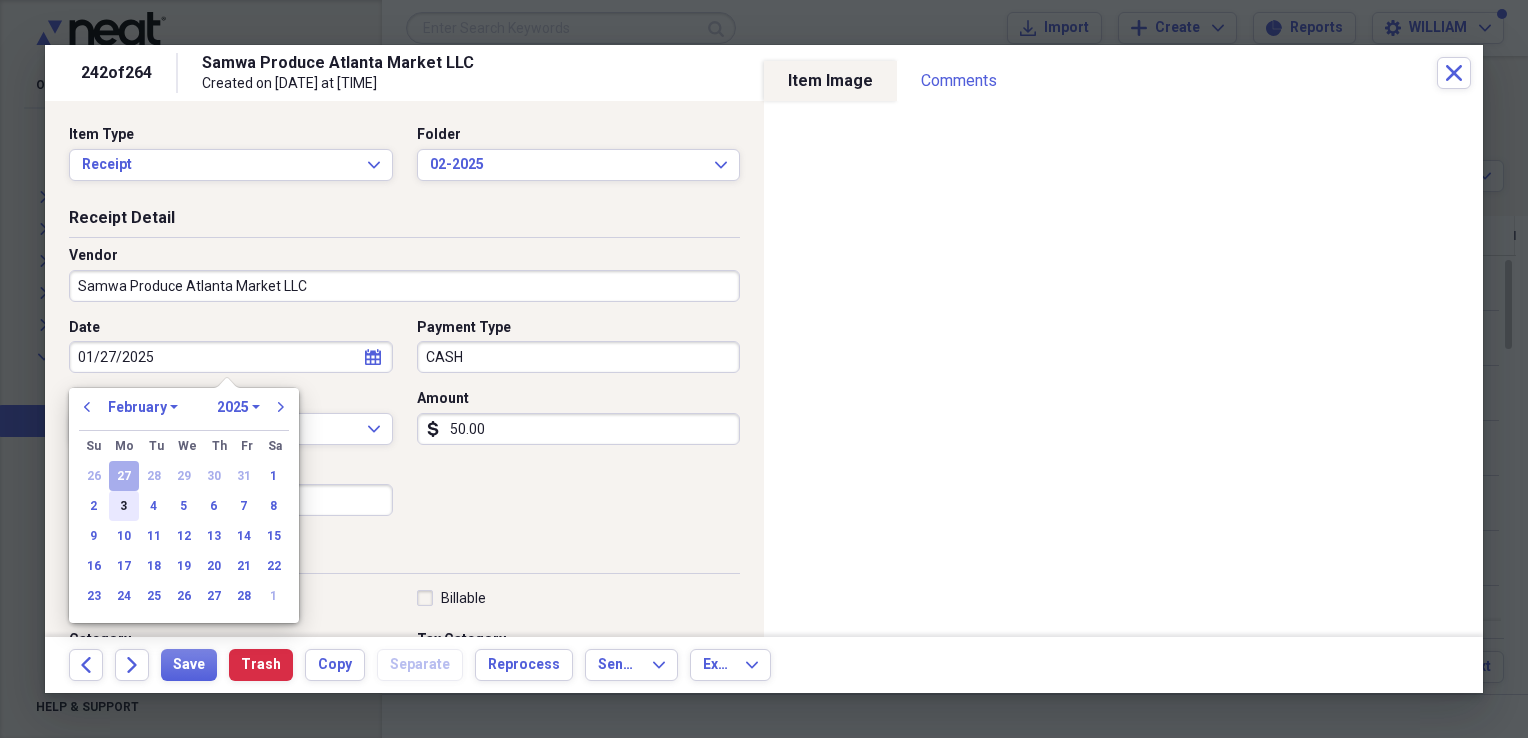 click on "3" at bounding box center [124, 506] 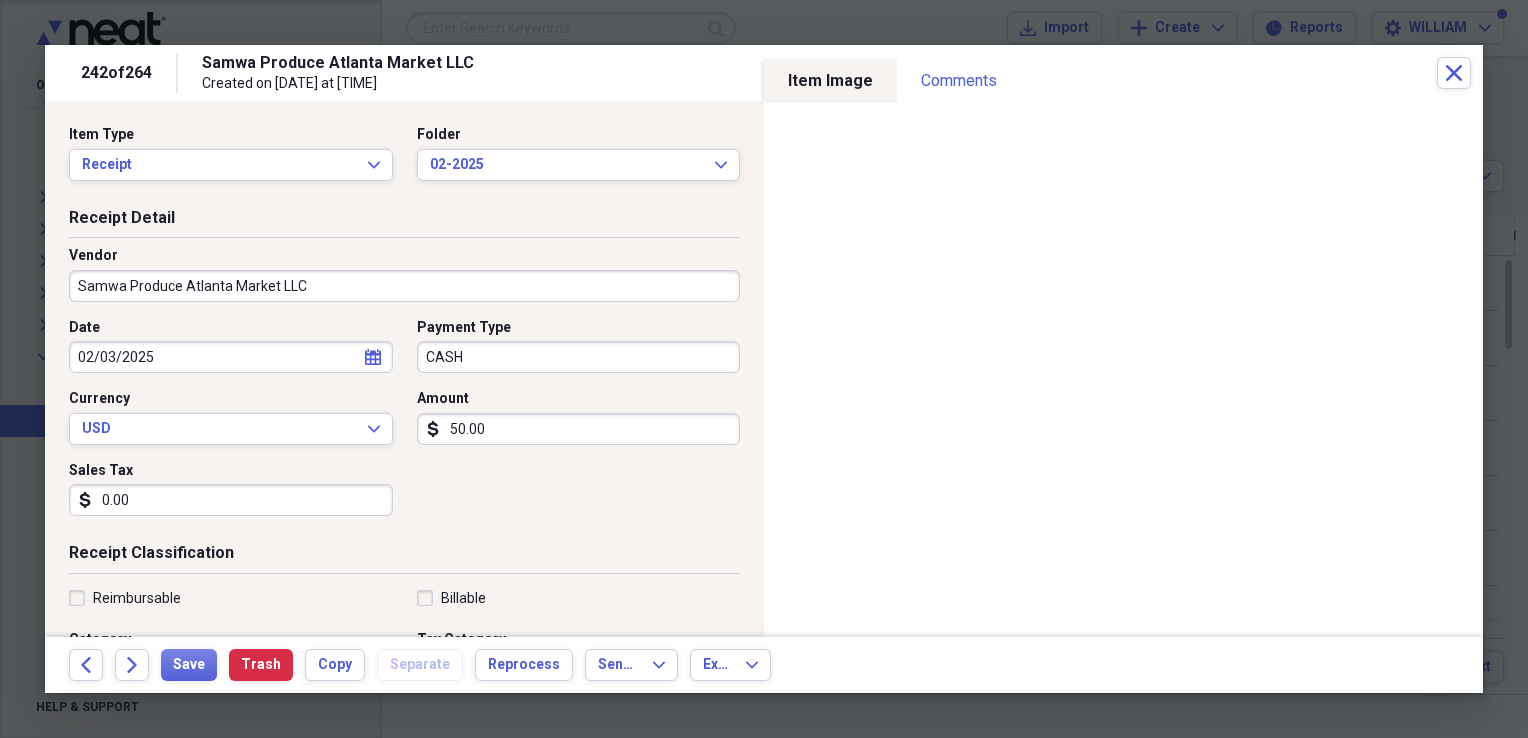 click on "50.00" at bounding box center [579, 429] 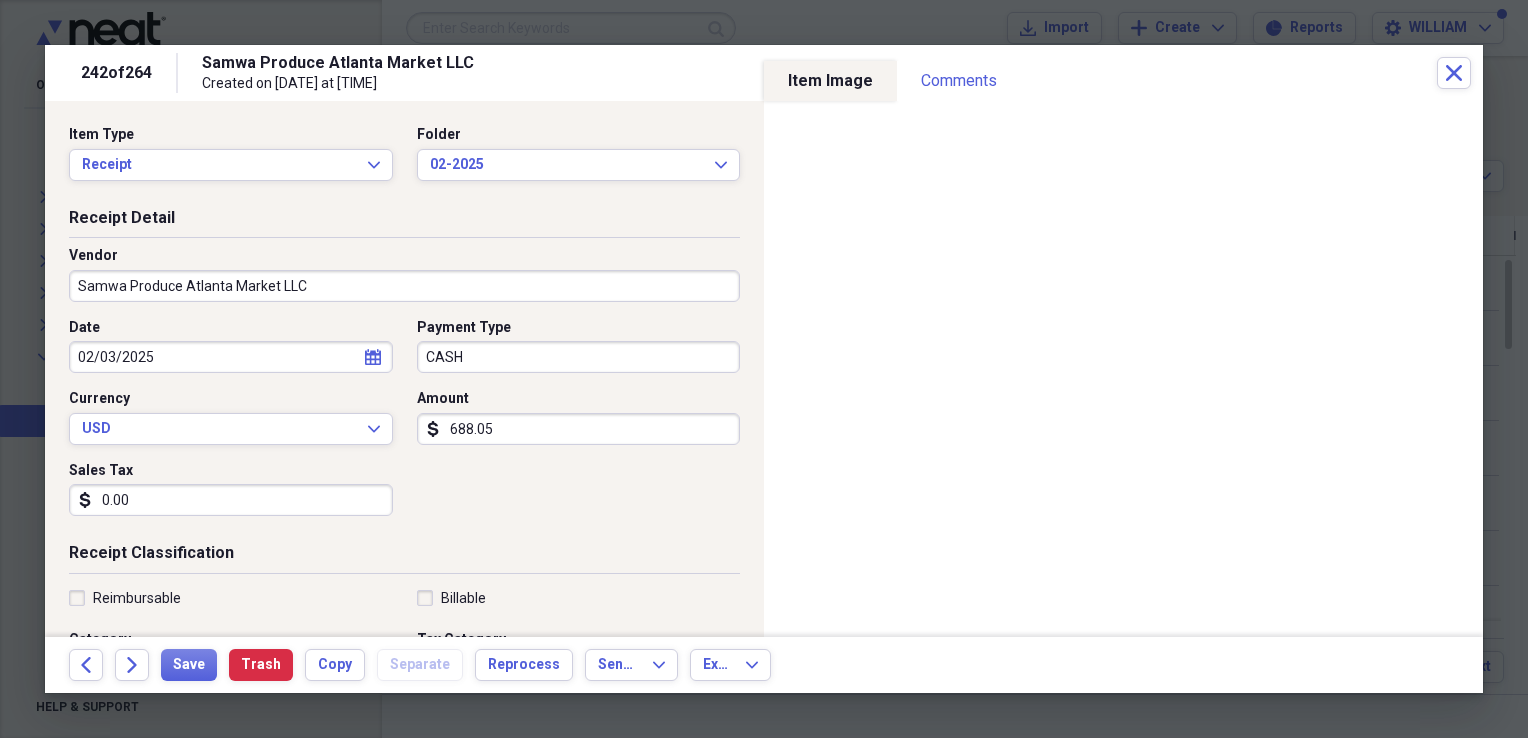 type on "688.05" 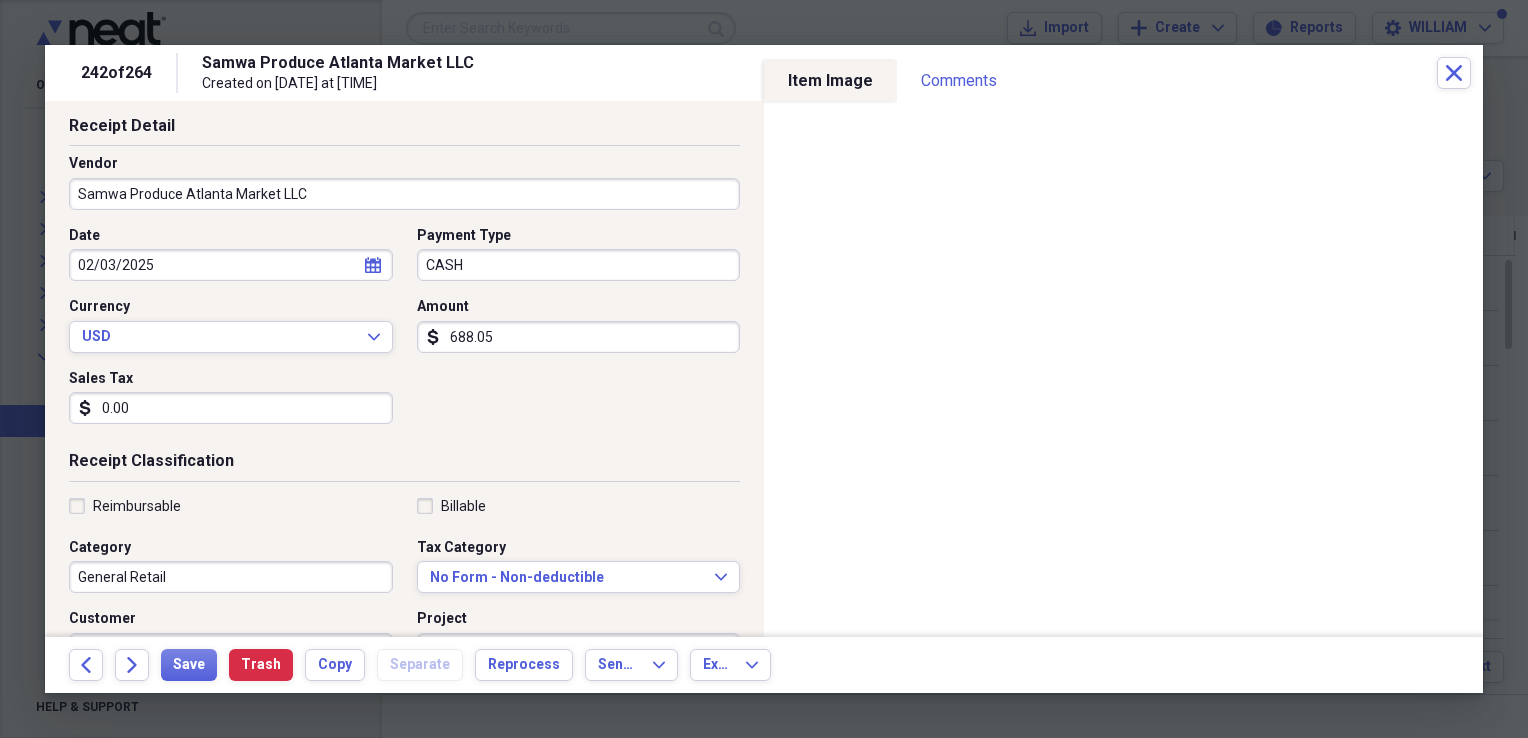 scroll, scrollTop: 99, scrollLeft: 0, axis: vertical 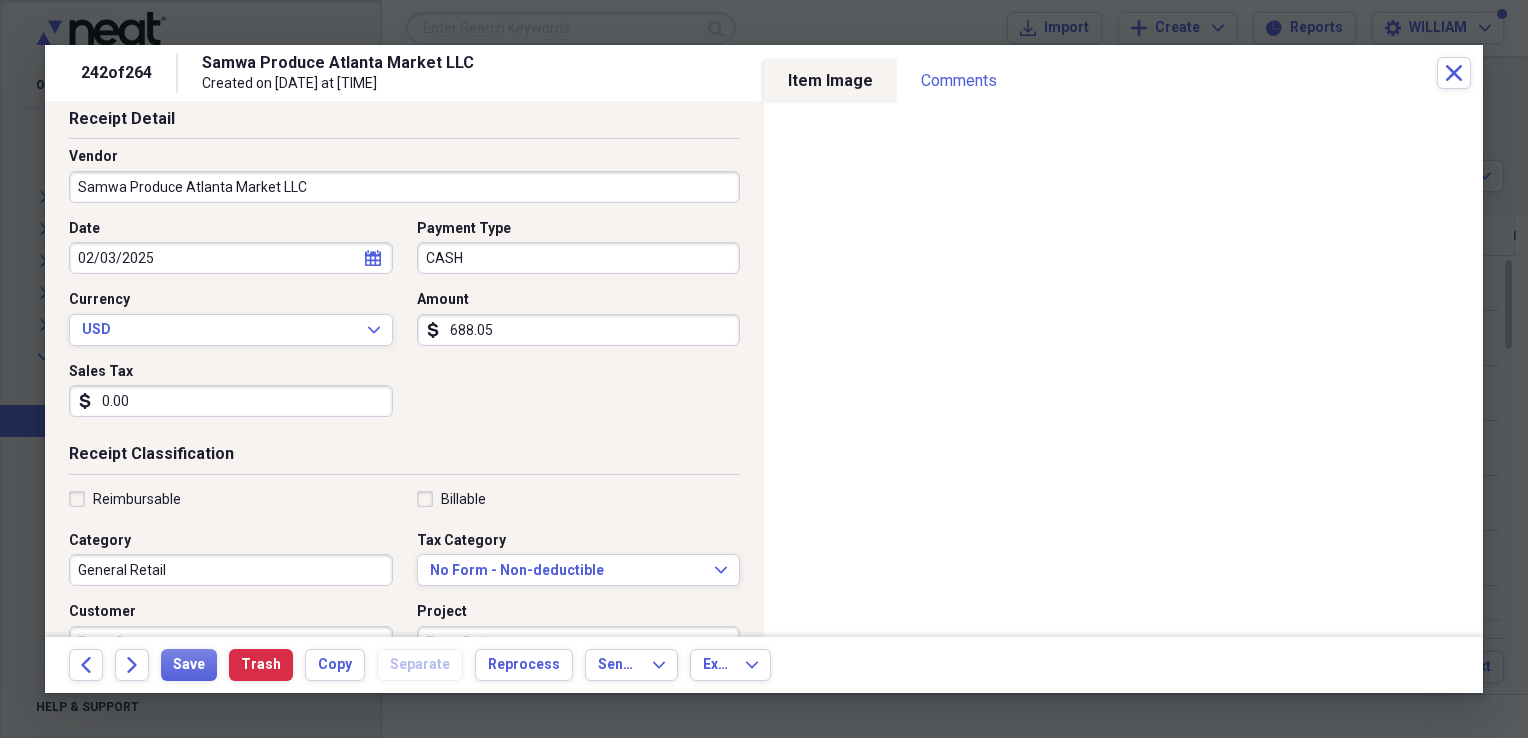 click on "Category General Retail" at bounding box center [237, 559] 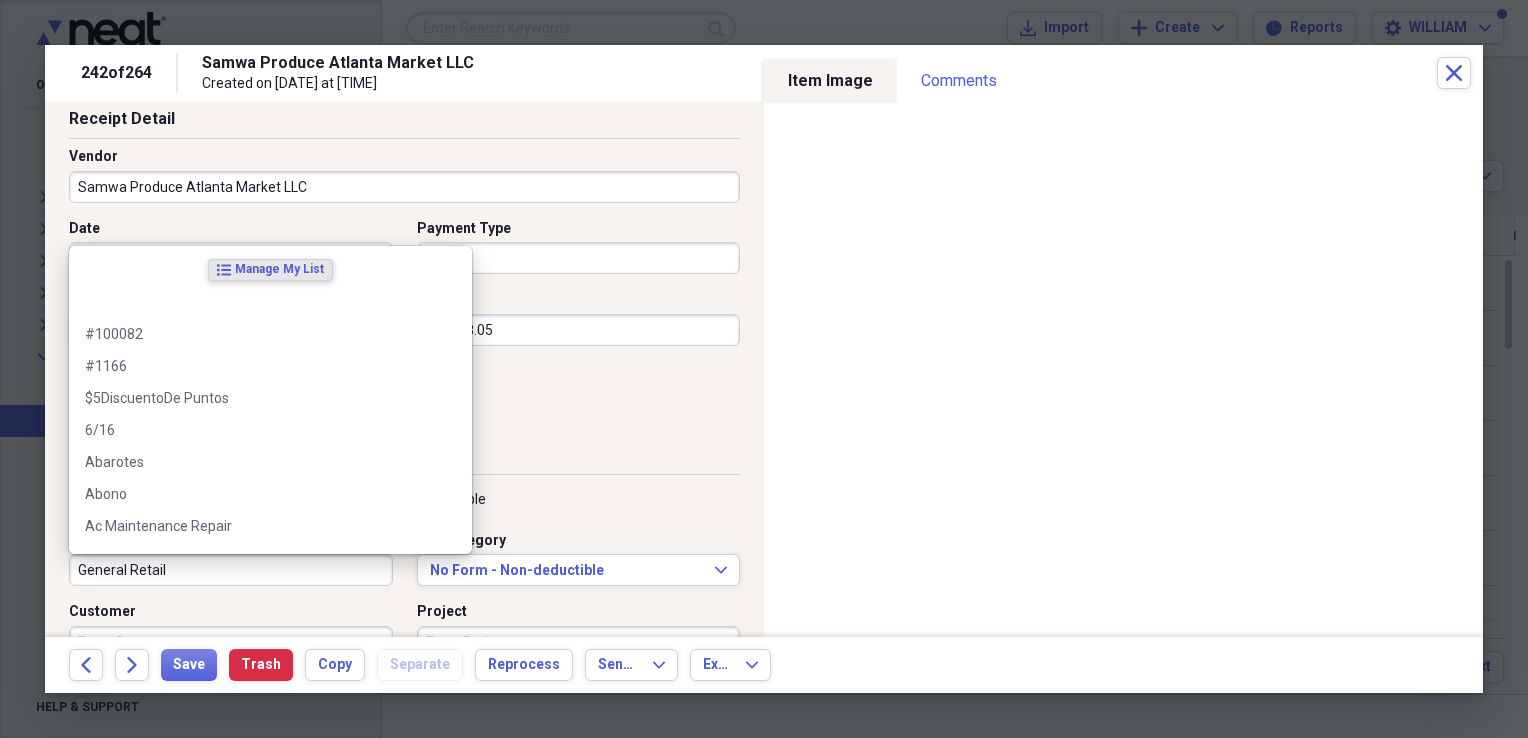 click on "General Retail" at bounding box center (231, 570) 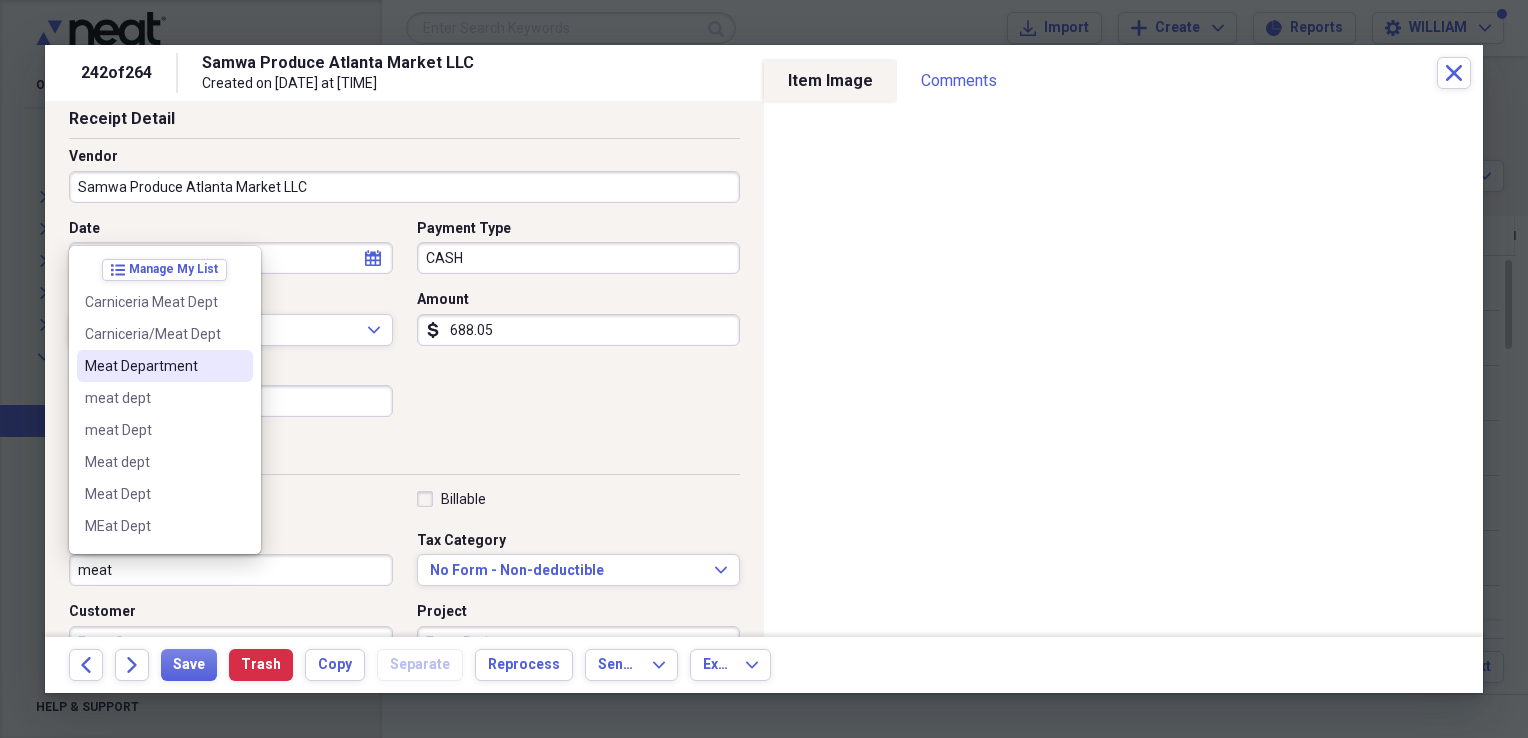 click on "Meat Department" at bounding box center (165, 366) 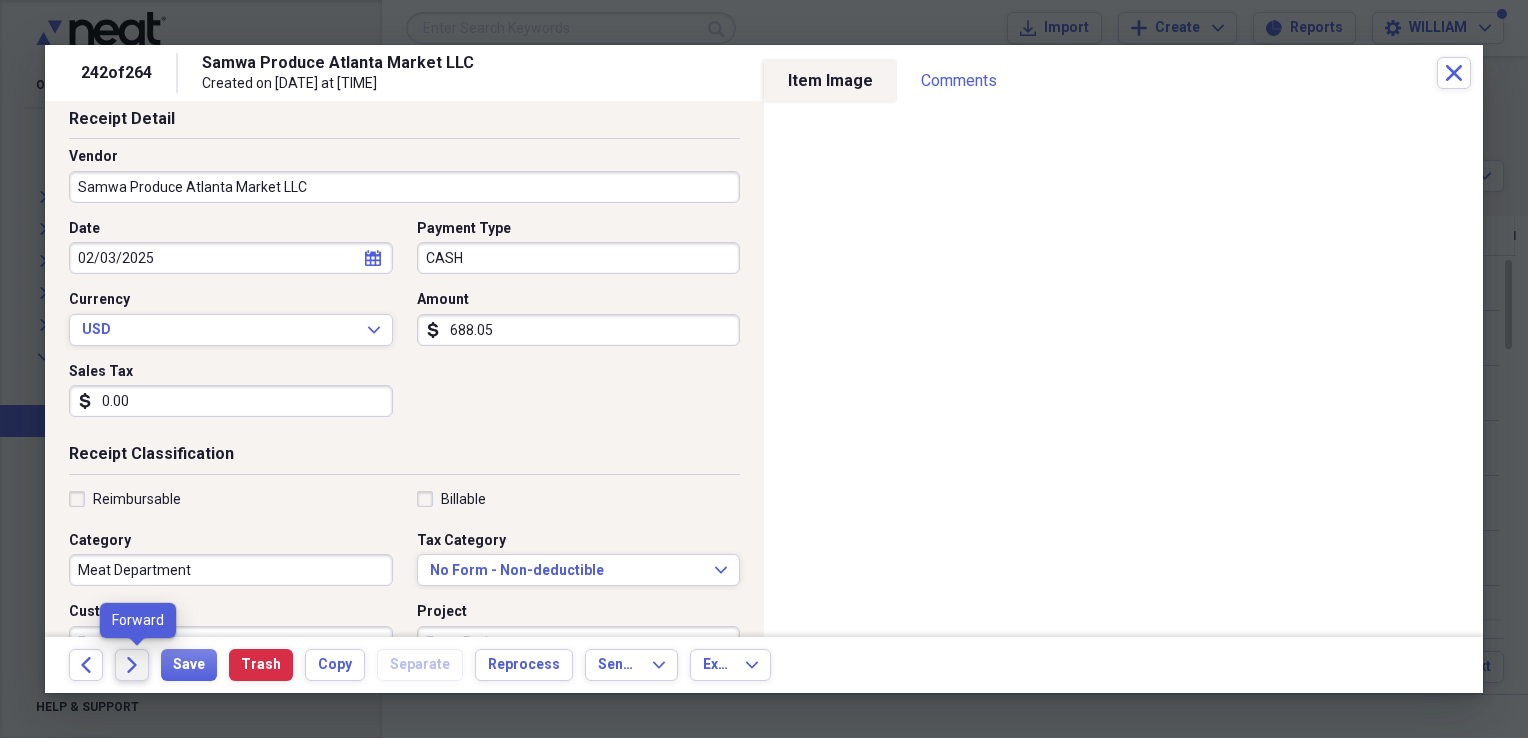click on "Forward" 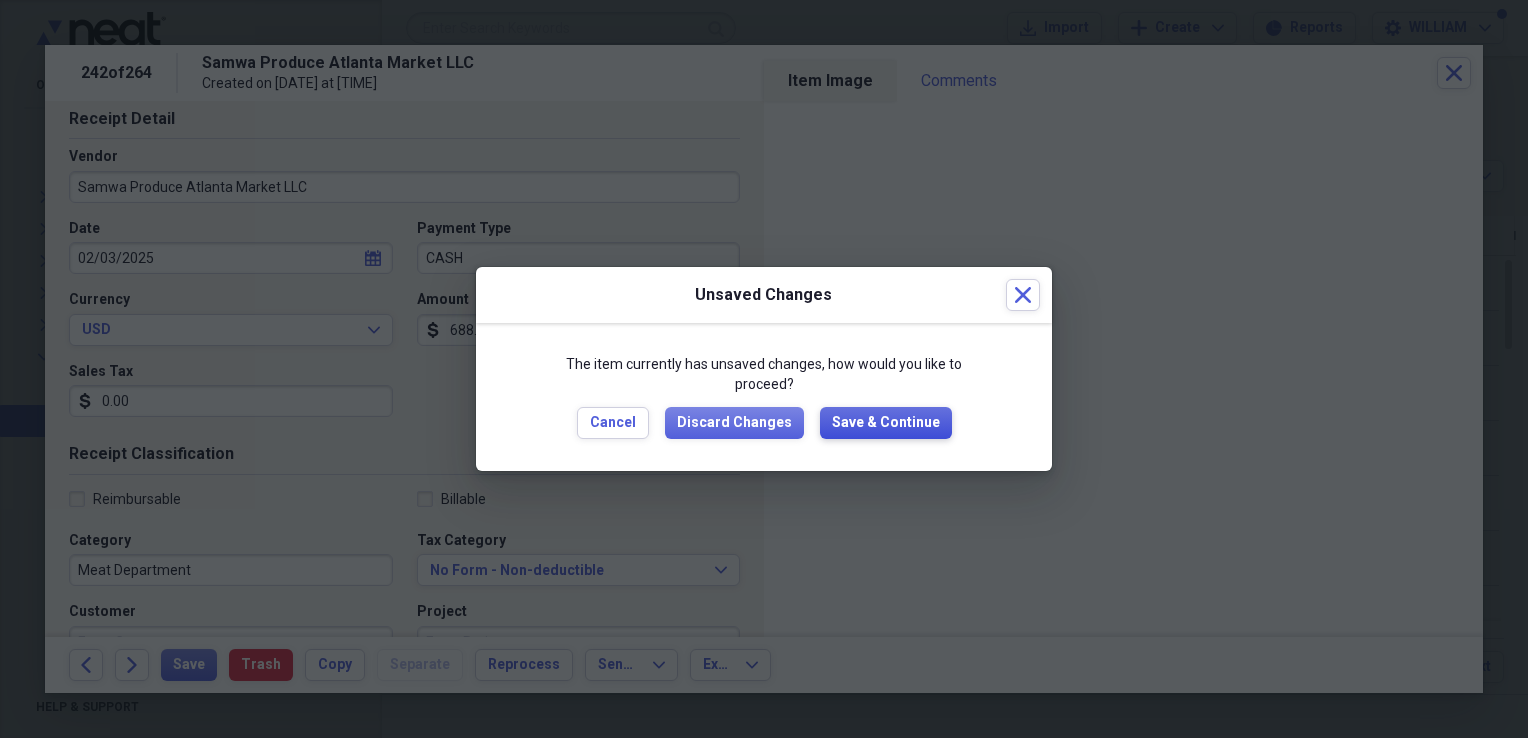 click on "Save & Continue" at bounding box center (886, 423) 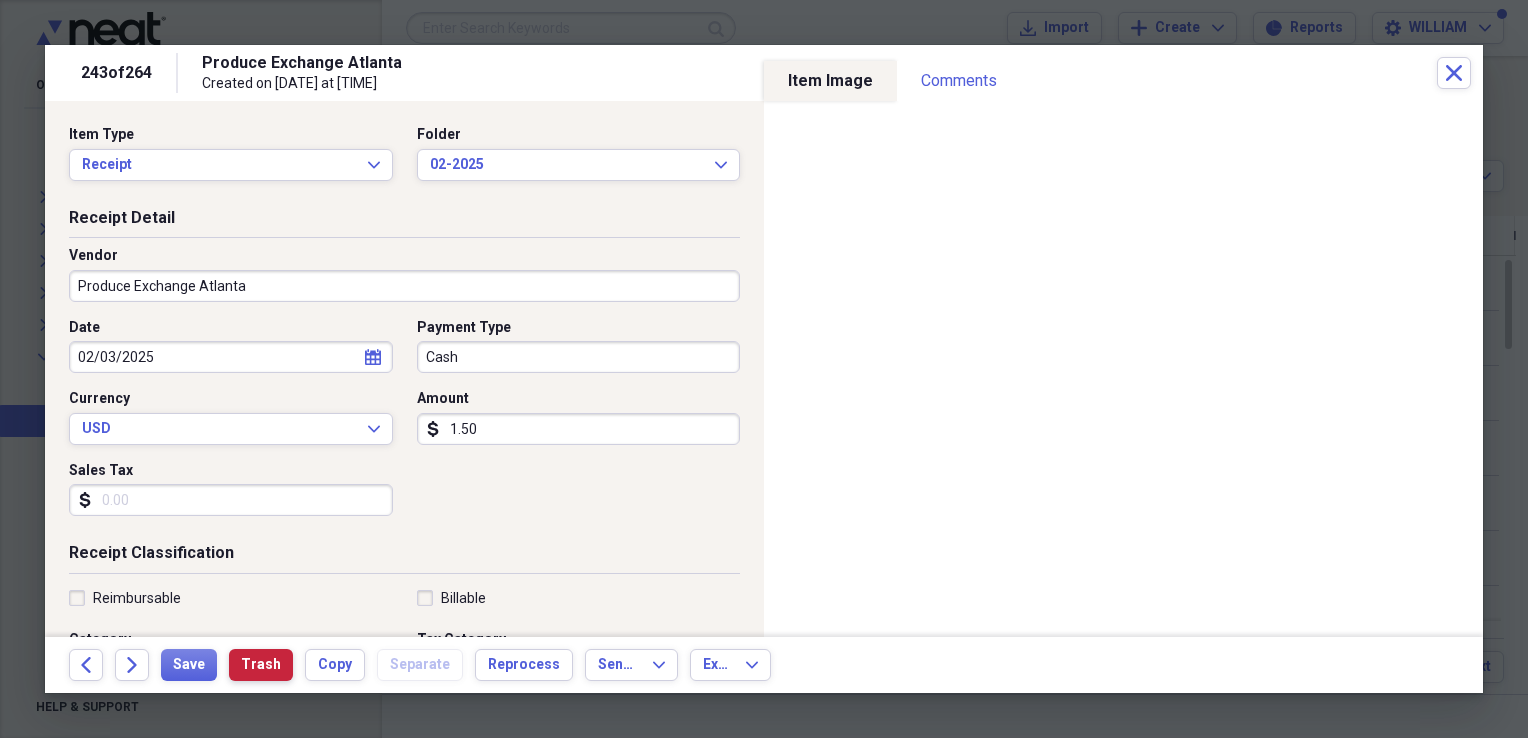 click on "Trash" at bounding box center [261, 665] 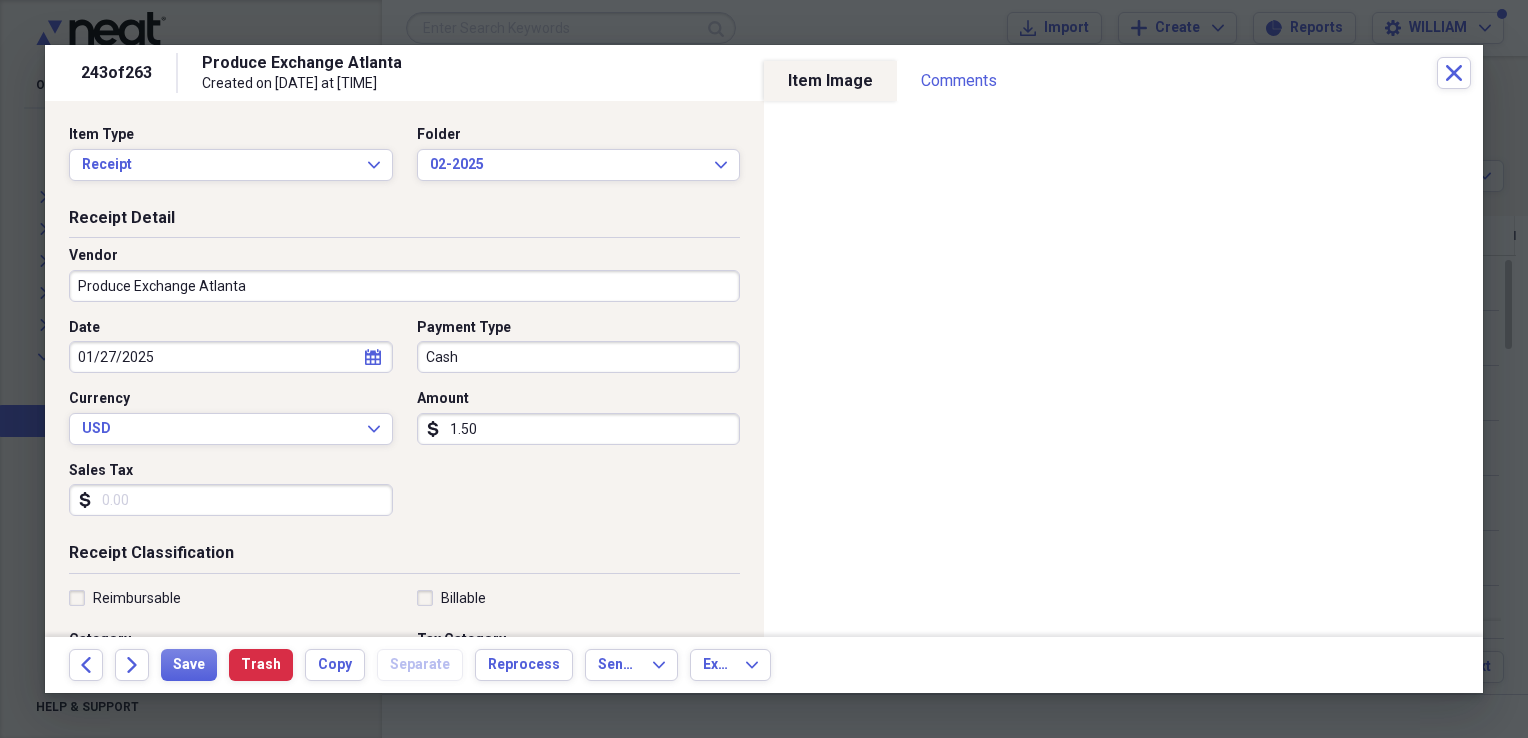 click on "Sales Tax" at bounding box center [231, 500] 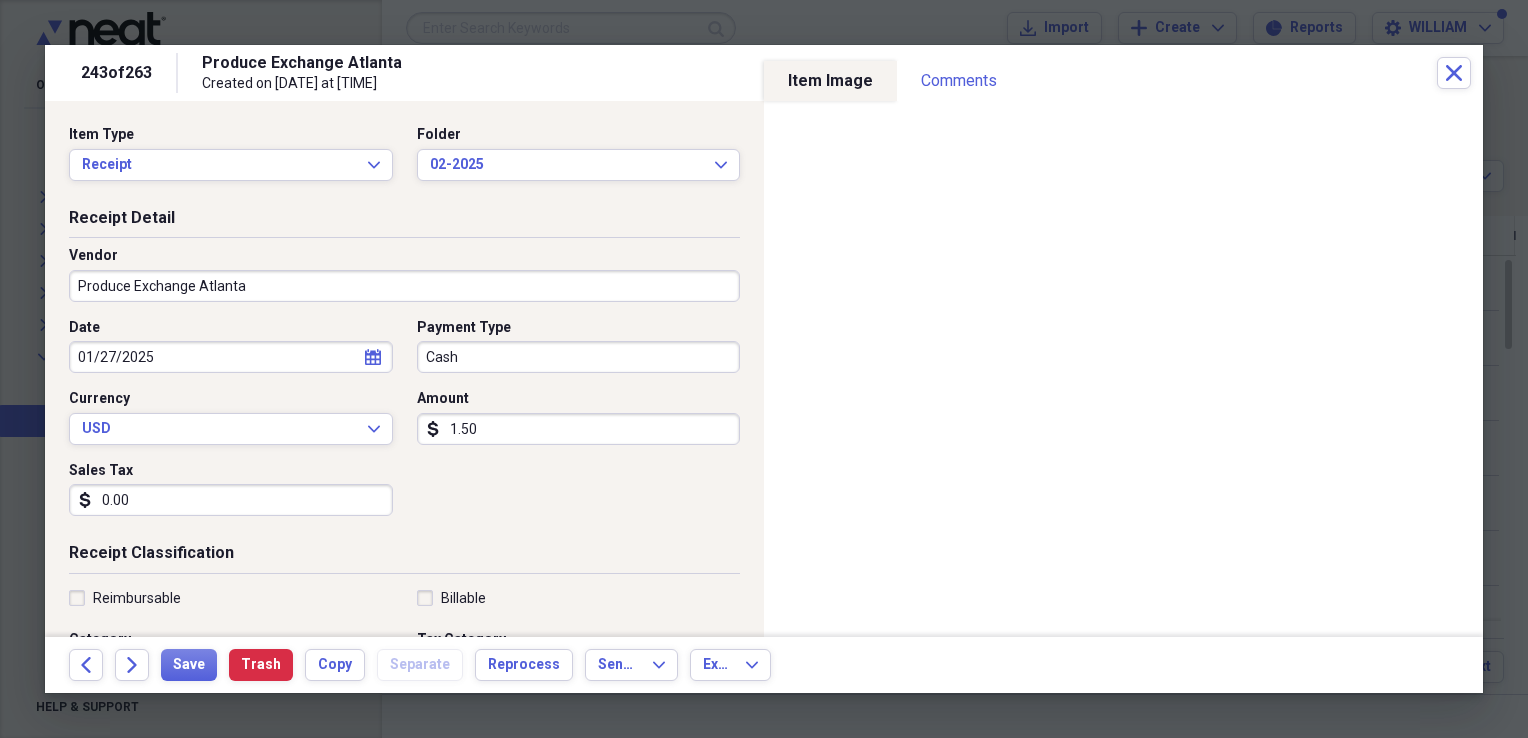 type on "0.00" 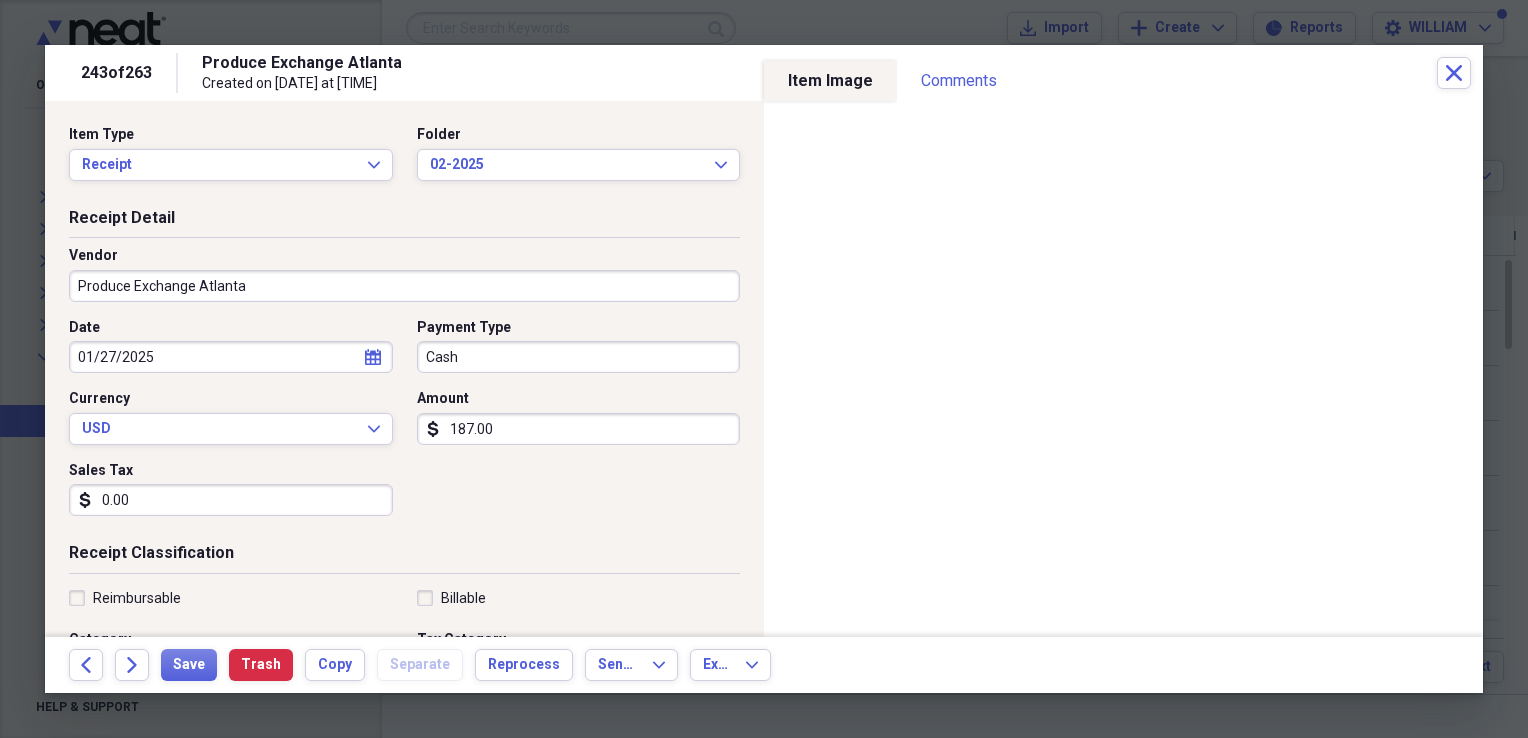 type on "187.00" 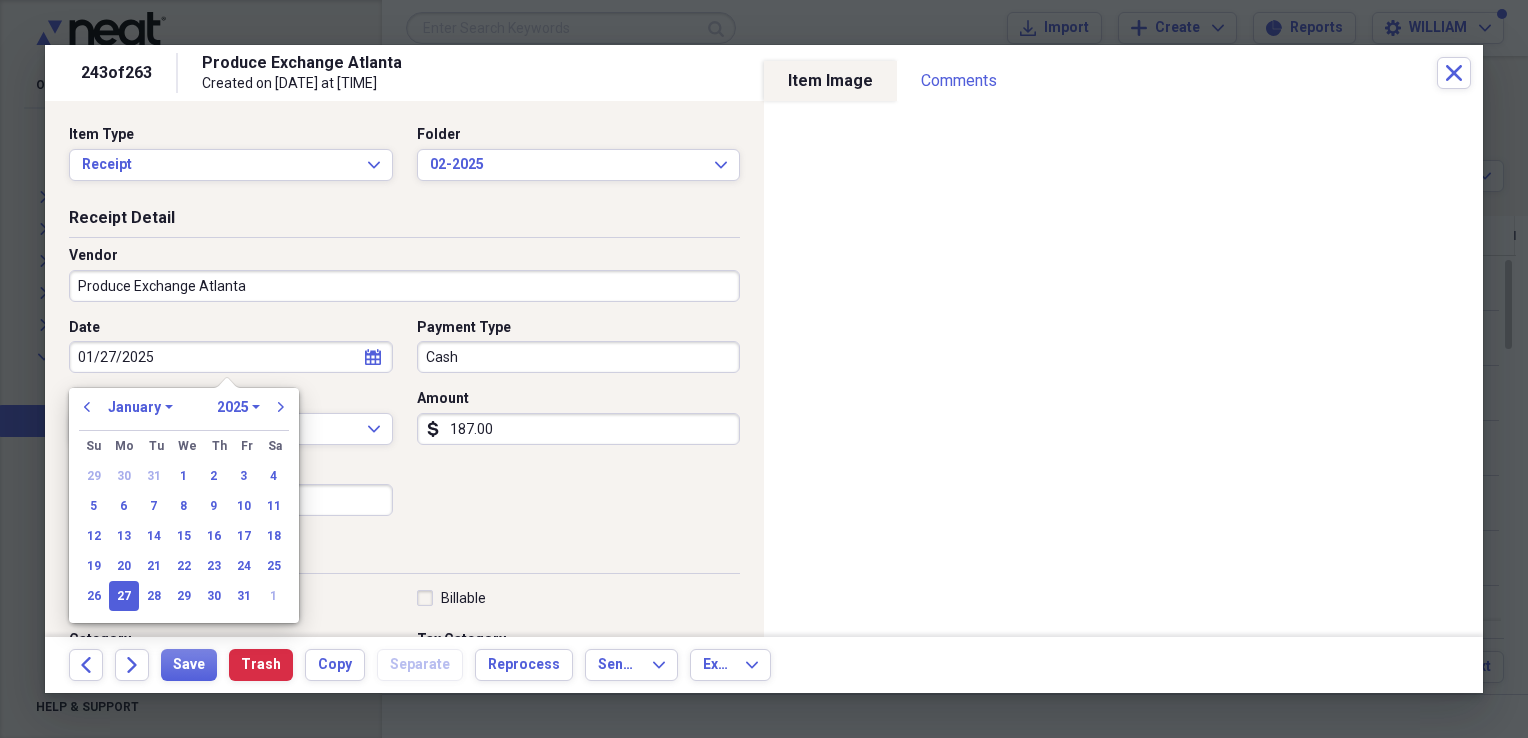 click on "01/27/2025" at bounding box center (231, 357) 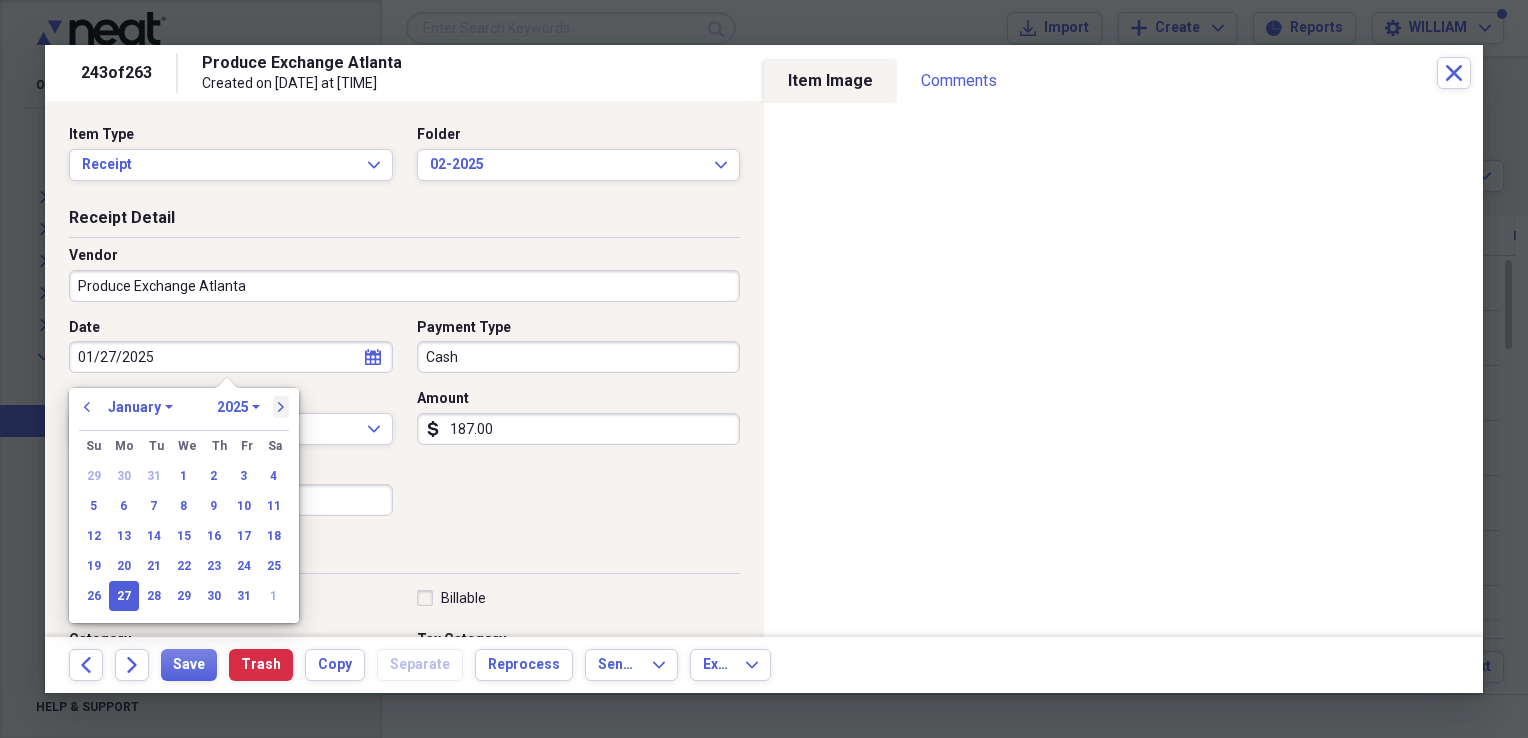 click on "next" at bounding box center (281, 407) 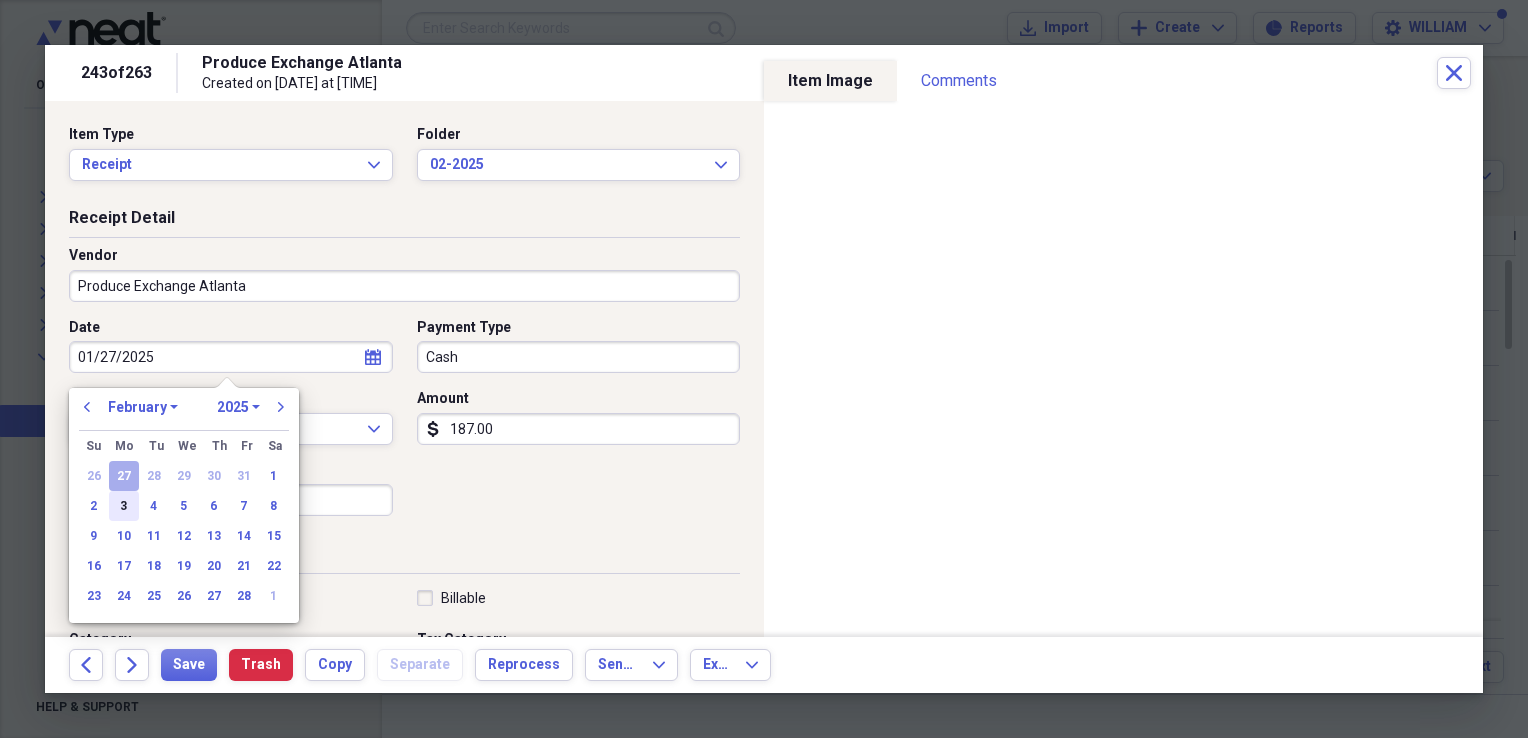 click on "3" at bounding box center (124, 506) 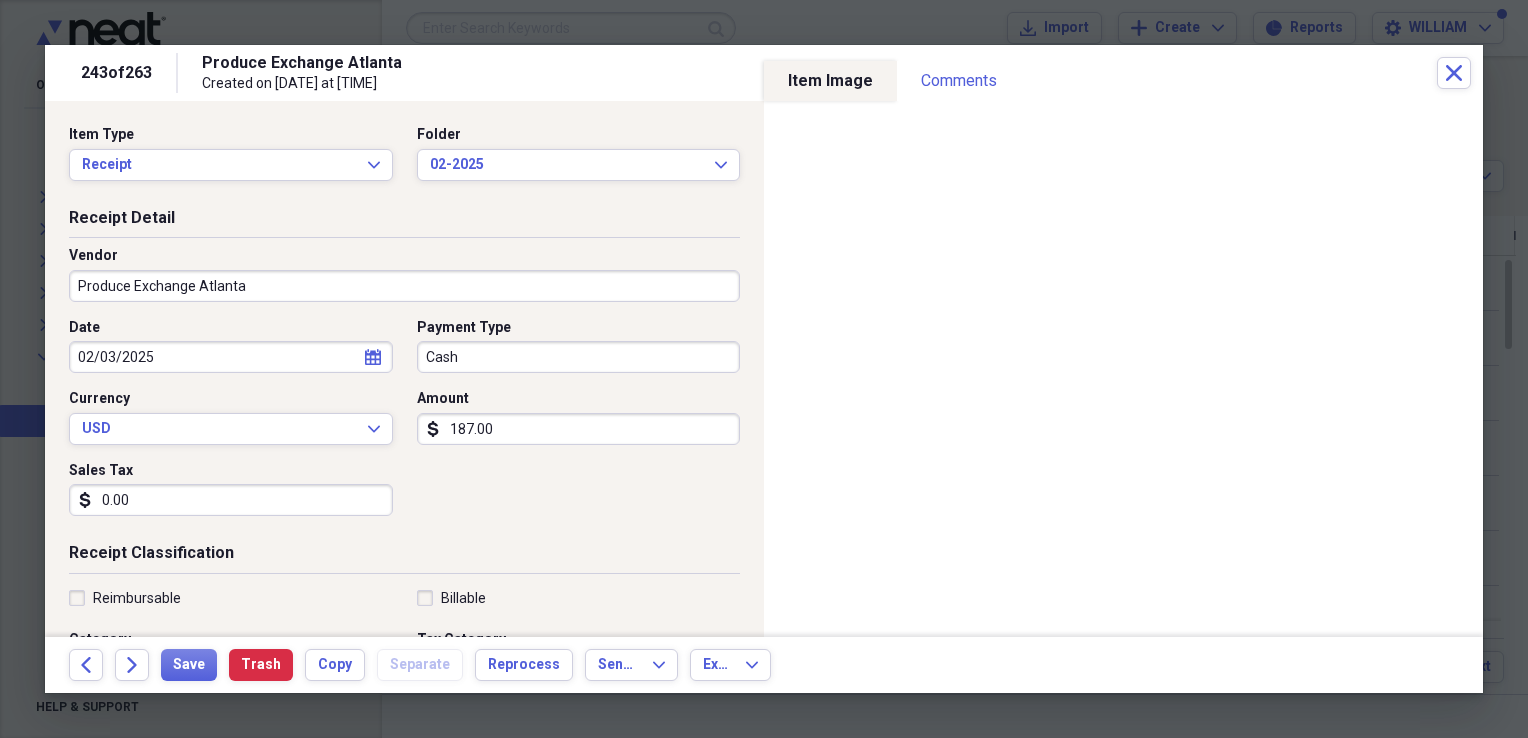 click on "Date 02/03/2025 calendar Calendar Payment Type Cash Currency USD Expand Amount dollar-sign 187.00 Sales Tax dollar-sign 0.00" at bounding box center (404, 425) 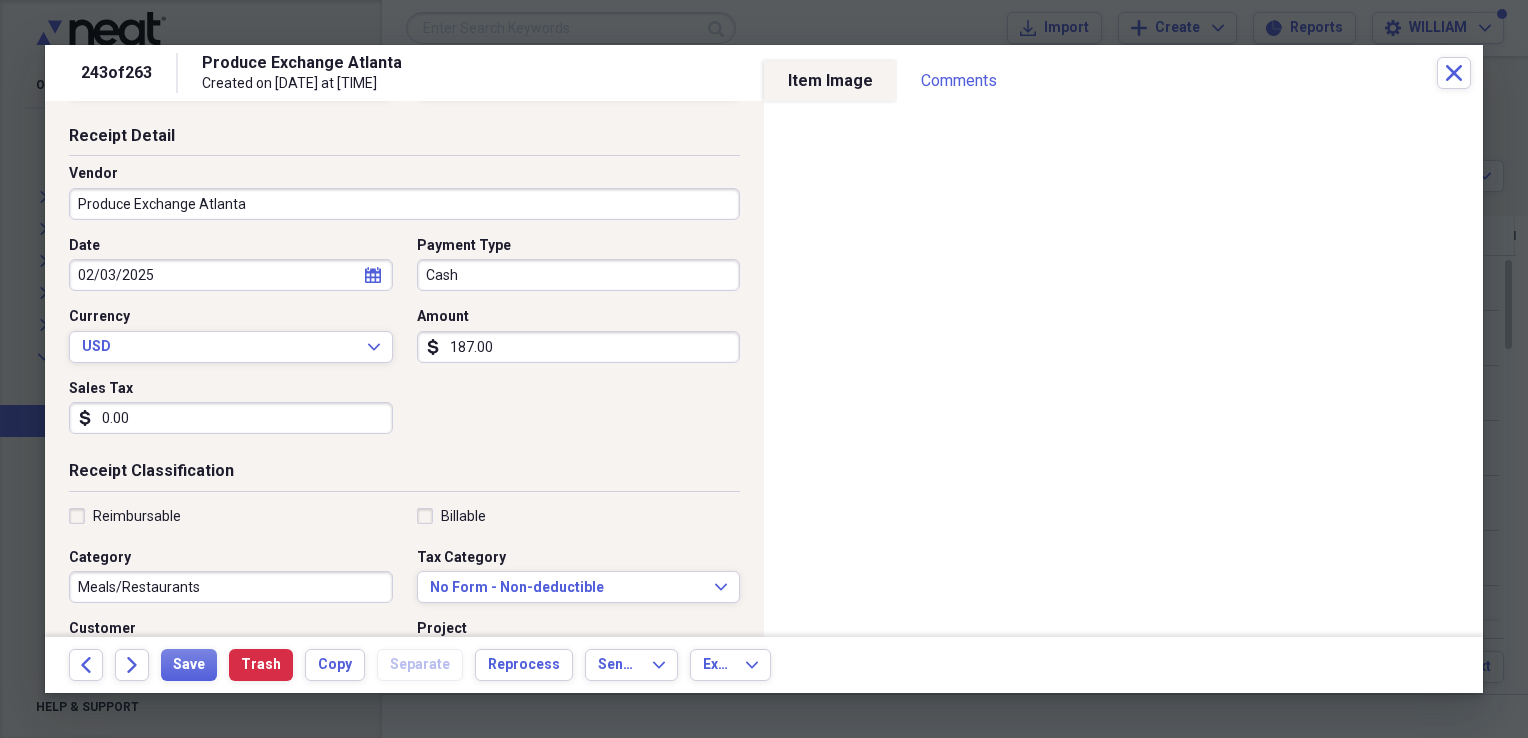 scroll, scrollTop: 94, scrollLeft: 0, axis: vertical 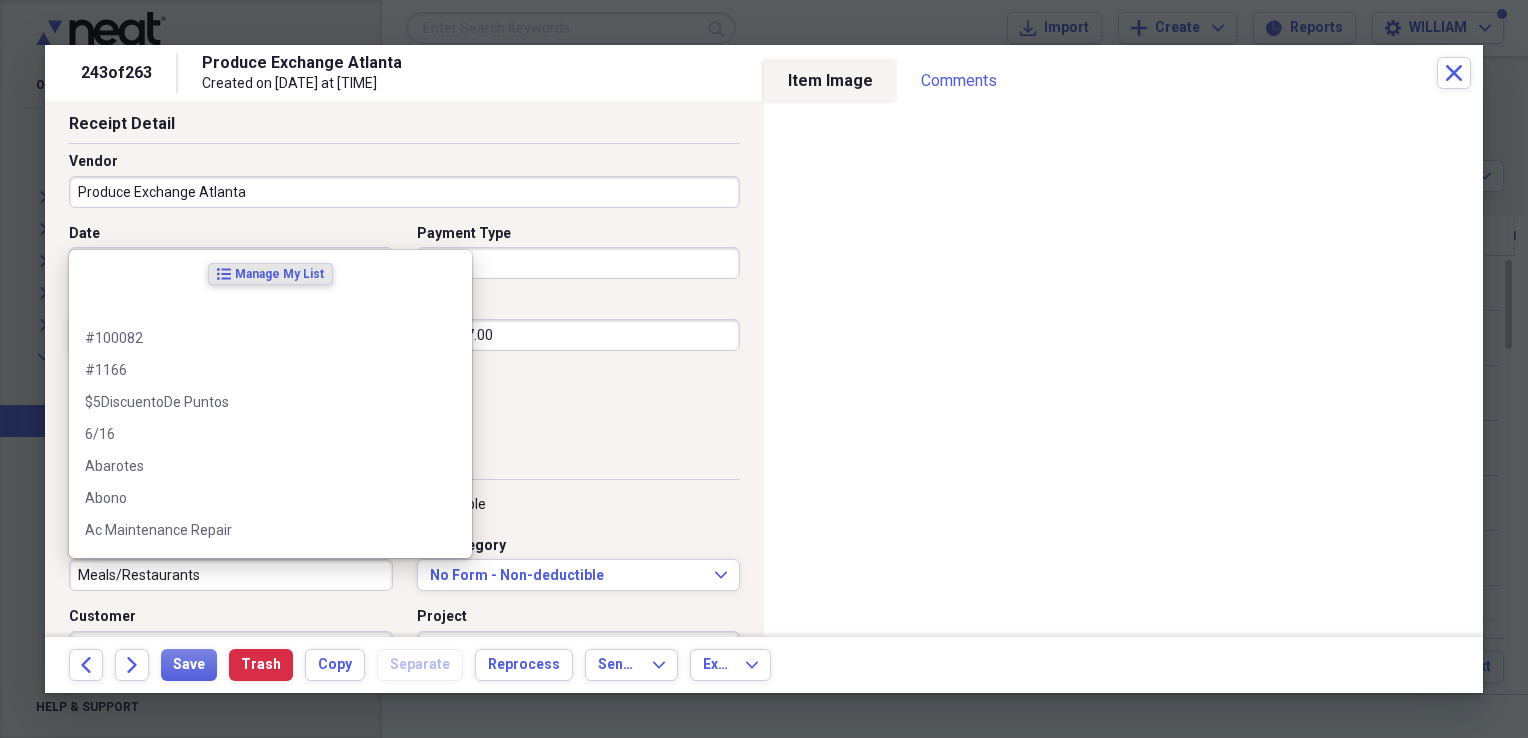 click on "Meals/Restaurants" at bounding box center (231, 575) 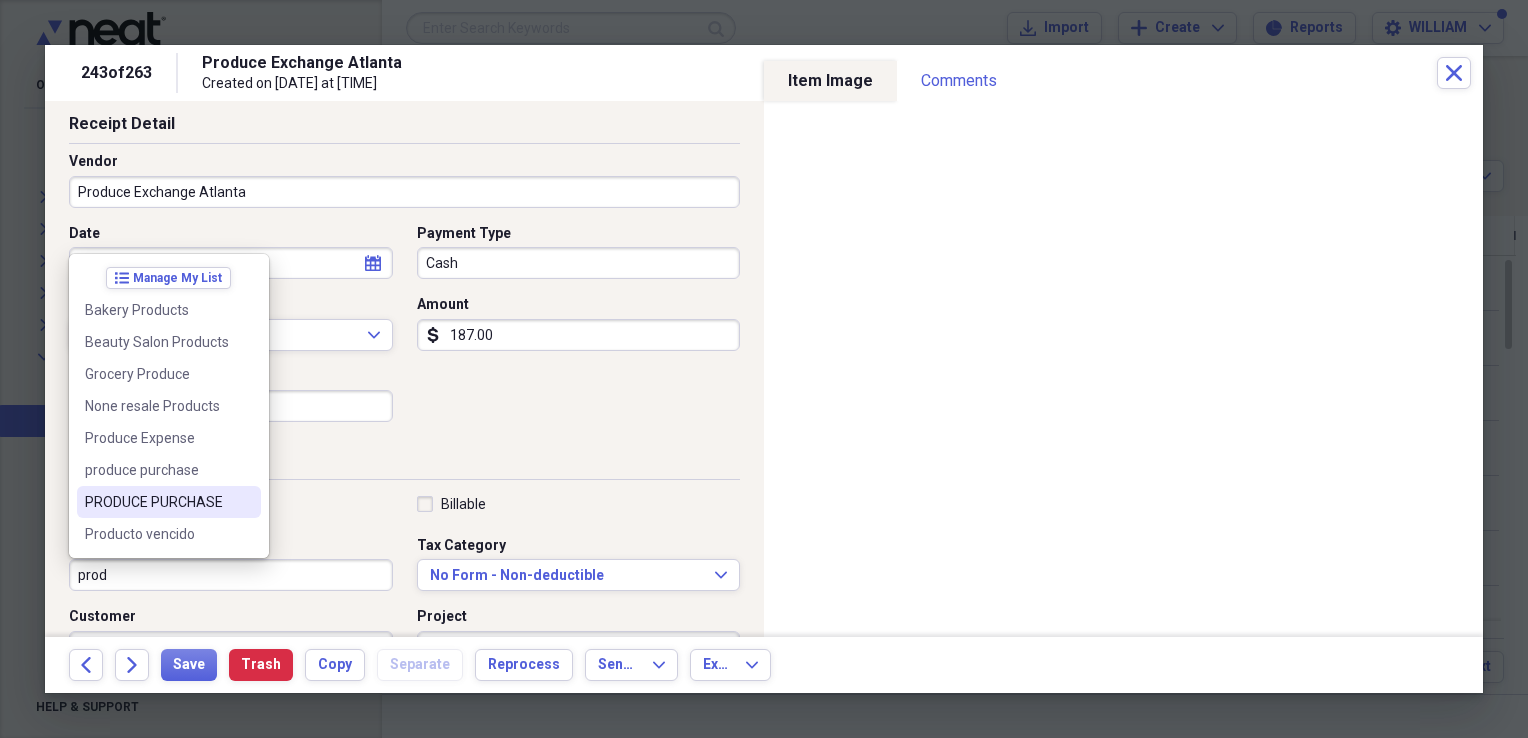 click on "PRODUCE PURCHASE" at bounding box center [157, 502] 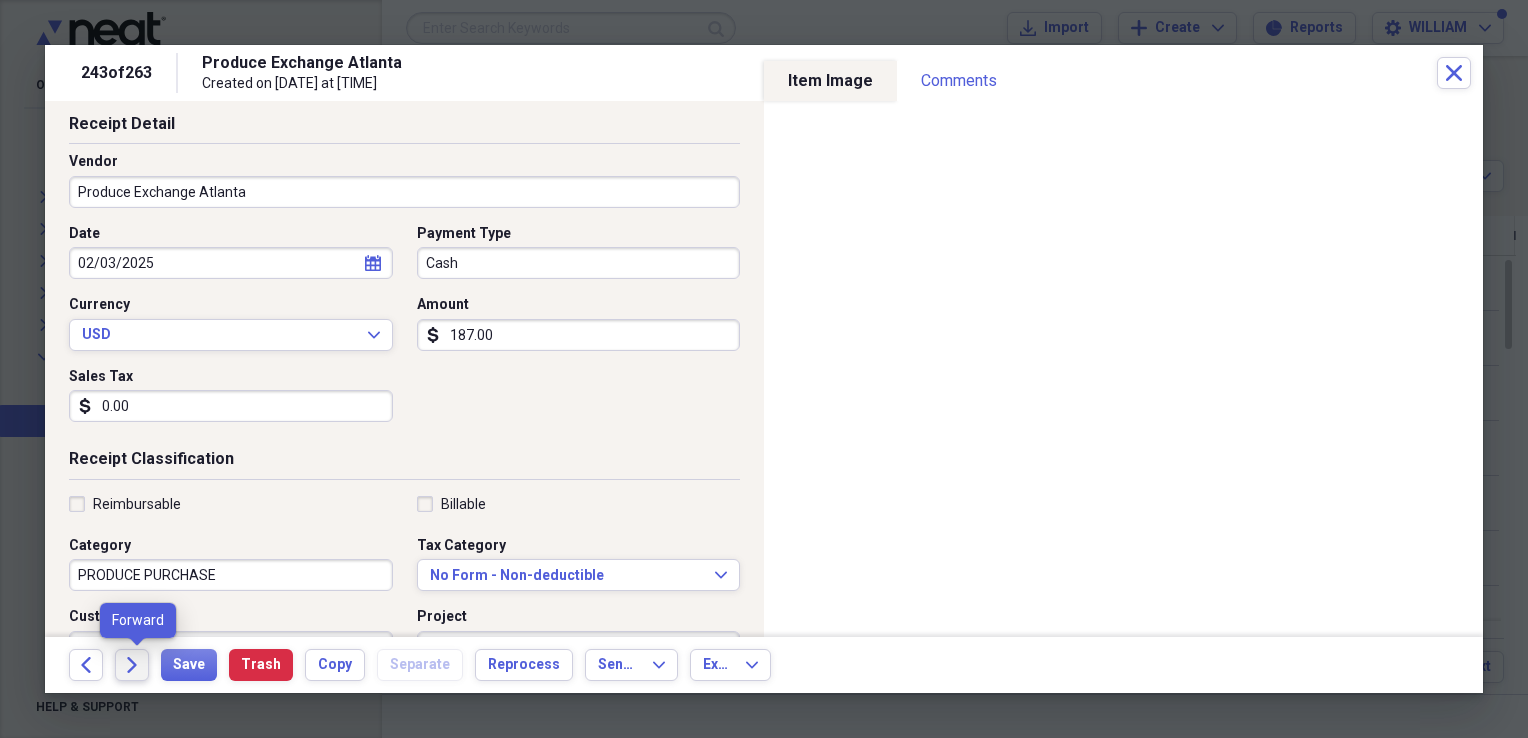 click on "Forward" 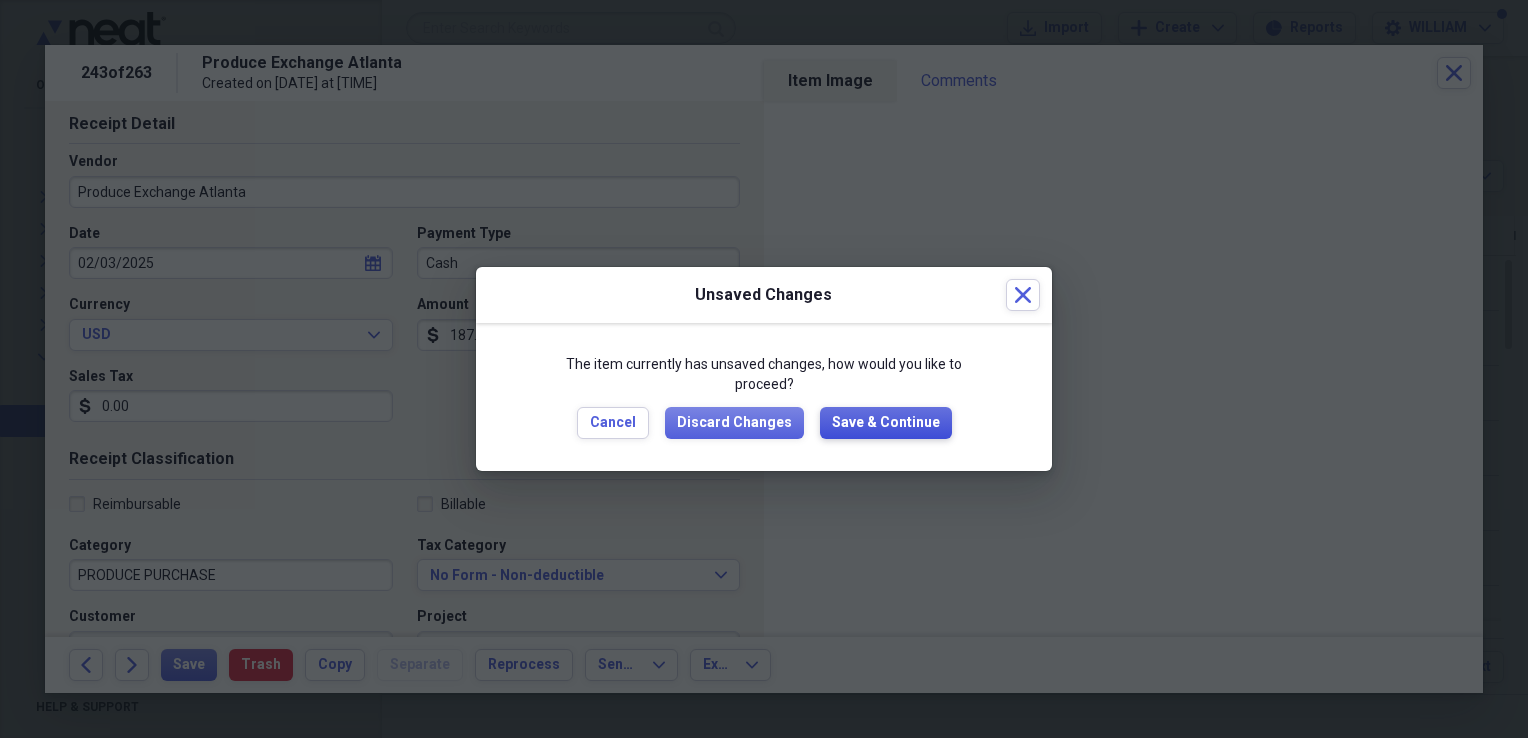 click on "Save & Continue" at bounding box center [886, 423] 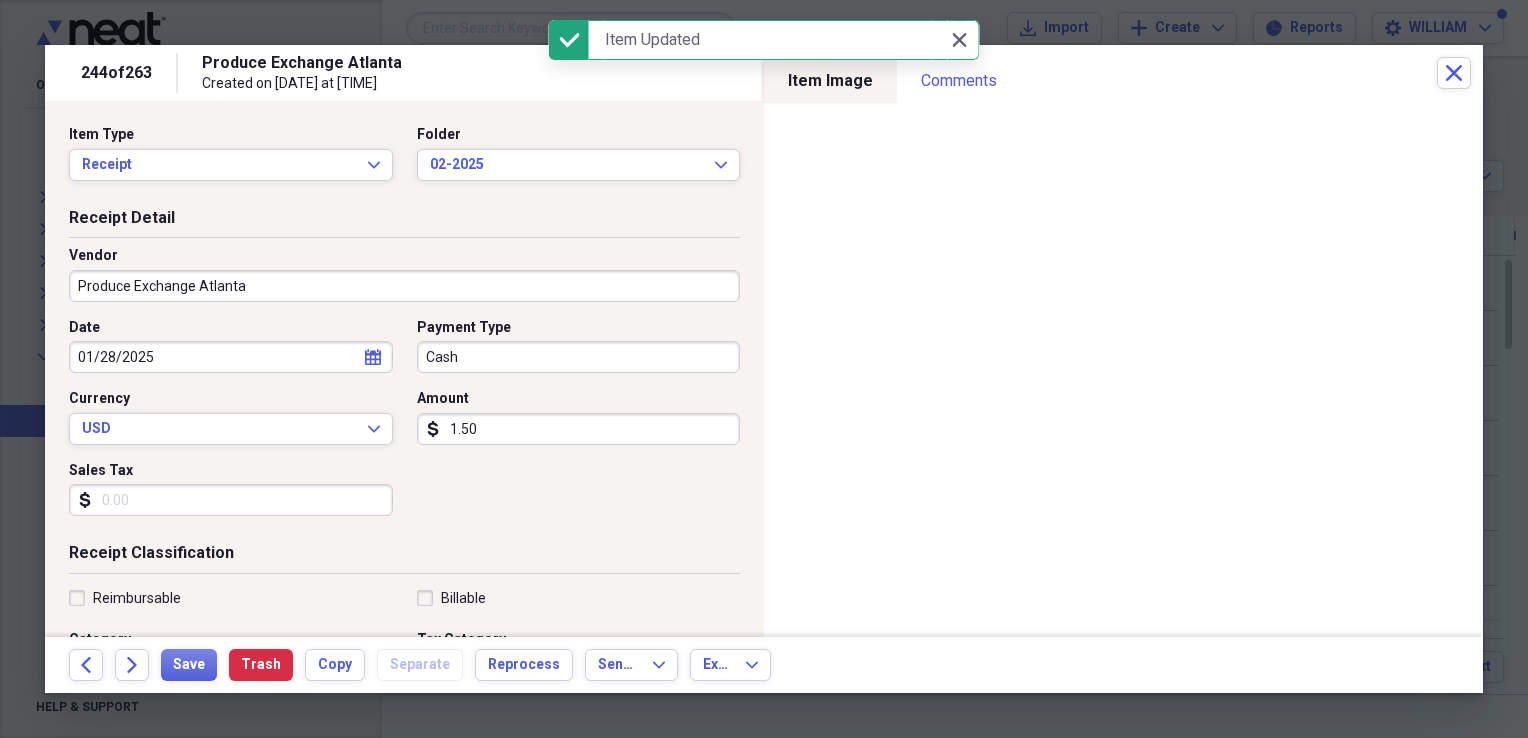 select on "2025" 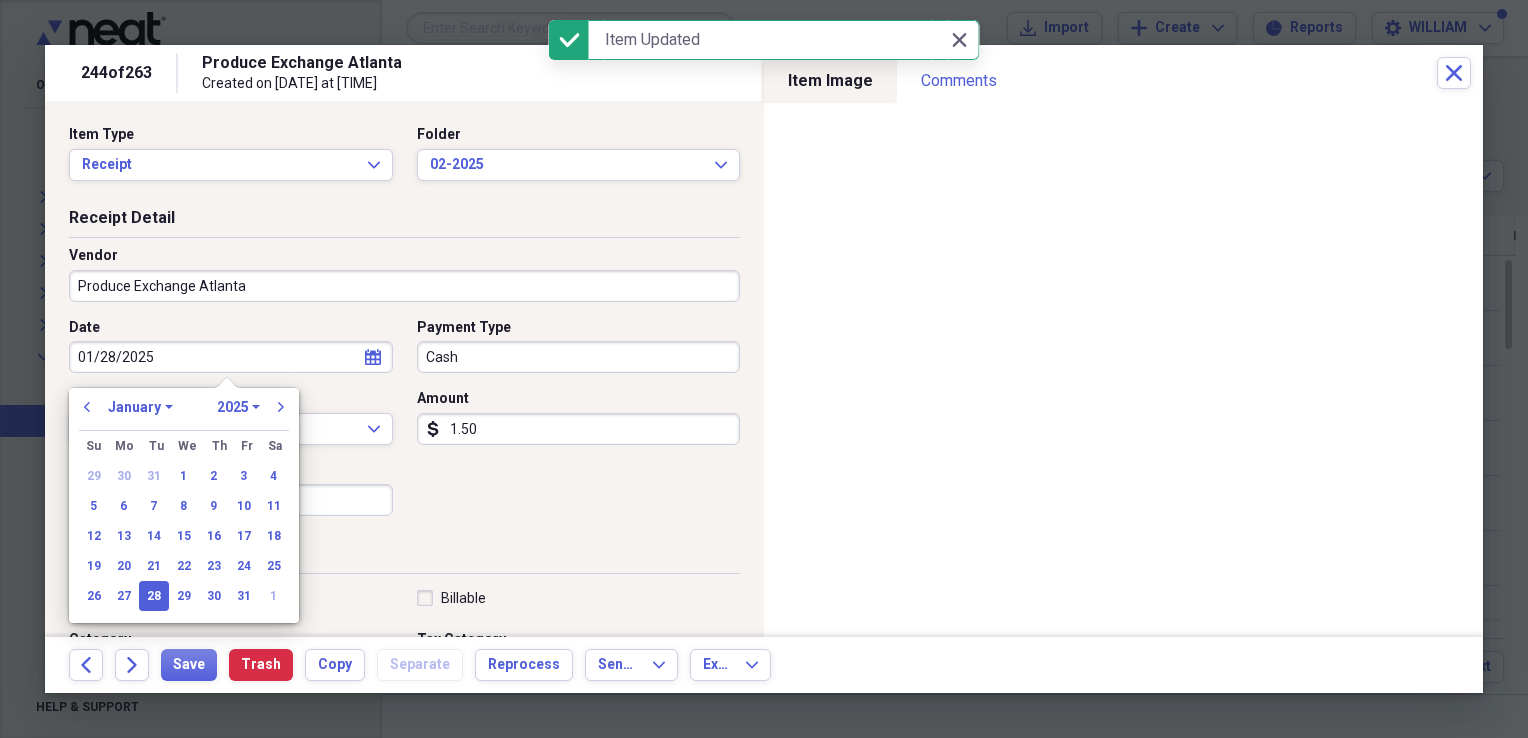 click on "01/28/2025" at bounding box center (231, 357) 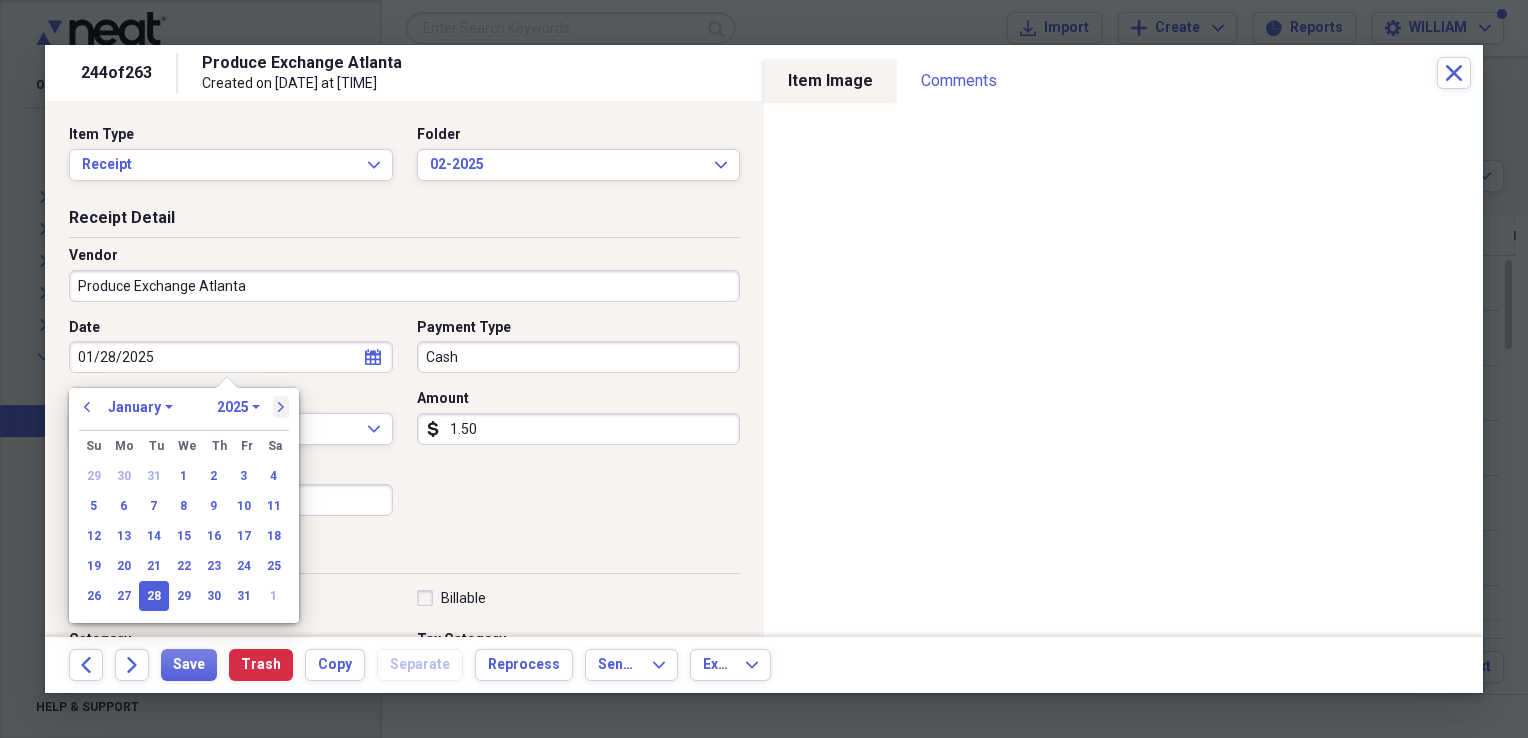 click on "next" at bounding box center (281, 407) 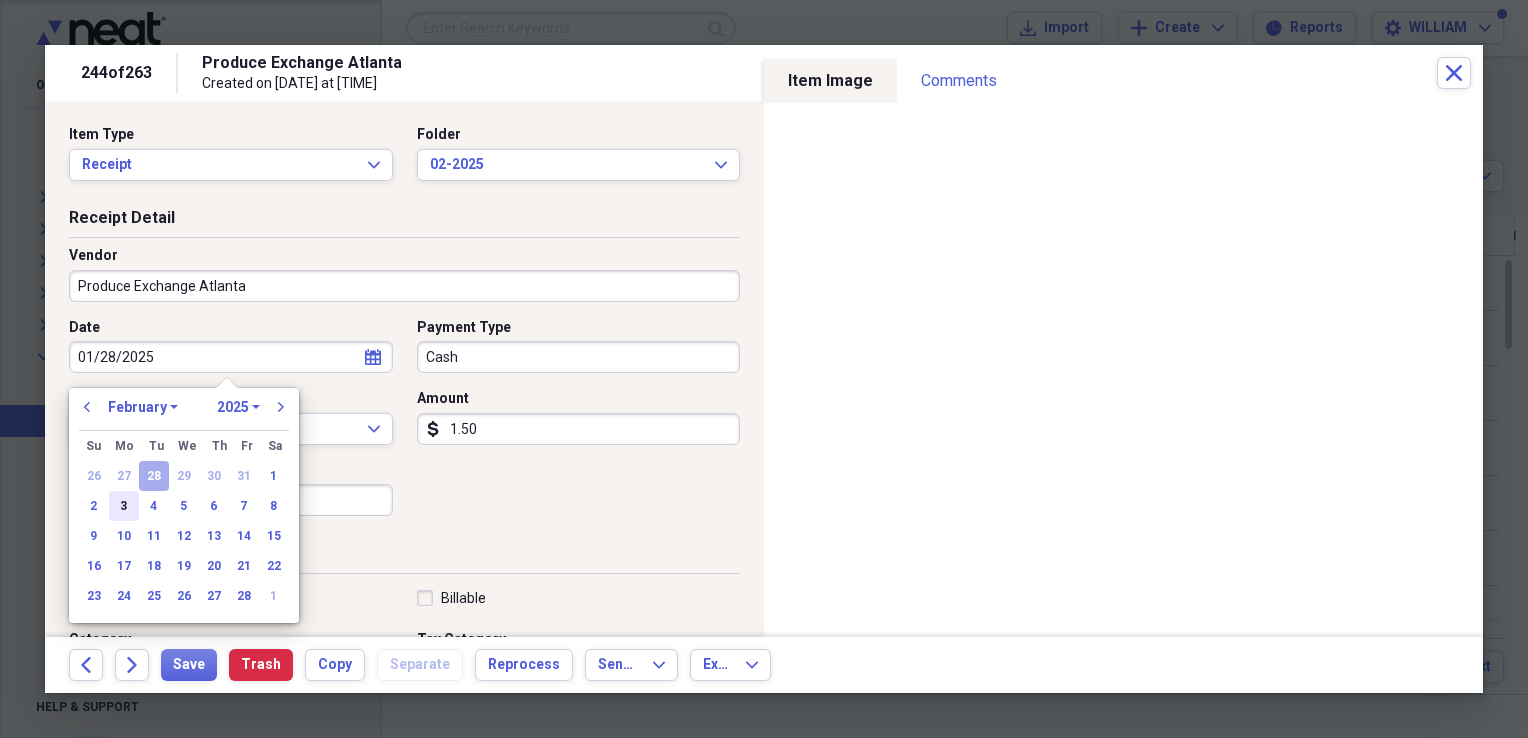 click on "3" at bounding box center (124, 506) 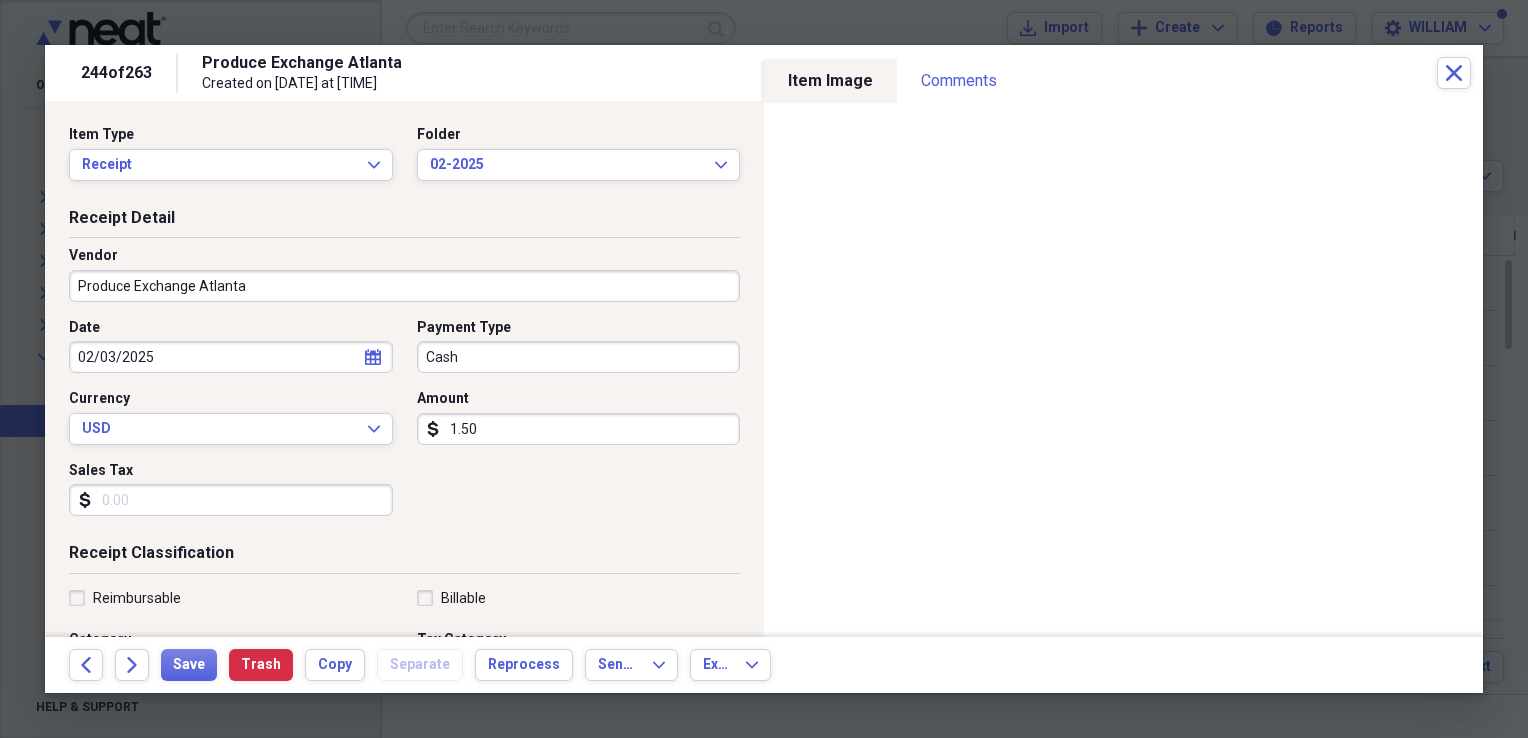 type on "02/03/2025" 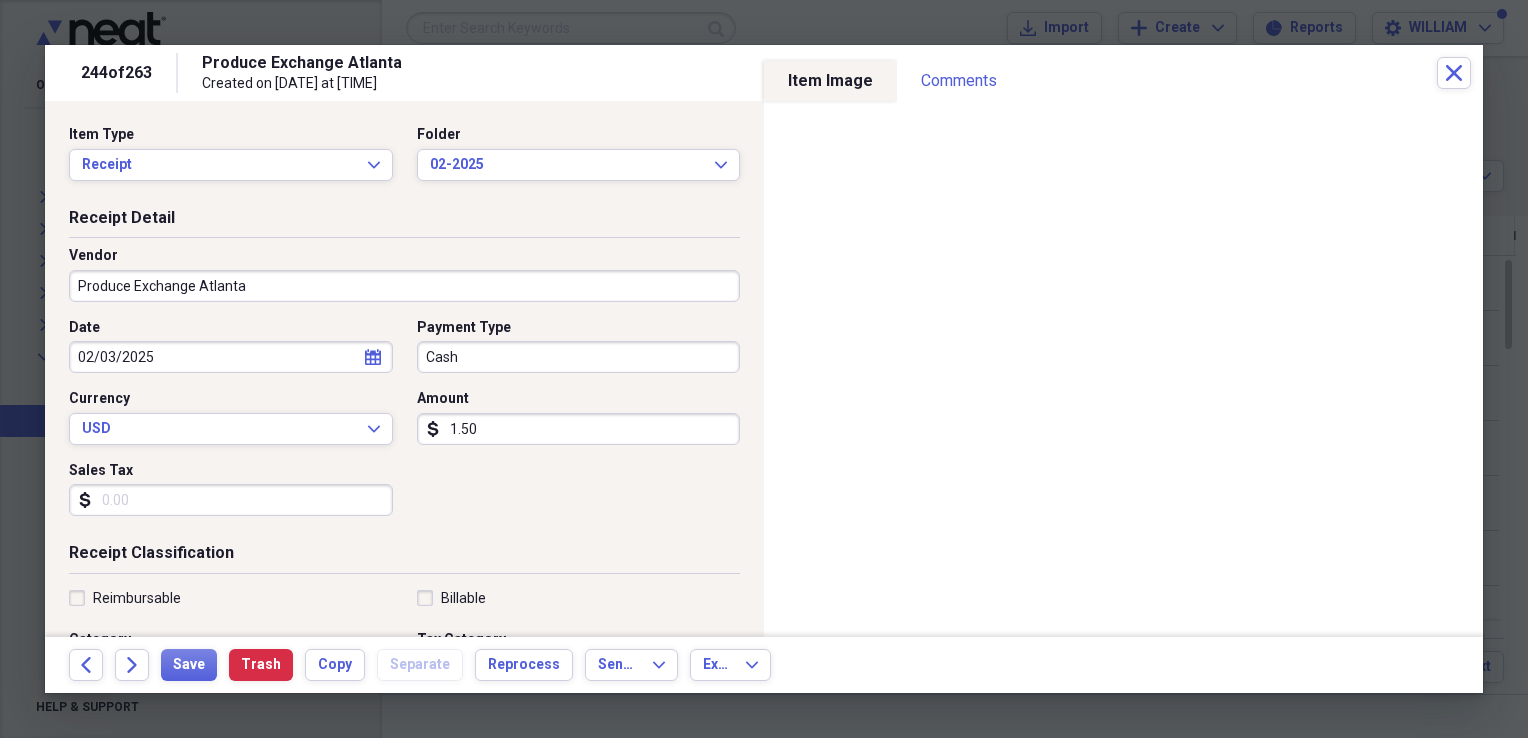 click on "Sales Tax" at bounding box center [231, 500] 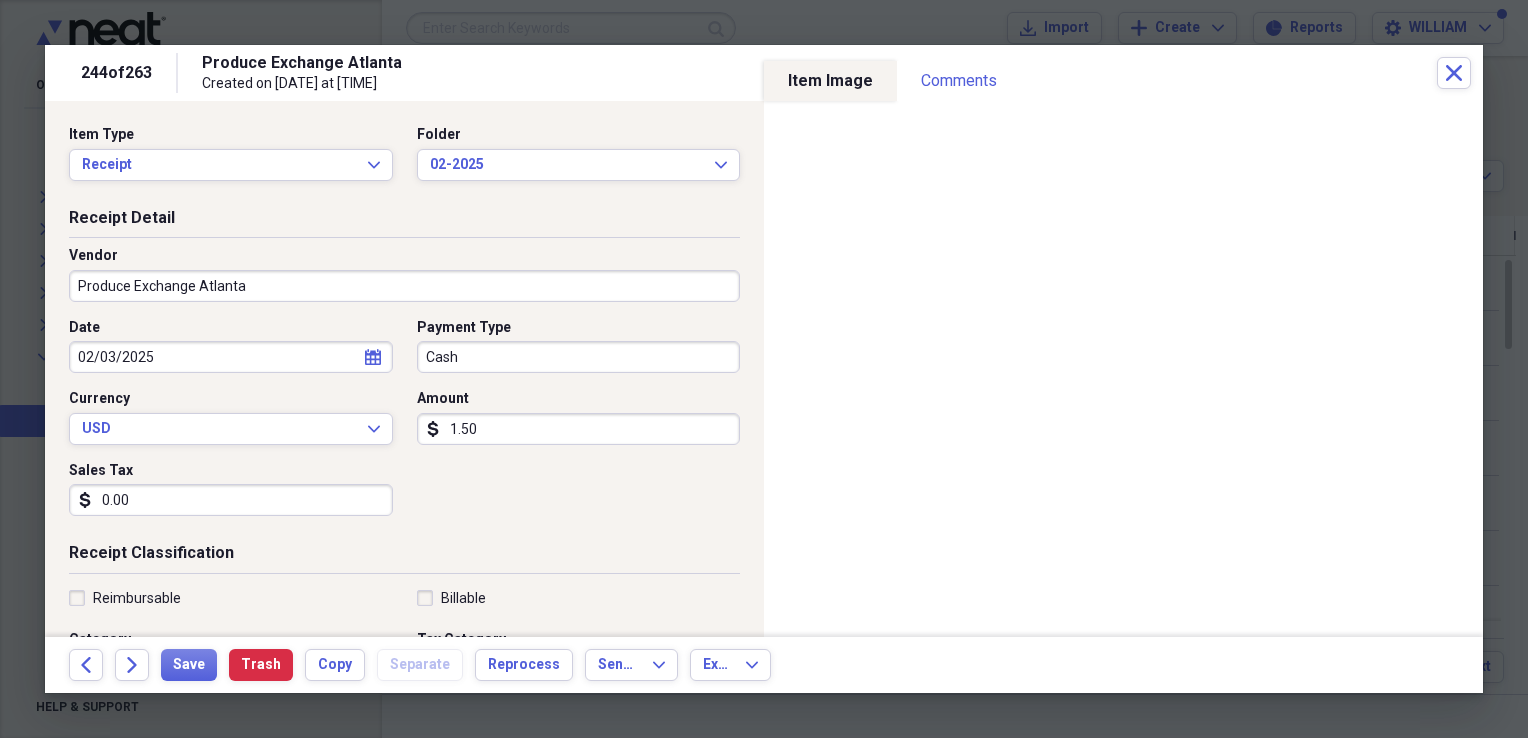 type on "0.00" 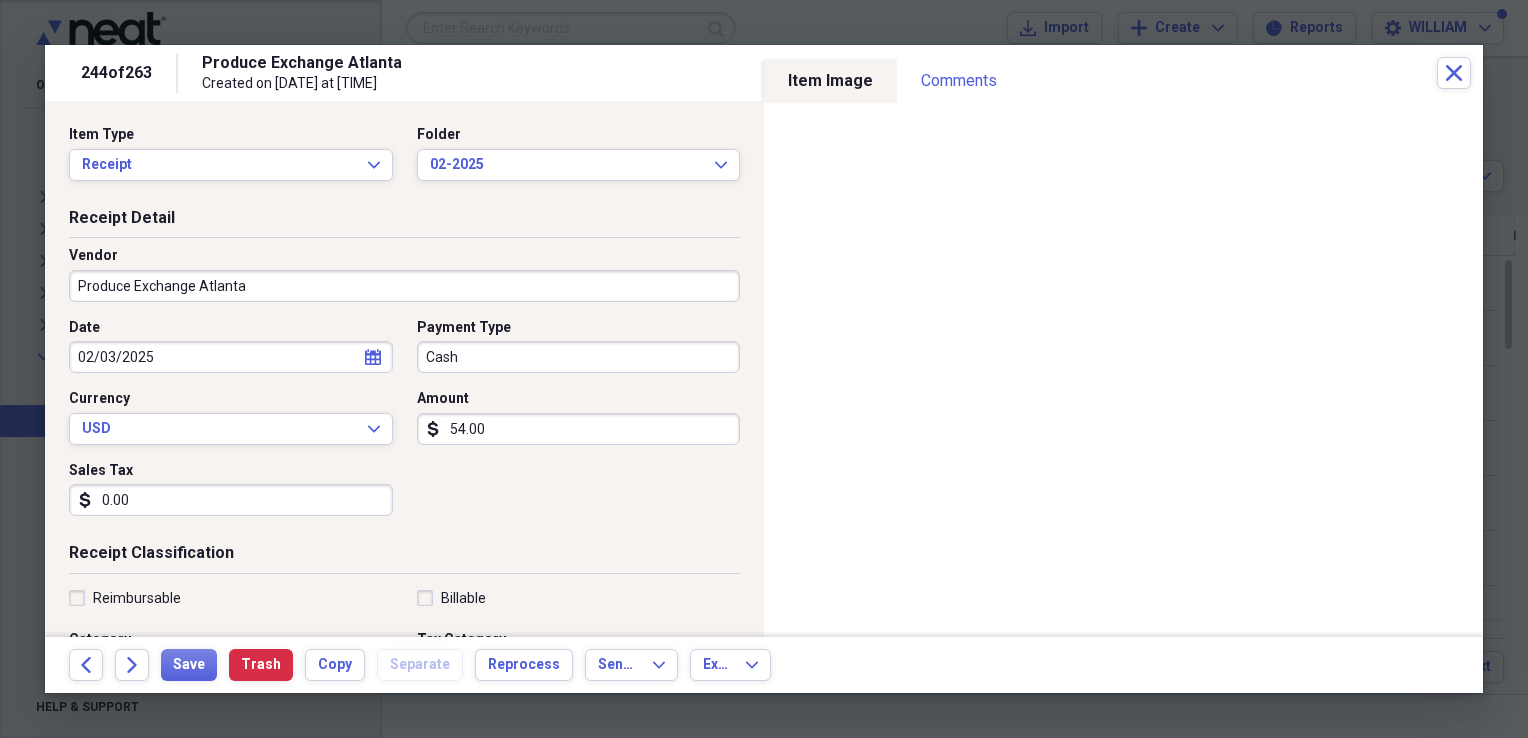 type on "54.00" 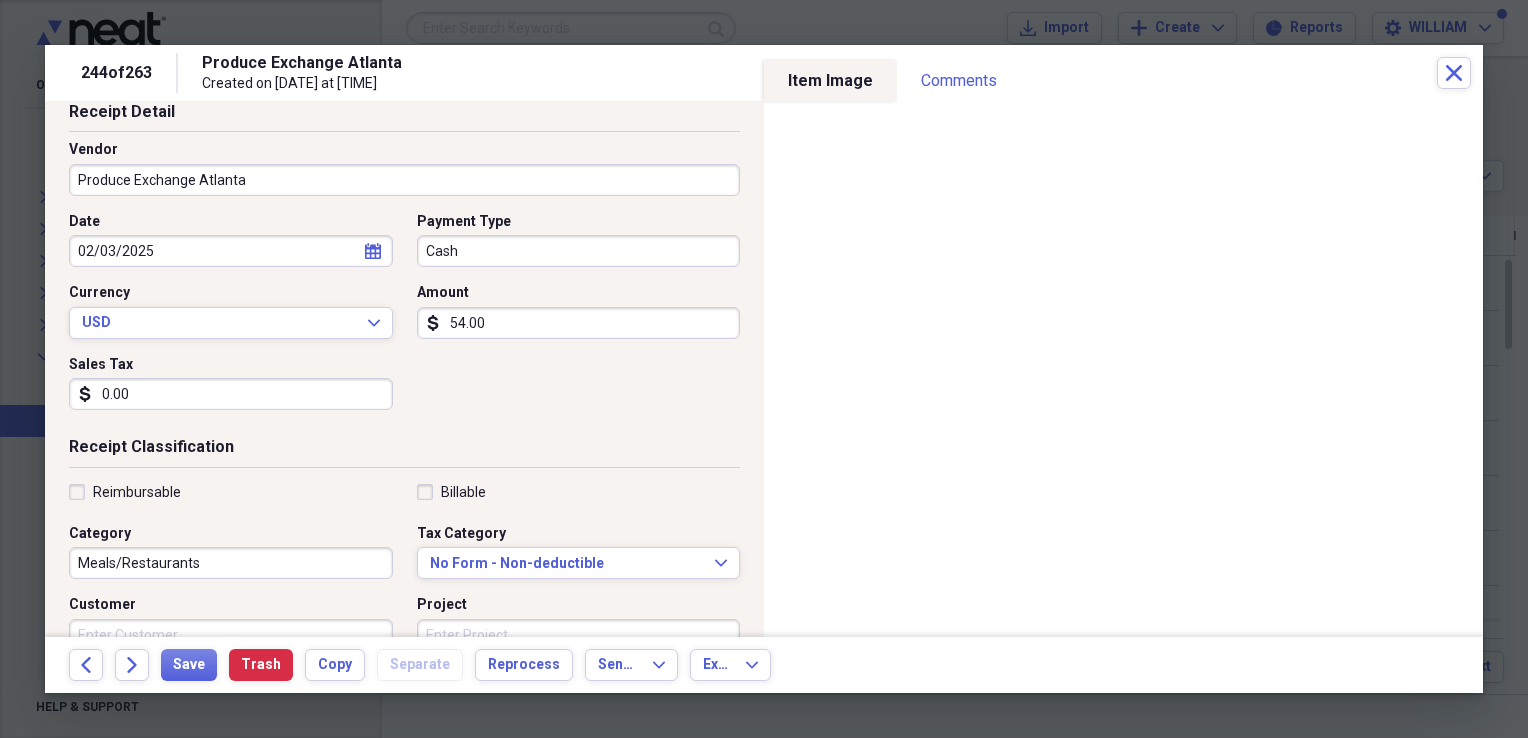 scroll, scrollTop: 108, scrollLeft: 0, axis: vertical 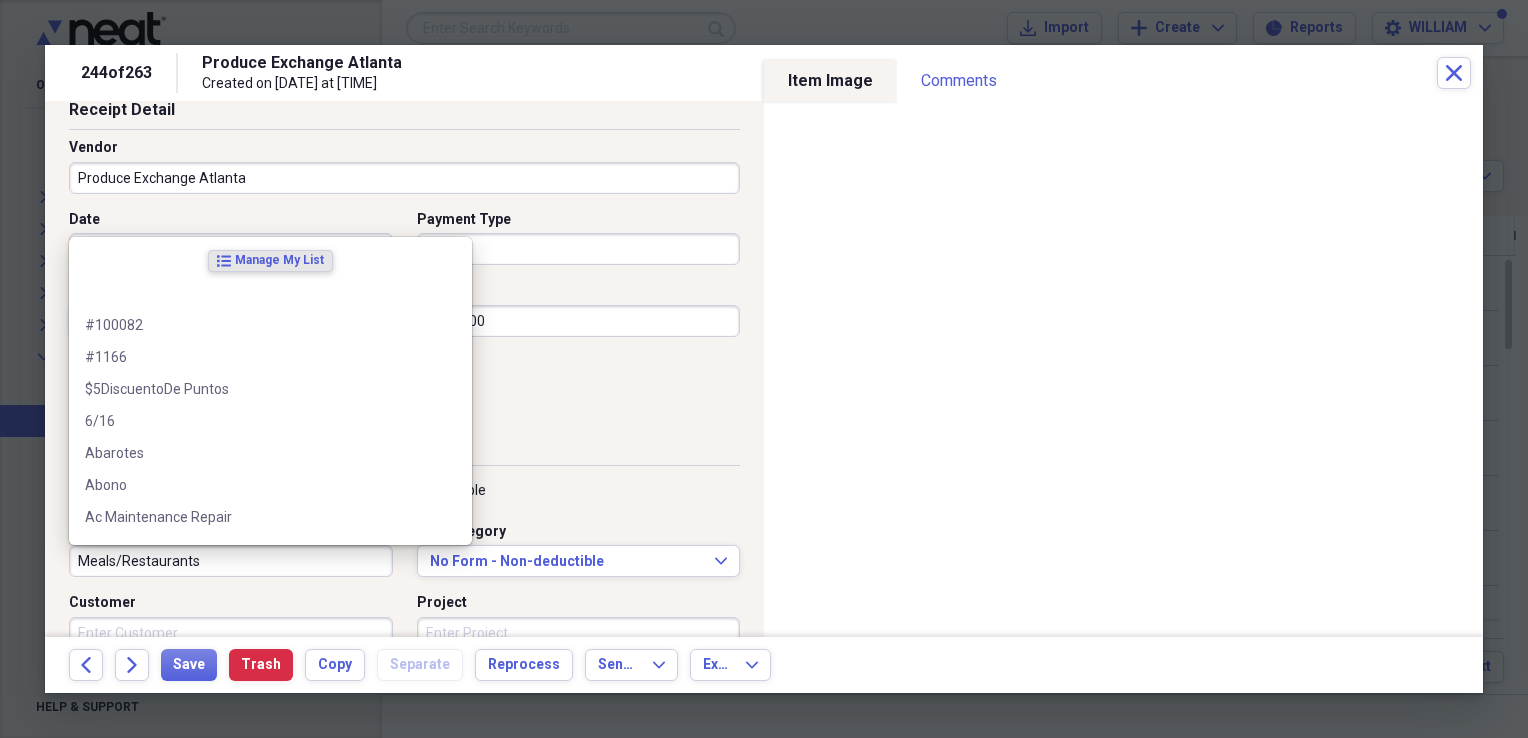 click on "Meals/Restaurants" at bounding box center [231, 561] 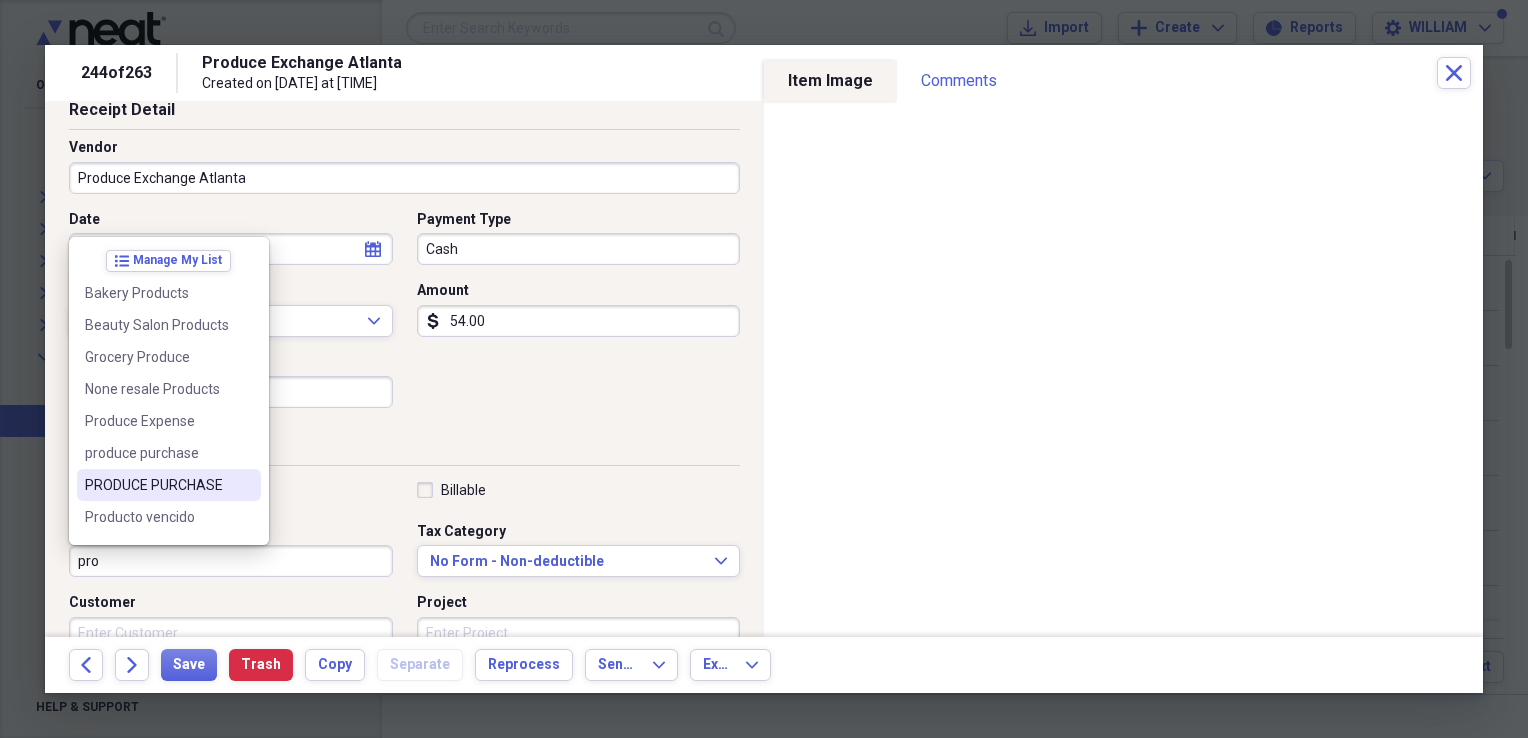 click on "PRODUCE PURCHASE" at bounding box center (169, 485) 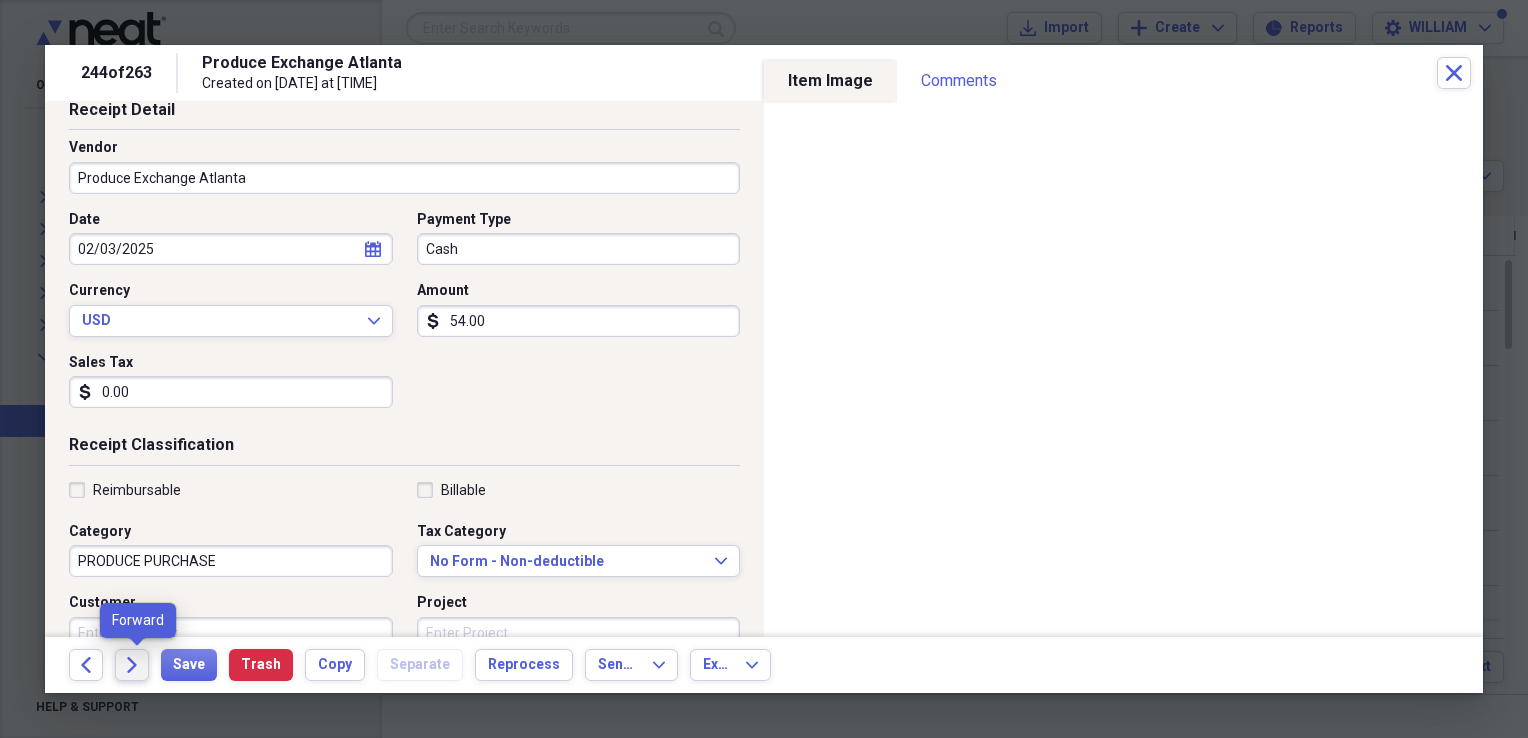 click on "Forward" at bounding box center [132, 665] 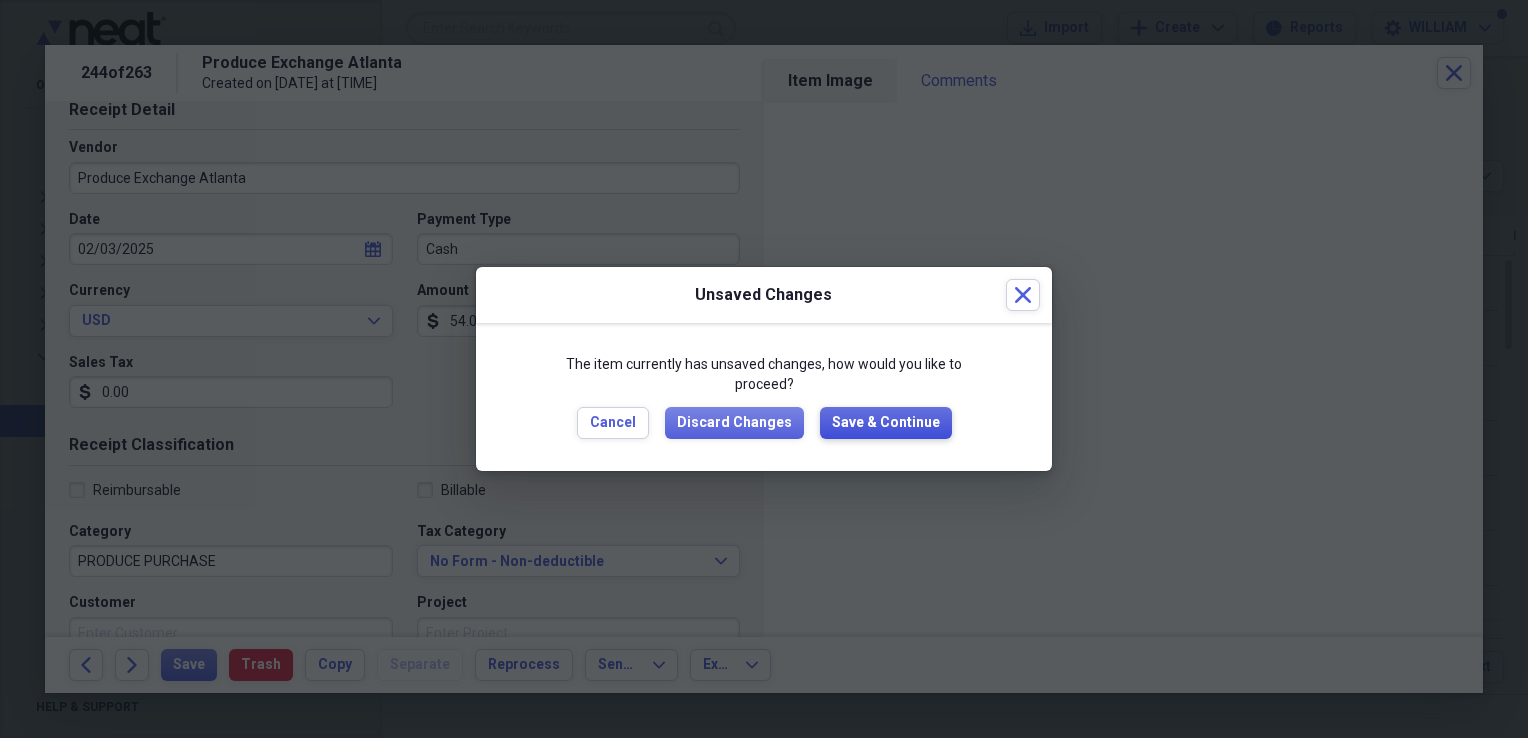 click on "Save & Continue" at bounding box center [886, 423] 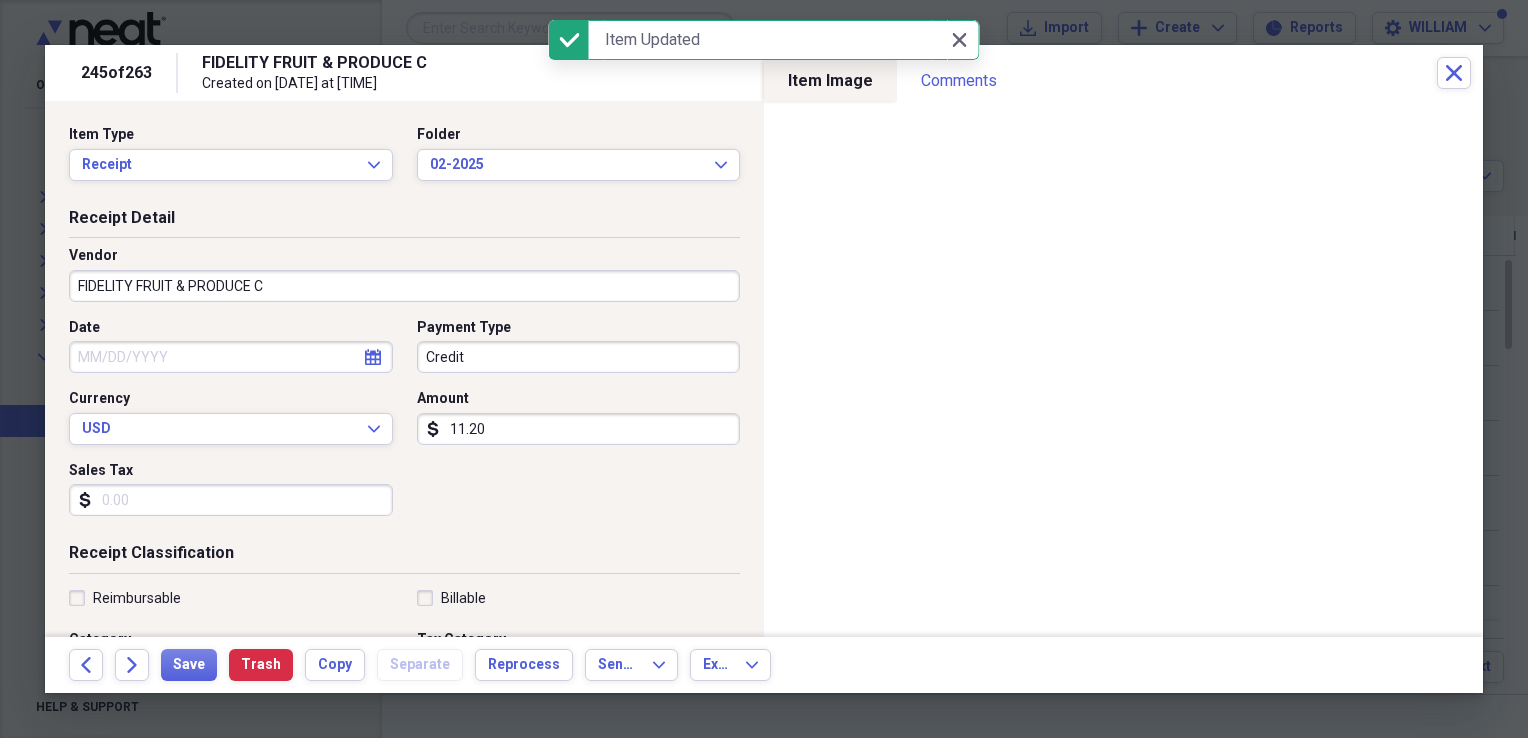 click on "FIDELITY FRUIT & PRODUCE C" at bounding box center [404, 286] 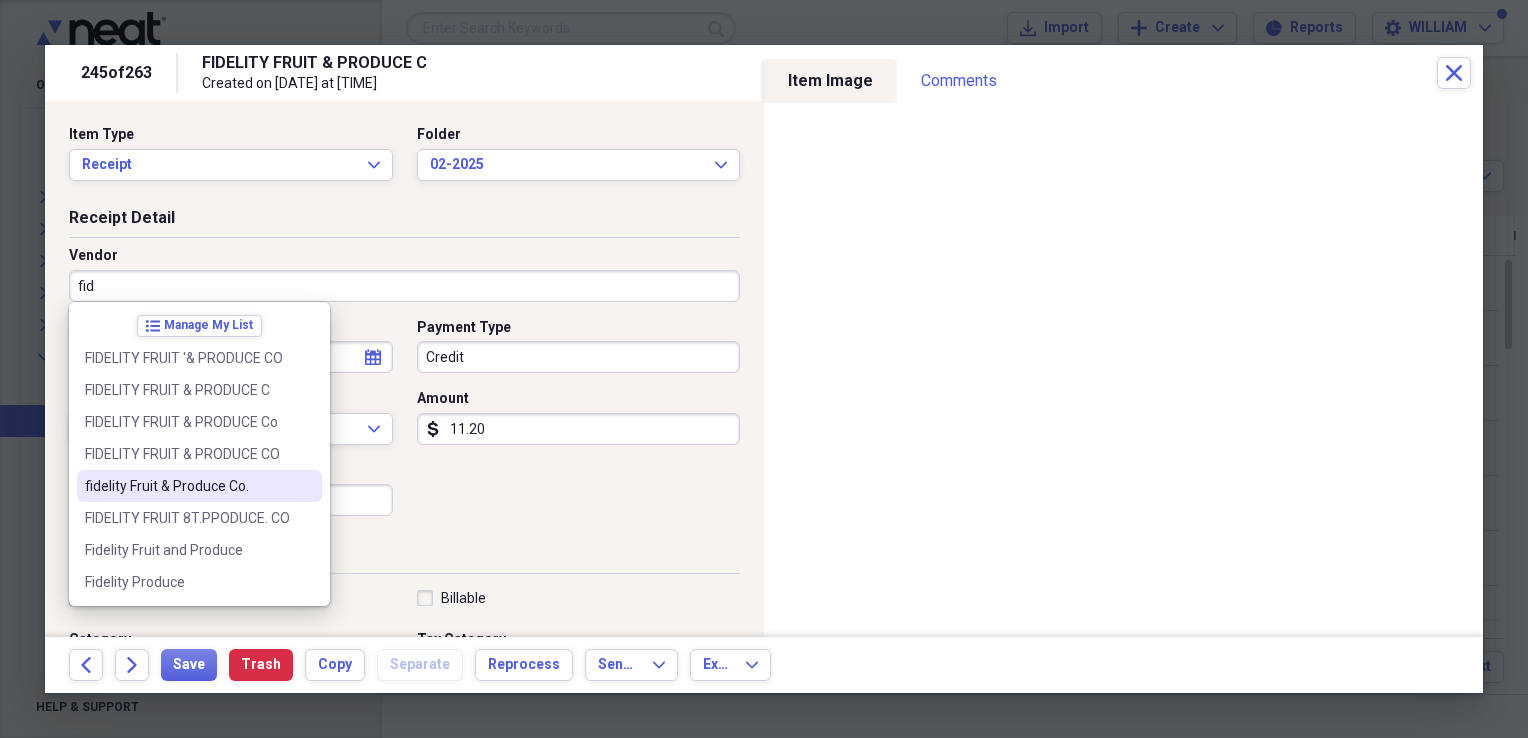 click on "fidelity Fruit & Produce Co." at bounding box center [187, 486] 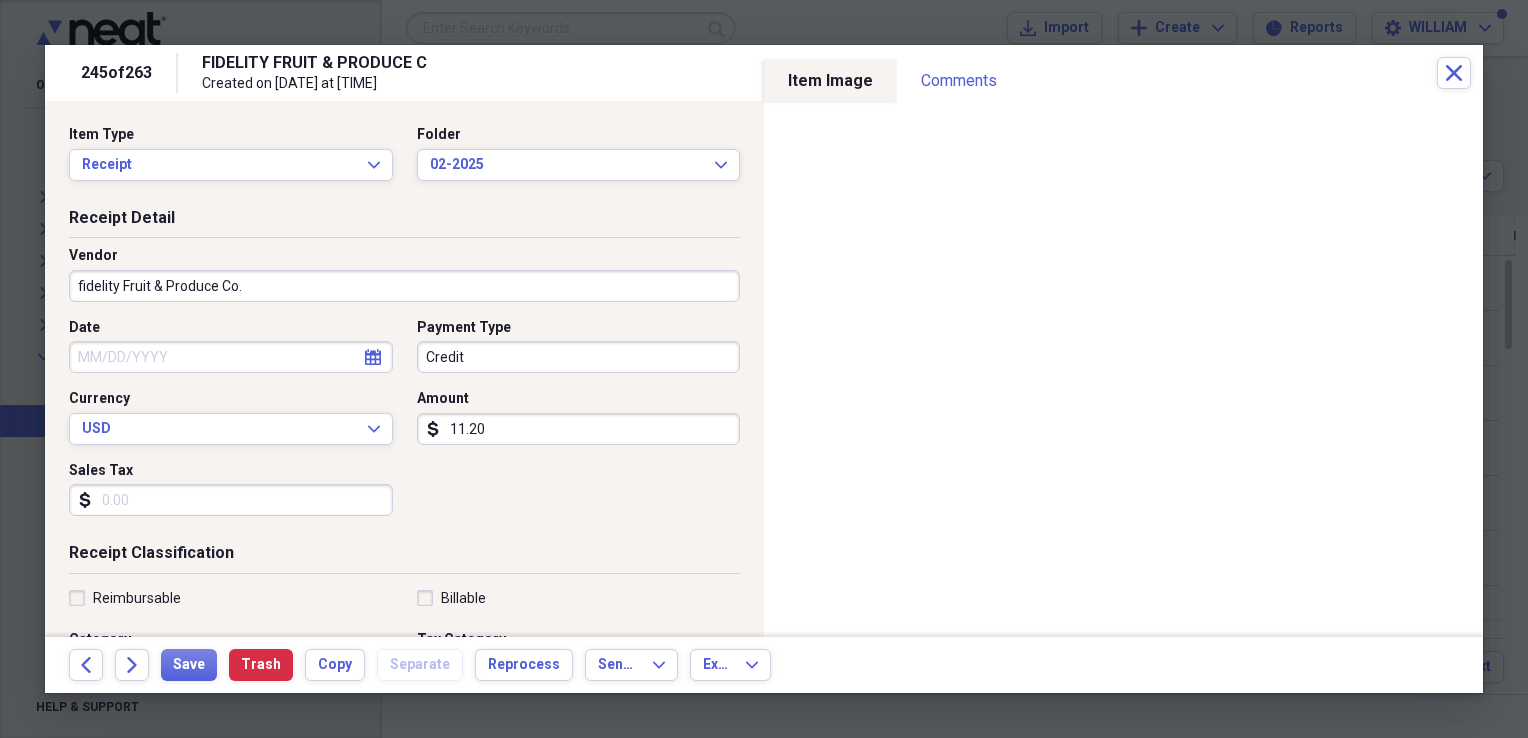 type on "PRODUCE PURCHASE" 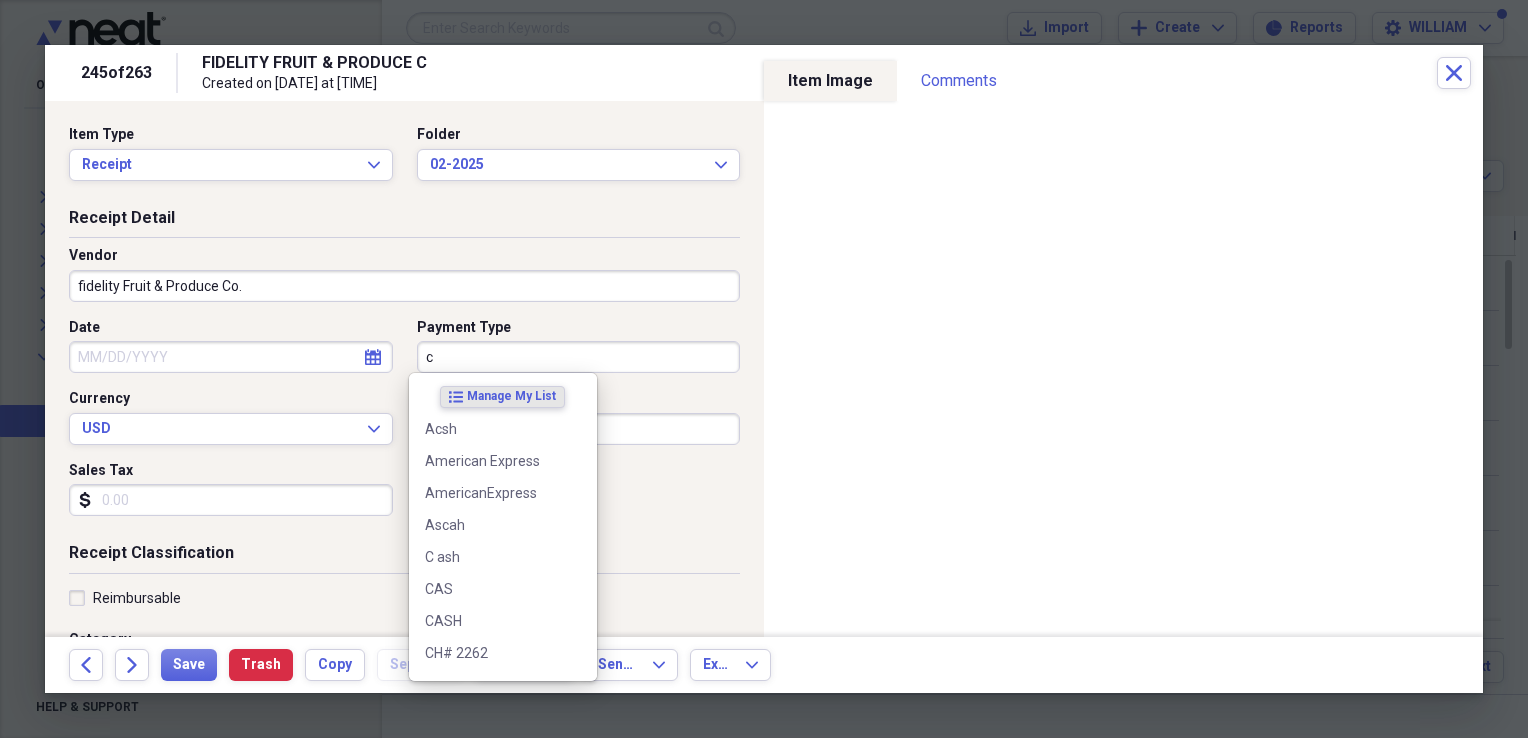click on "c" at bounding box center [579, 357] 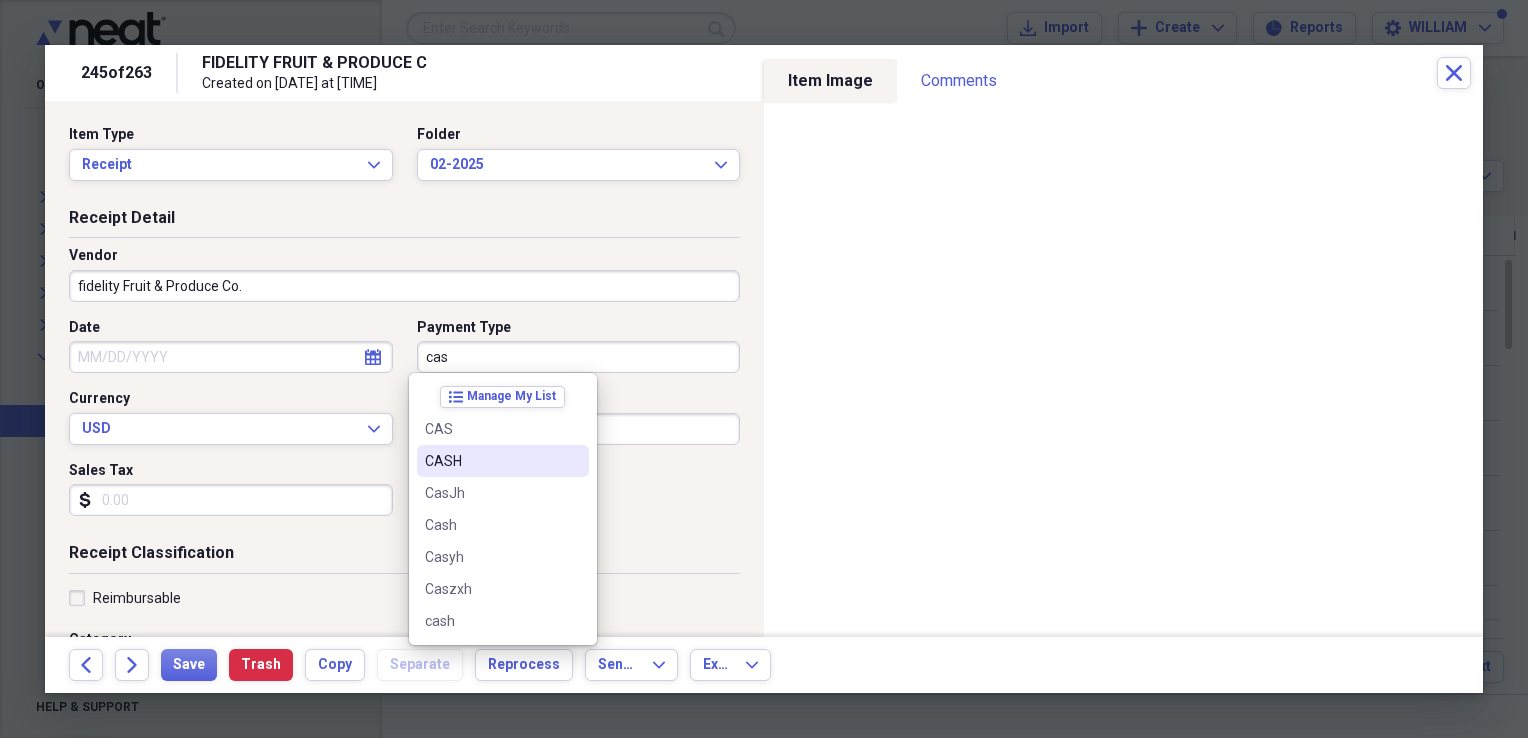 click on "CASH" at bounding box center [491, 461] 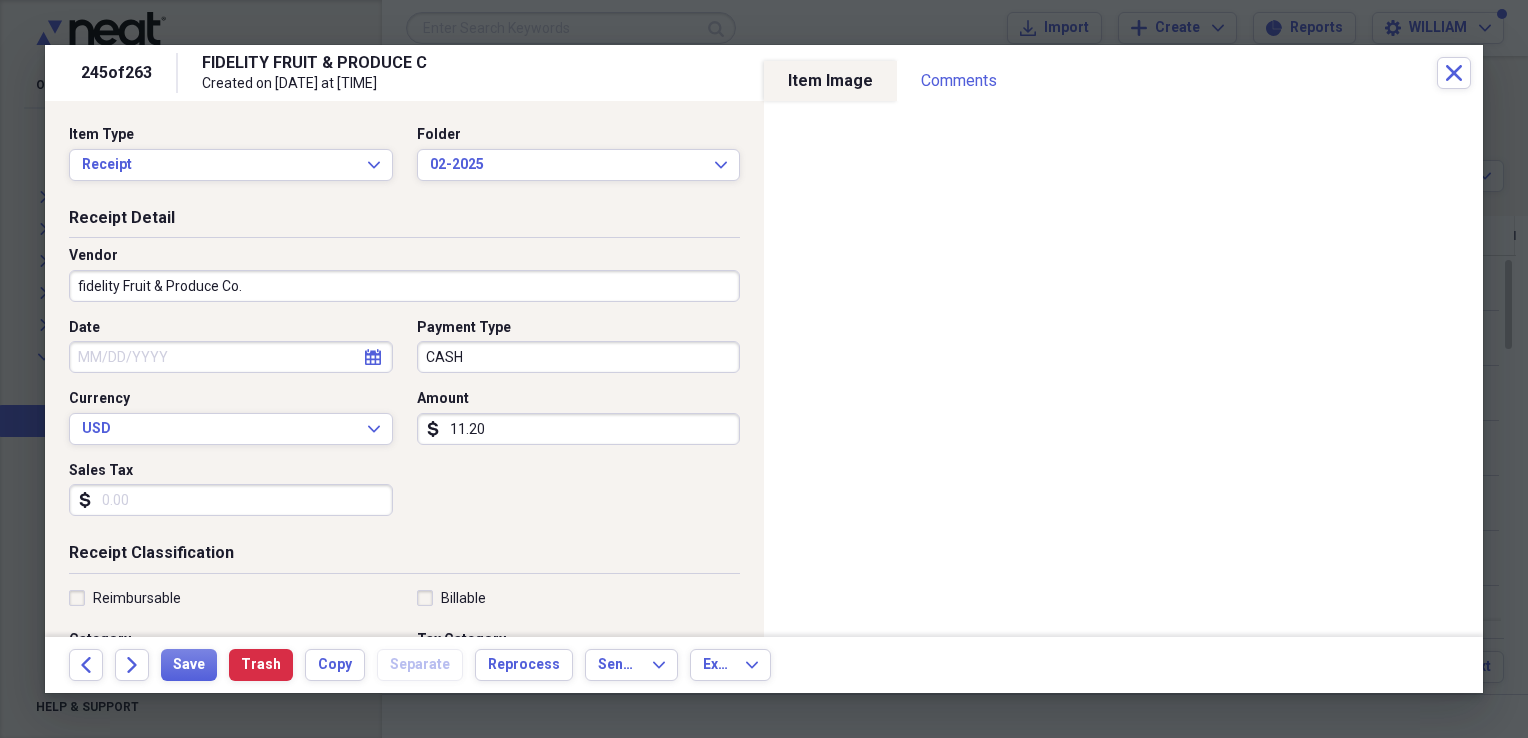 select on "7" 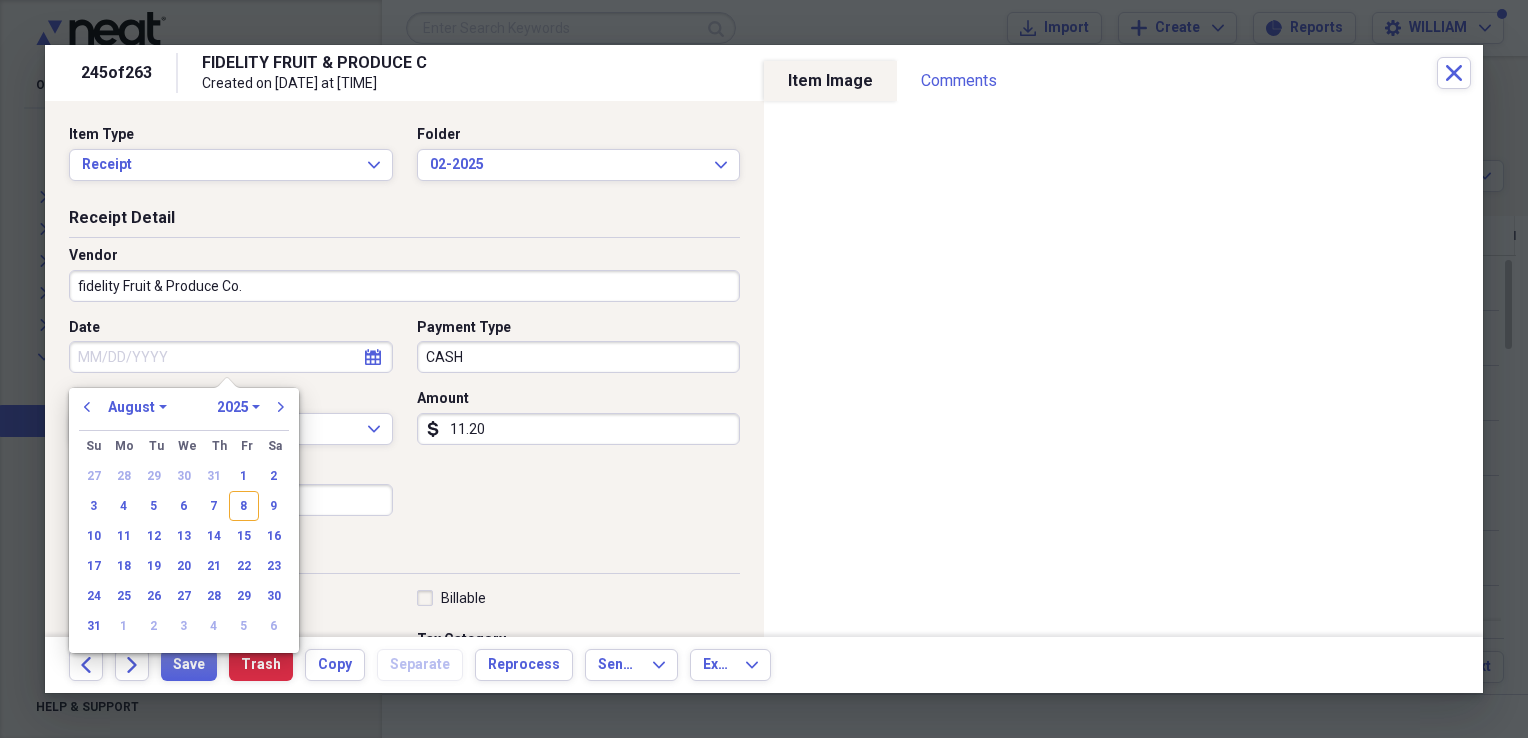 click on "Date" at bounding box center [231, 357] 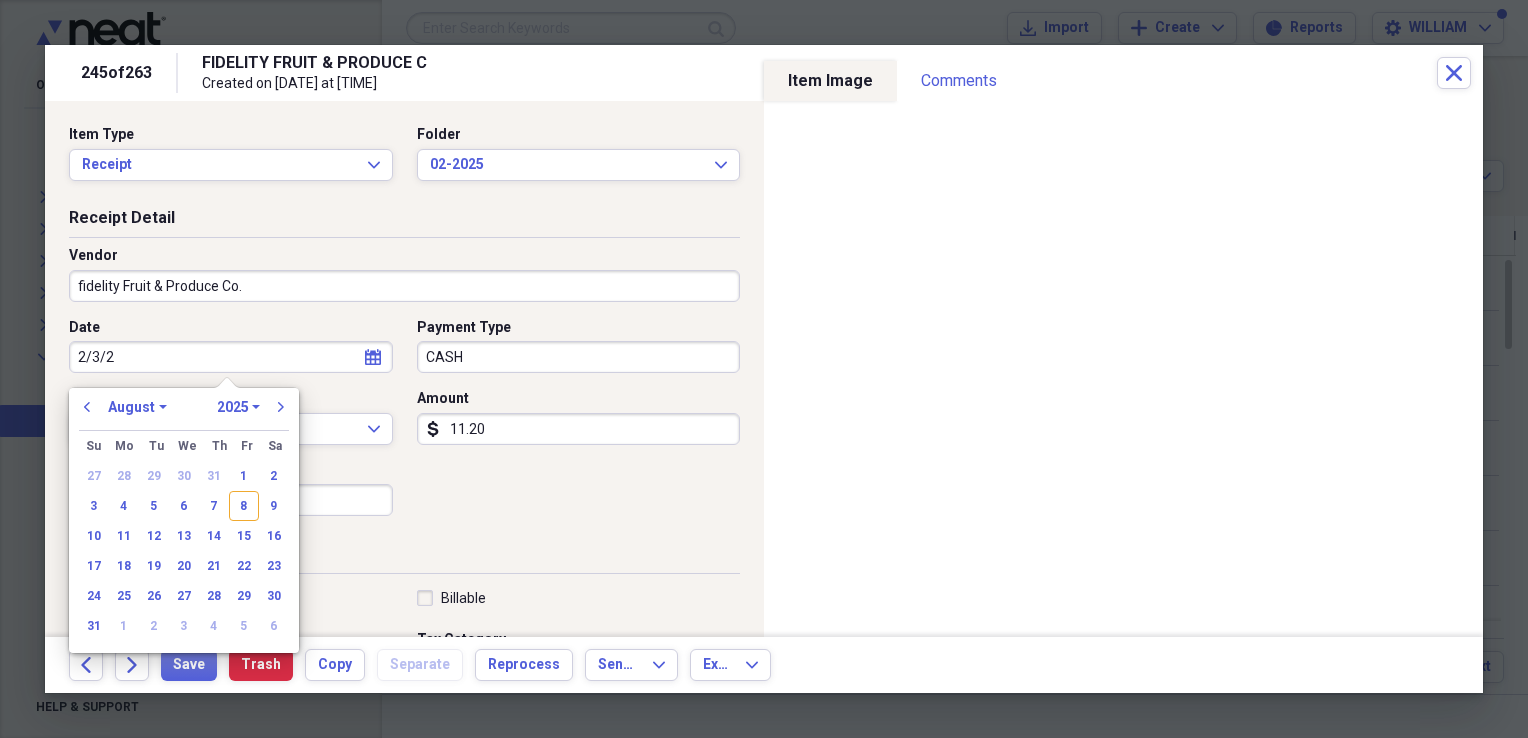 type on "2/3/25" 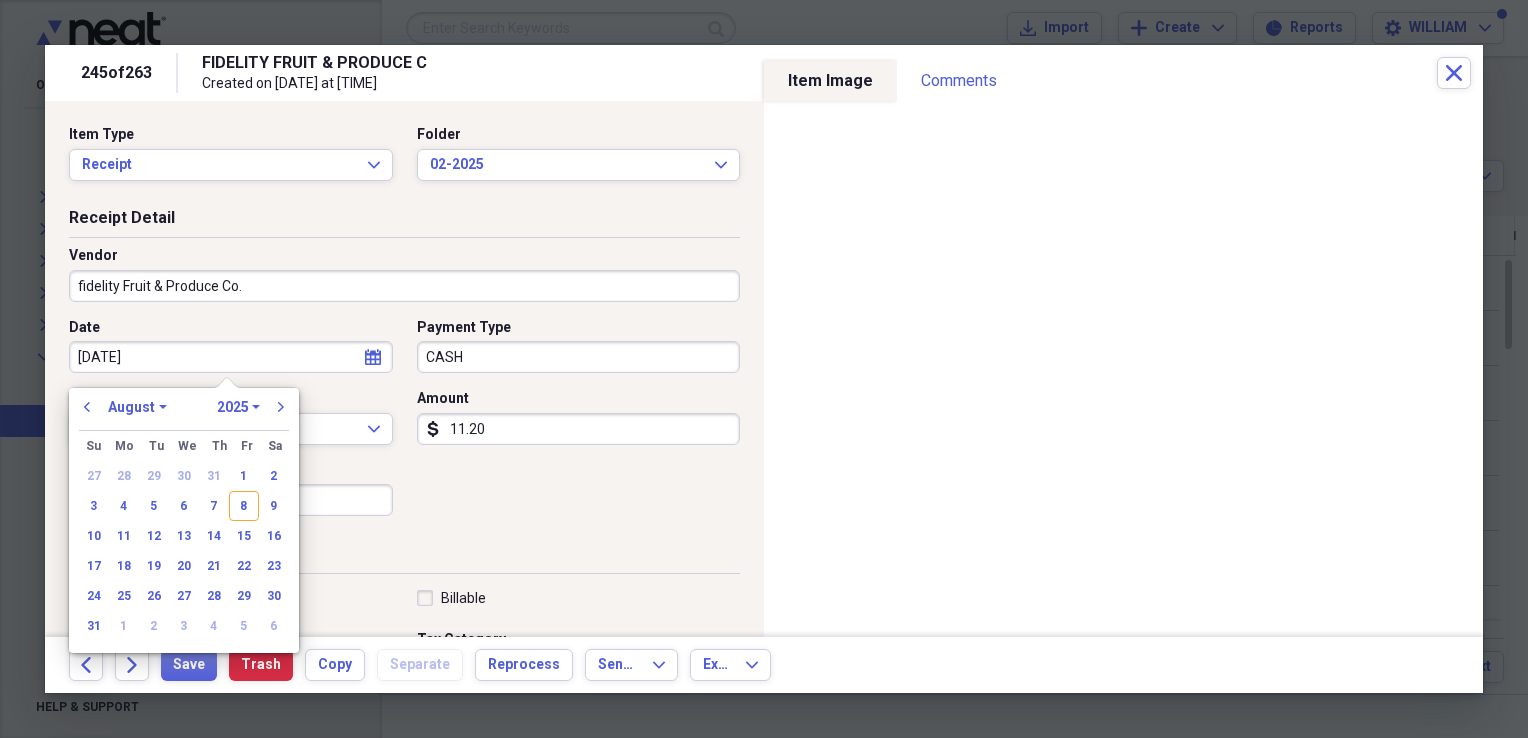 select on "1" 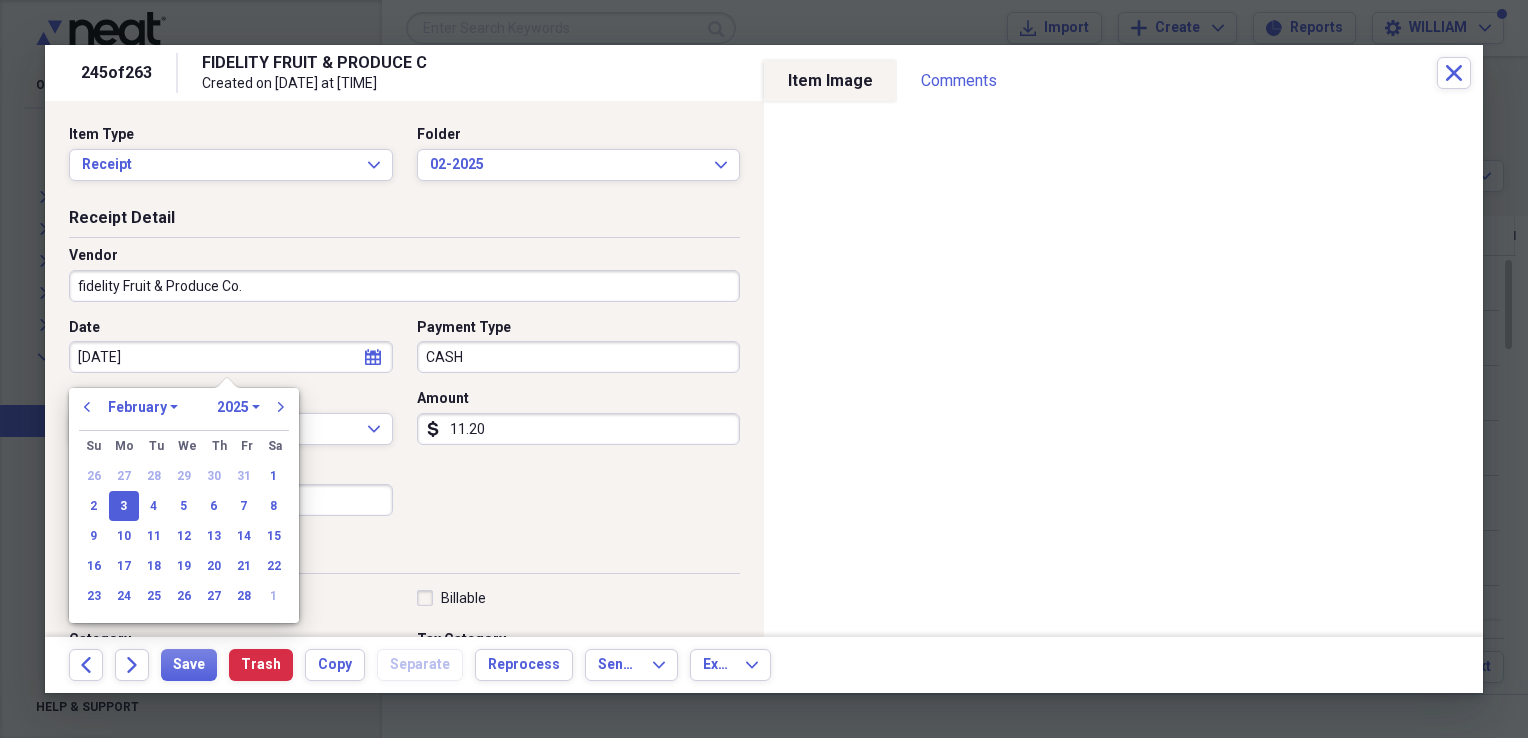 type on "02/03/2025" 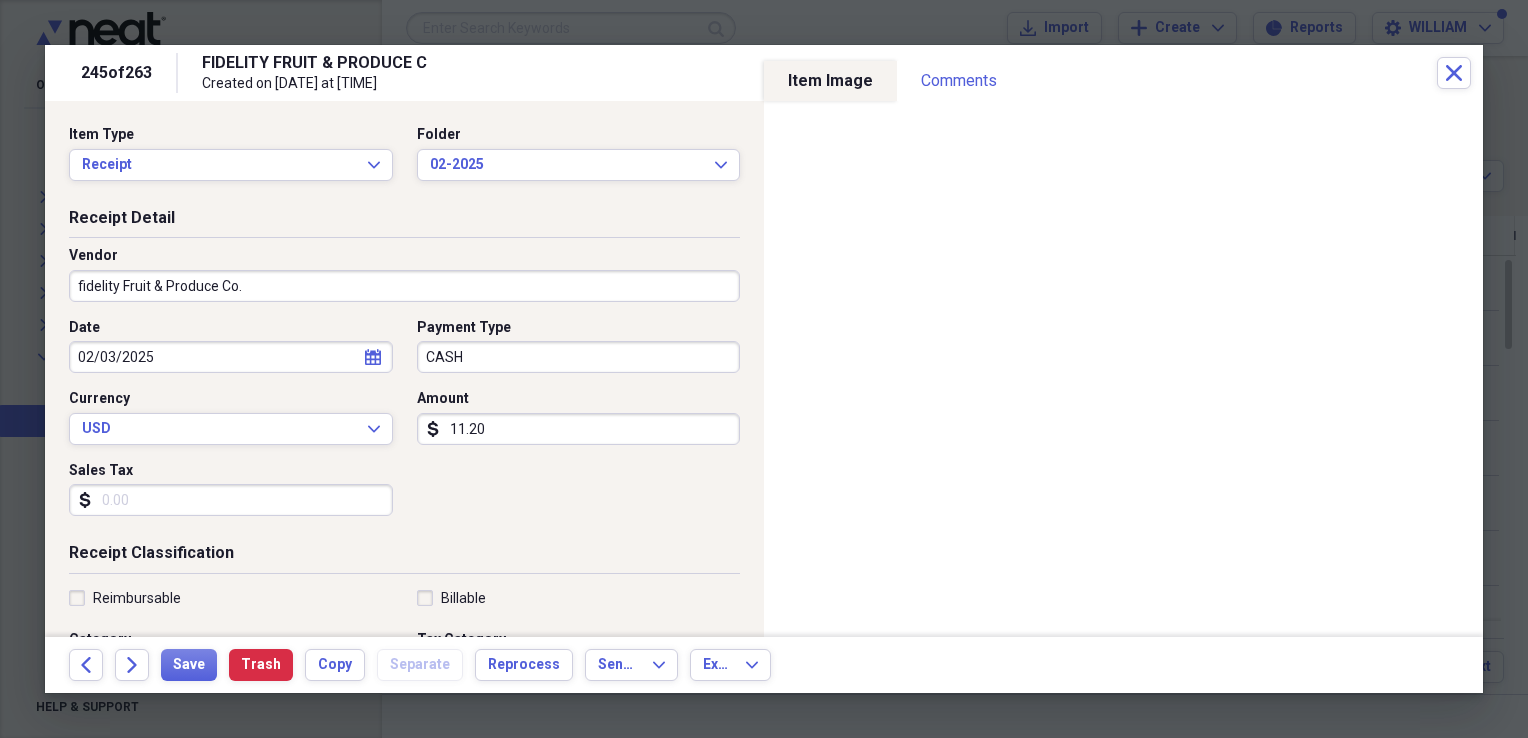 click on "Sales Tax" at bounding box center (231, 500) 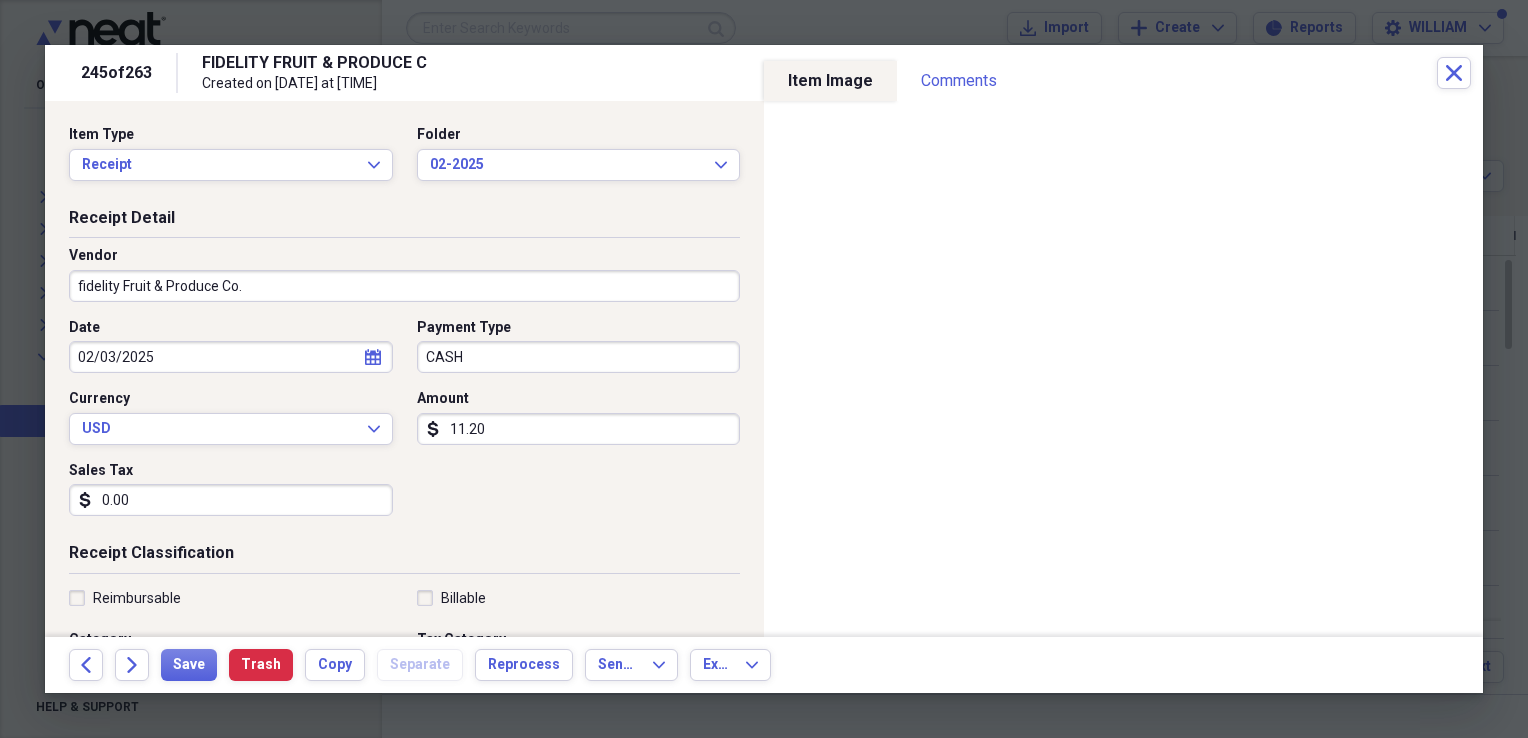 type on "0.00" 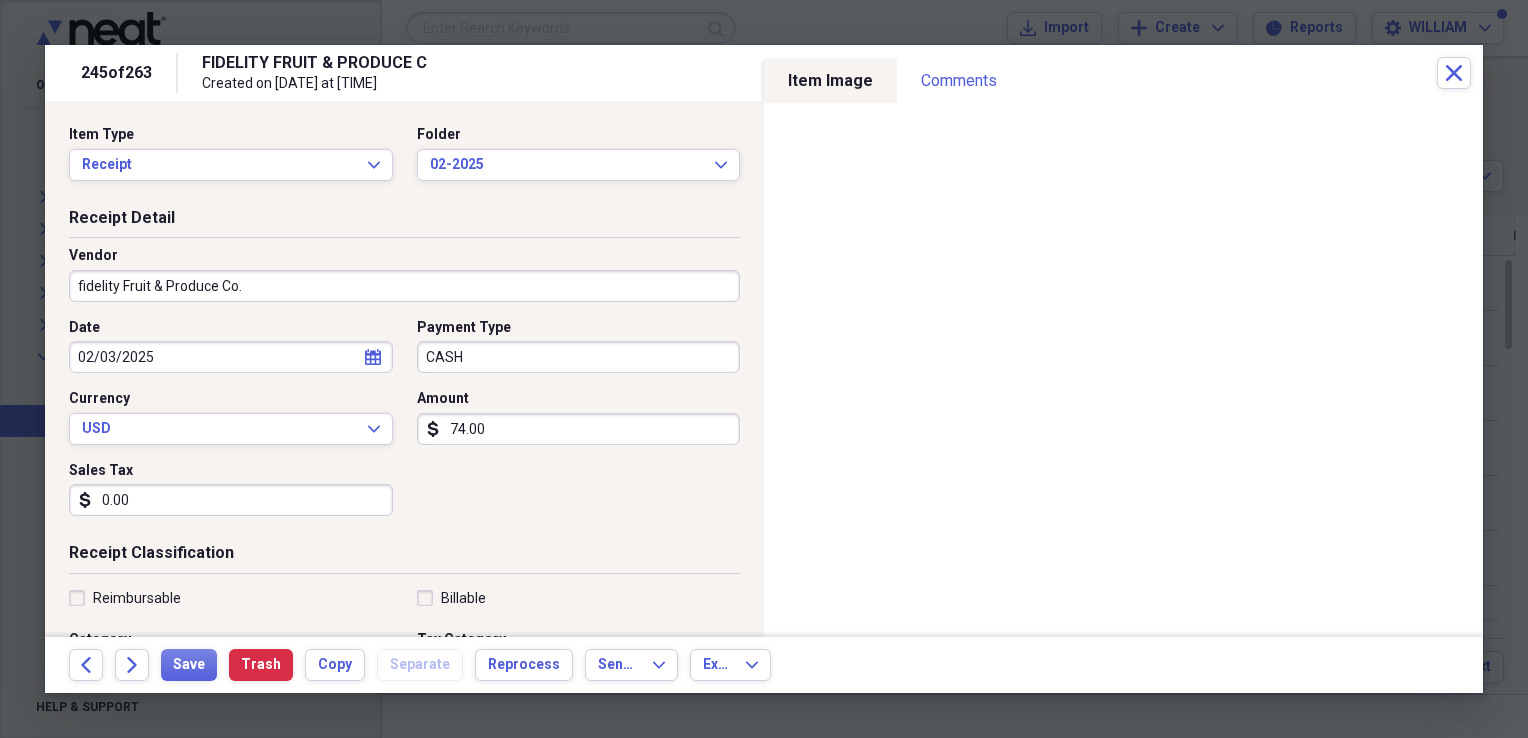 type on "74.00" 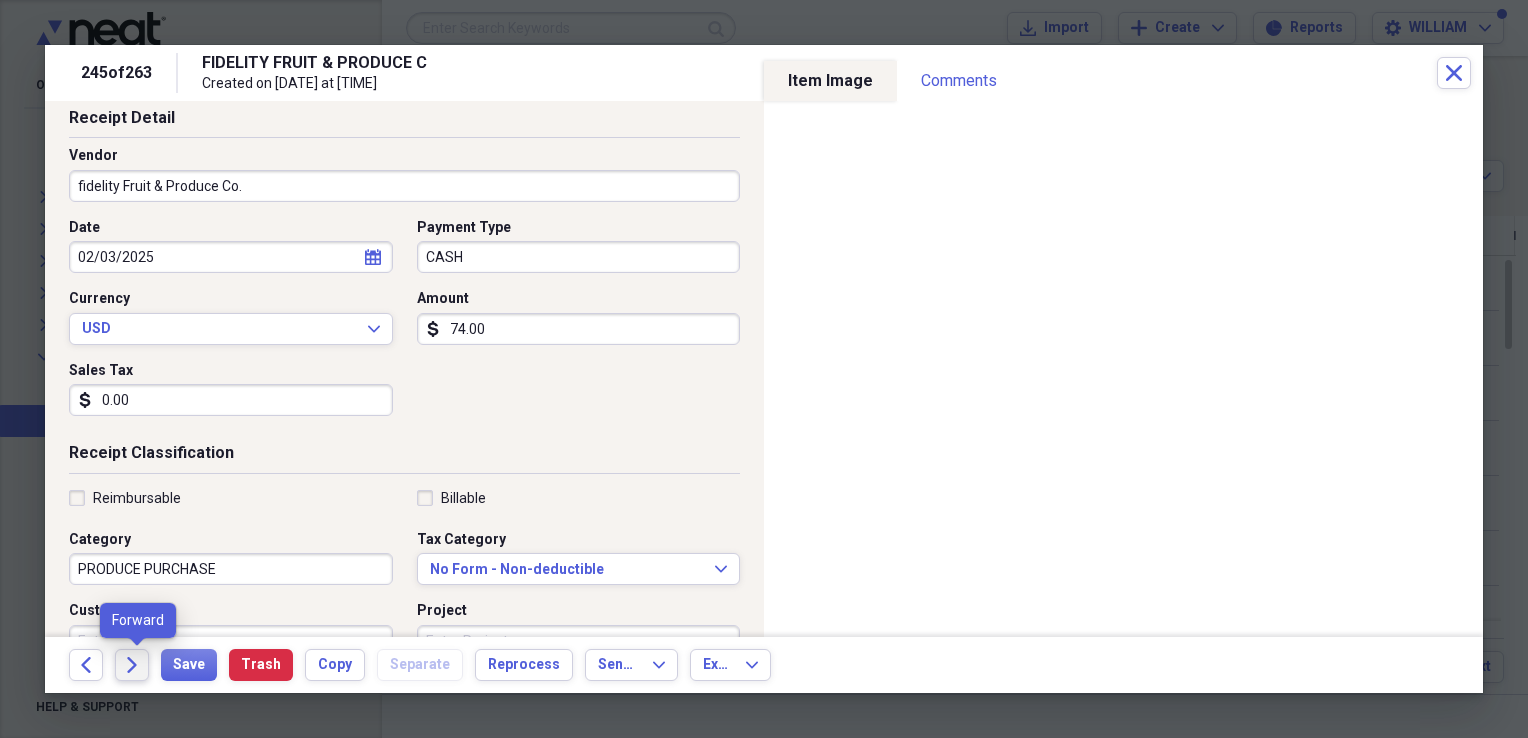 click on "Forward" at bounding box center (132, 665) 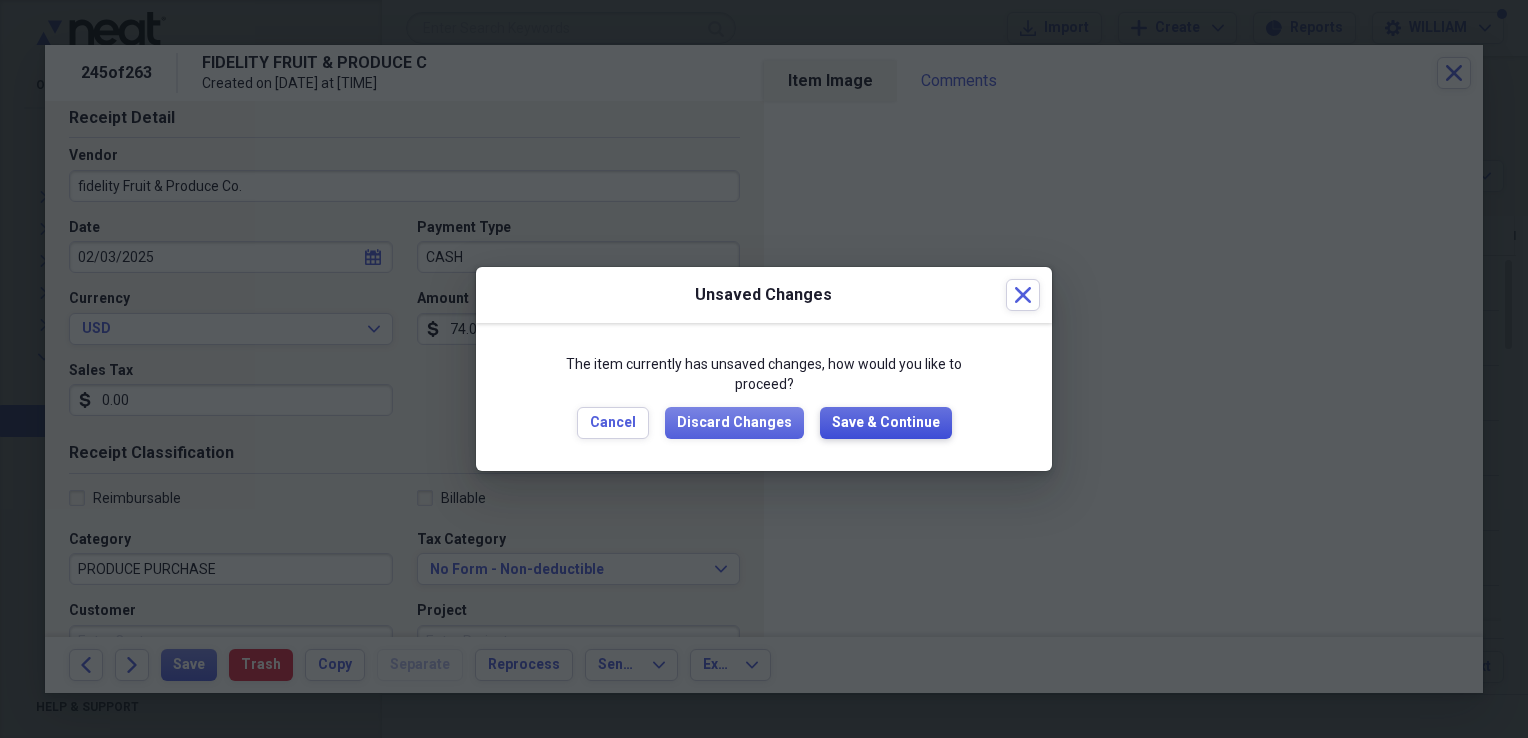 click on "Save & Continue" at bounding box center [886, 423] 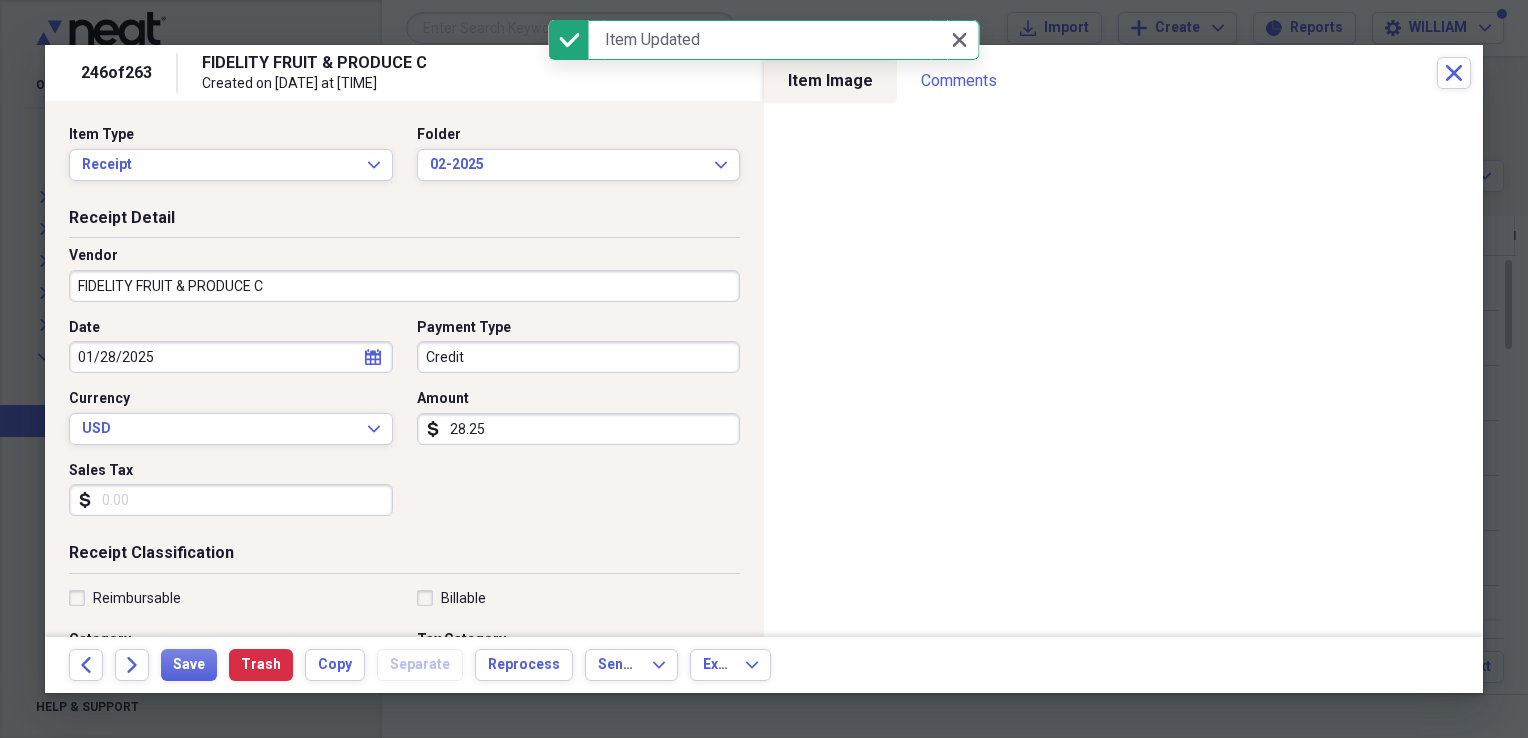 click on "Credit" at bounding box center (579, 357) 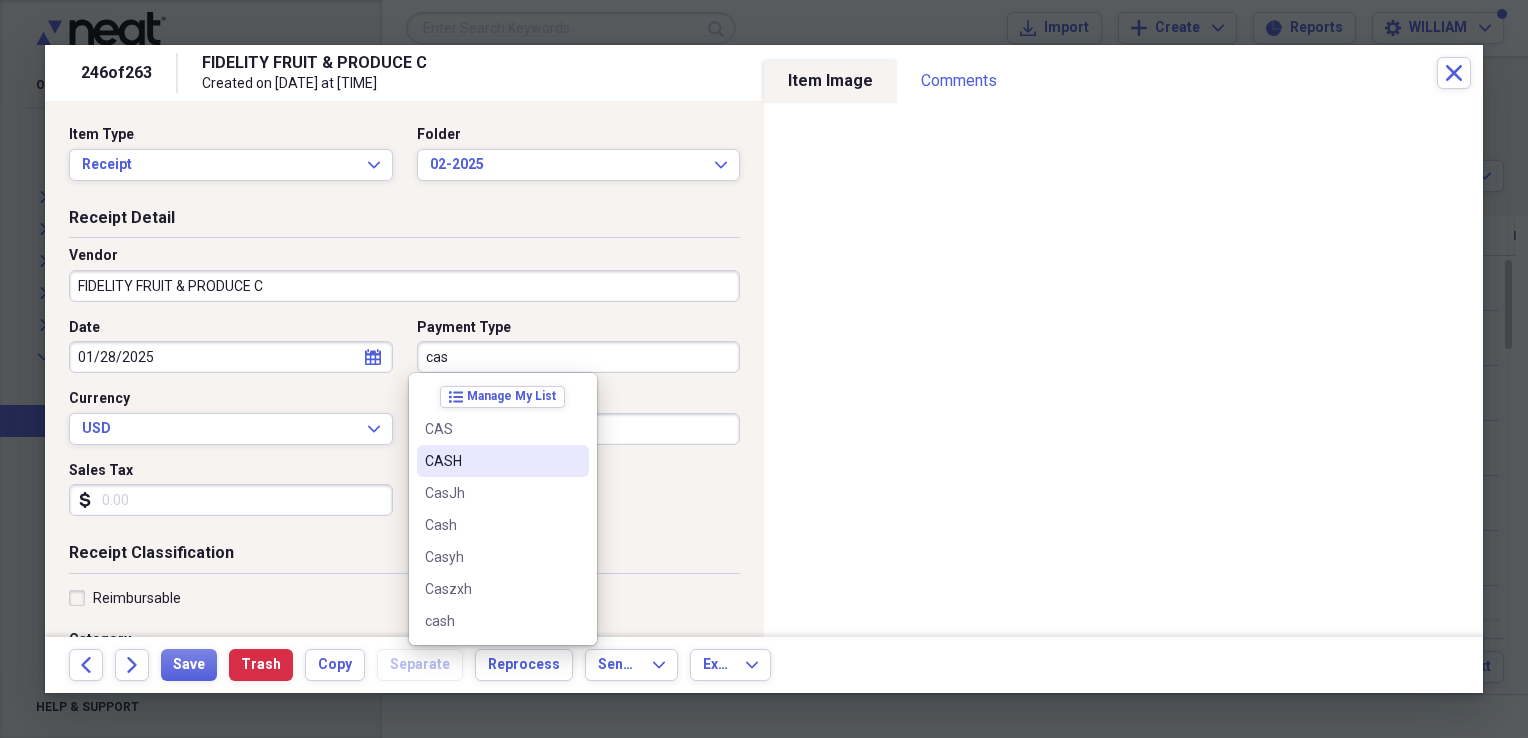 click on "CASH" at bounding box center (491, 461) 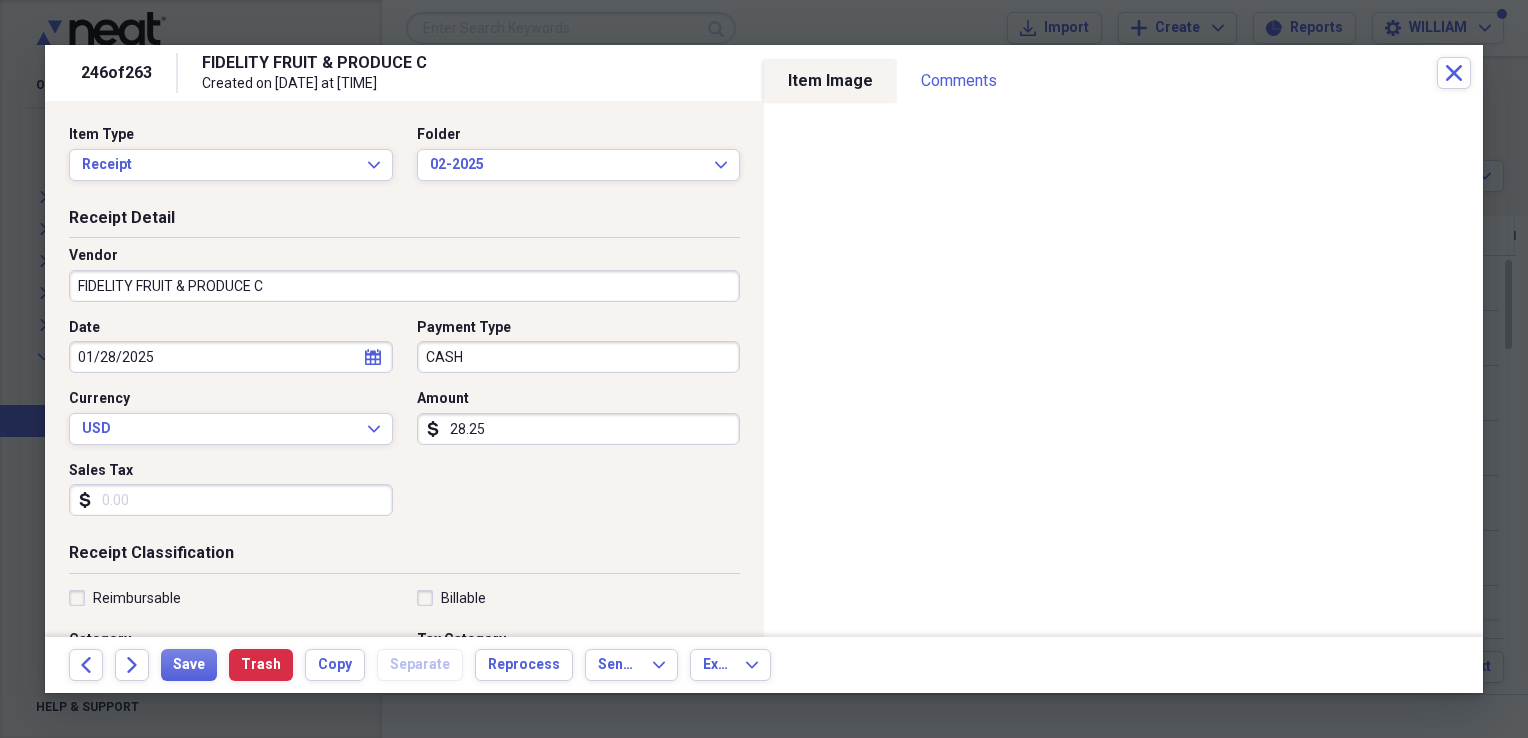 select on "2025" 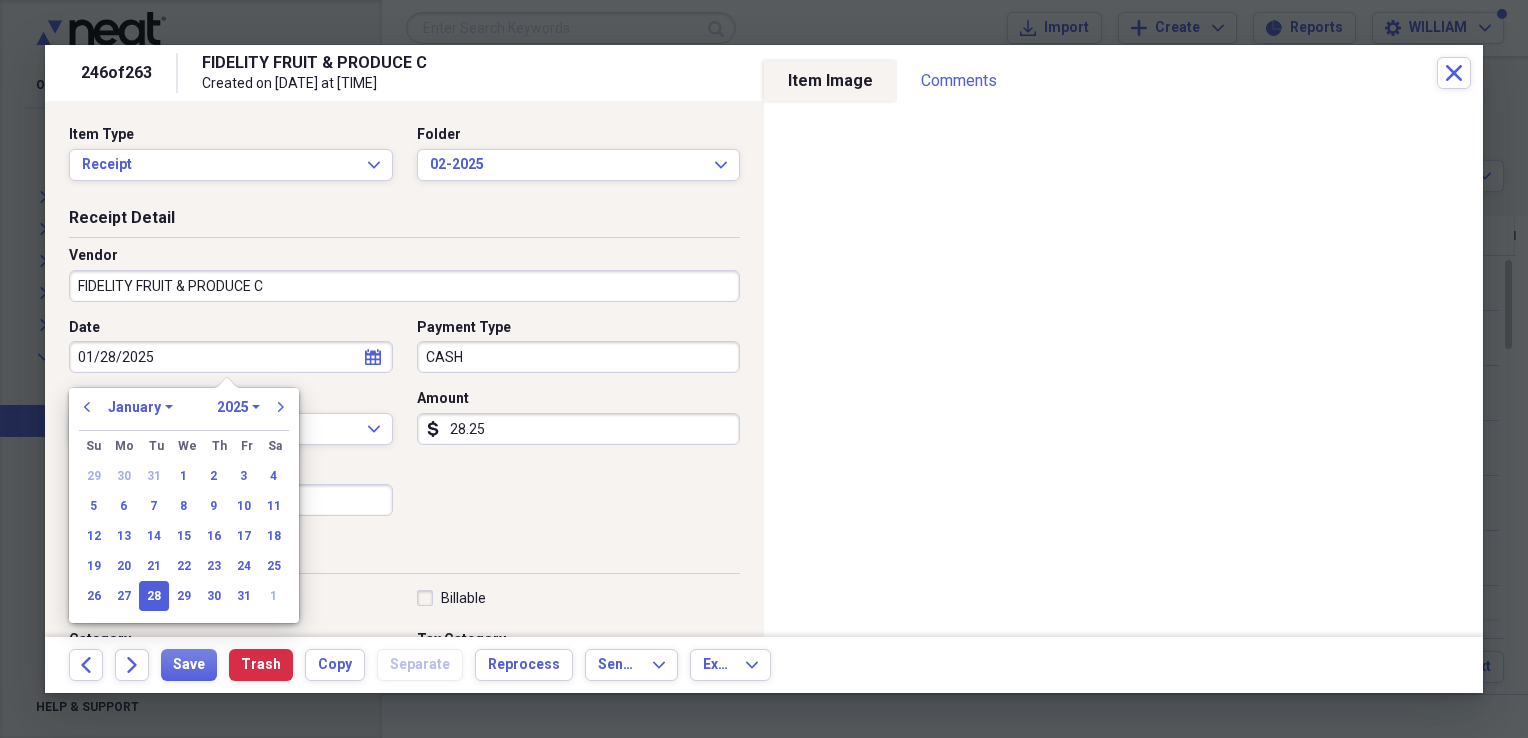 click on "01/28/2025" at bounding box center [231, 357] 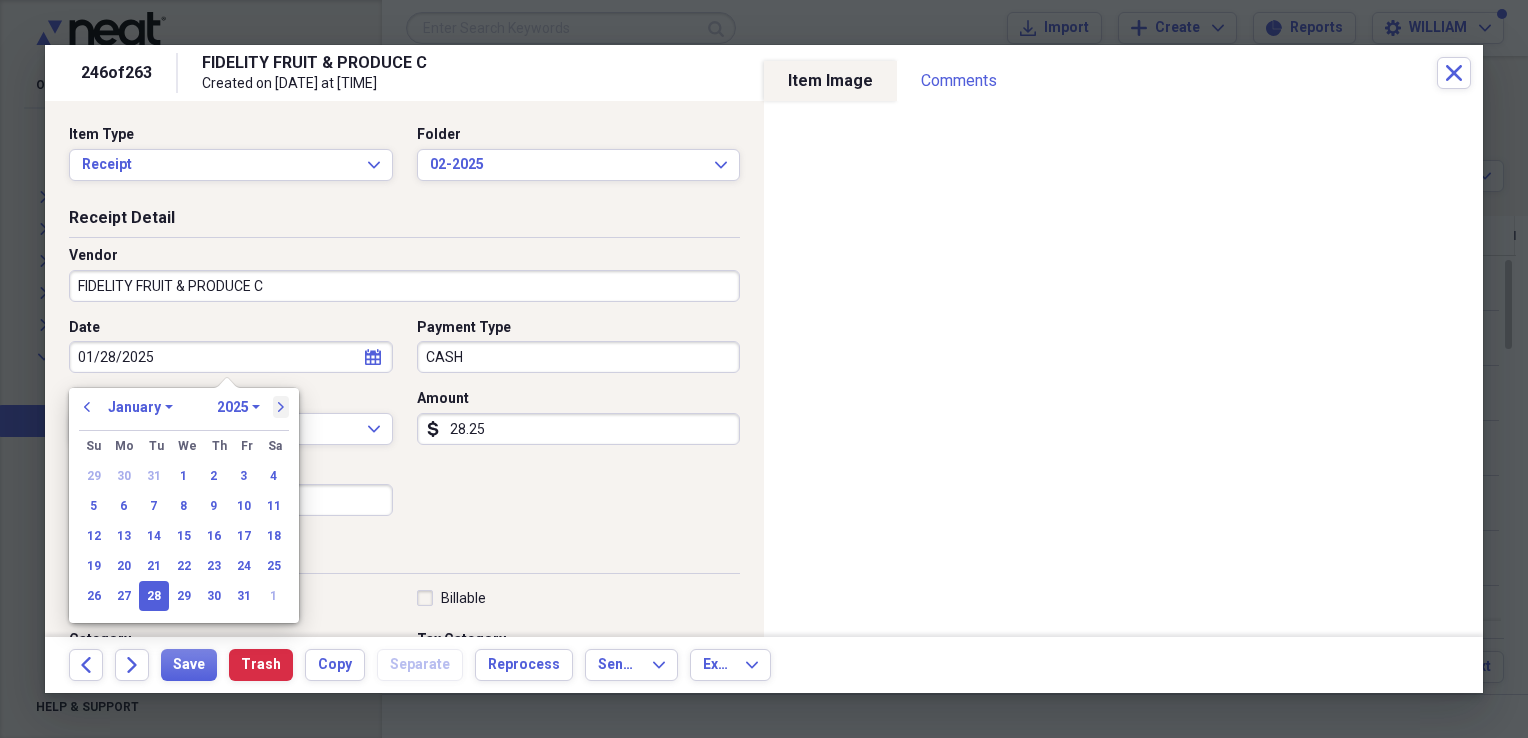 click on "next" at bounding box center (281, 407) 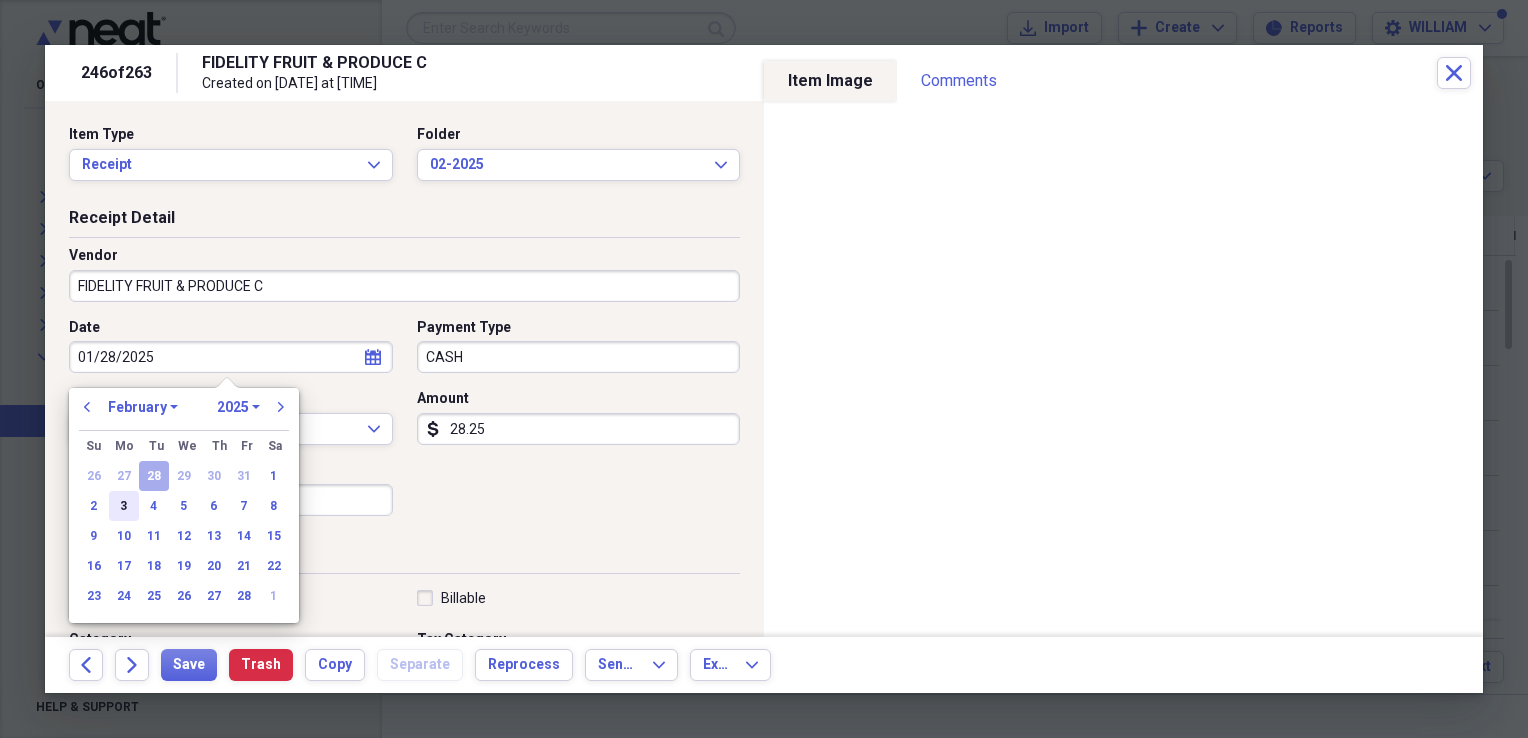 click on "3" at bounding box center (124, 506) 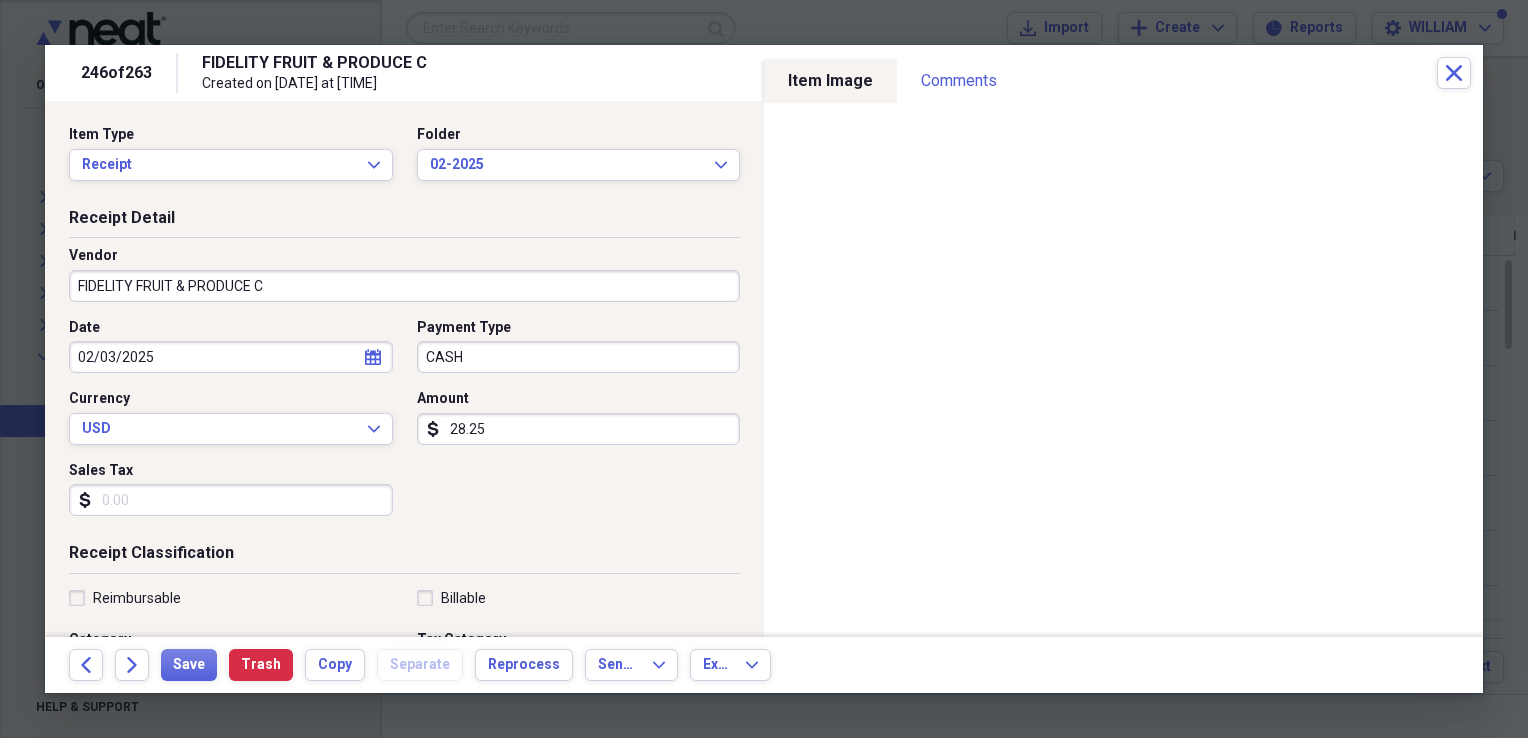 click on "Sales Tax" at bounding box center (231, 500) 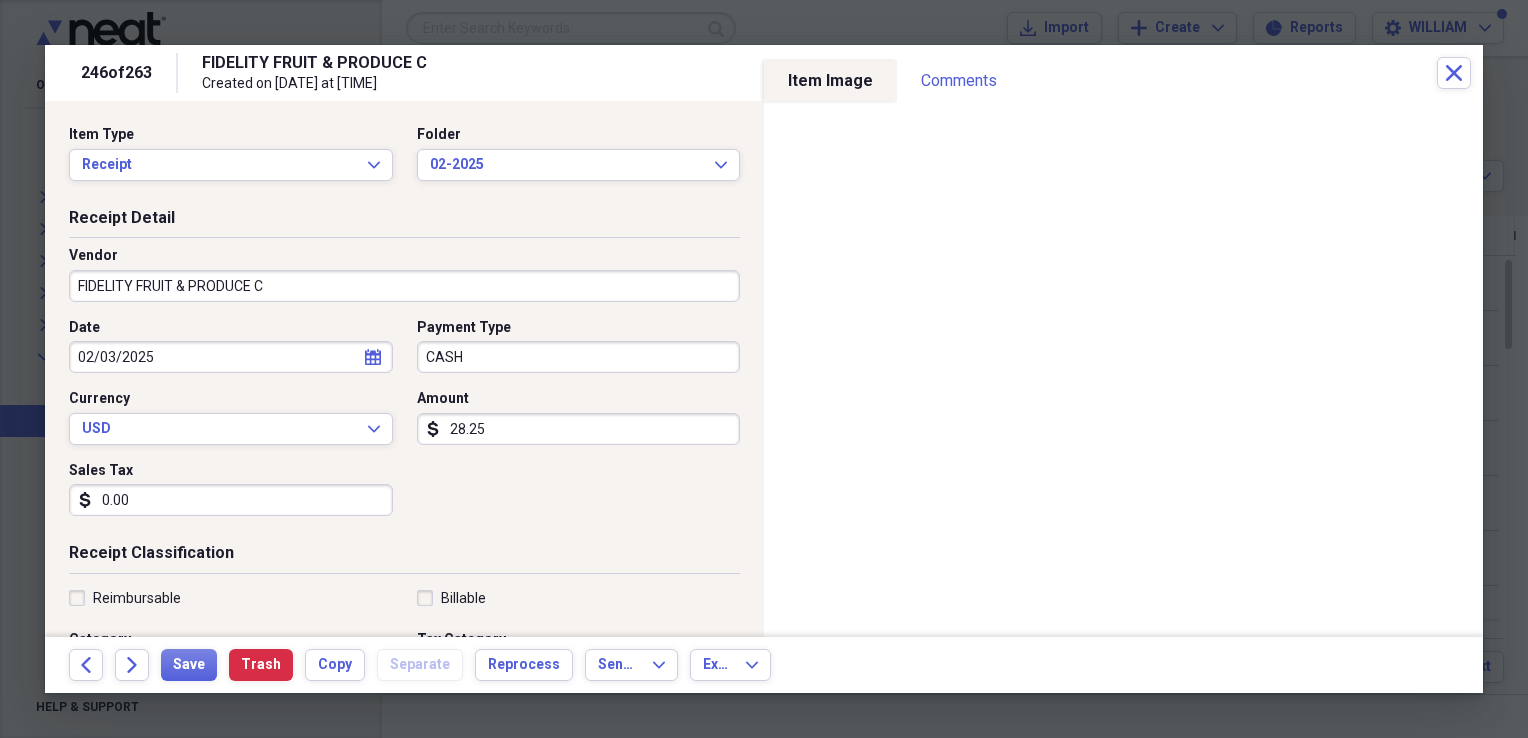 type on "0.00" 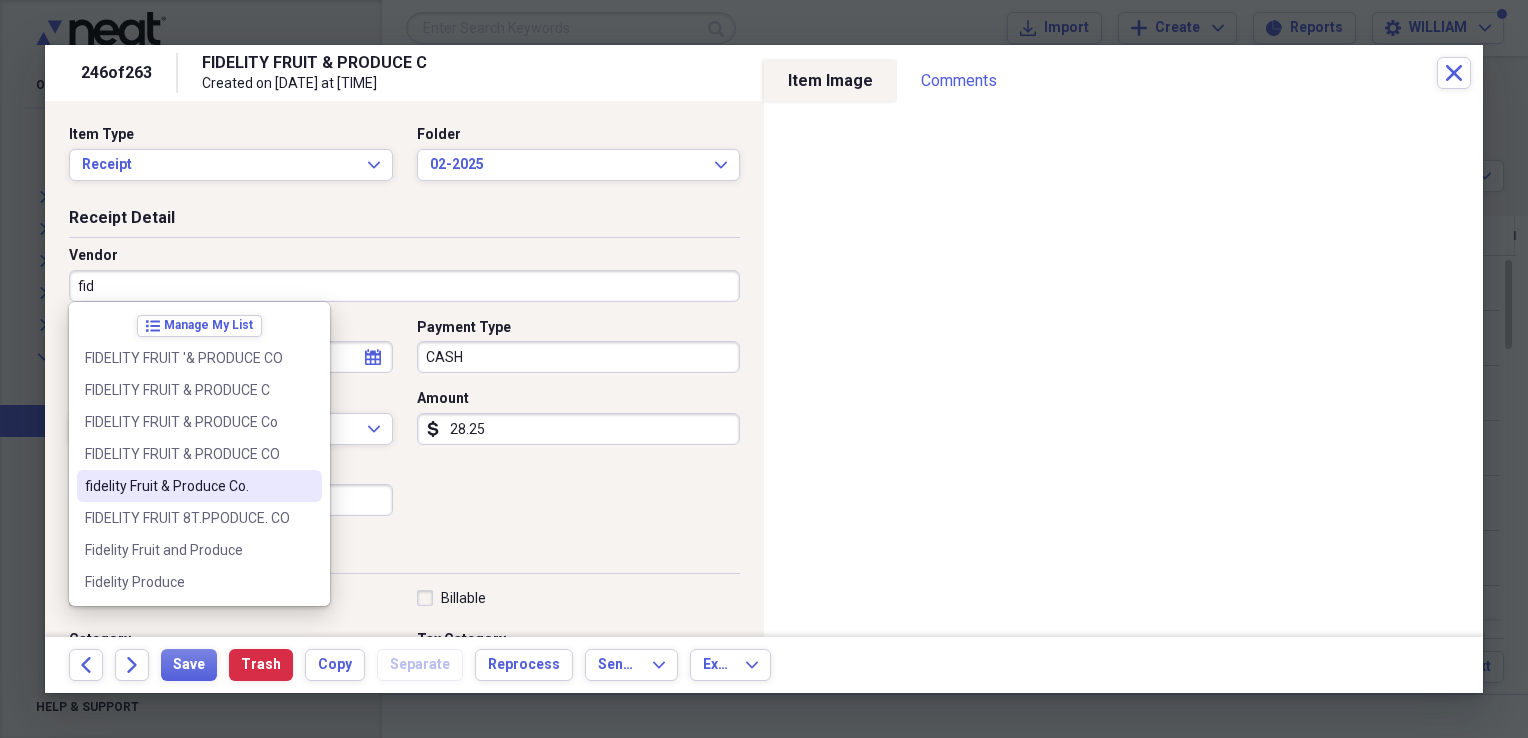click on "fidelity Fruit & Produce Co." at bounding box center [199, 486] 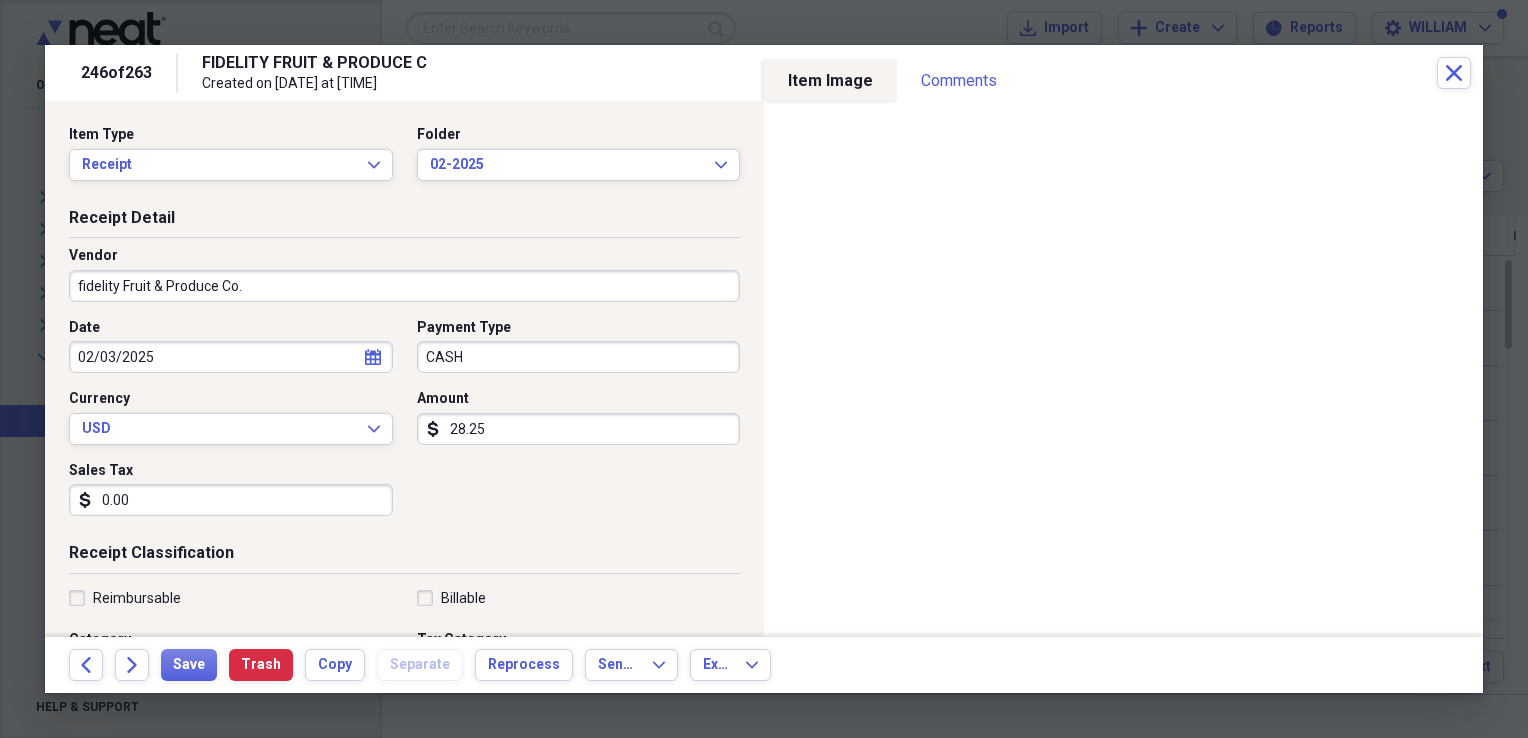 type on "PRODUCE PURCHASE" 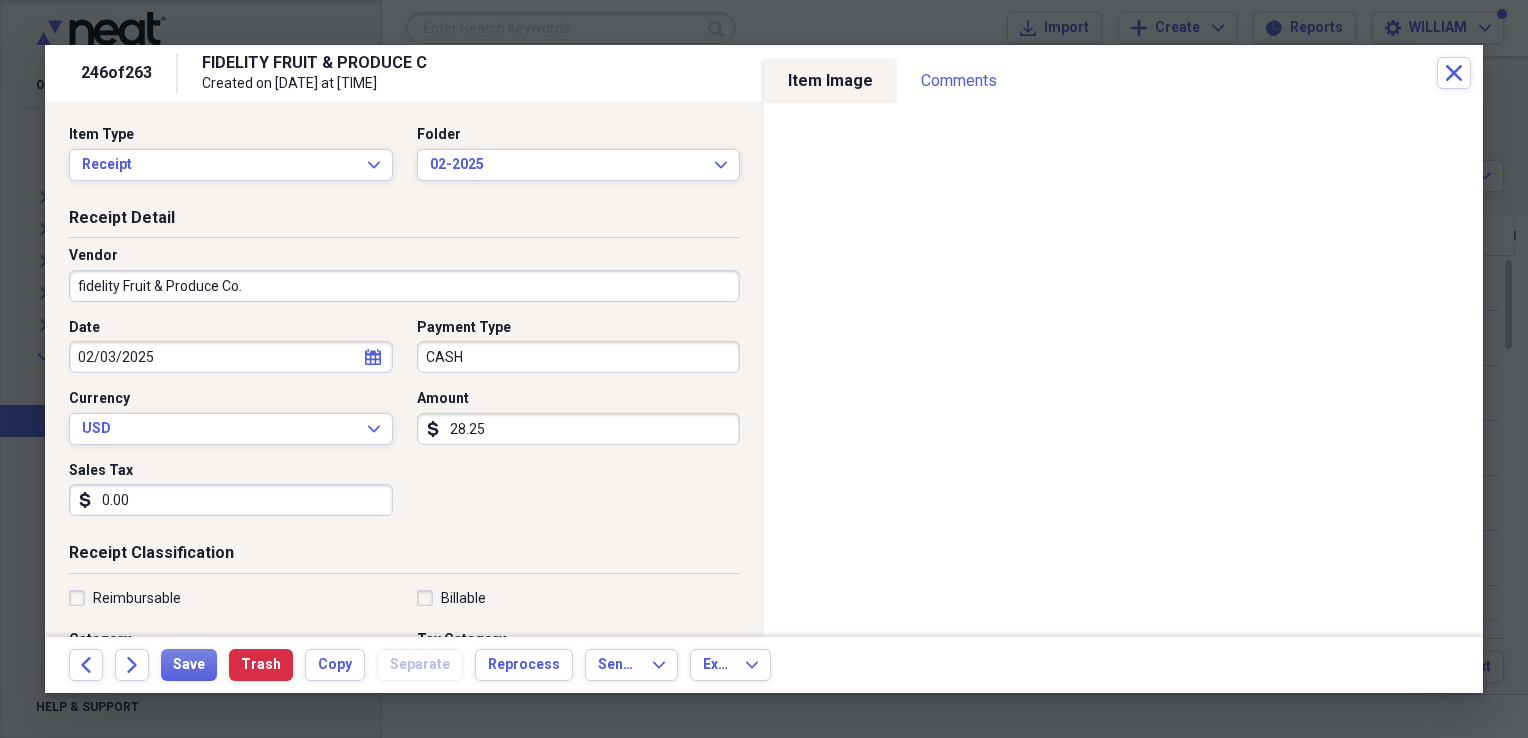 click on "28.25" at bounding box center [579, 429] 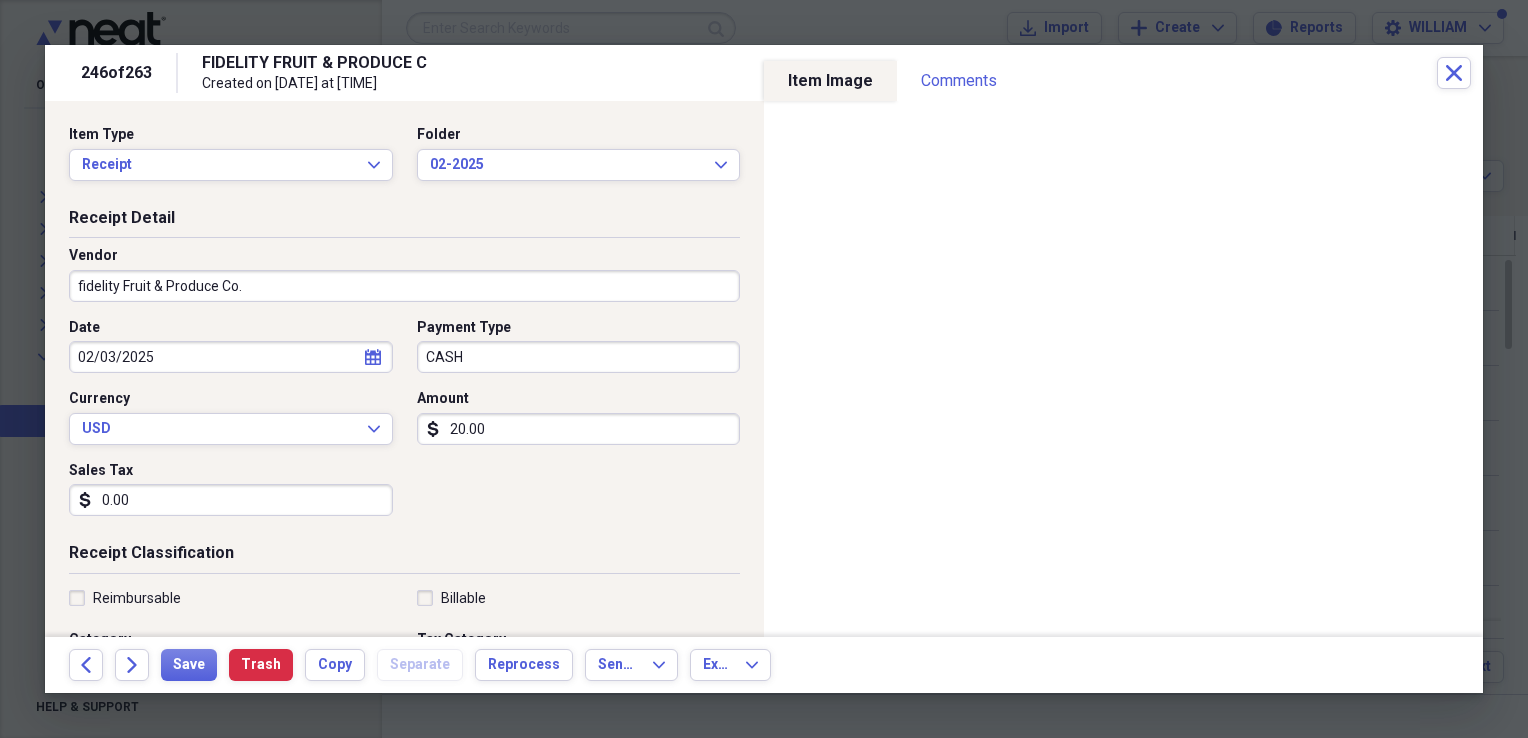 type on "20.00" 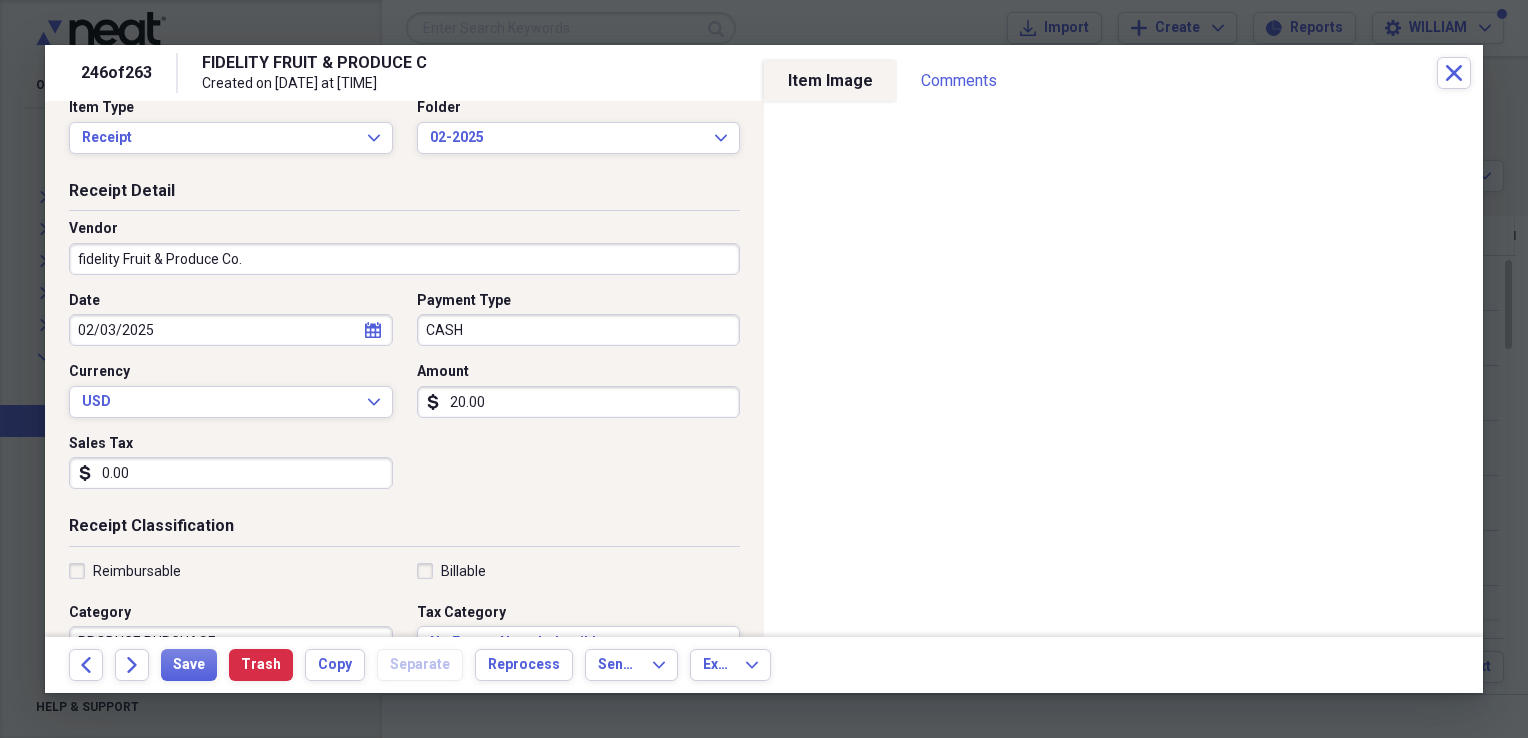 scroll, scrollTop: 71, scrollLeft: 0, axis: vertical 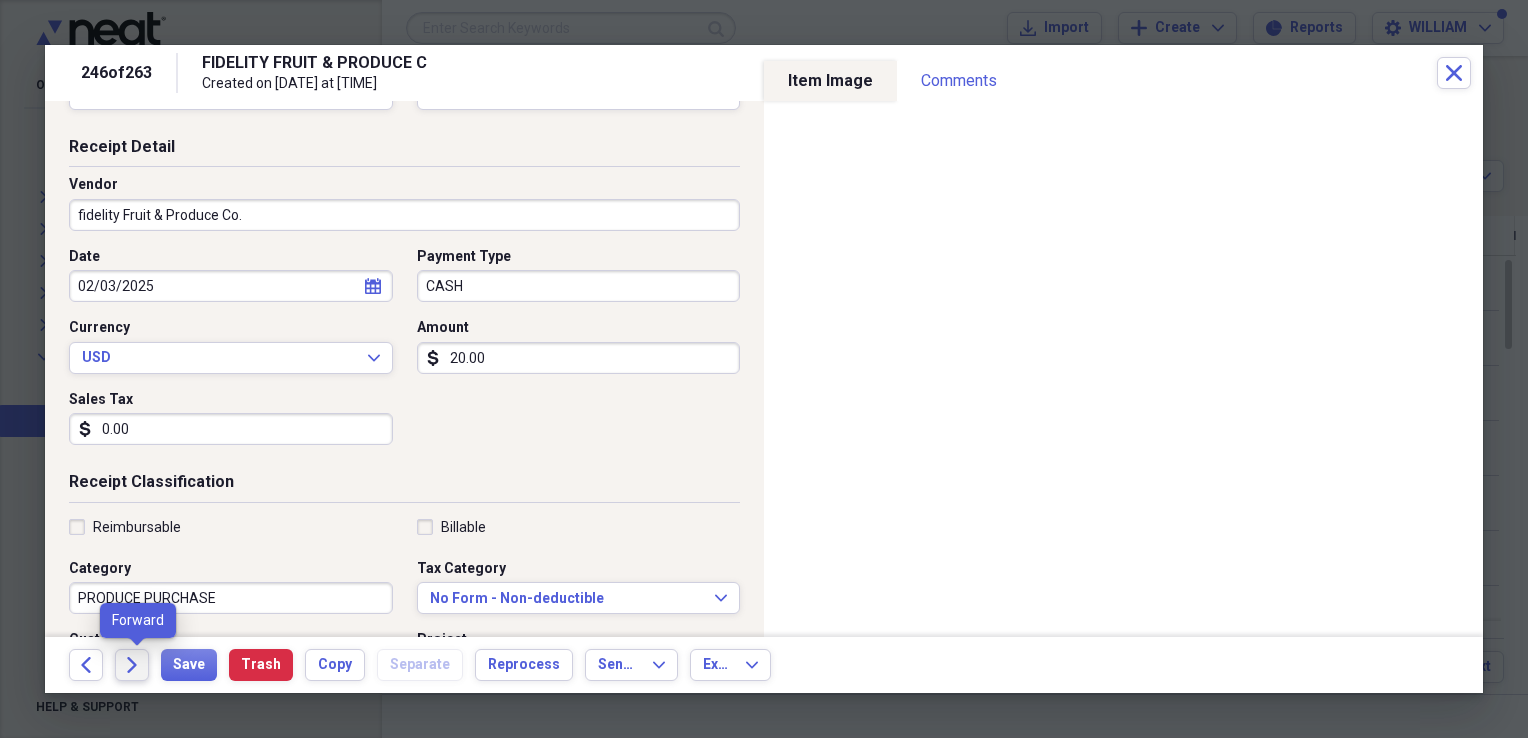 click on "Forward" 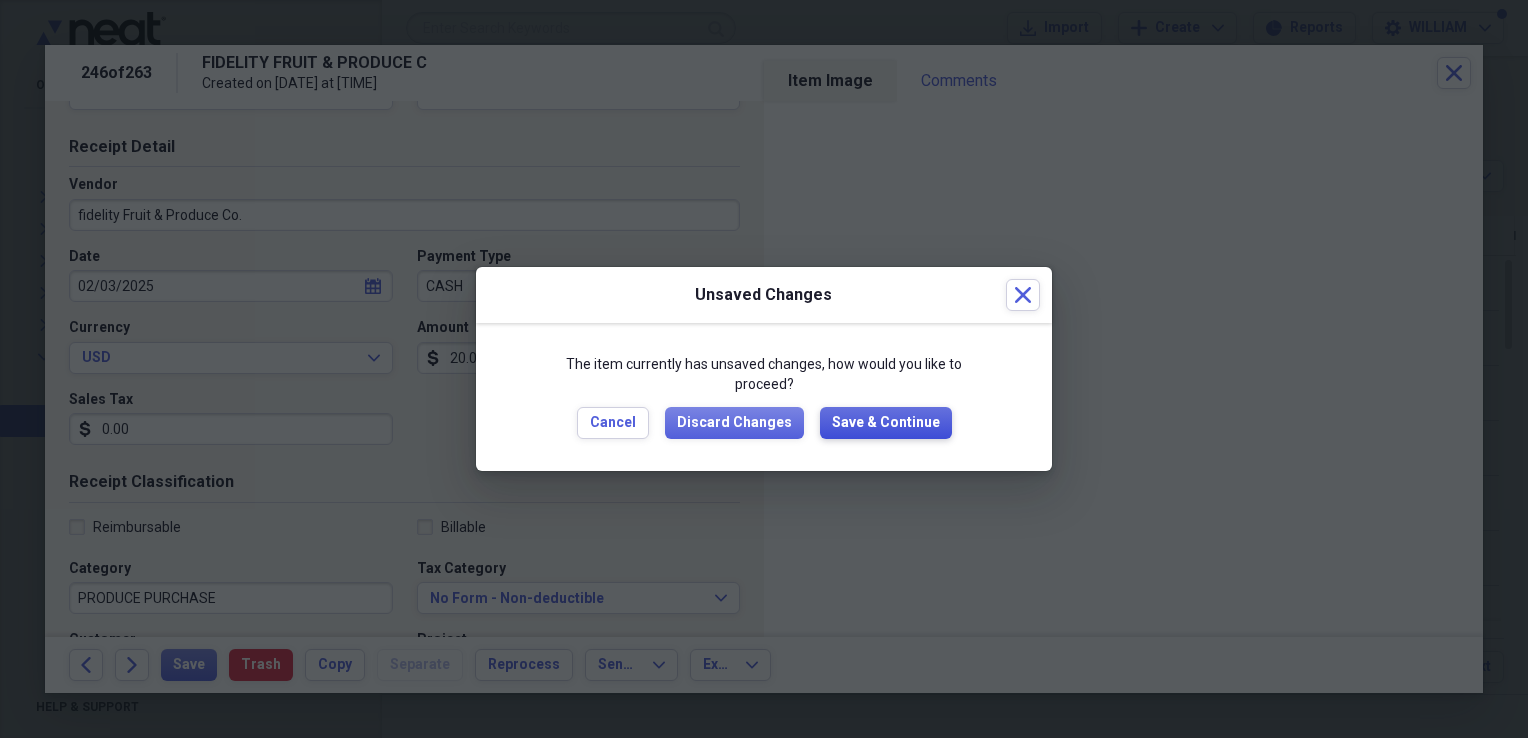 click on "Save & Continue" at bounding box center (886, 423) 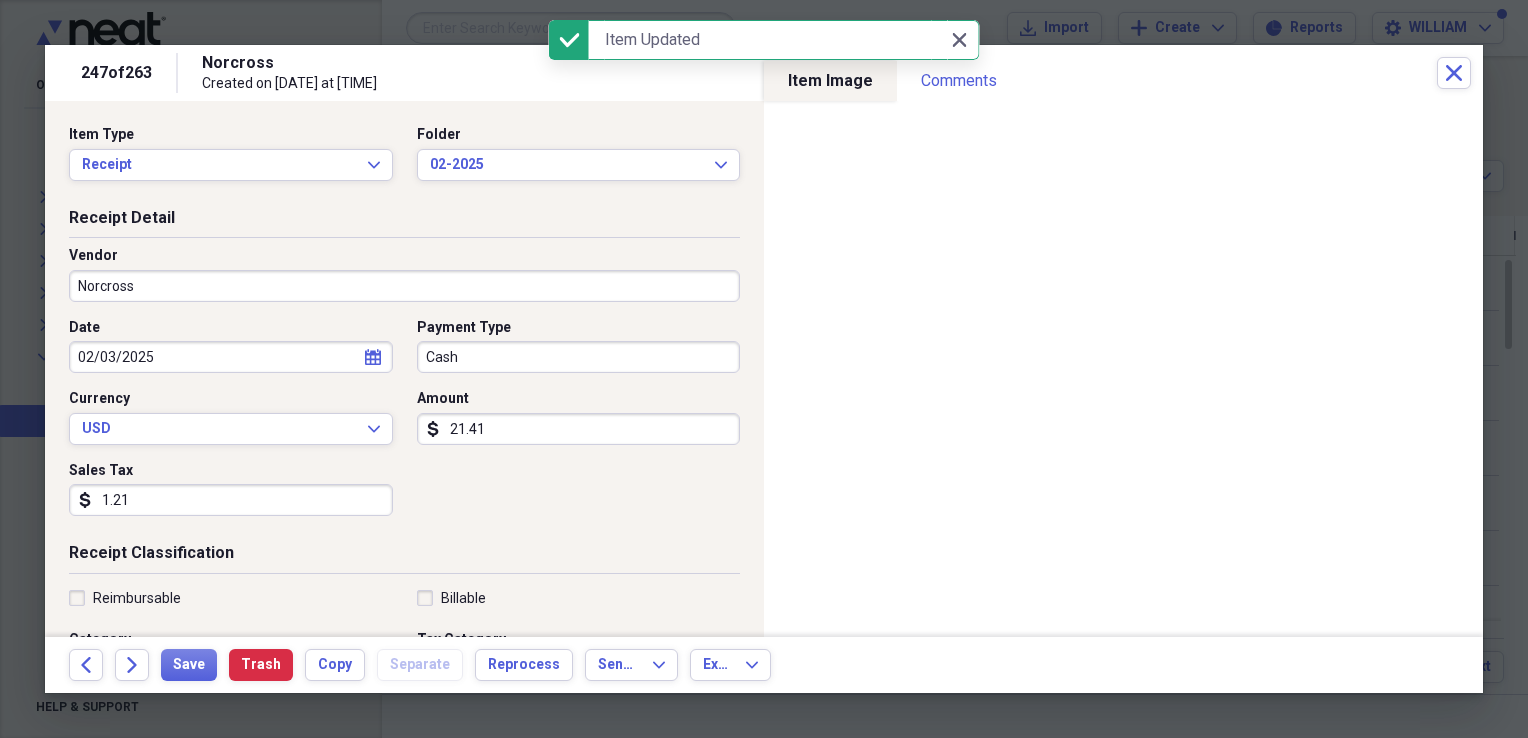 click on "Norcross" at bounding box center [404, 286] 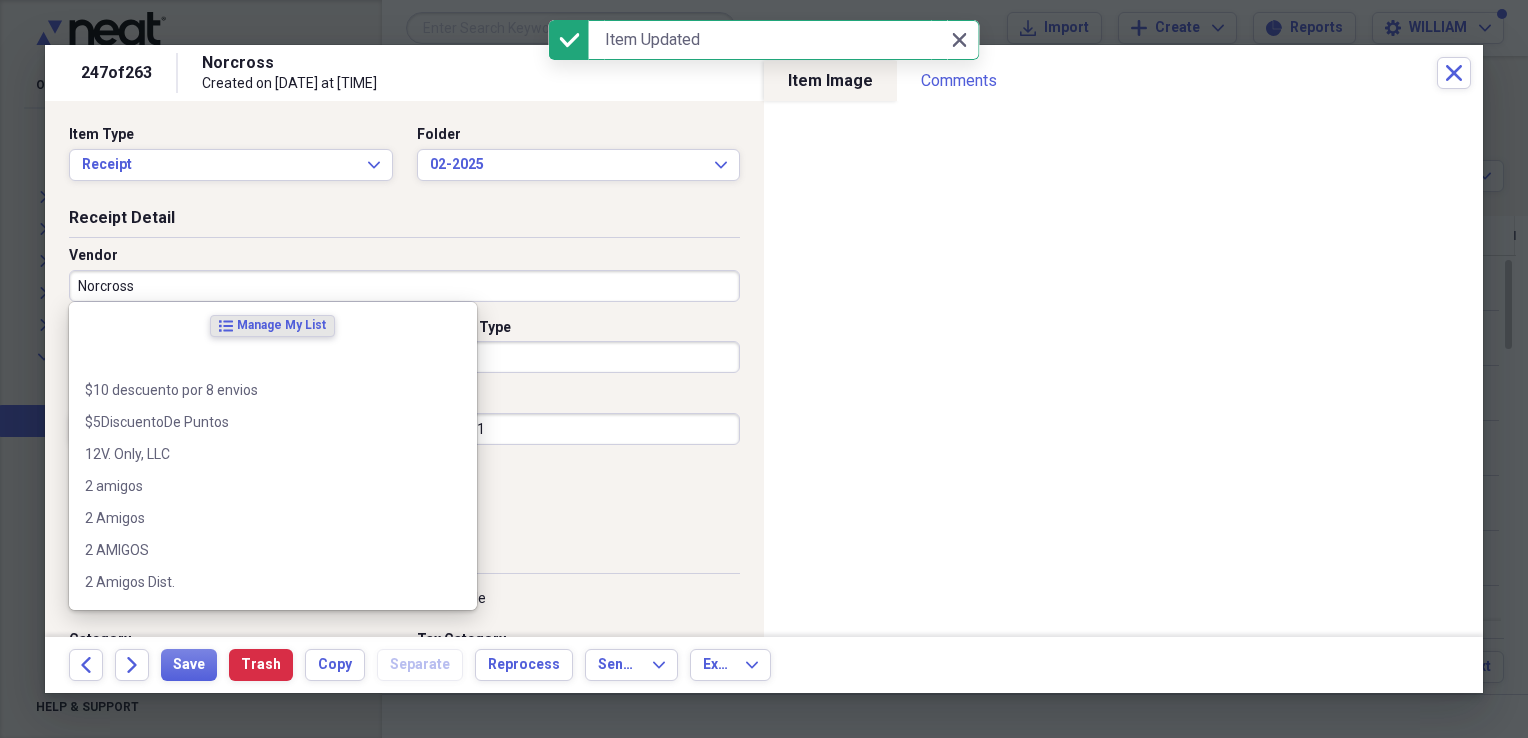 type on "k" 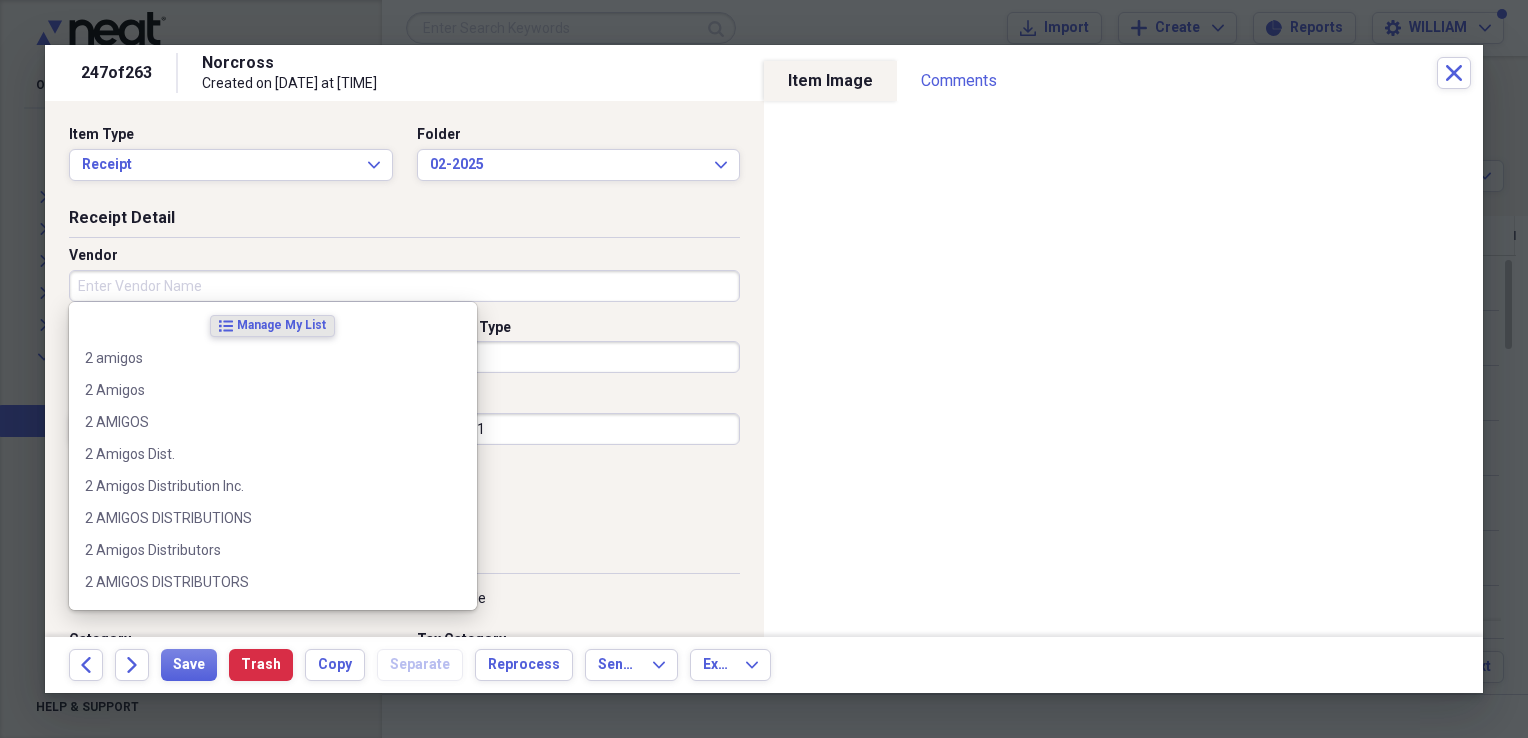 type on "g" 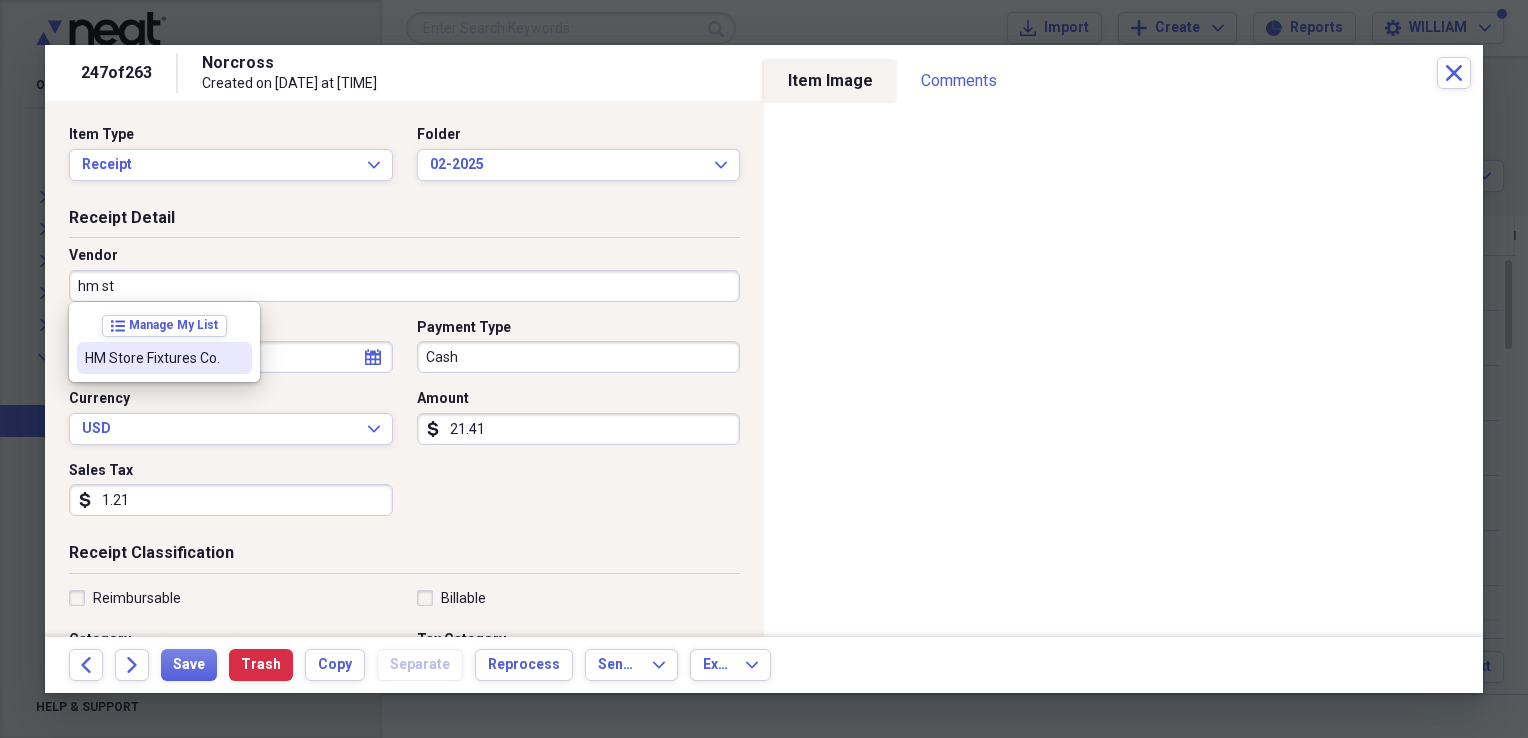 click on "[BUSINESS] [BUSINESS] [BUSINESS]" at bounding box center [164, 358] 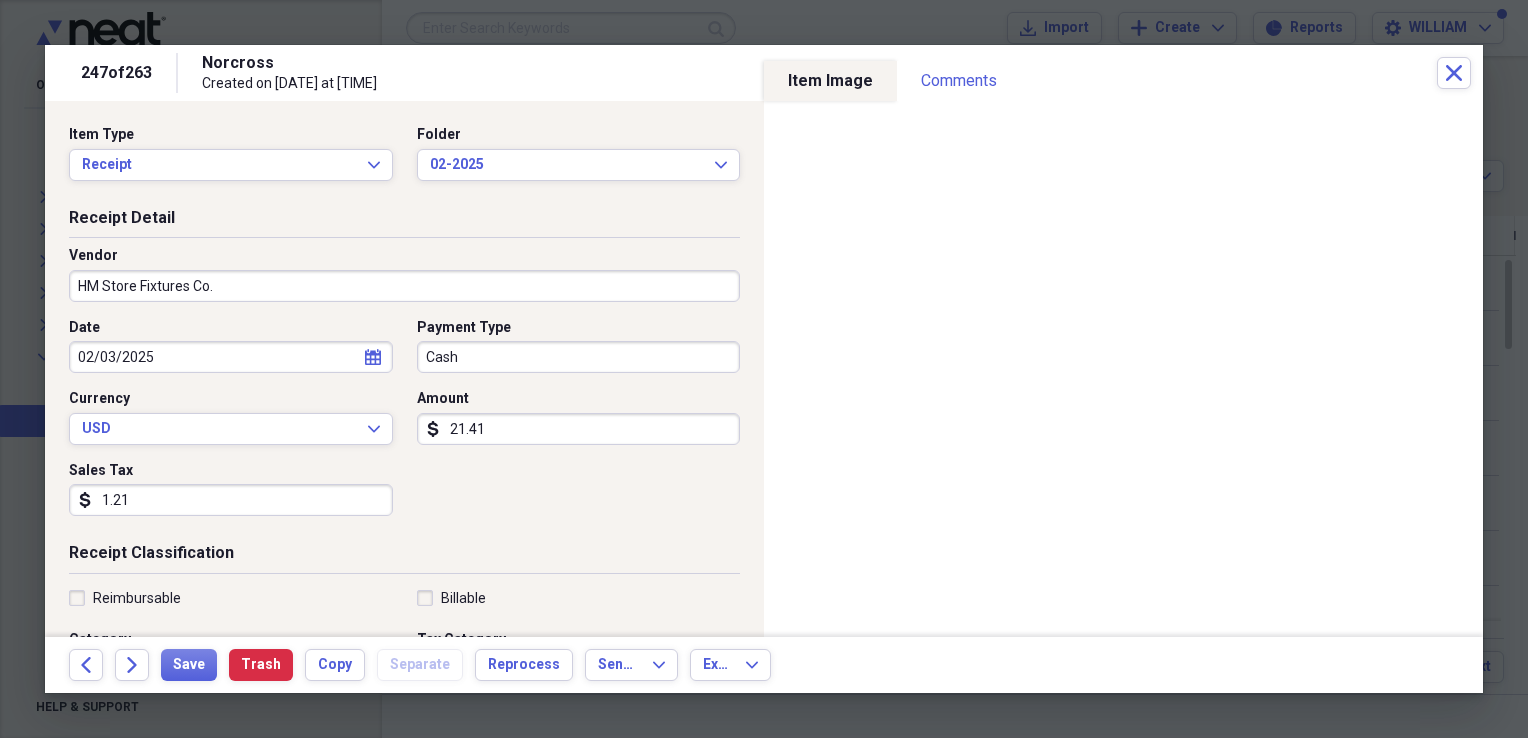 type on "supplies" 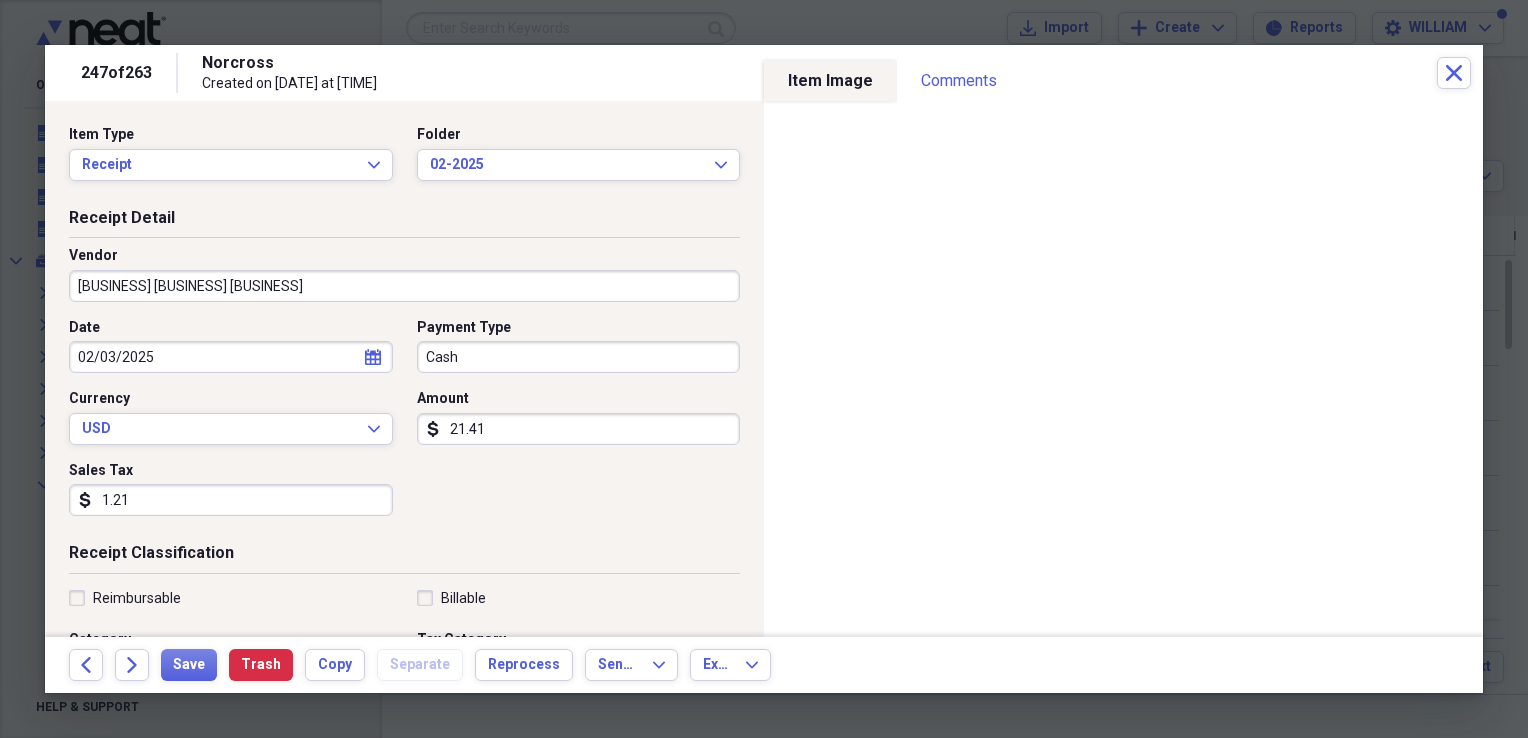 scroll, scrollTop: 0, scrollLeft: 0, axis: both 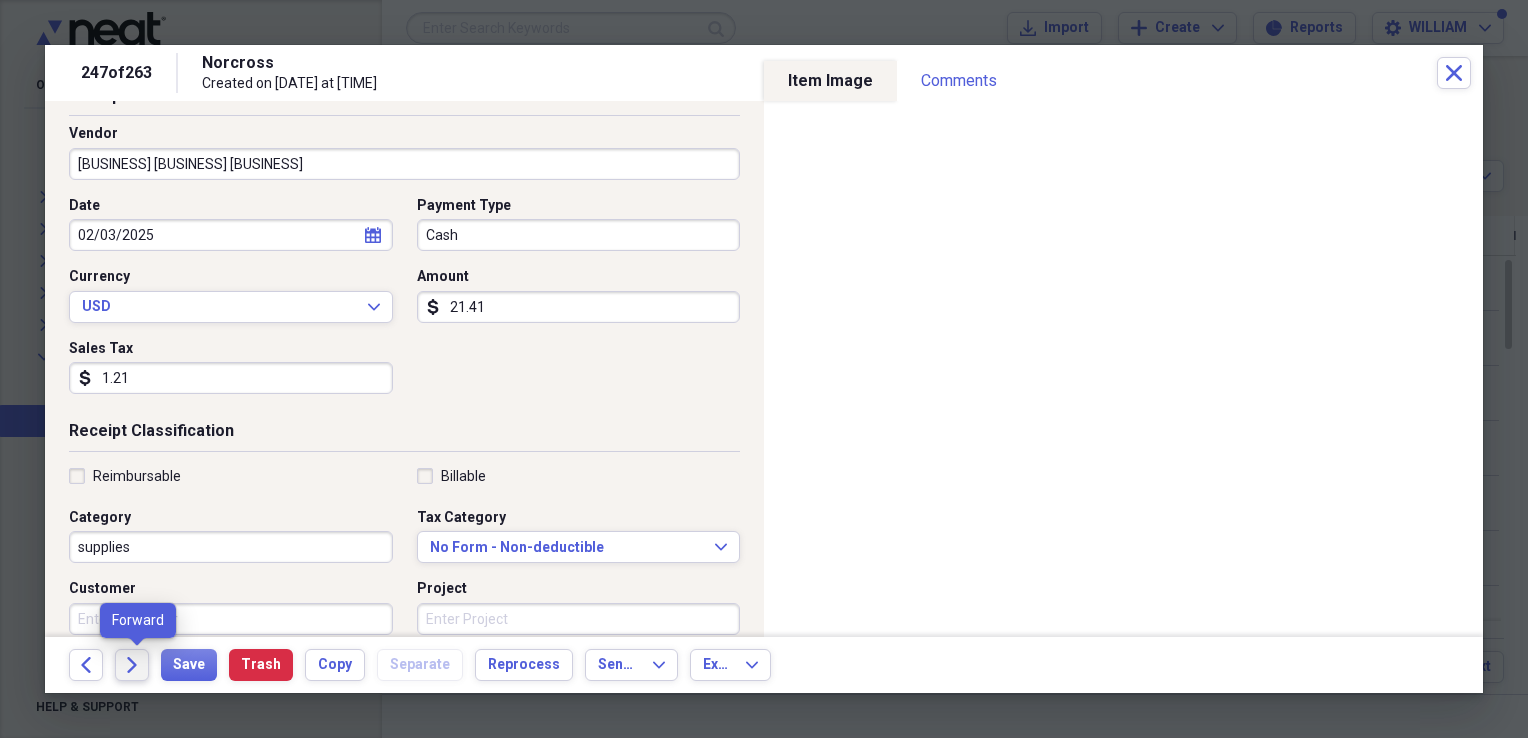 click on "Forward" 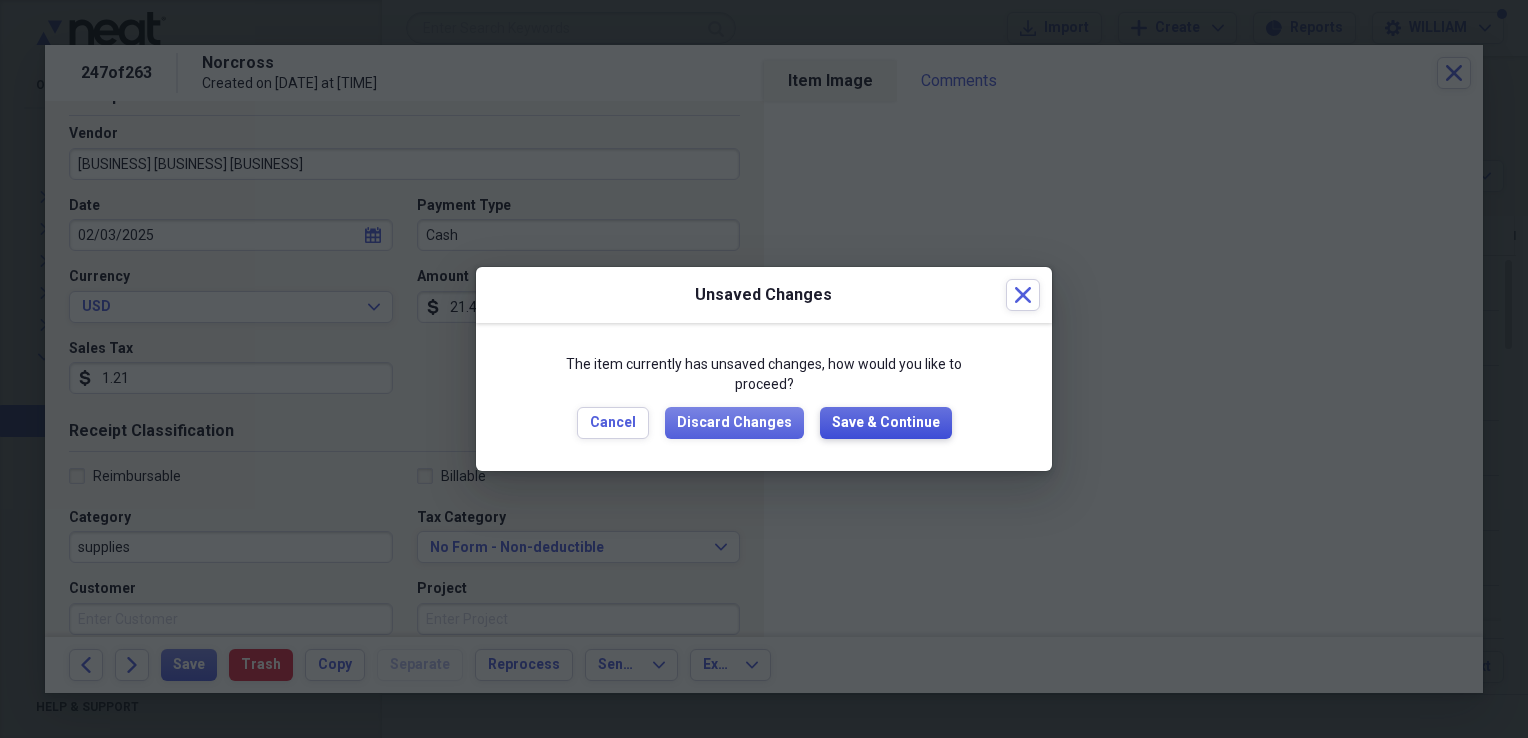 click on "Save & Continue" at bounding box center (886, 423) 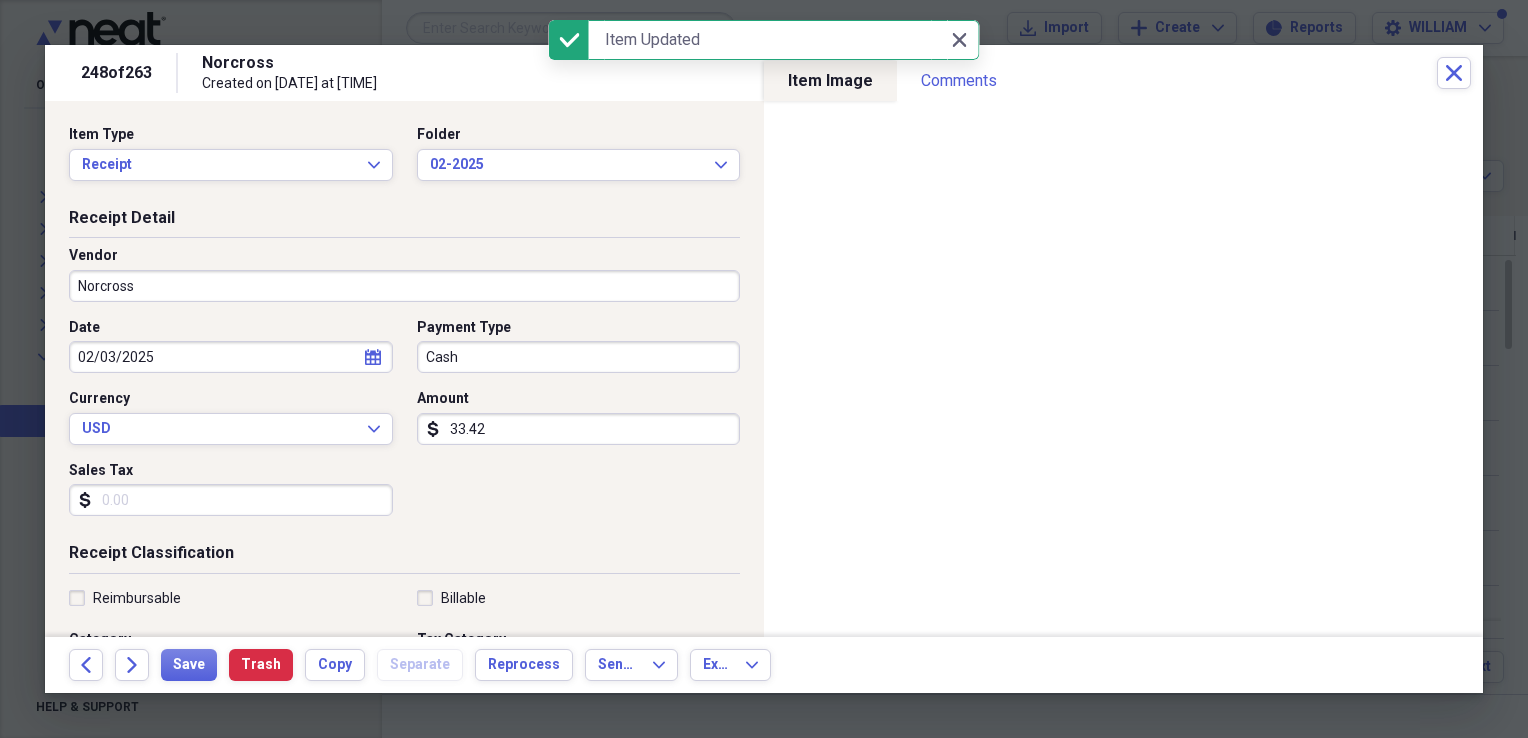 click on "Norcross" at bounding box center [404, 286] 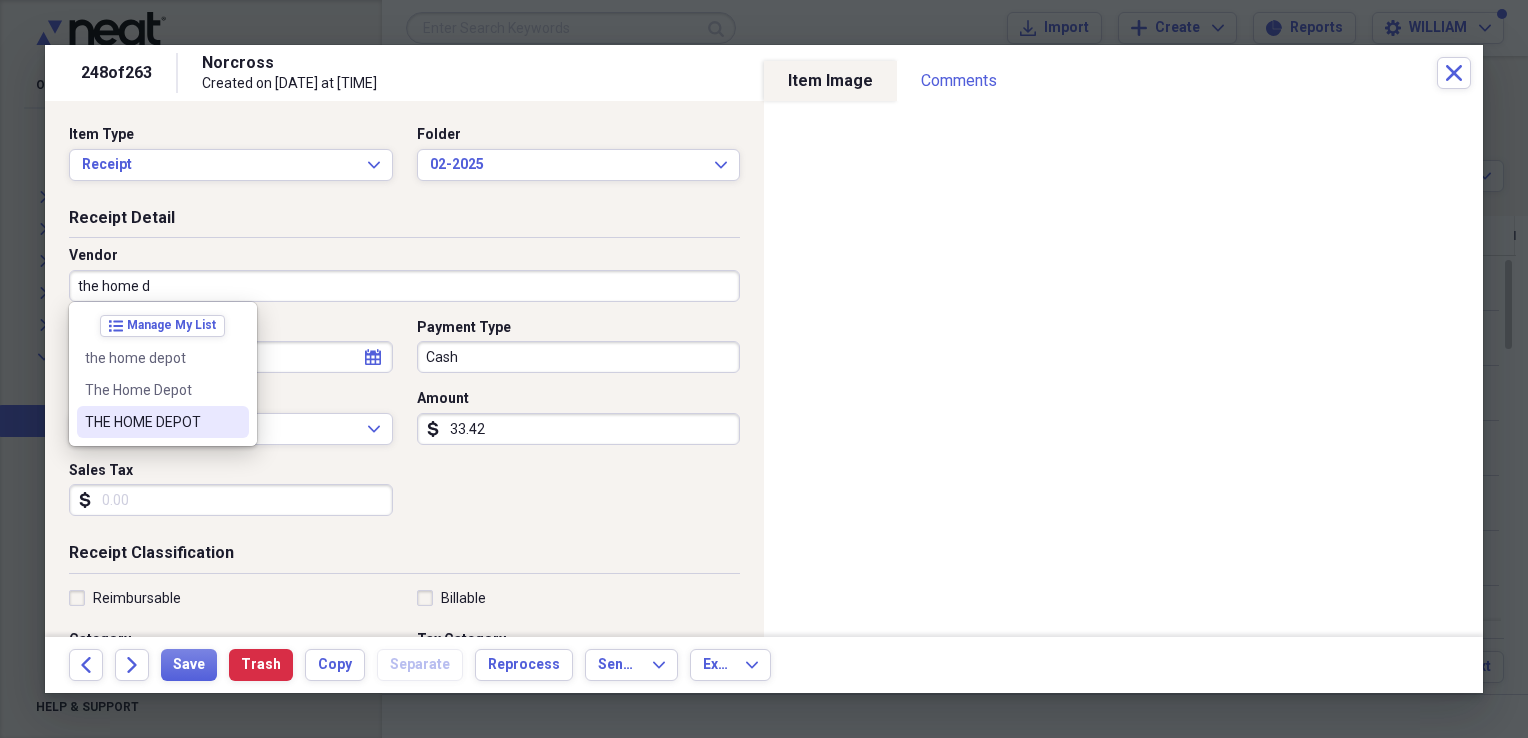 click on "THE HOME DEPOT" at bounding box center [151, 422] 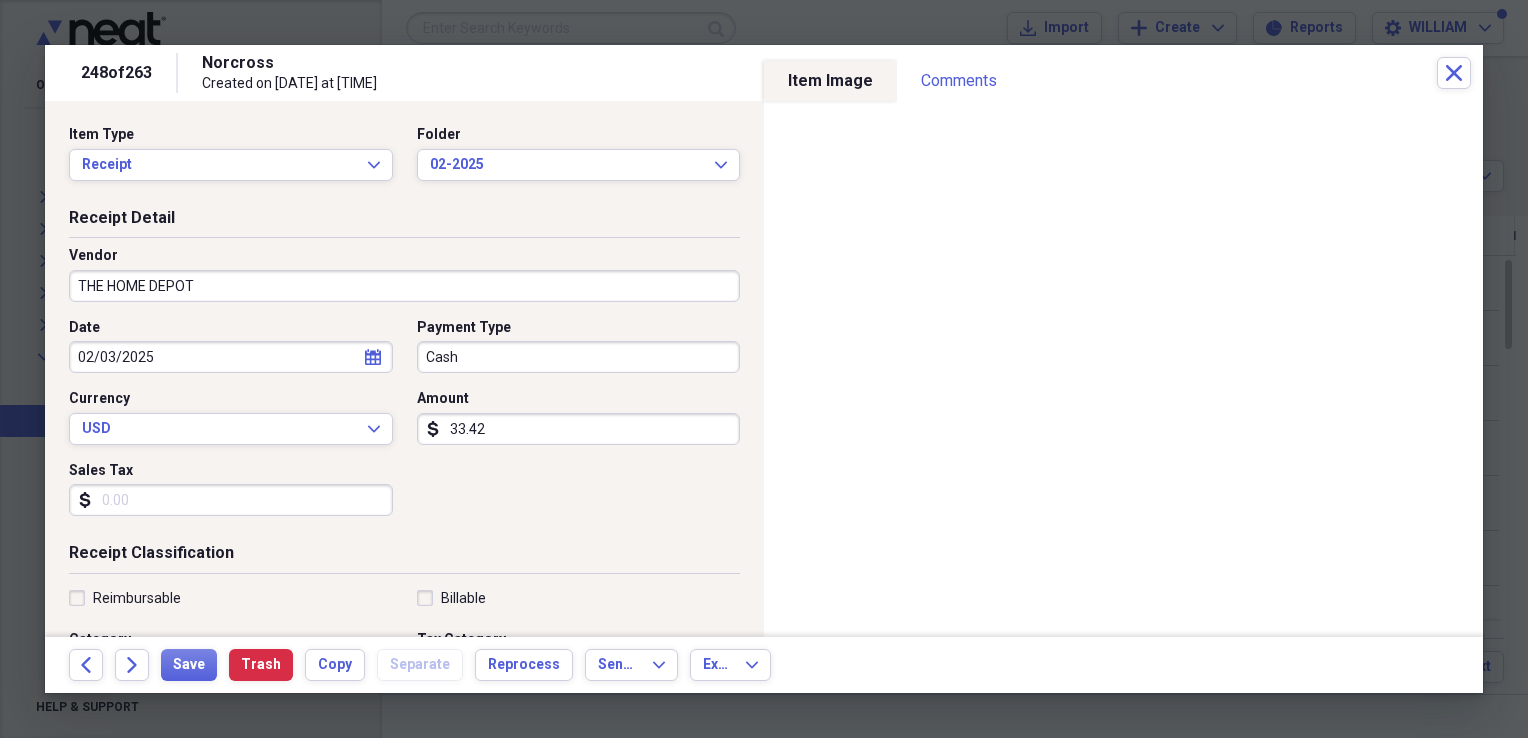 type on "MATERIALS" 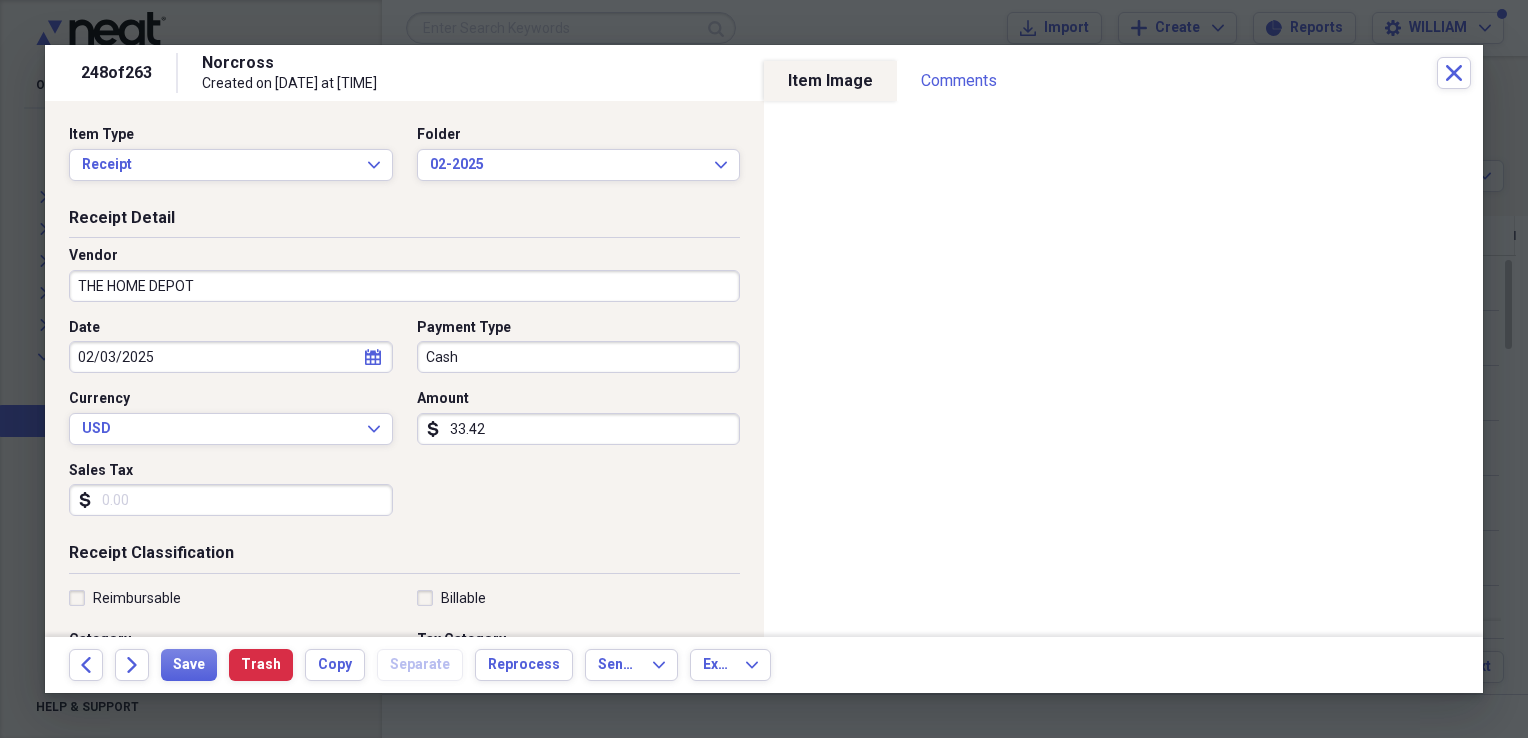 click on "Sales Tax" at bounding box center (231, 500) 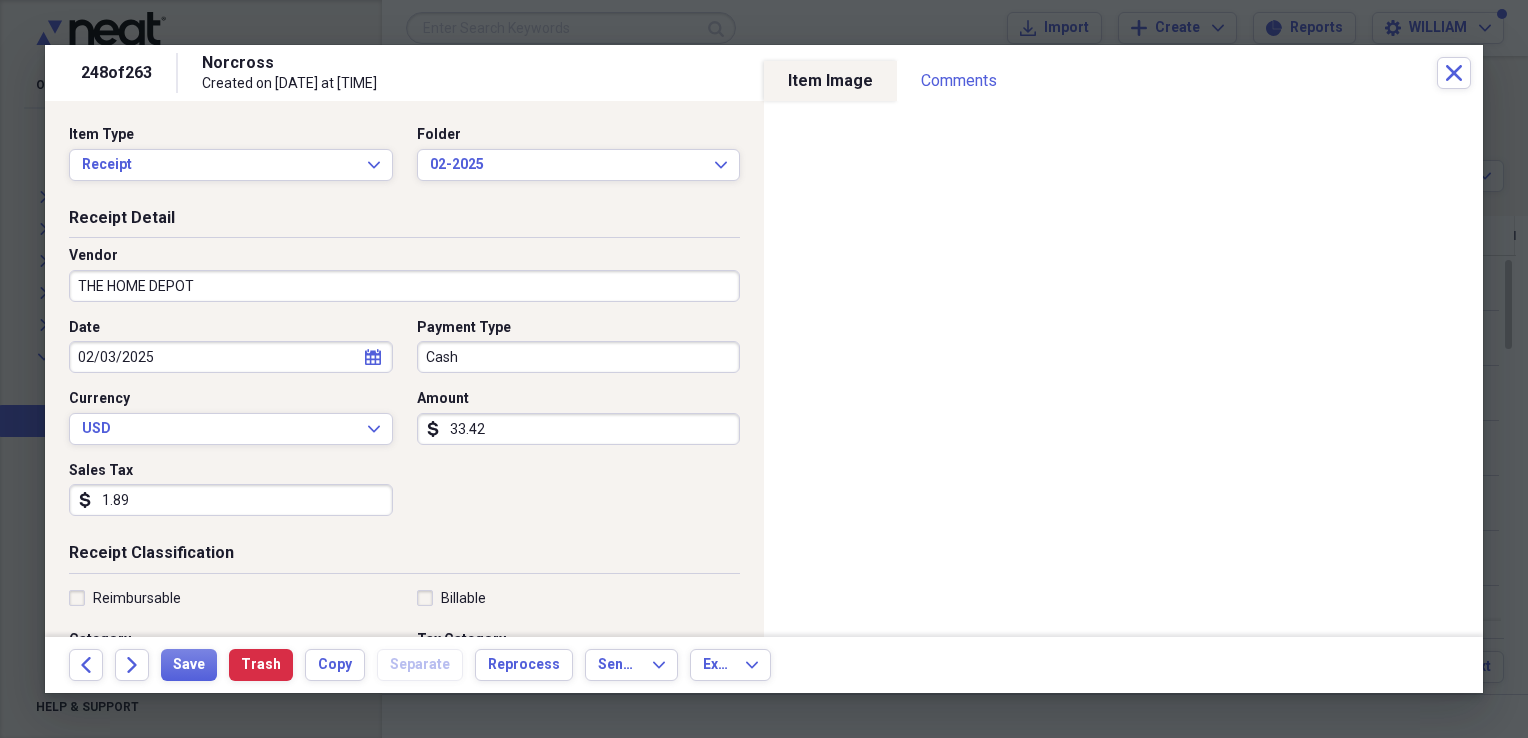 type on "1.89" 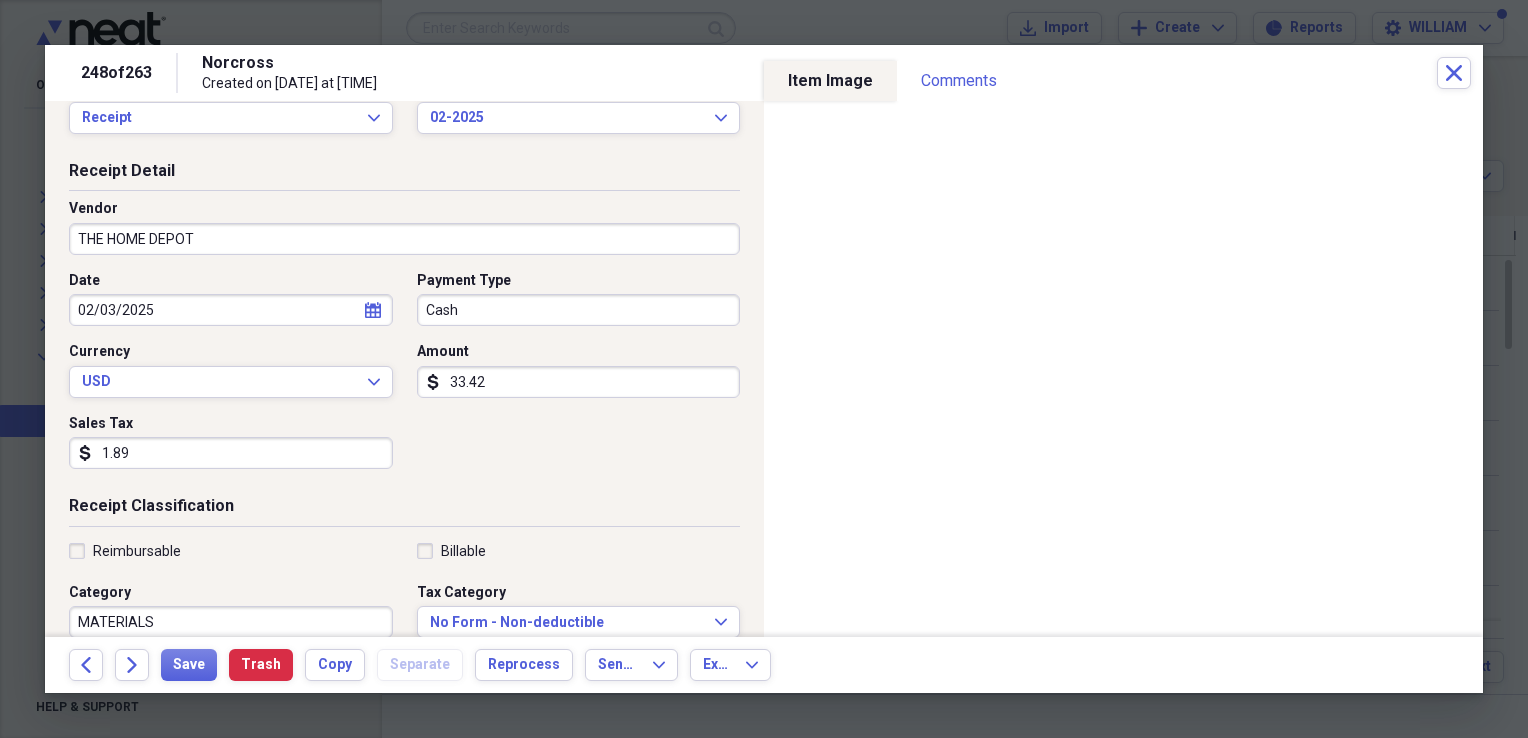 scroll, scrollTop: 60, scrollLeft: 0, axis: vertical 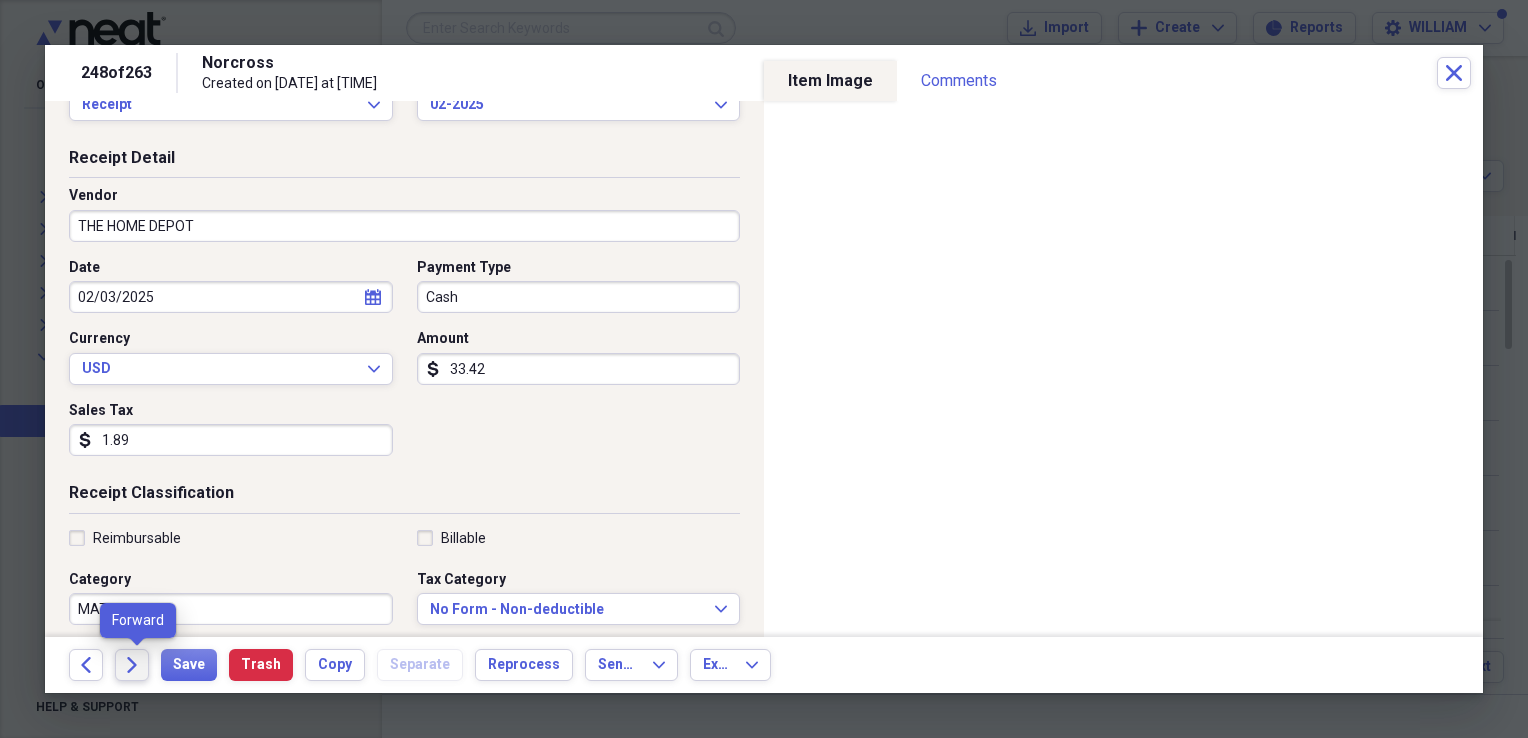 click on "Forward" 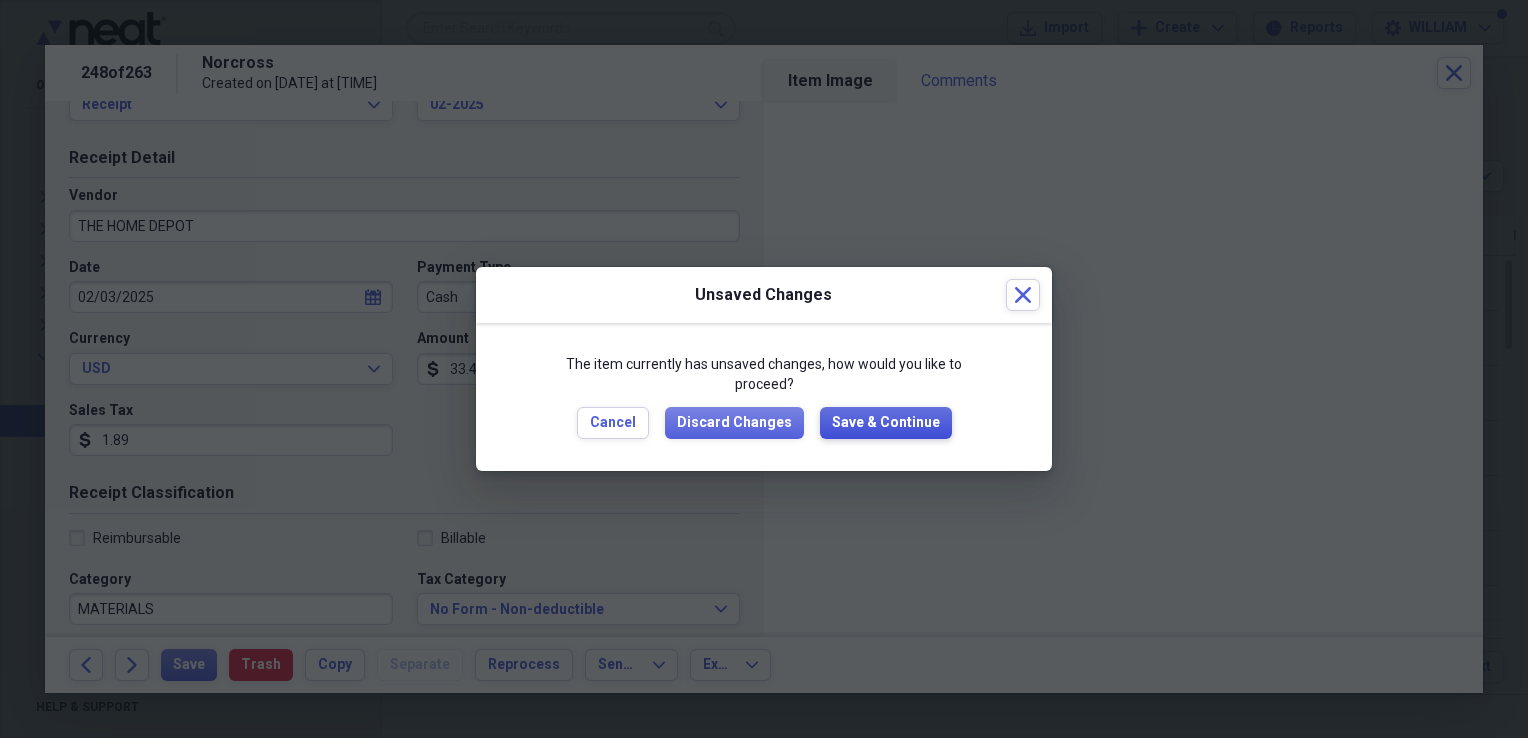 click on "Save & Continue" at bounding box center [886, 423] 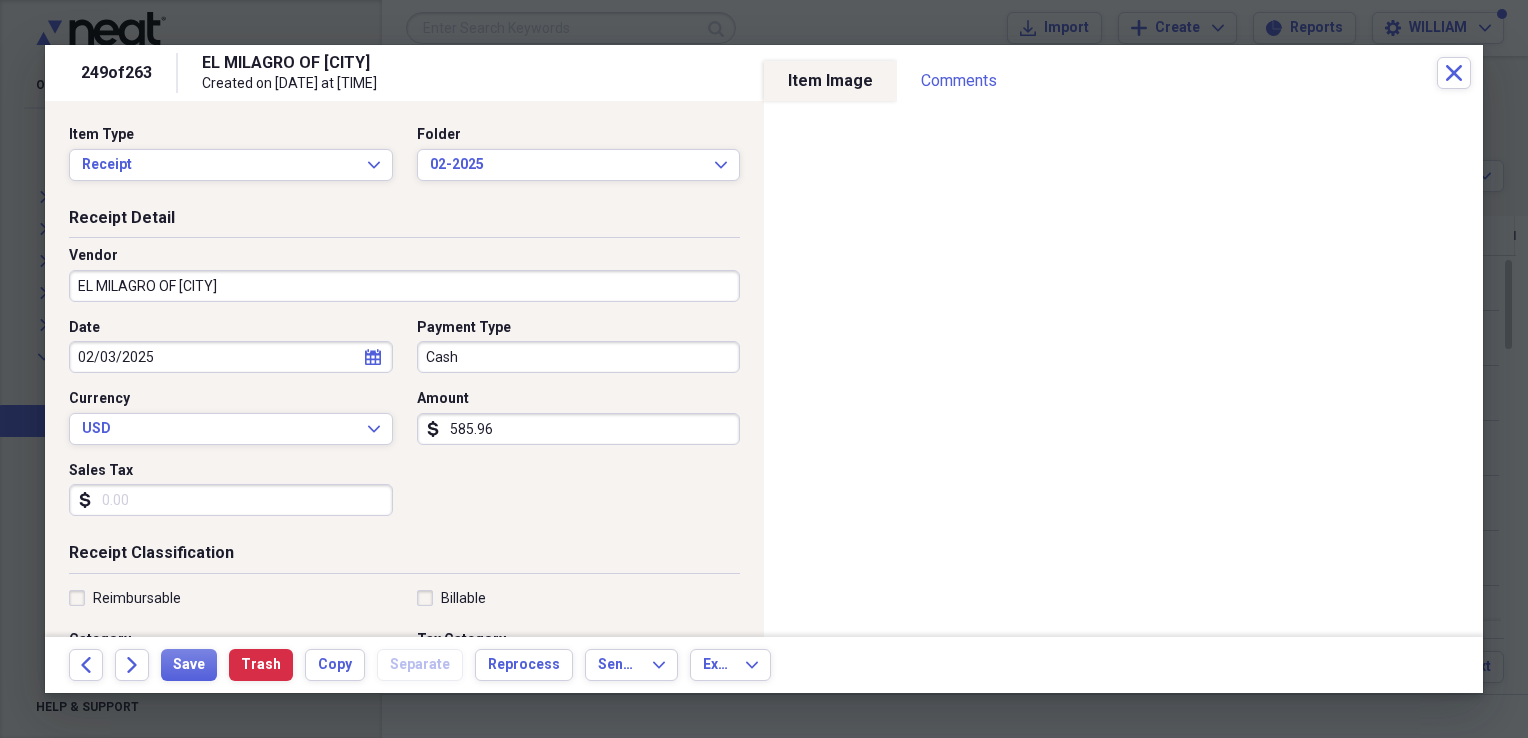 click on "Sales Tax" at bounding box center (231, 500) 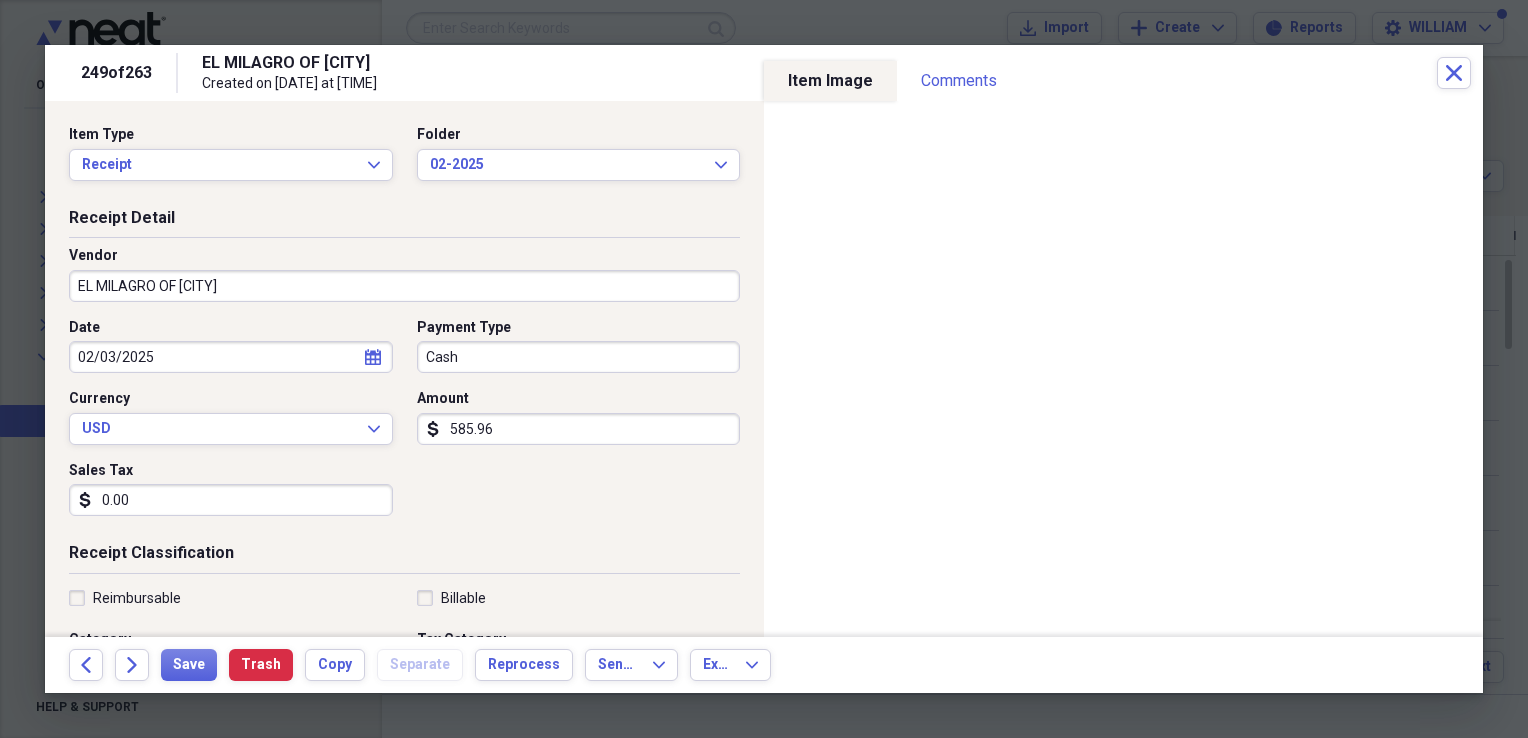 type on "0.00" 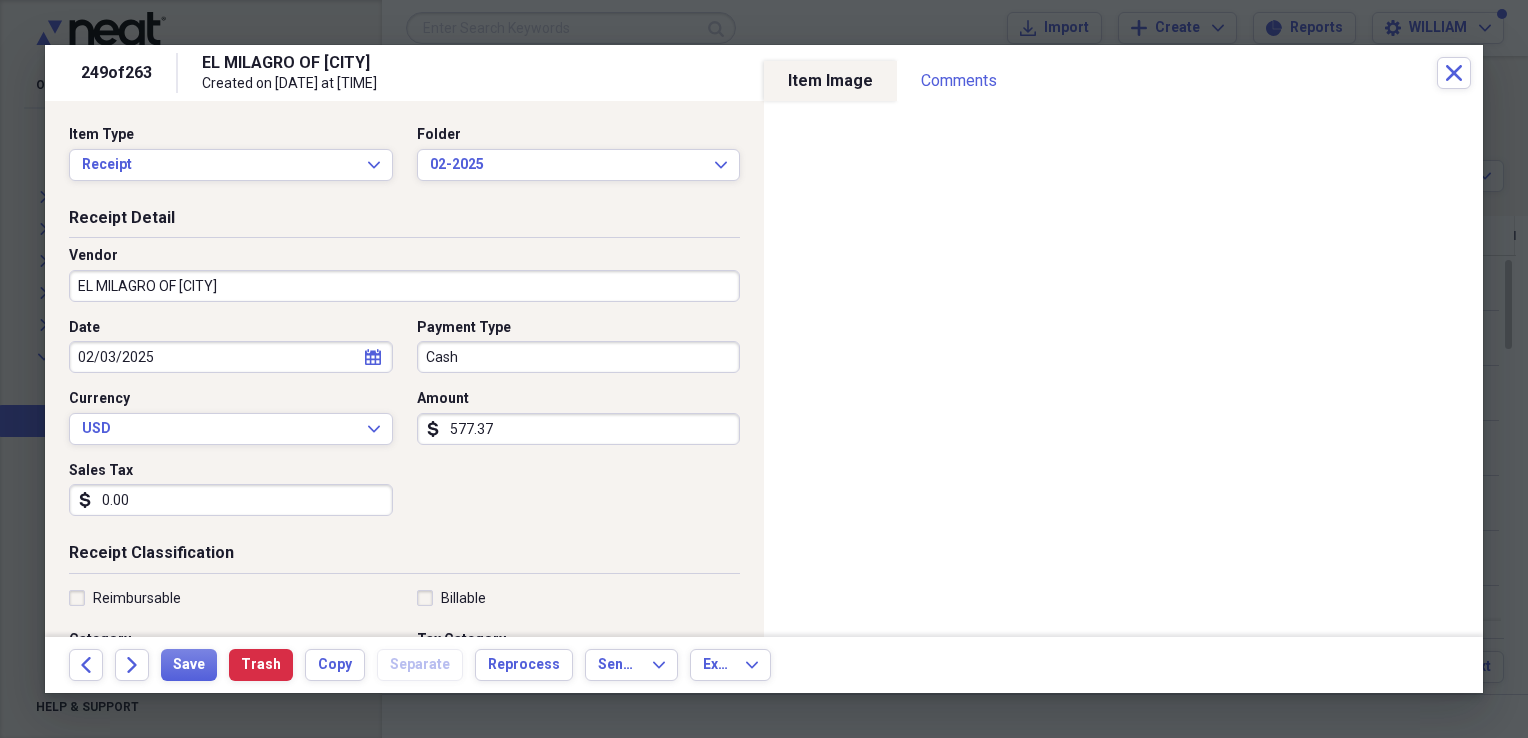 type on "577.37" 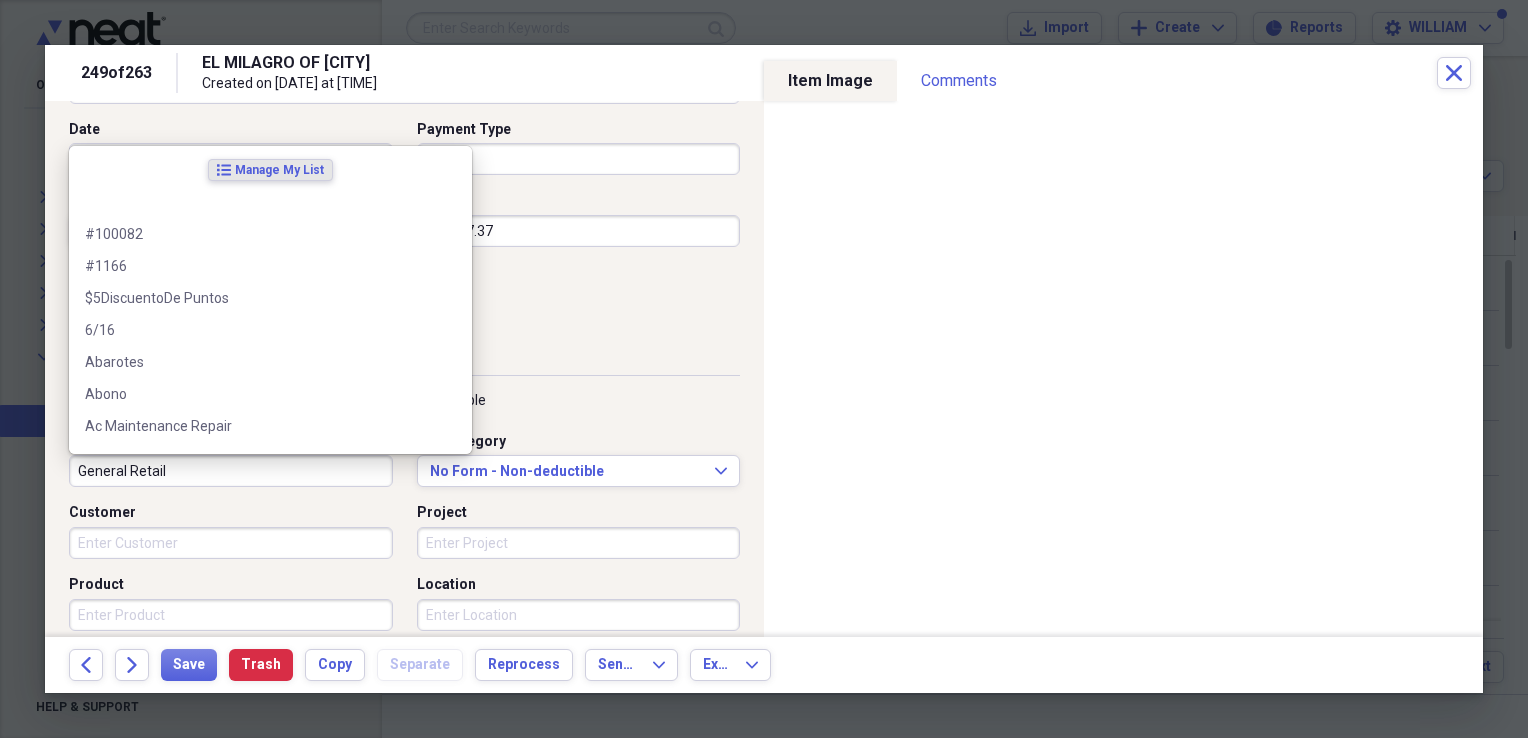 click on "General Retail" at bounding box center (231, 471) 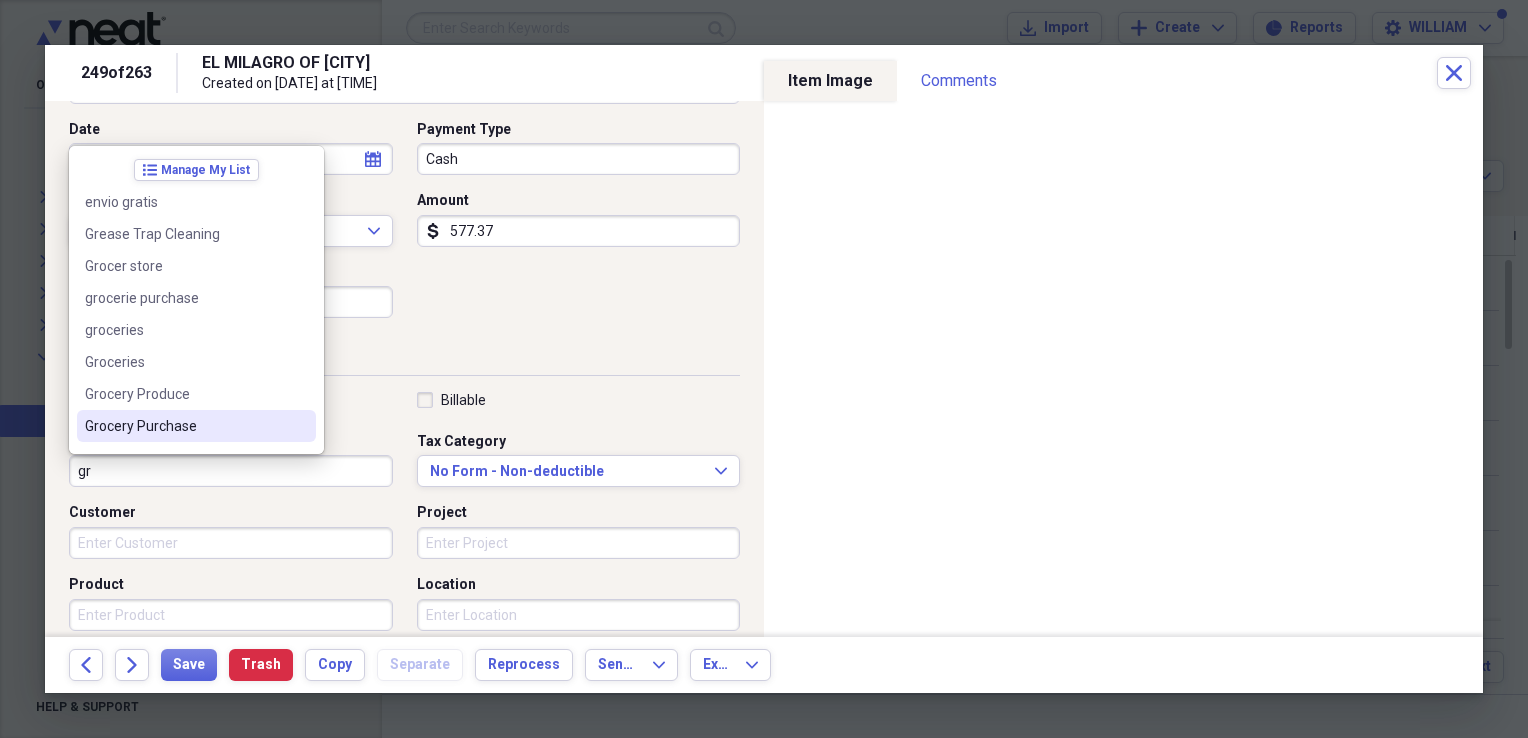 click on "Grocery Purchase" at bounding box center (196, 426) 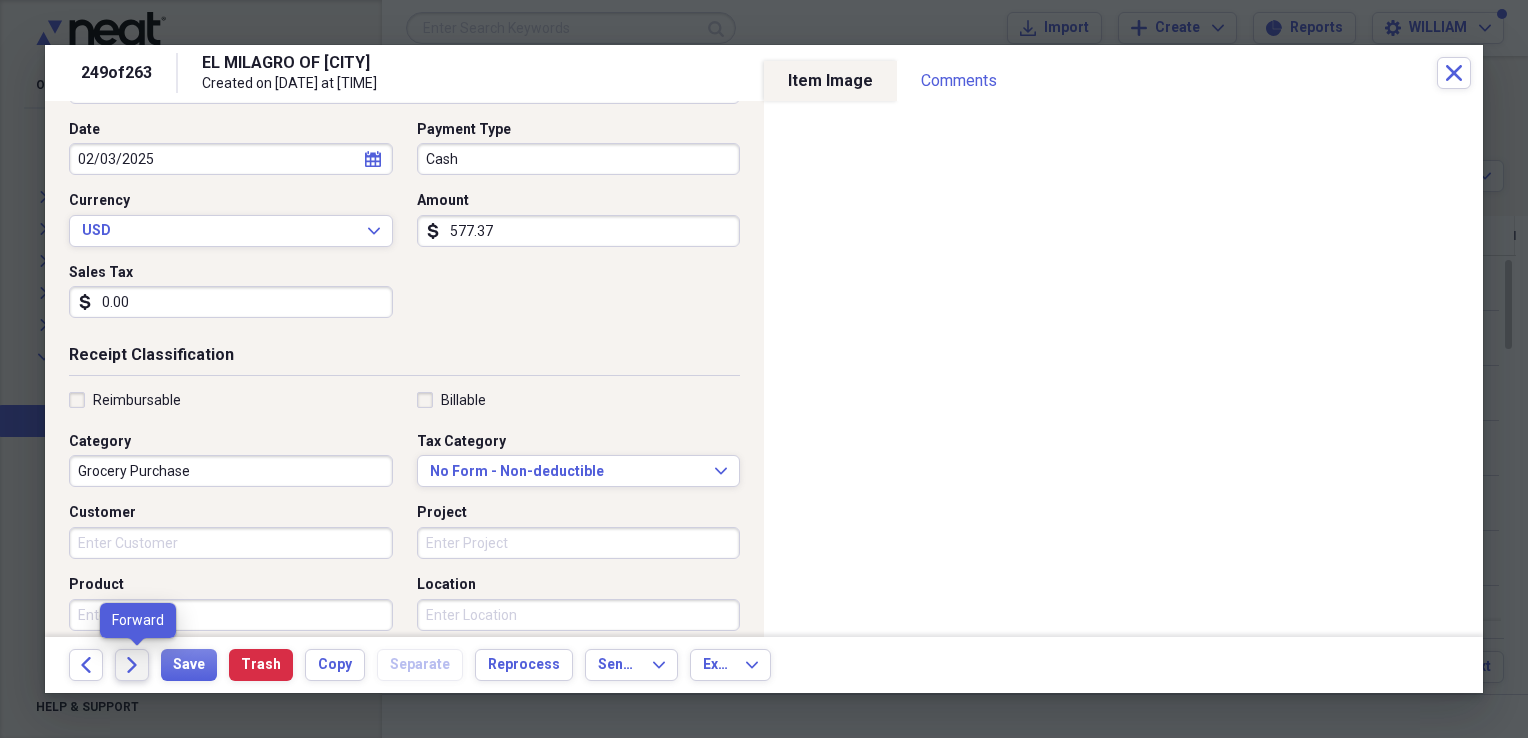 click on "Forward" at bounding box center (132, 665) 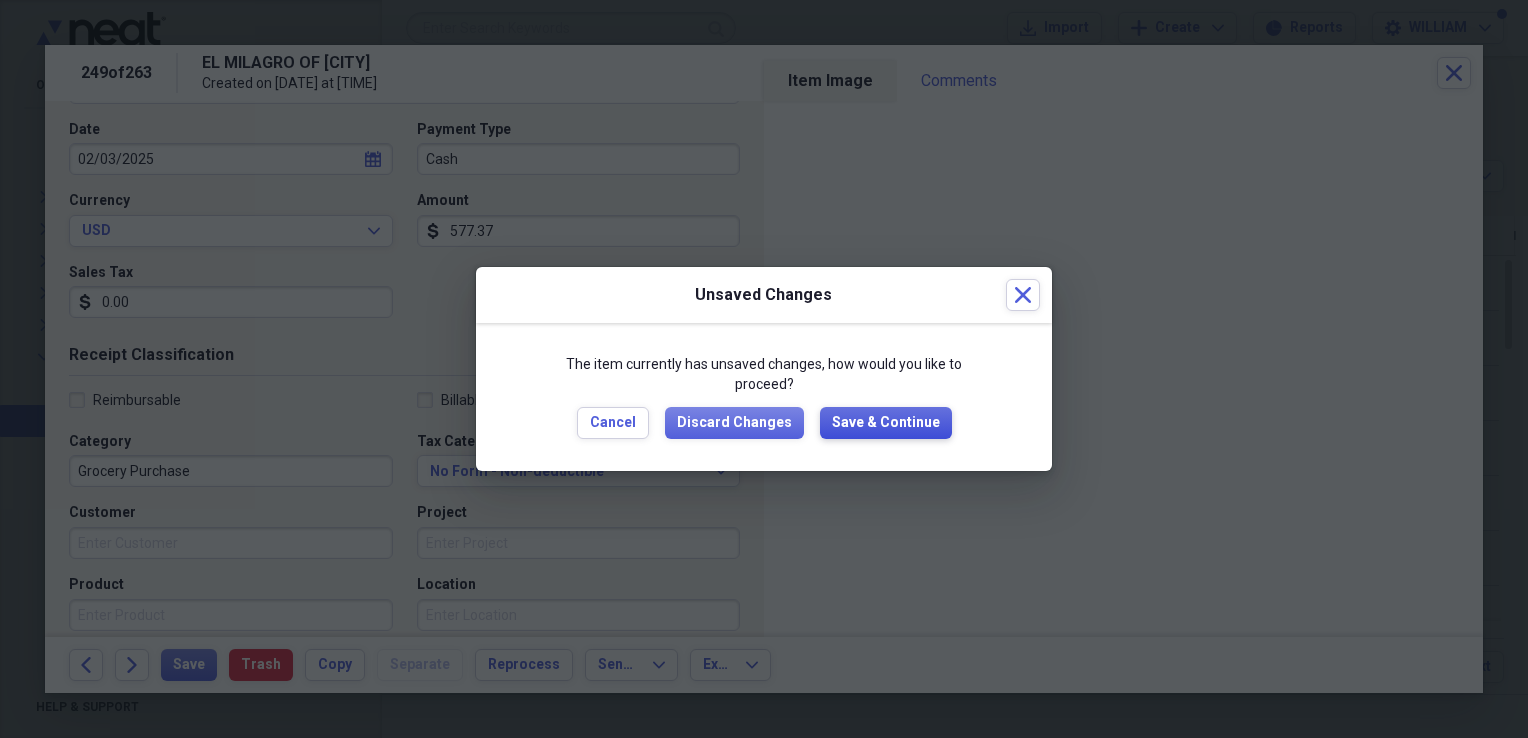 click on "Save & Continue" at bounding box center [886, 423] 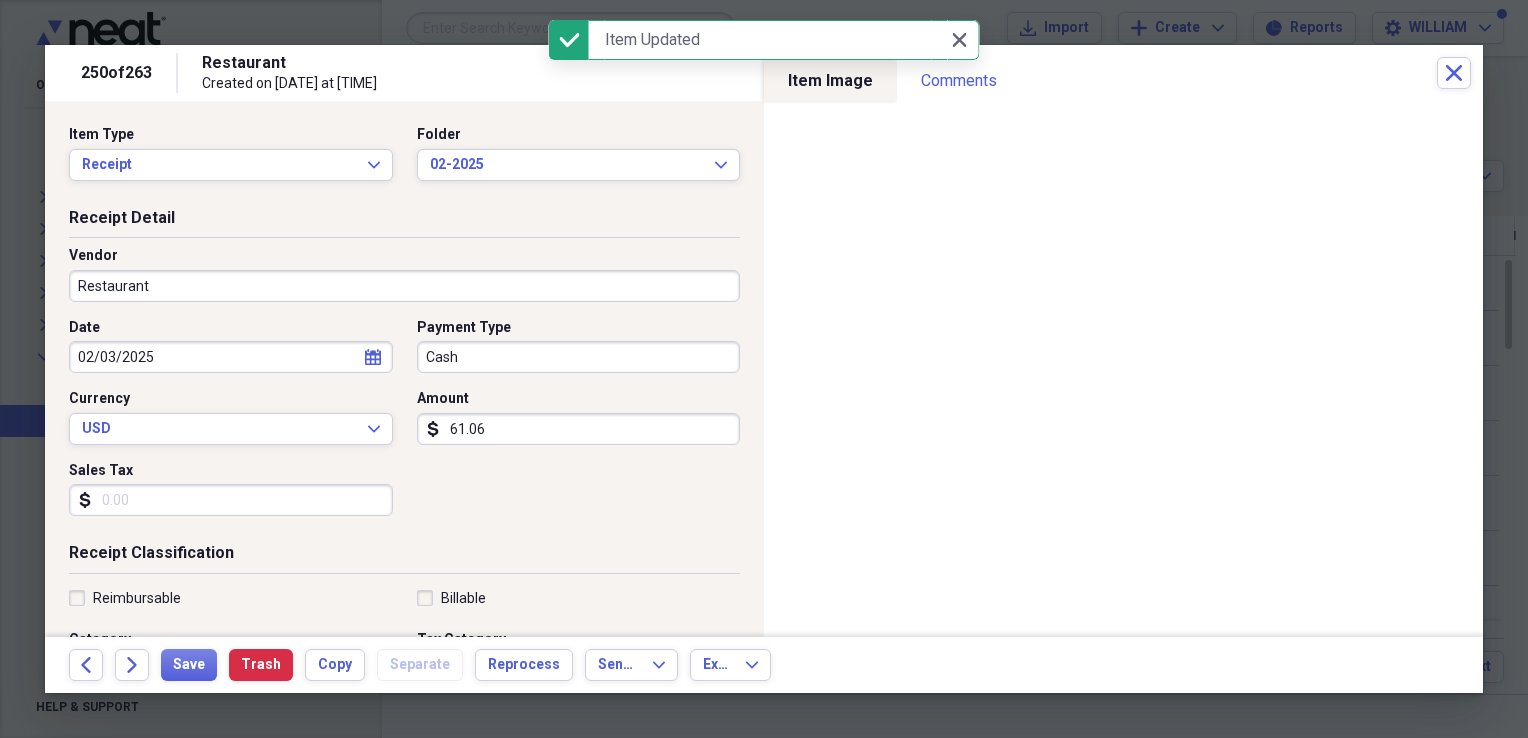 click on "Restaurant" at bounding box center (404, 286) 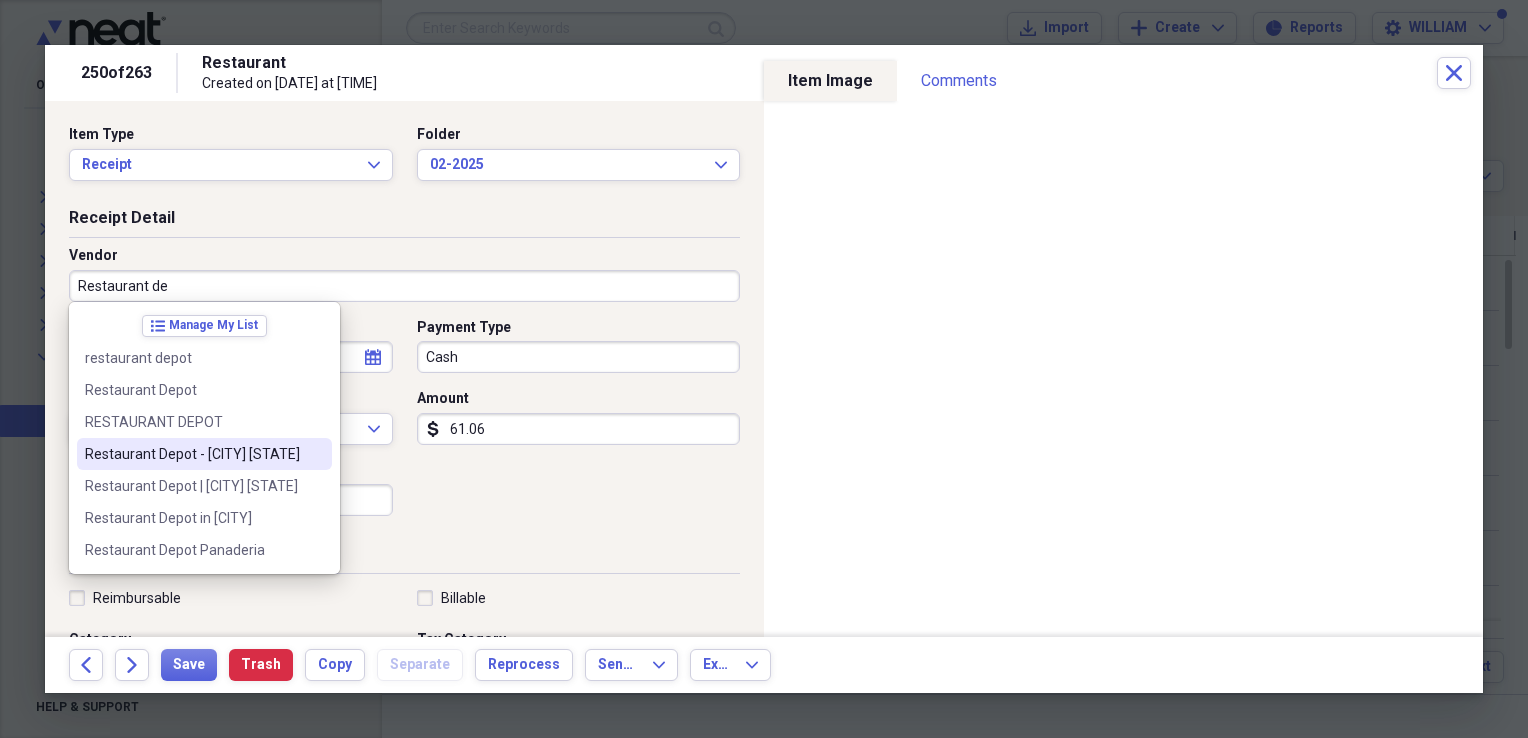 click on "Restaurant Depot - [CITY] [STATE]" at bounding box center (204, 454) 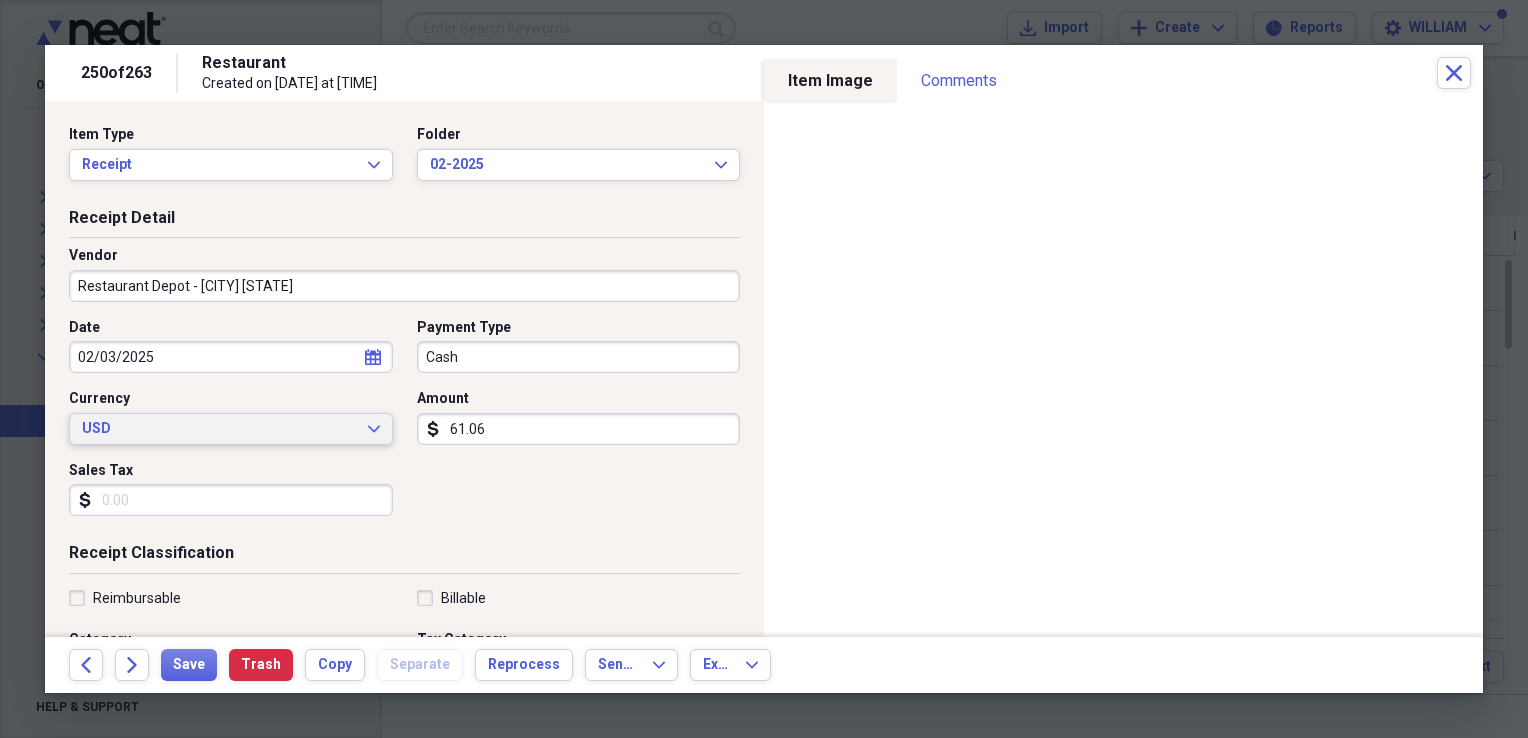 type on "Grocery Purchase" 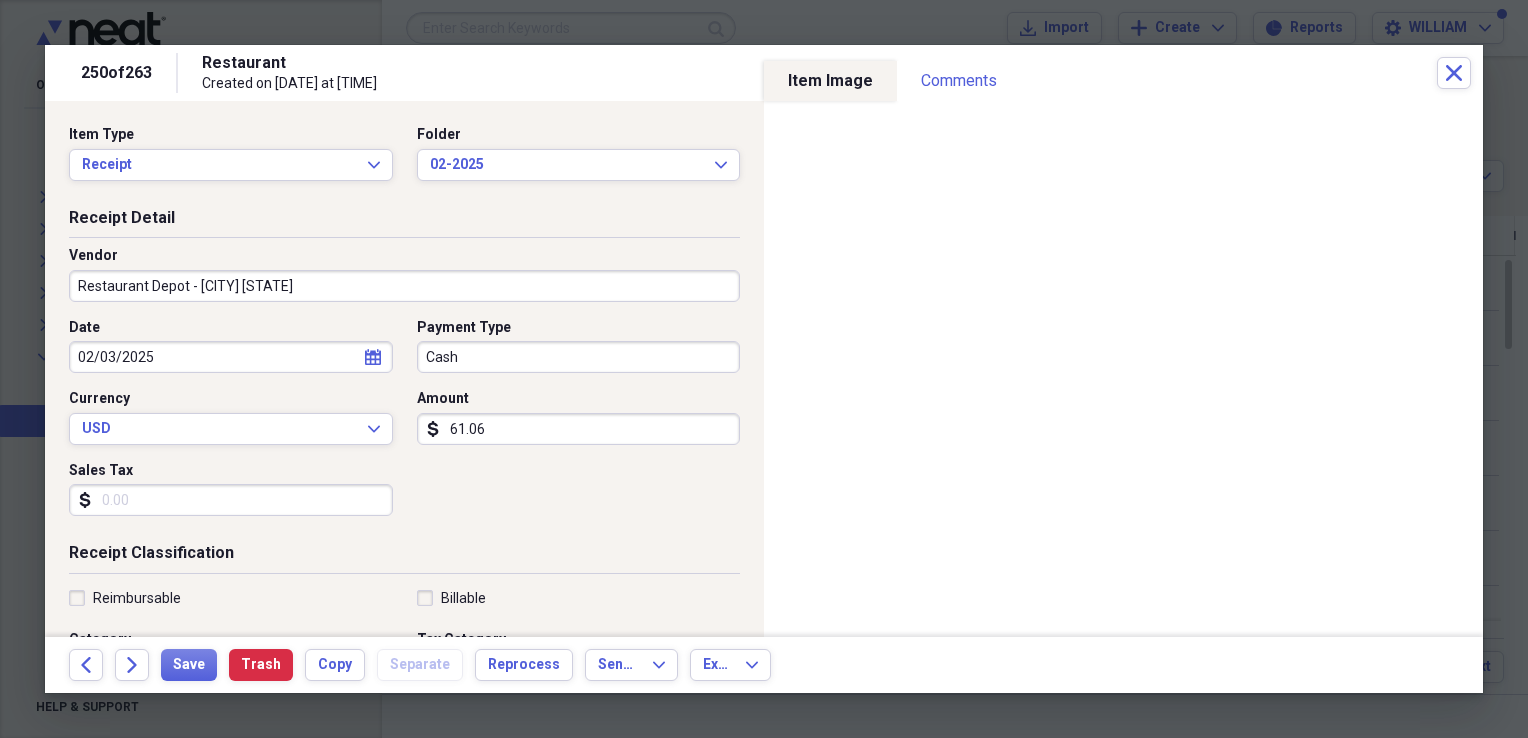 click on "Restaurant Depot - [CITY] [STATE]" at bounding box center [404, 286] 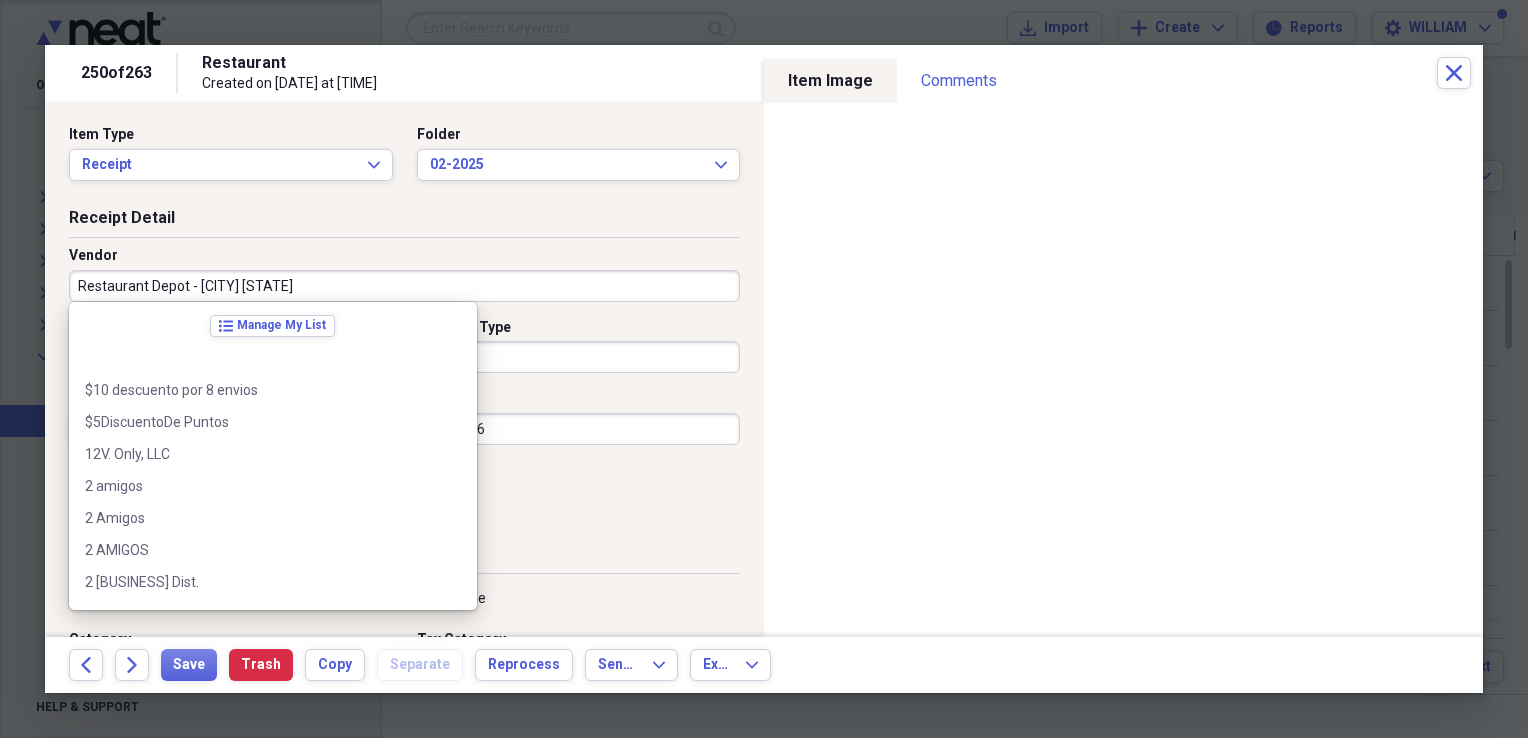 scroll, scrollTop: 48636, scrollLeft: 0, axis: vertical 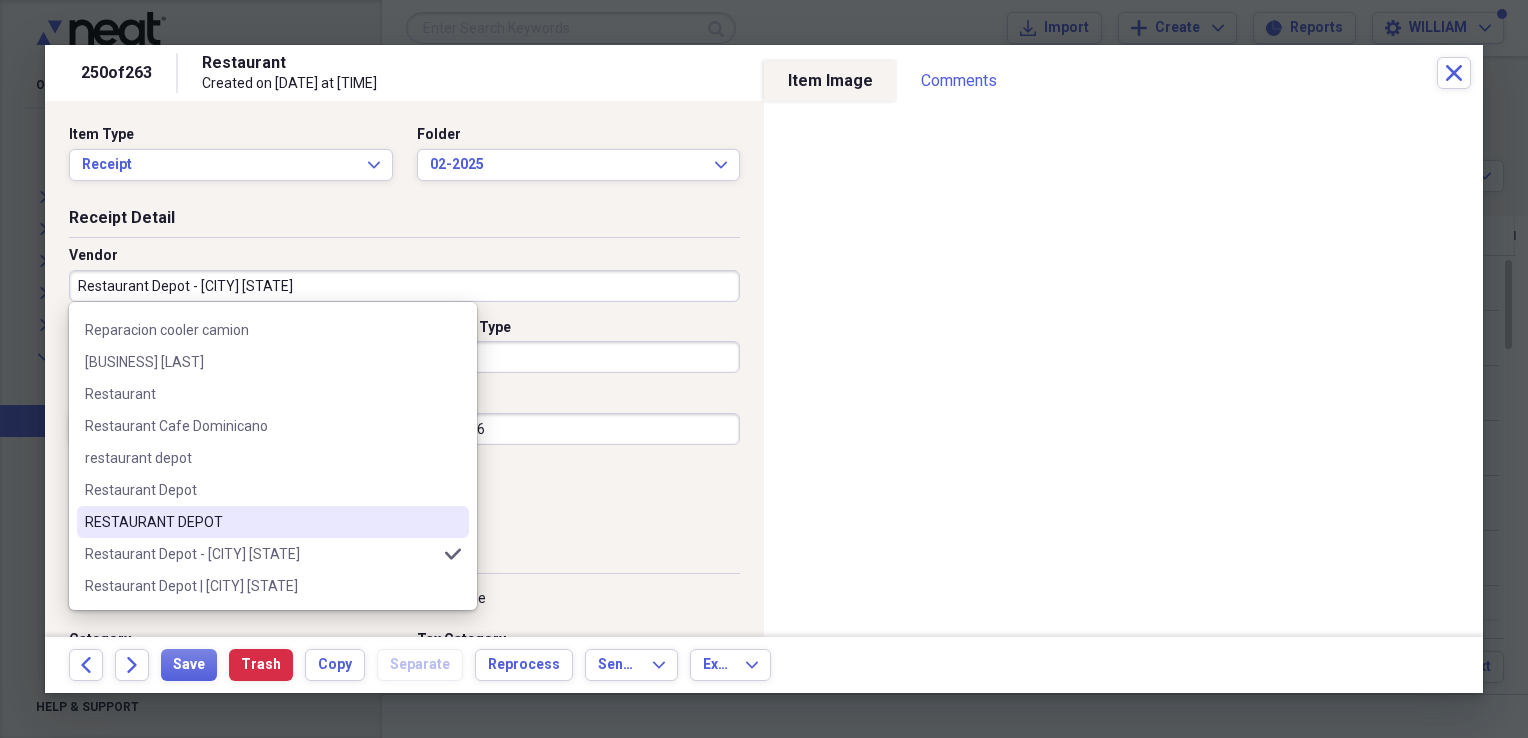 click on "RESTAURANT DEPOT" at bounding box center [261, 522] 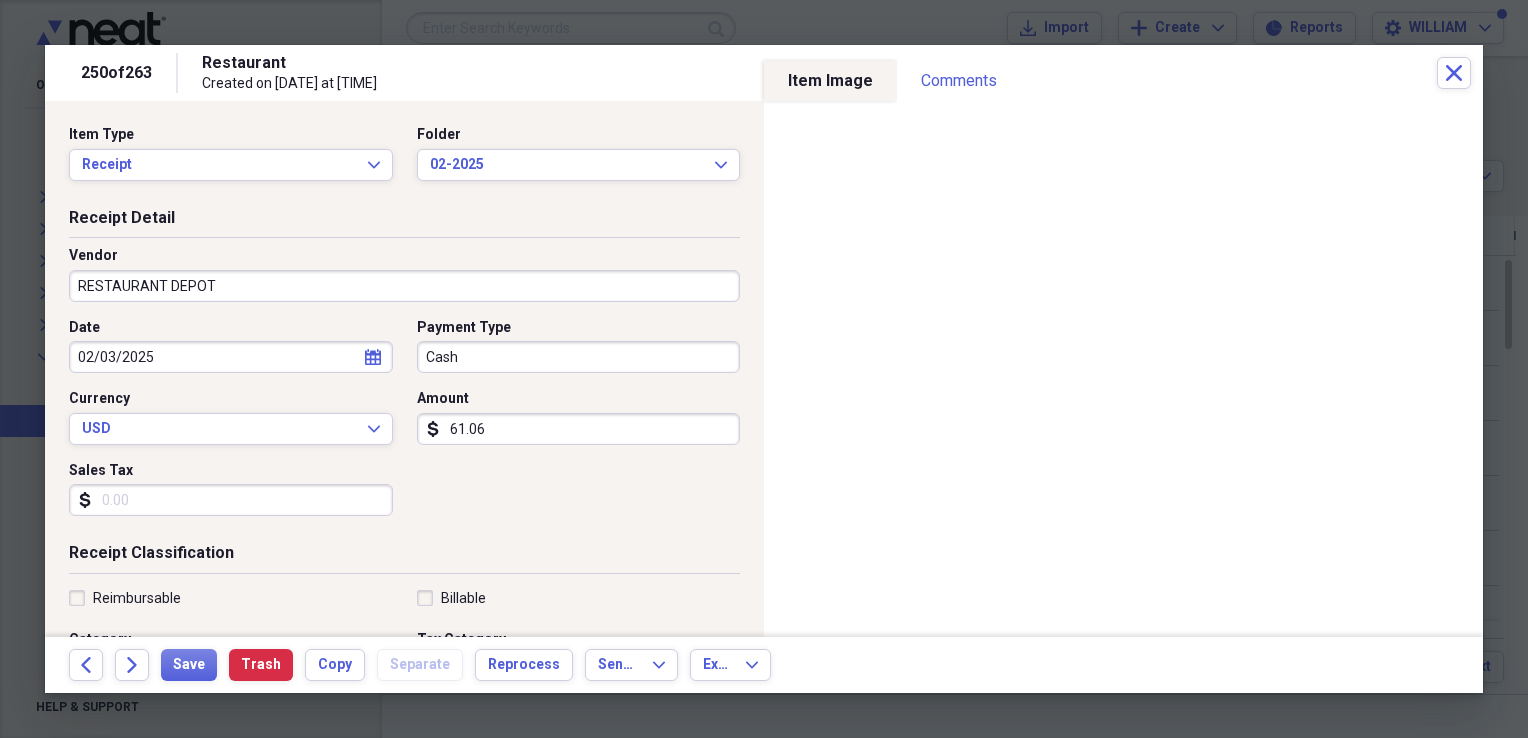 click on "Date [DATE] calendar Calendar Payment Type Cash Currency USD Expand Amount dollar-sign 61.06 Sales Tax dollar-sign" at bounding box center (404, 425) 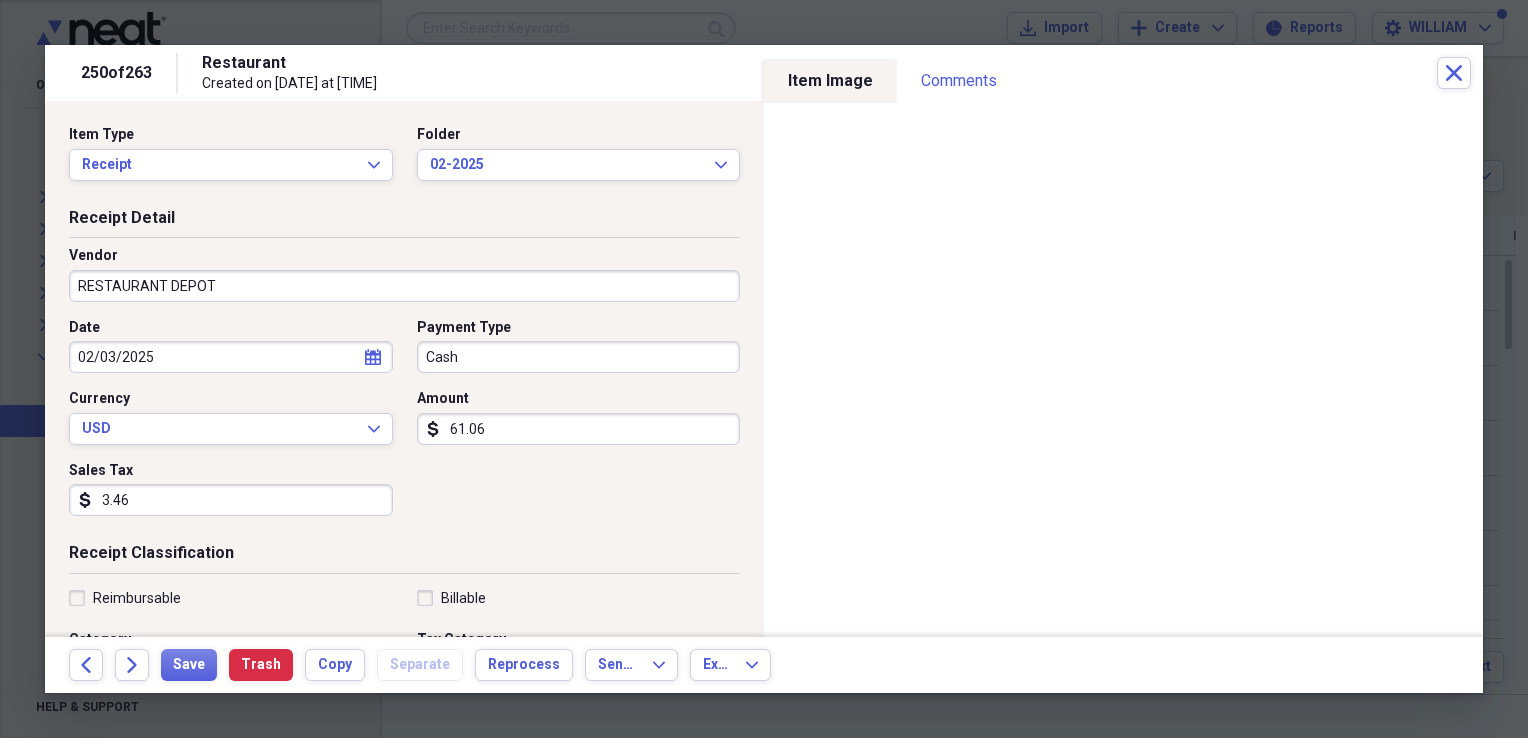 type on "3.46" 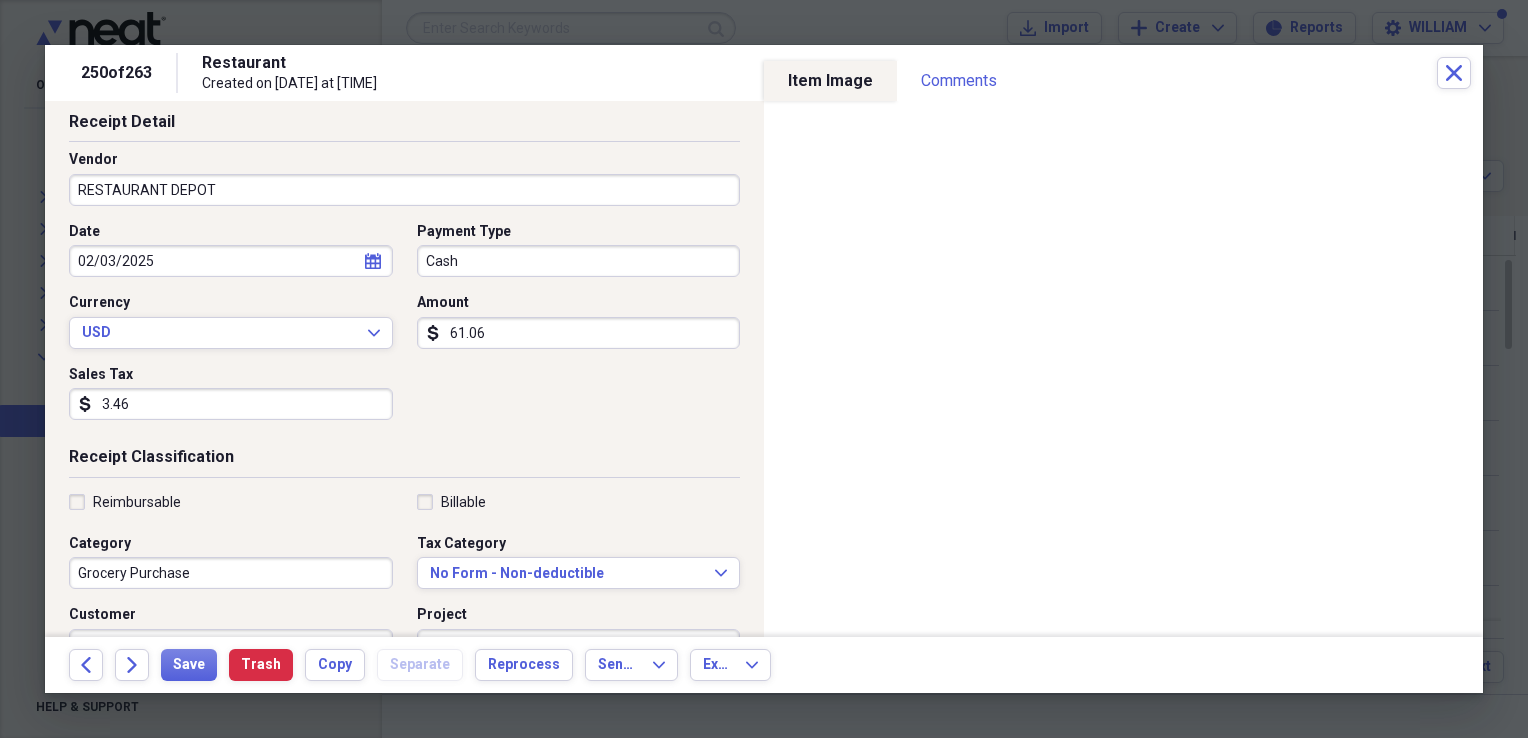 scroll, scrollTop: 108, scrollLeft: 0, axis: vertical 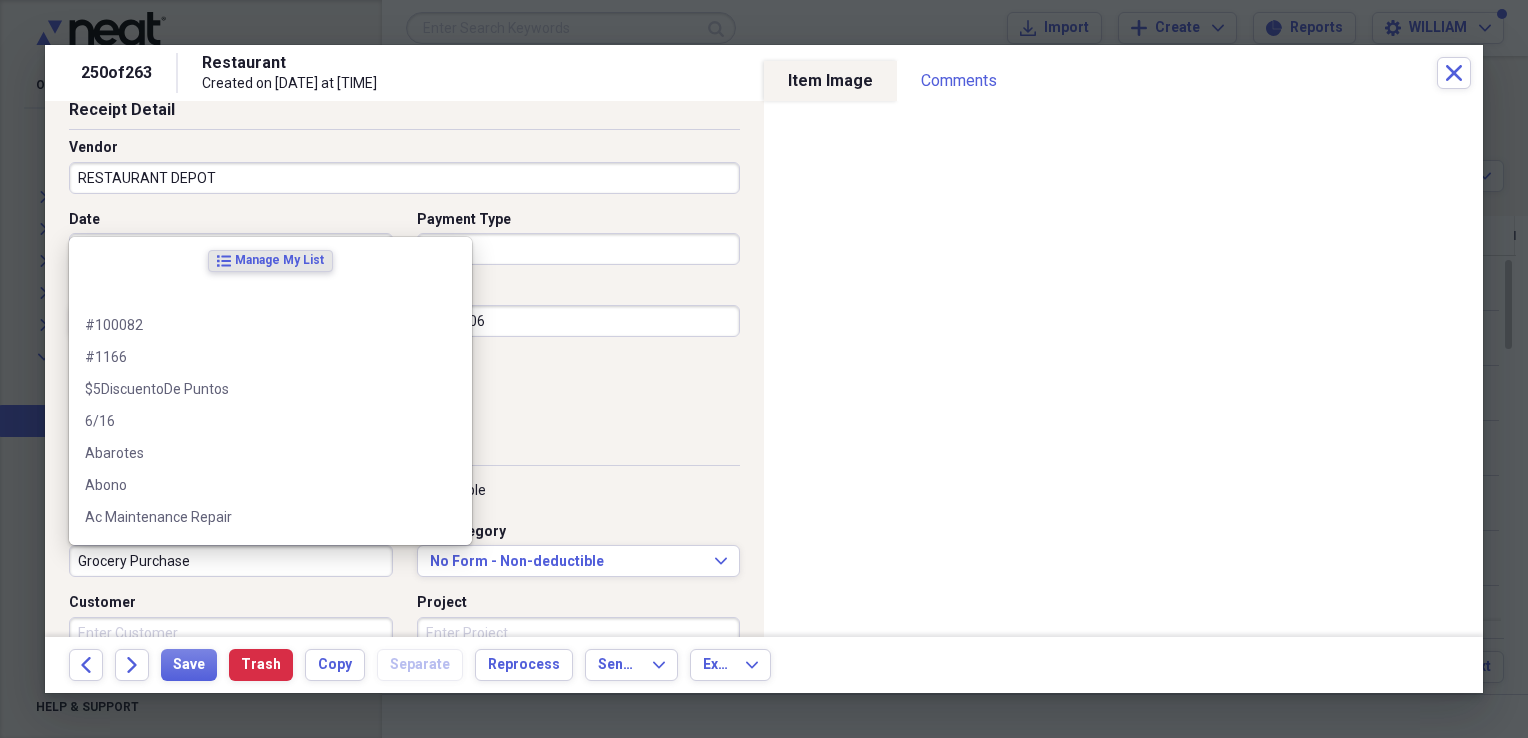 click on "Grocery Purchase" at bounding box center [231, 561] 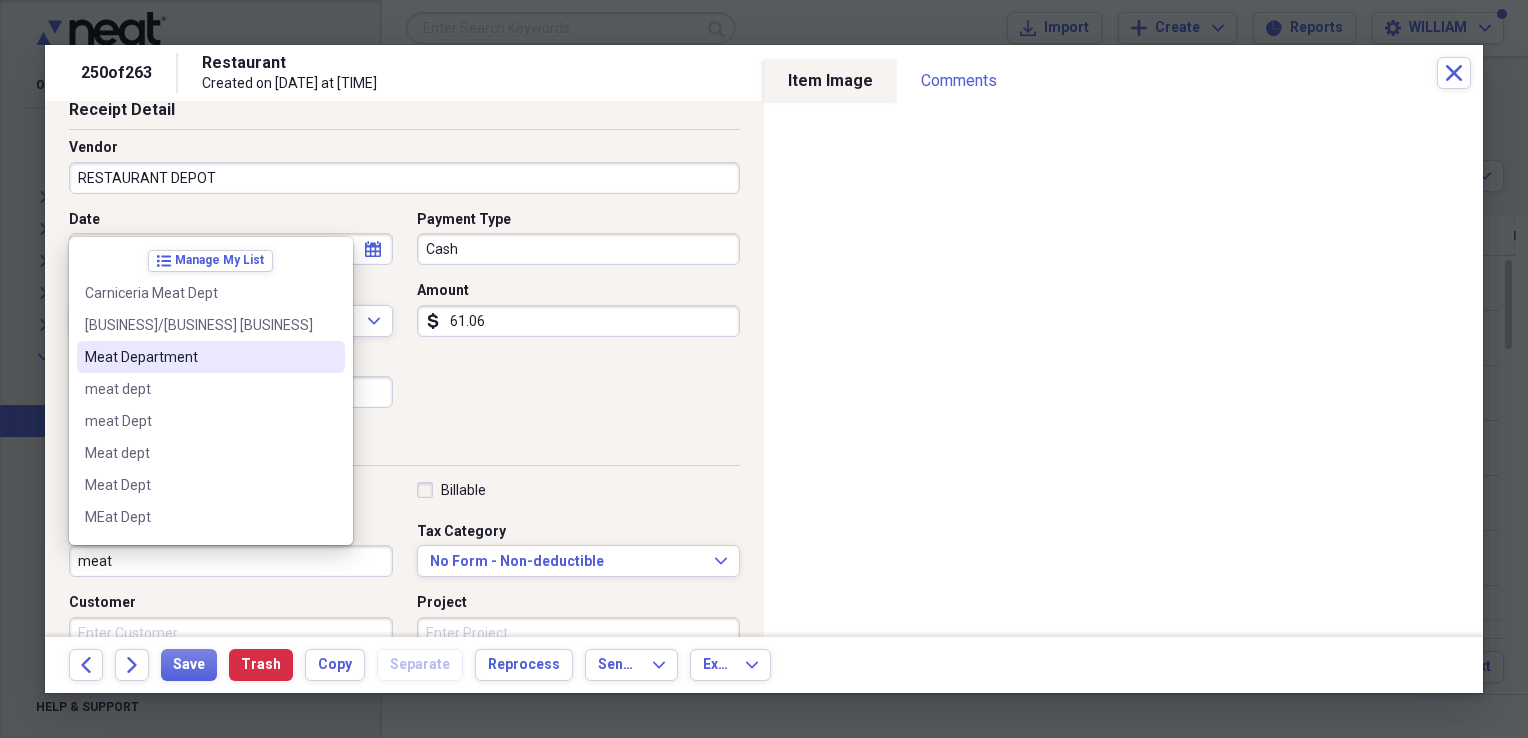 click on "Meat Department" at bounding box center [211, 357] 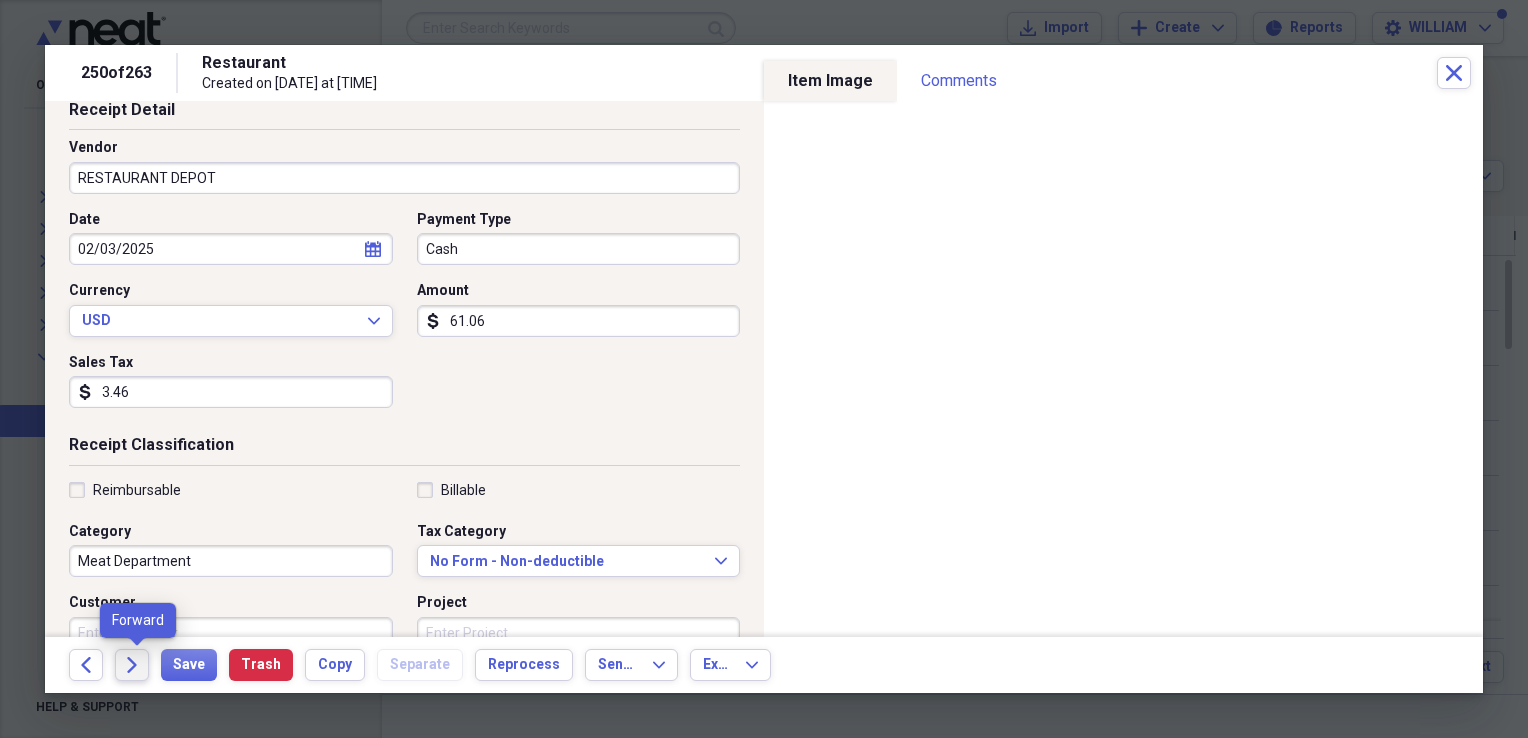click on "Forward" at bounding box center (132, 665) 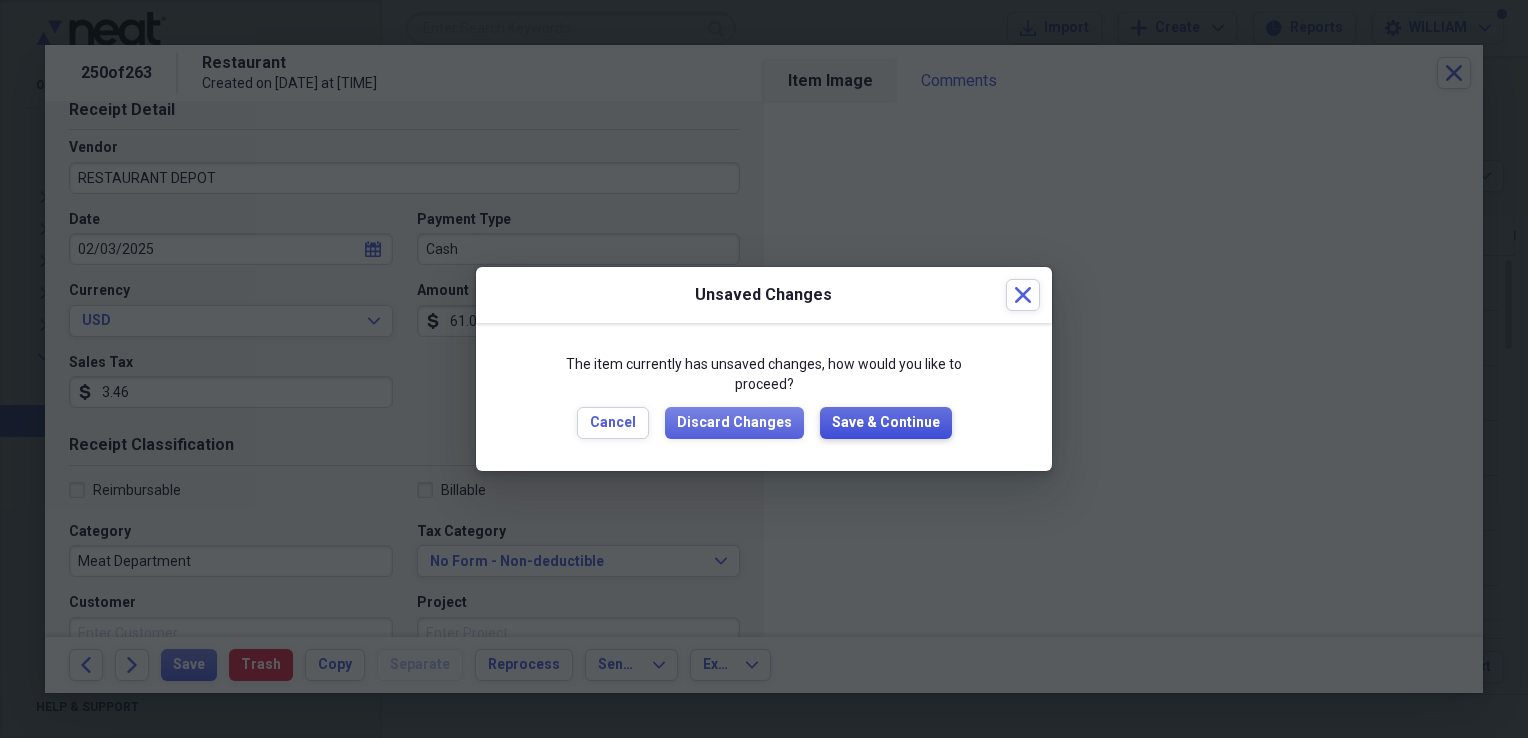 click on "Save & Continue" at bounding box center (886, 423) 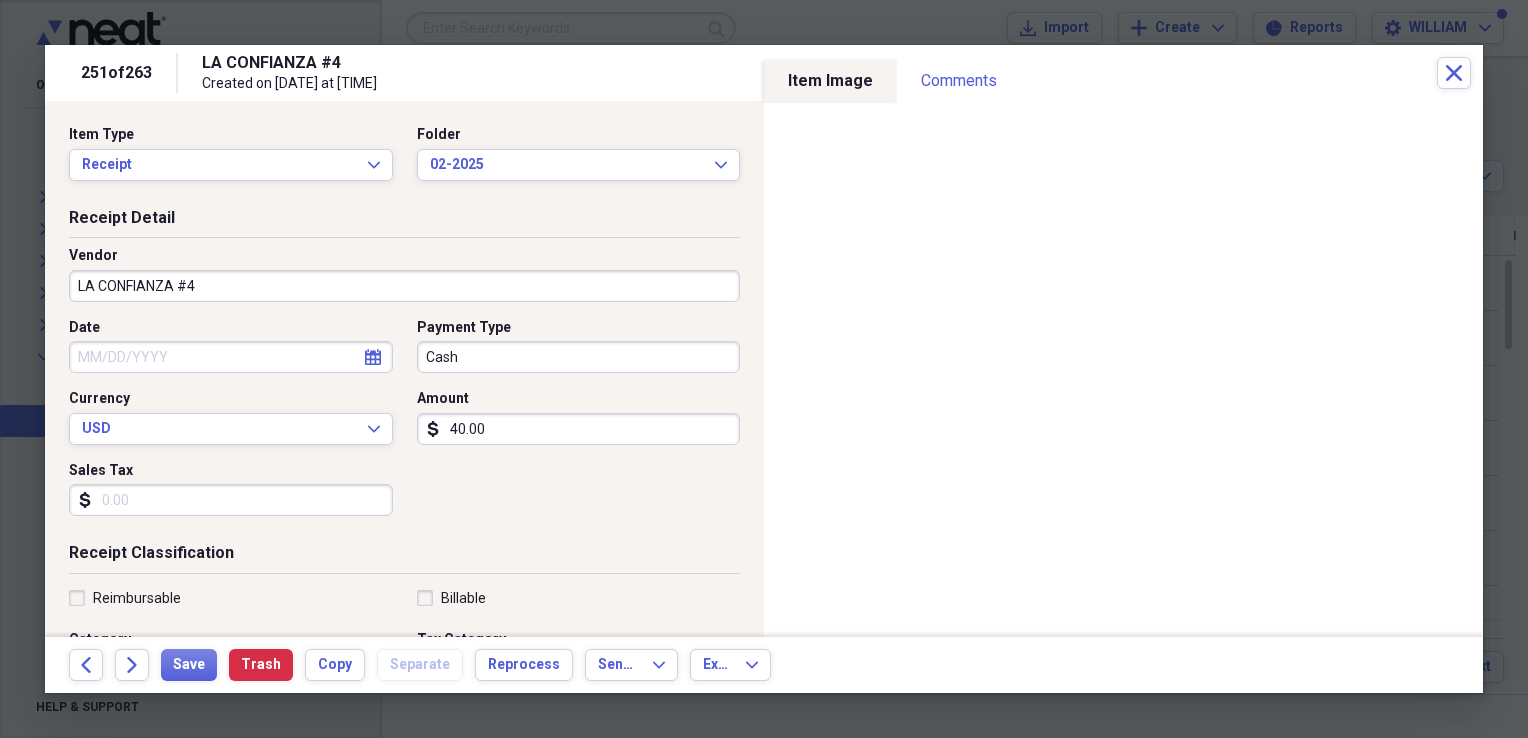 click on "LA CONFIANZA #4" at bounding box center [404, 286] 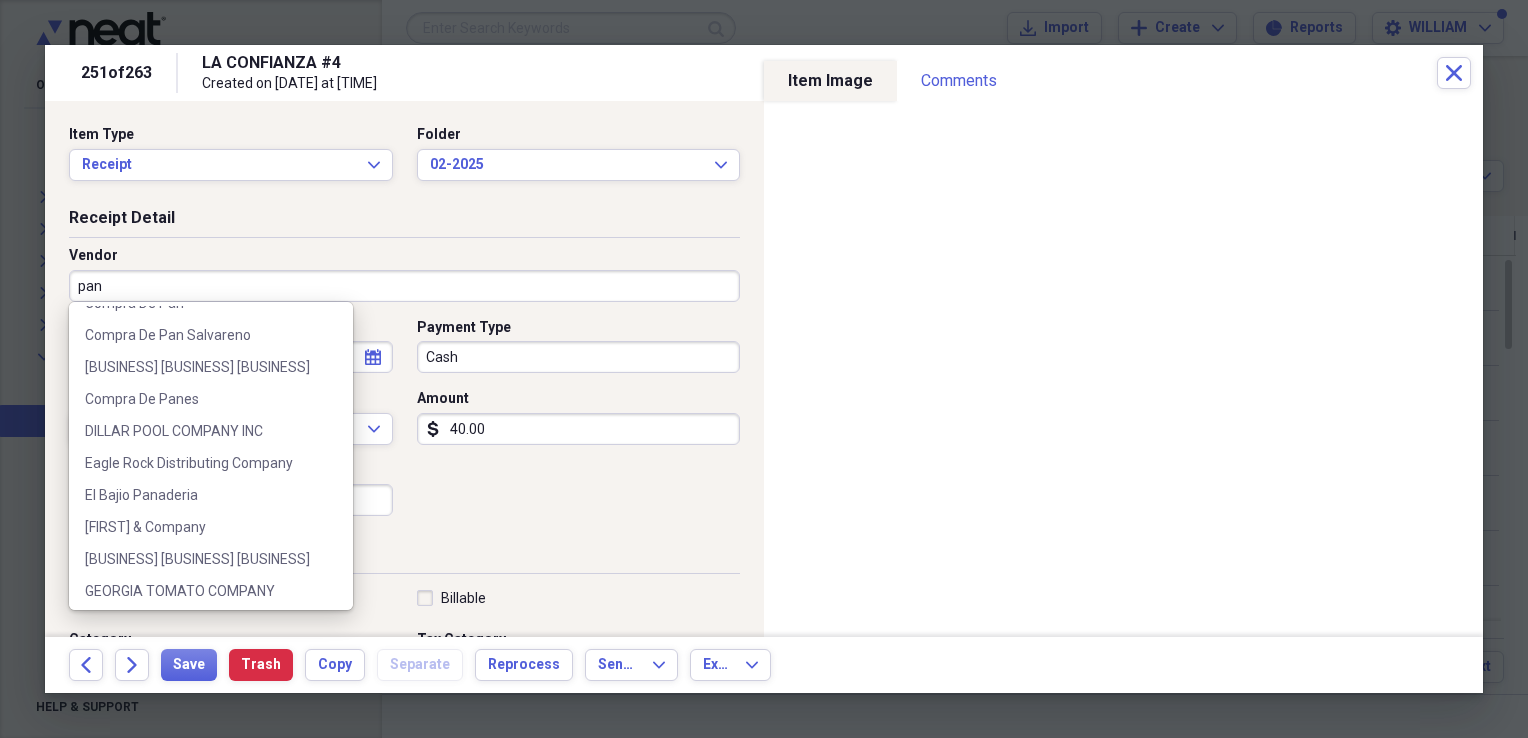 scroll, scrollTop: 0, scrollLeft: 0, axis: both 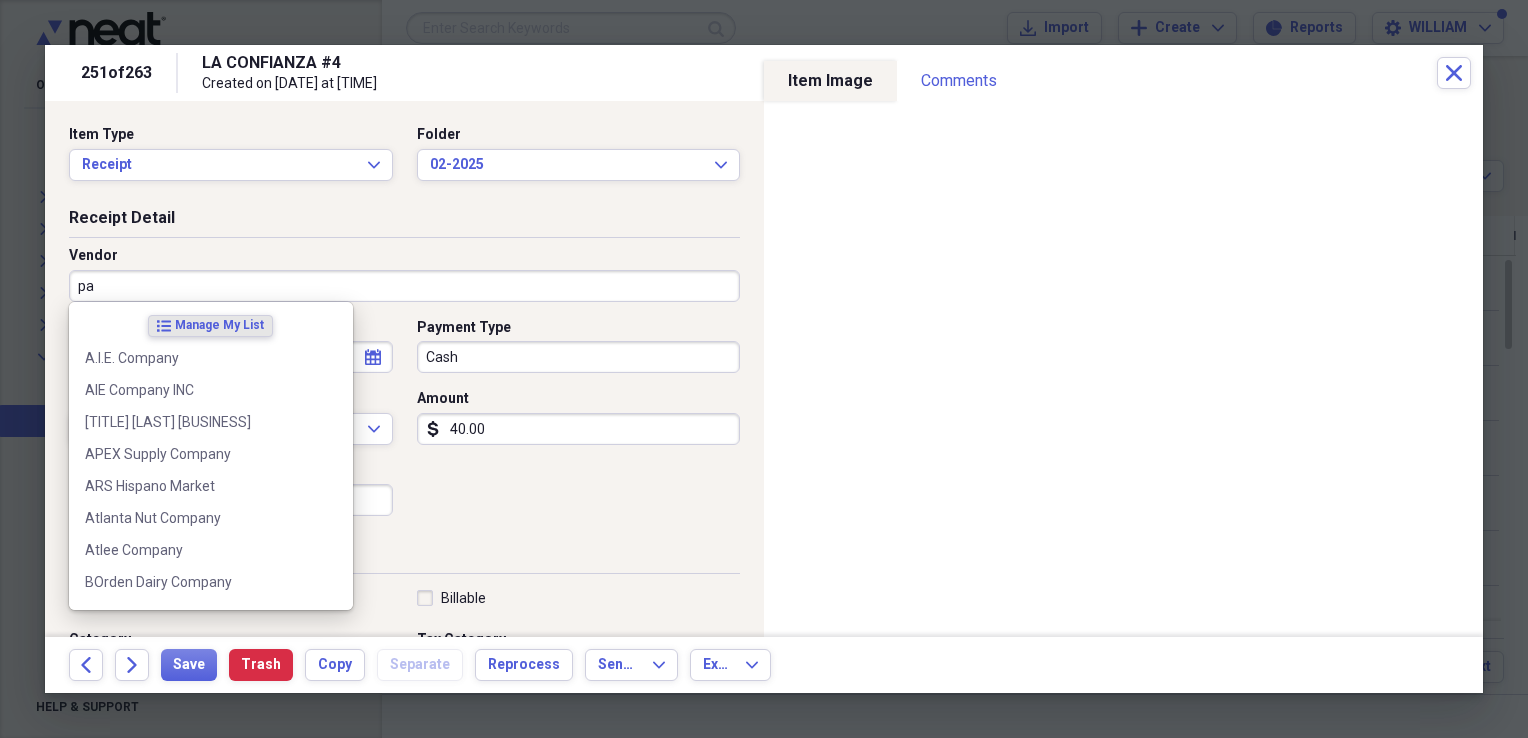 type on "p" 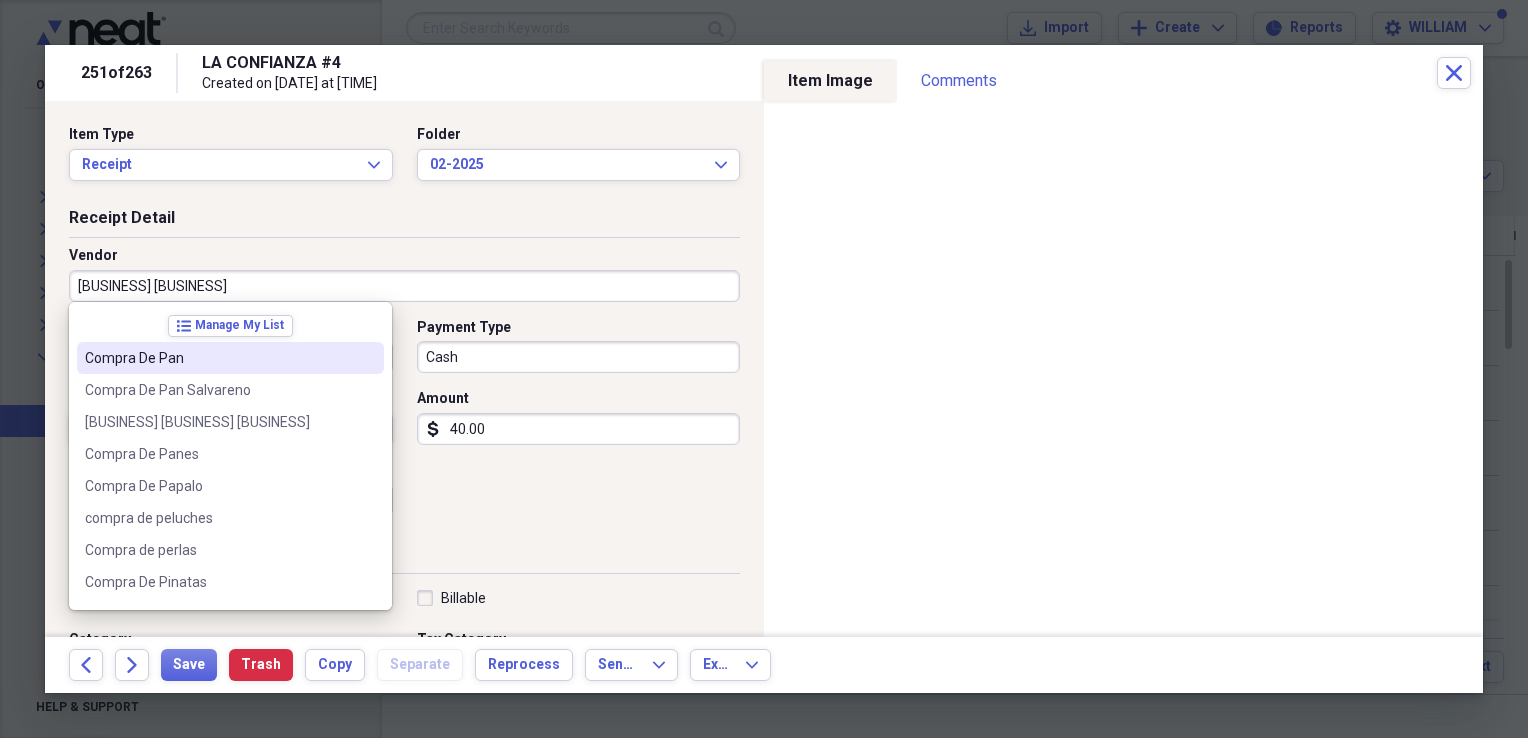 click on "Compra De Pan" at bounding box center (230, 358) 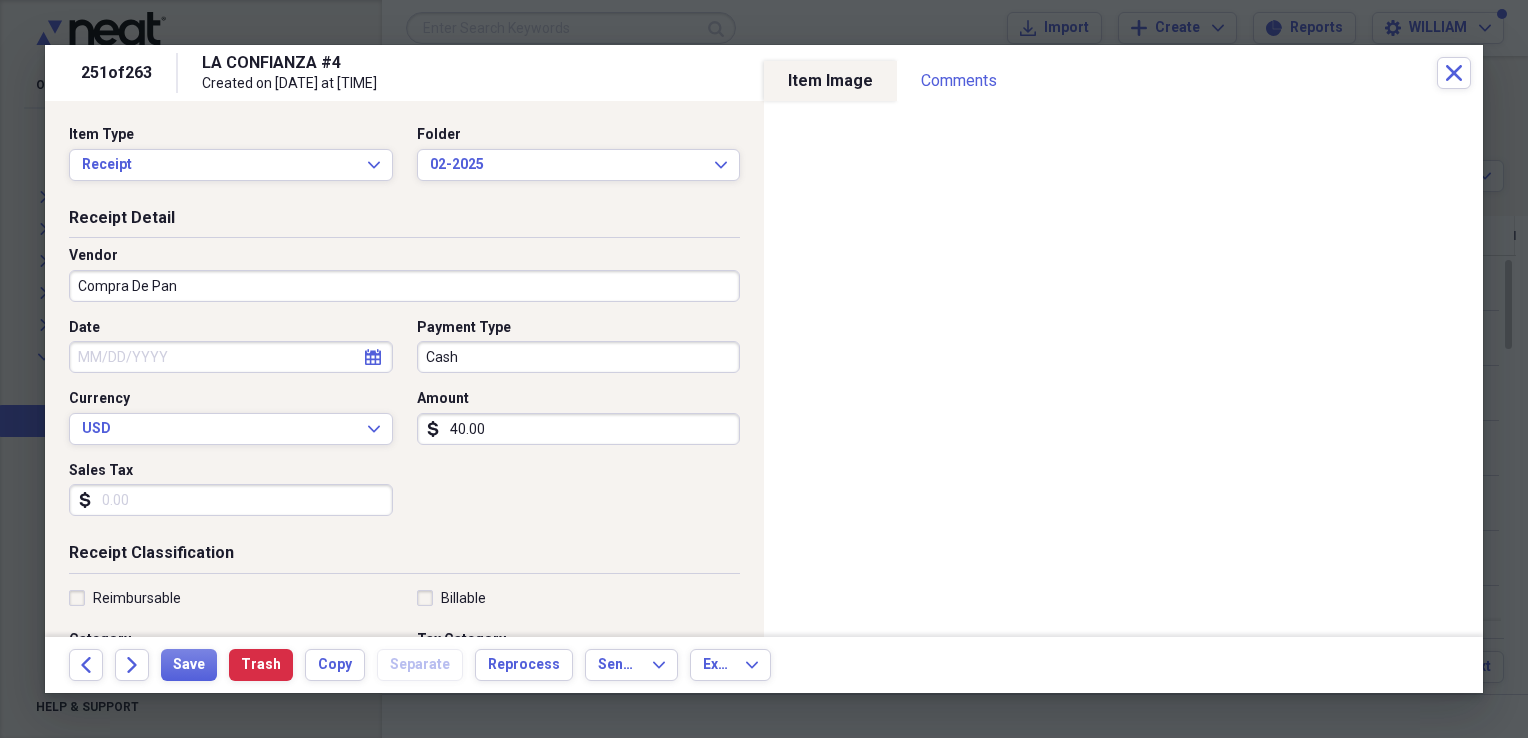type on "[BUSINESS] Grocery" 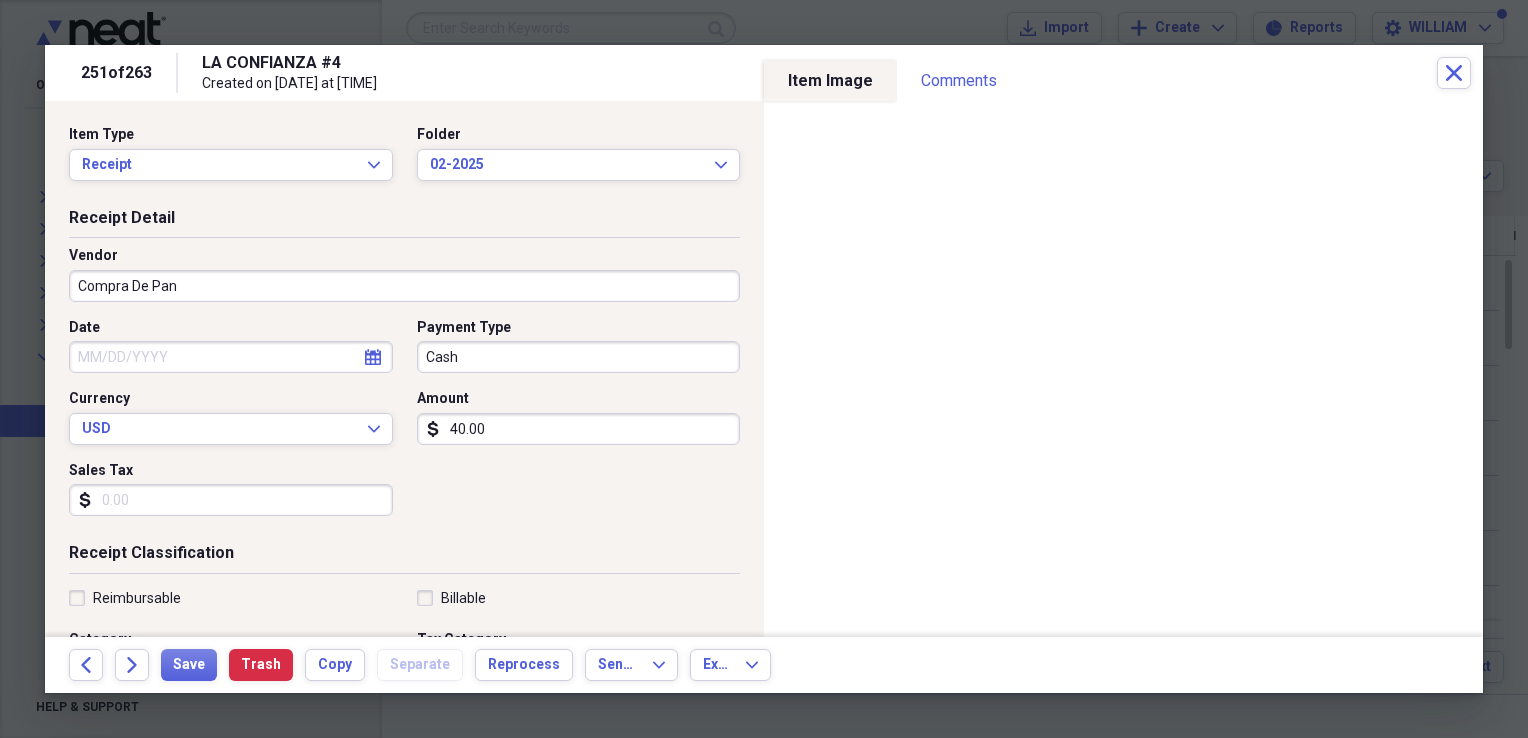 select on "7" 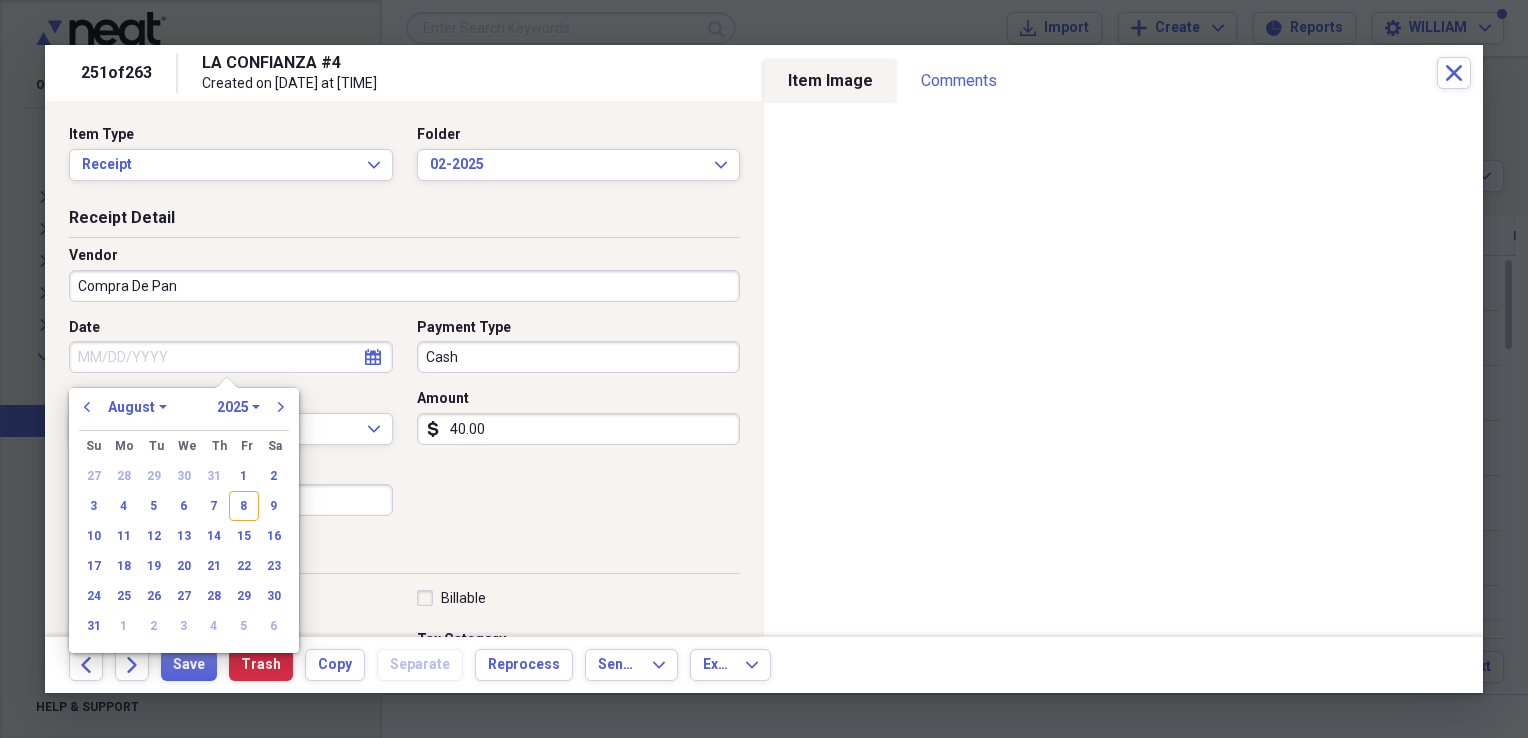 click on "Date" at bounding box center (231, 357) 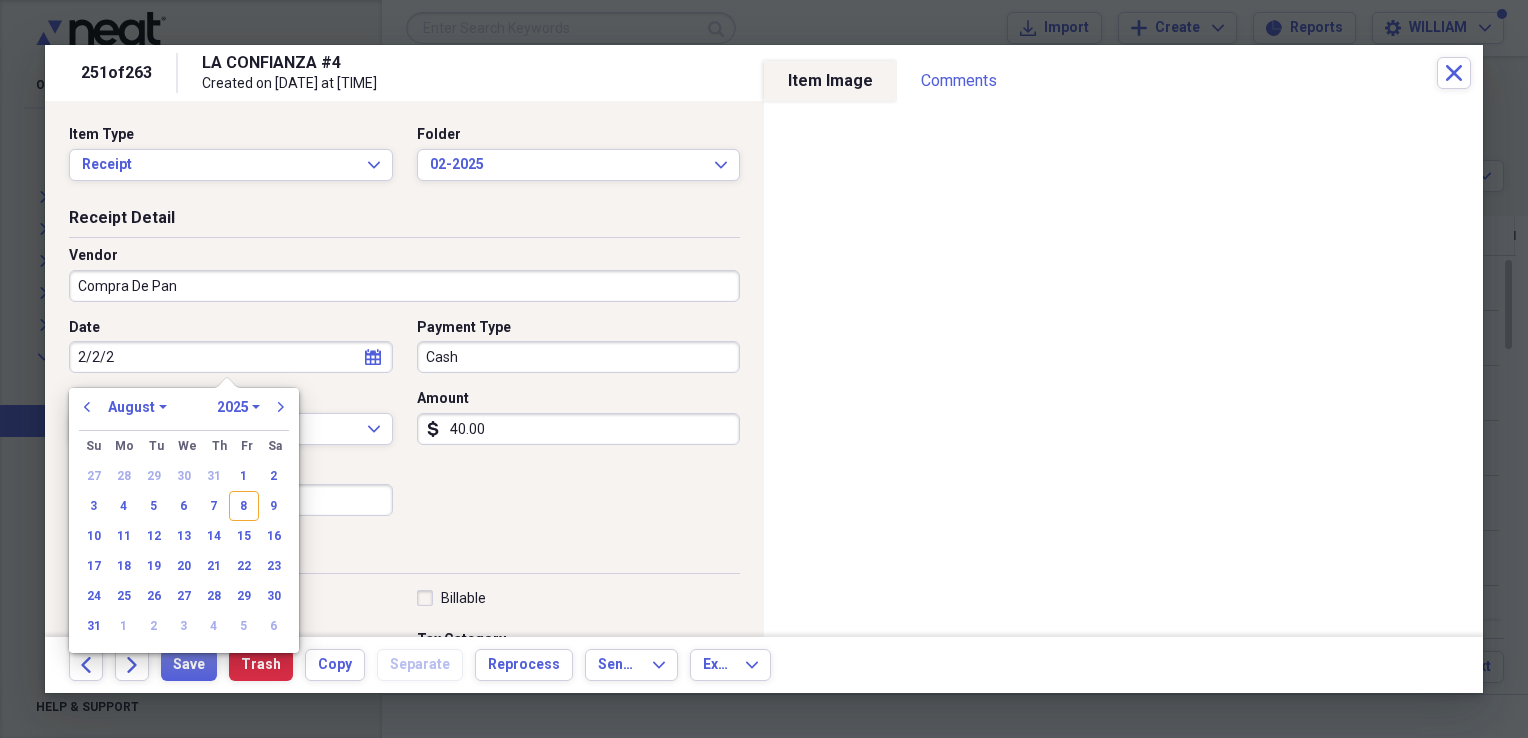 type on "2/2/25" 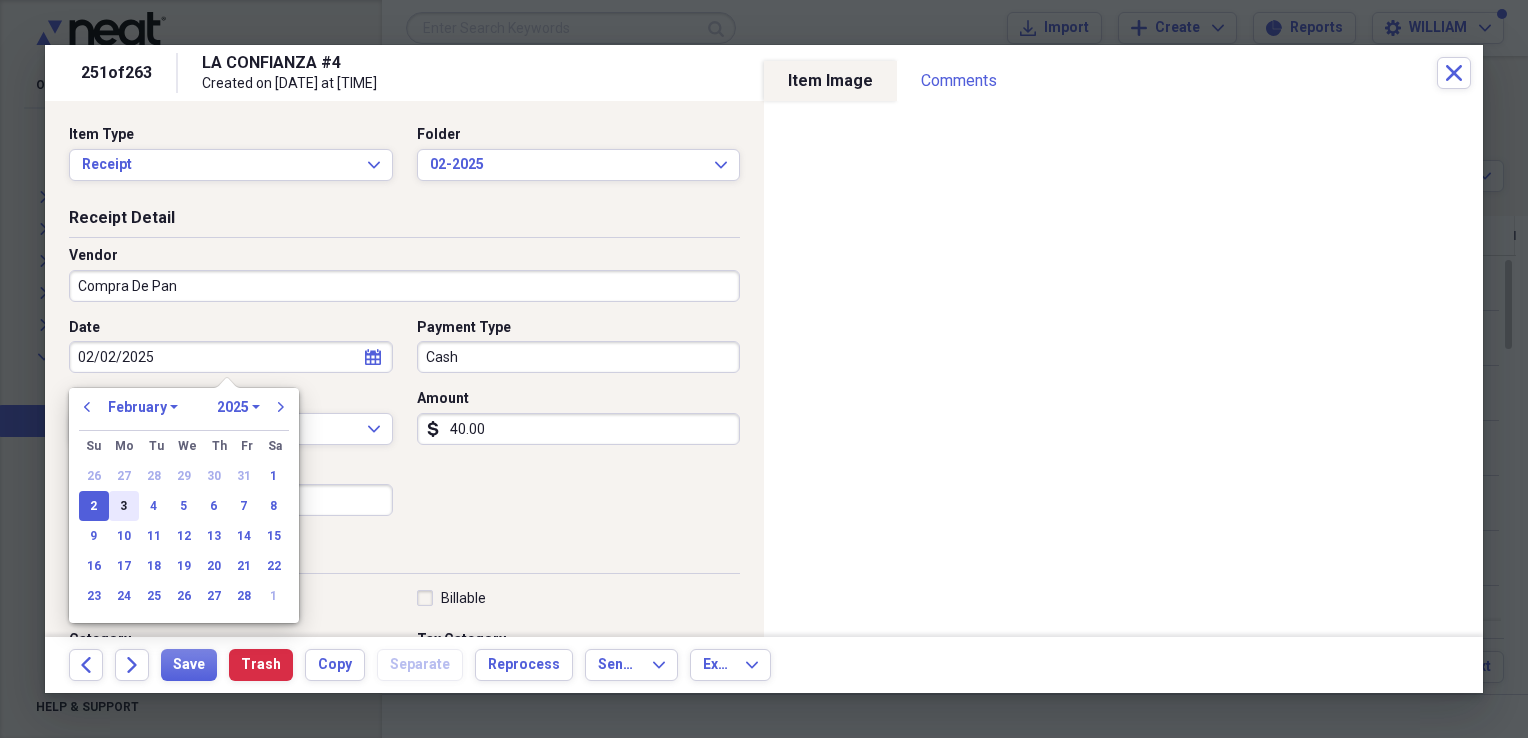 click on "3" at bounding box center (124, 506) 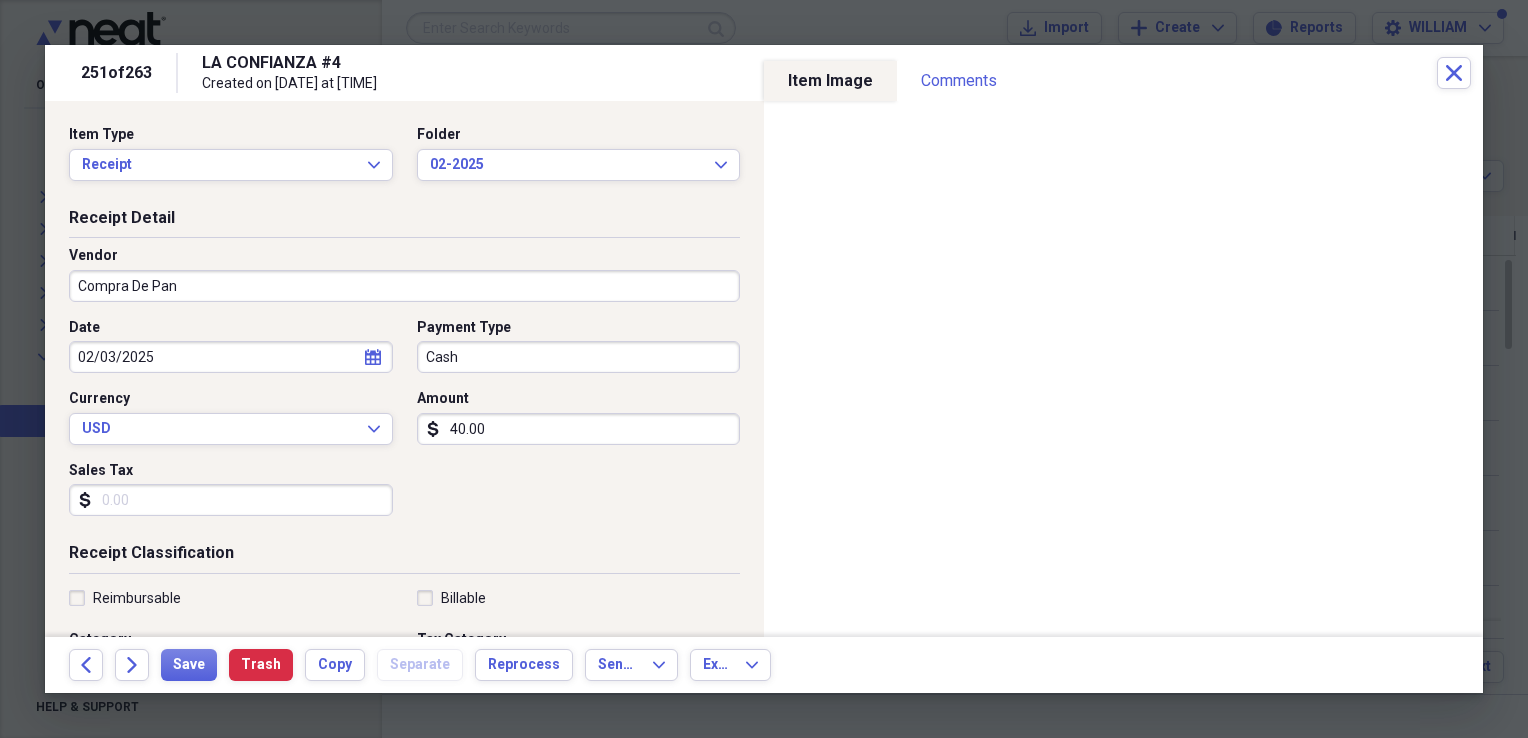 click on "Sales Tax" at bounding box center (231, 500) 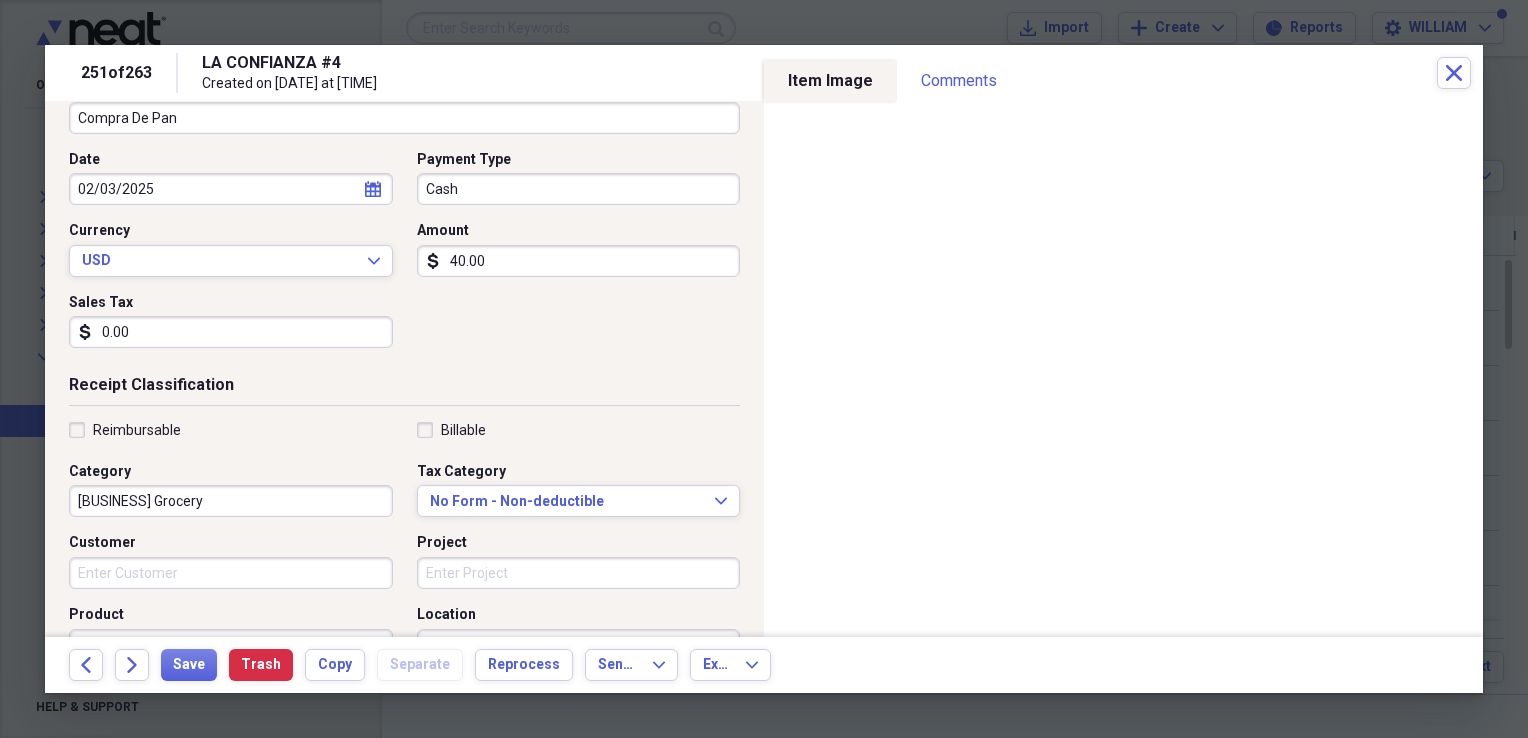 scroll, scrollTop: 163, scrollLeft: 0, axis: vertical 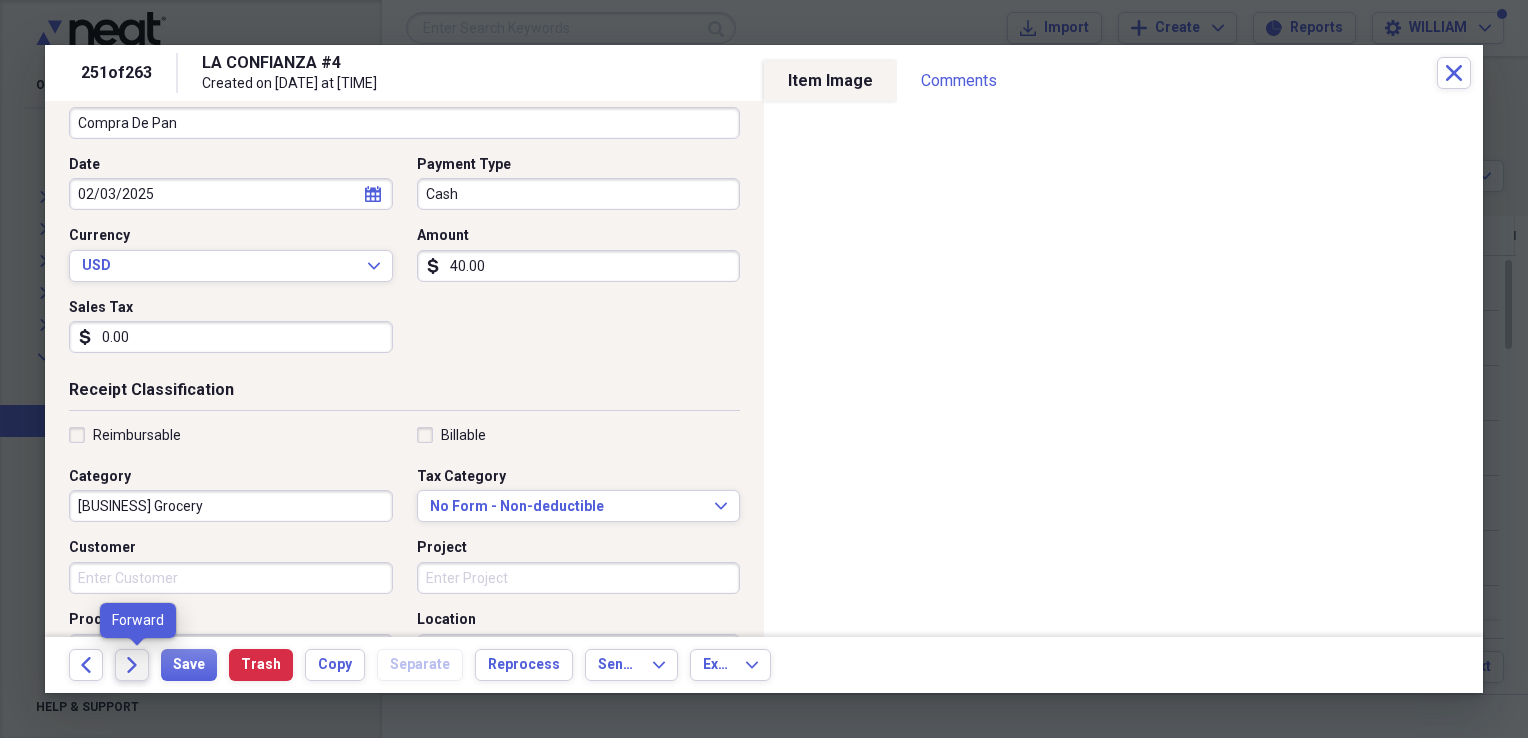 type on "0.00" 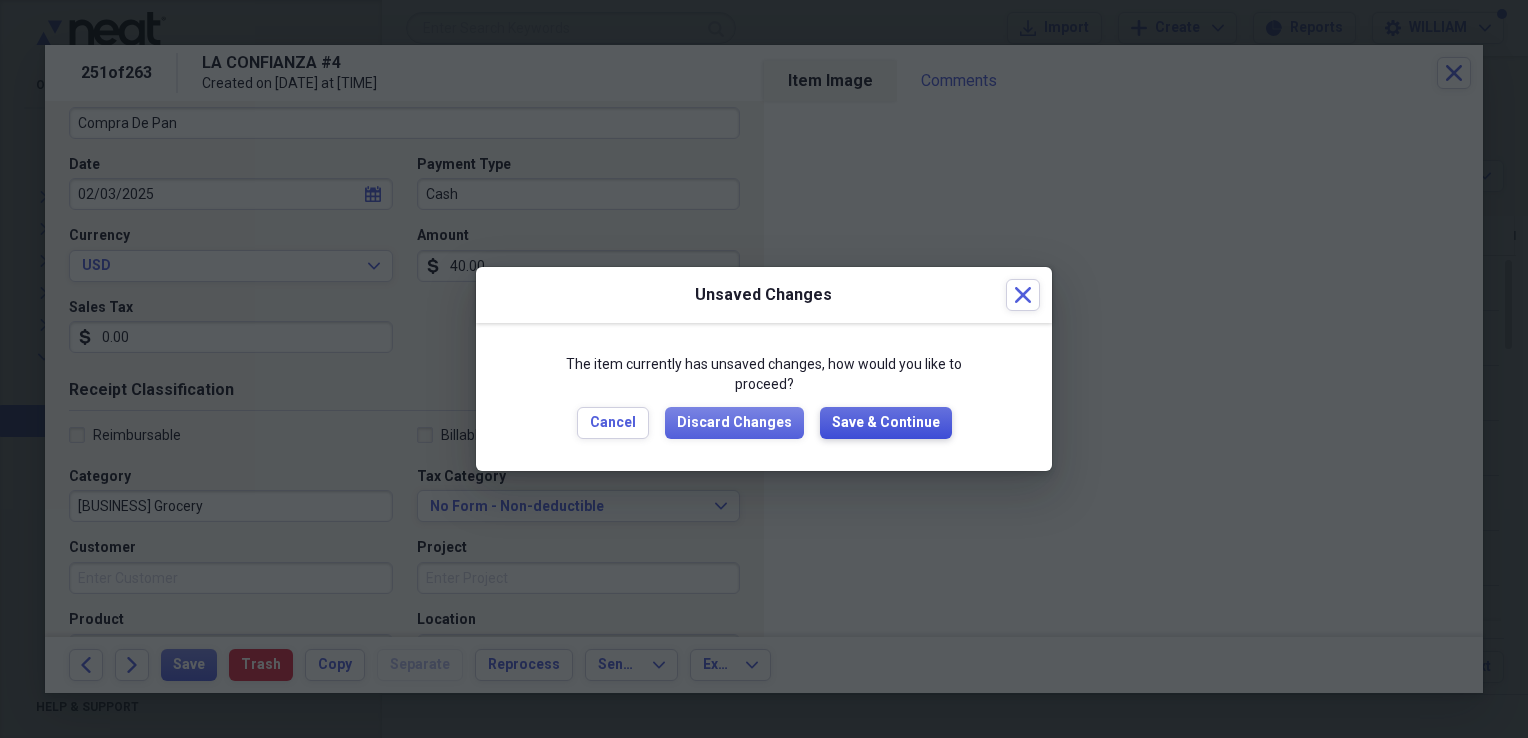 click on "Save & Continue" at bounding box center [886, 423] 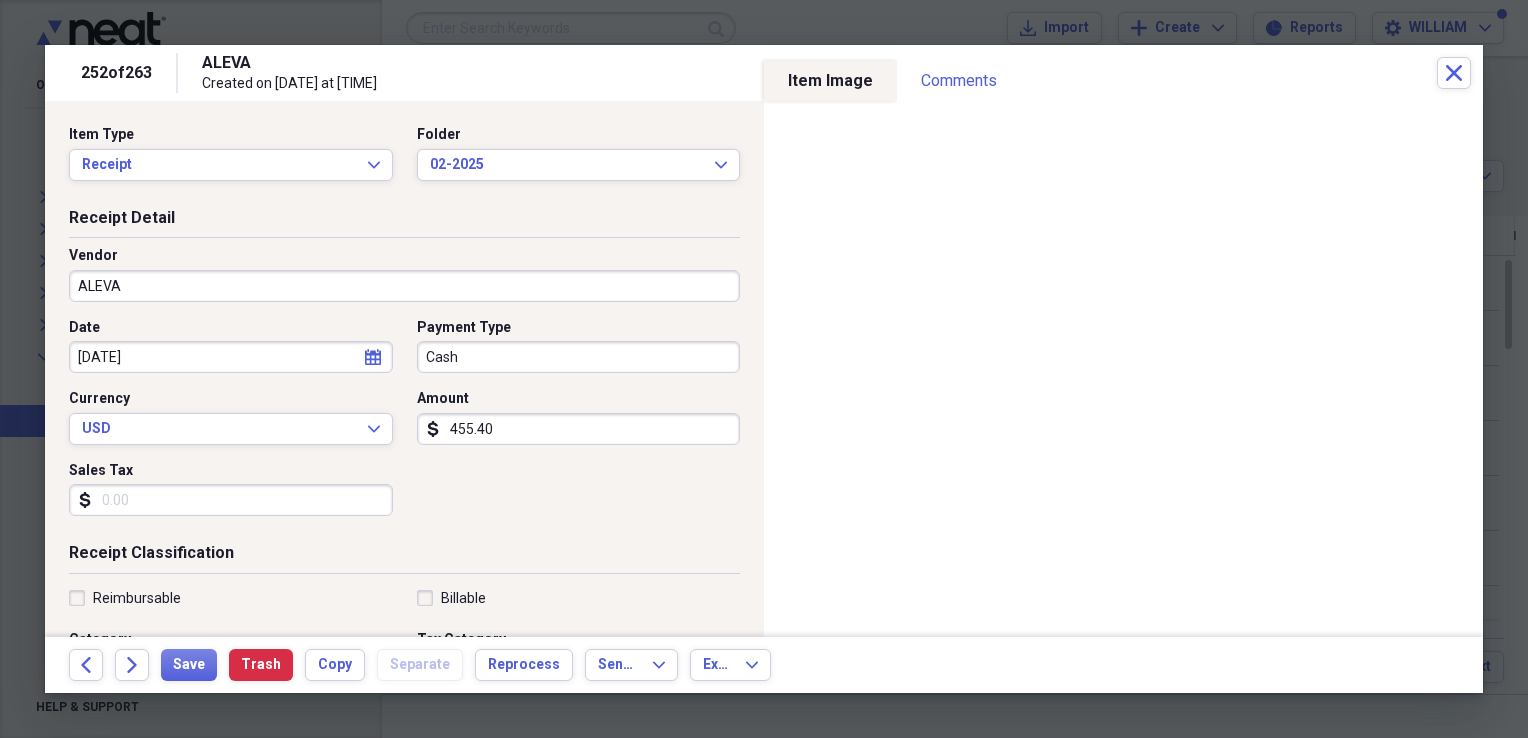 click on "Sales Tax" at bounding box center (231, 500) 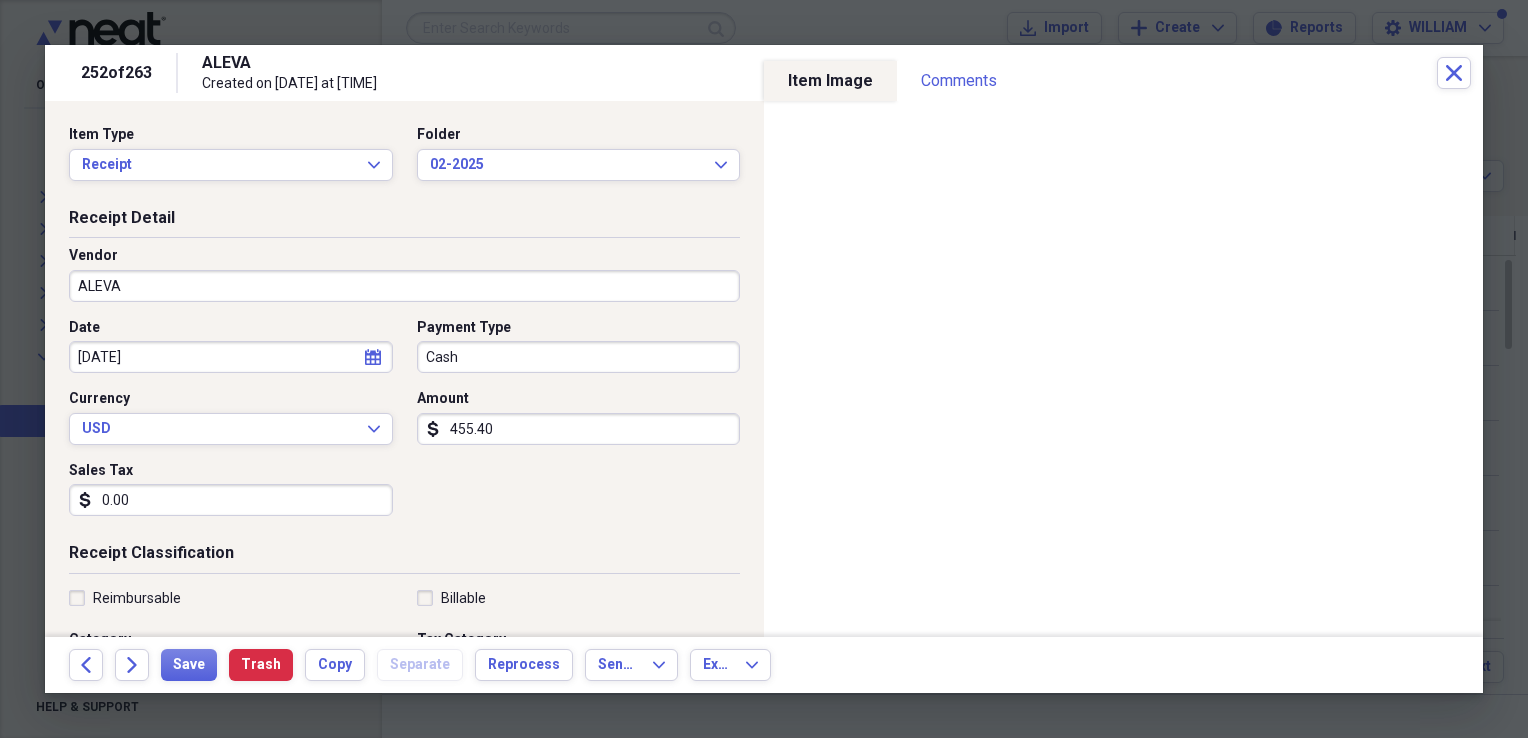 type on "0.00" 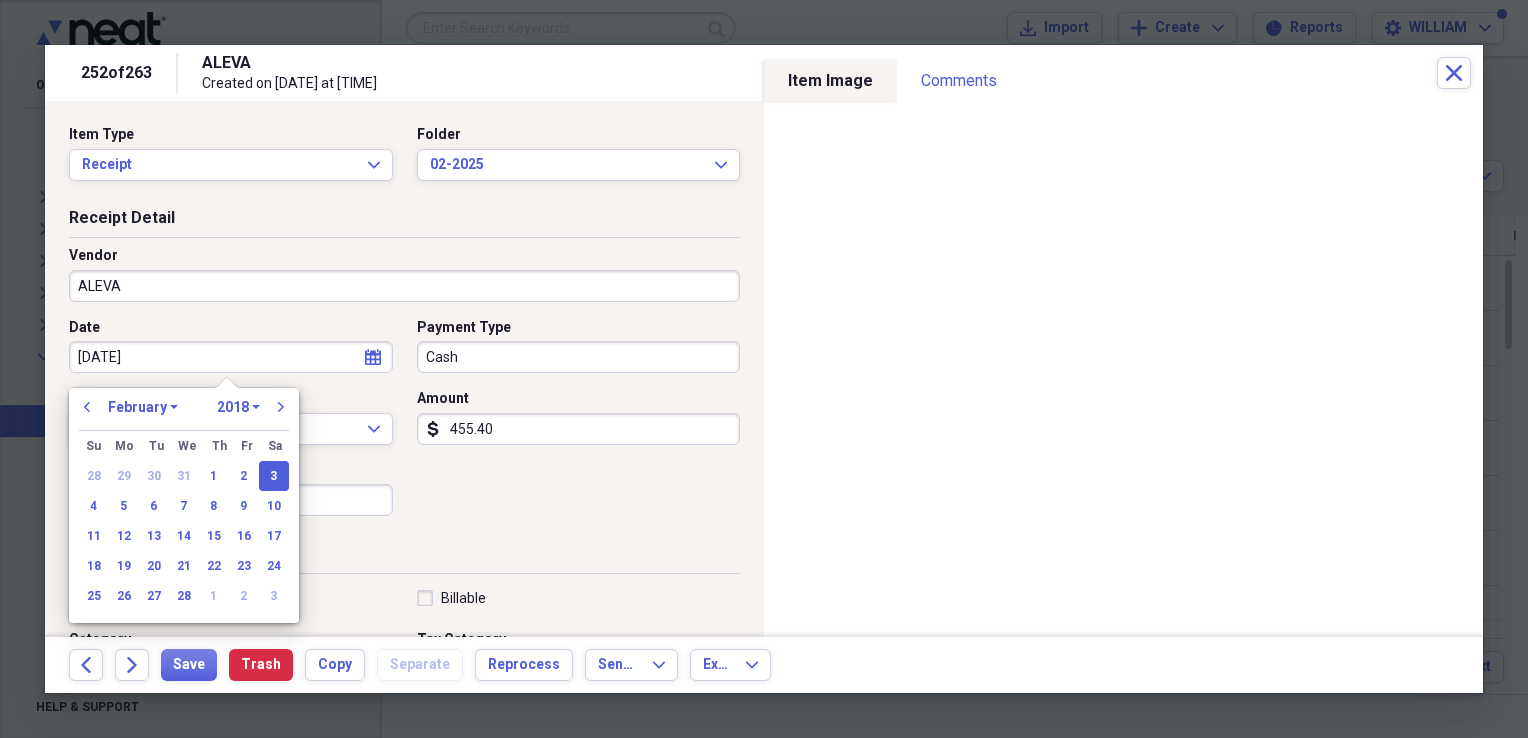 click on "[DATE]" at bounding box center [231, 357] 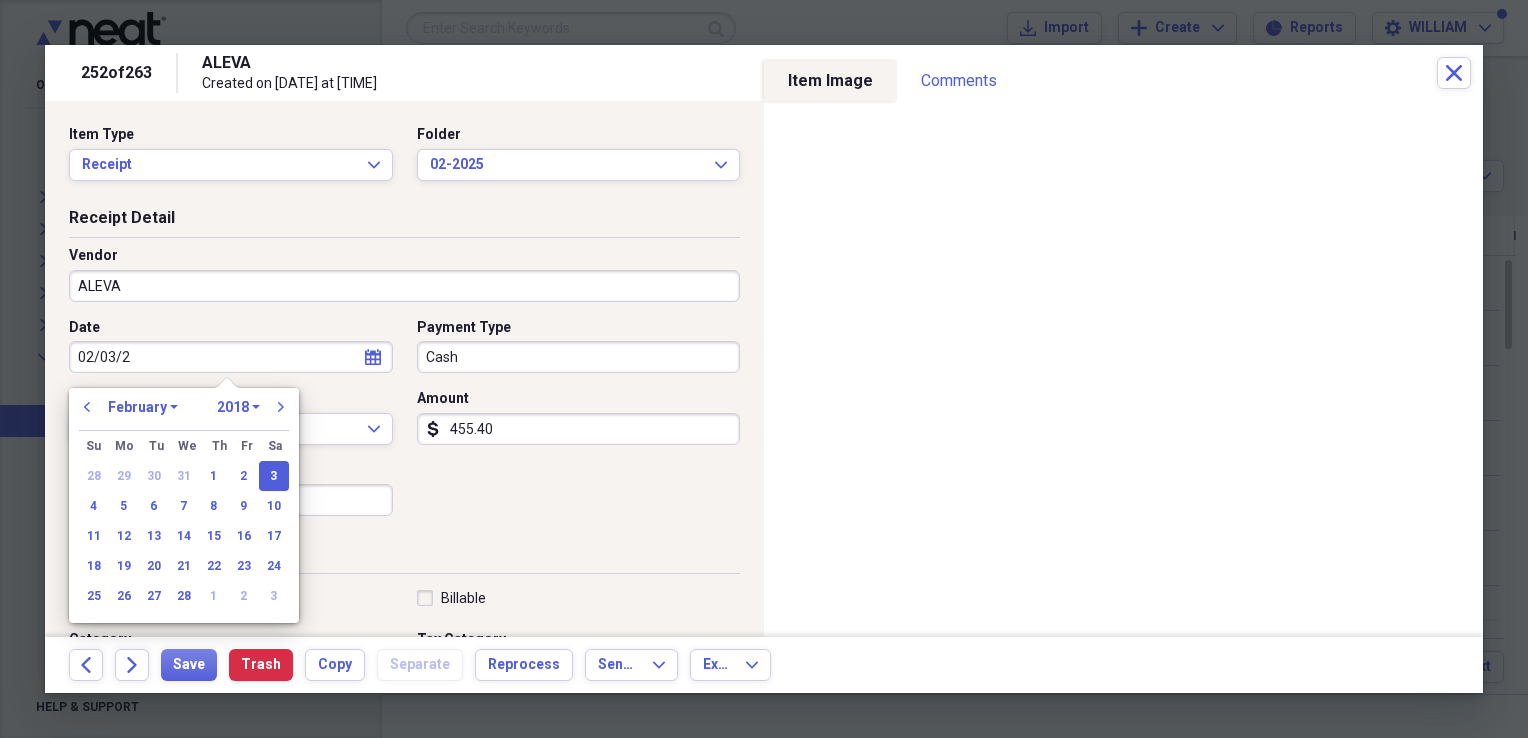 type on "[DATE]" 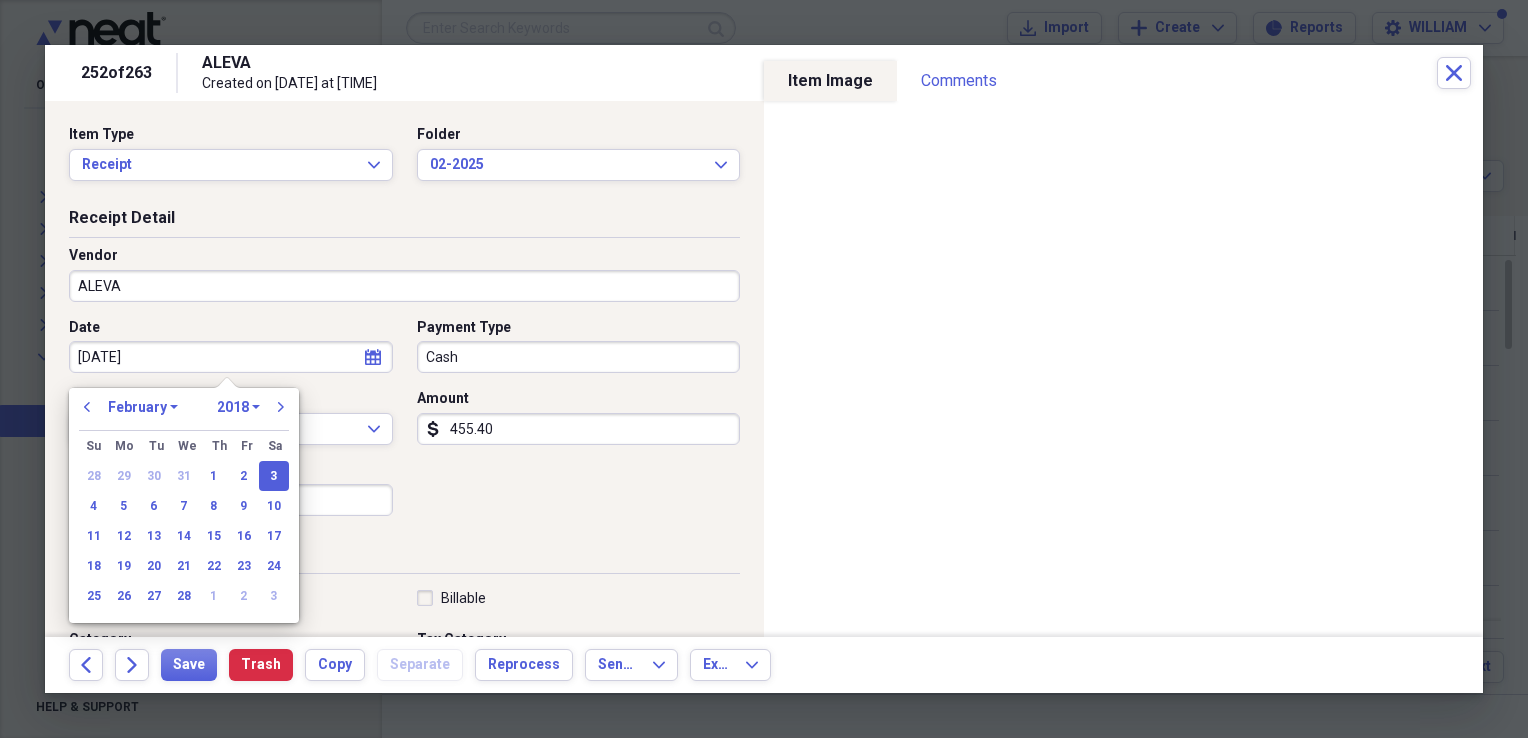 select on "2025" 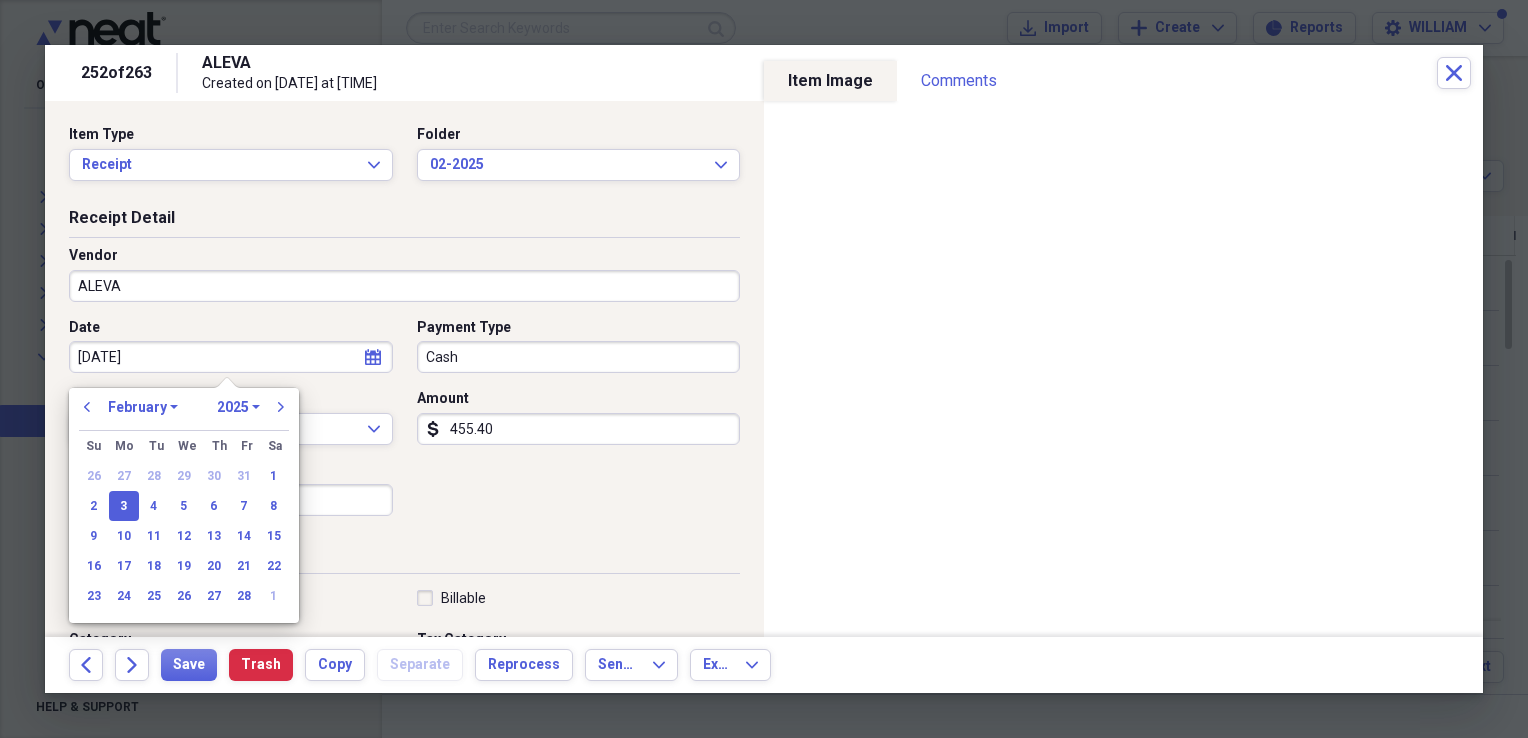 type on "02/03/2025" 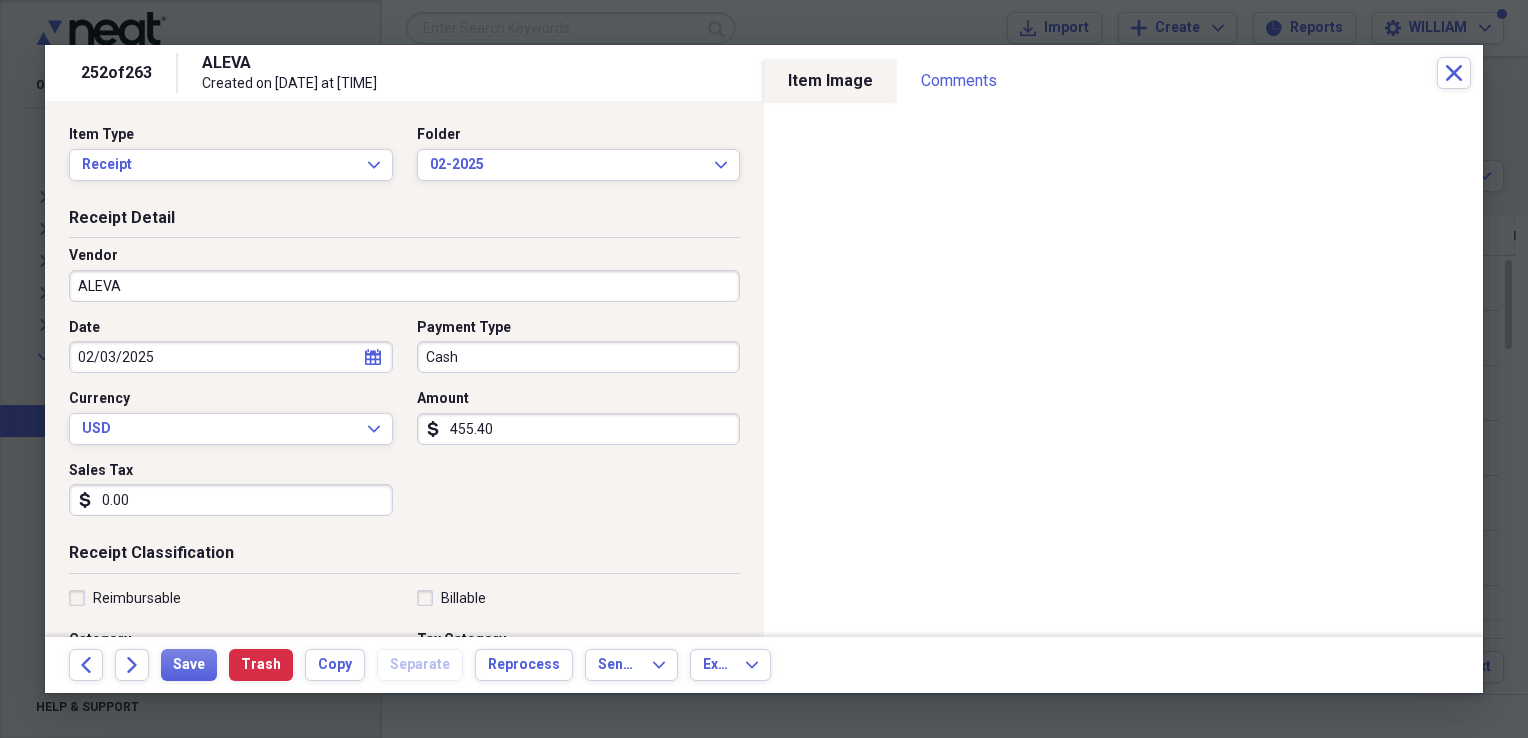 click on "Date [DATE] calendar Calendar Payment Type Cash Currency USD Expand Amount dollar-sign 455.40 Sales Tax dollar-sign 0.00" at bounding box center (404, 425) 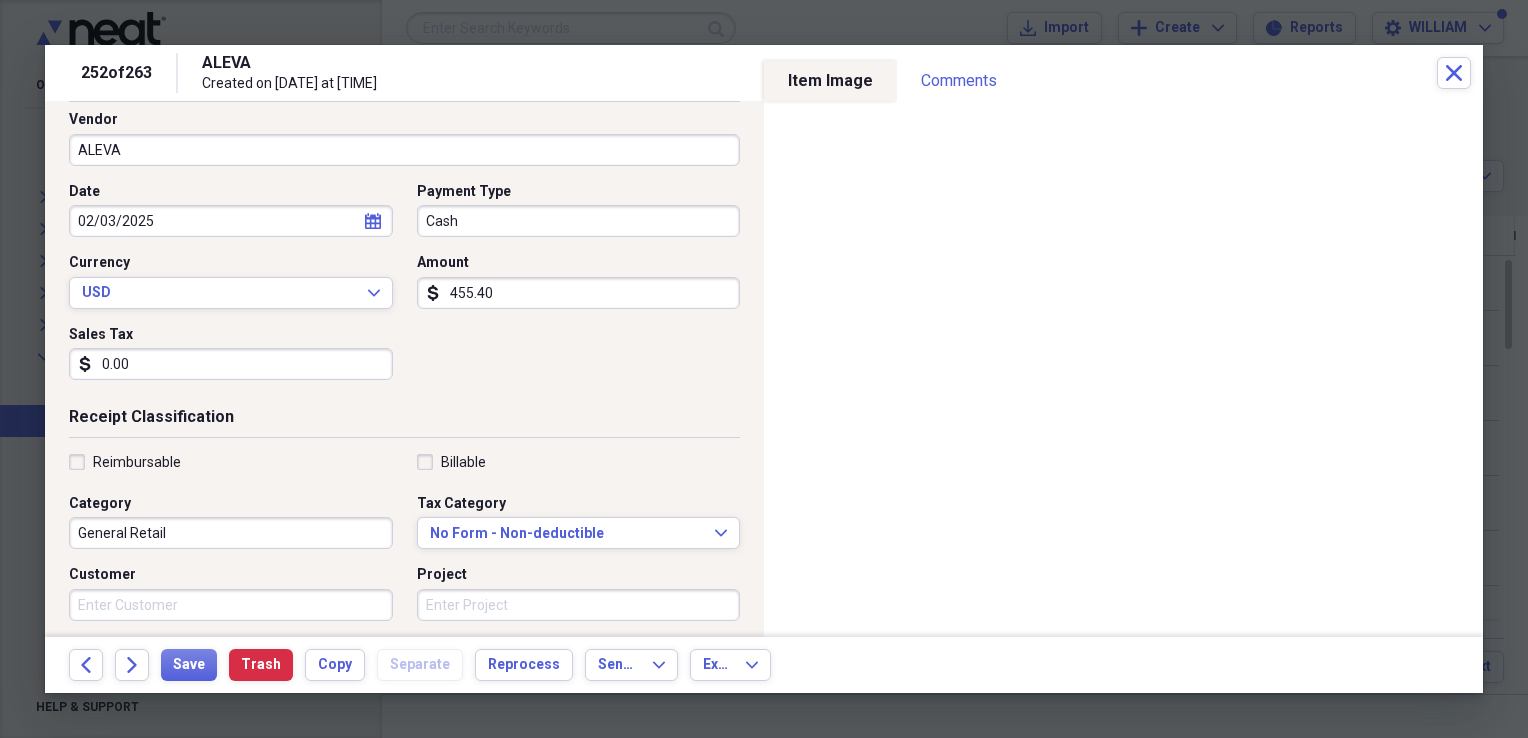 scroll, scrollTop: 140, scrollLeft: 0, axis: vertical 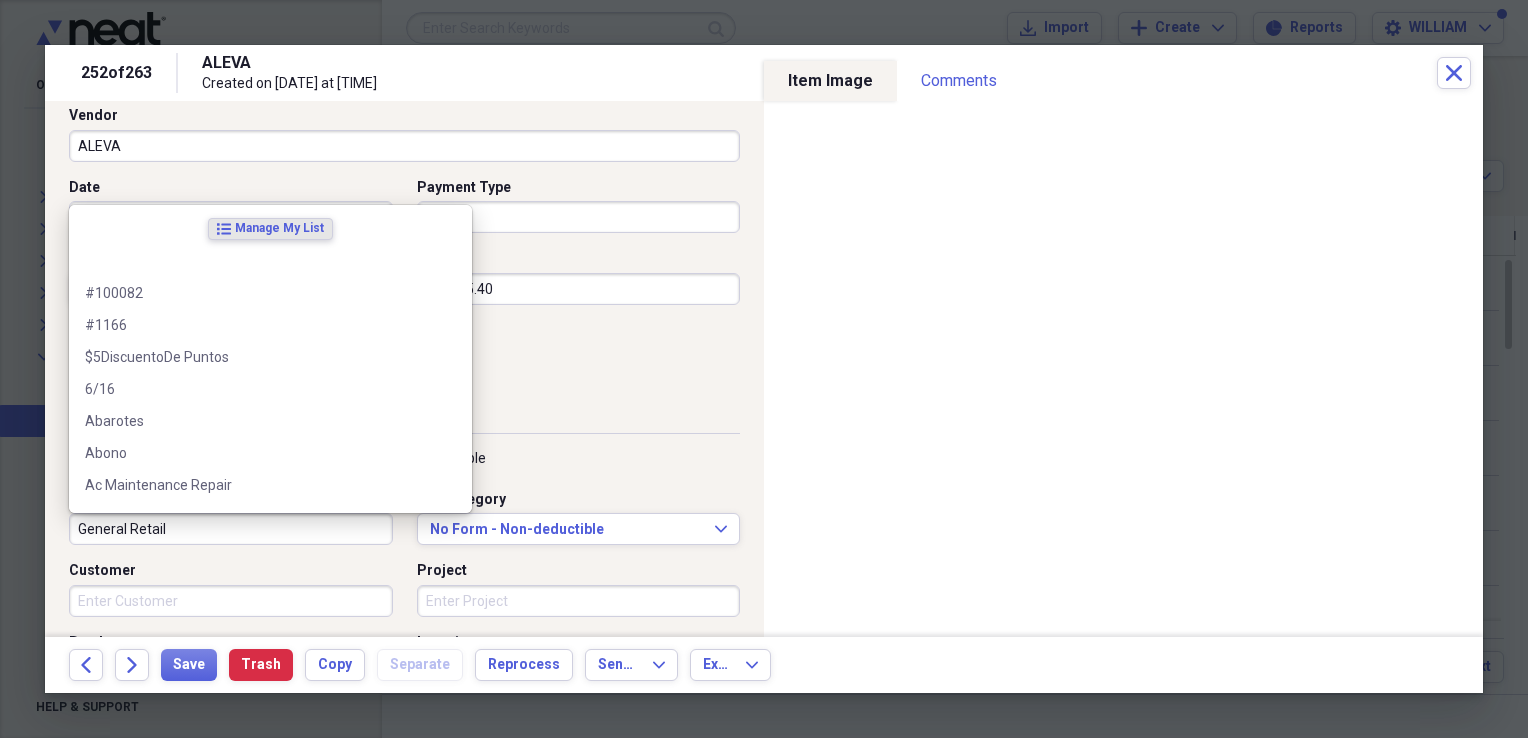 click on "General Retail" at bounding box center [231, 529] 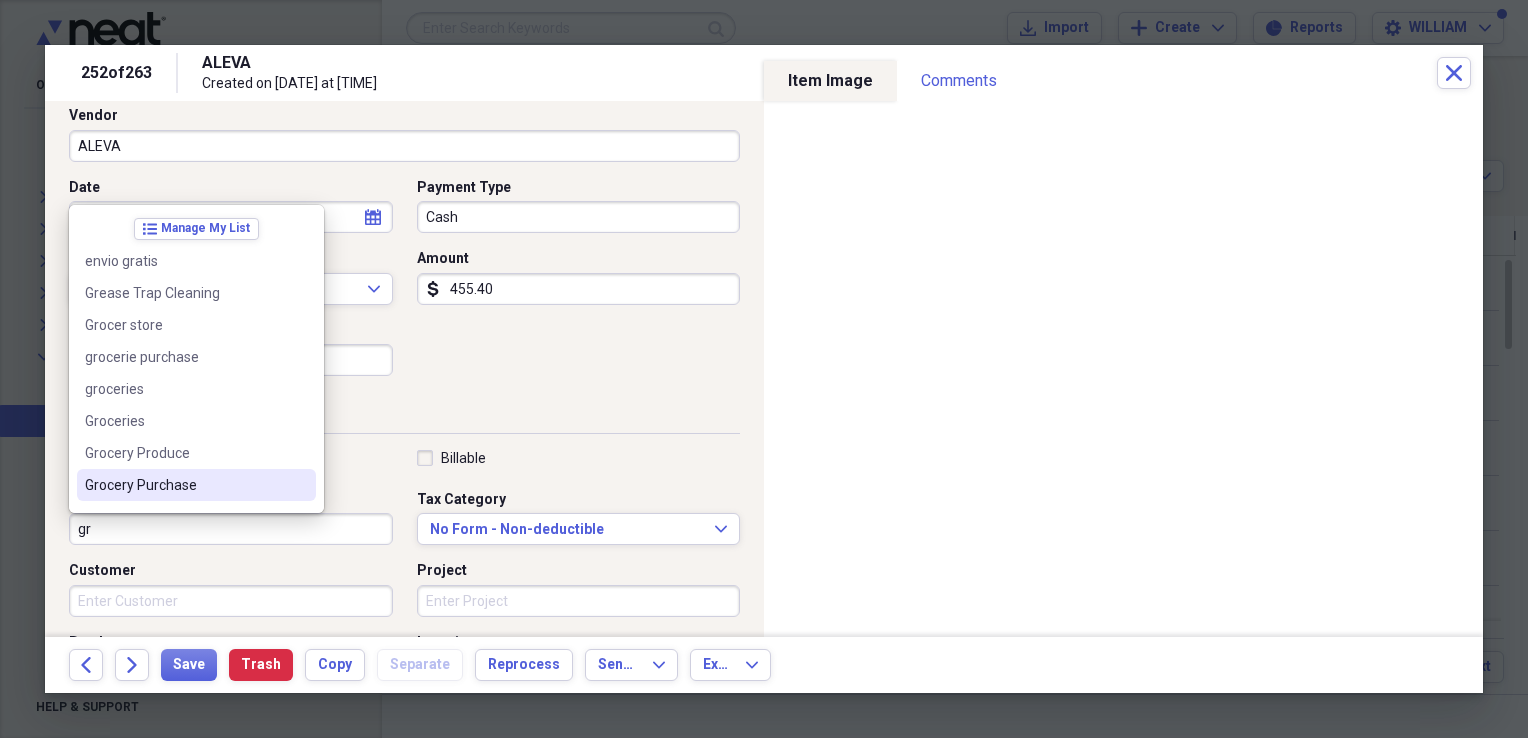 click on "Grocery Purchase" at bounding box center (184, 485) 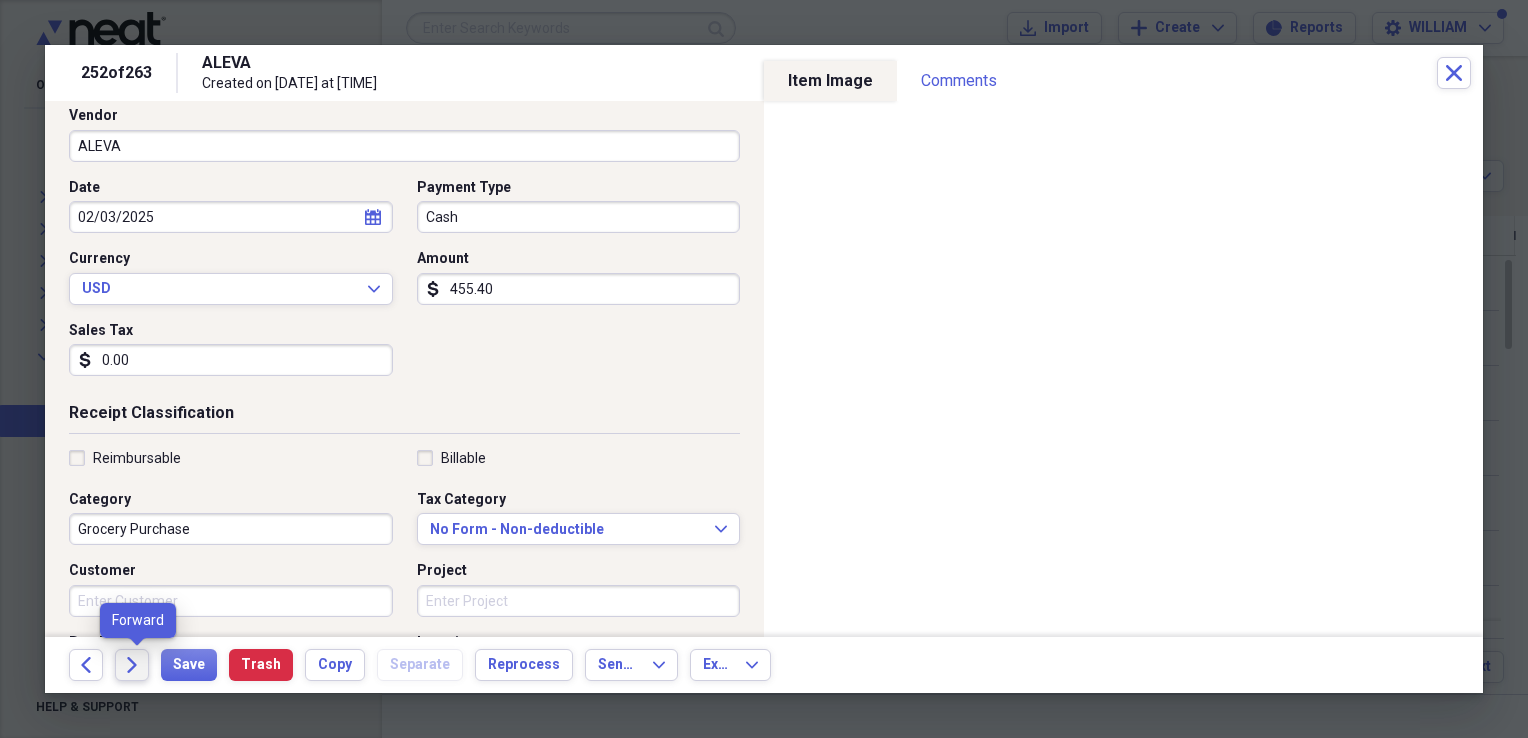 click on "Forward" at bounding box center (132, 665) 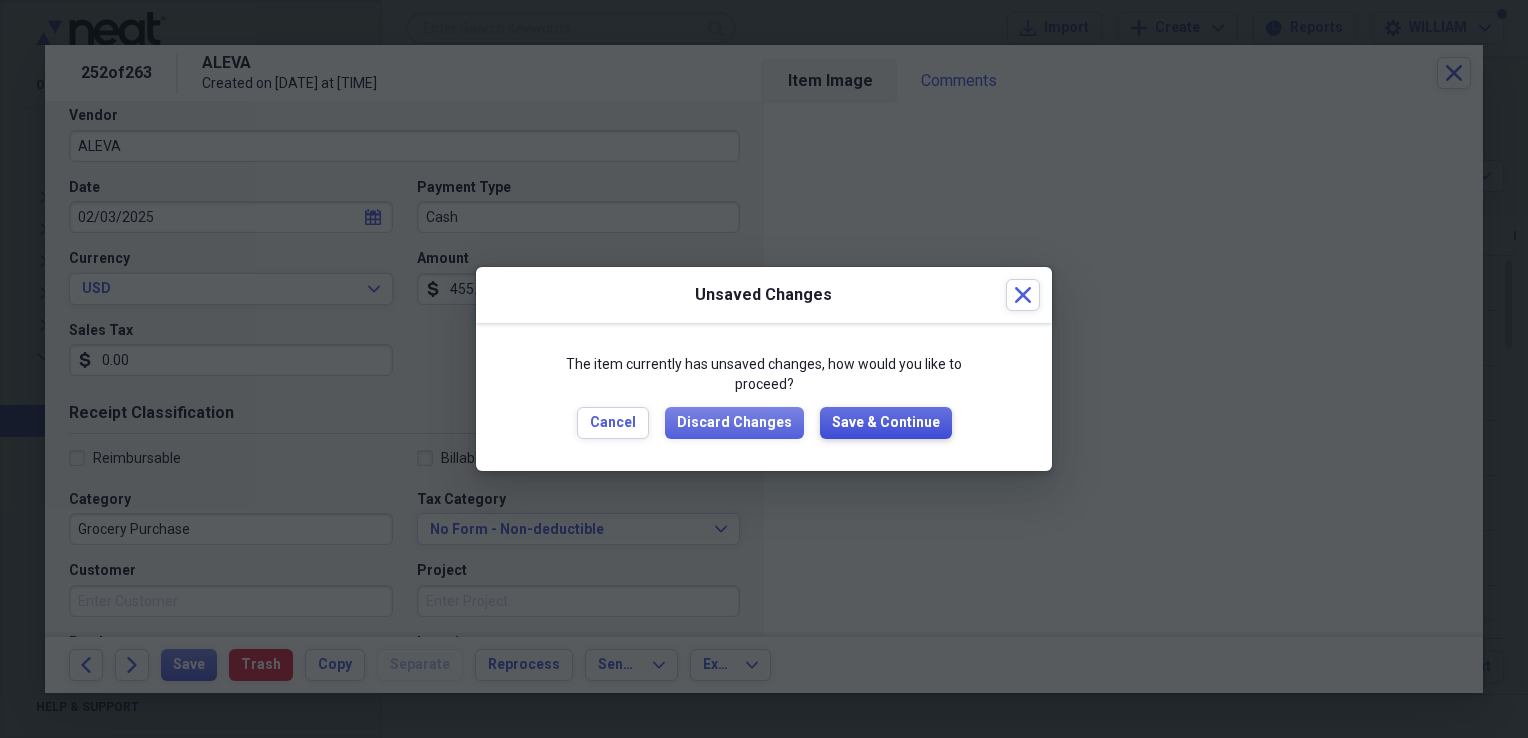 click on "Save & Continue" at bounding box center [886, 423] 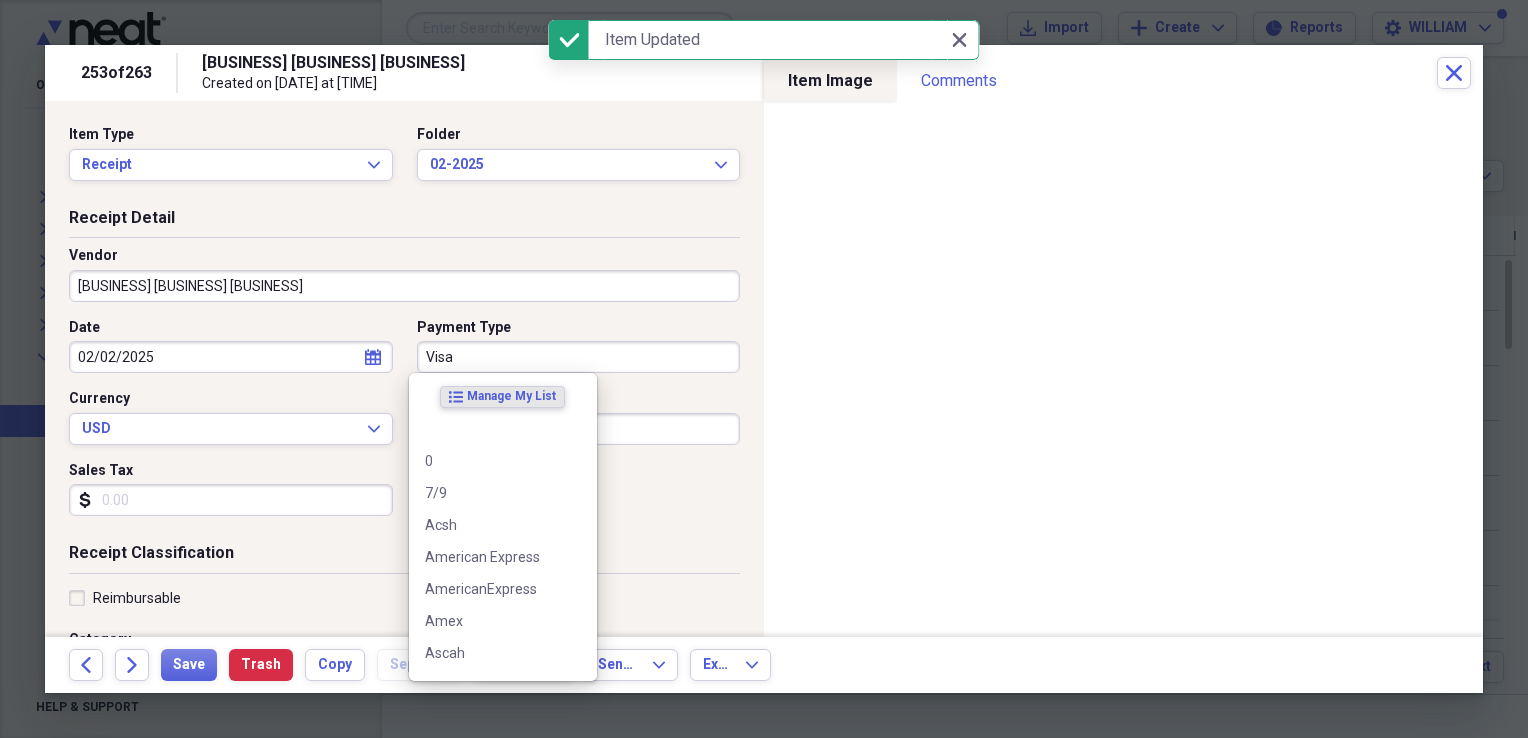 click on "Visa" at bounding box center (579, 357) 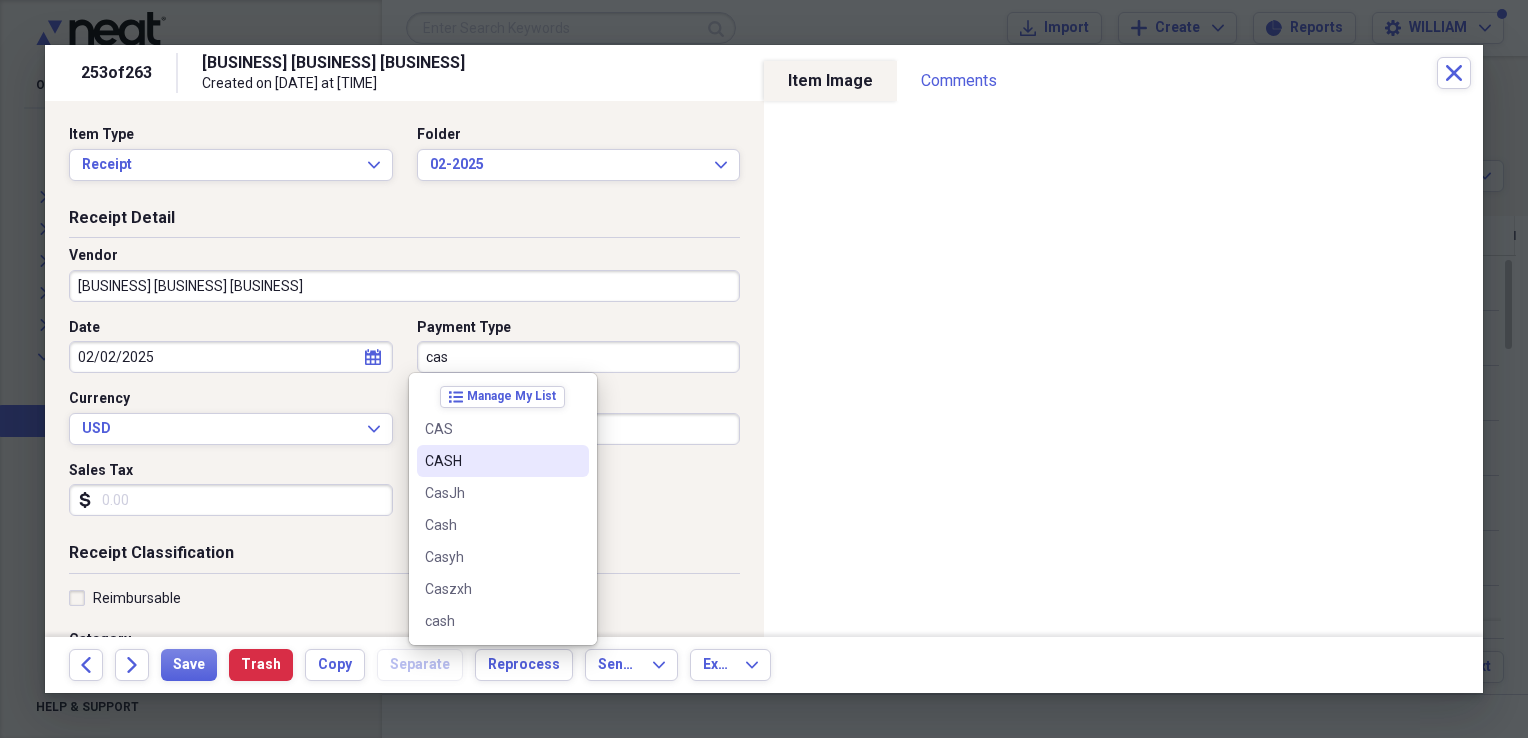 click on "CASH" at bounding box center (503, 461) 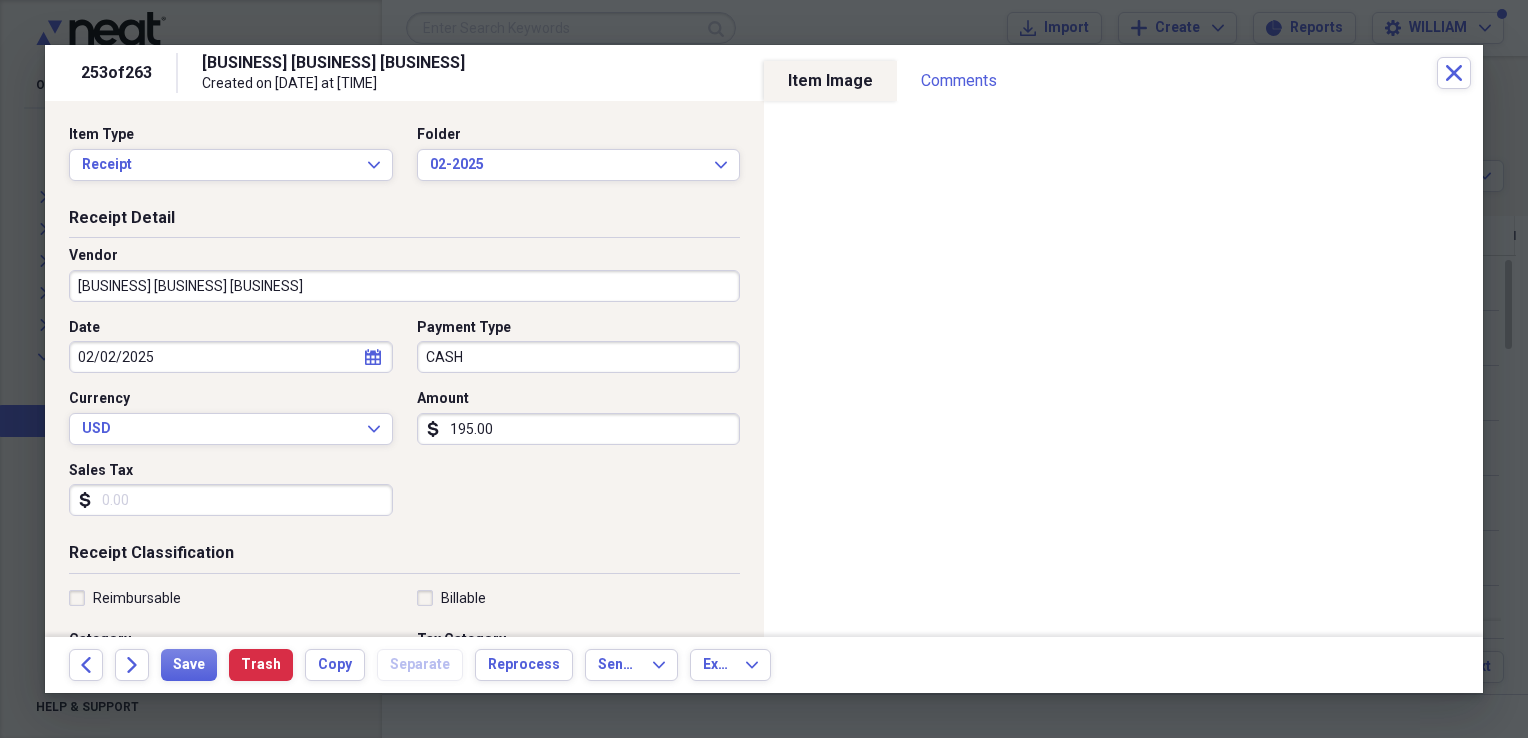 click on "Sales Tax" at bounding box center (231, 500) 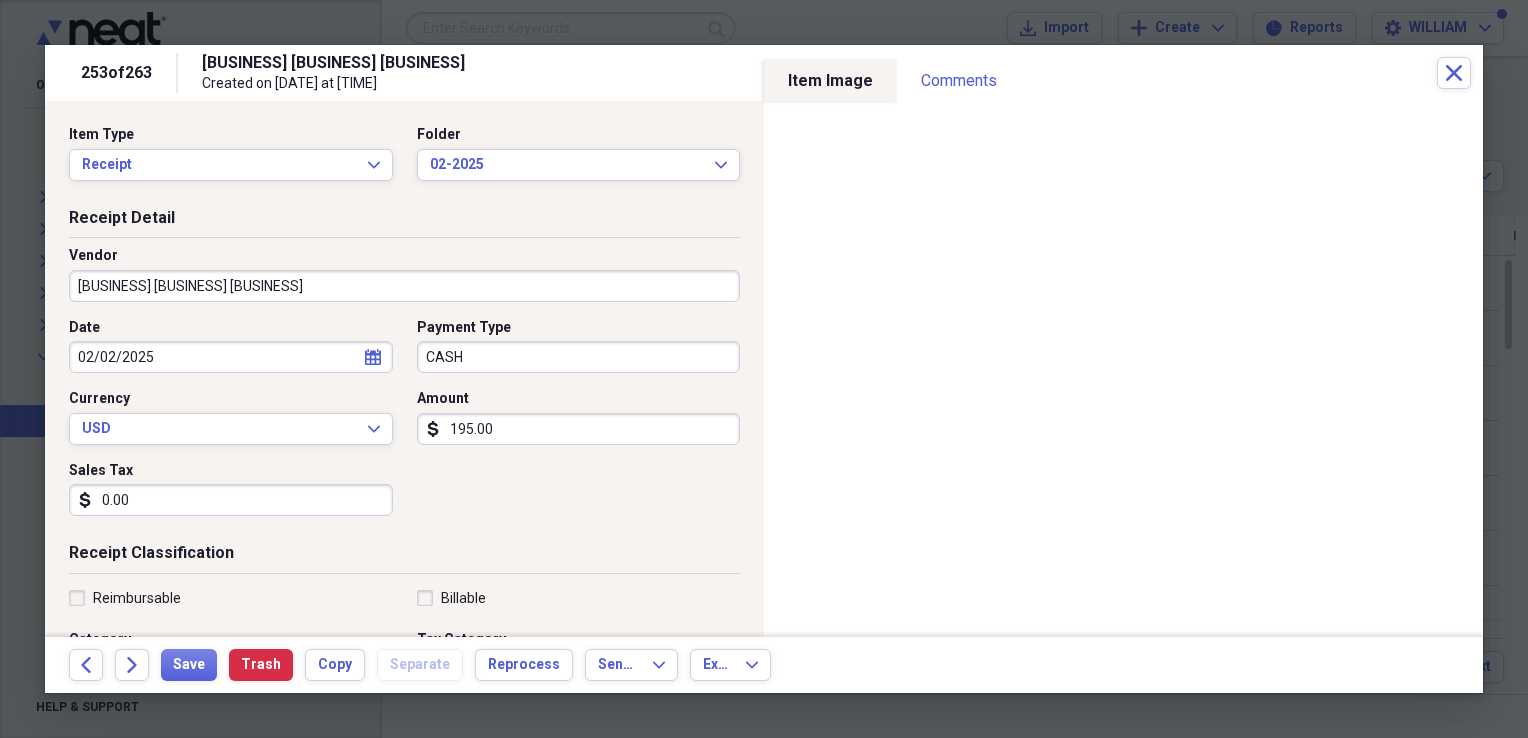 type on "0.00" 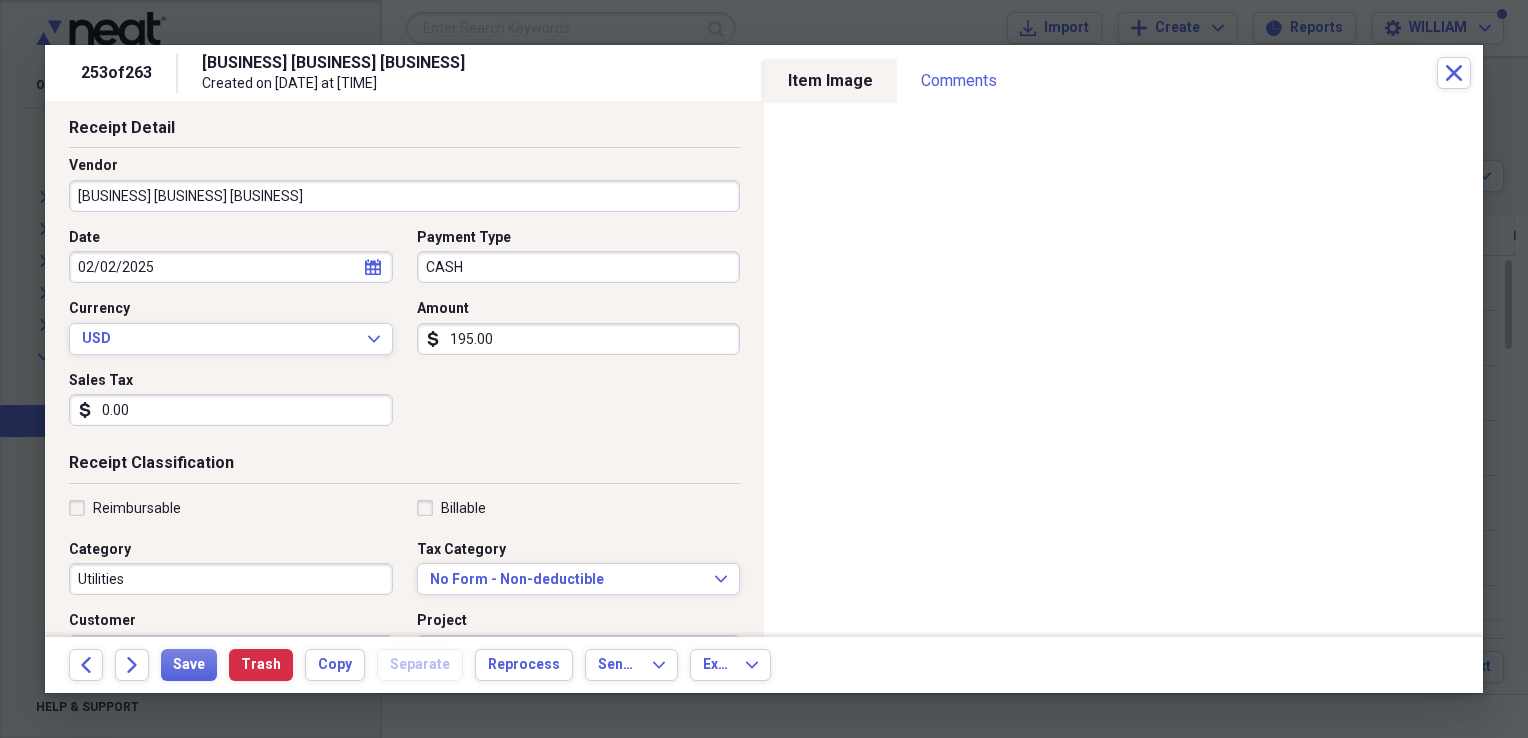 scroll, scrollTop: 91, scrollLeft: 0, axis: vertical 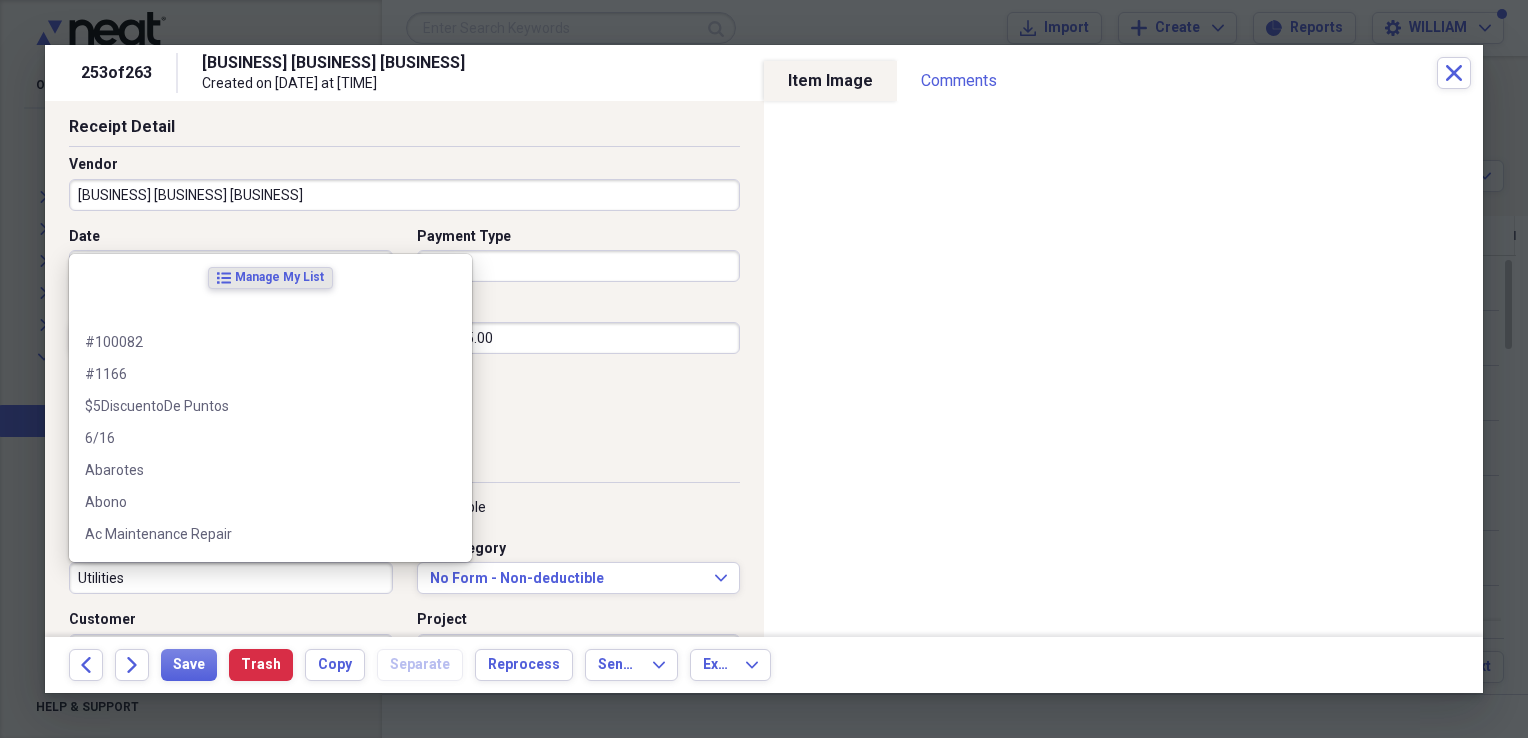click on "Utilities" at bounding box center (231, 578) 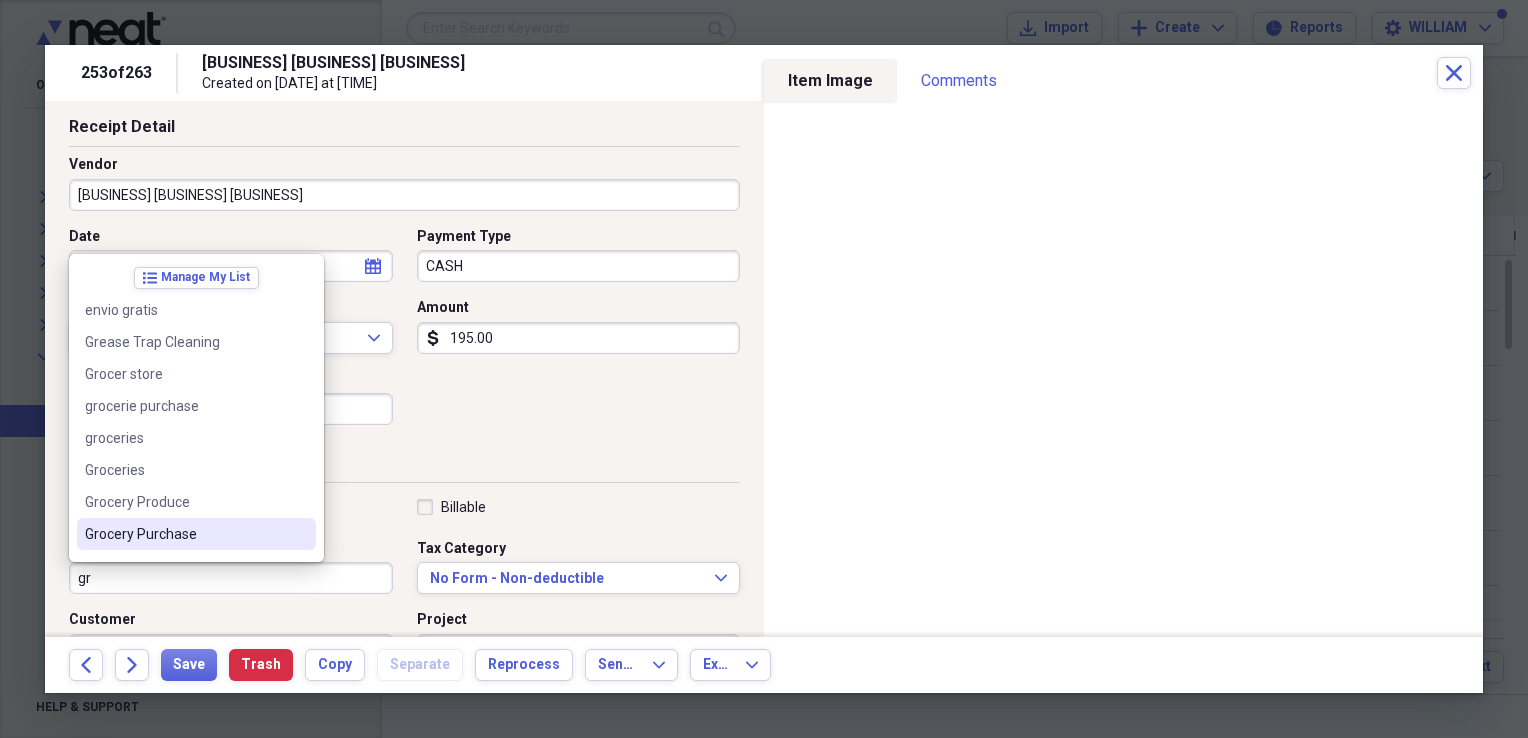 click on "Grocery Purchase" at bounding box center (184, 534) 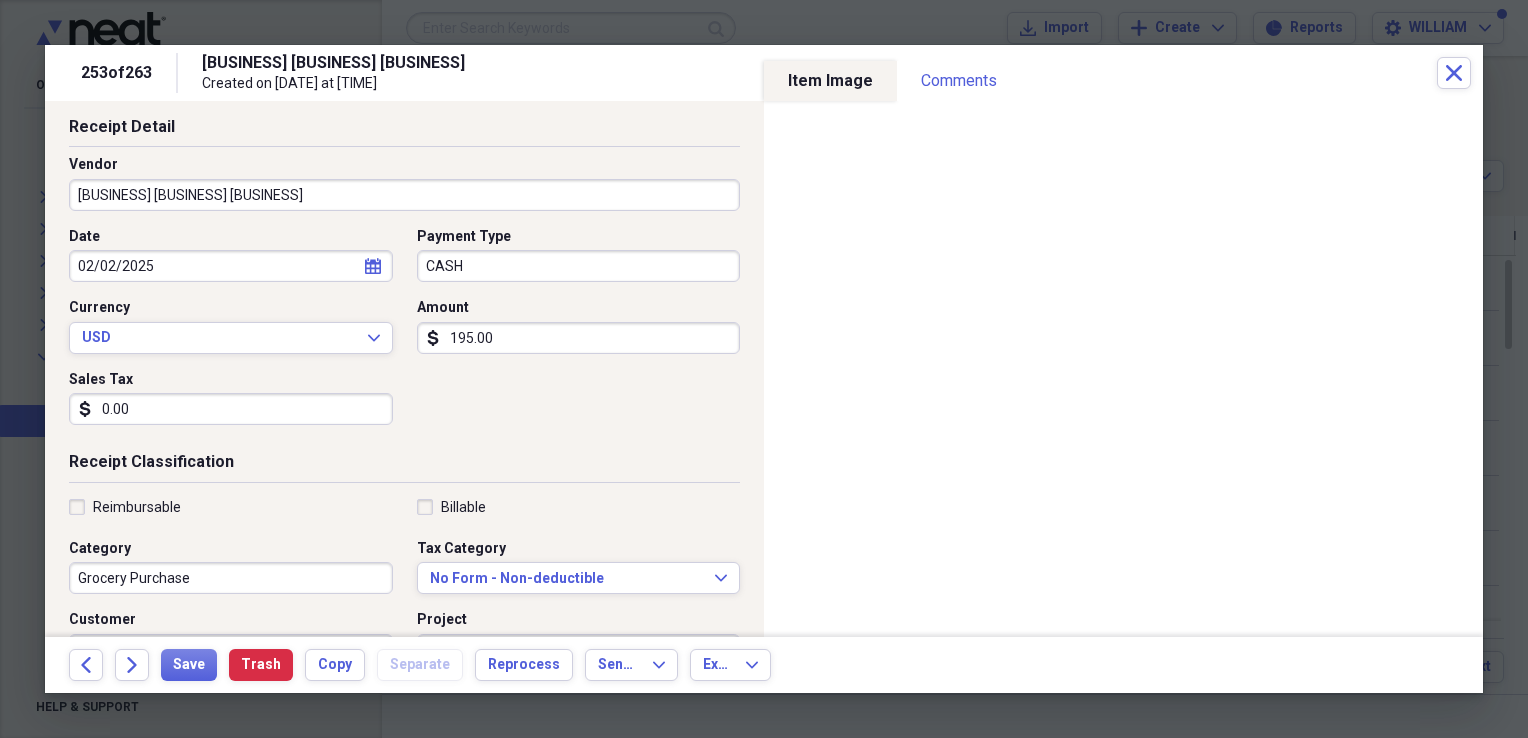 click on "Back Forward Save Trash Copy Separate Reprocess Send To Expand Export Expand" at bounding box center (764, 665) 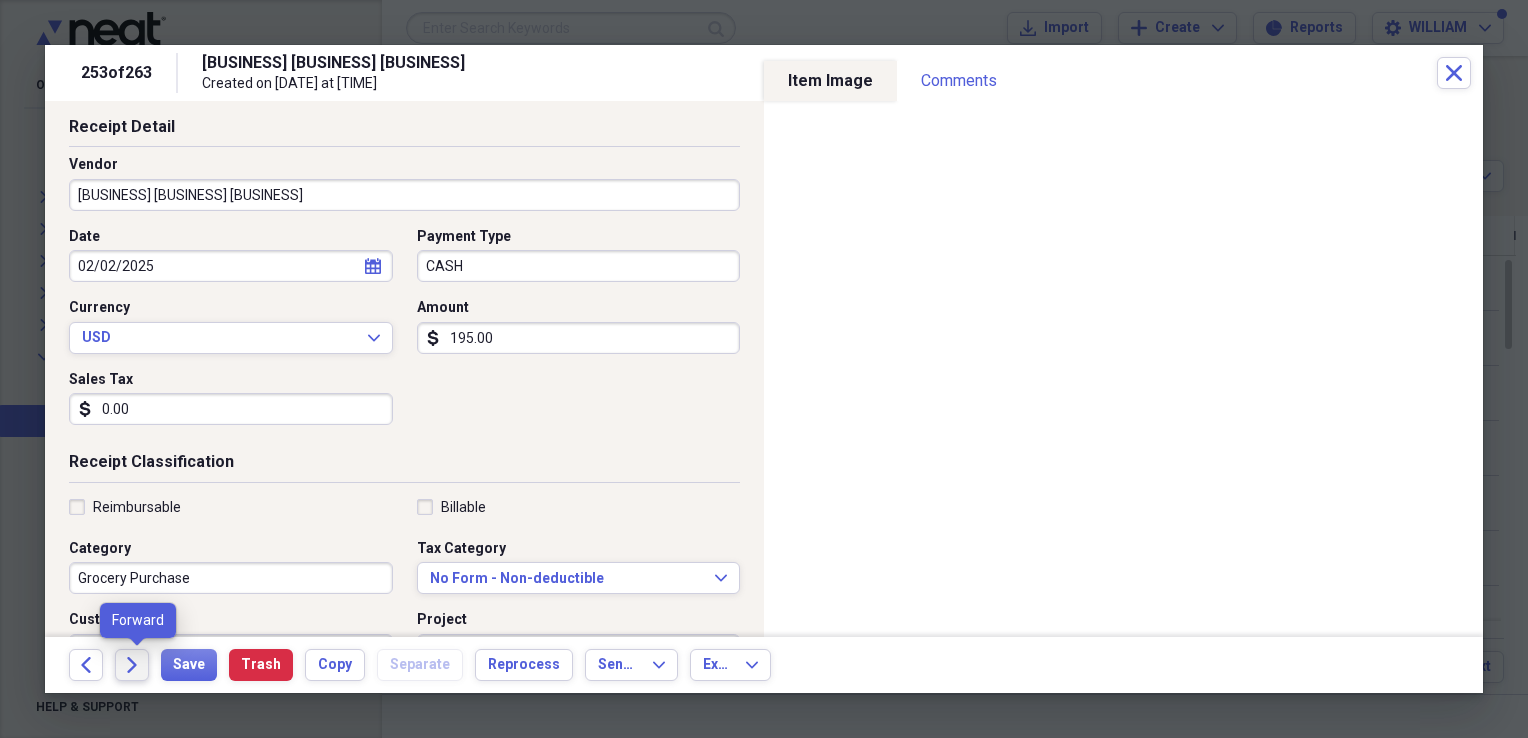 click 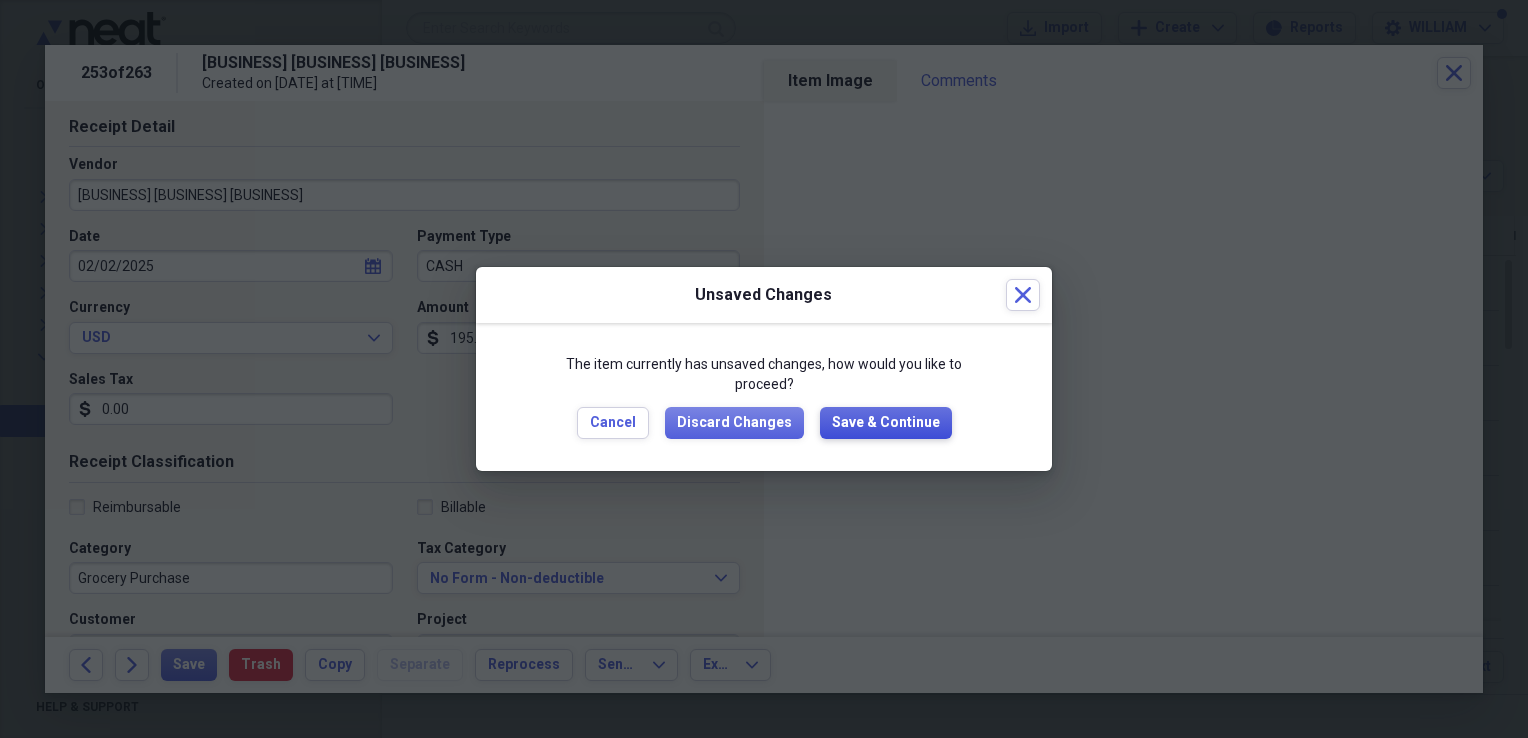 click on "Save & Continue" at bounding box center (886, 423) 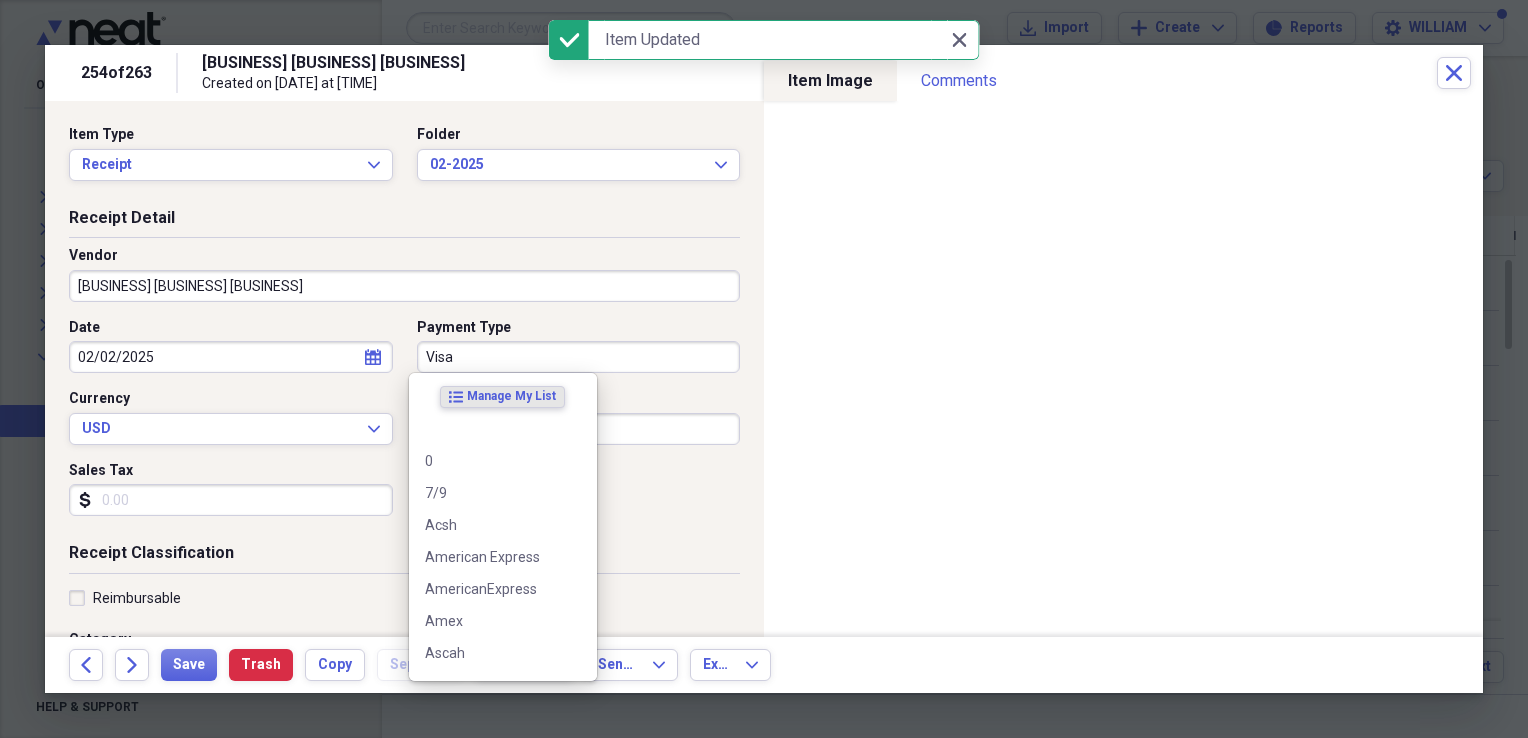 click on "Visa" at bounding box center (579, 357) 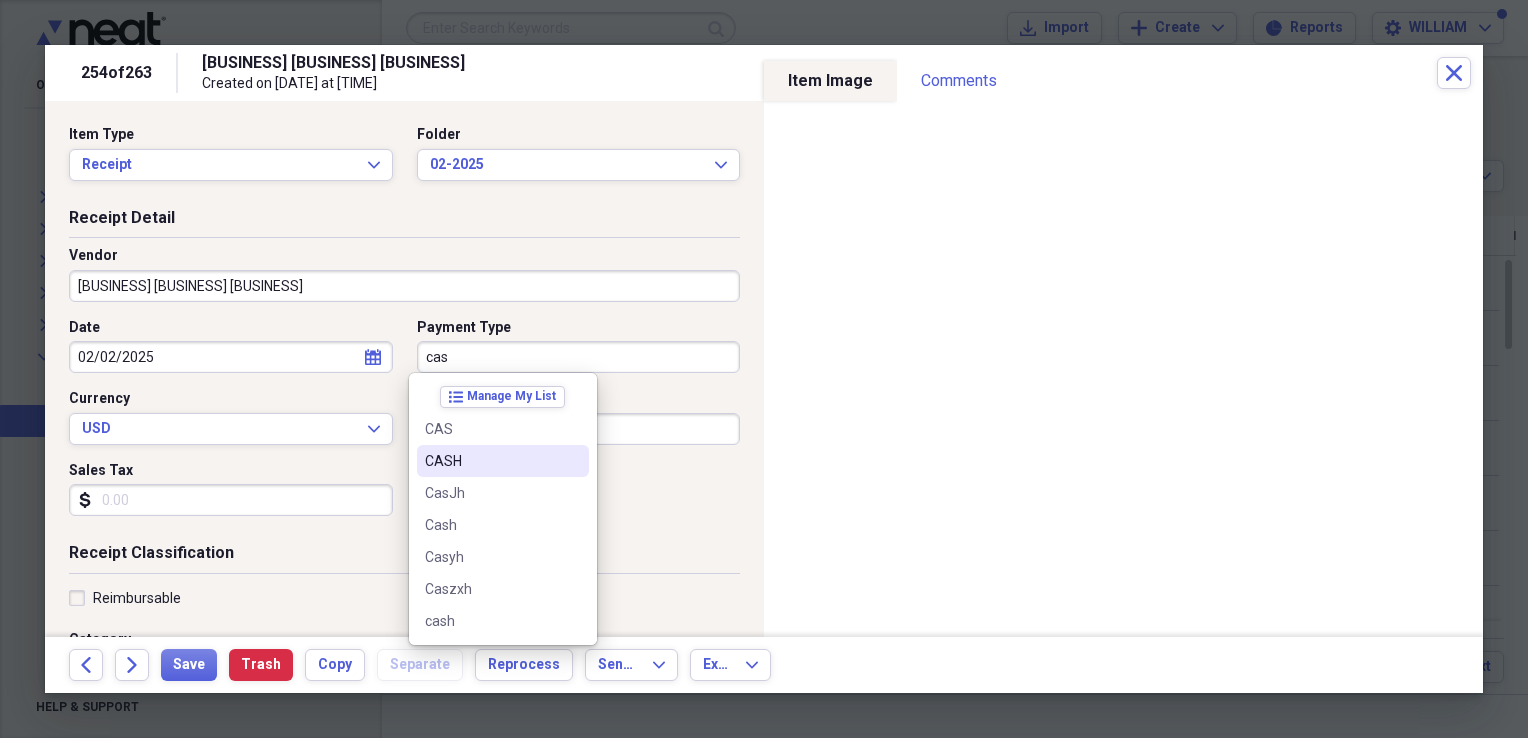 click on "CASH" at bounding box center (491, 461) 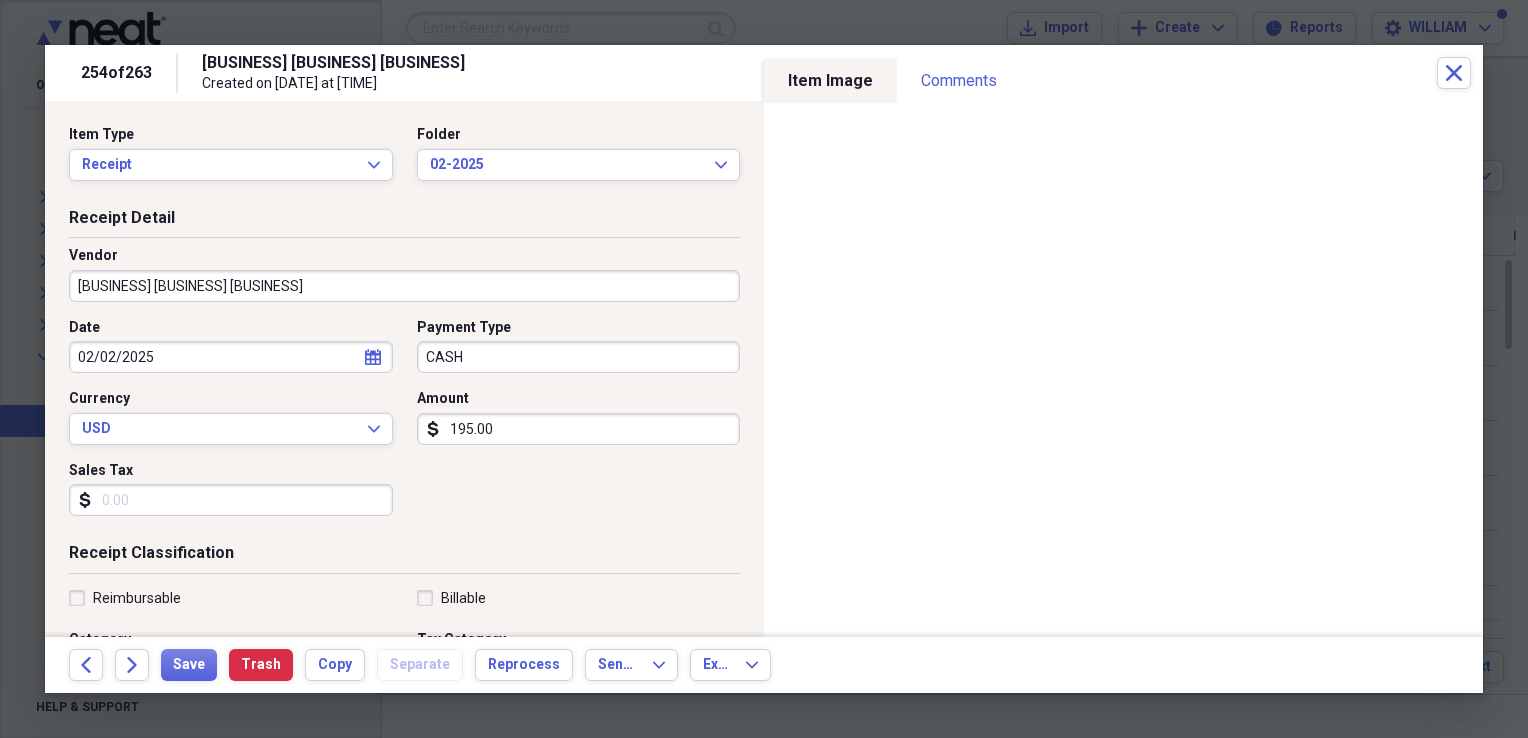 click on "Sales Tax" at bounding box center [231, 500] 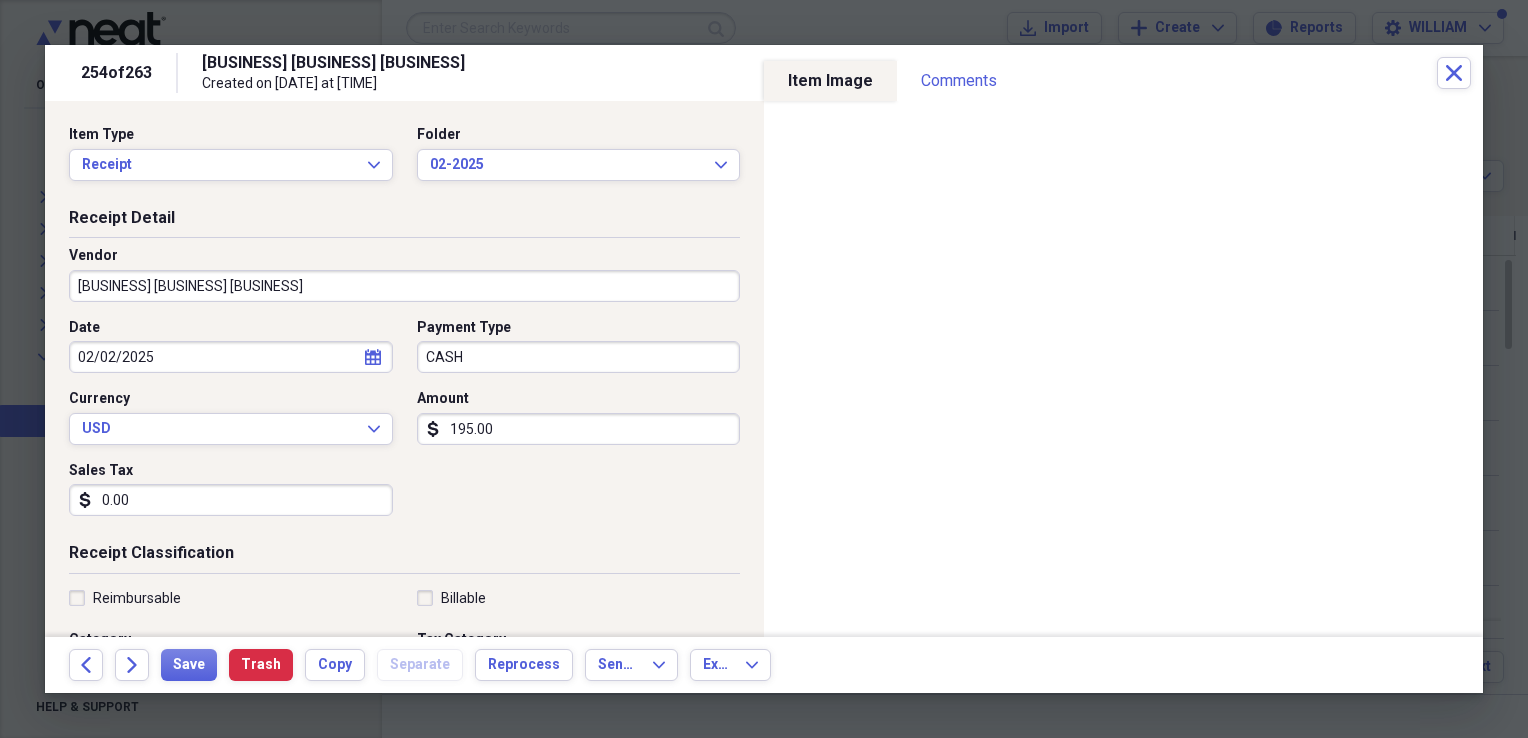 type on "0.00" 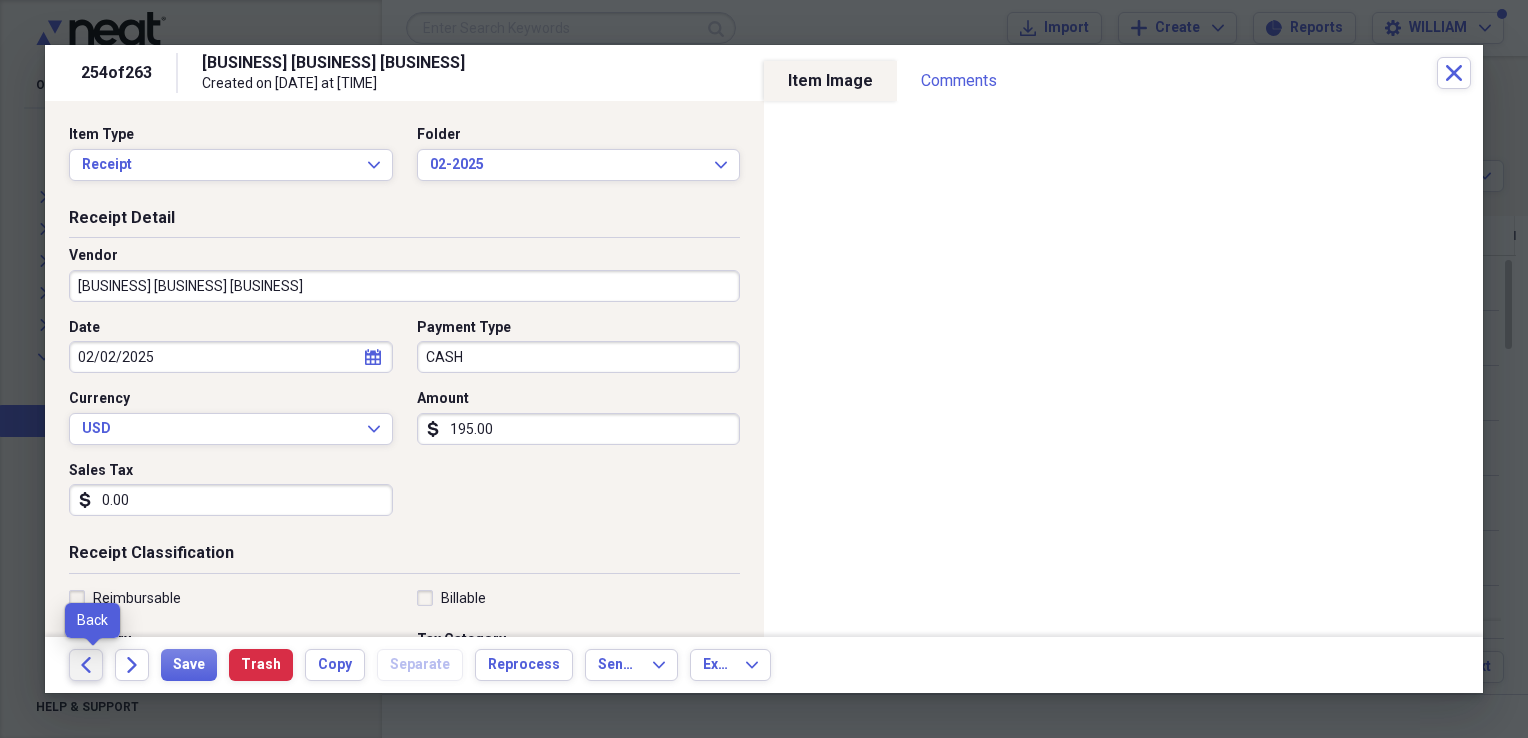 click 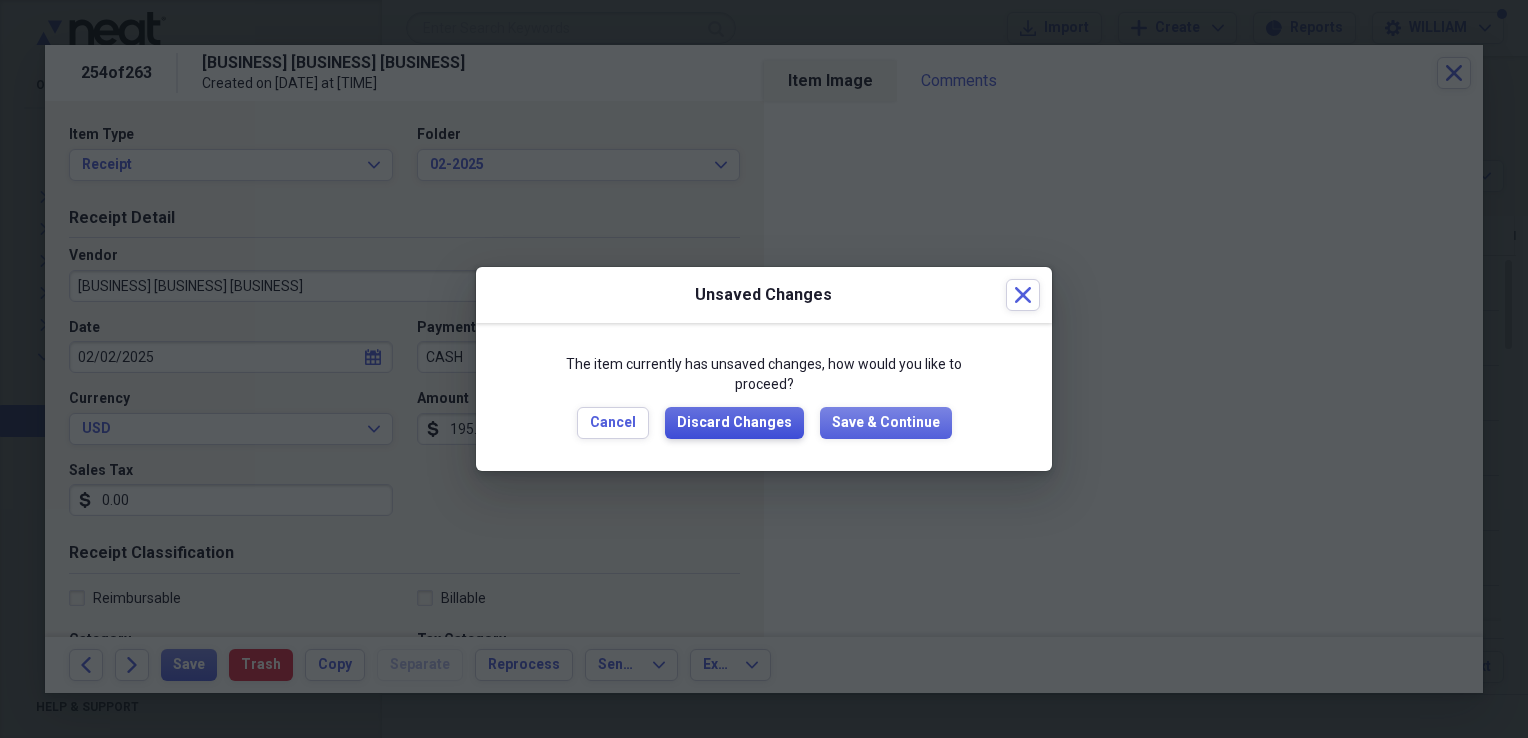 click on "Discard Changes" at bounding box center [734, 423] 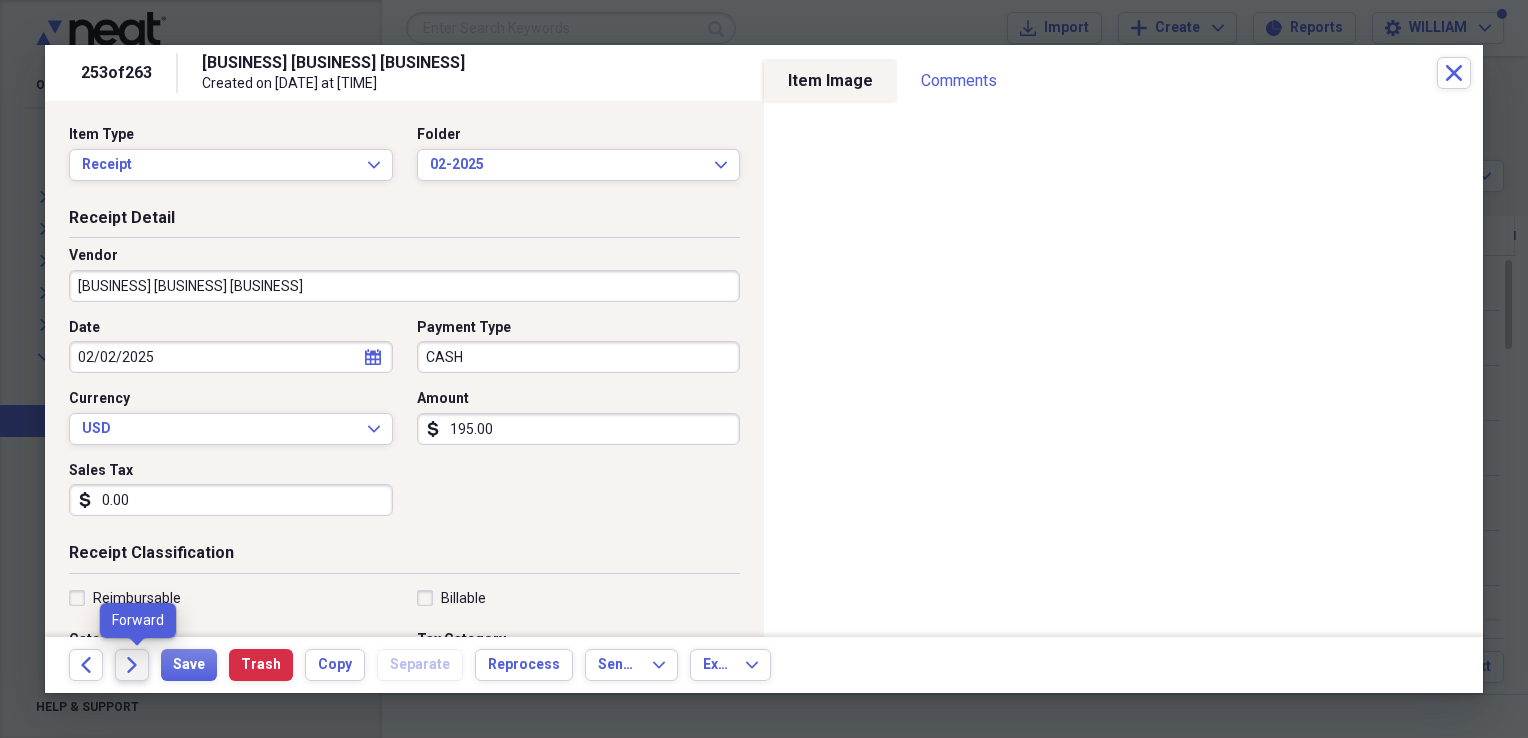 click on "Forward" 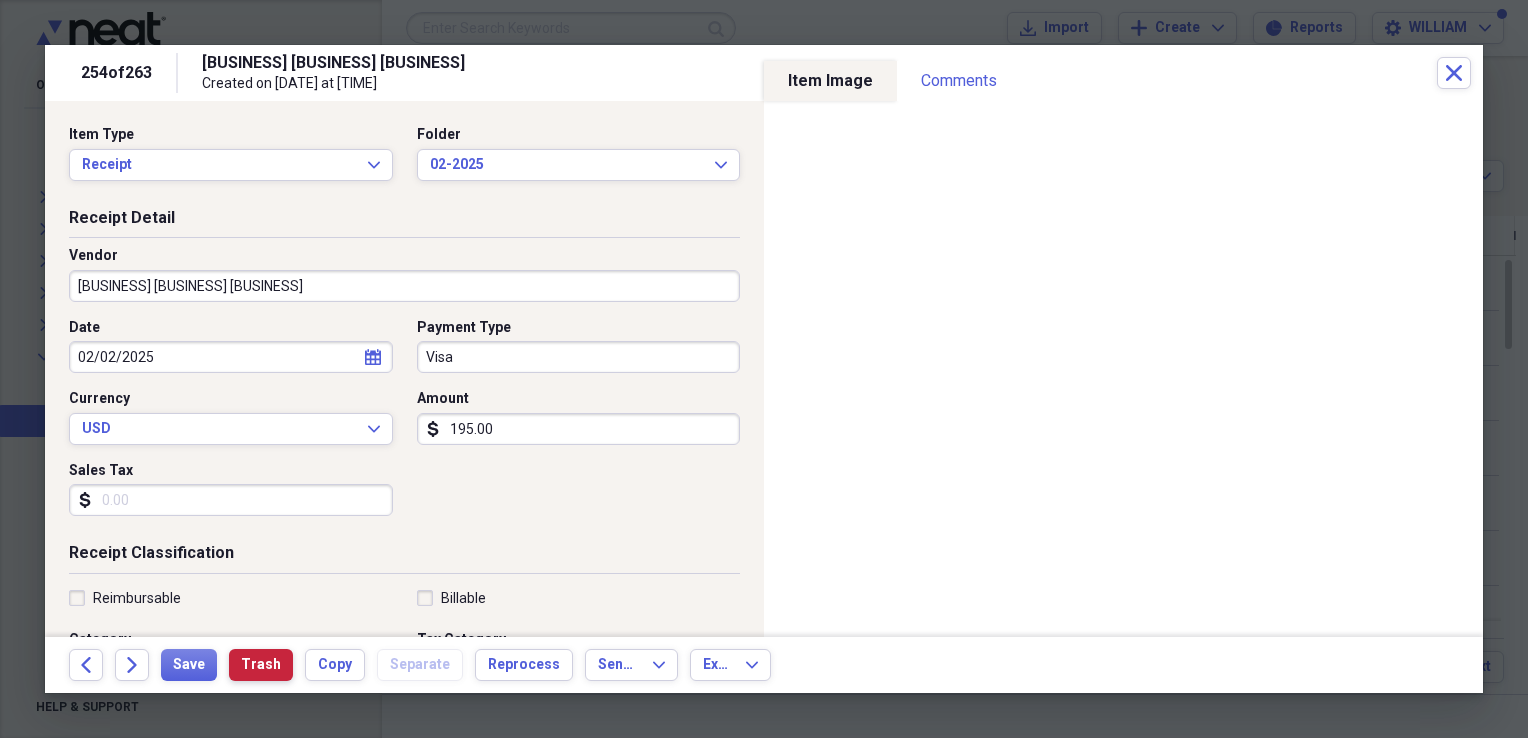 click on "Trash" at bounding box center (261, 665) 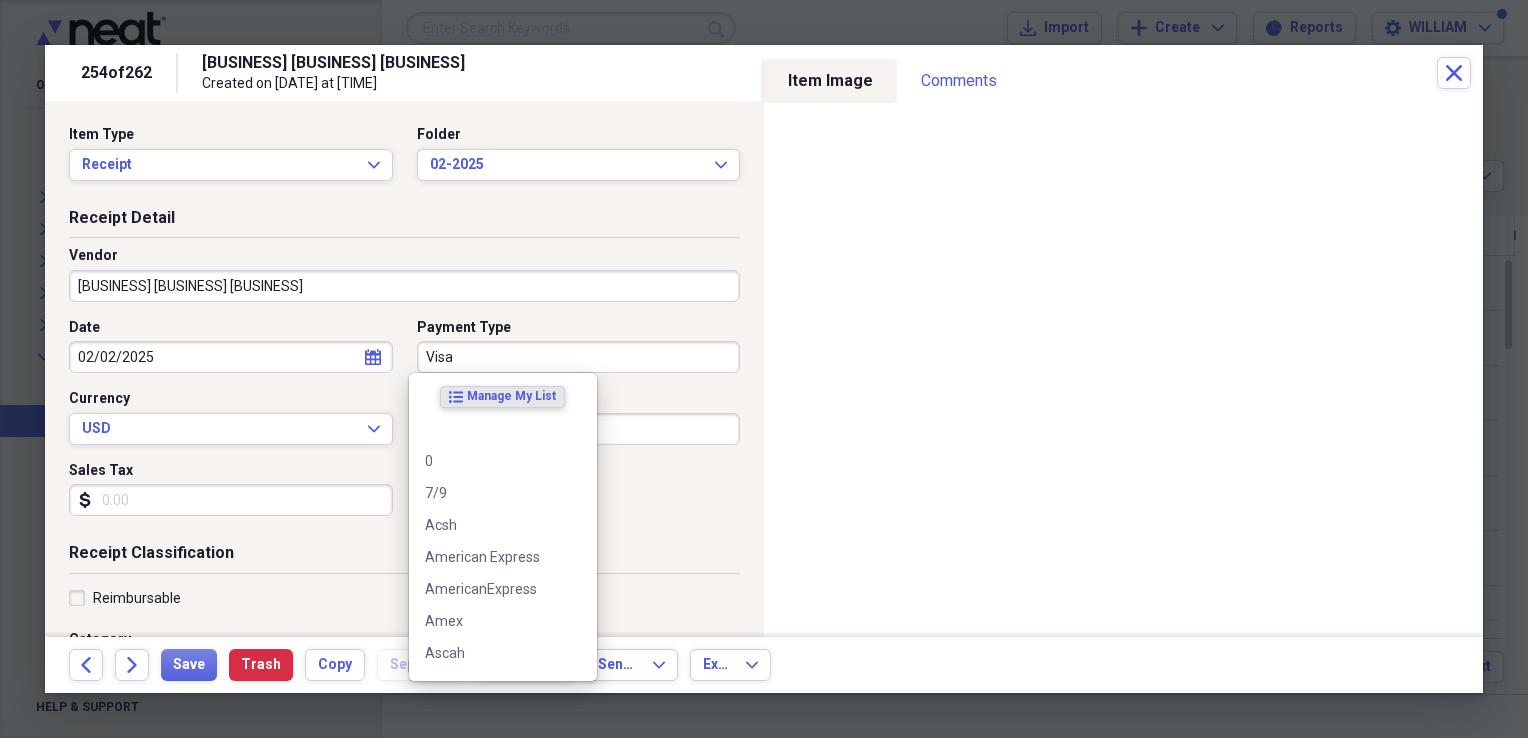 click on "Visa" at bounding box center (579, 357) 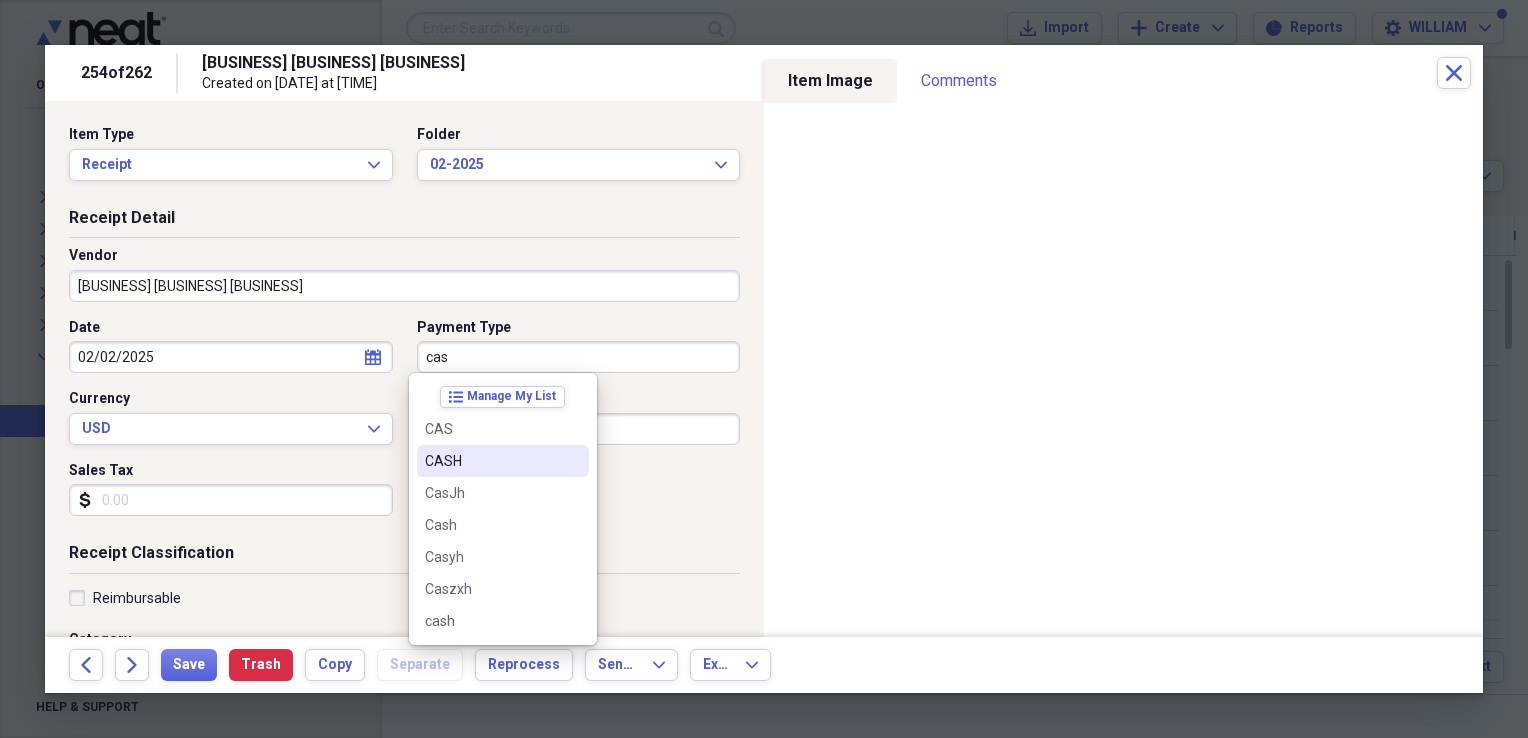 click on "CASH" at bounding box center [503, 461] 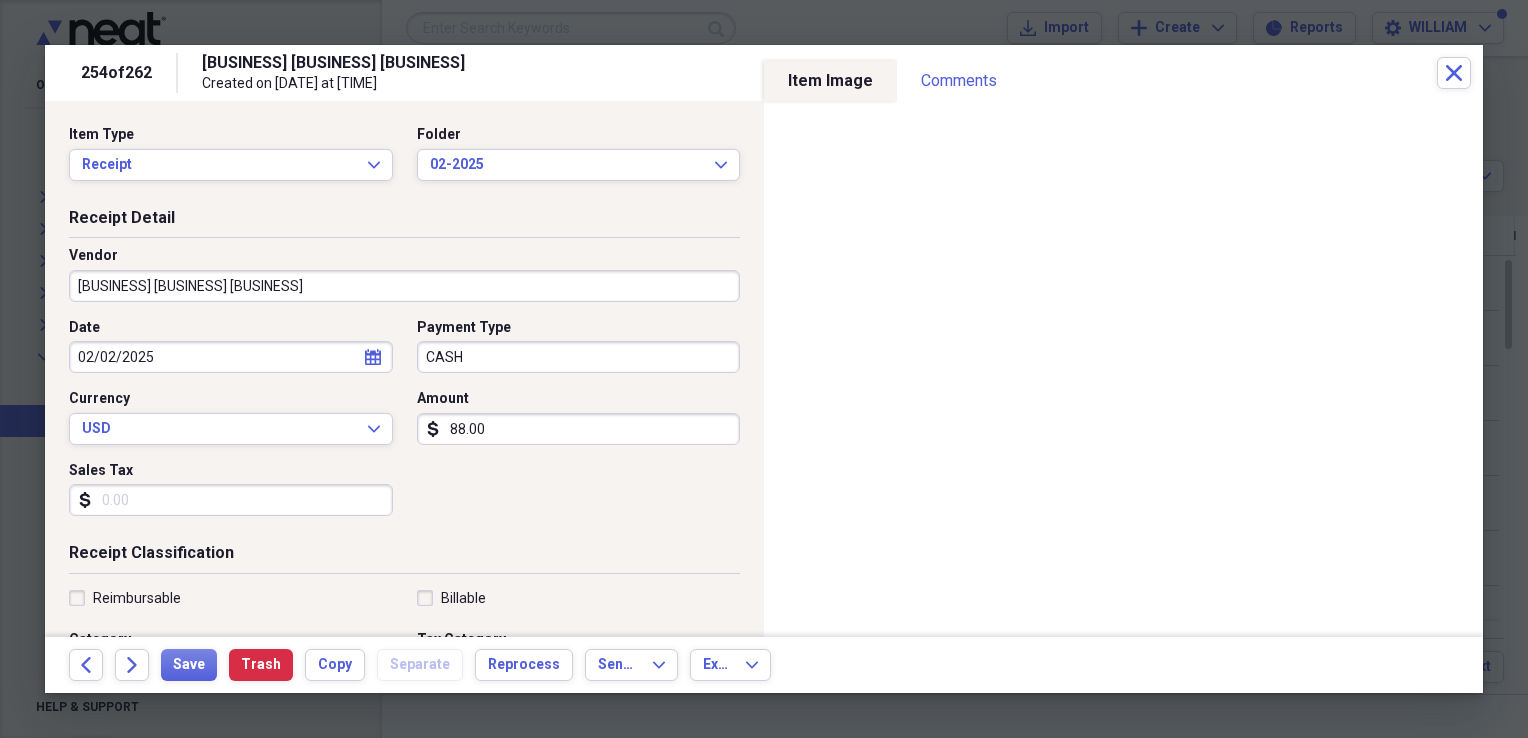 click on "Sales Tax" at bounding box center [231, 500] 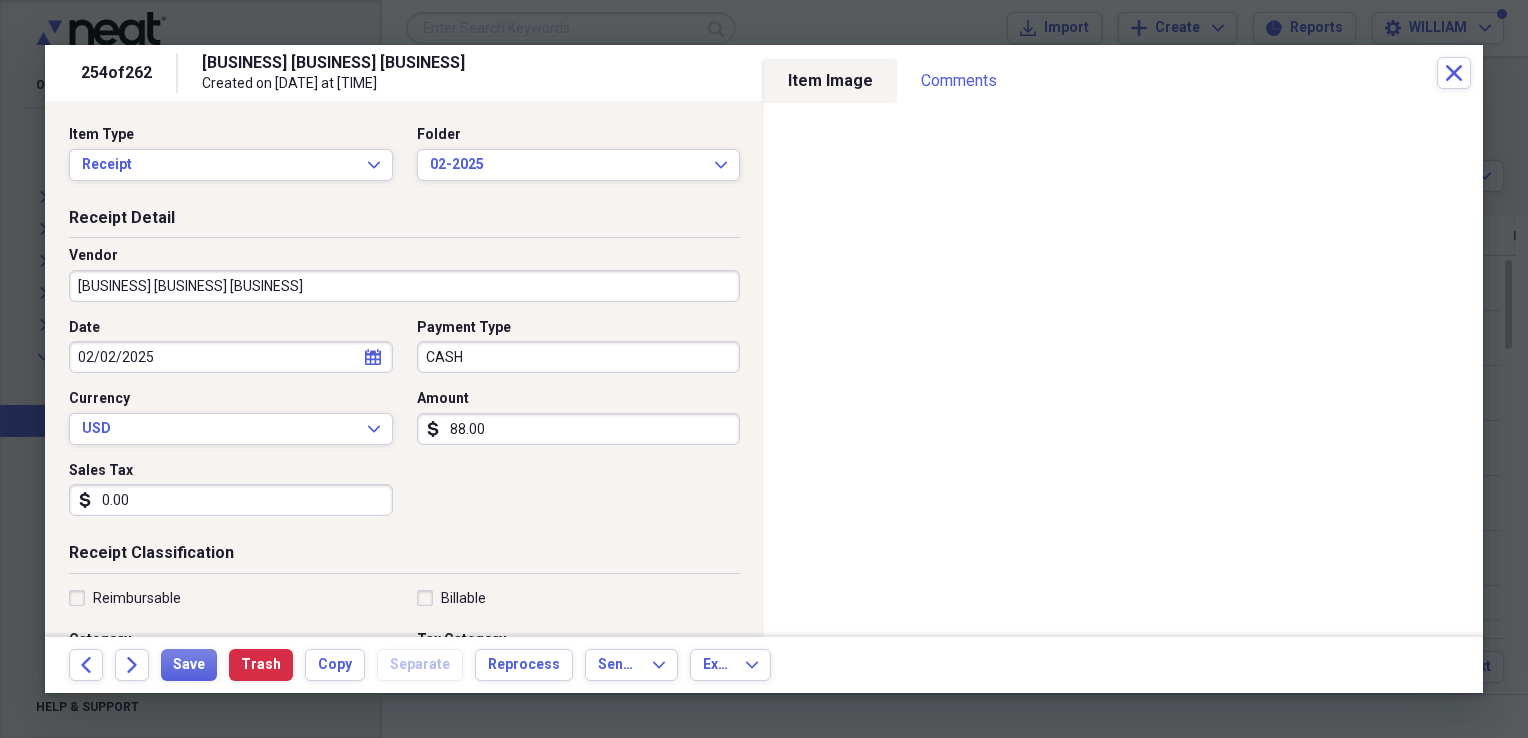 type on "0.00" 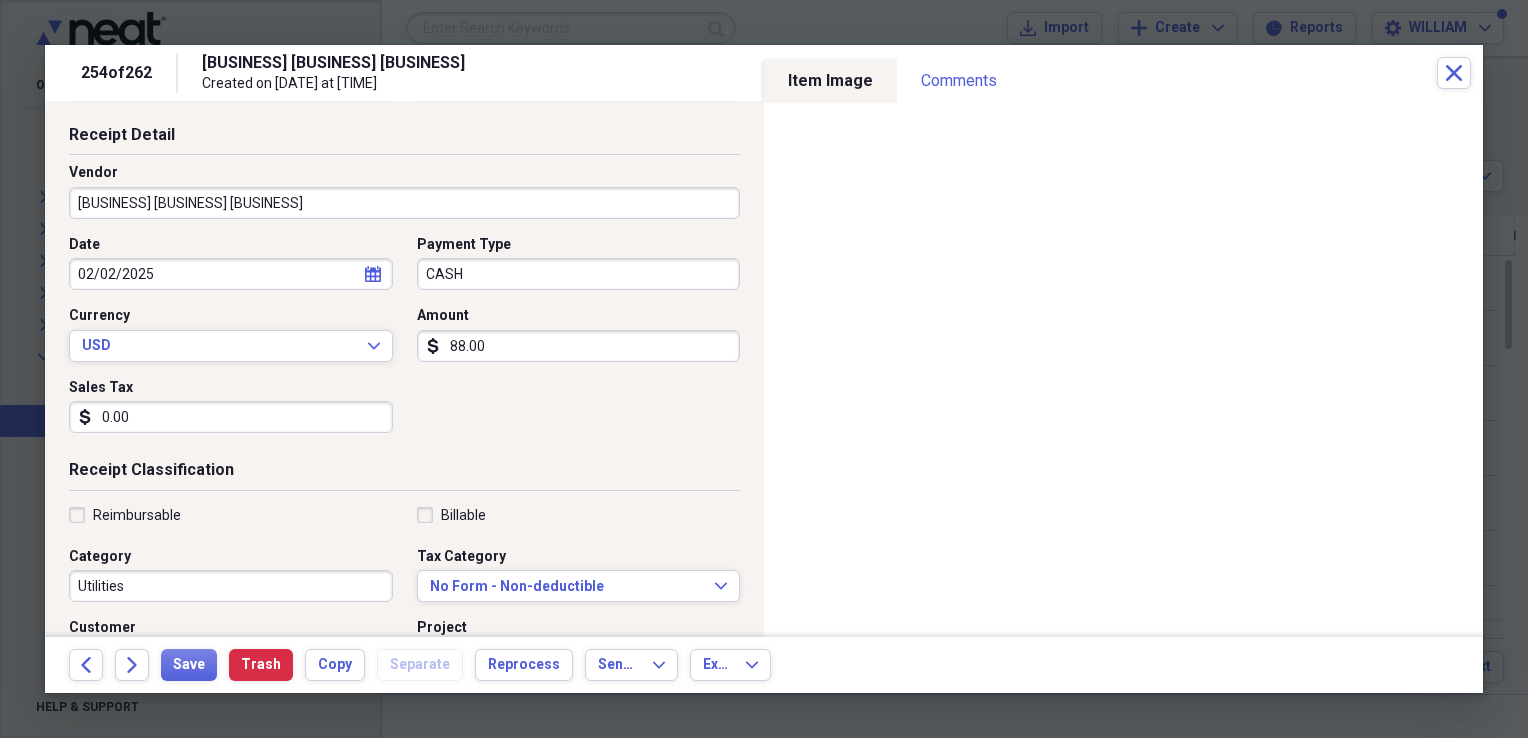 scroll, scrollTop: 84, scrollLeft: 0, axis: vertical 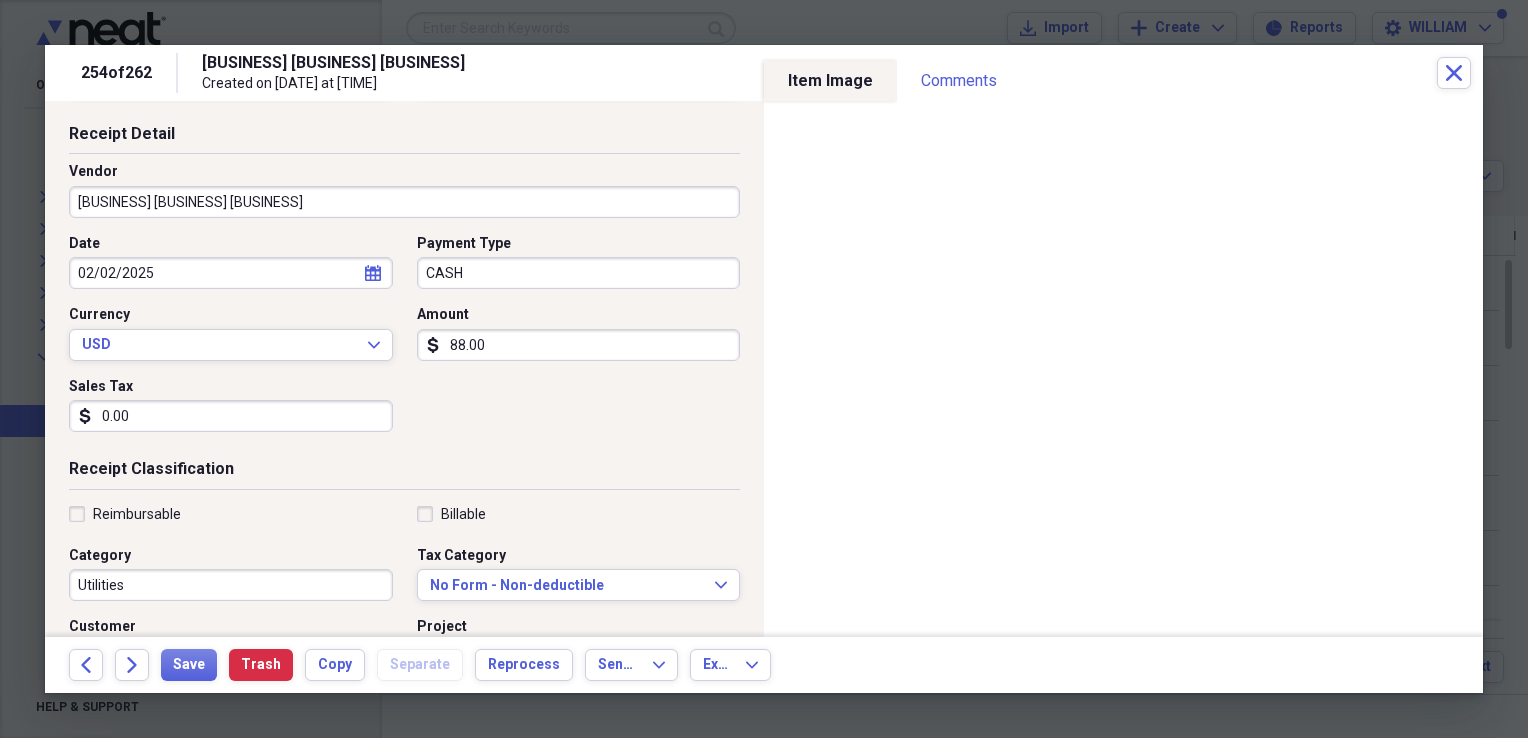 click on "Utilities" at bounding box center [231, 585] 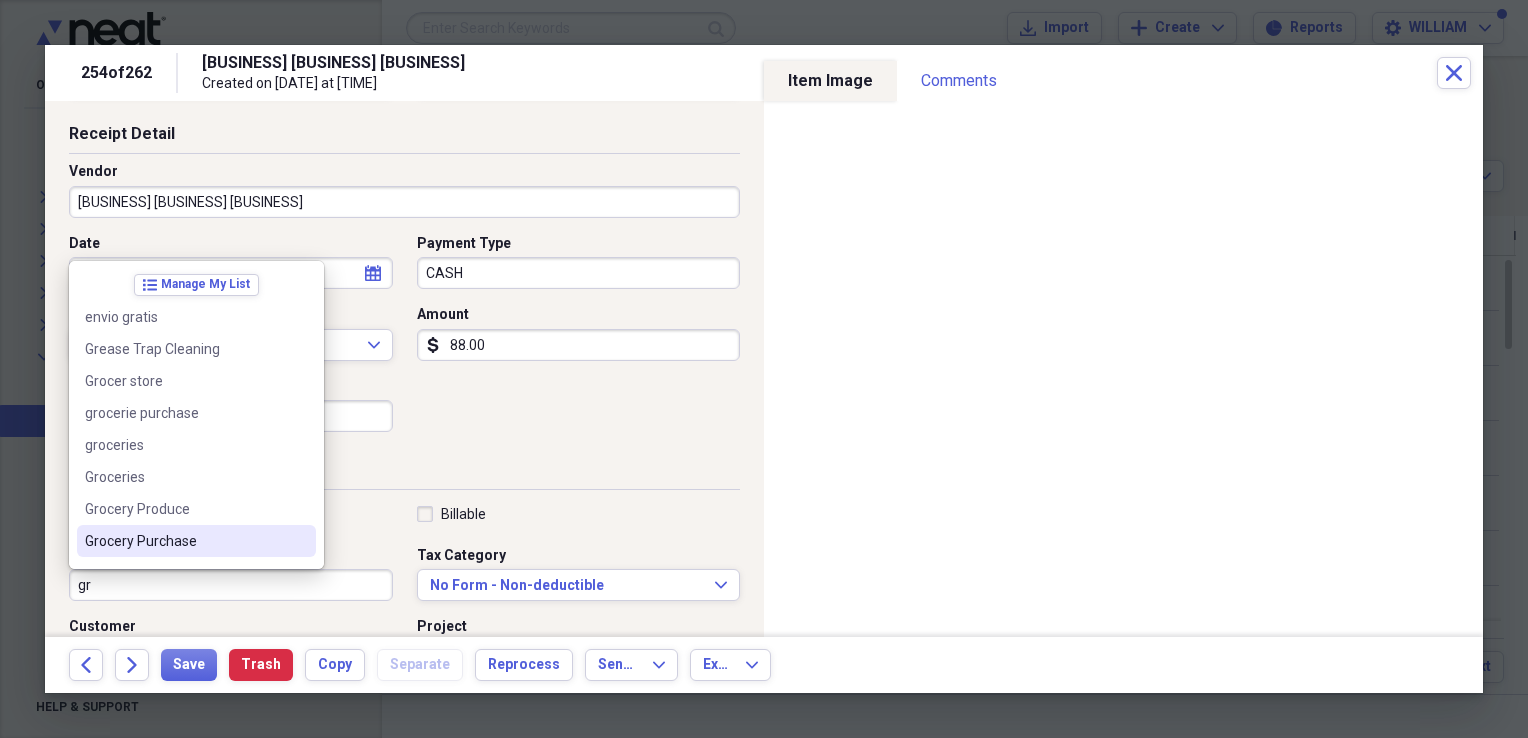 click on "Grocery Purchase" at bounding box center (196, 541) 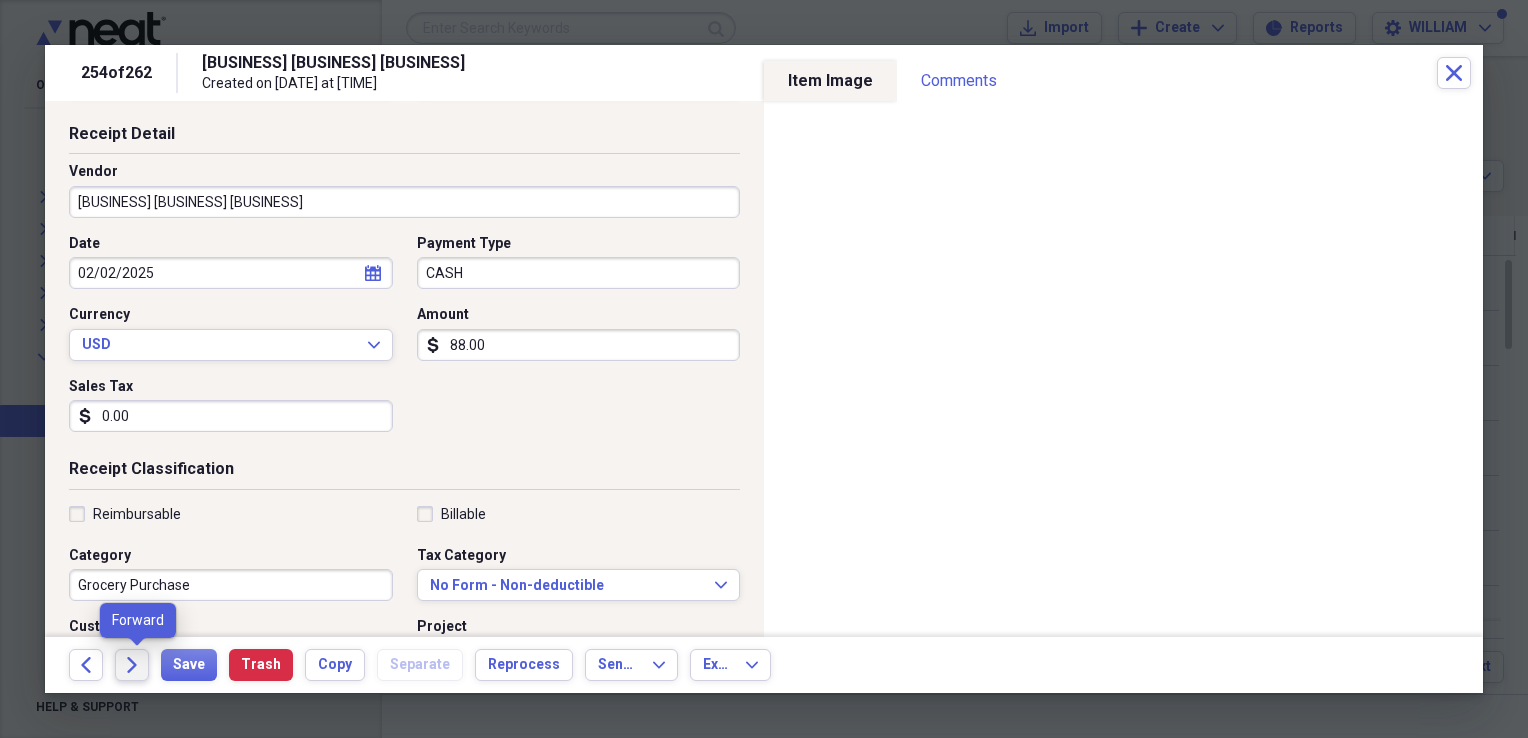 click on "Forward" 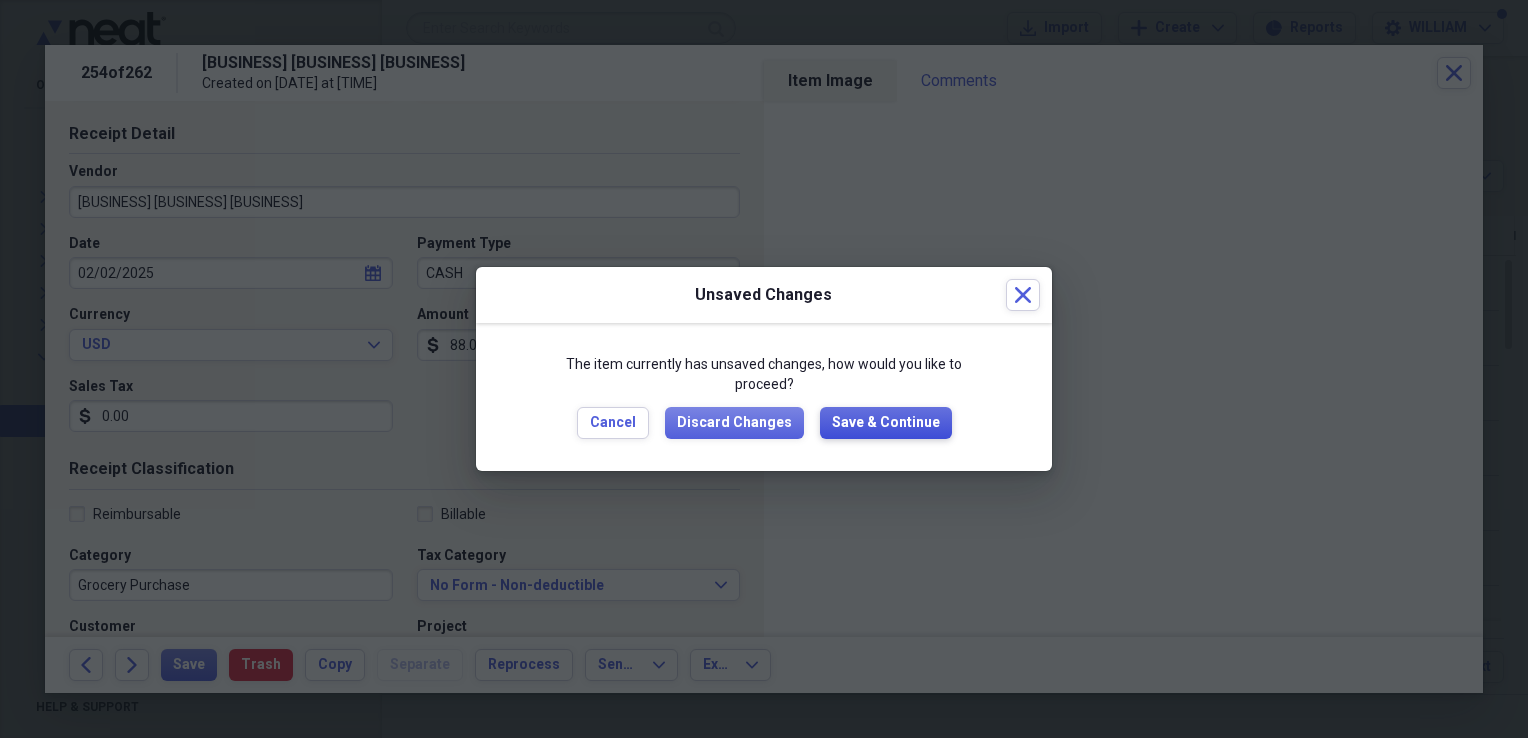 click on "Save & Continue" at bounding box center (886, 423) 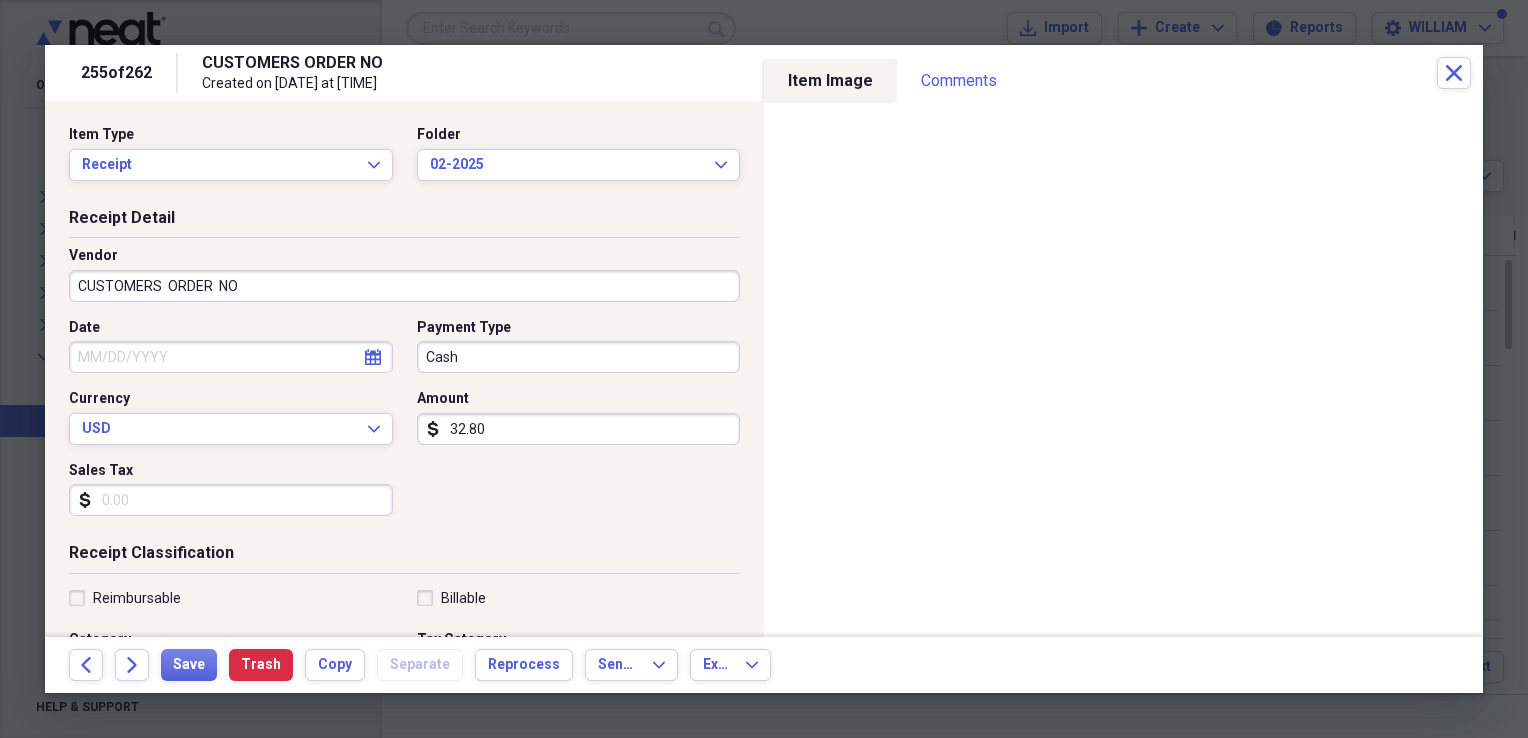 drag, startPoint x: 941, startPoint y: 723, endPoint x: 939, endPoint y: 663, distance: 60.033325 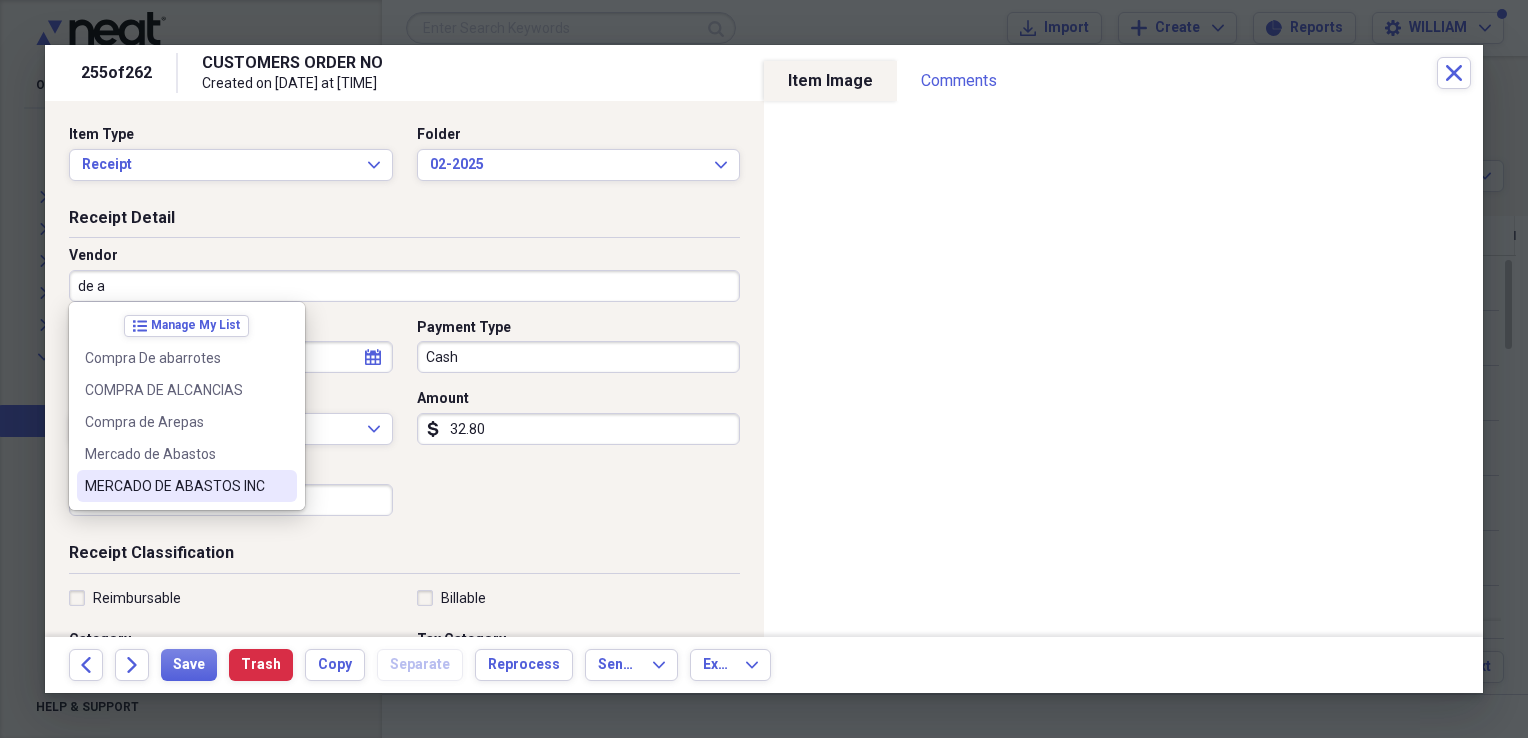 click on "MERCADO DE ABASTOS INC" at bounding box center (187, 486) 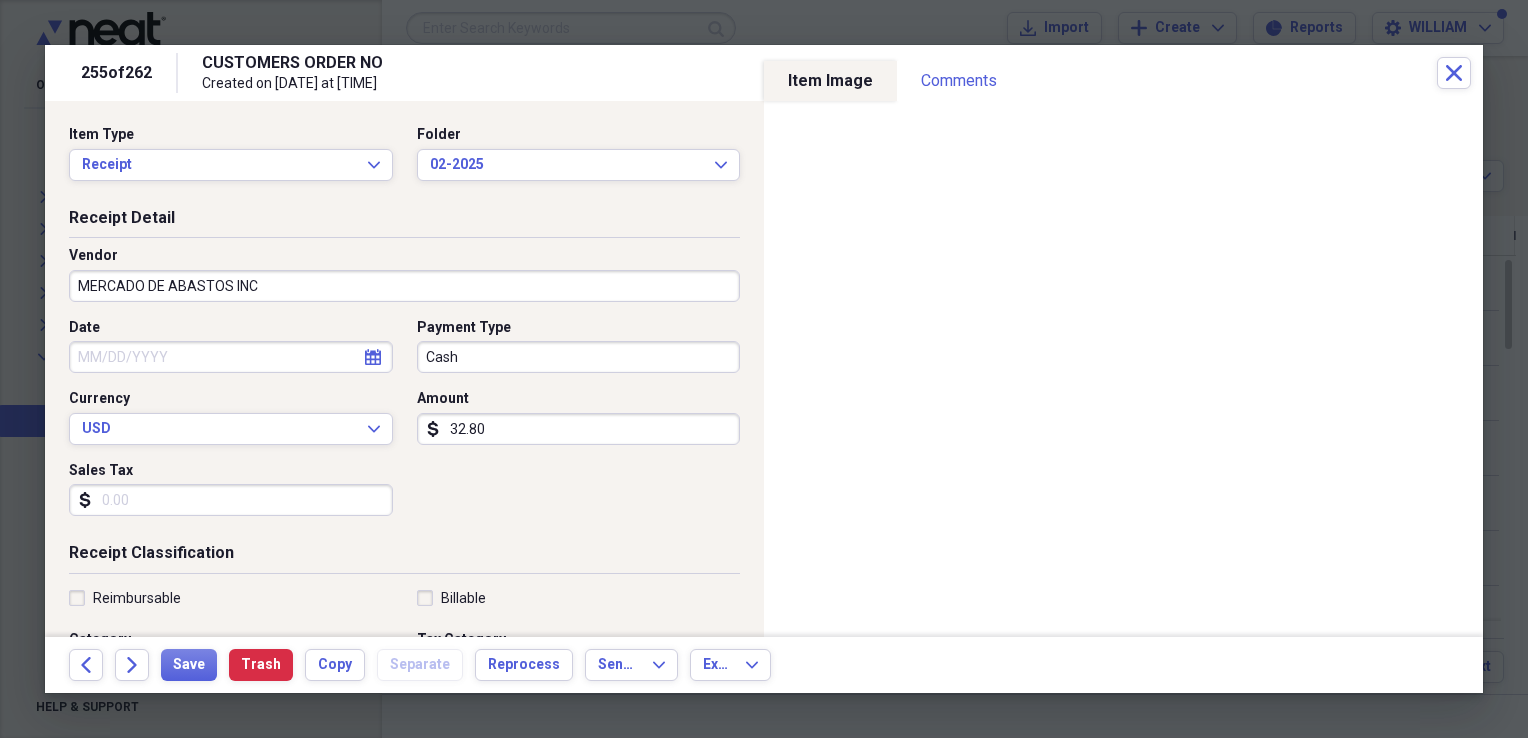 type on "[BUSINESS] Grocery" 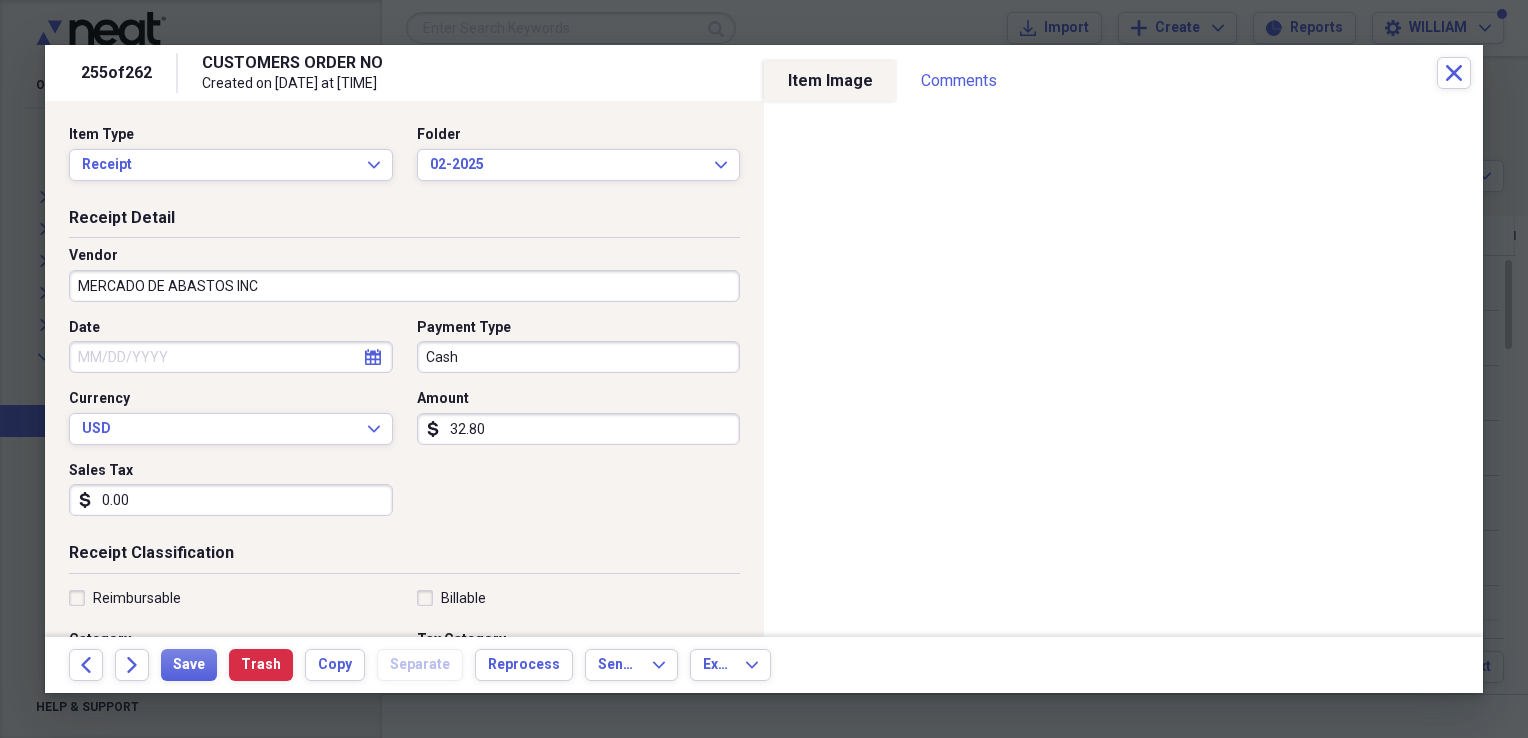 type on "0.00" 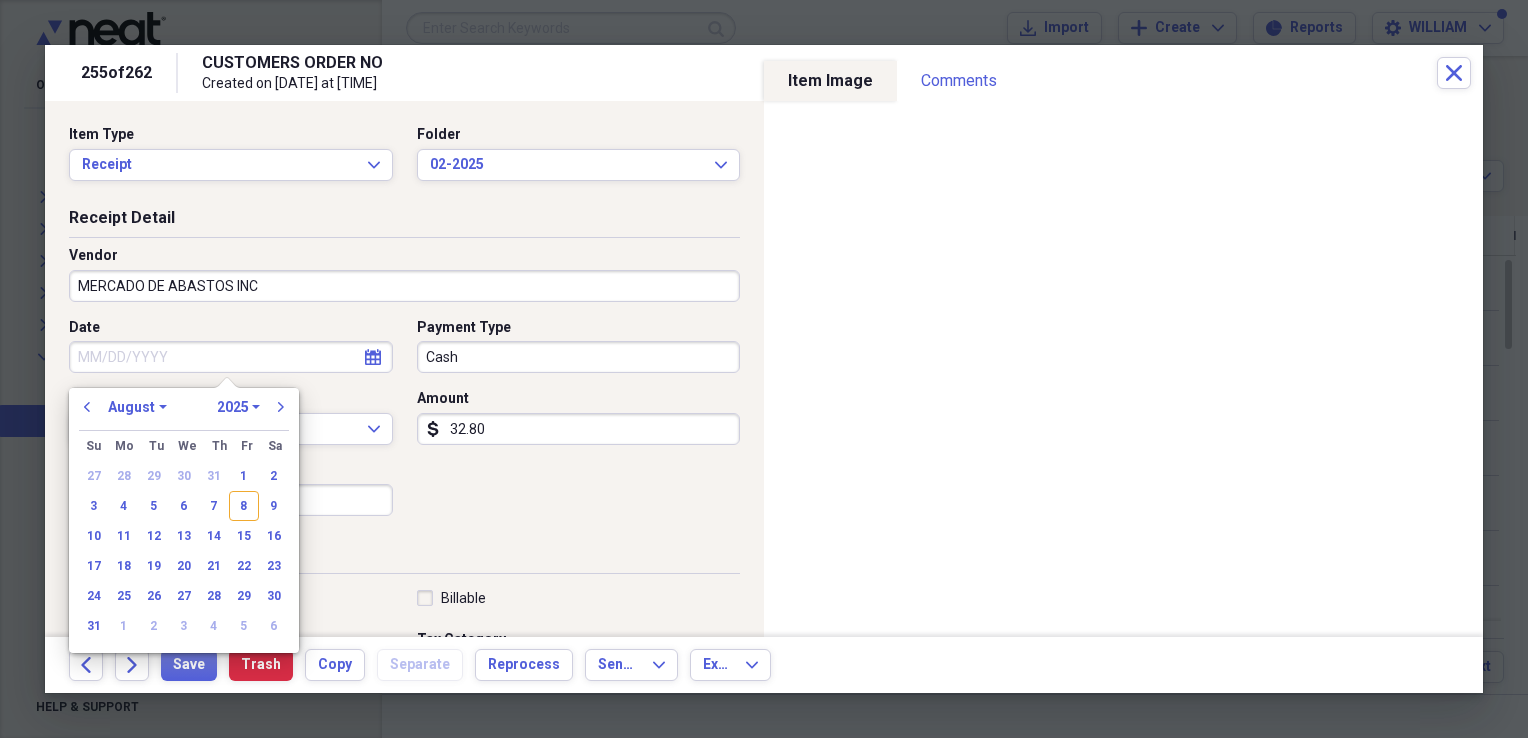 click on "Date" at bounding box center [231, 357] 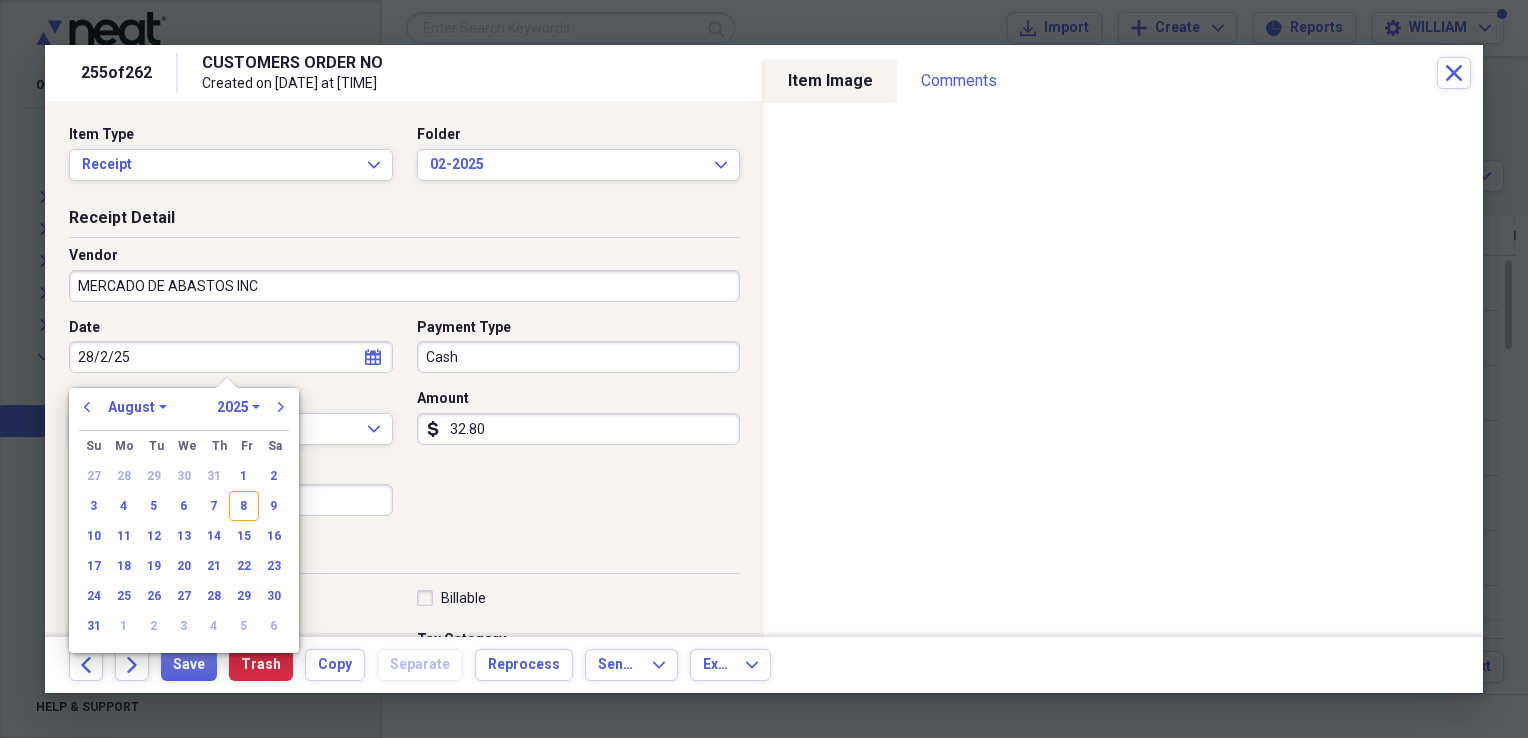 click on "28/2/25" at bounding box center (231, 357) 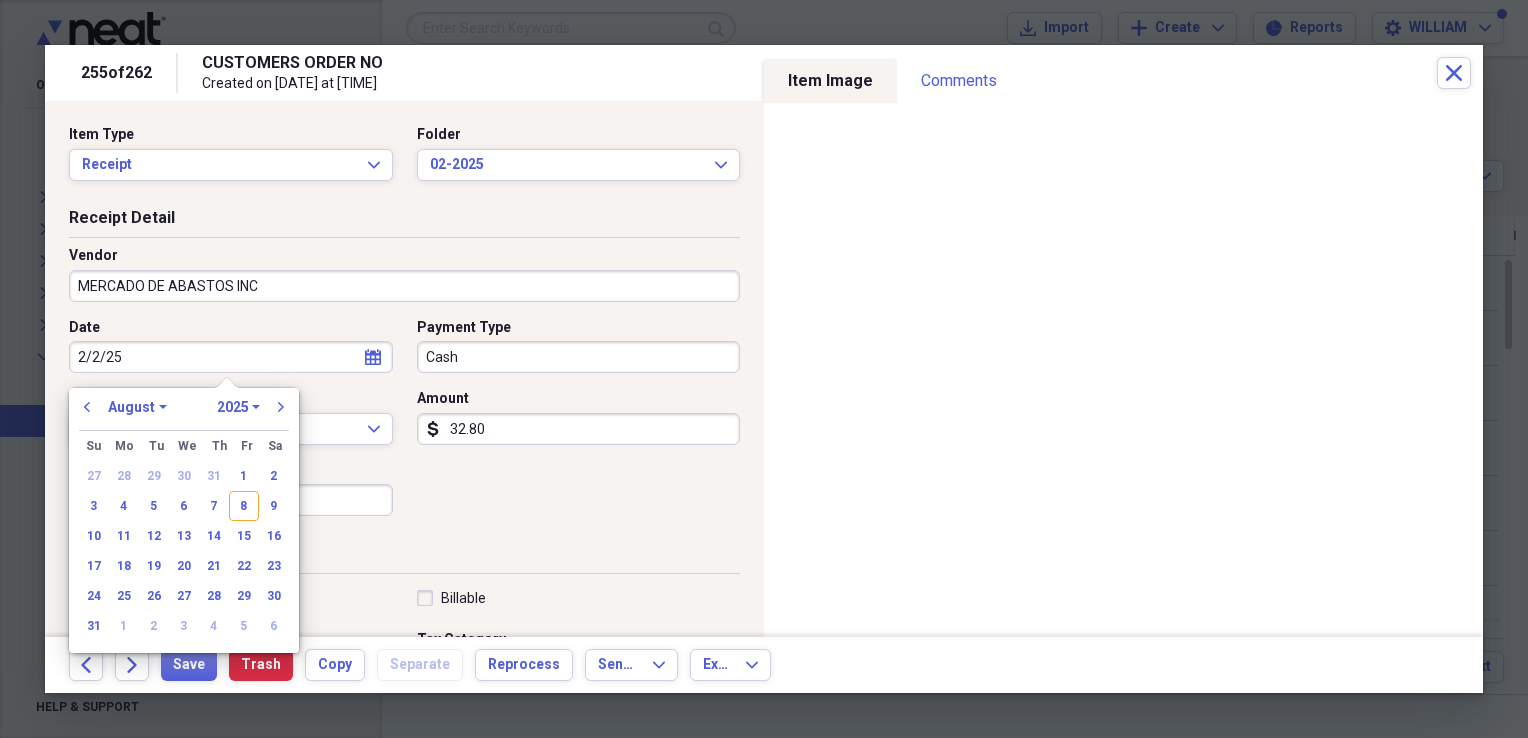 select on "1" 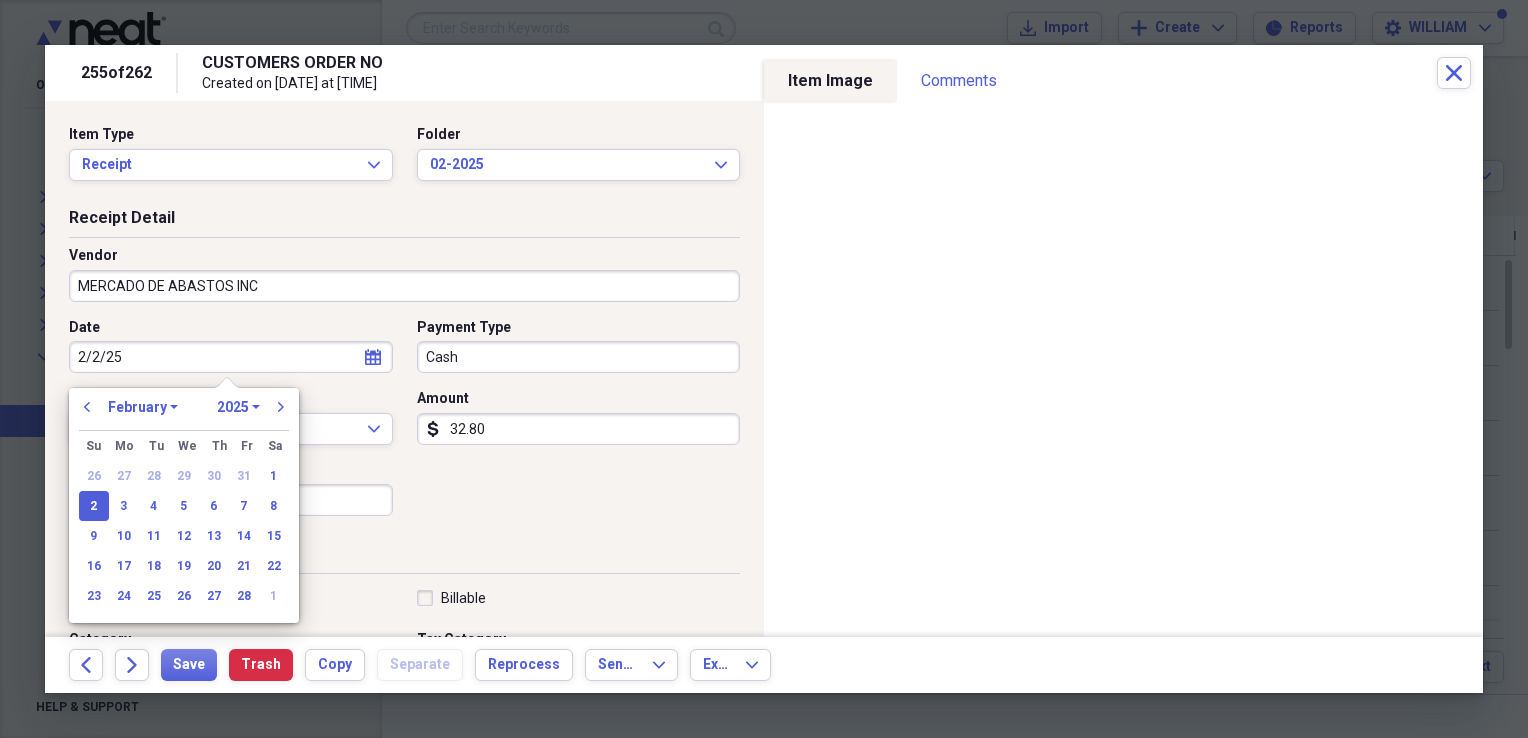 type on "02/02/2025" 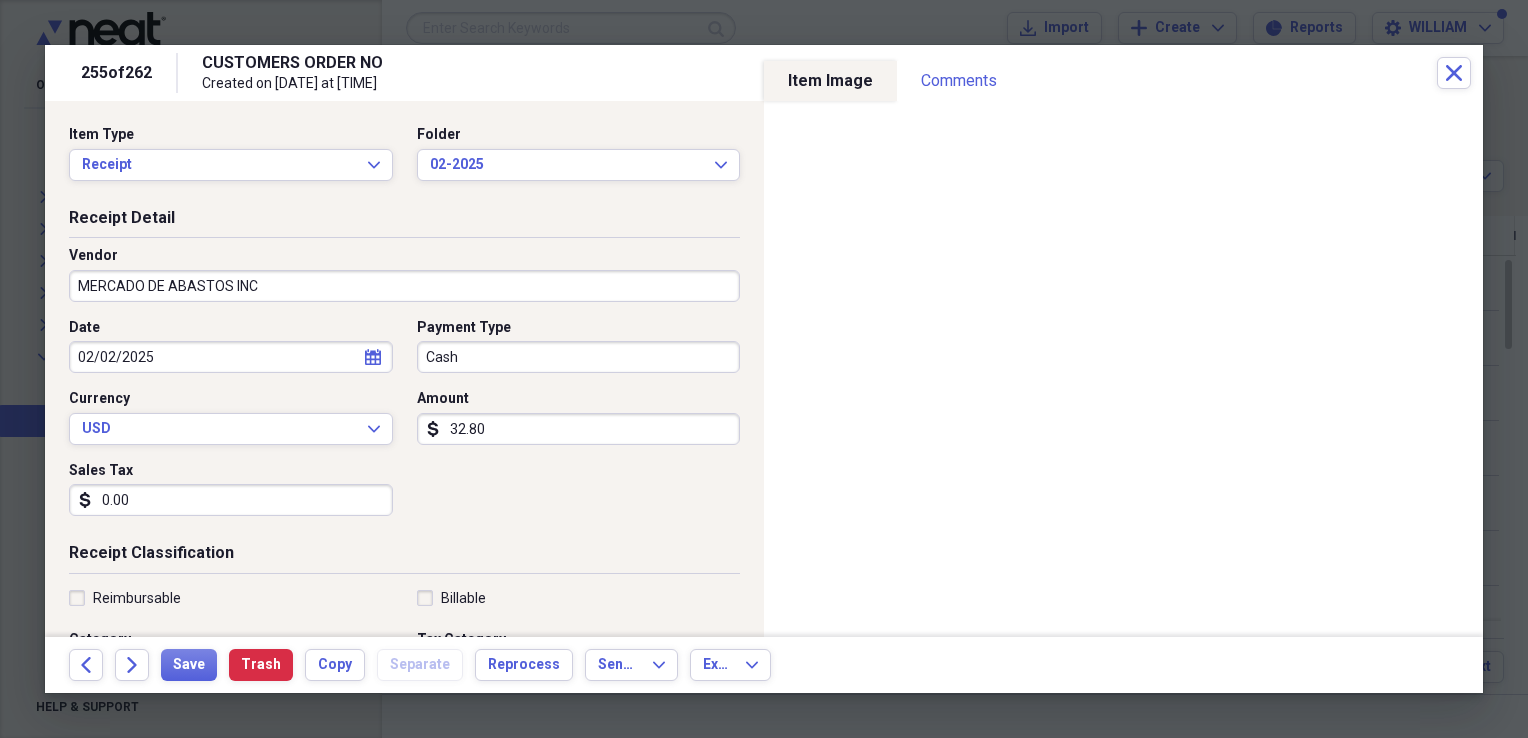 click on "Date [DATE] calendar Calendar Payment Type Cash Currency USD Expand Amount dollar-sign 32.80 Sales Tax dollar-sign 0.00" at bounding box center (404, 425) 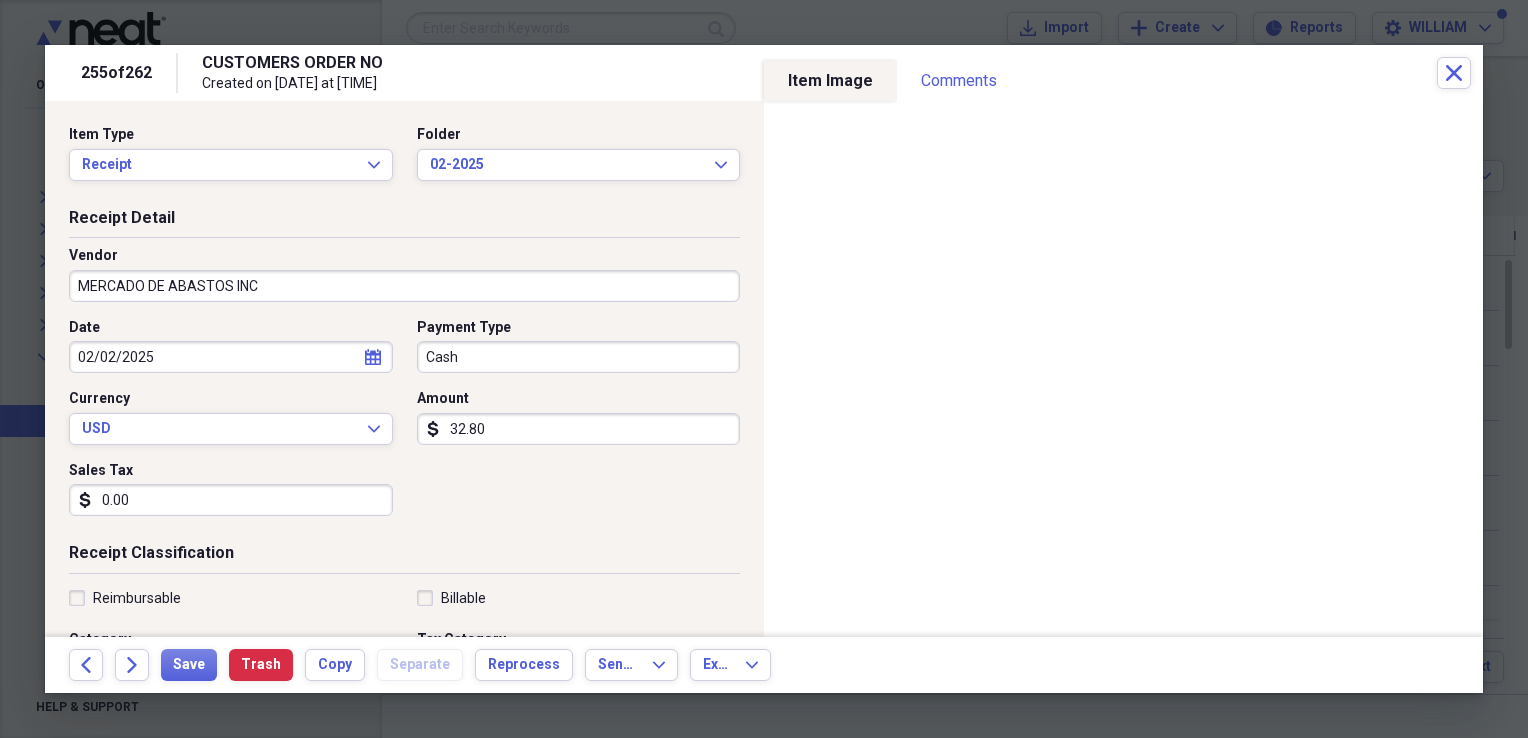 click on "32.80" at bounding box center (579, 429) 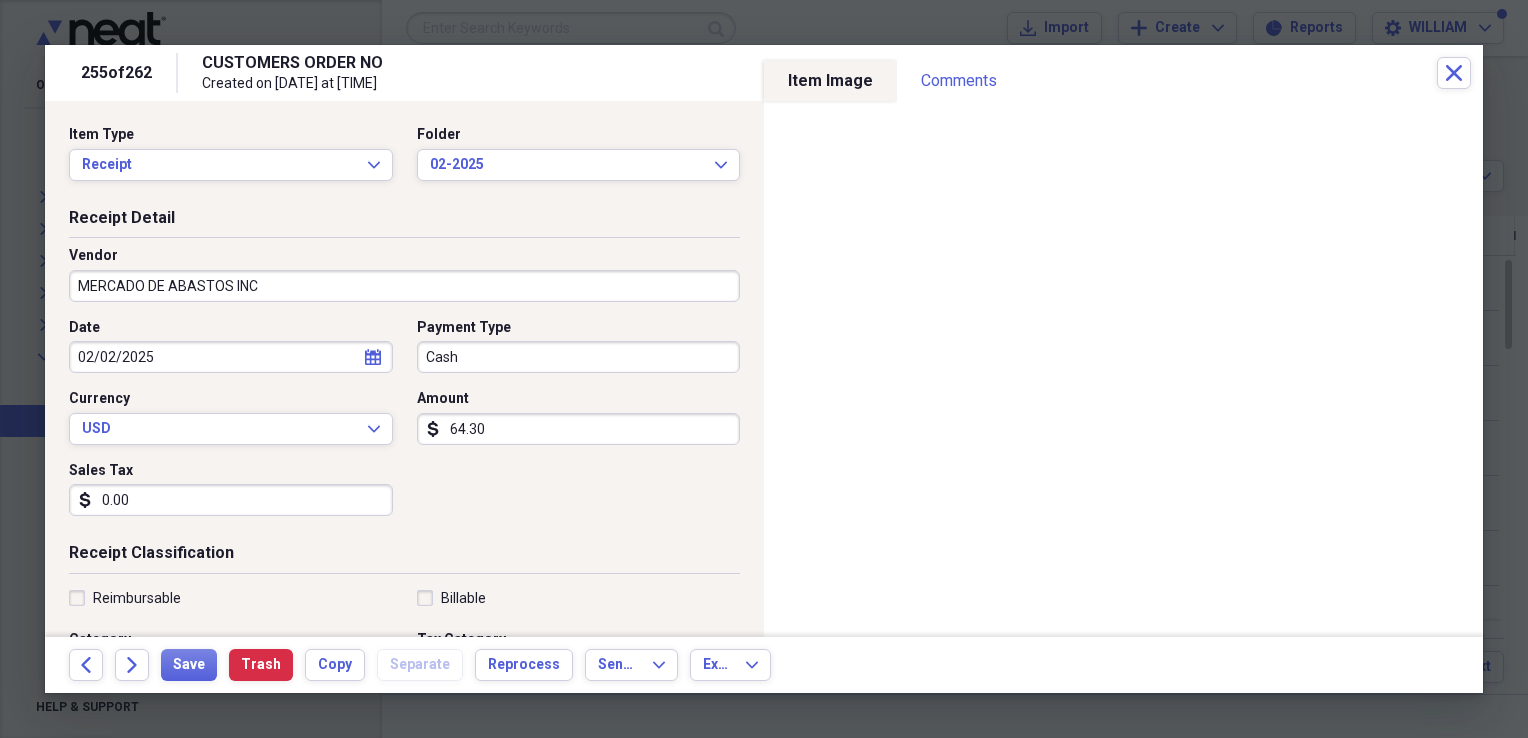 type on "64.30" 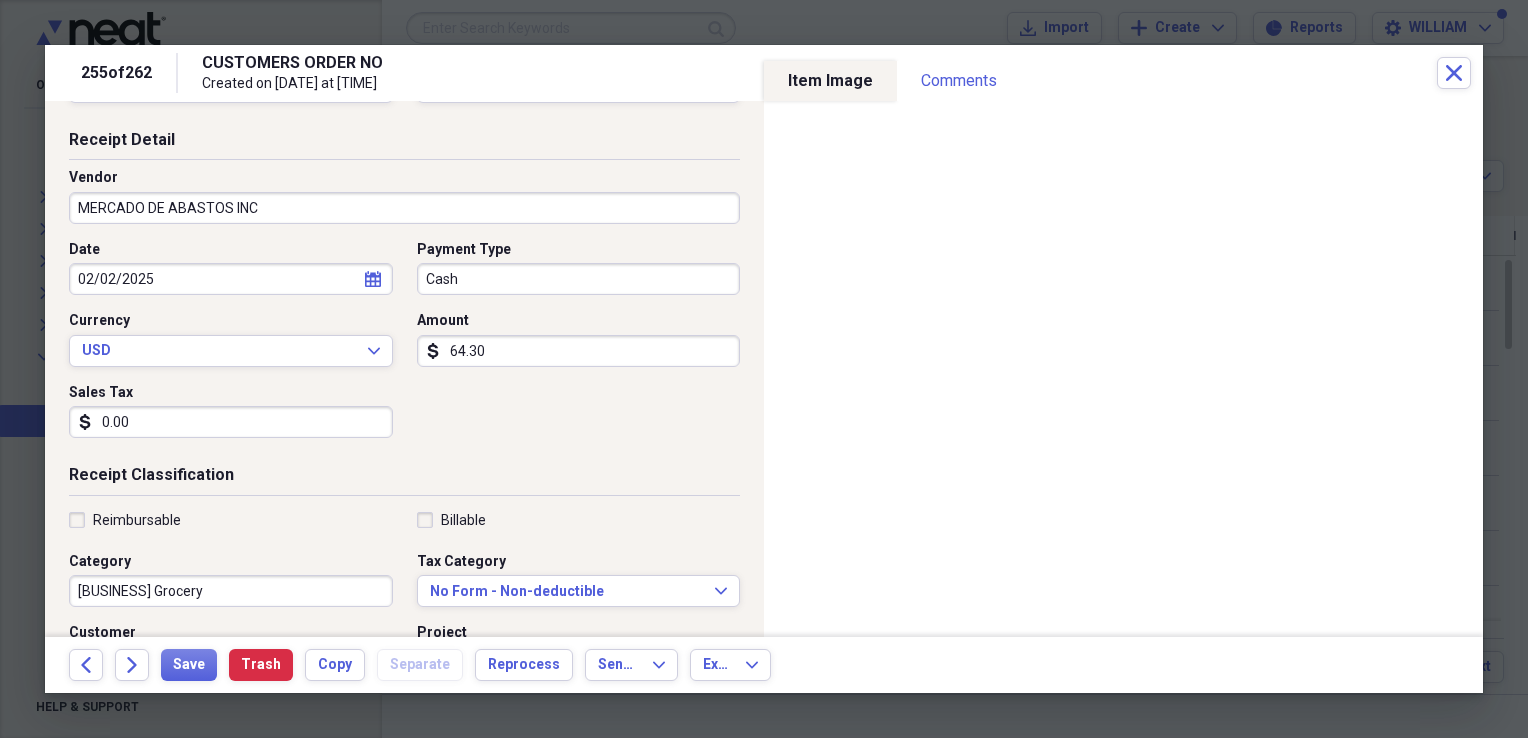 scroll, scrollTop: 84, scrollLeft: 0, axis: vertical 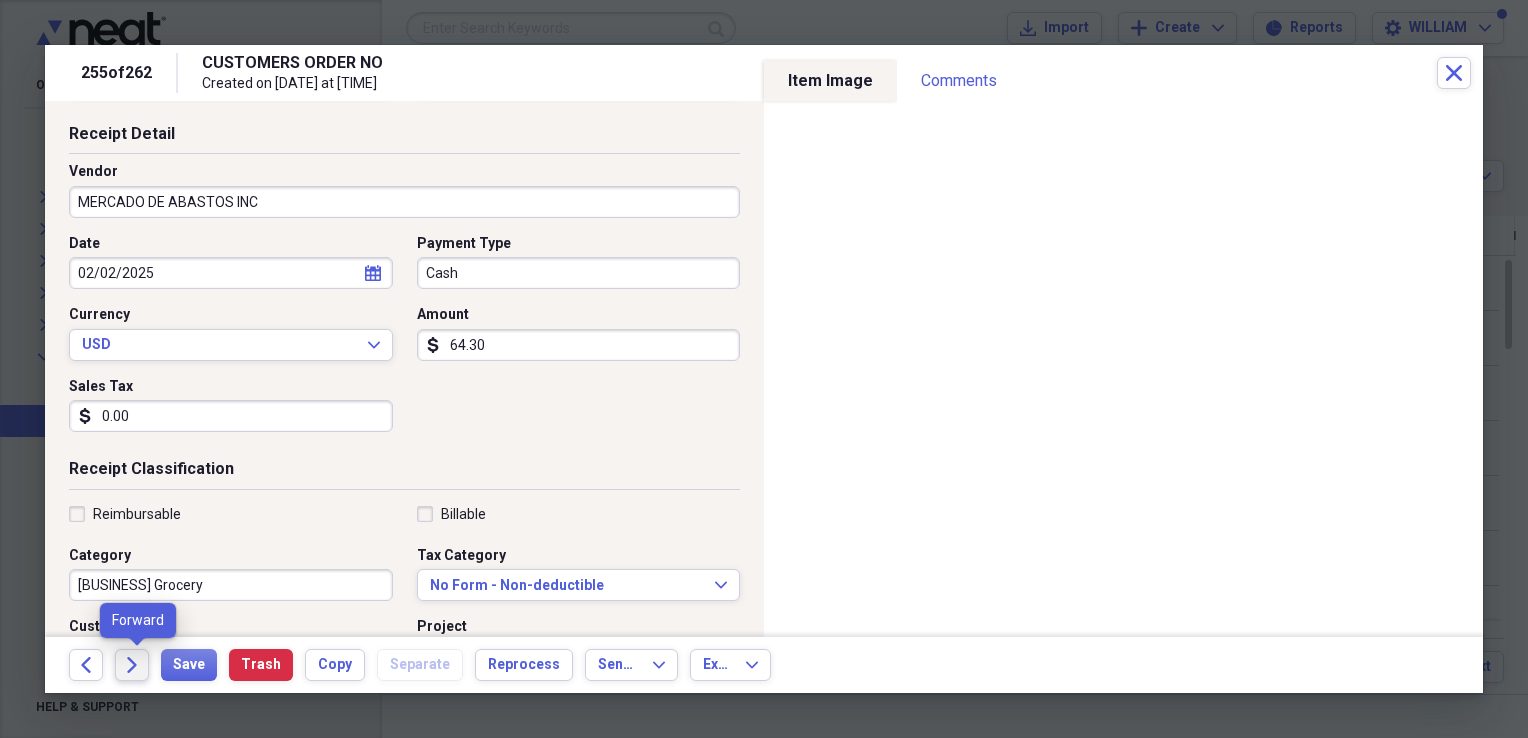 click on "Forward" at bounding box center (132, 665) 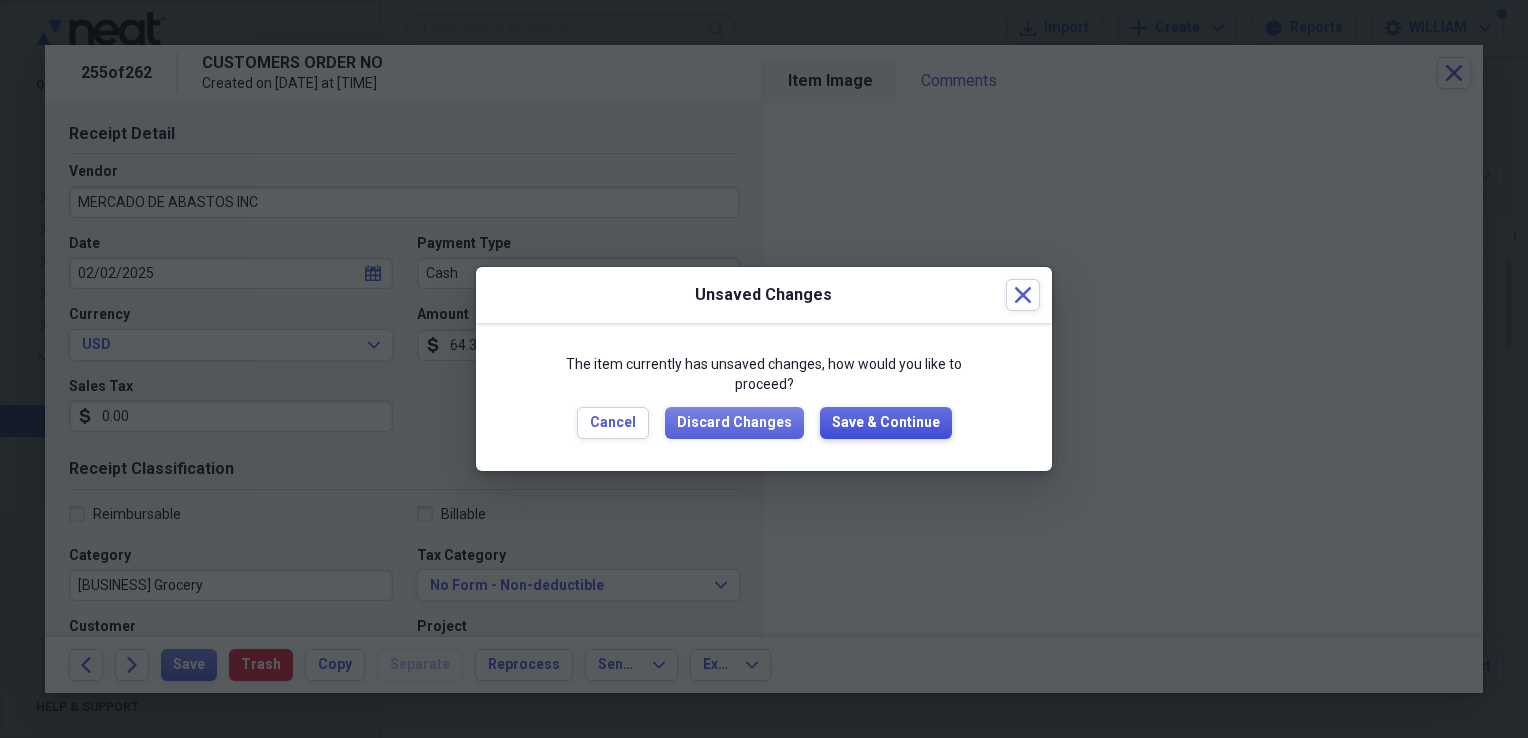click on "Save & Continue" at bounding box center [886, 423] 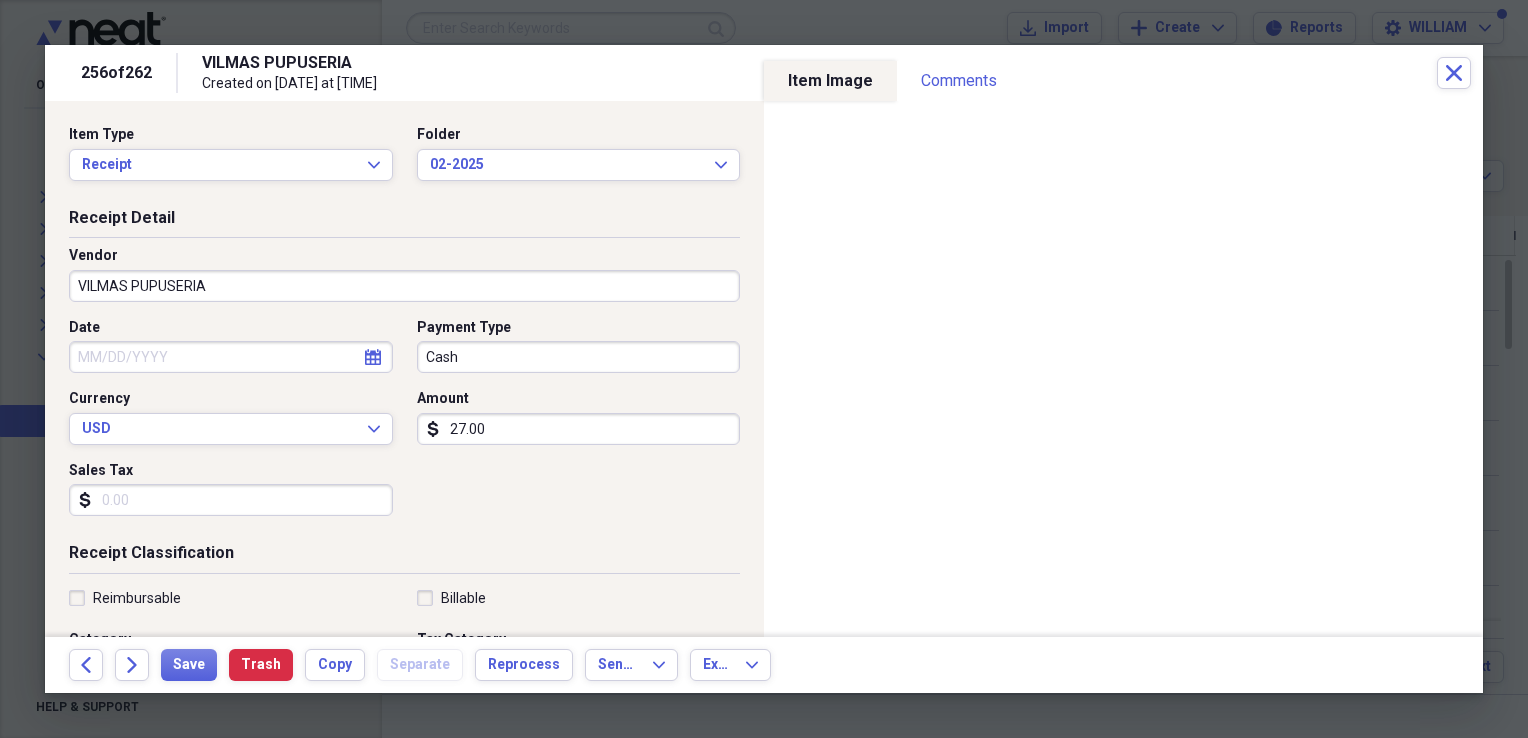 click on "Date" at bounding box center (231, 357) 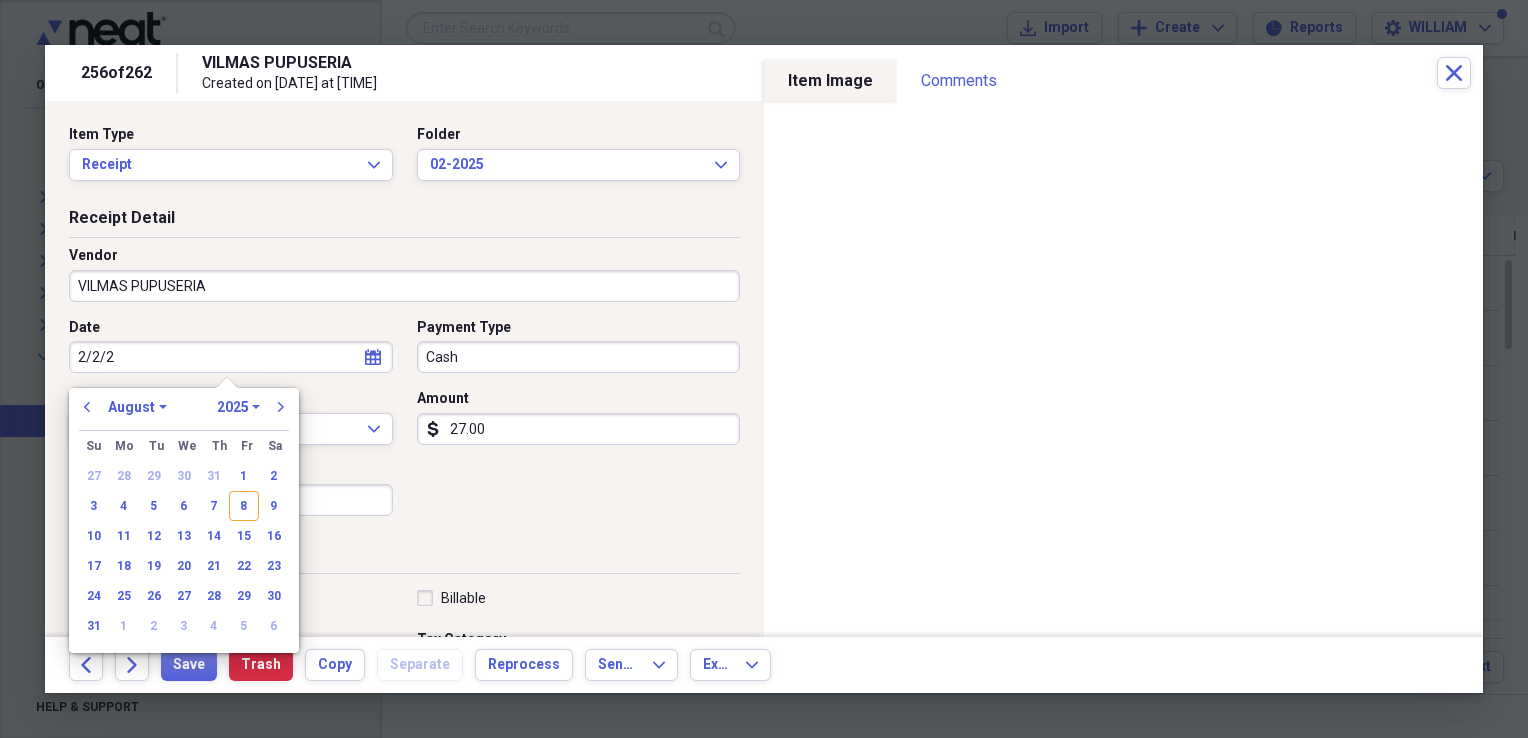 type on "2/2/25" 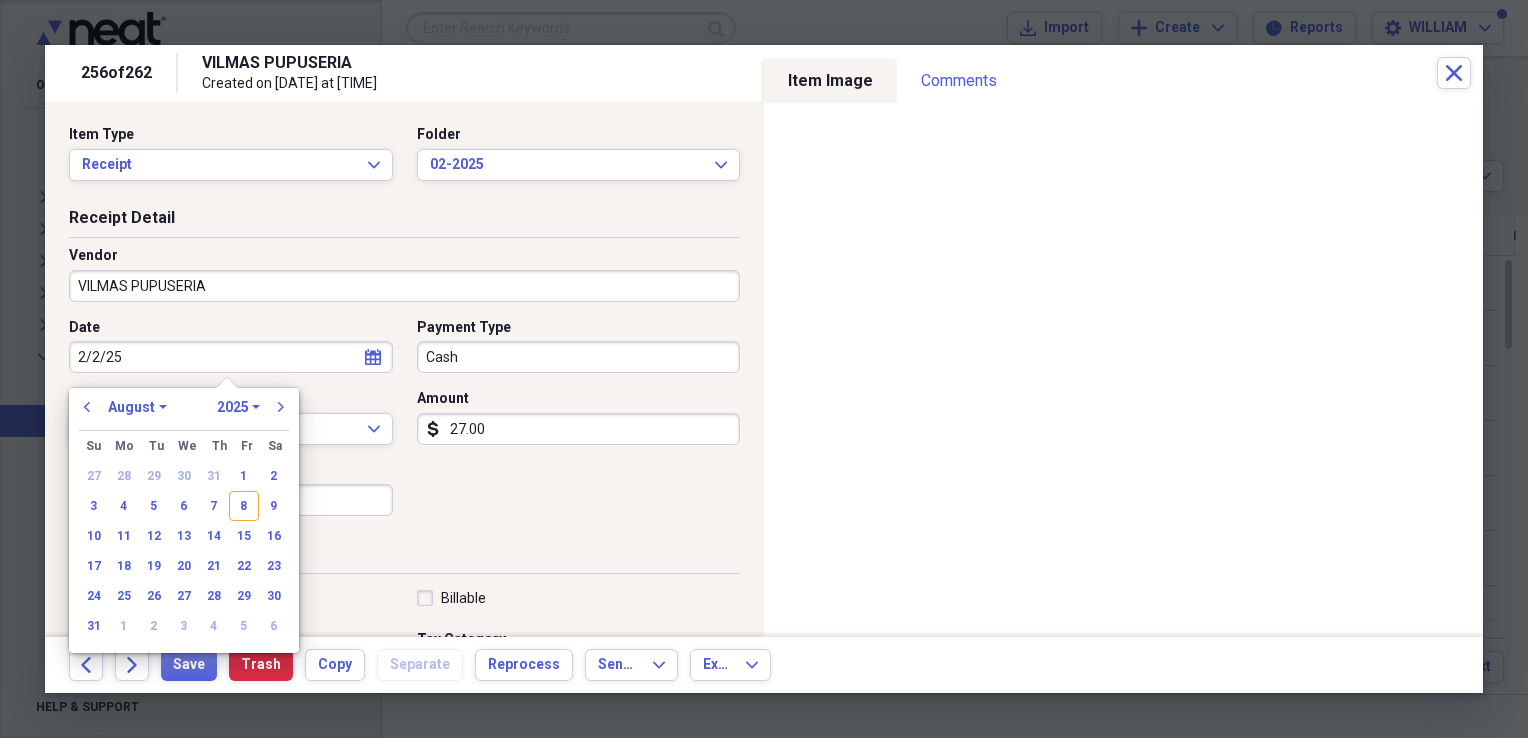 select on "1" 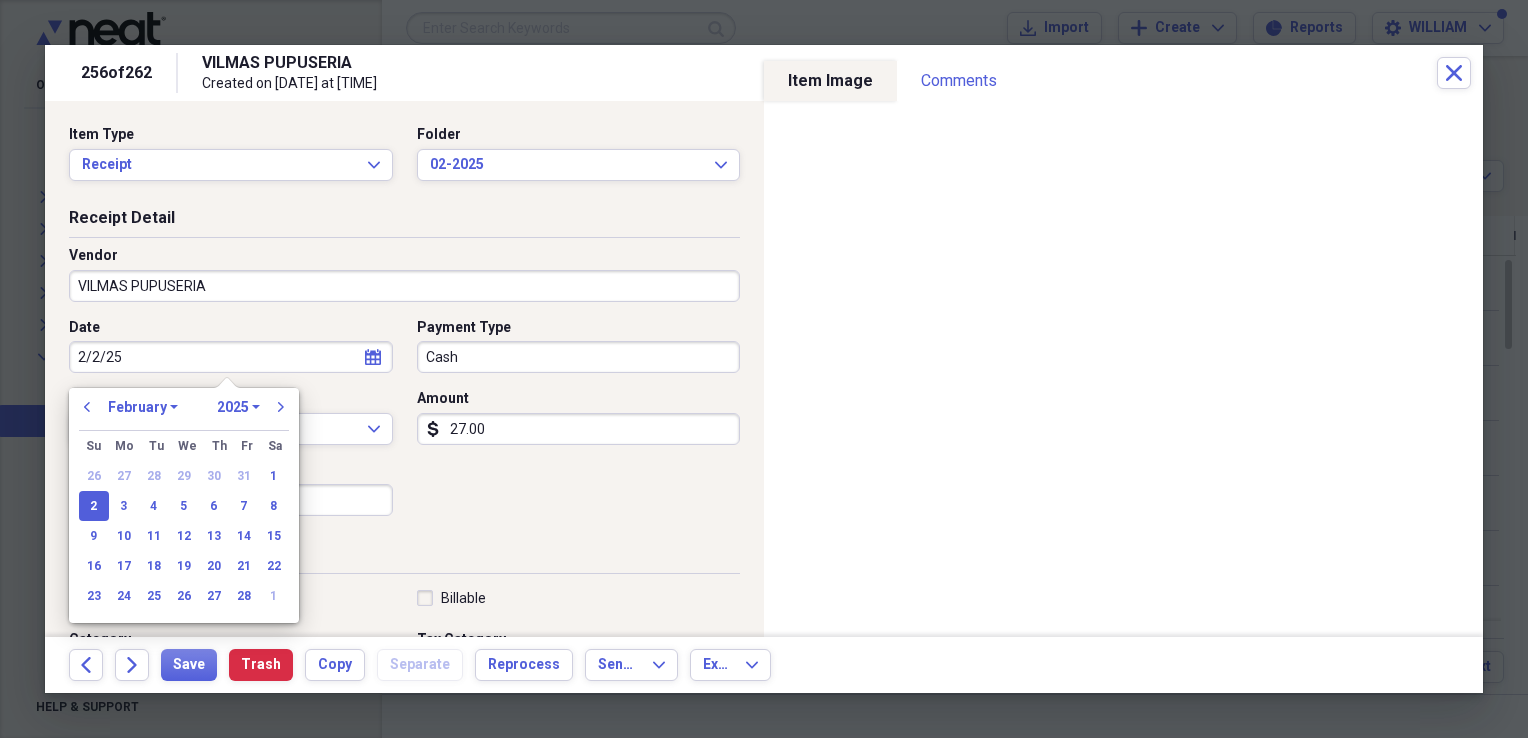 type on "02/02/2025" 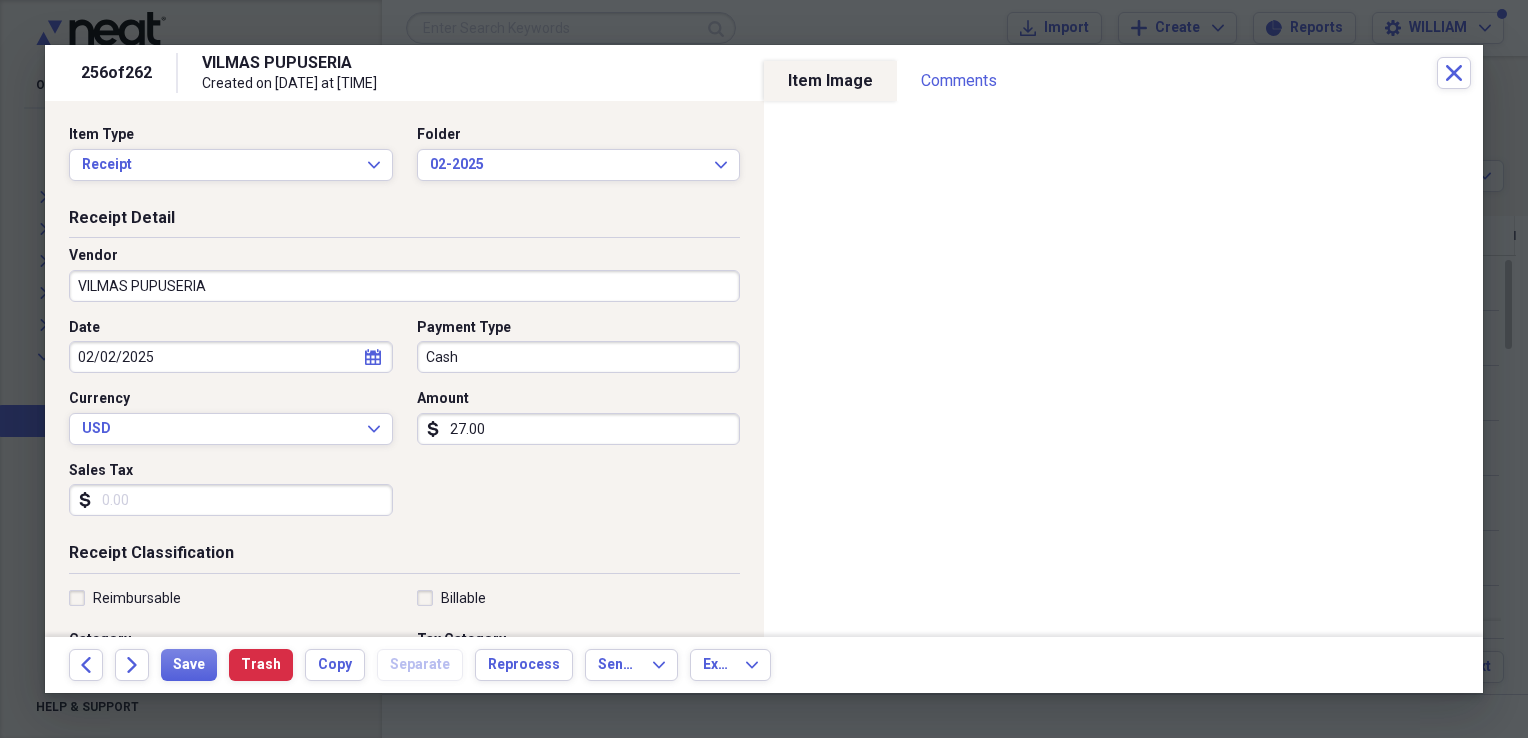 click on "Sales Tax" at bounding box center (231, 500) 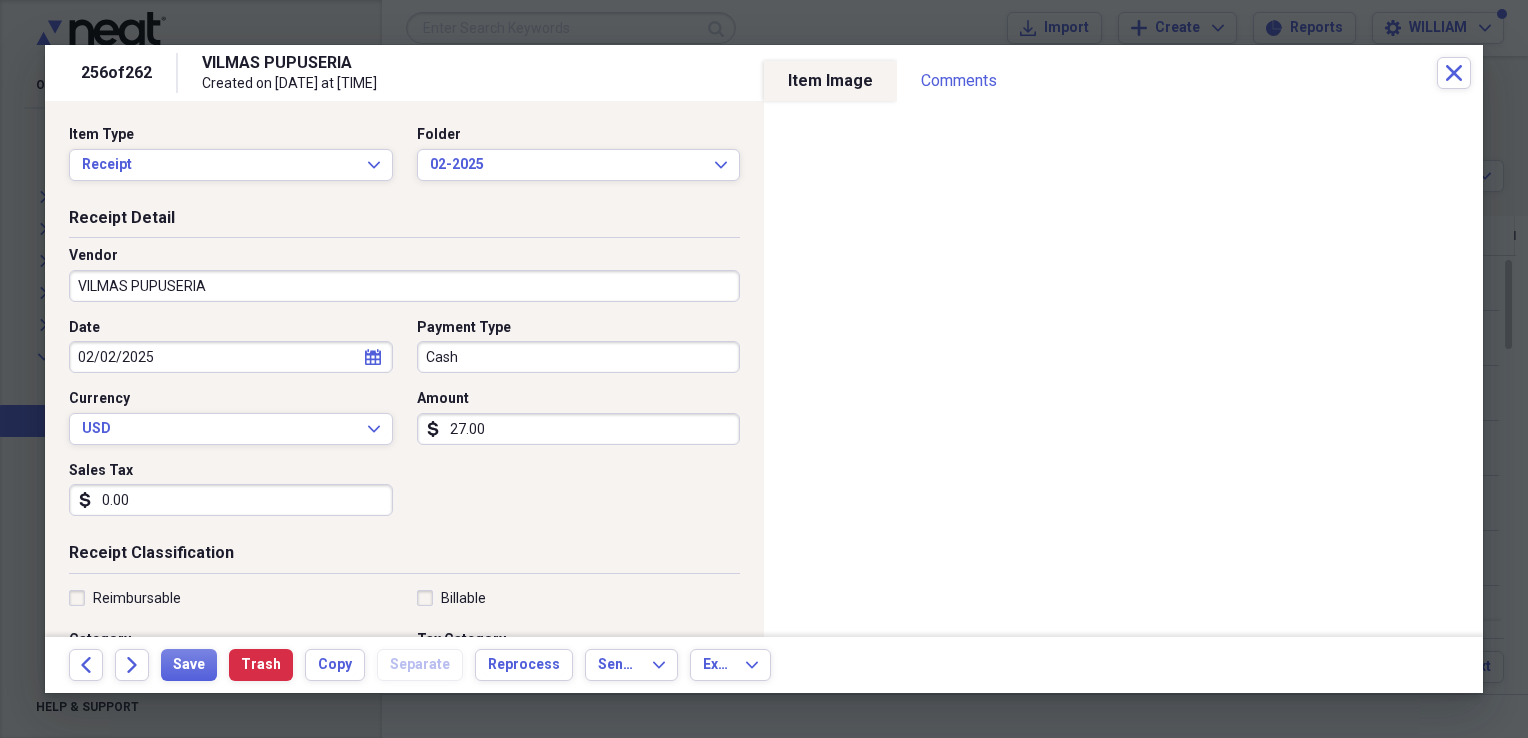 click on "Date [DATE] calendar Calendar Payment Type Cash Currency USD Expand Amount dollar-sign [AMOUNT] Sales Tax dollar-sign [AMOUNT]" at bounding box center [404, 425] 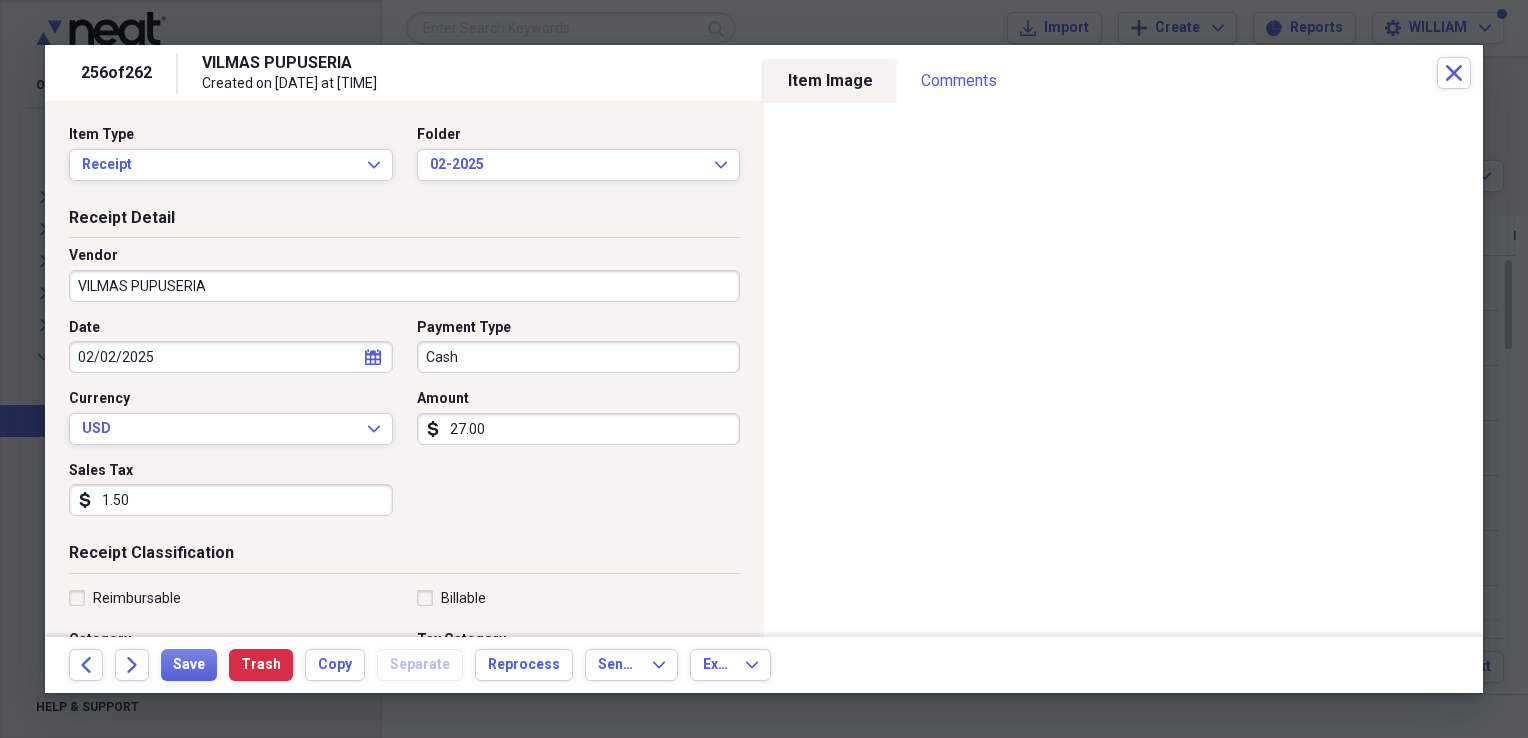 type on "1.50" 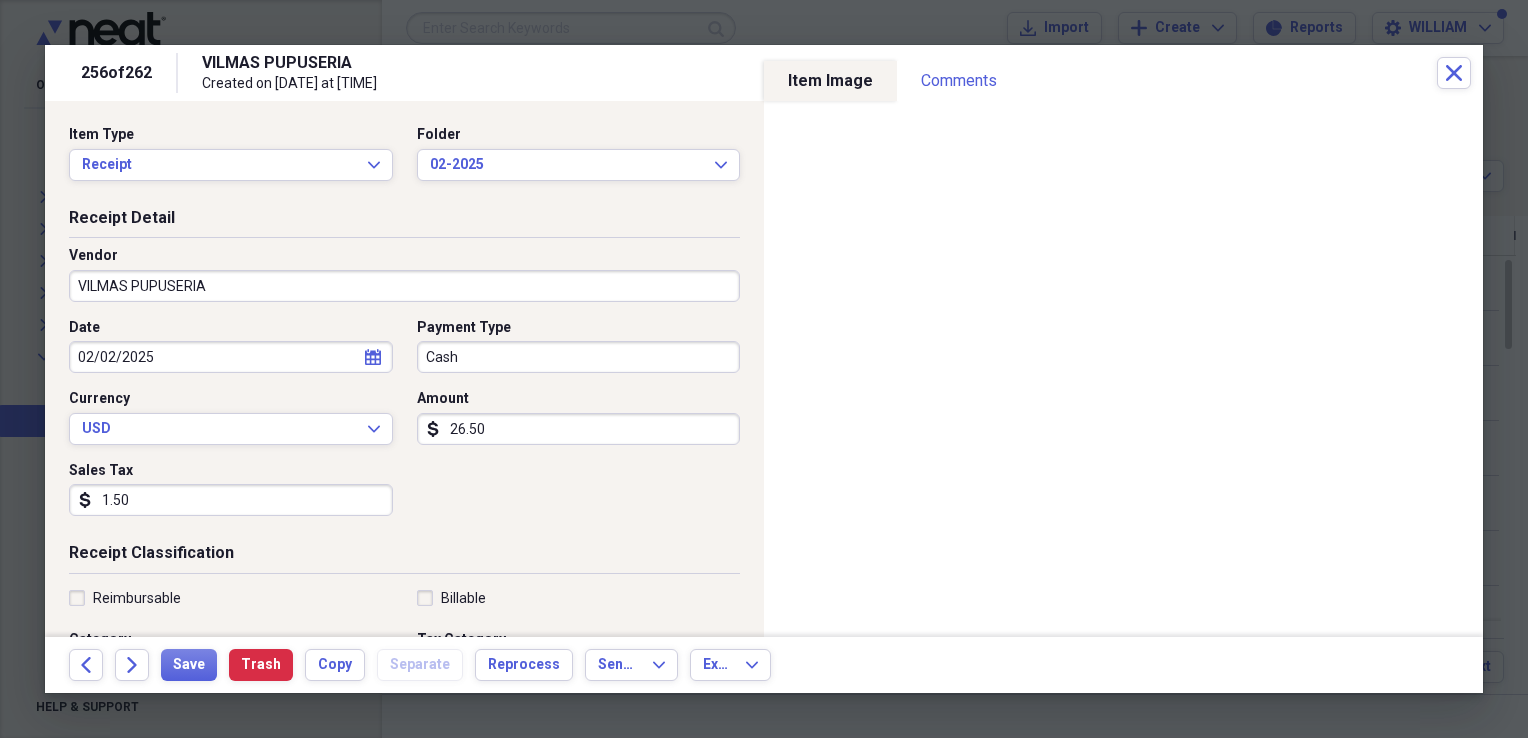 type on "26.50" 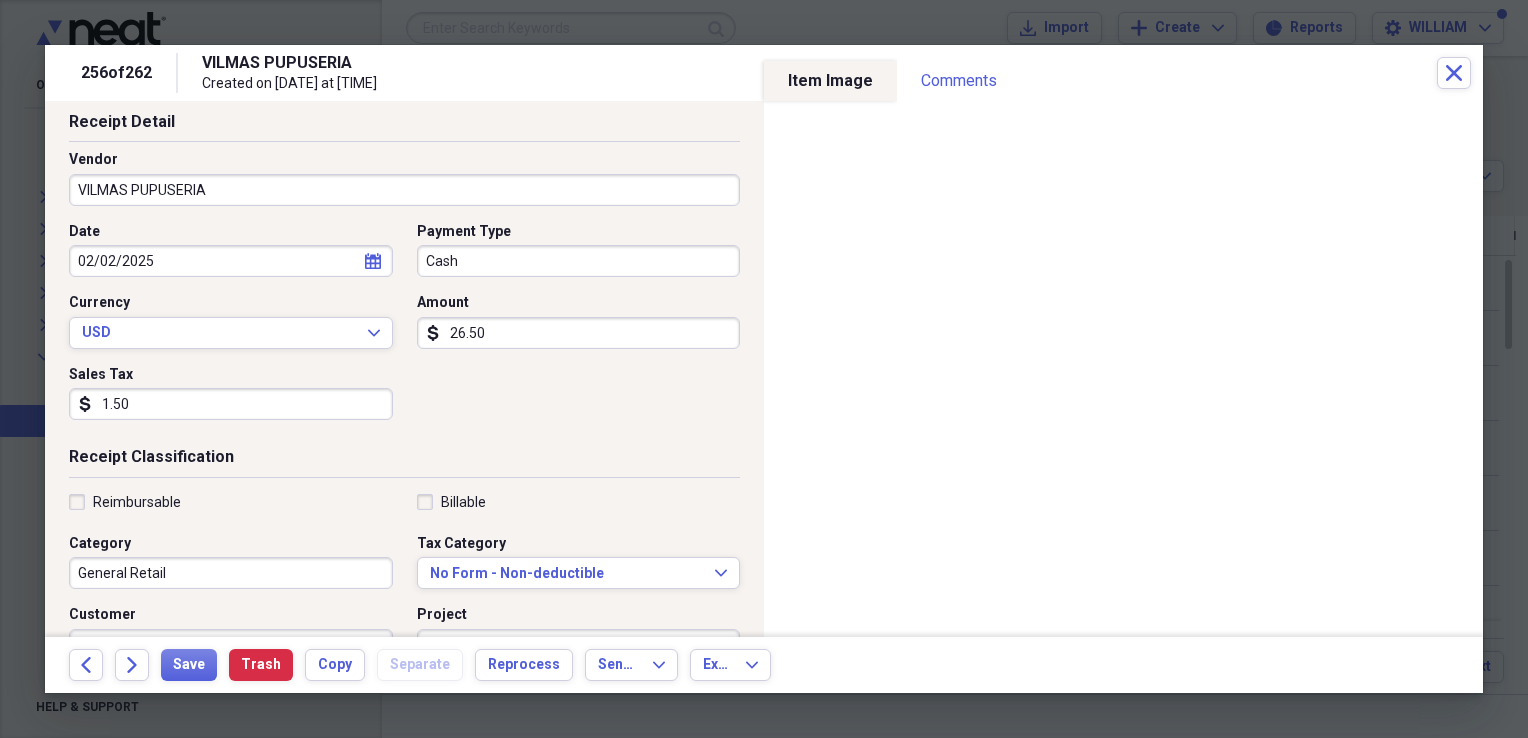 scroll, scrollTop: 100, scrollLeft: 0, axis: vertical 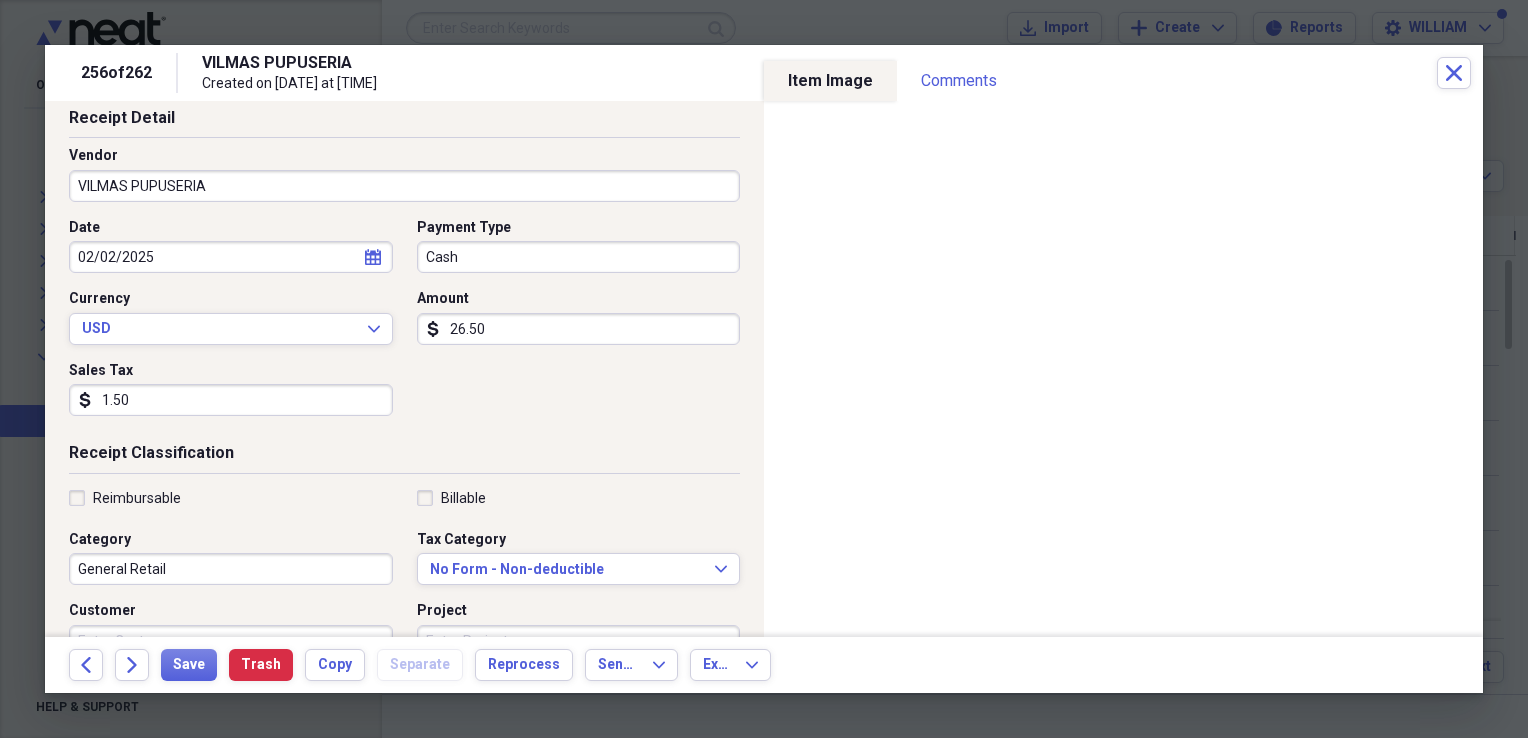 click on "General Retail" at bounding box center (231, 569) 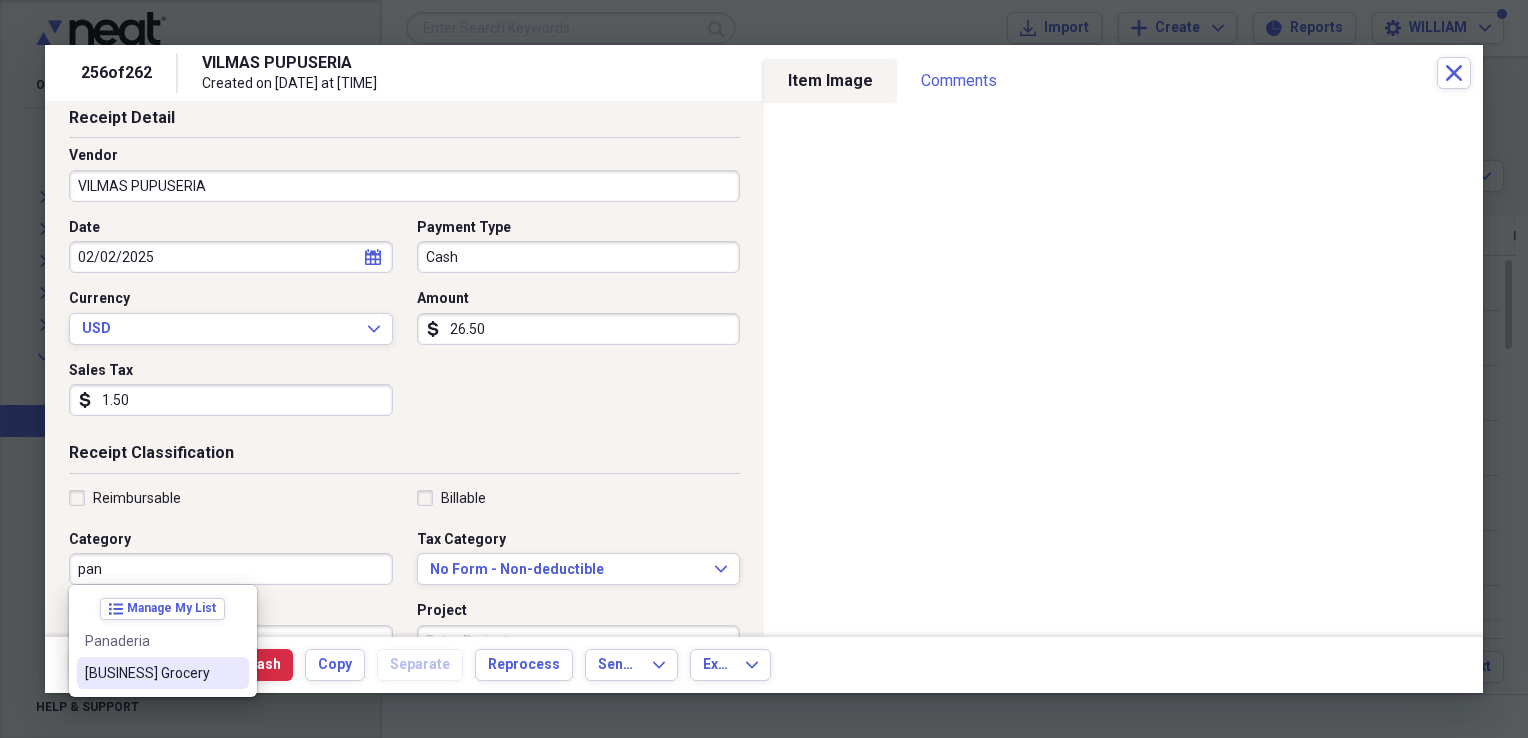 click on "[BUSINESS] Grocery" at bounding box center [151, 673] 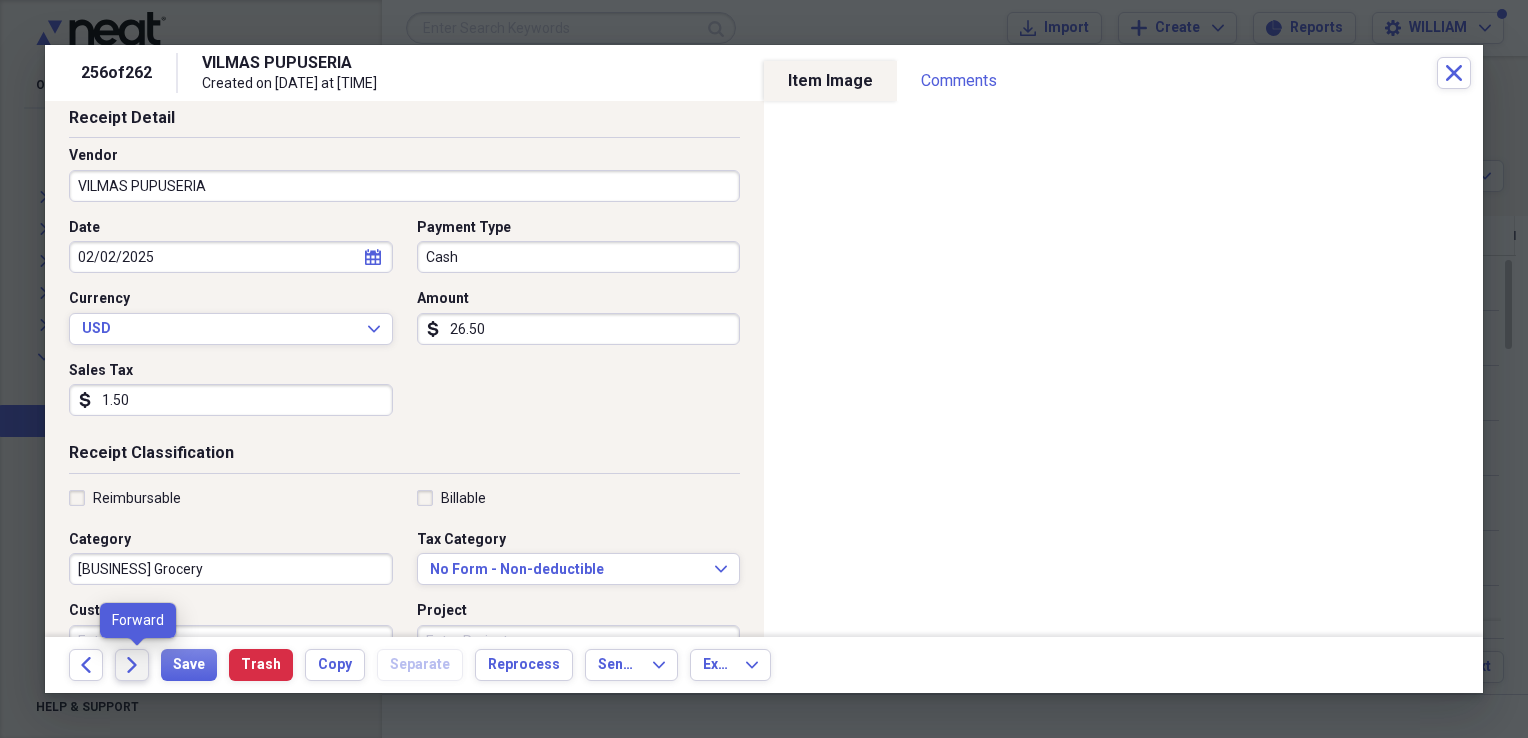click on "Forward" 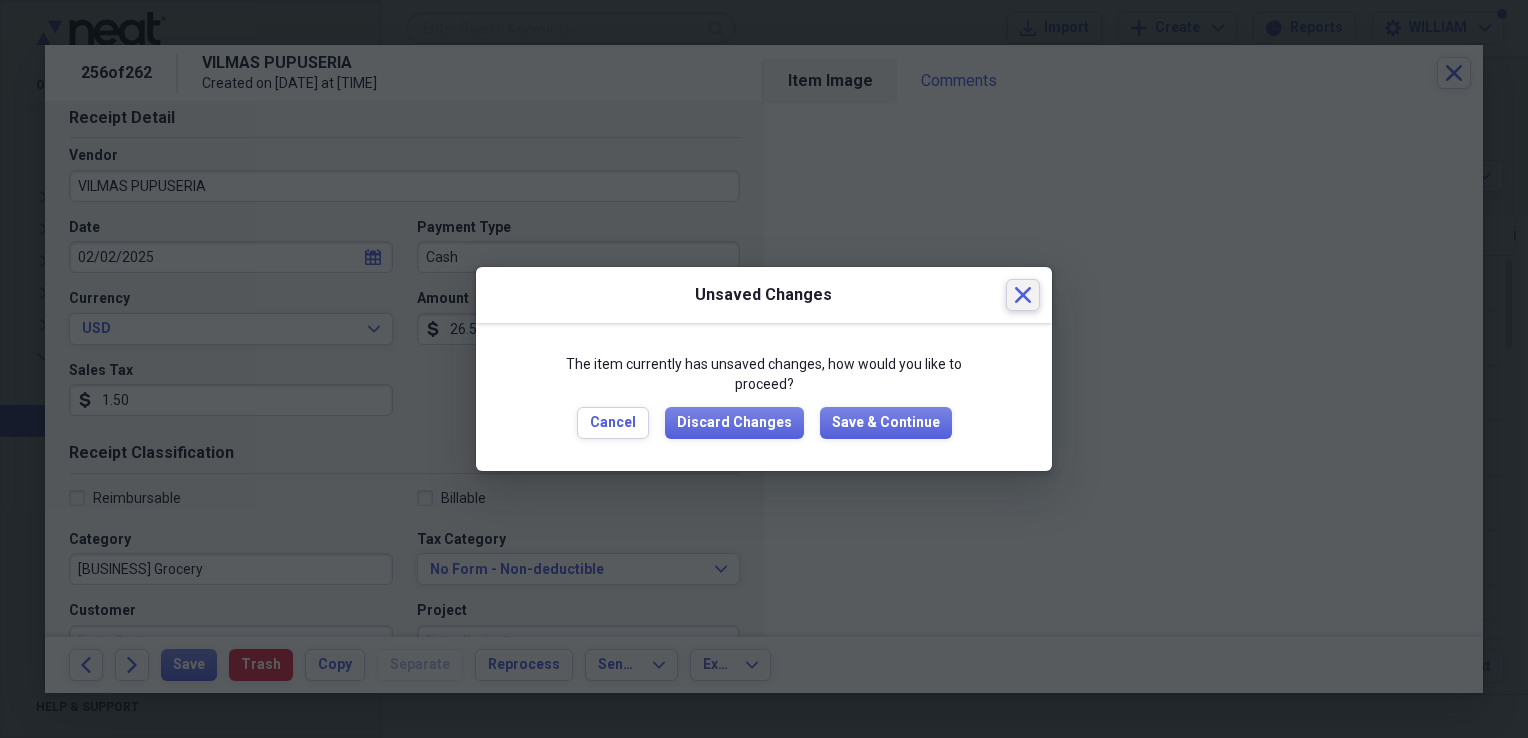 click on "Close" at bounding box center (1023, 295) 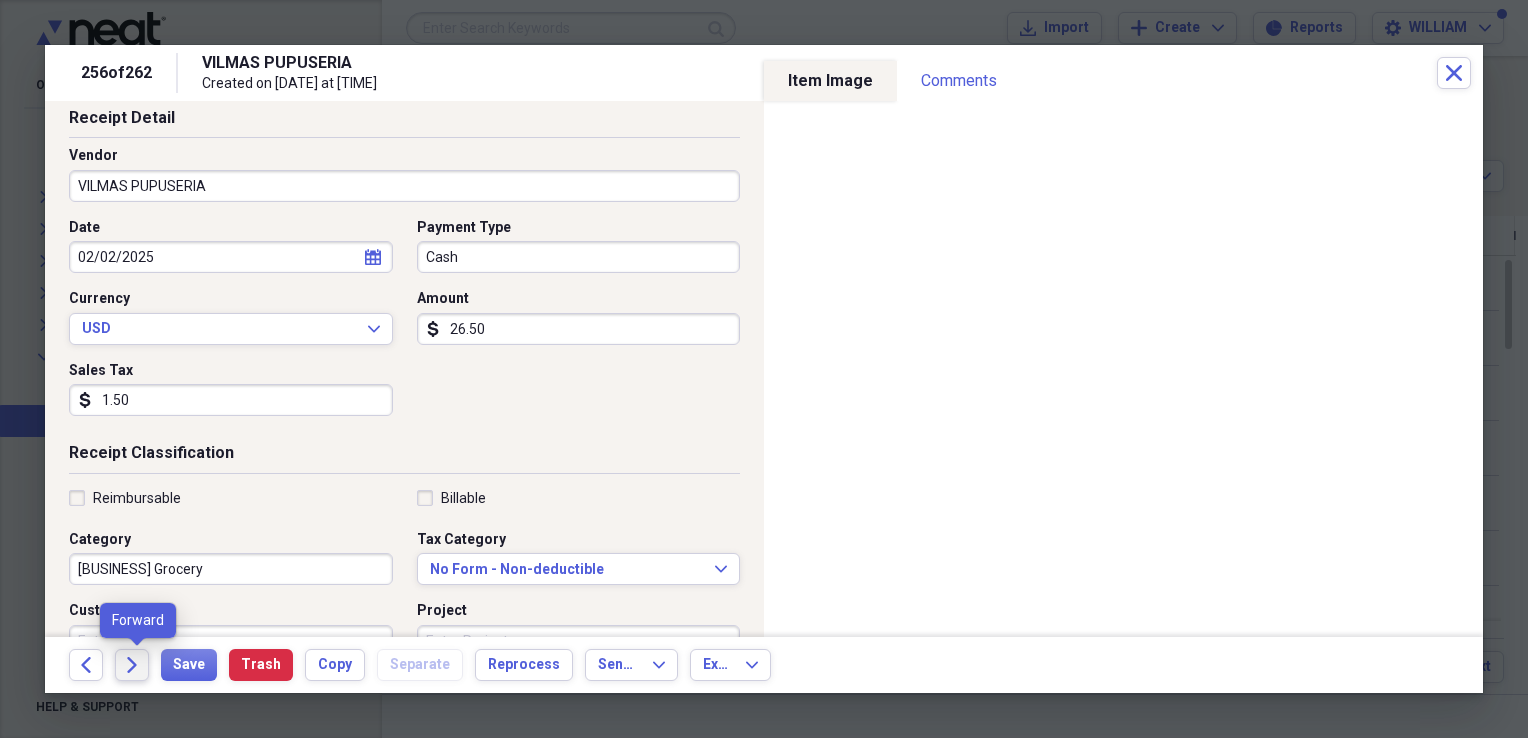 click on "Forward" 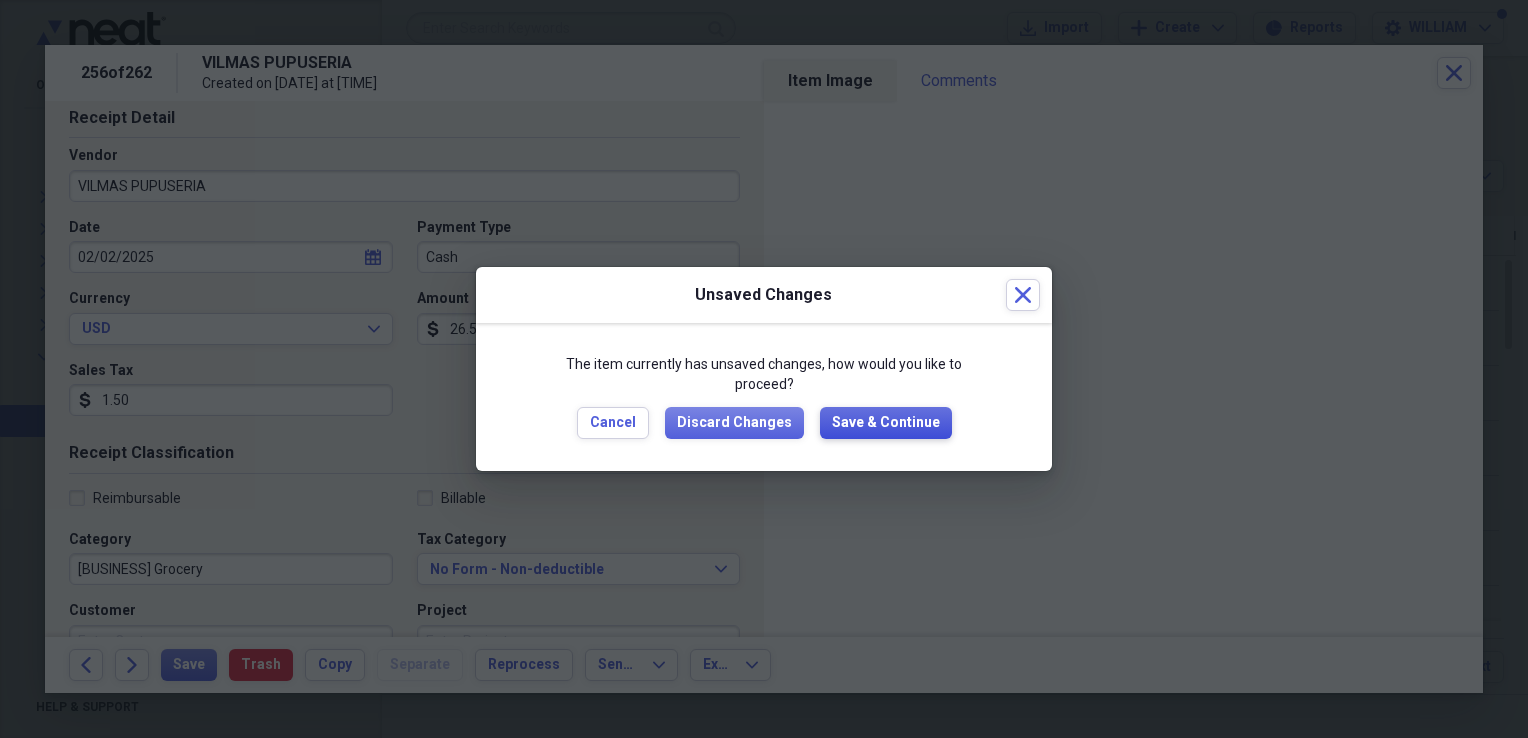 click on "Save & Continue" at bounding box center [886, 423] 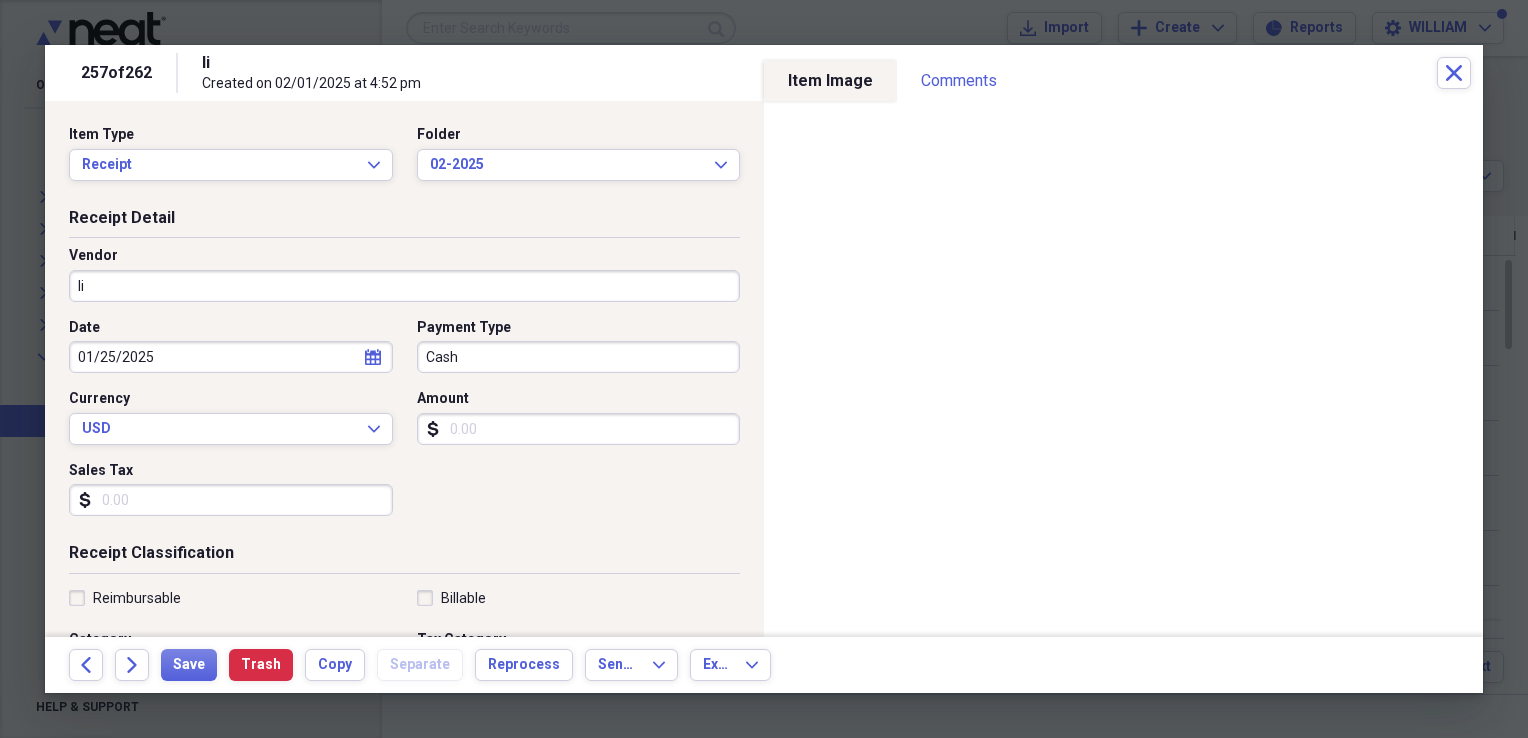 click on "Ii" at bounding box center [404, 286] 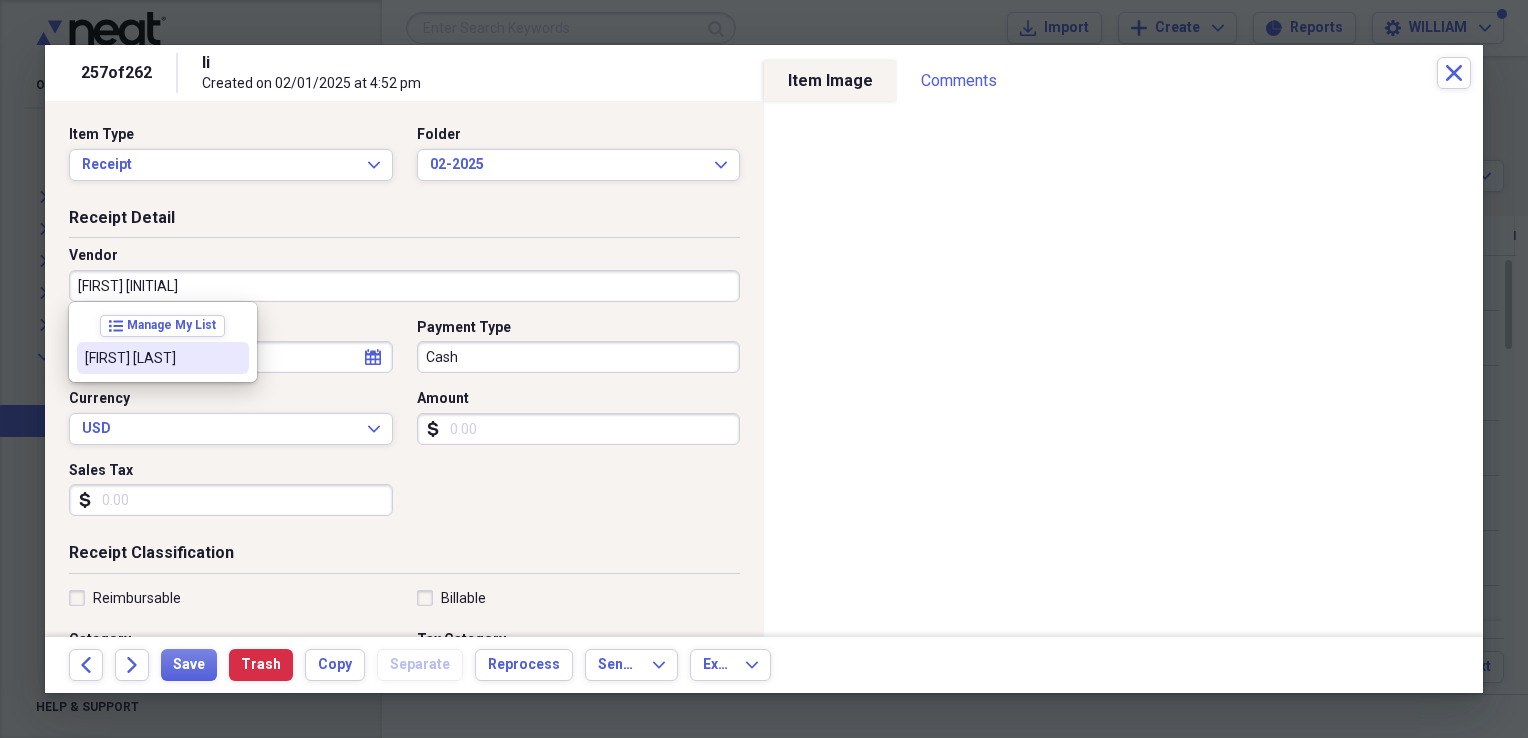 click on "[FIRST] [LAST]" at bounding box center [151, 358] 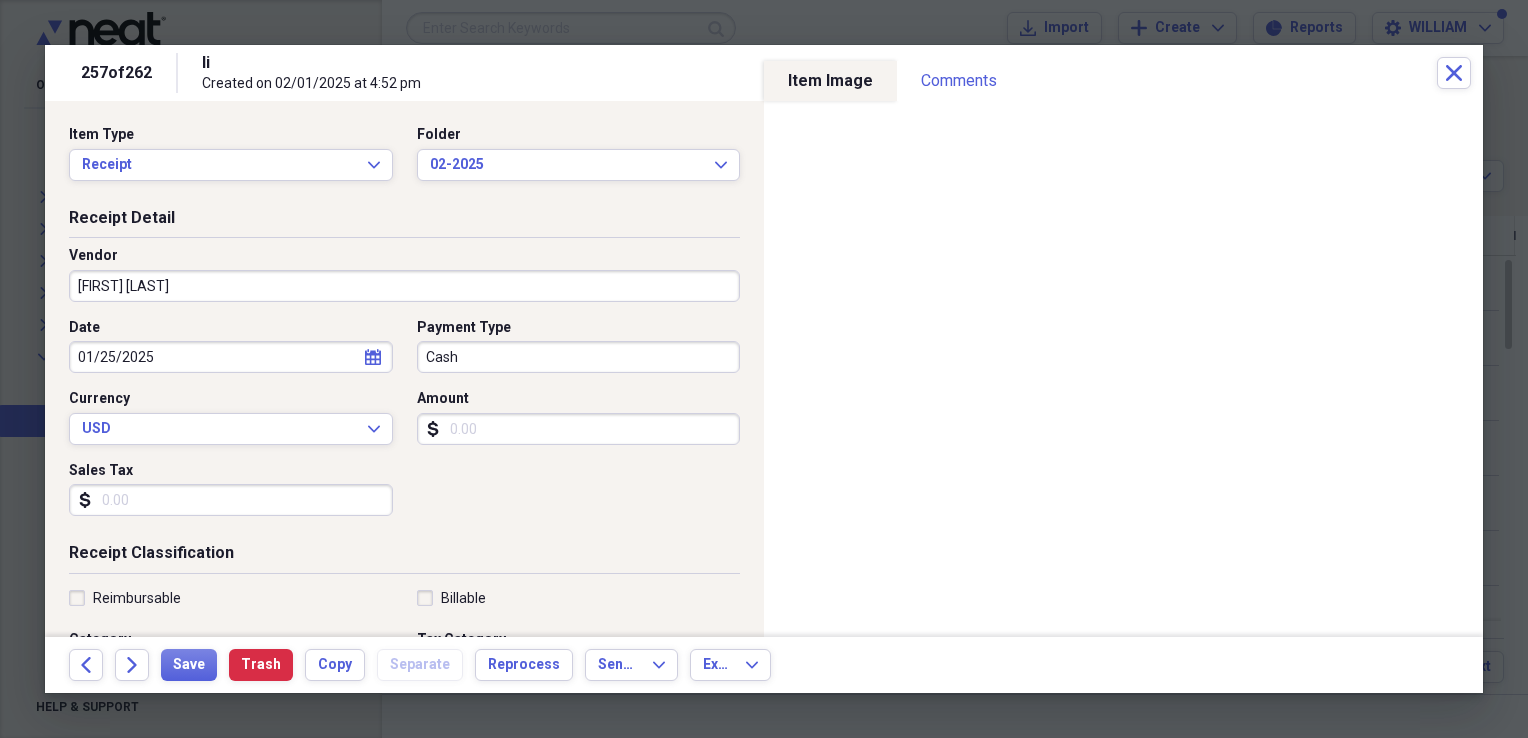 type on "compra de medicina" 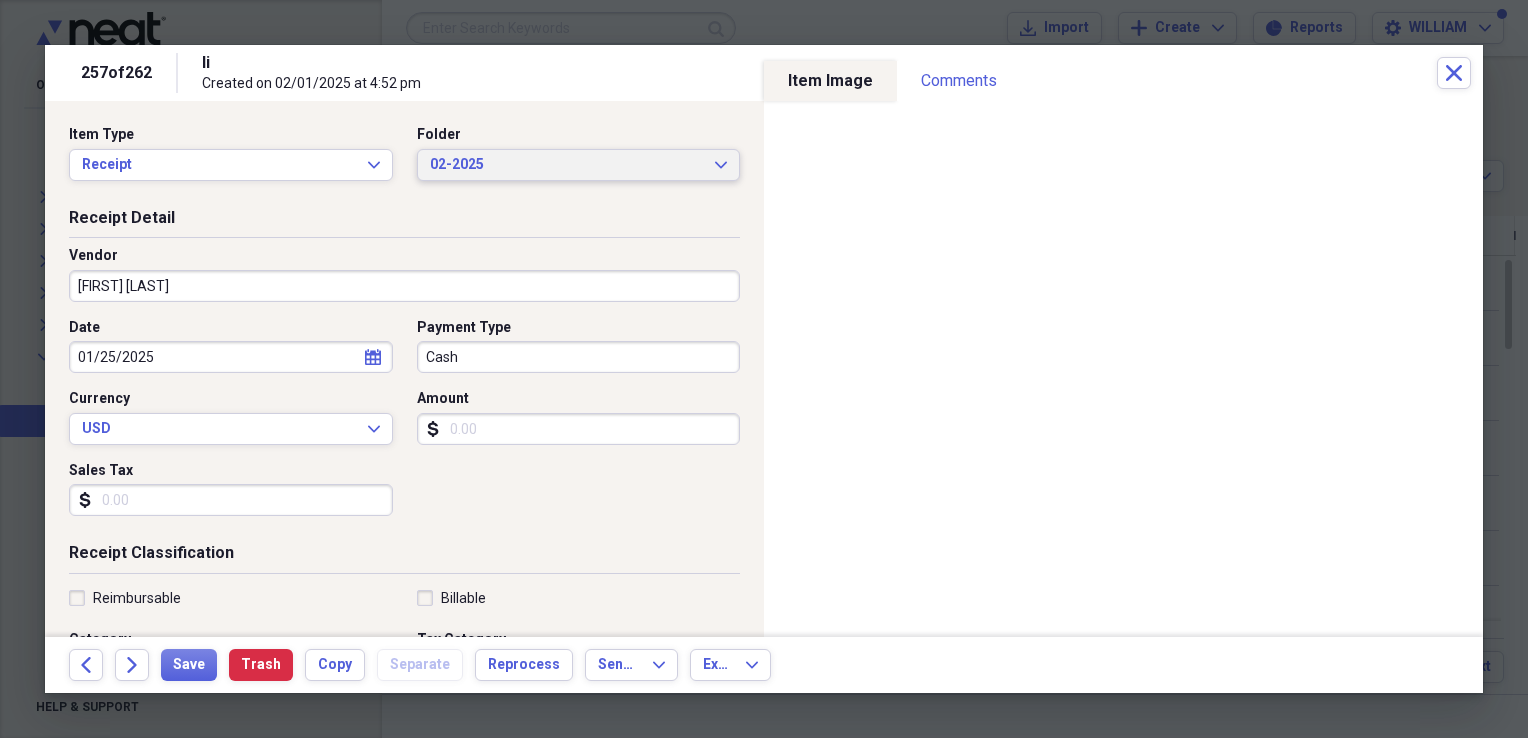click on "02-2025" at bounding box center [567, 165] 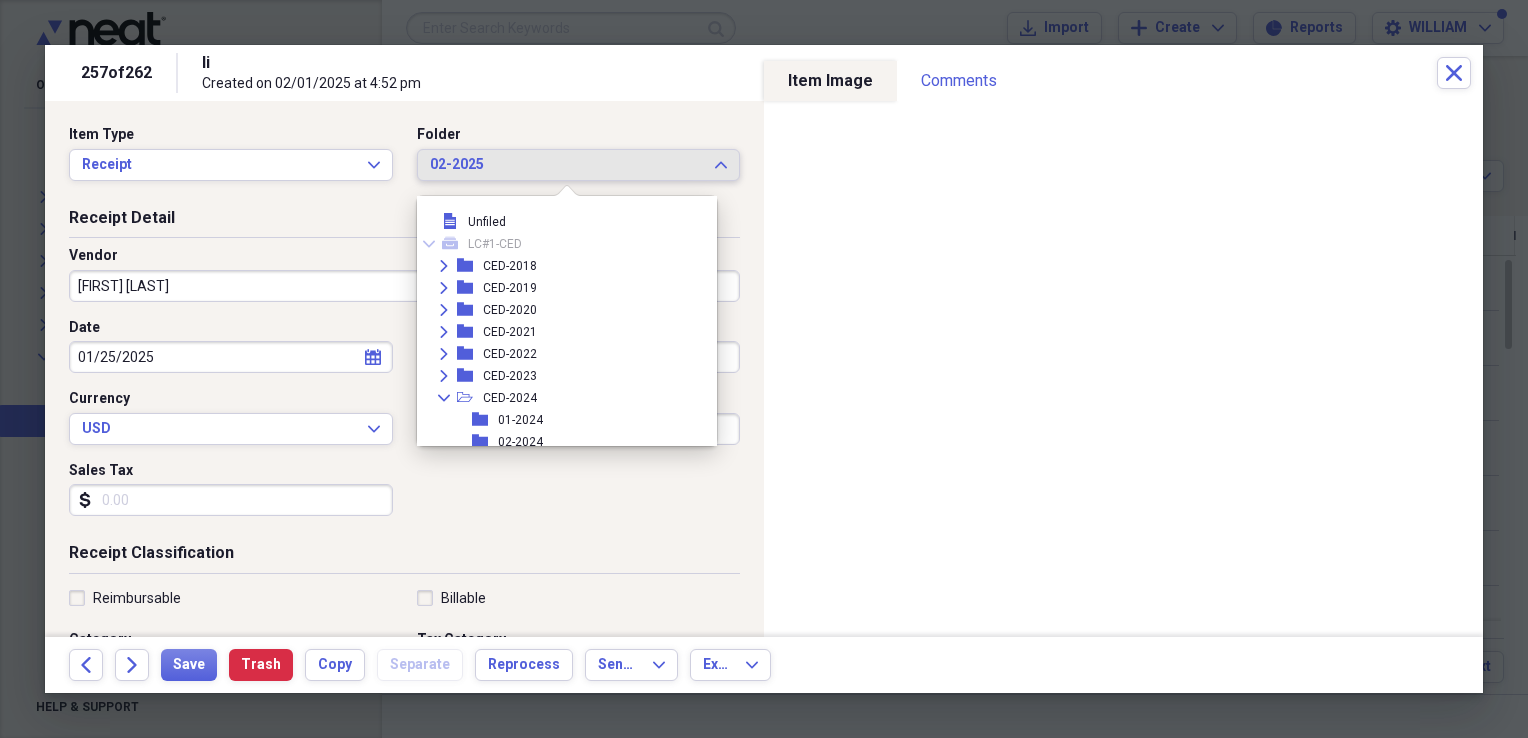 scroll, scrollTop: 1264, scrollLeft: 0, axis: vertical 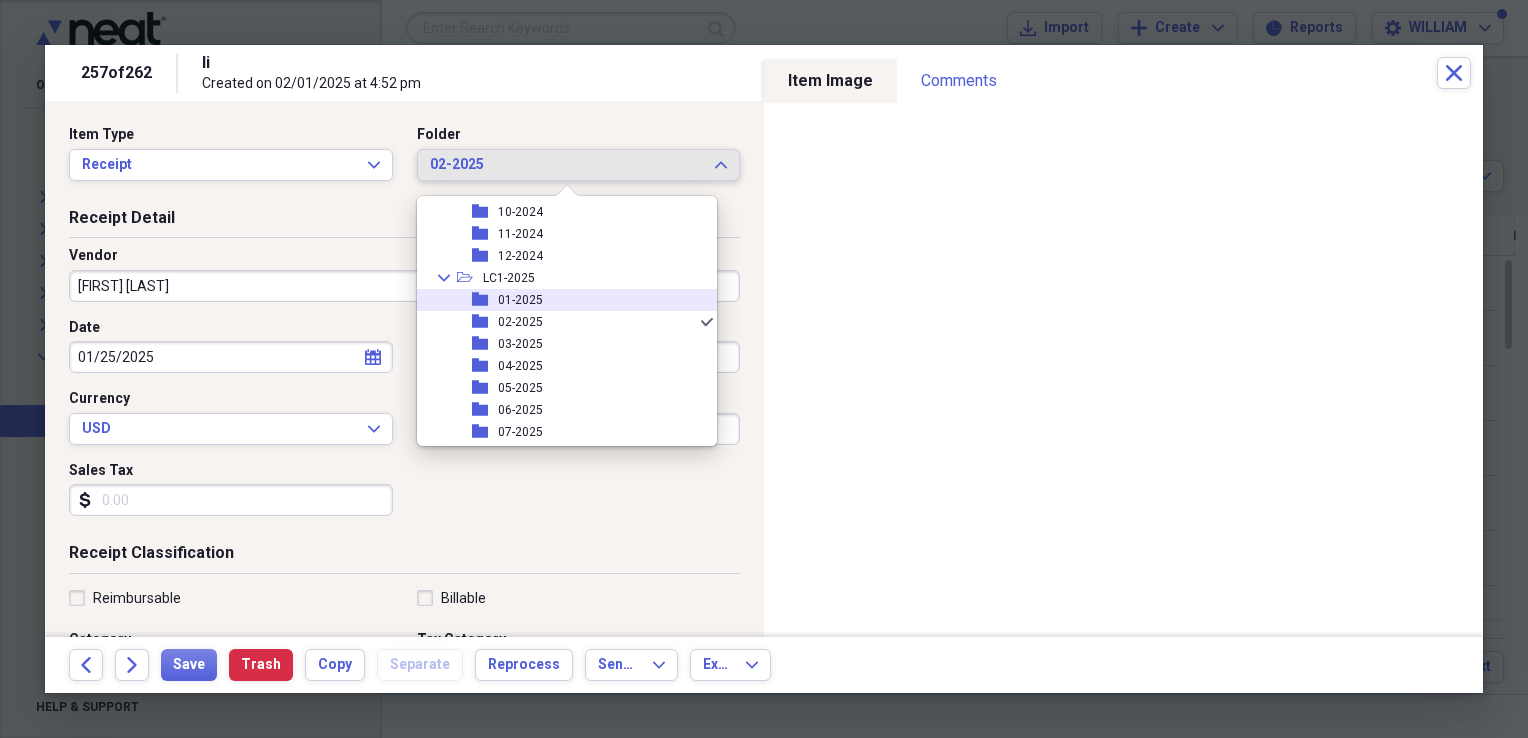 click on "01-2025" at bounding box center (520, 300) 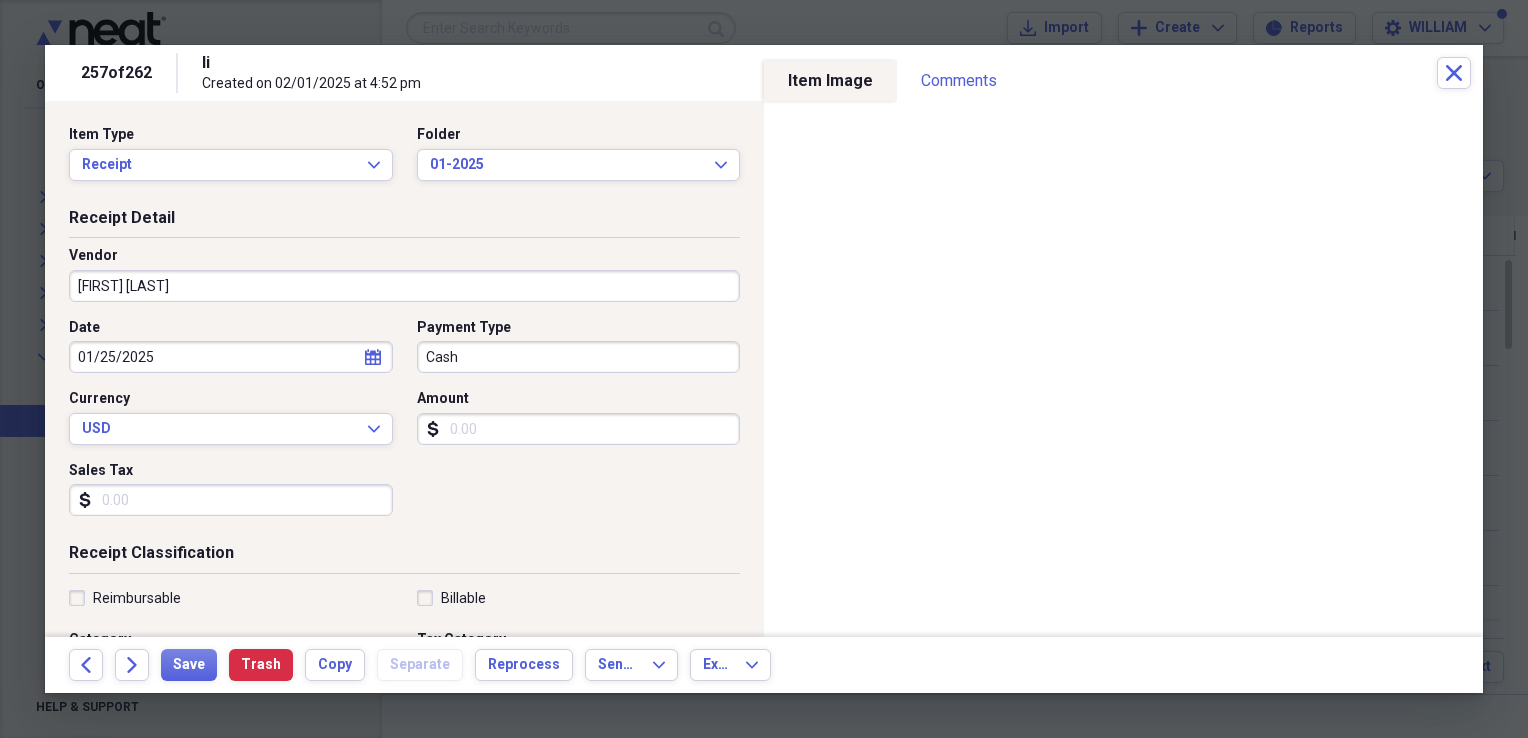 click on "Sales Tax" at bounding box center (231, 500) 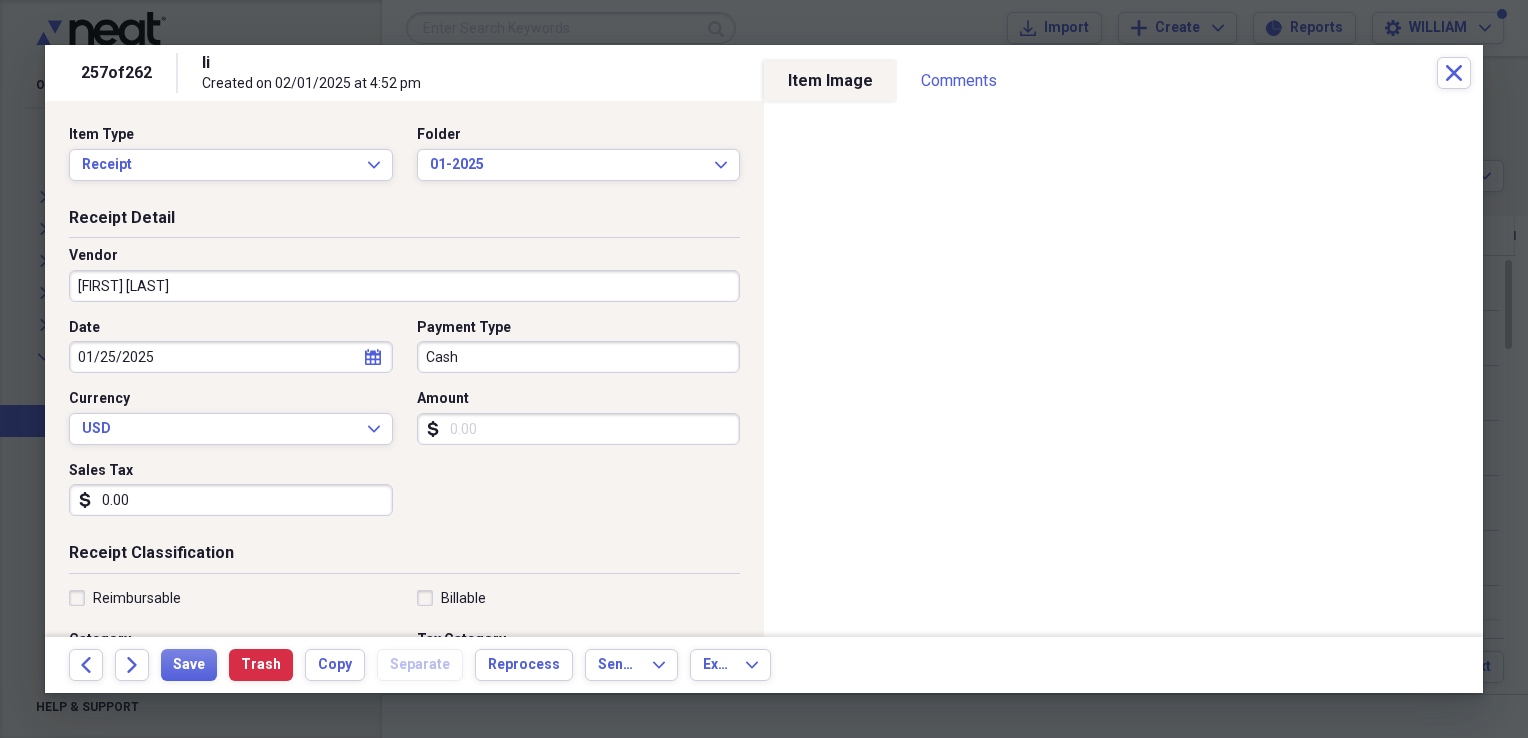 type on "0.00" 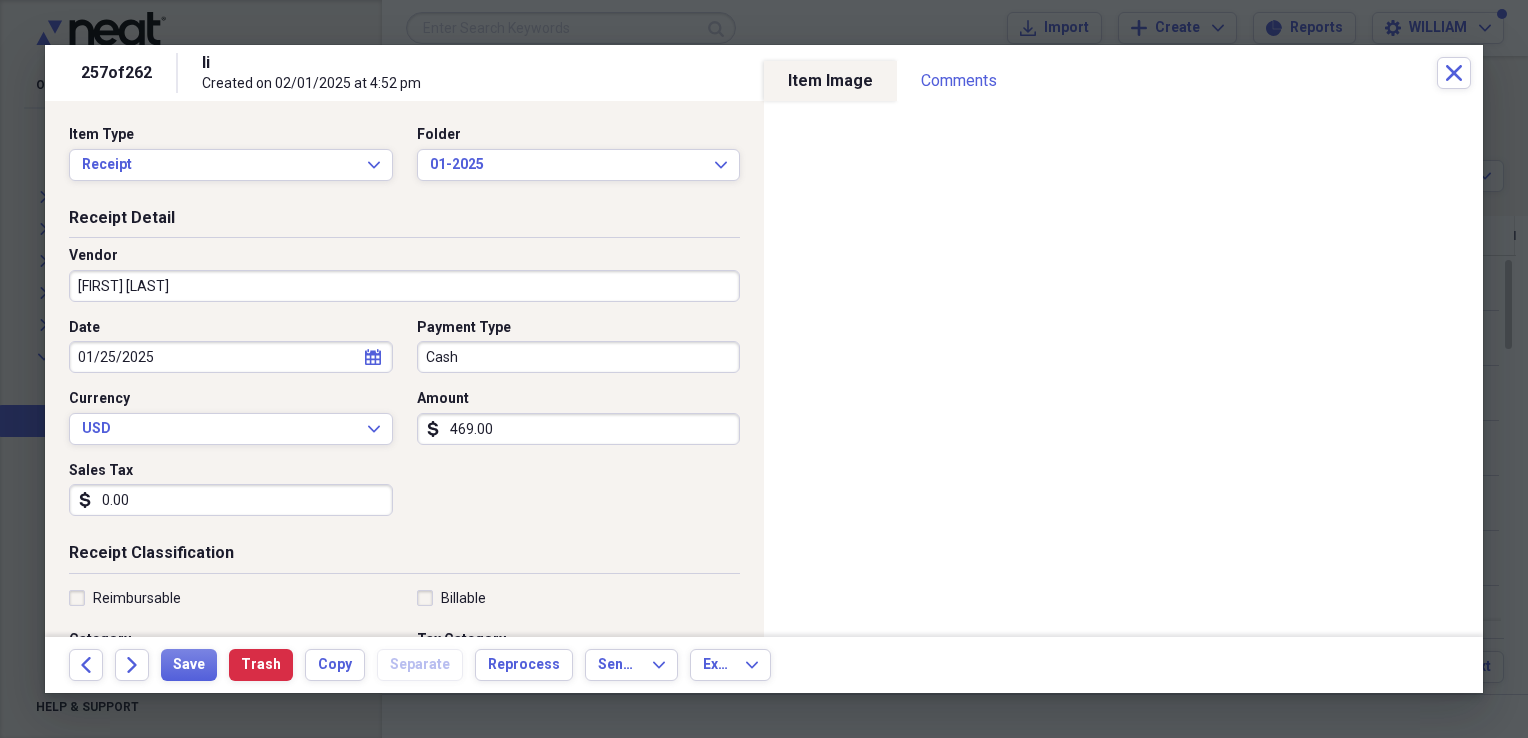 type on "469.00" 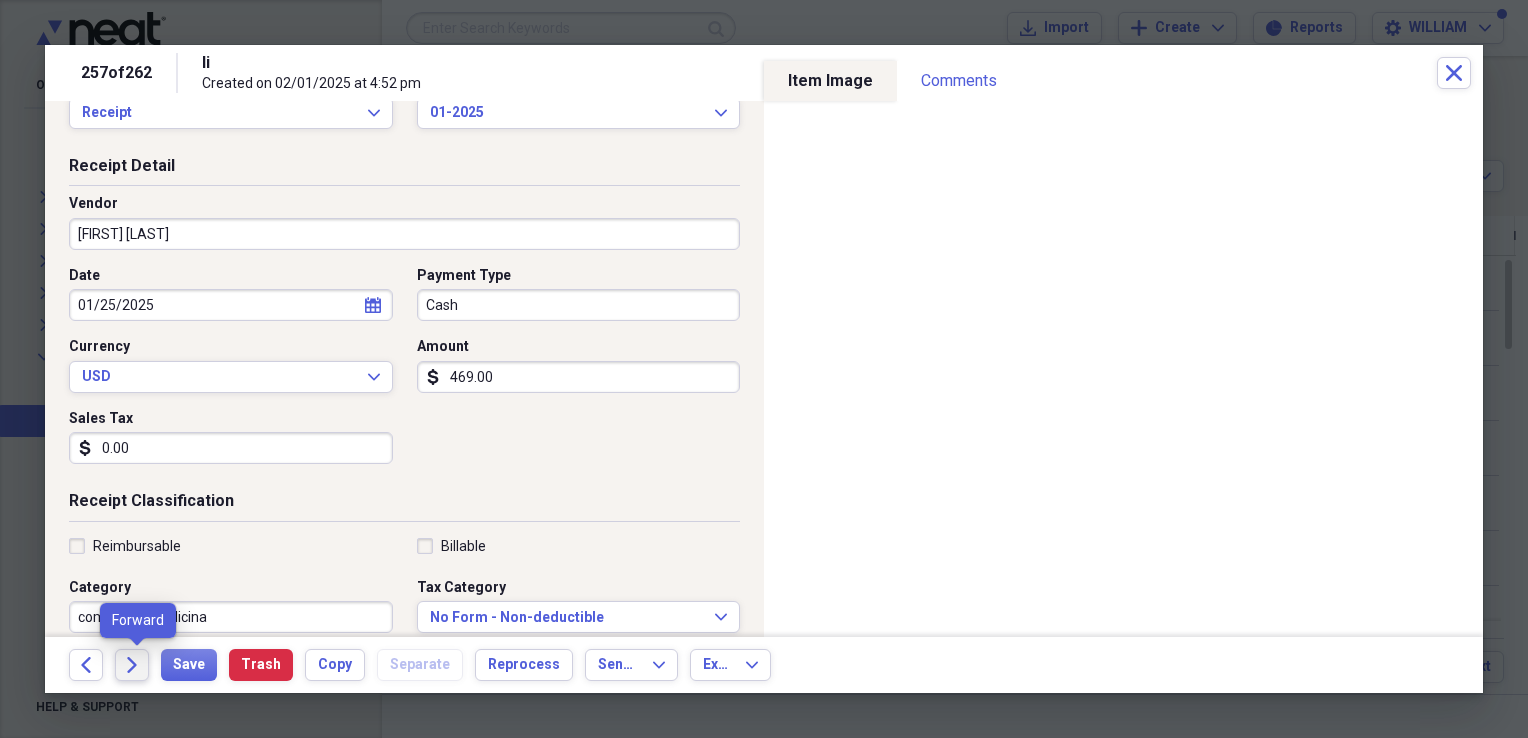 click on "Forward" 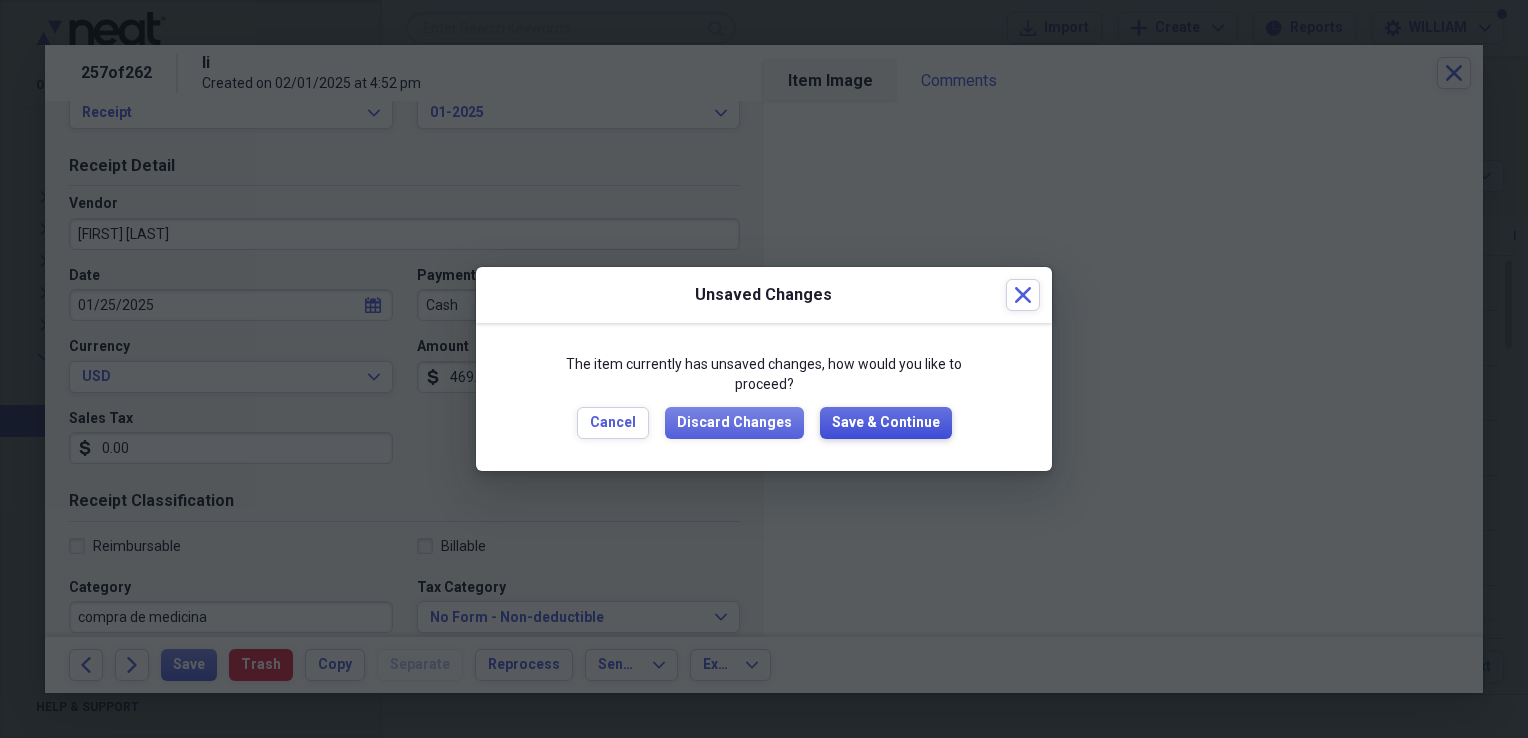 click on "Save & Continue" at bounding box center [886, 423] 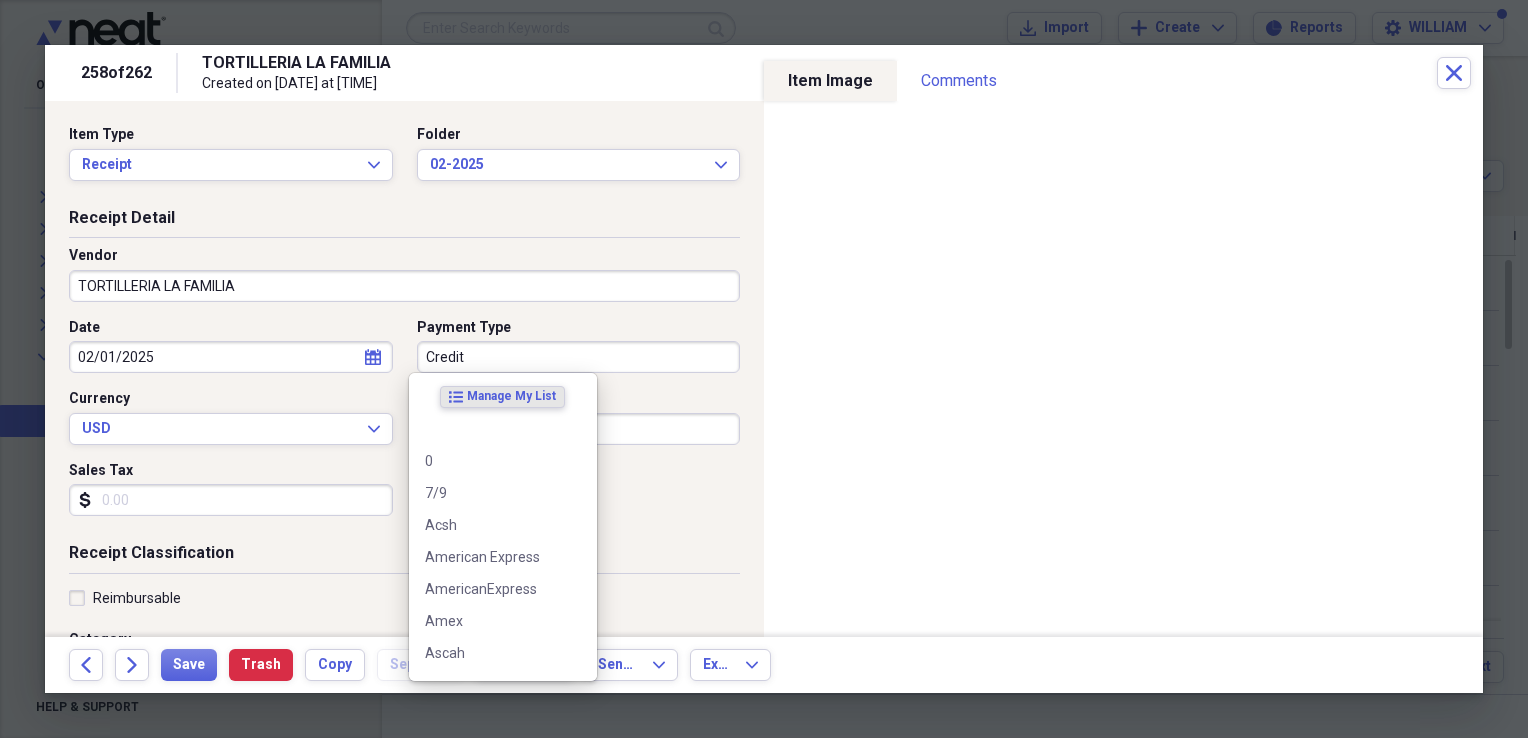 click on "Credit" at bounding box center (579, 357) 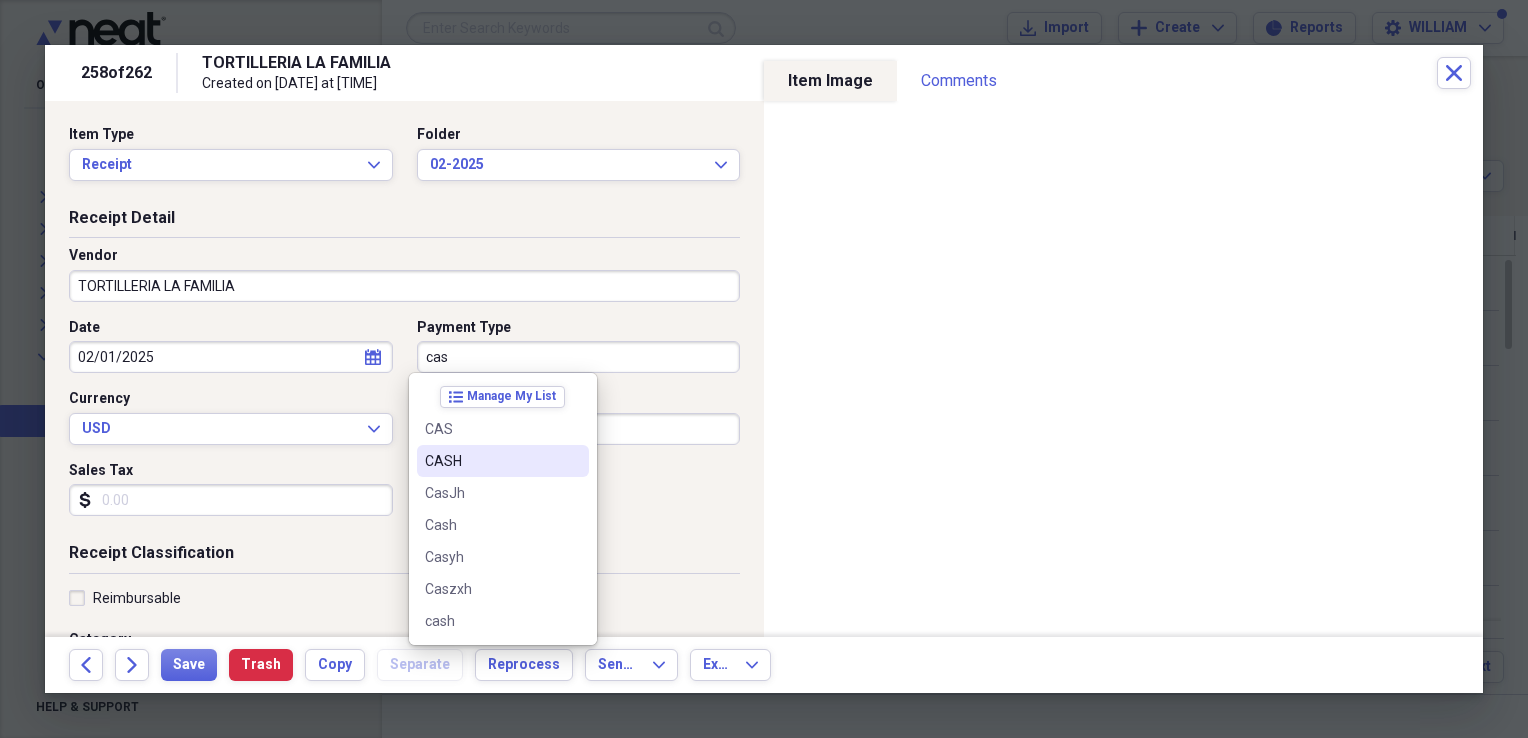 click on "CASH" at bounding box center (503, 461) 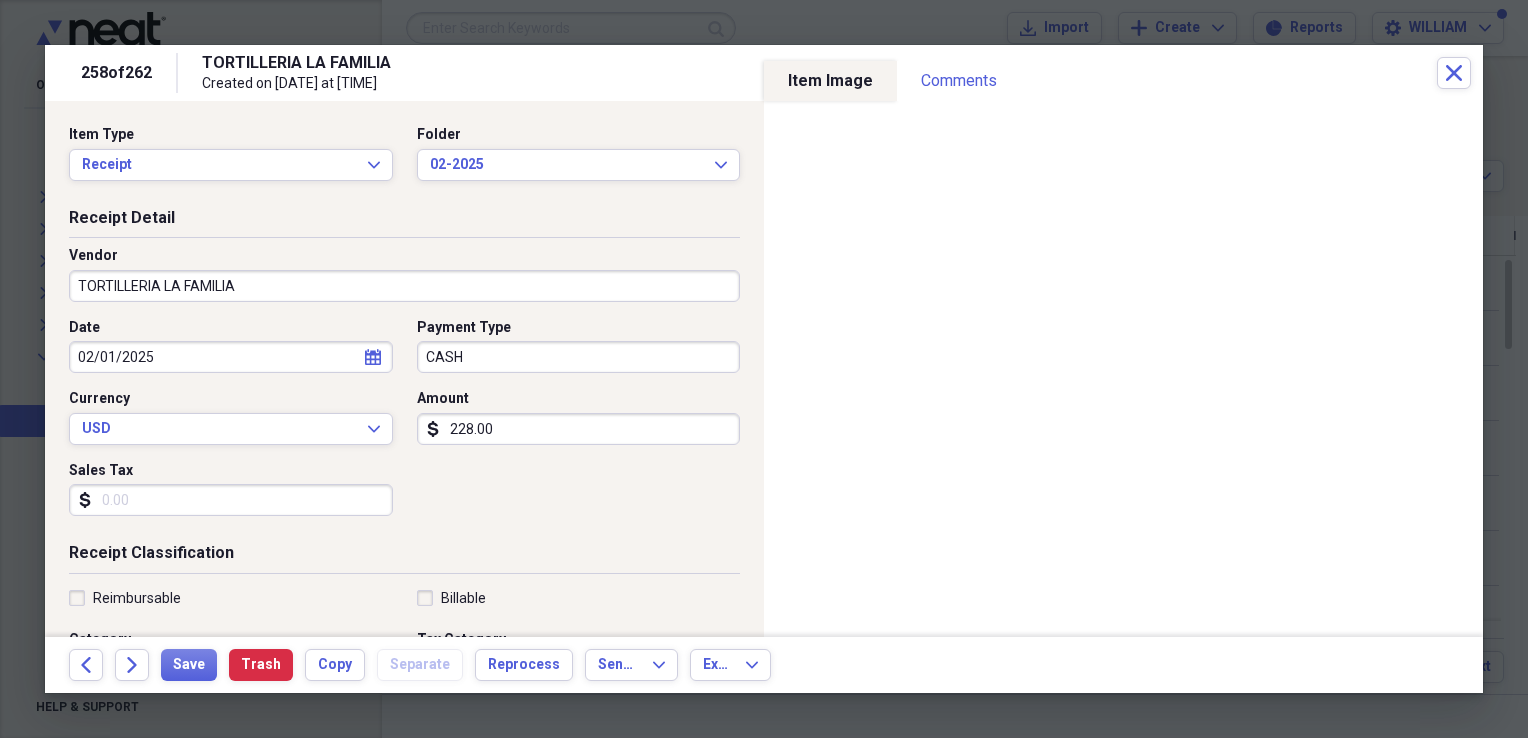 click on "Sales Tax" at bounding box center [231, 500] 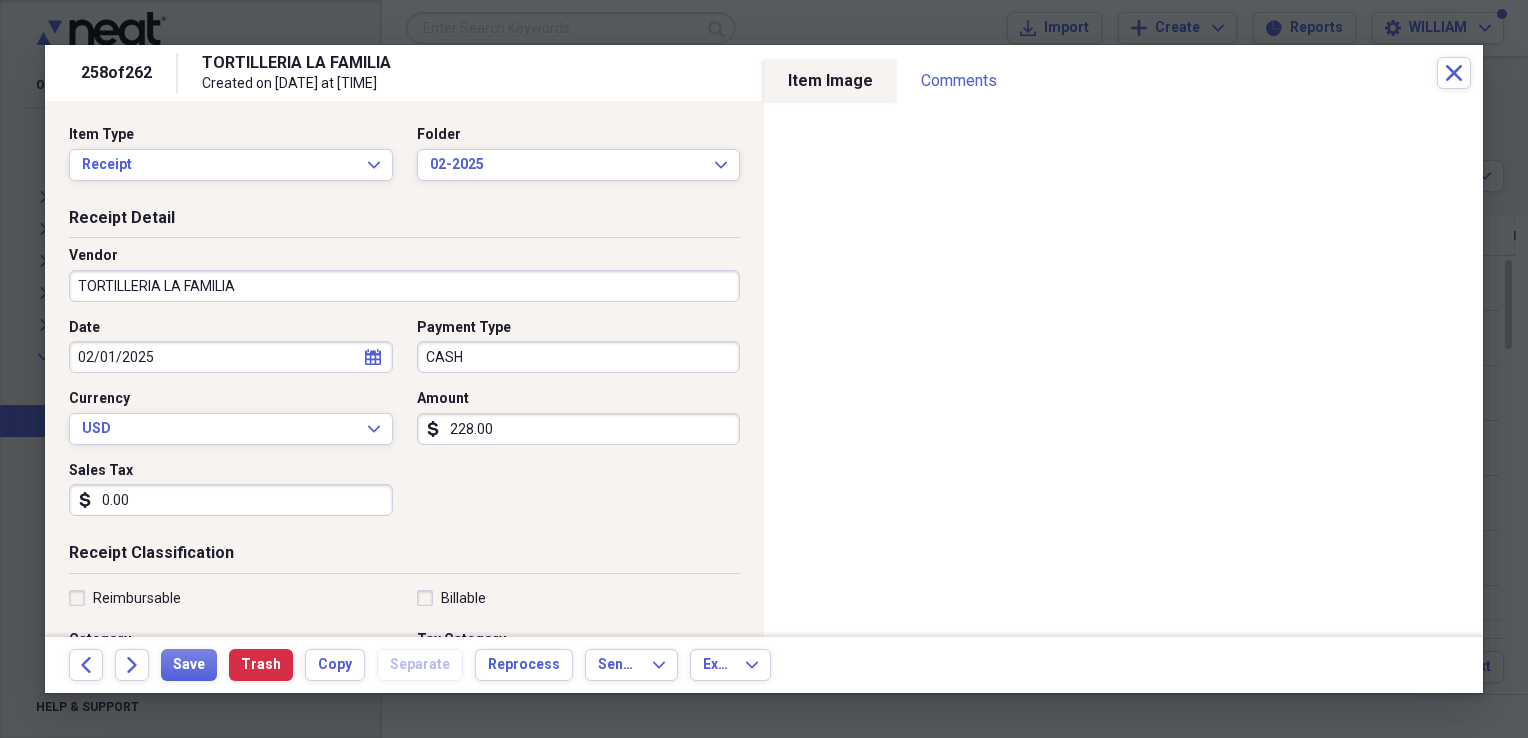 type on "0.00" 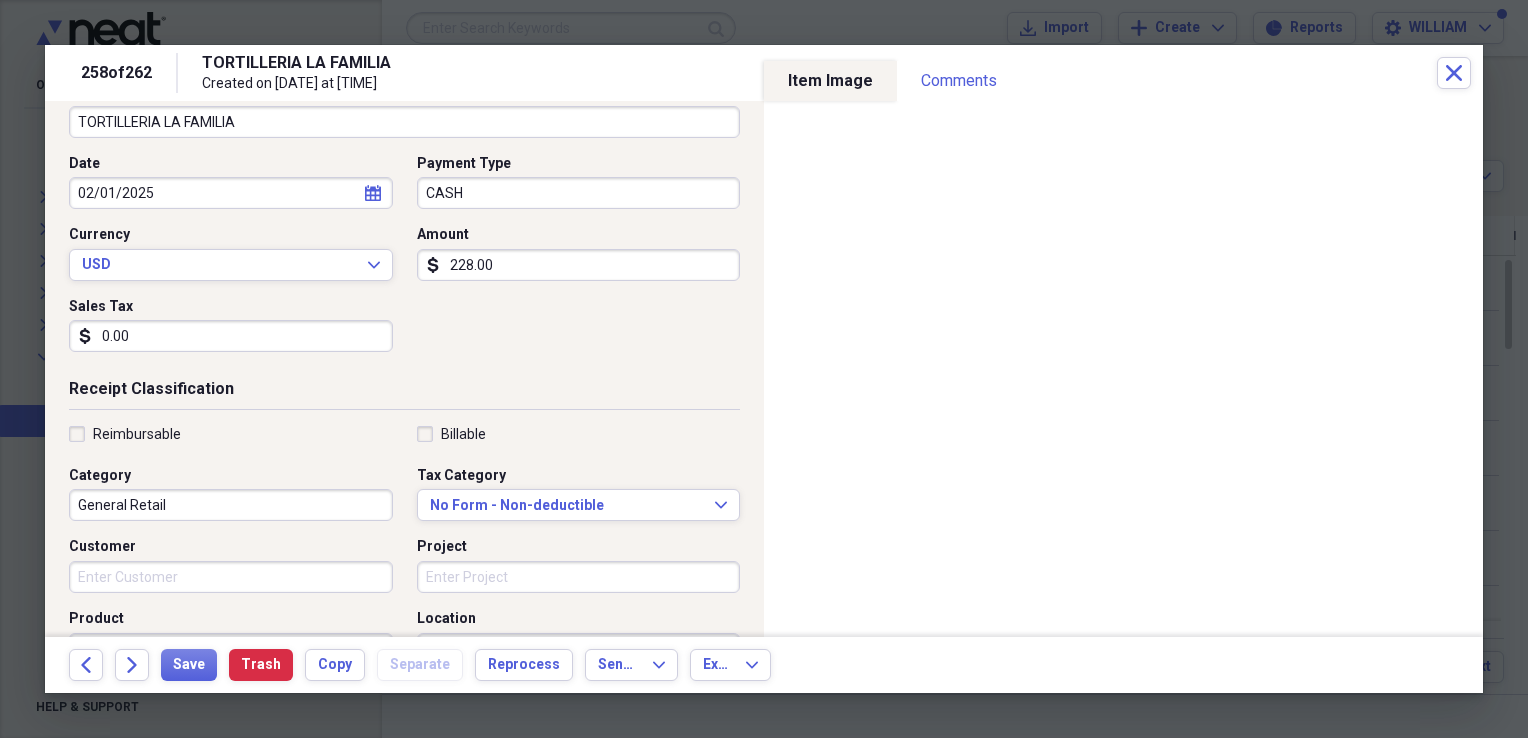 scroll, scrollTop: 168, scrollLeft: 0, axis: vertical 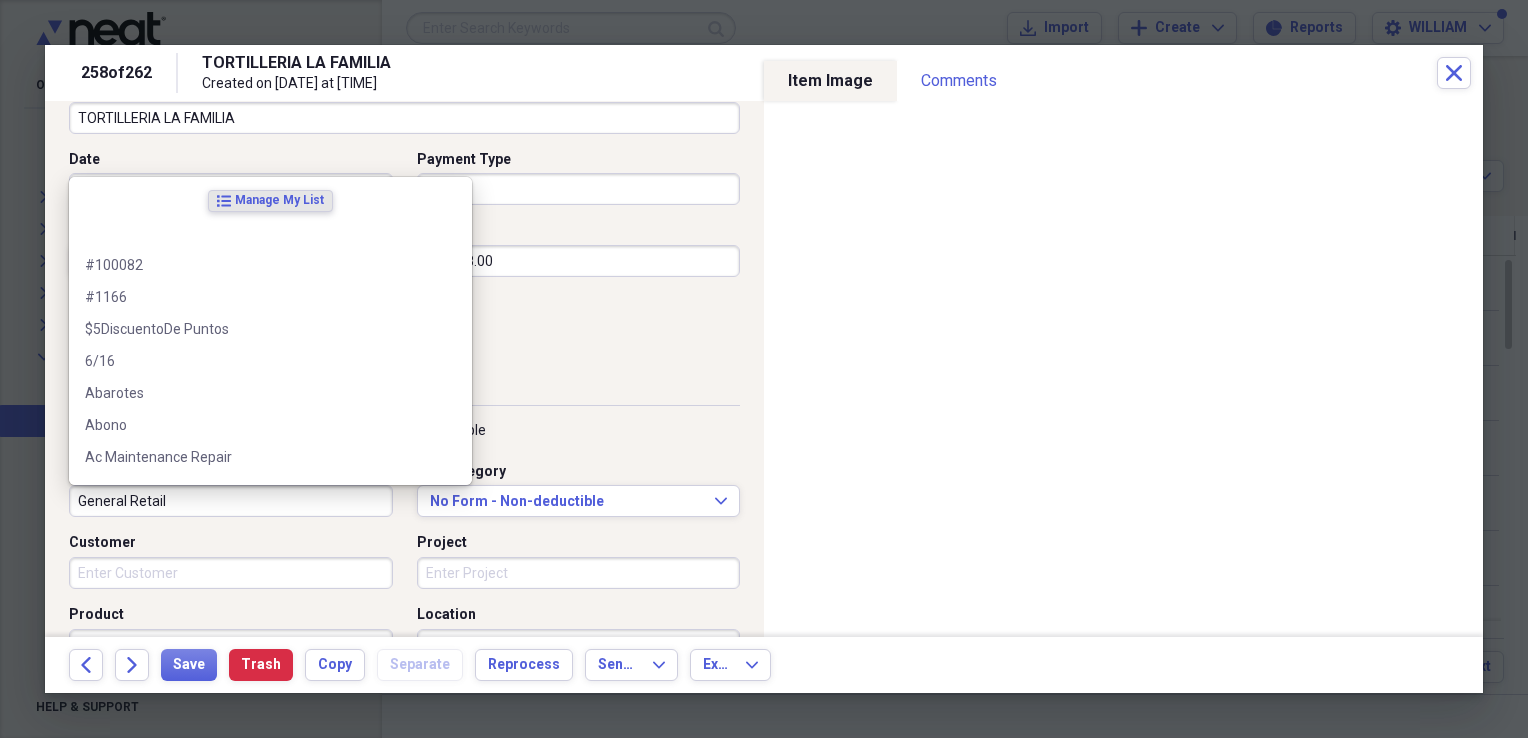 click on "General Retail" at bounding box center (231, 501) 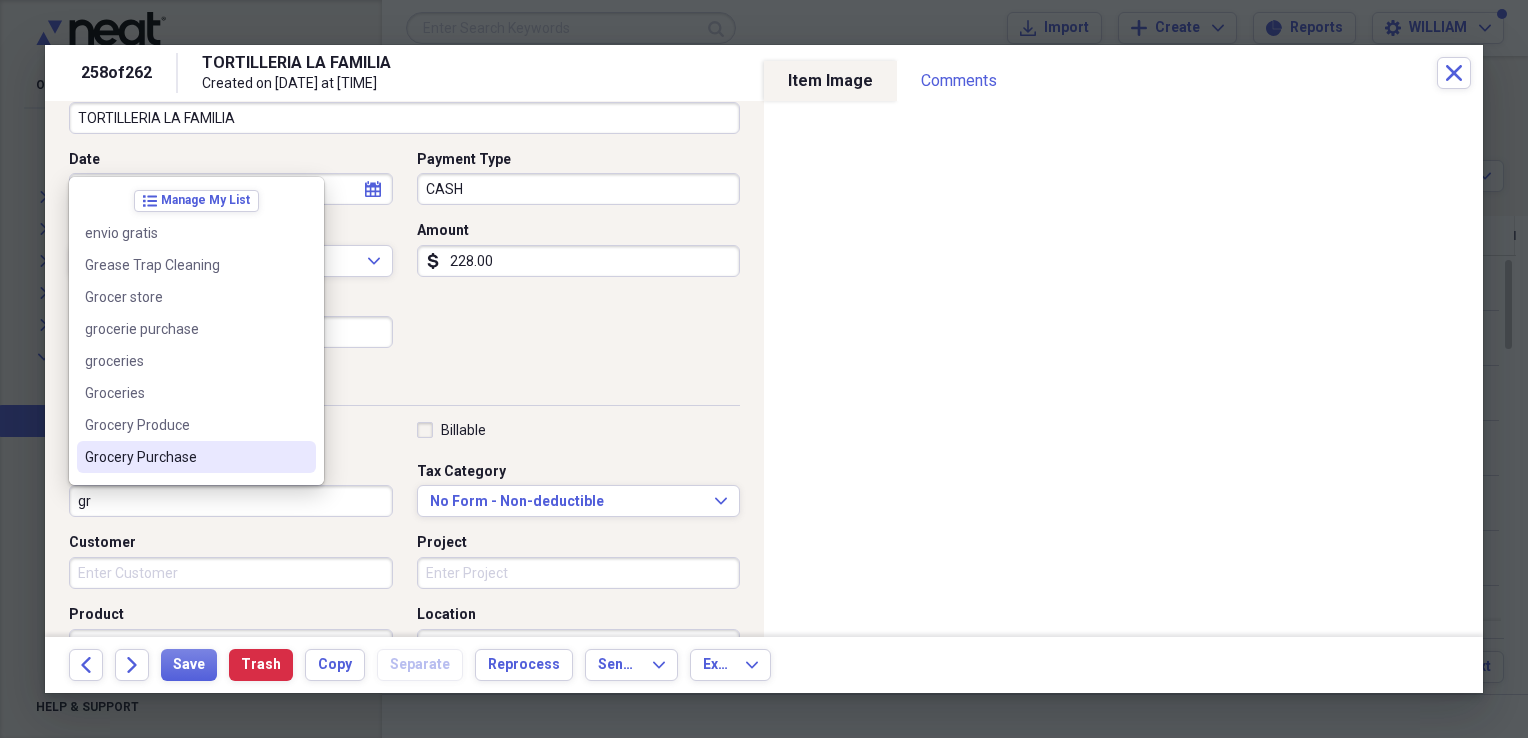 click on "Grocery Purchase" at bounding box center (184, 457) 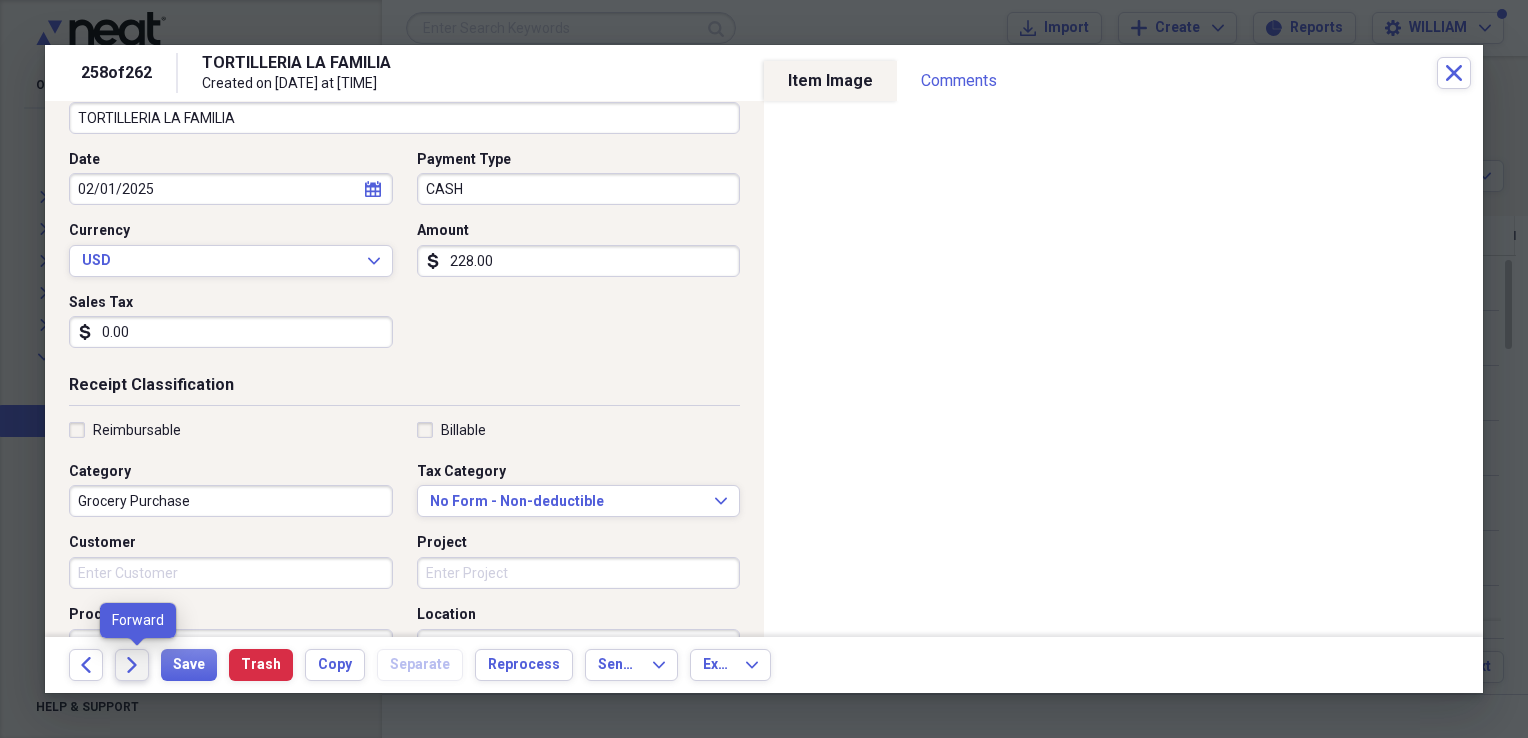 click on "Forward" at bounding box center (132, 665) 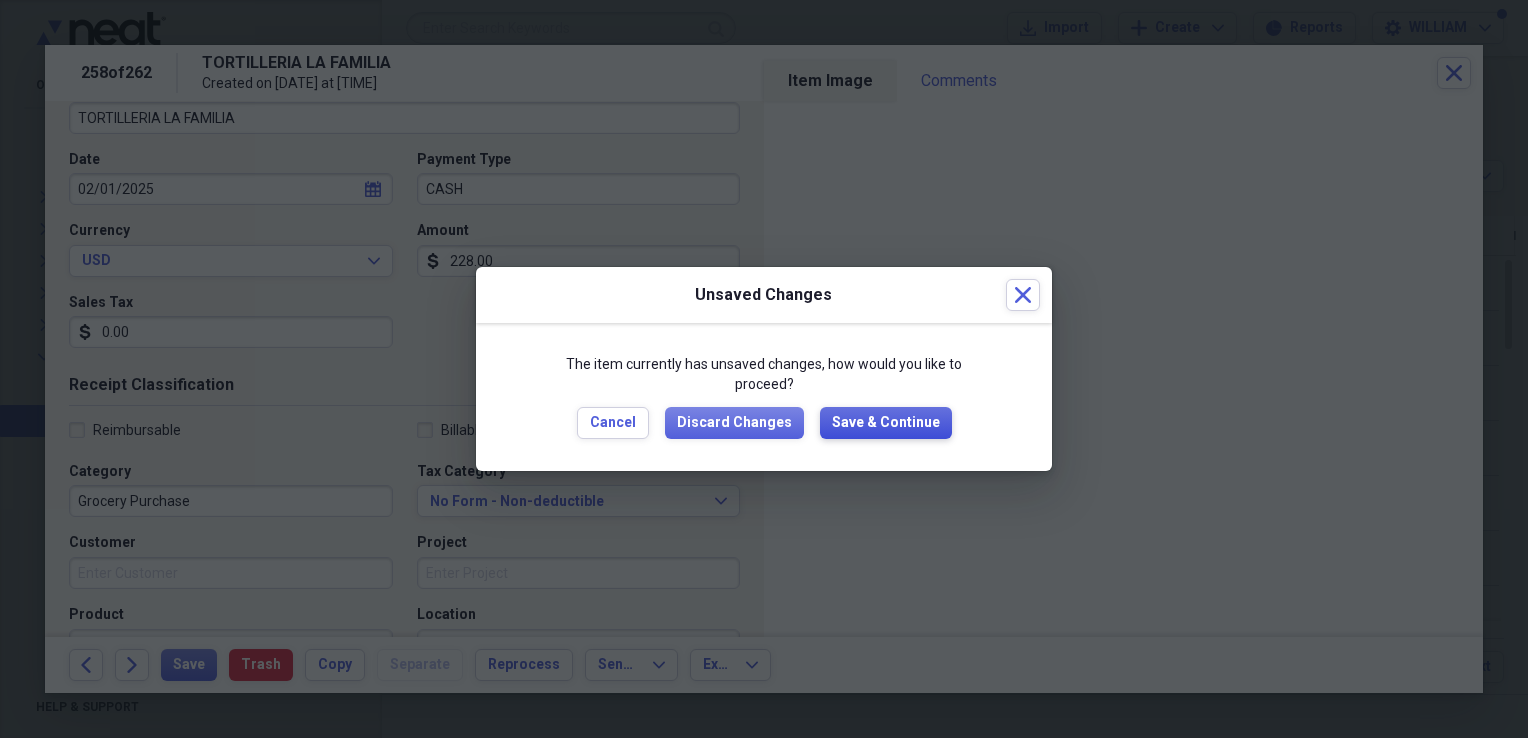 click on "Save & Continue" at bounding box center (886, 423) 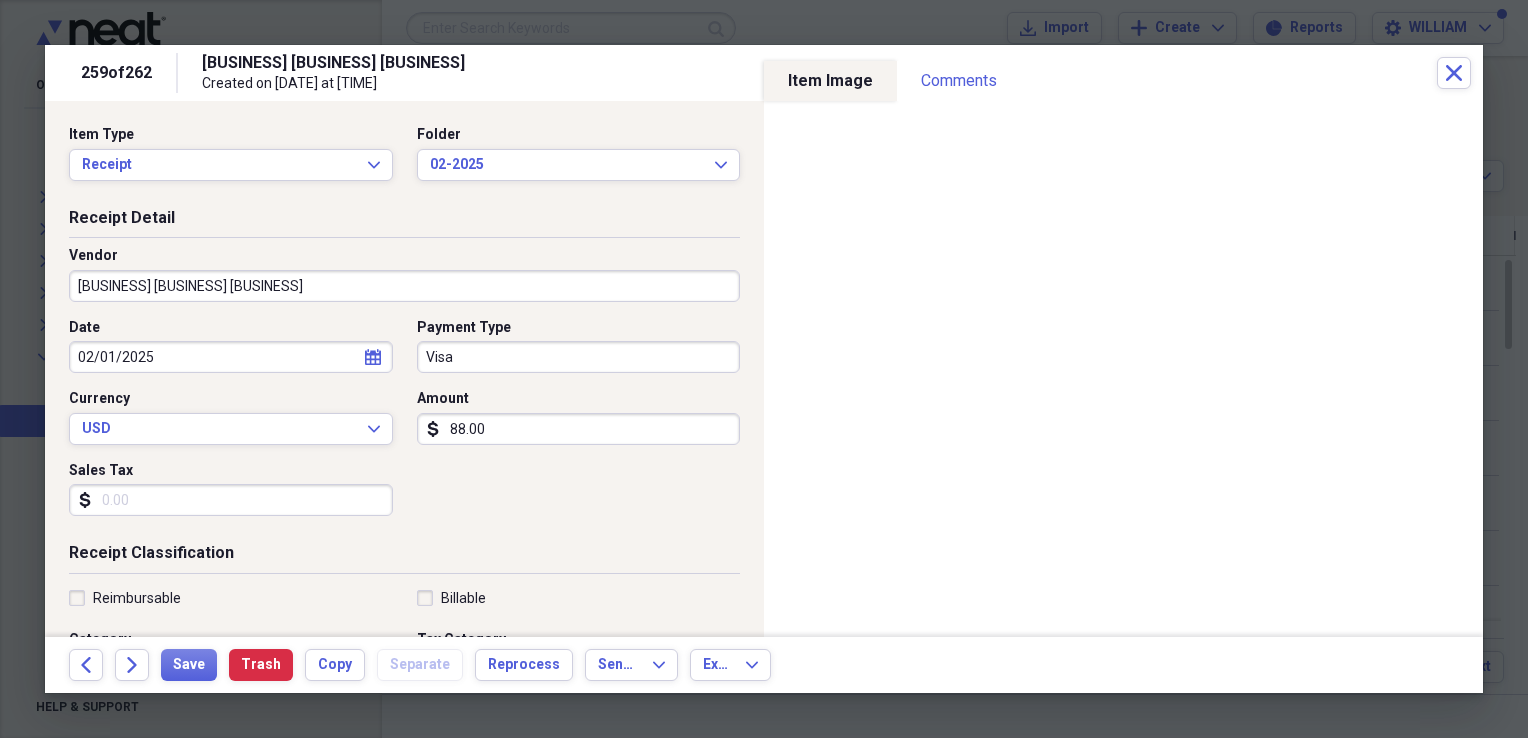 click on "Sales Tax" at bounding box center (231, 500) 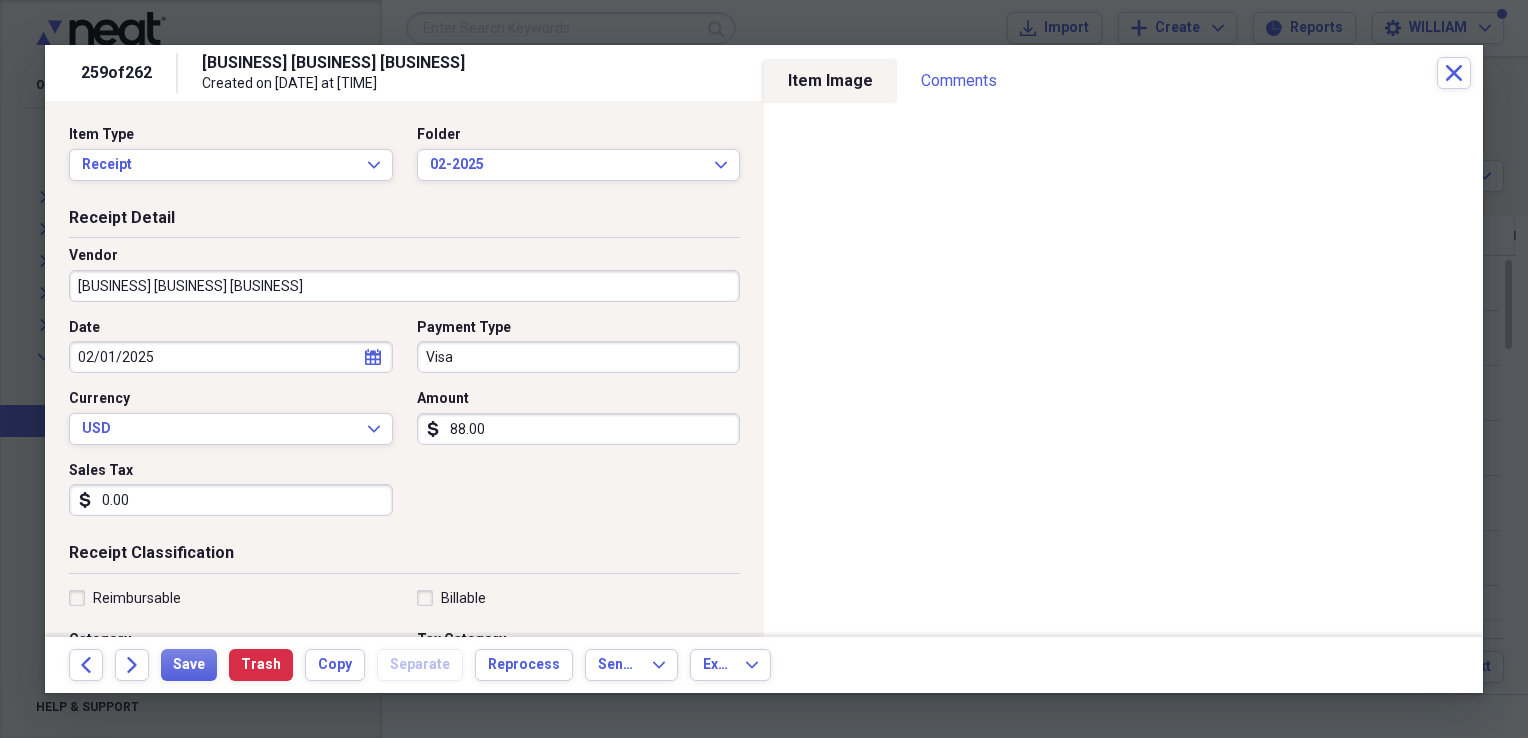 type on "0.00" 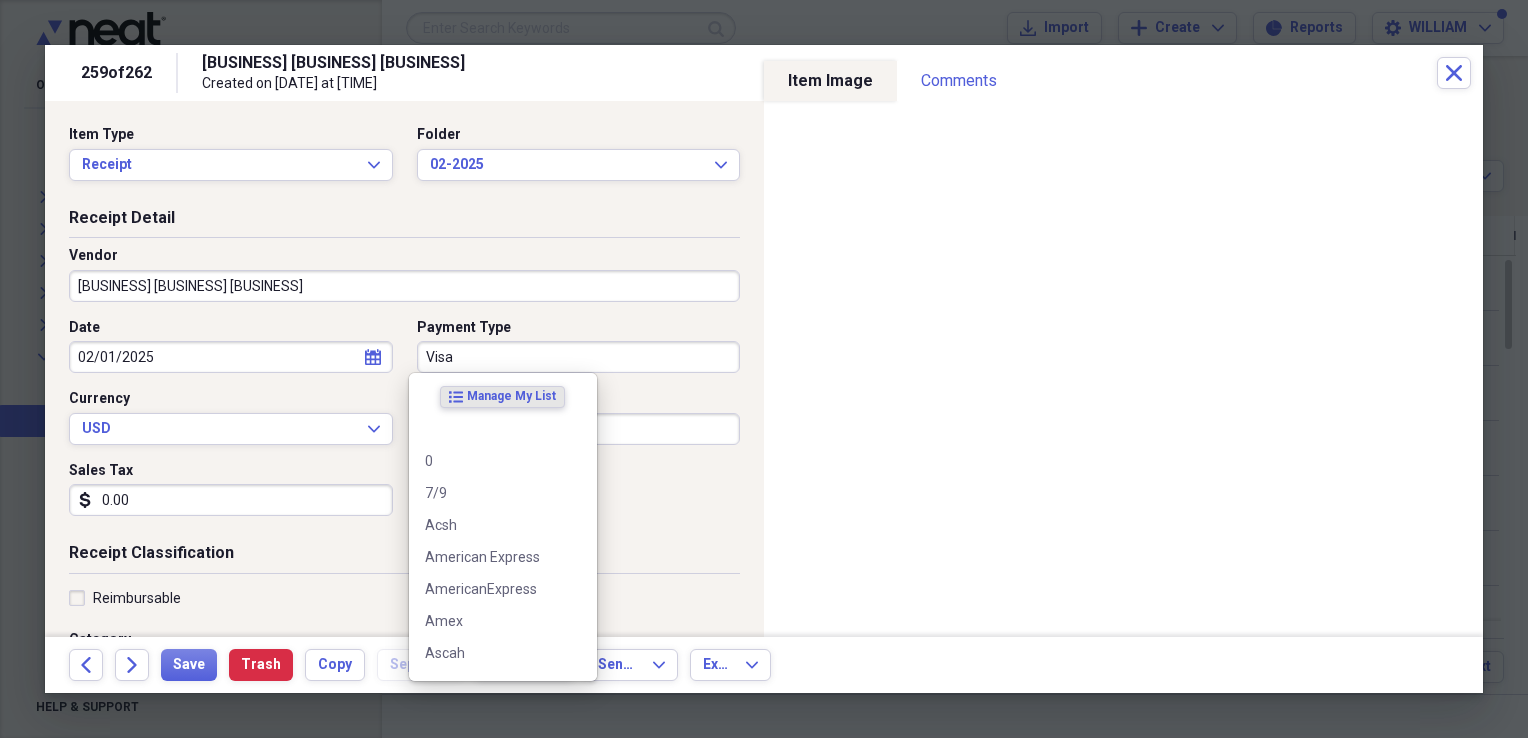 click on "Visa" at bounding box center (579, 357) 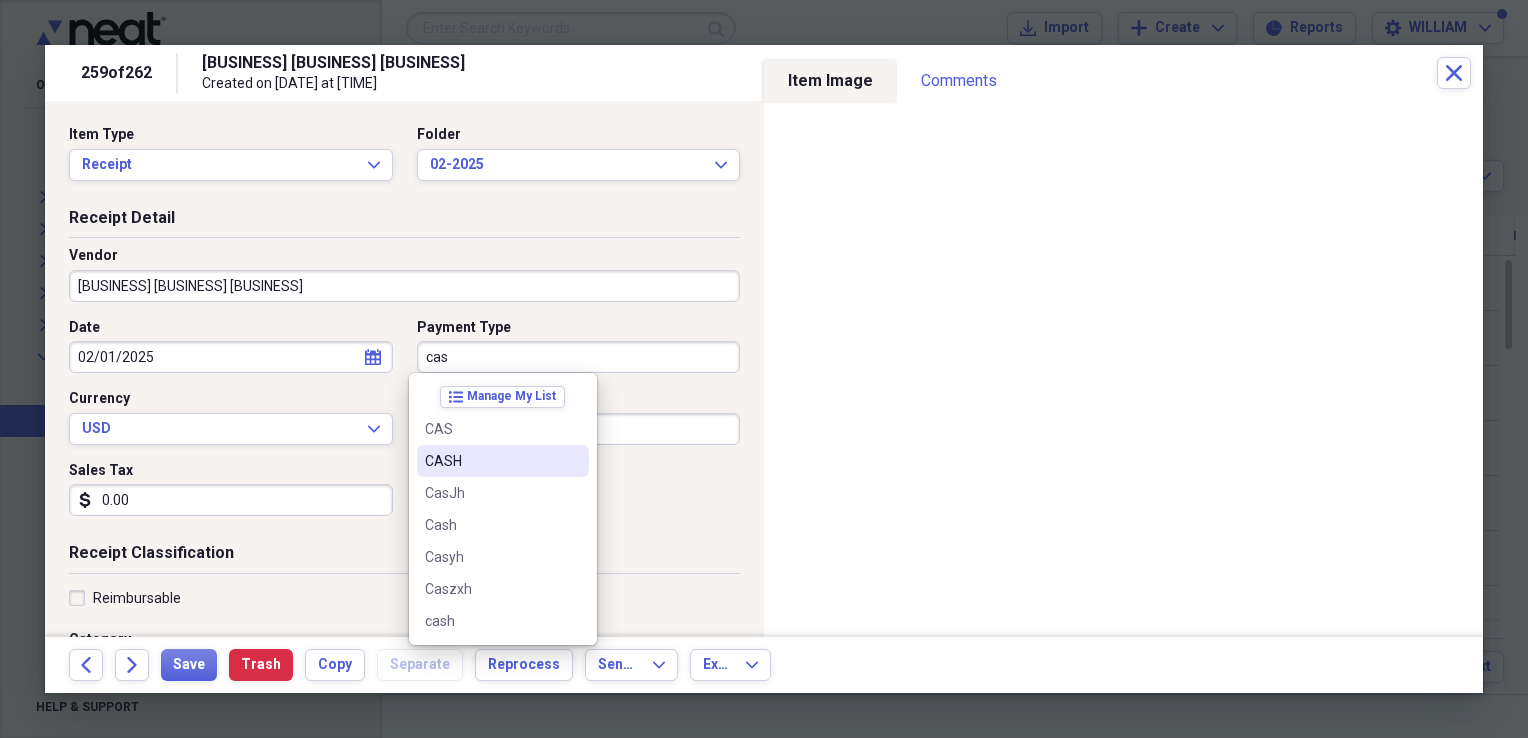click on "CASH" at bounding box center [491, 461] 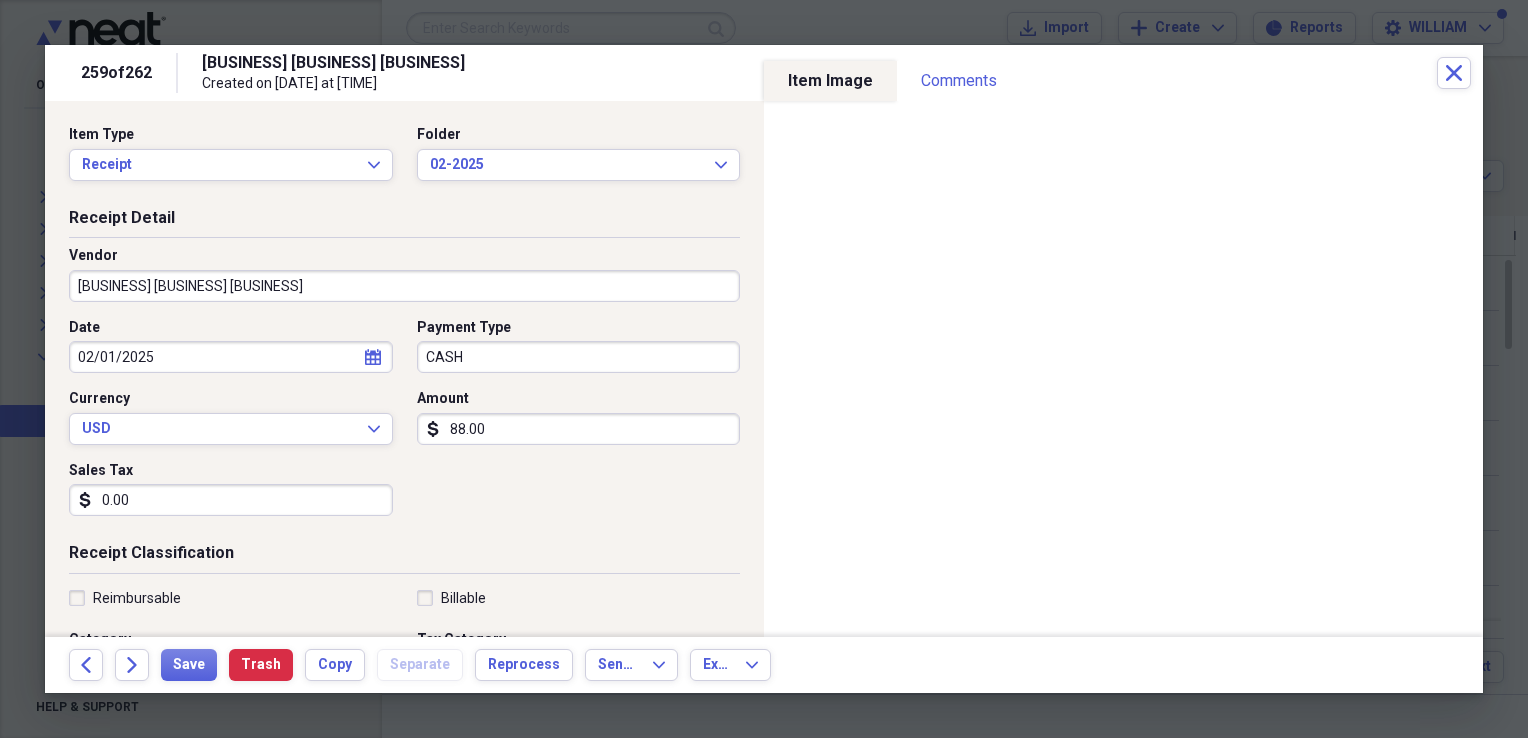 click on "88.00" at bounding box center [579, 429] 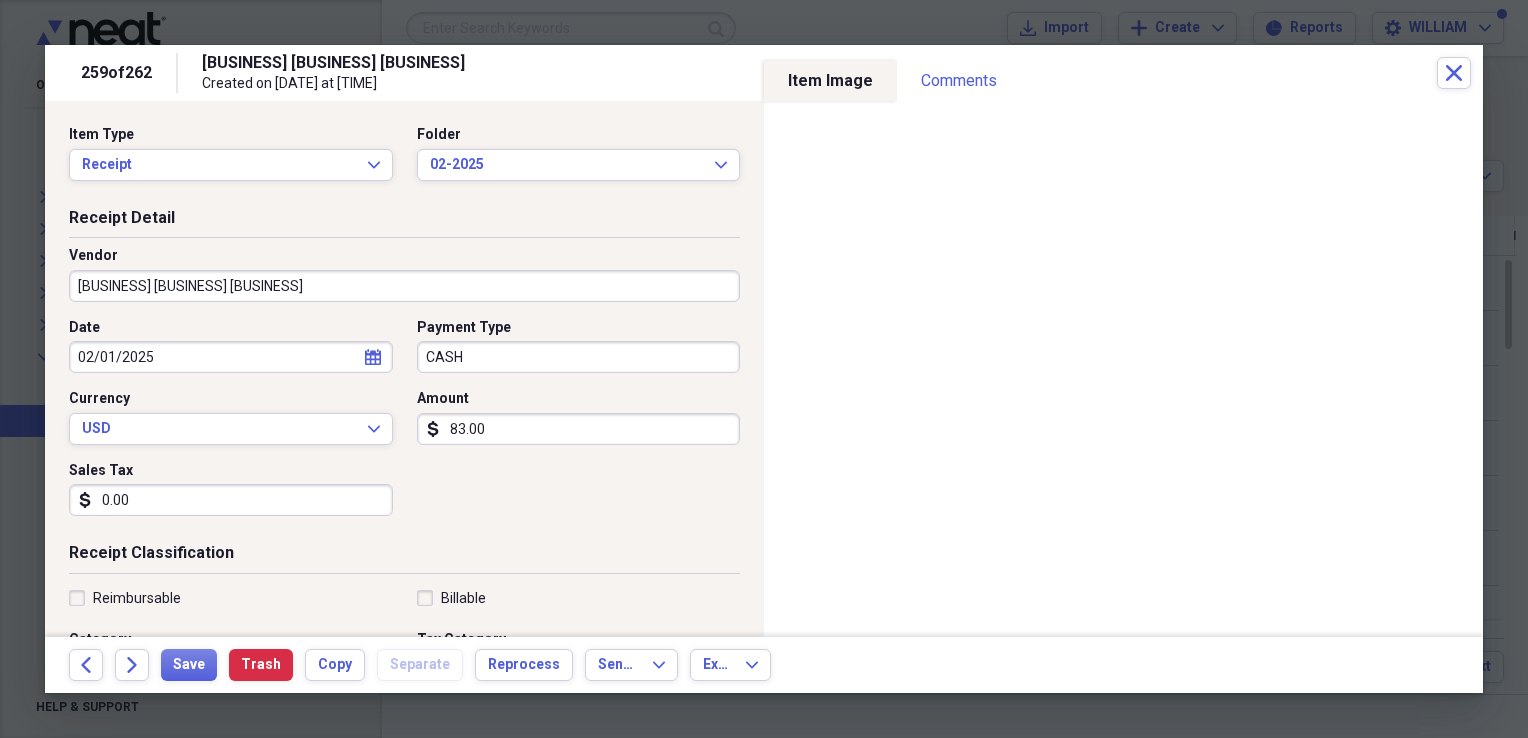 type on "83.00" 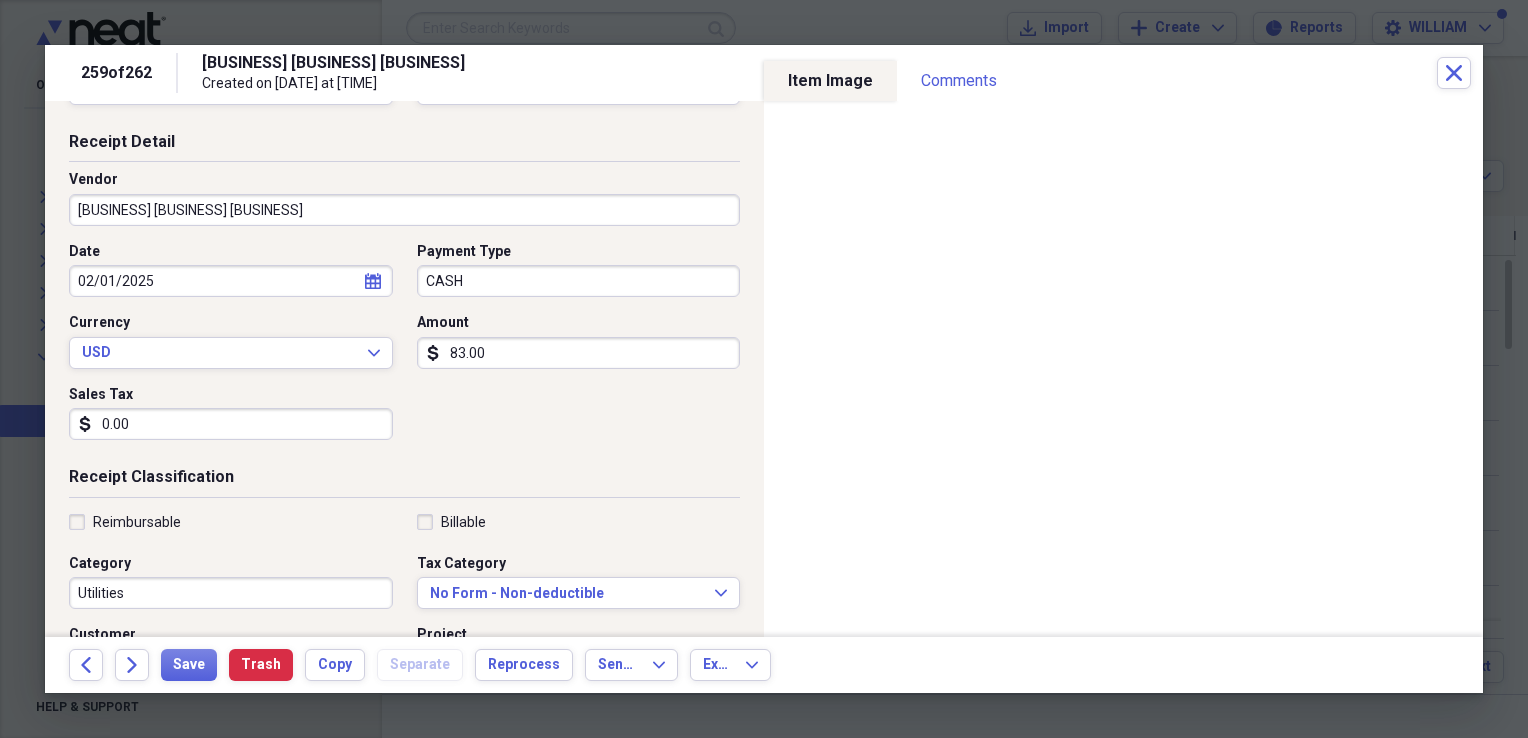 scroll, scrollTop: 78, scrollLeft: 0, axis: vertical 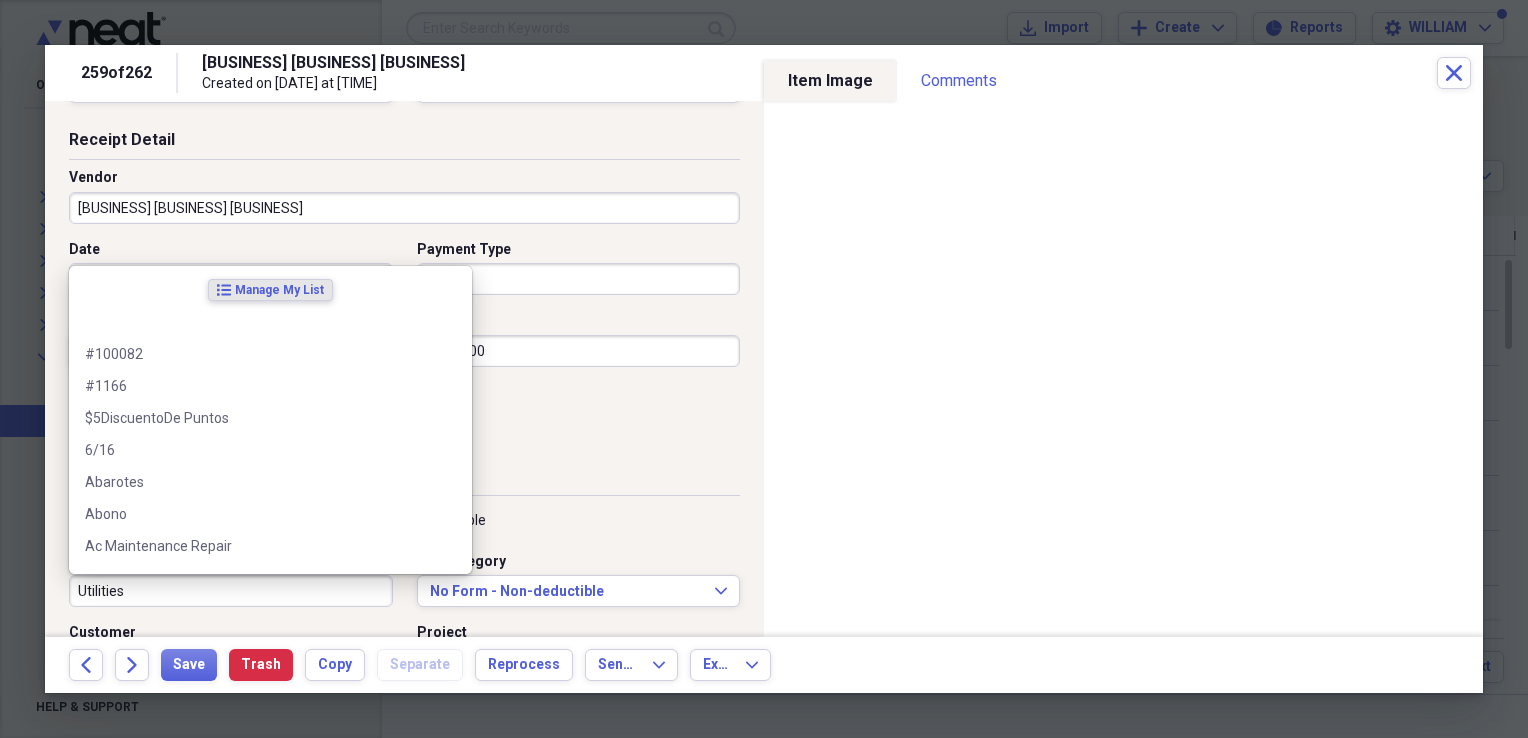 click on "Utilities" at bounding box center [231, 591] 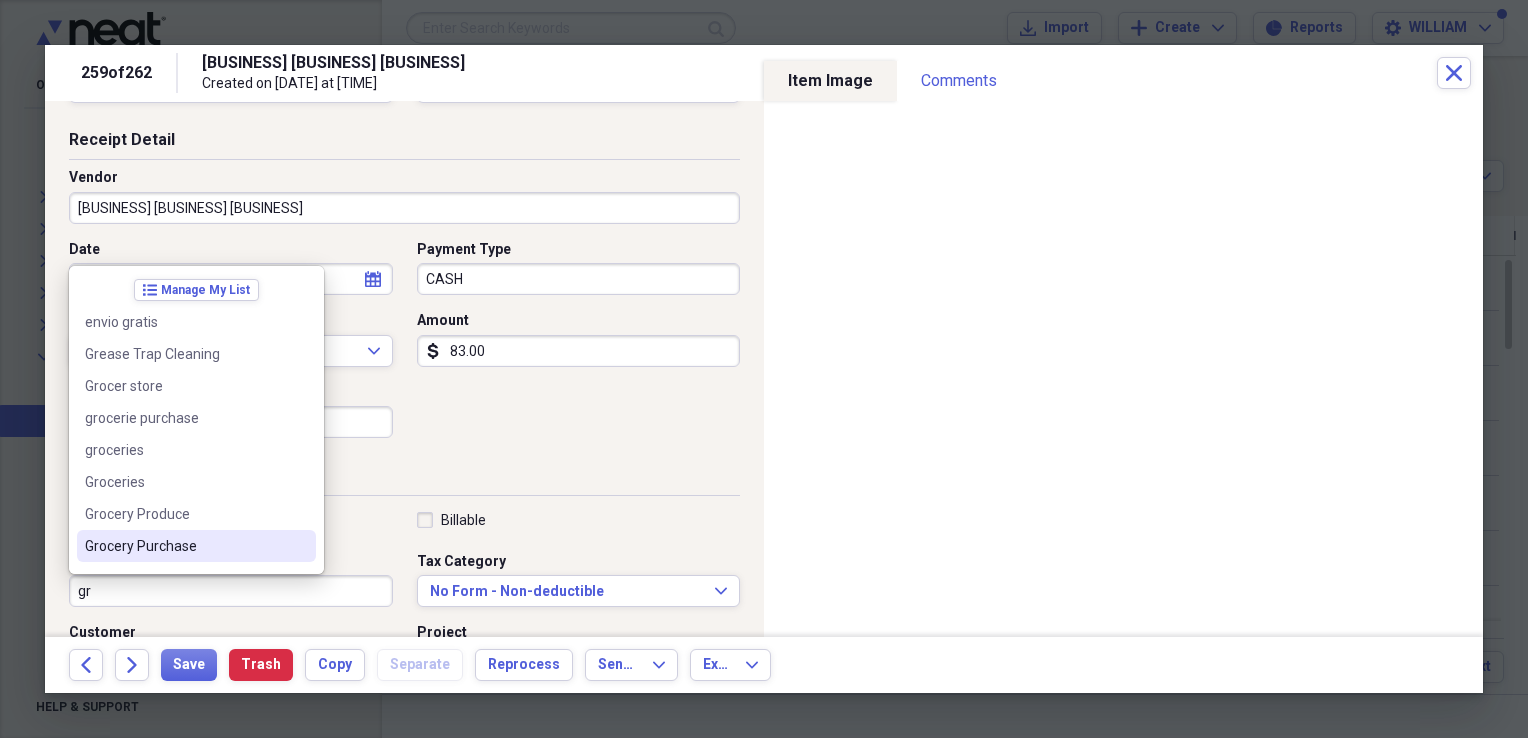 click on "Grocery Purchase" at bounding box center [184, 546] 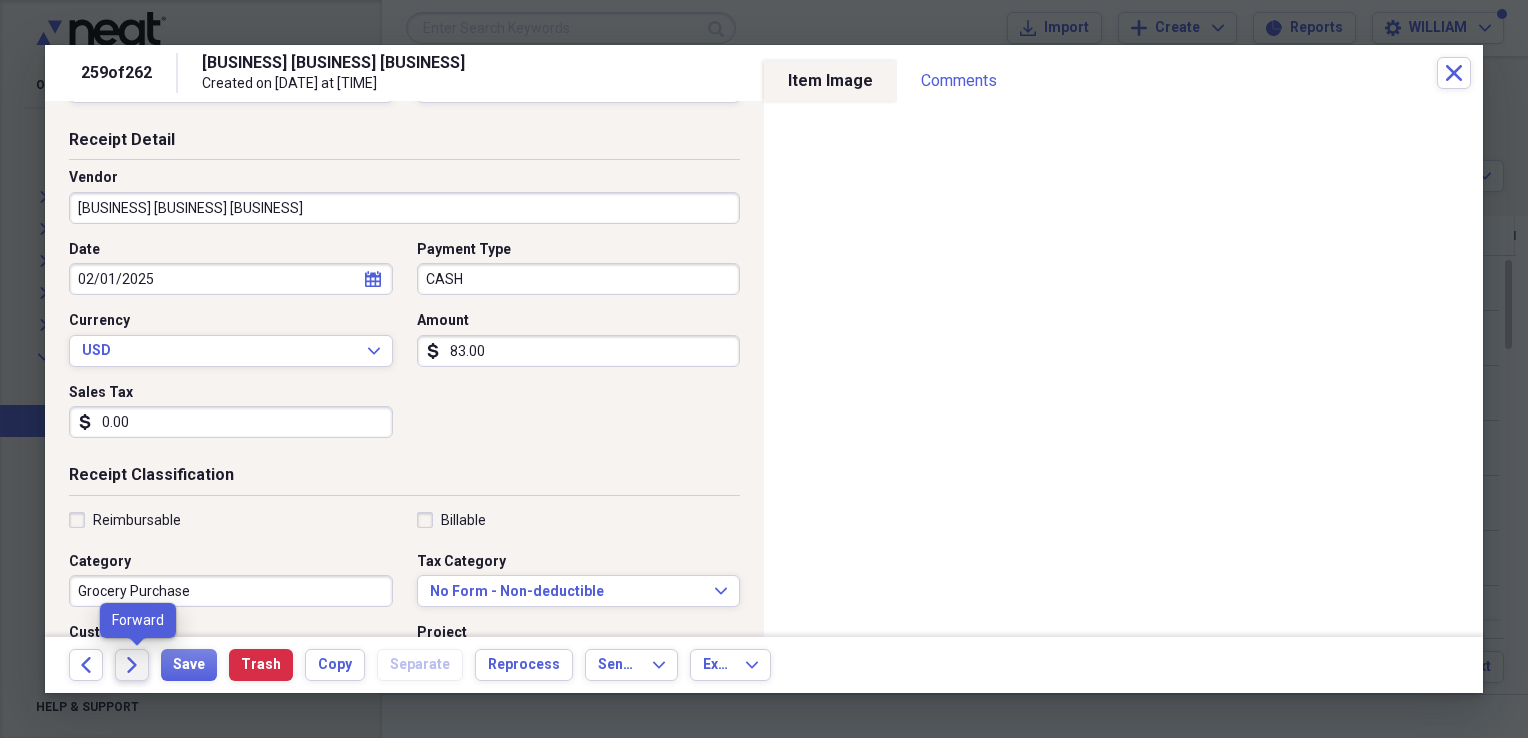 click on "Forward" 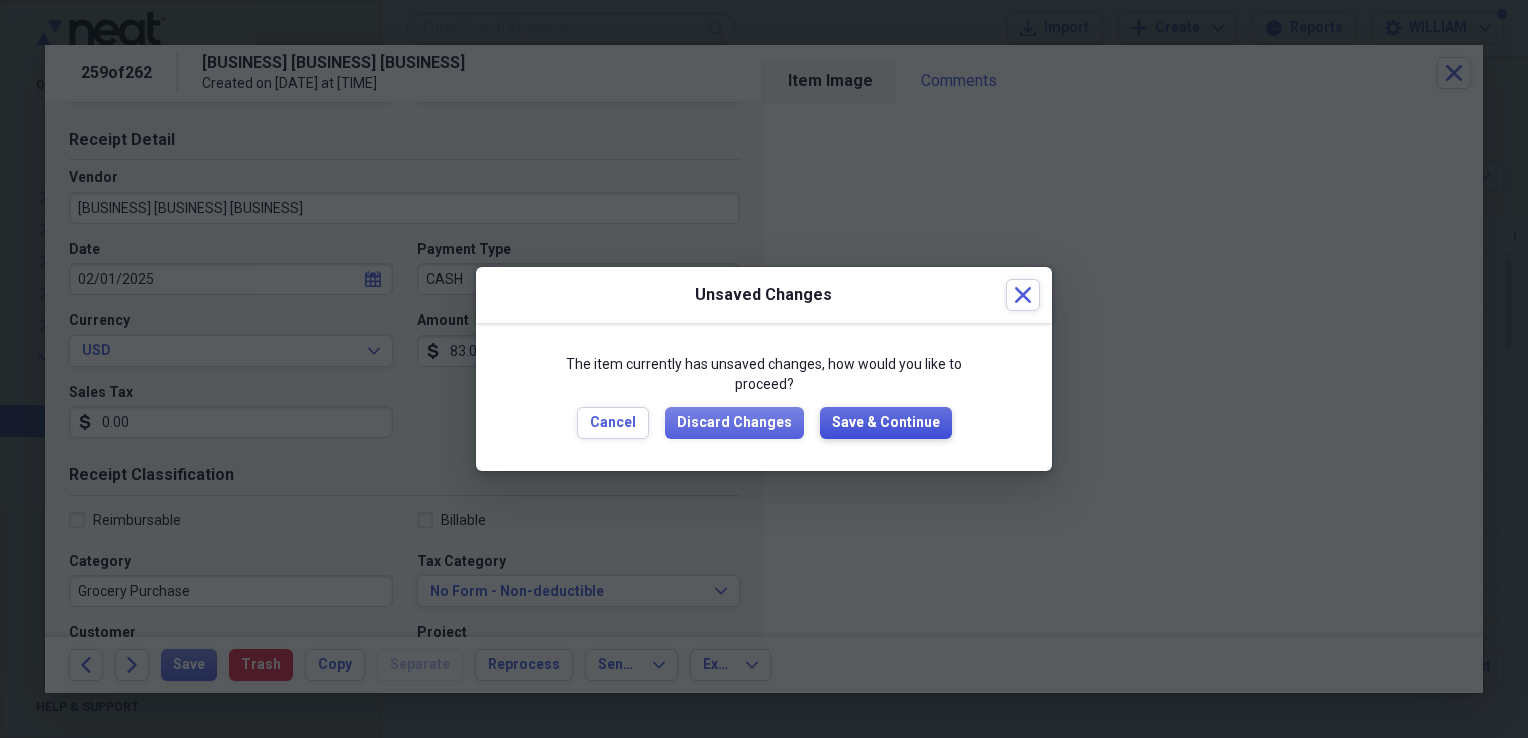 click on "Save & Continue" at bounding box center [886, 423] 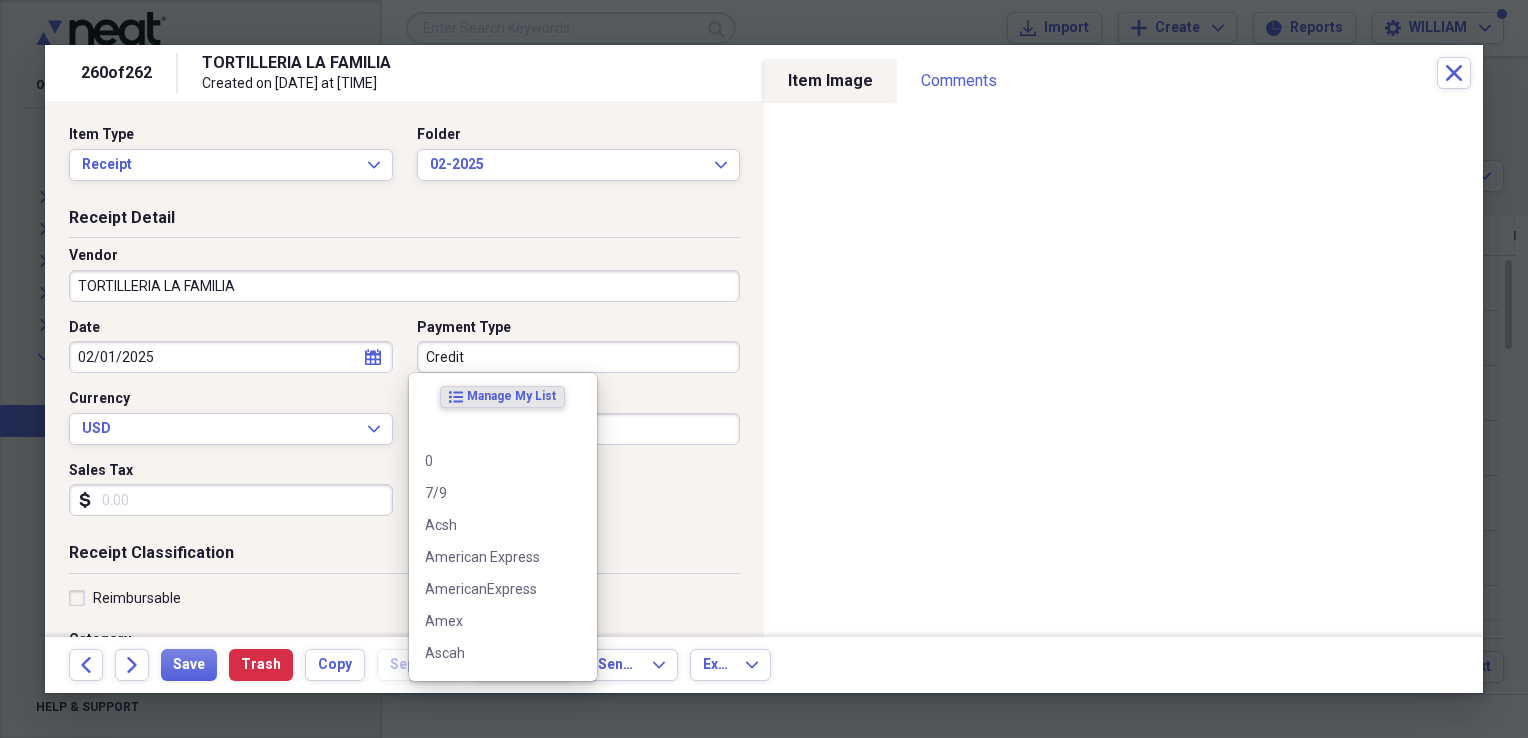 click on "Credit" at bounding box center [579, 357] 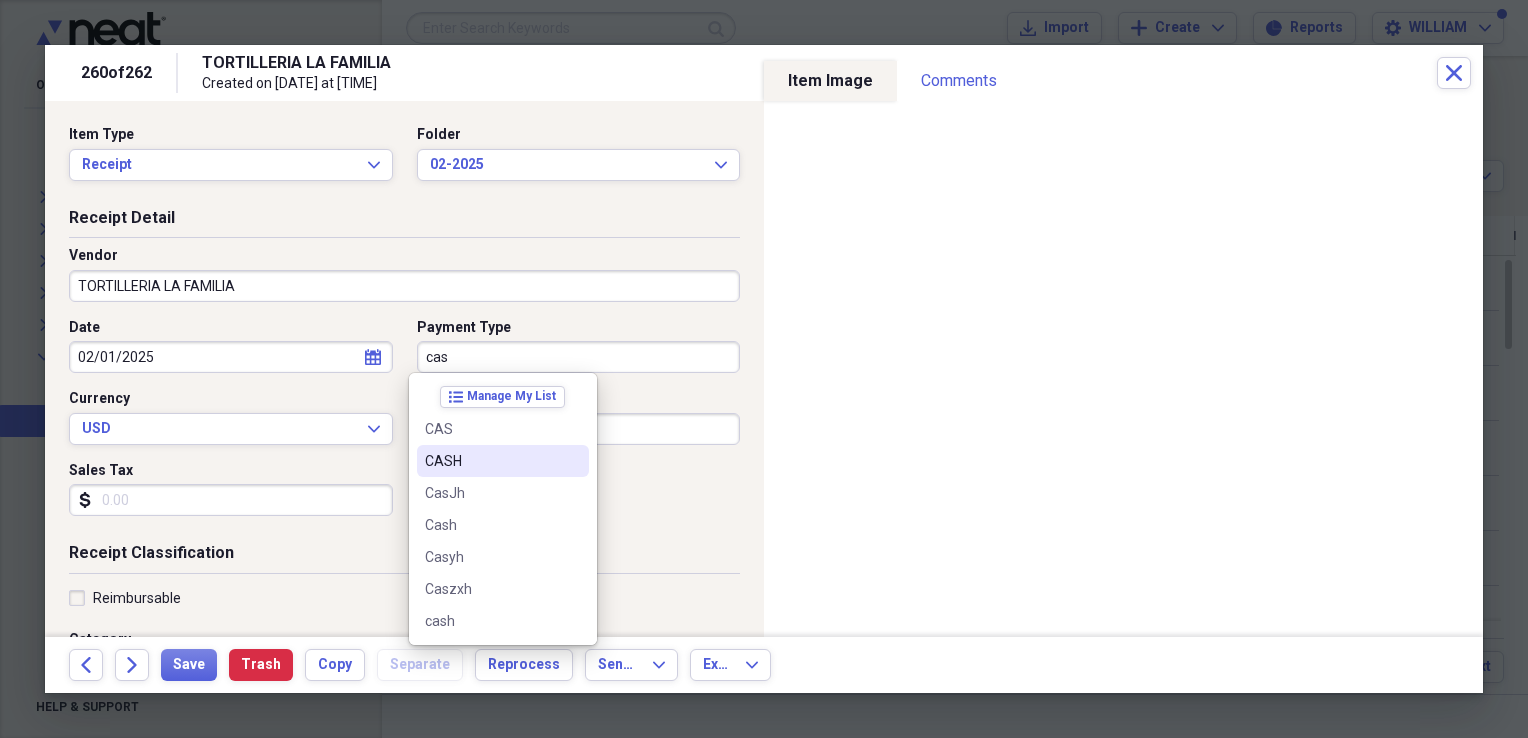click on "CASH" at bounding box center [491, 461] 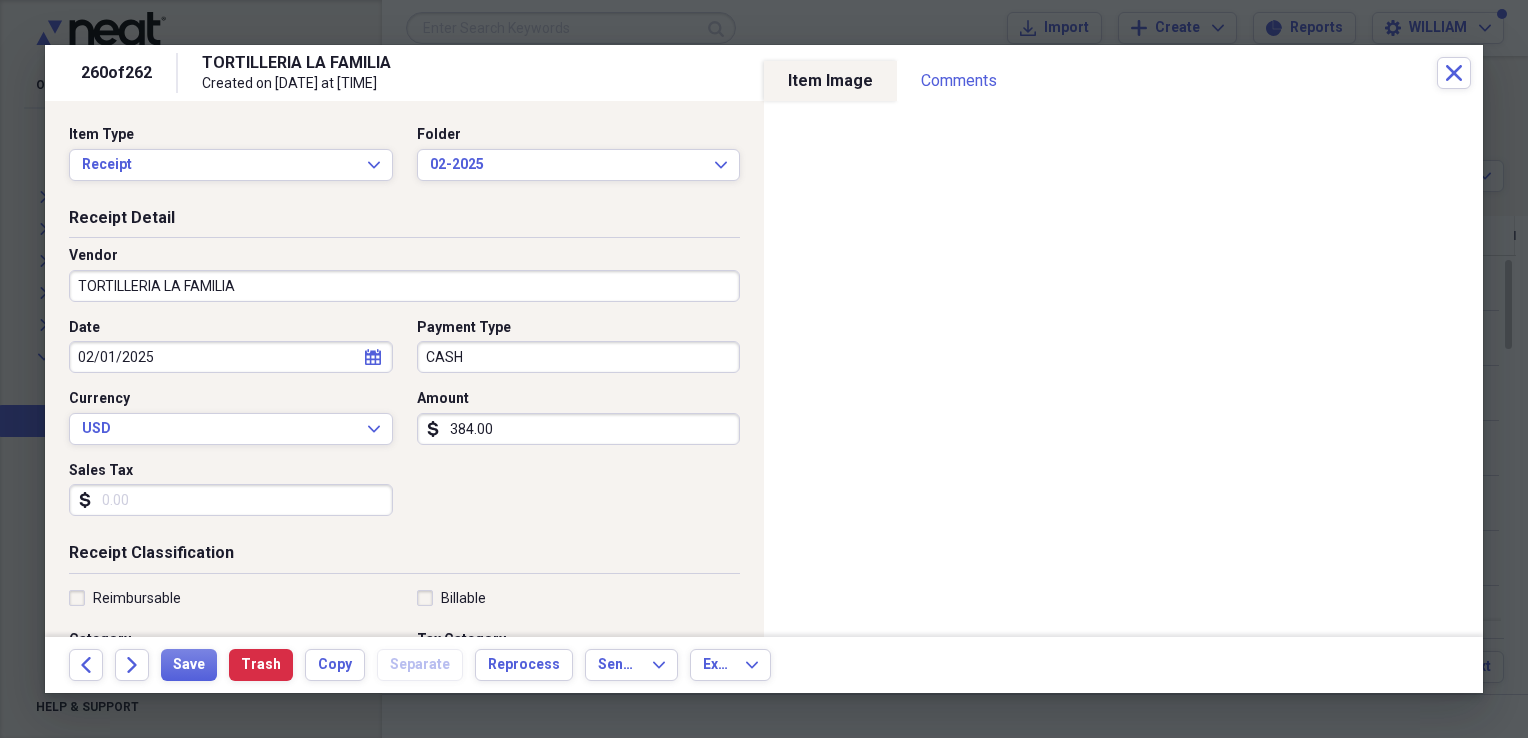 click on "Sales Tax" at bounding box center (231, 500) 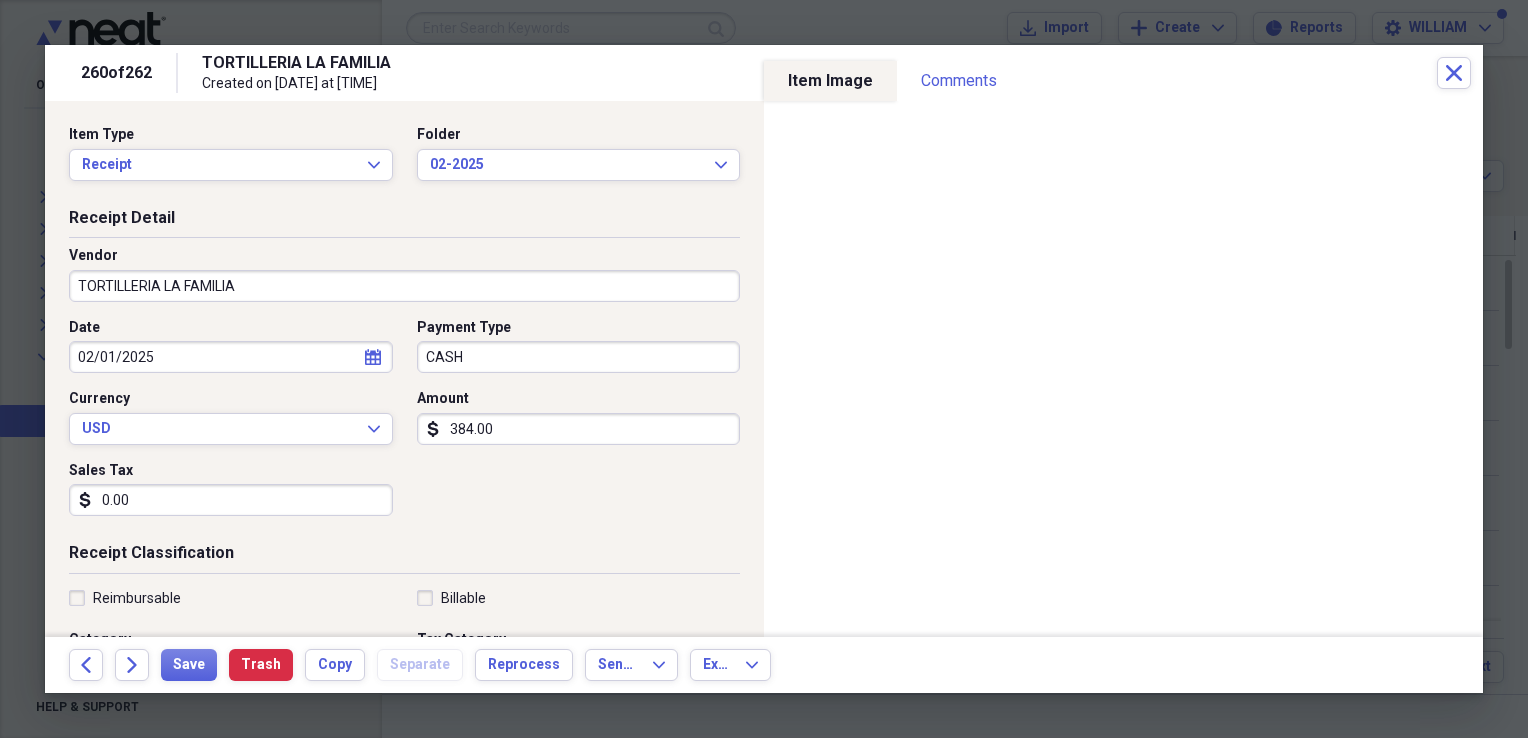 type on "0.00" 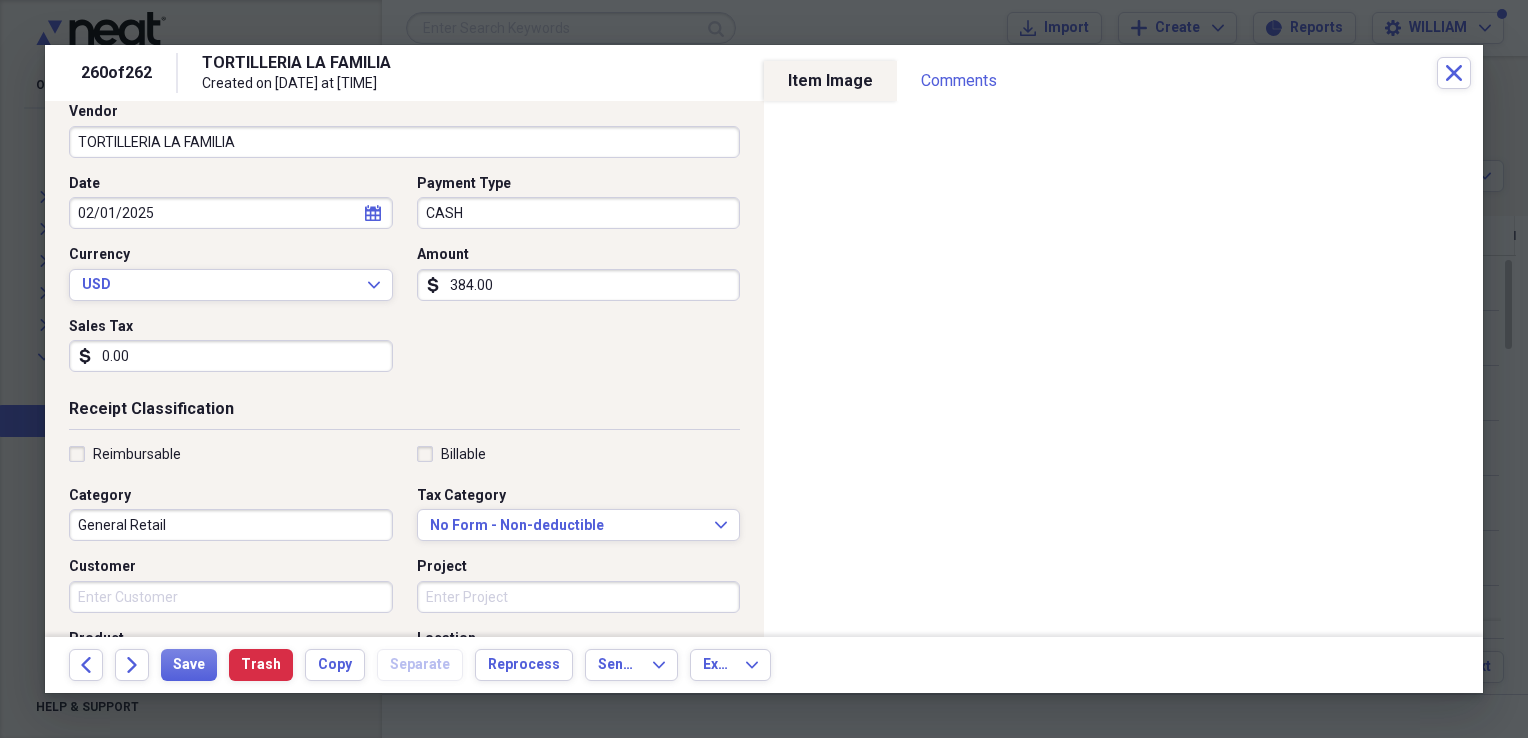 scroll, scrollTop: 143, scrollLeft: 0, axis: vertical 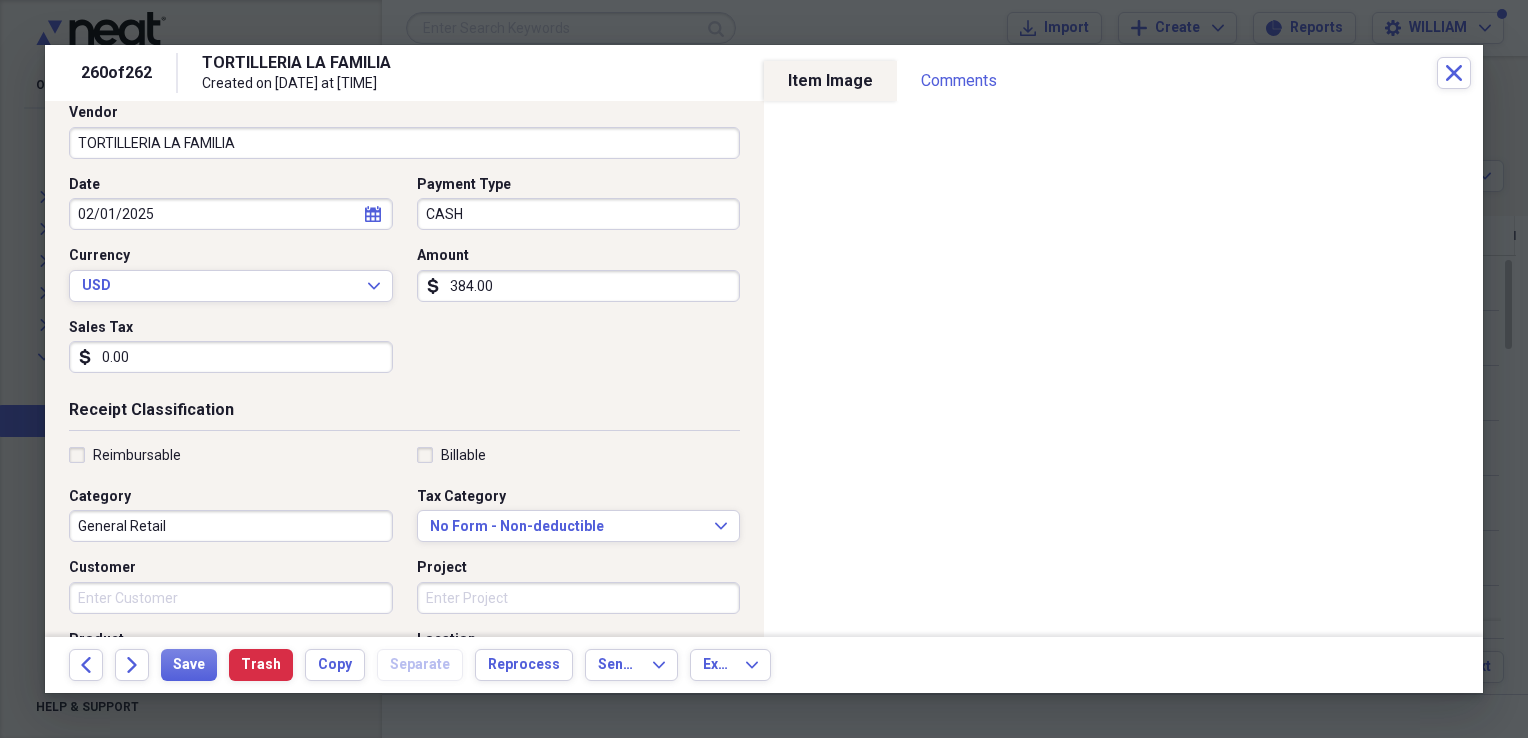 click on "General Retail" at bounding box center [231, 526] 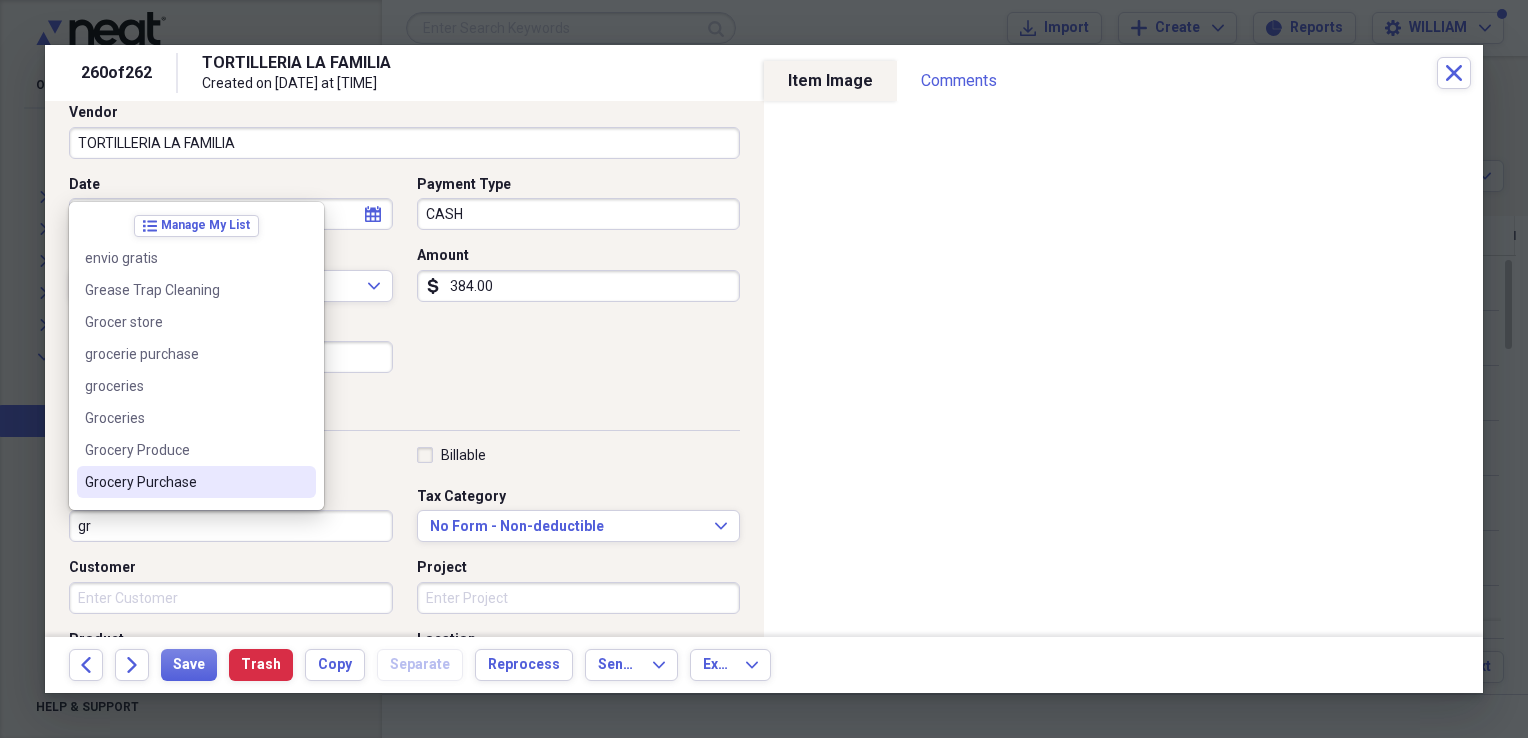 click on "Grocery Purchase" at bounding box center (184, 482) 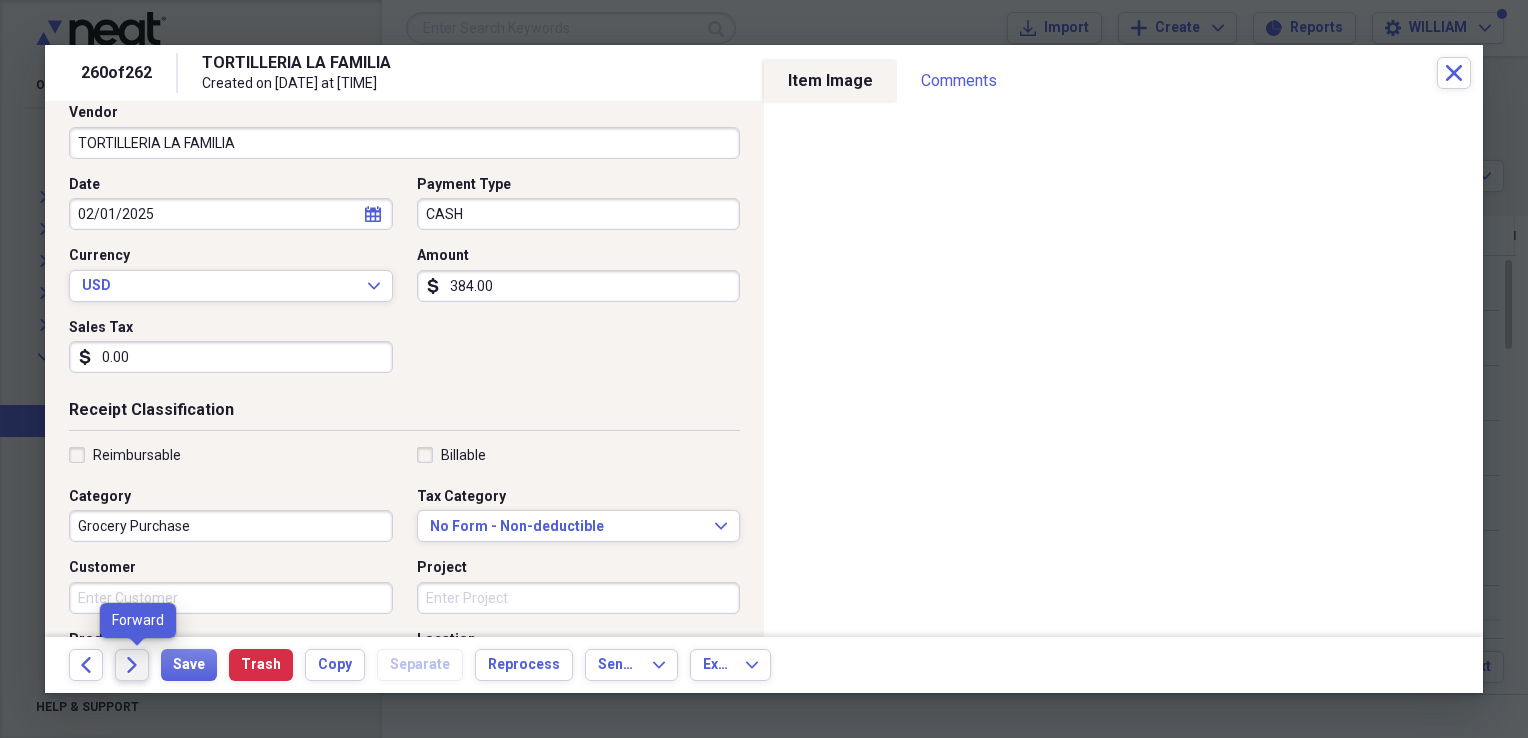 click 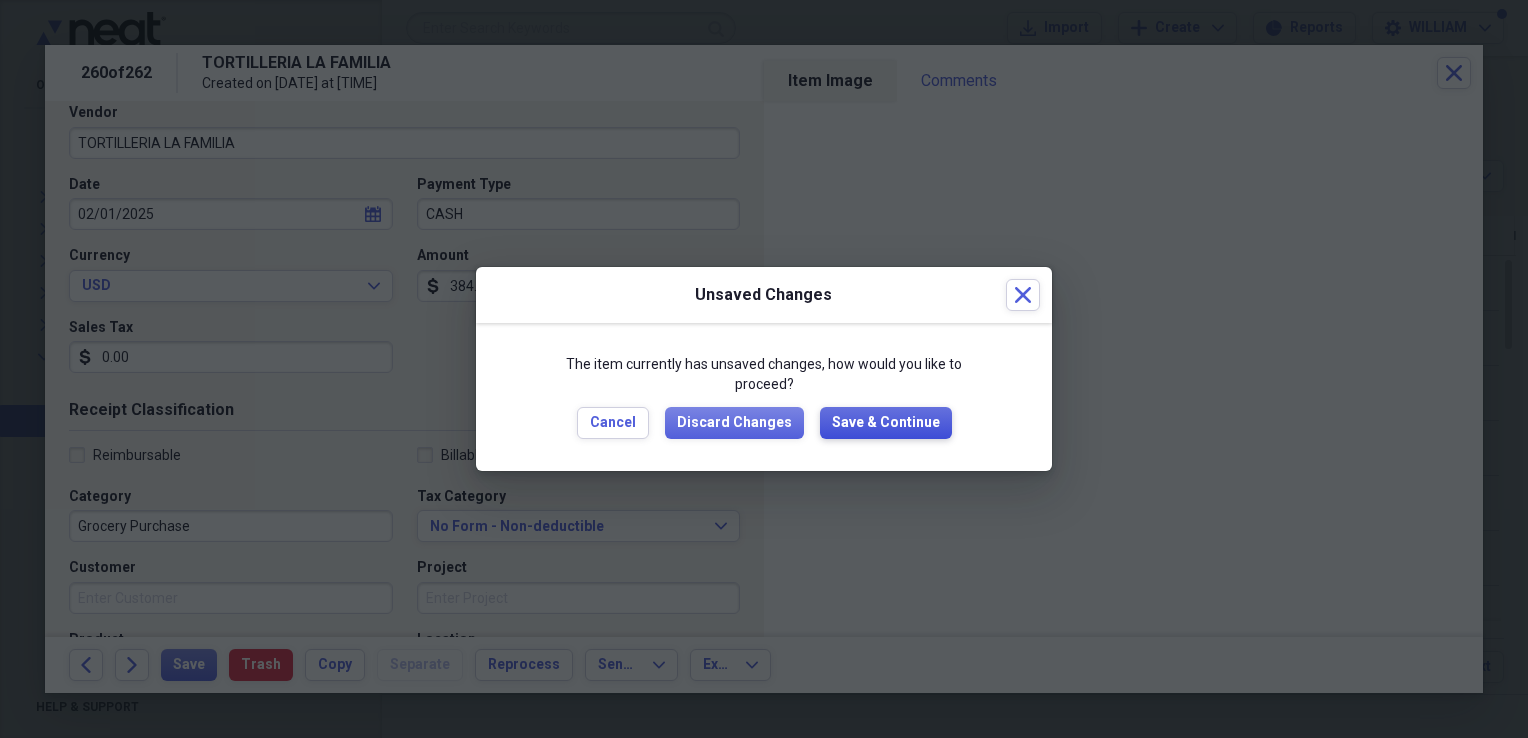 click on "Save & Continue" at bounding box center [886, 423] 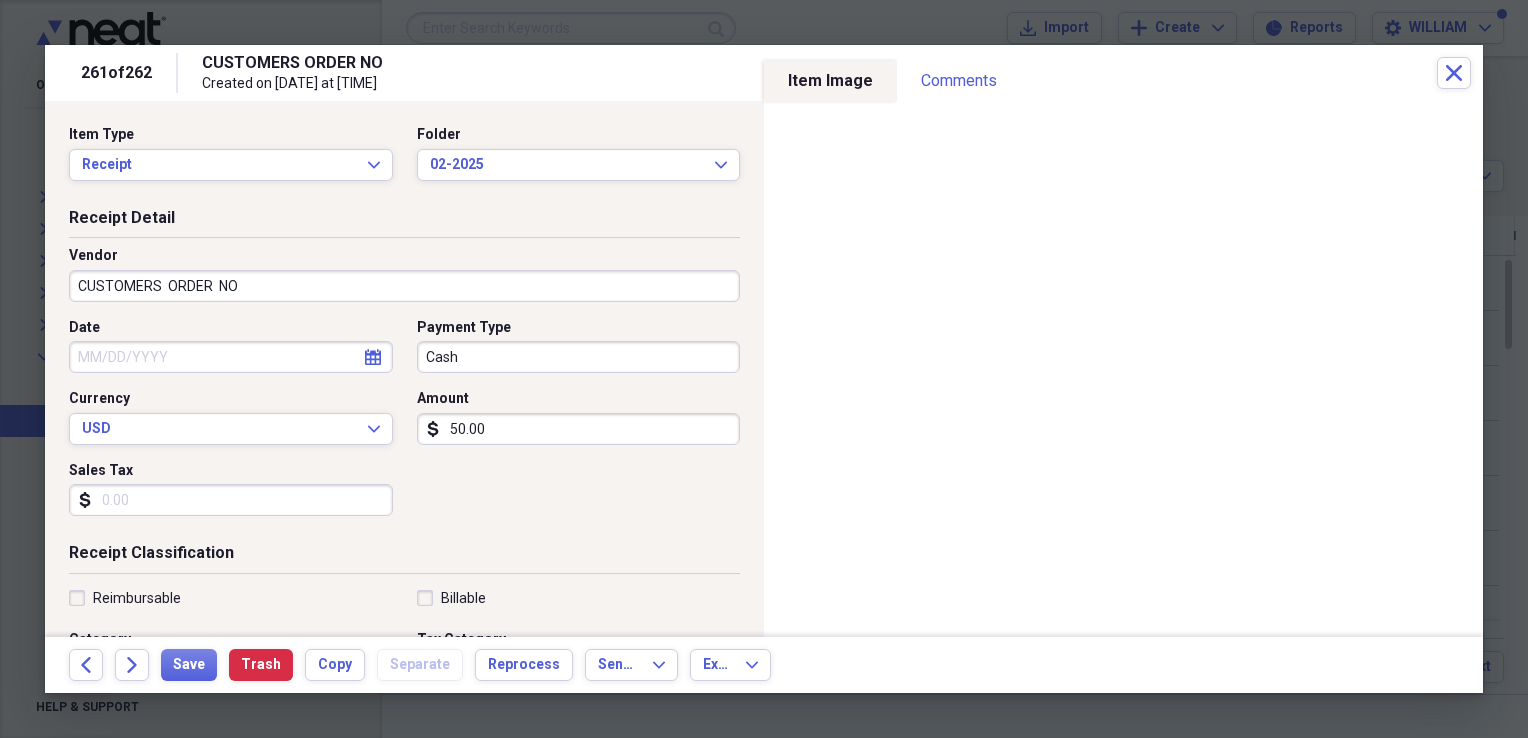 click on "50.00" at bounding box center (579, 429) 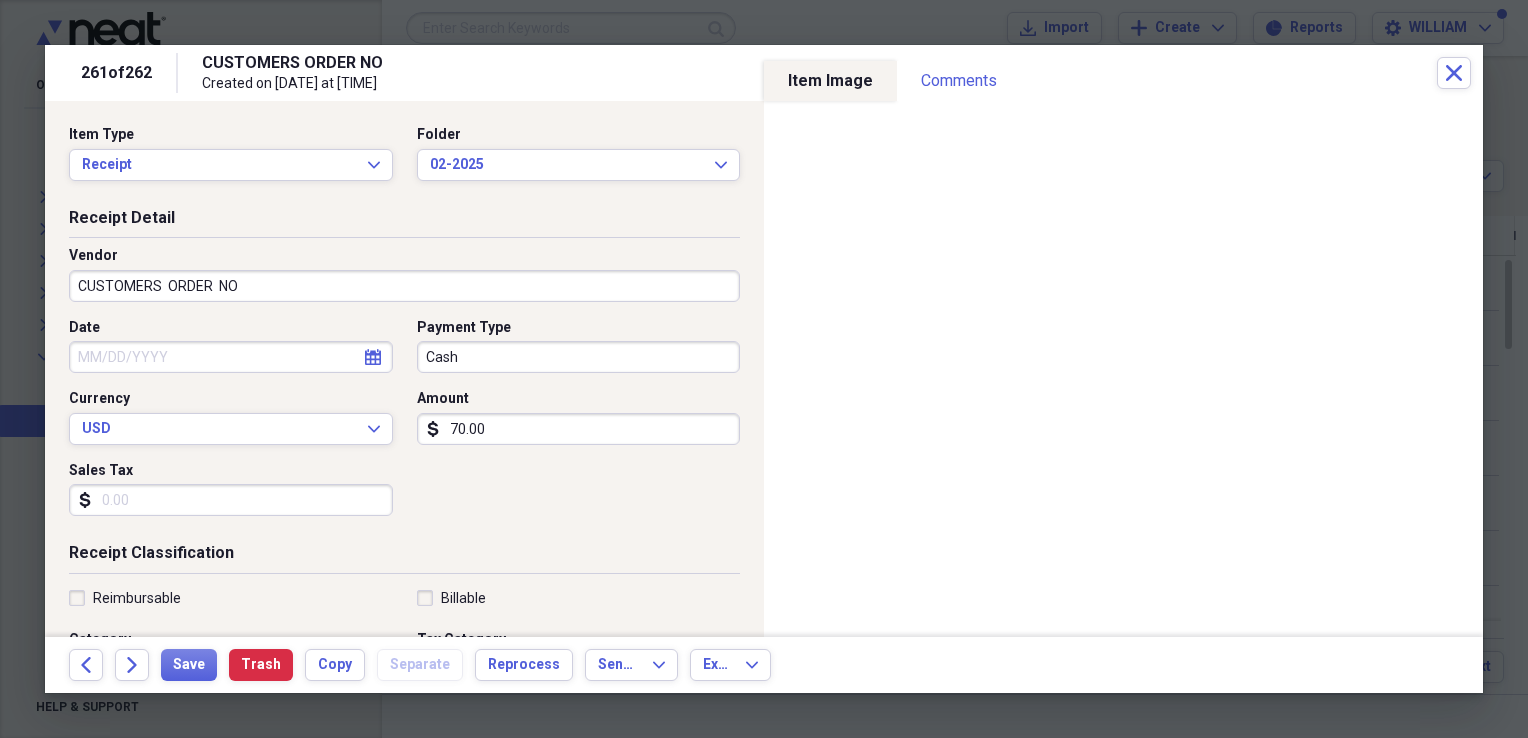 type on "70.00" 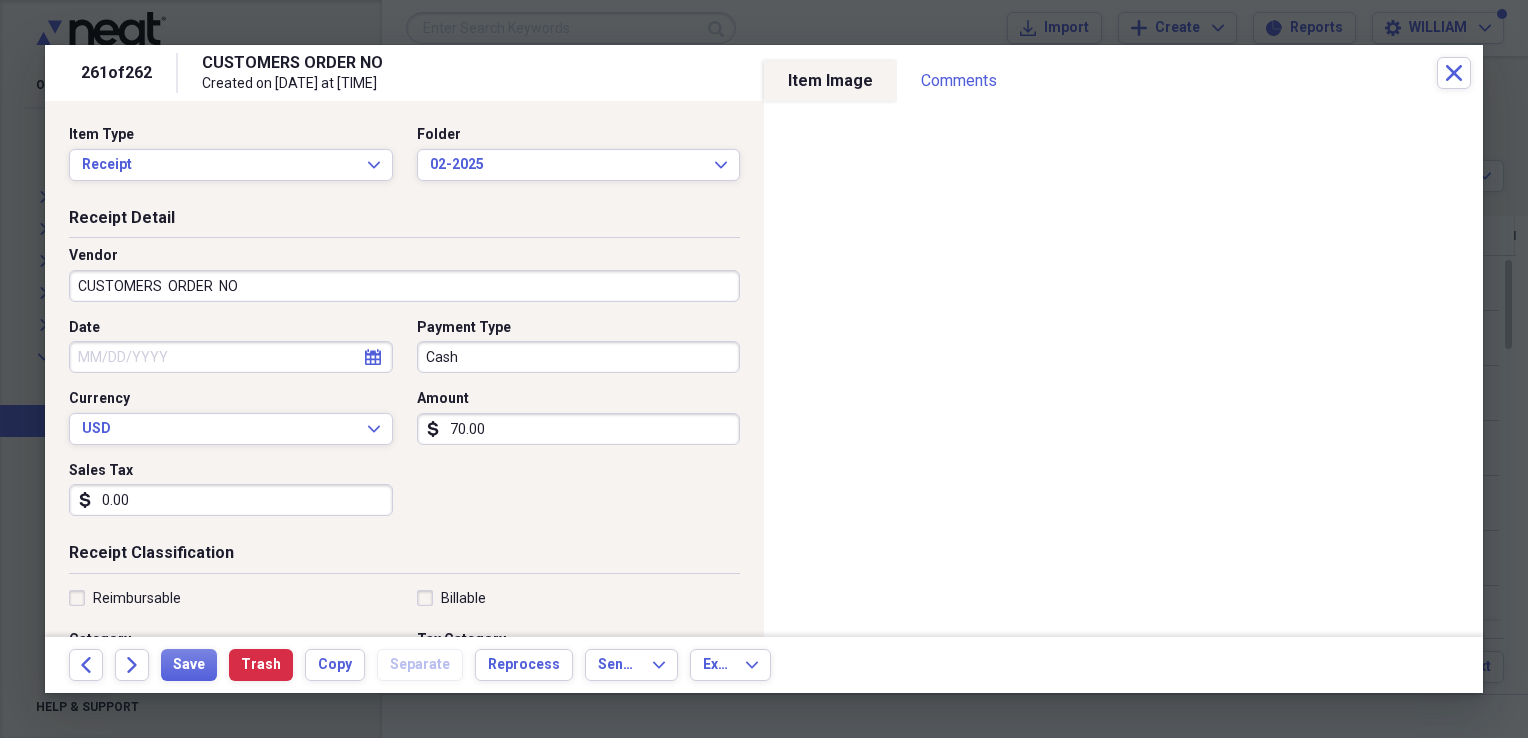 type on "0.00" 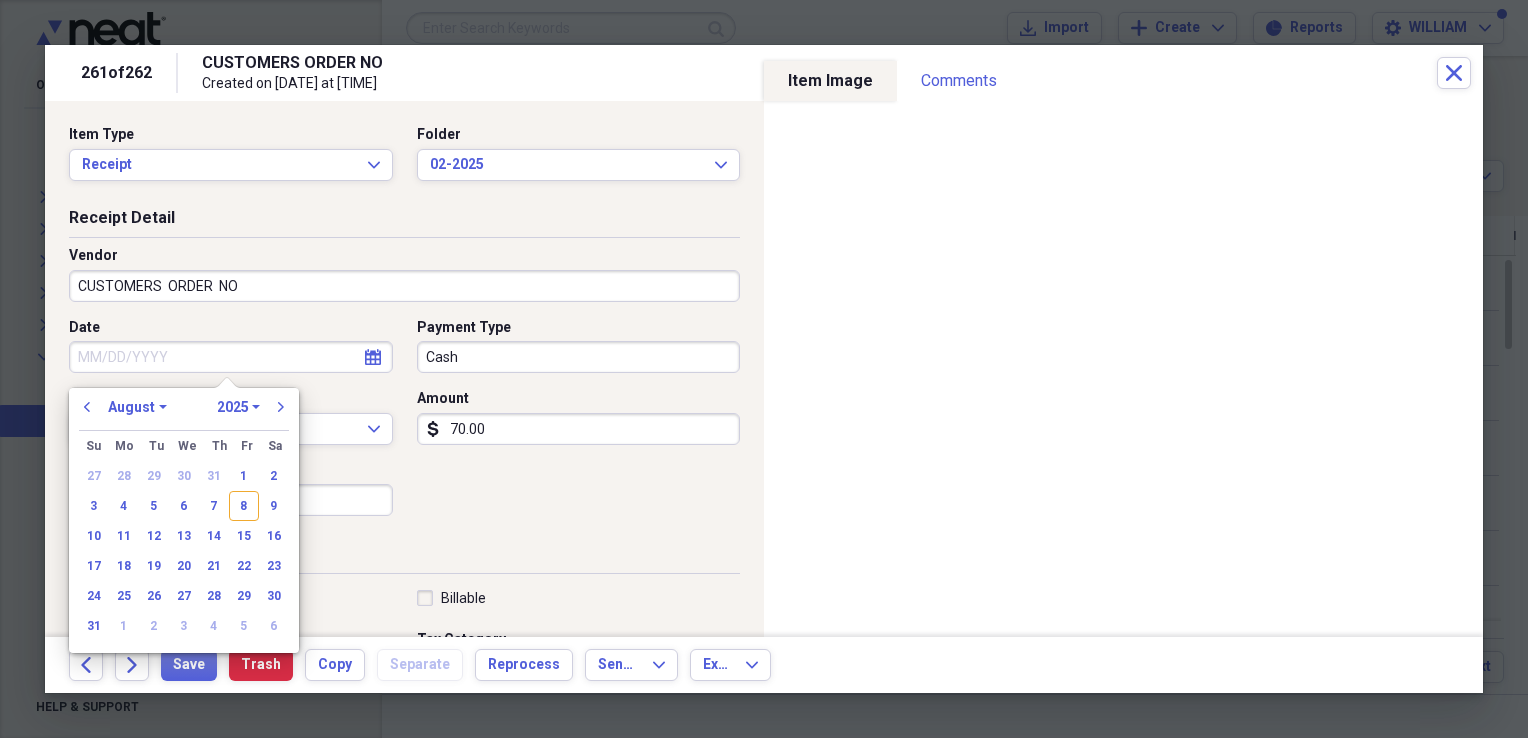 click on "Date" at bounding box center (231, 357) 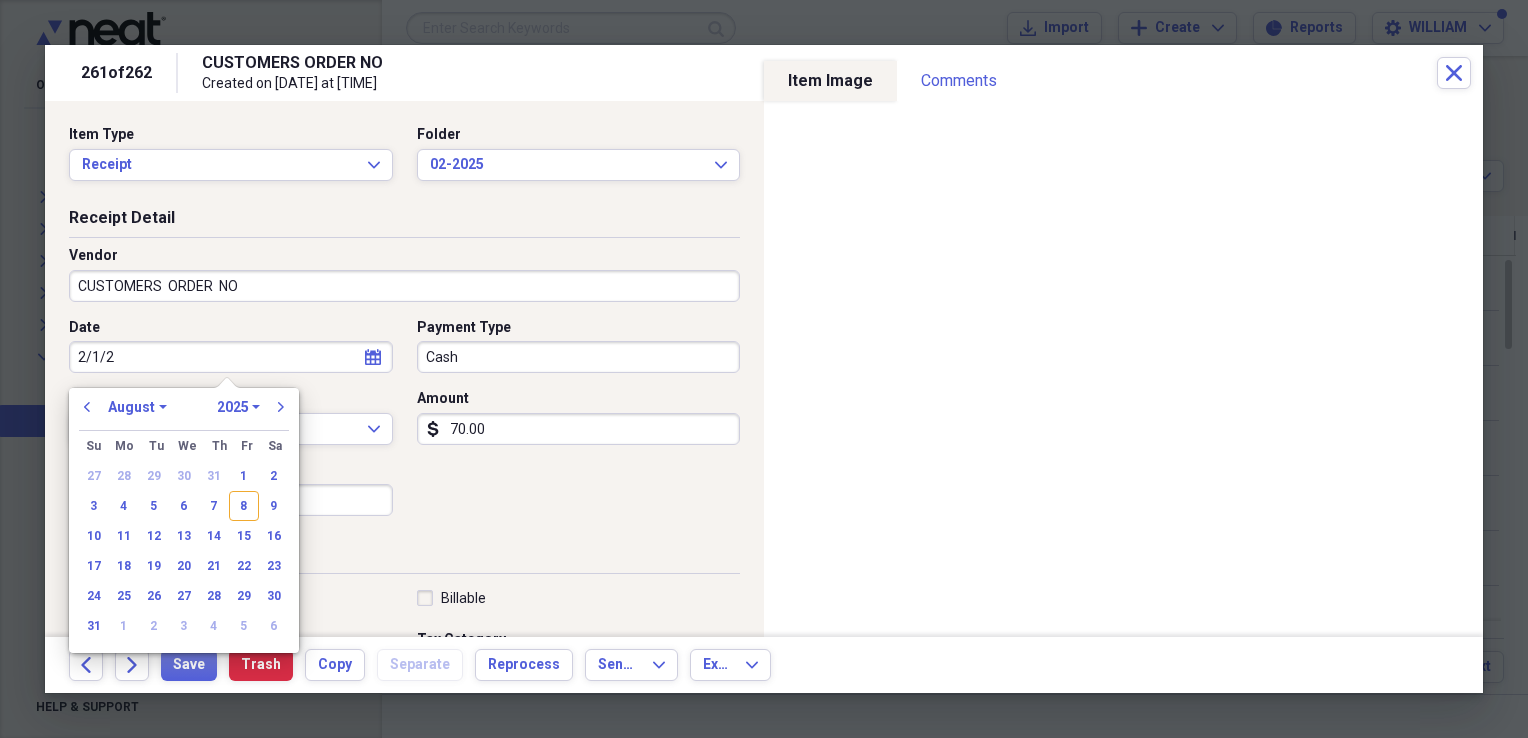 type on "[DATE]" 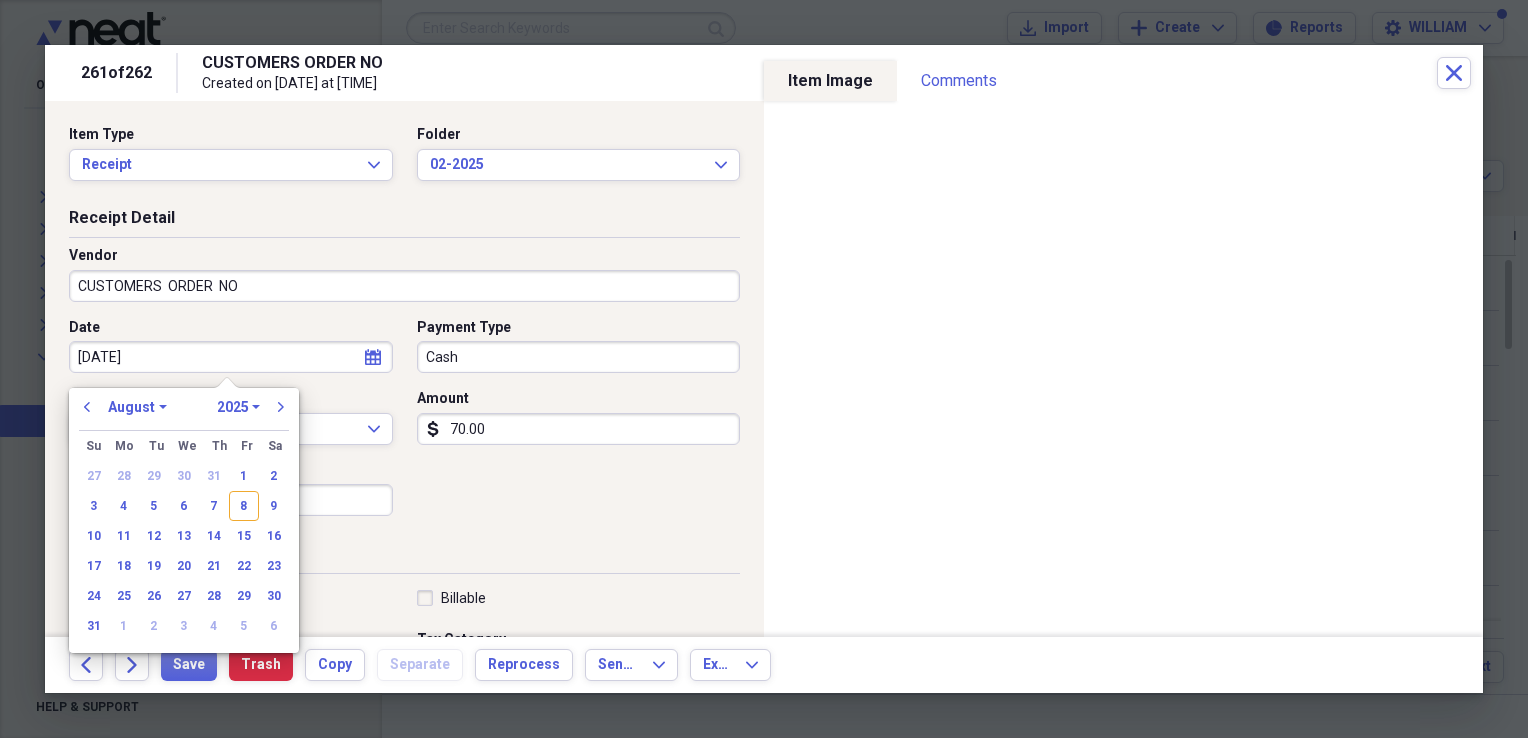 select on "1" 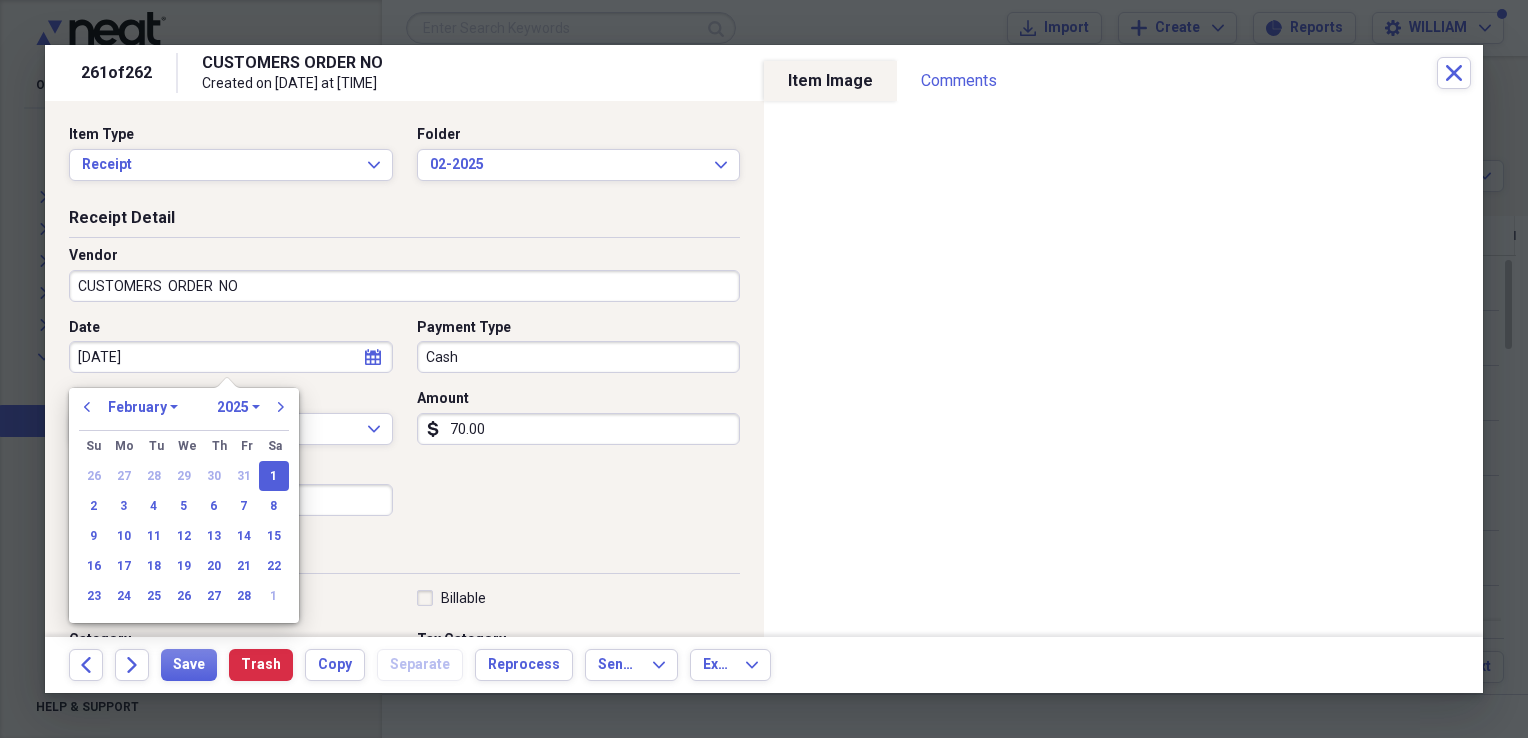 type on "02/01/2025" 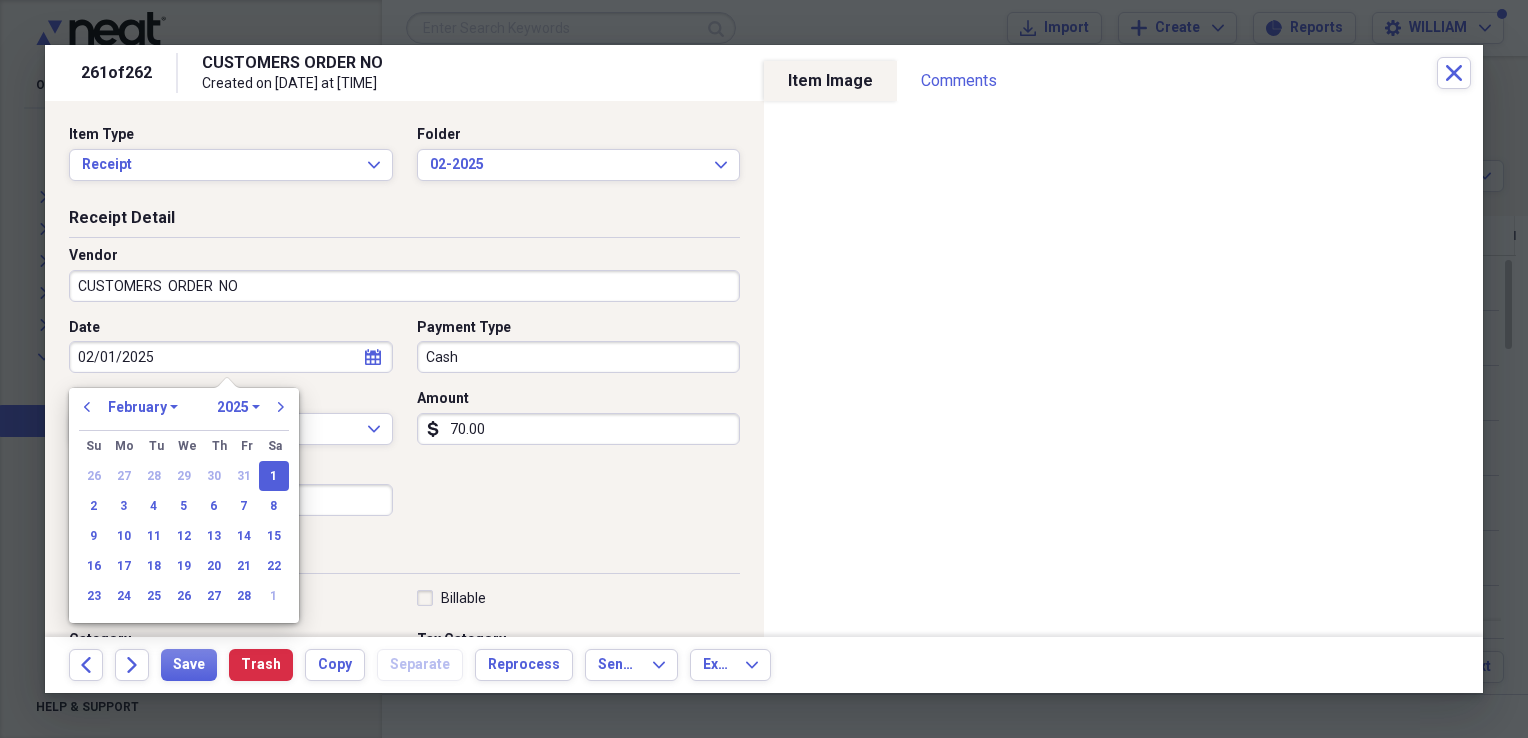 click on "CUSTOMERS  ORDER  NO" at bounding box center [404, 286] 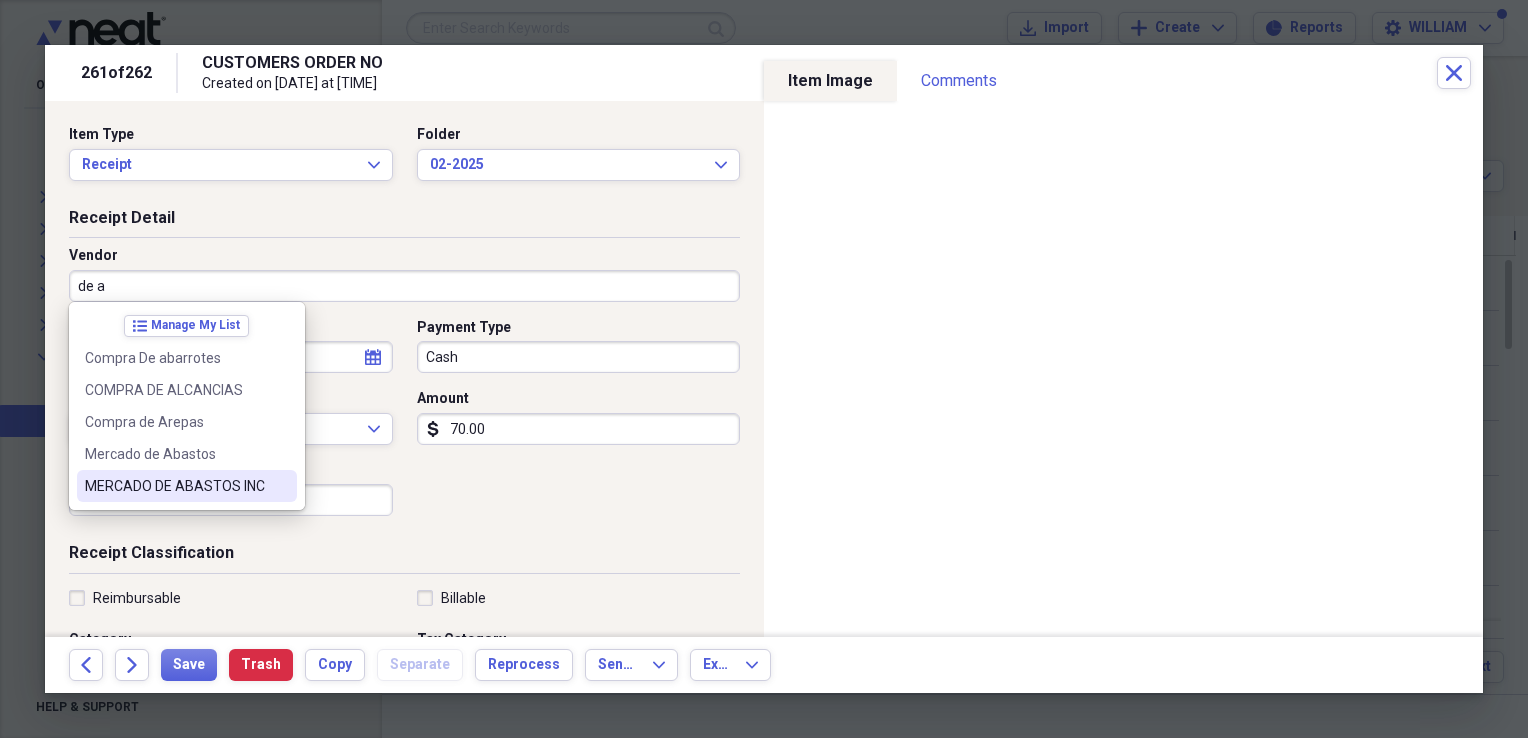 click on "MERCADO DE ABASTOS INC" at bounding box center [175, 486] 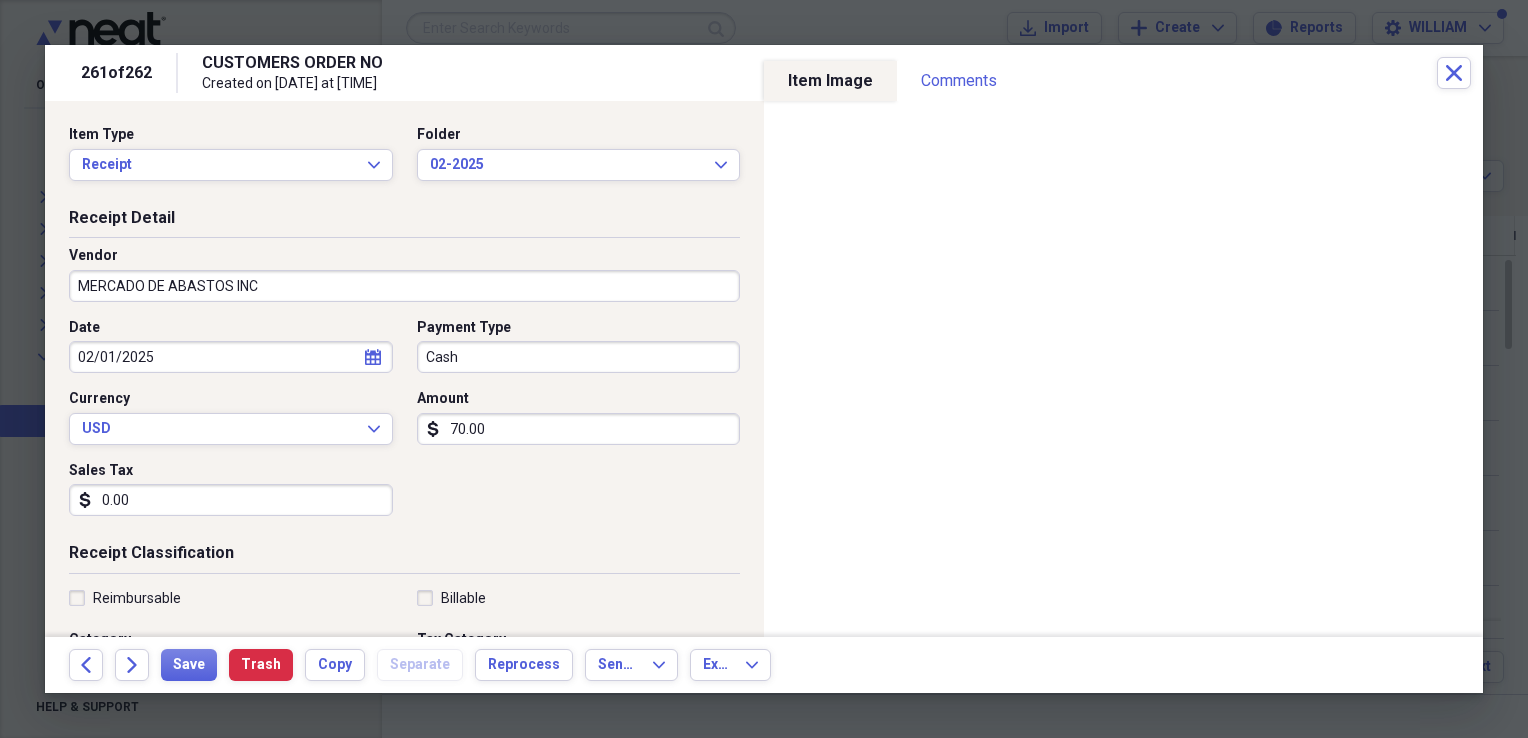 type on "[BUSINESS] Grocery" 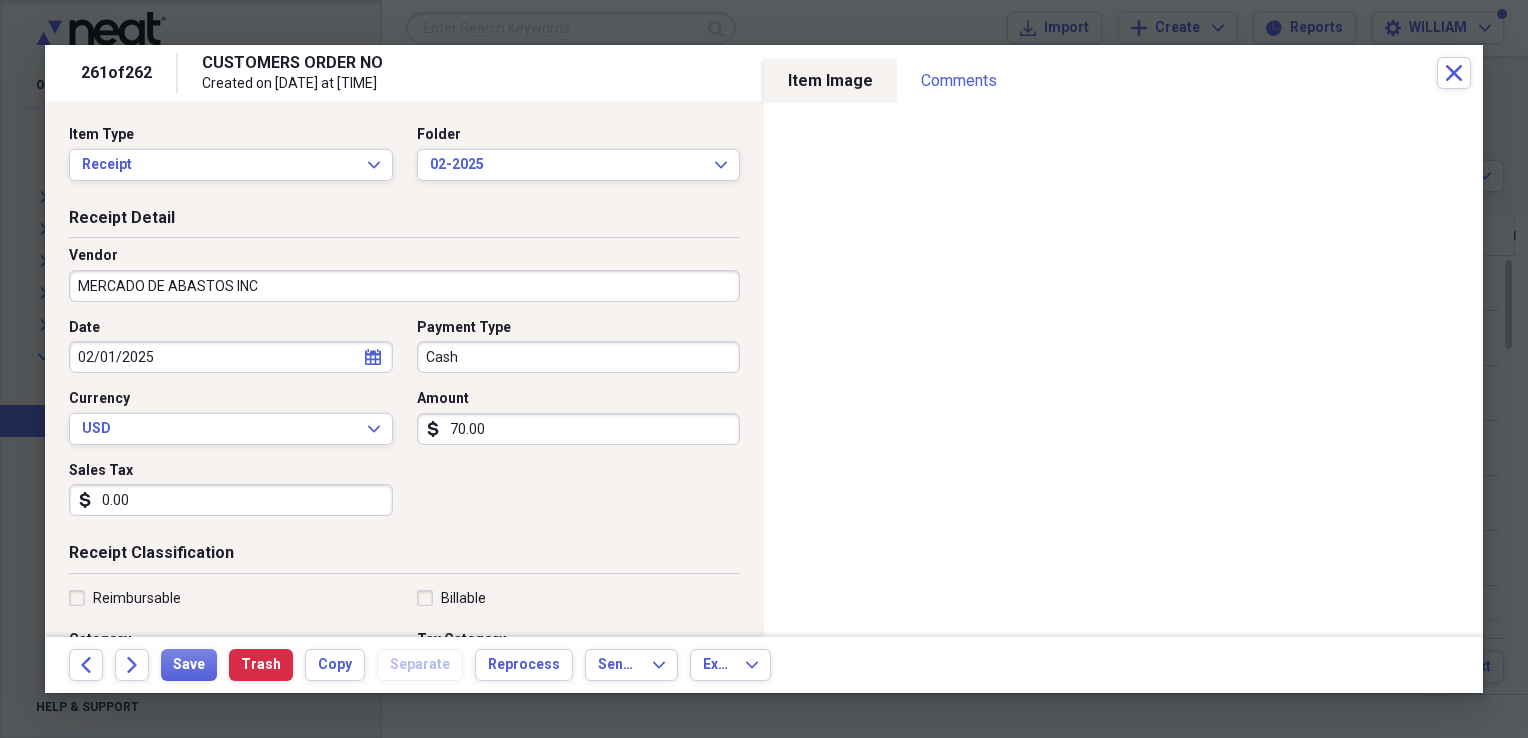 scroll, scrollTop: 152, scrollLeft: 0, axis: vertical 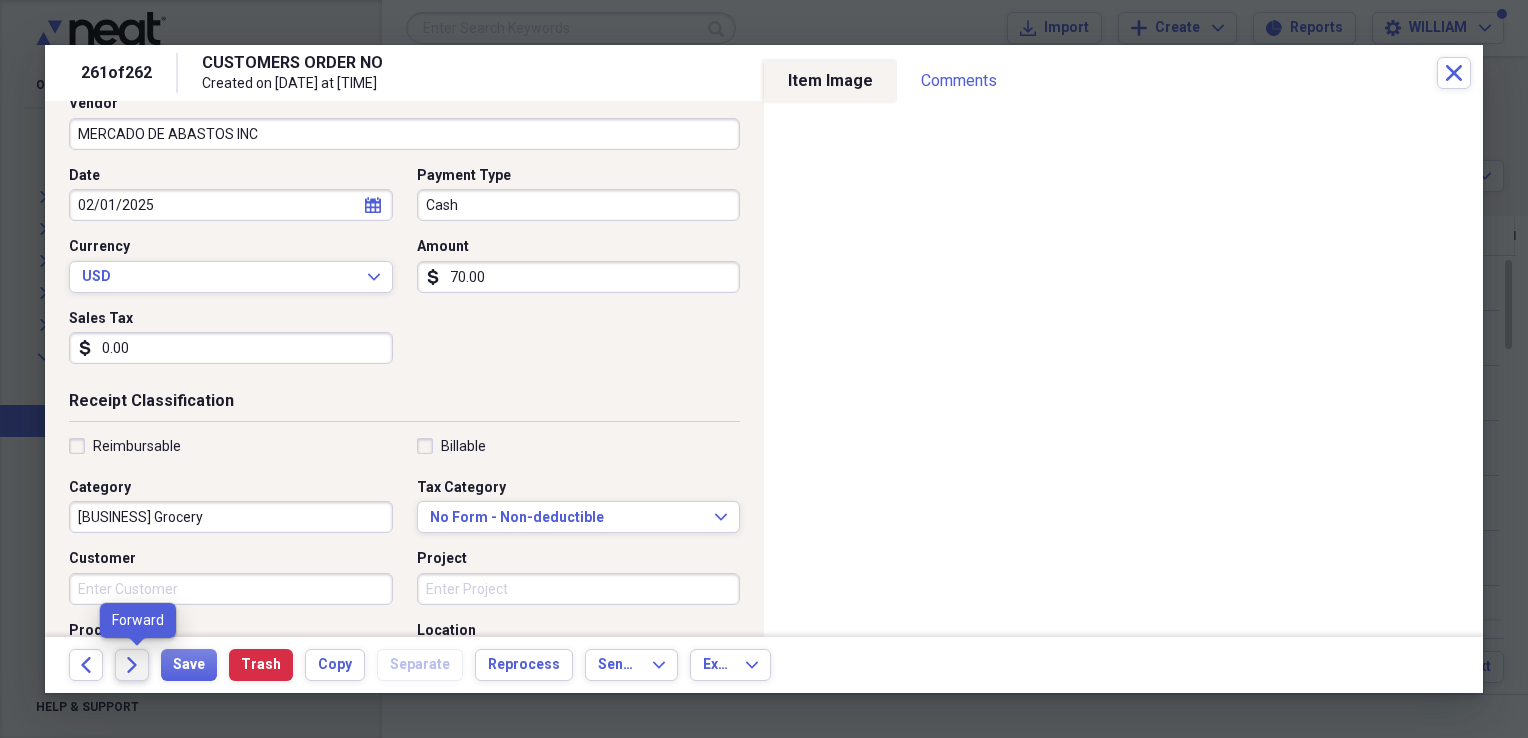 click on "Forward" 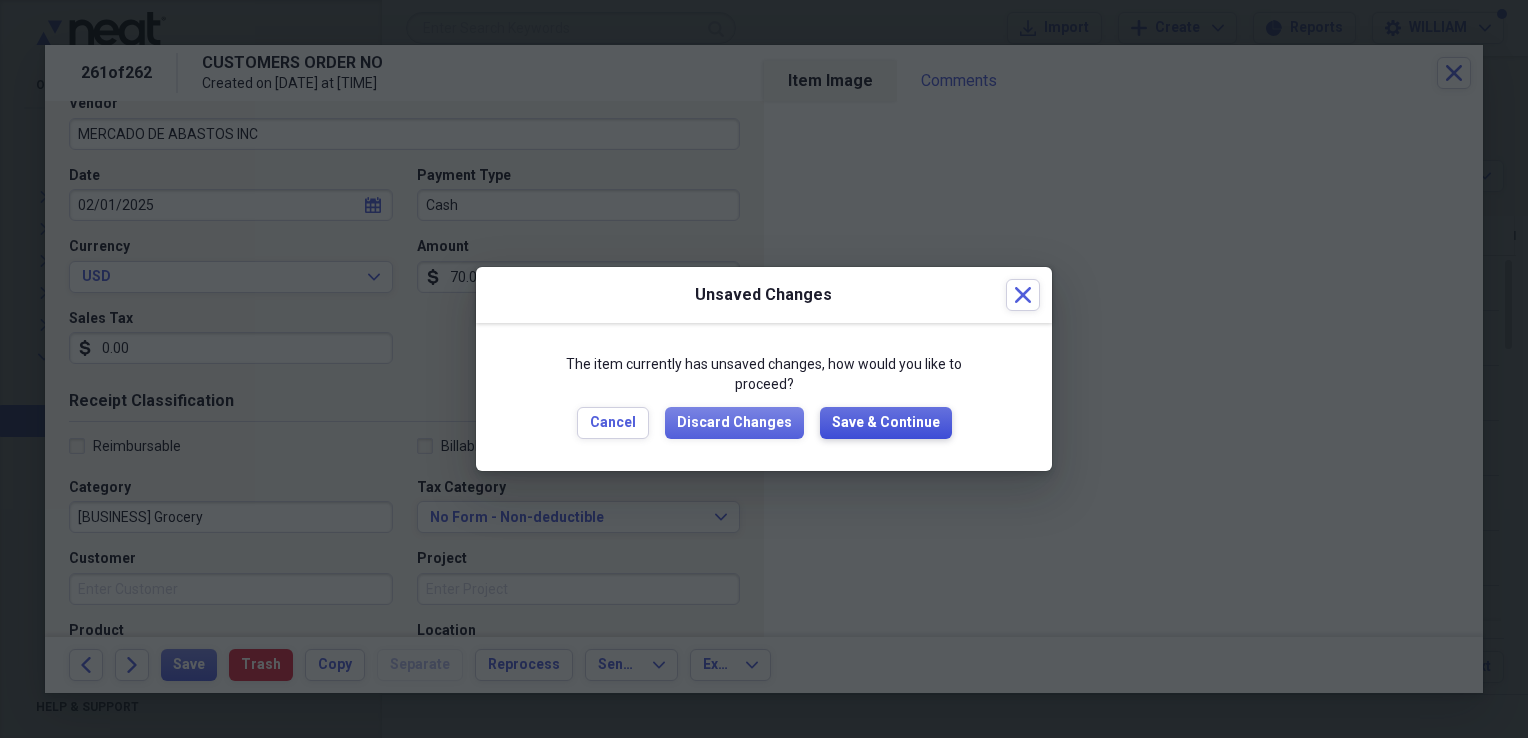 click on "Save & Continue" at bounding box center (886, 423) 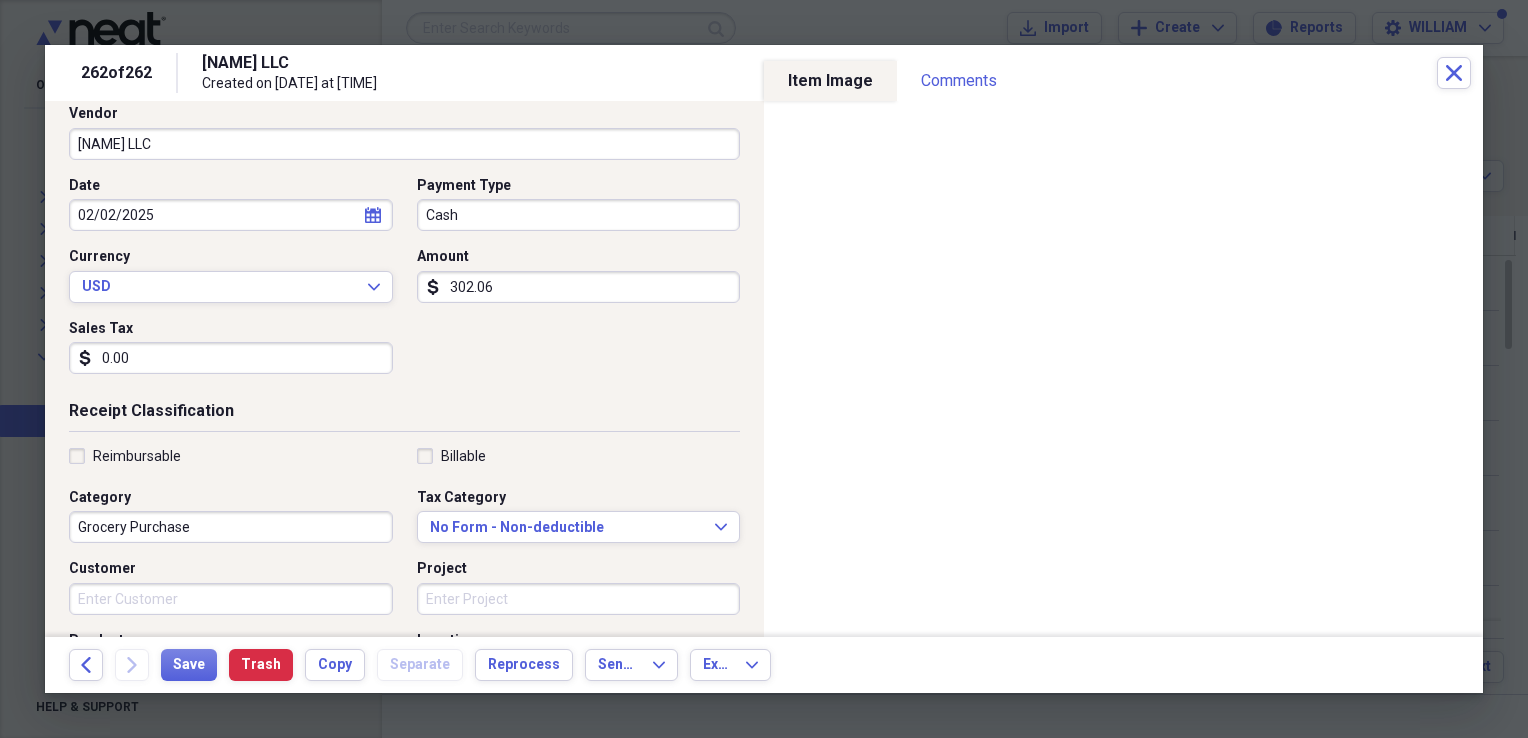 scroll, scrollTop: 143, scrollLeft: 0, axis: vertical 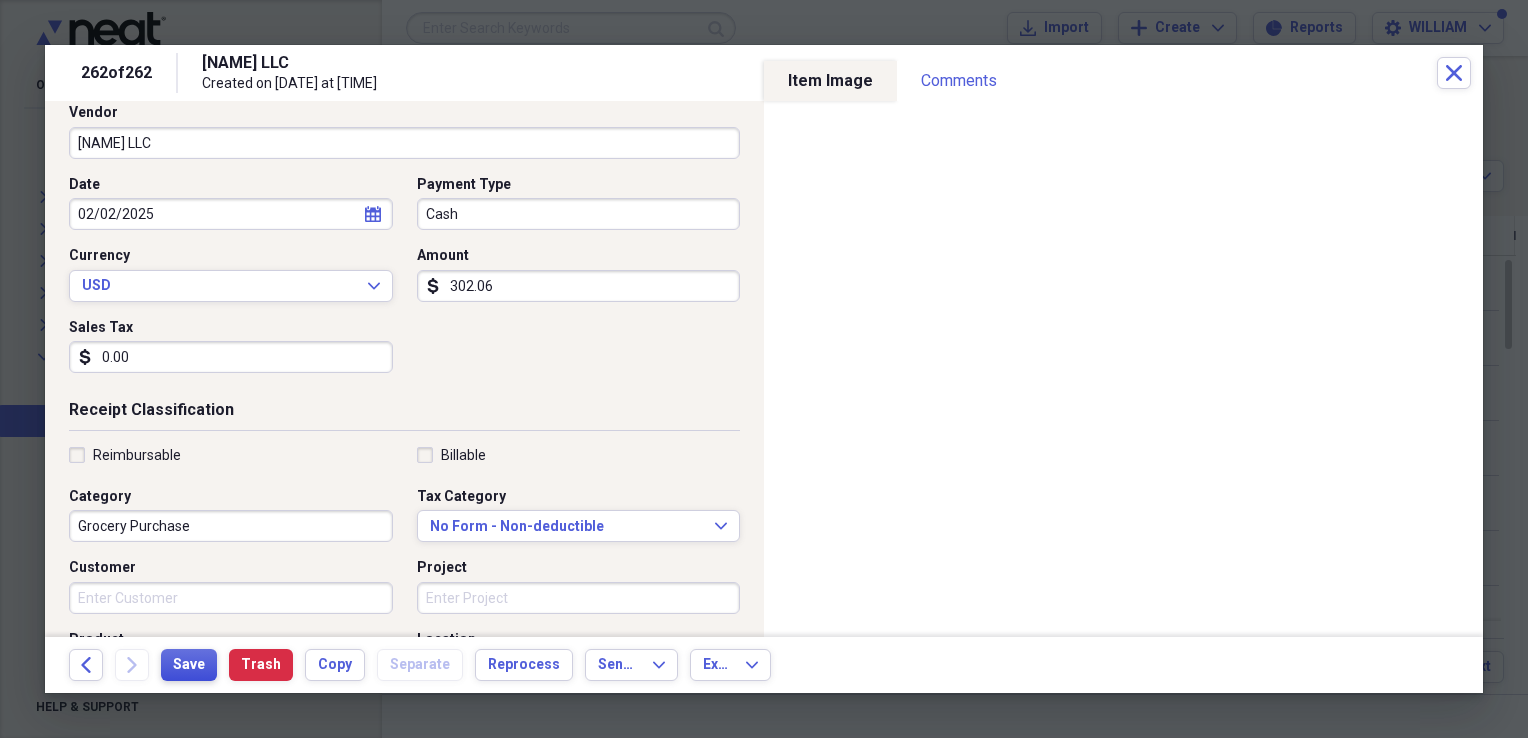 click on "Save" at bounding box center [189, 665] 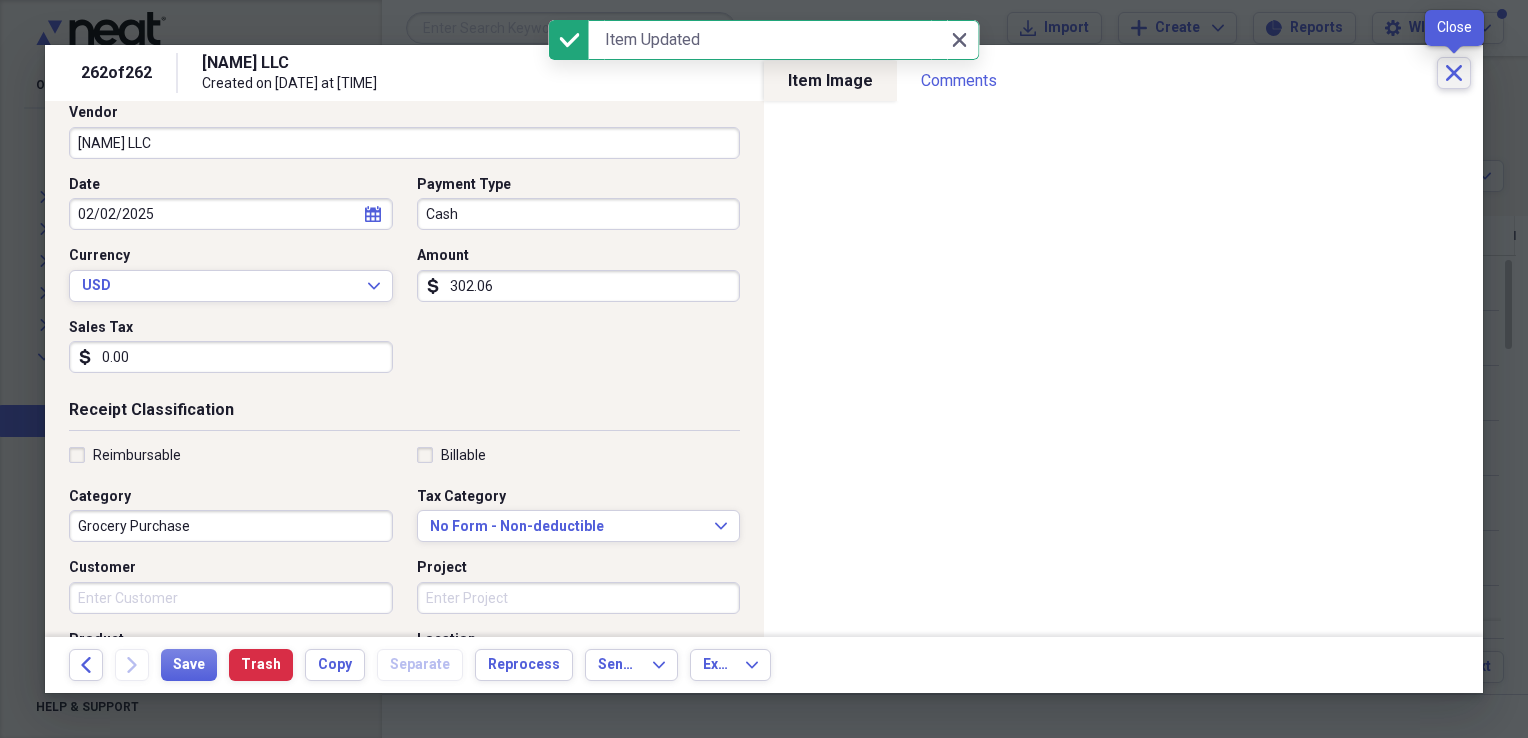 click on "Close" at bounding box center (1454, 73) 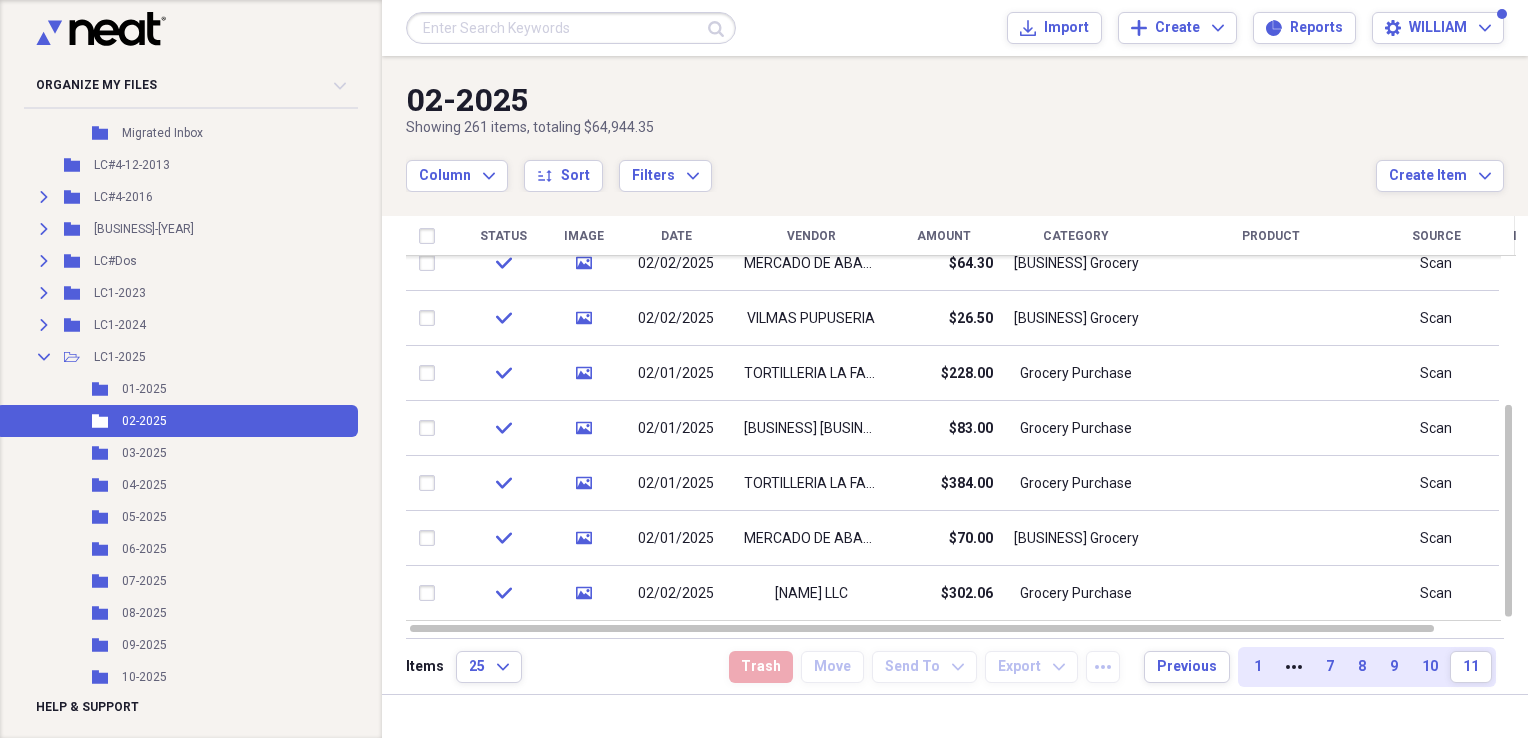 click on "[DATE] Showing [NUMBER] items , totaling $[AMOUNT] Column Expand sort Sort Filters Expand Create Item Expand" at bounding box center (955, 124) 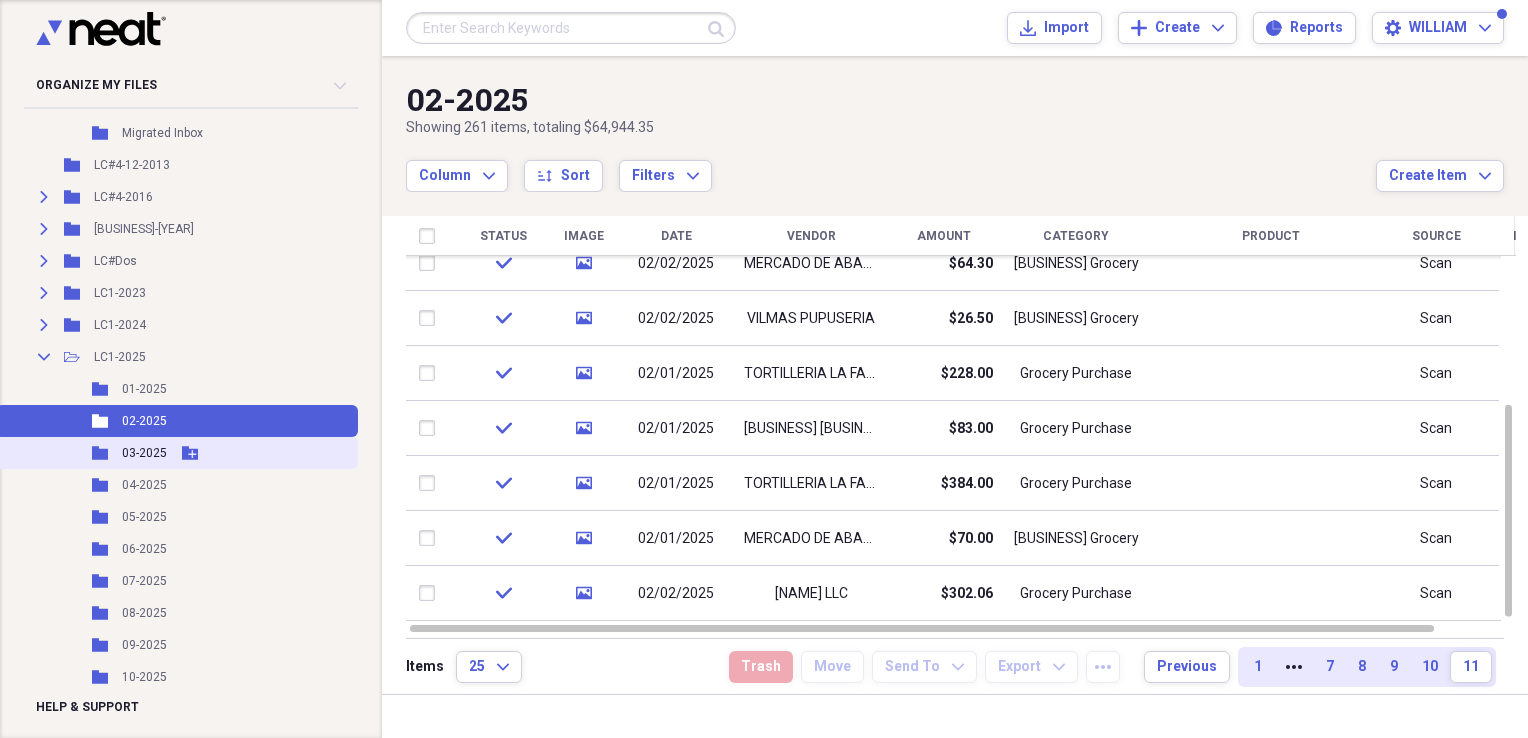 click on "03-2025" at bounding box center [144, 453] 